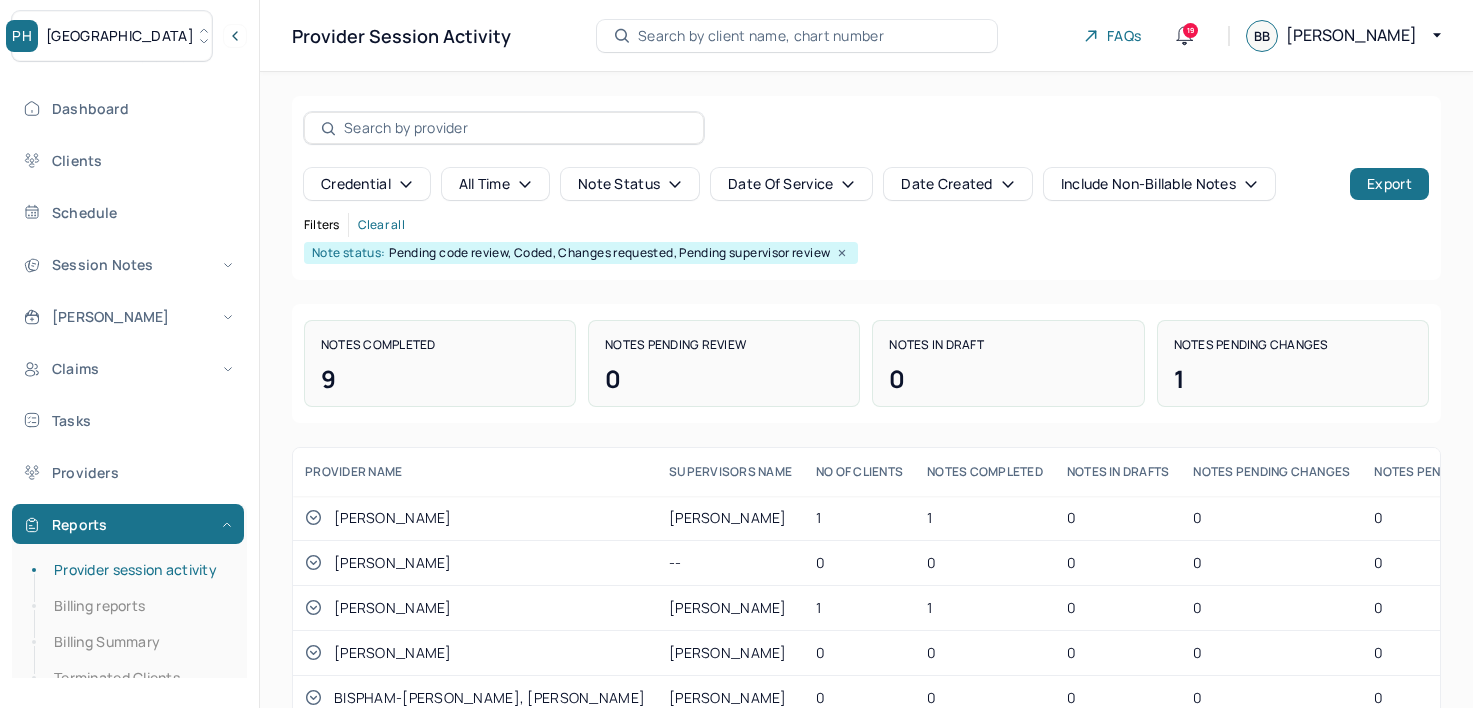 scroll, scrollTop: 0, scrollLeft: 0, axis: both 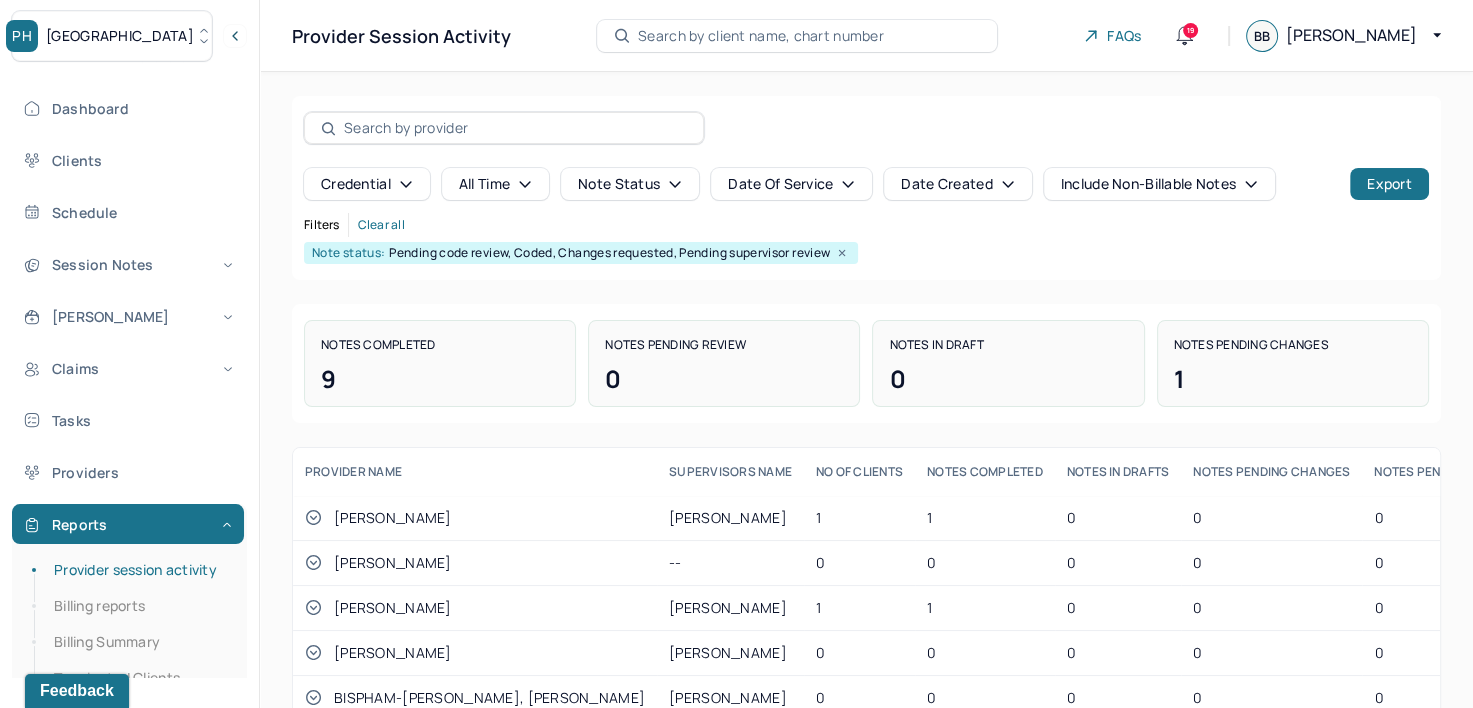 click on "Credential     all time     Note status     Date Of Service     Date Created     Include non-billable notes     Export" at bounding box center (866, 156) 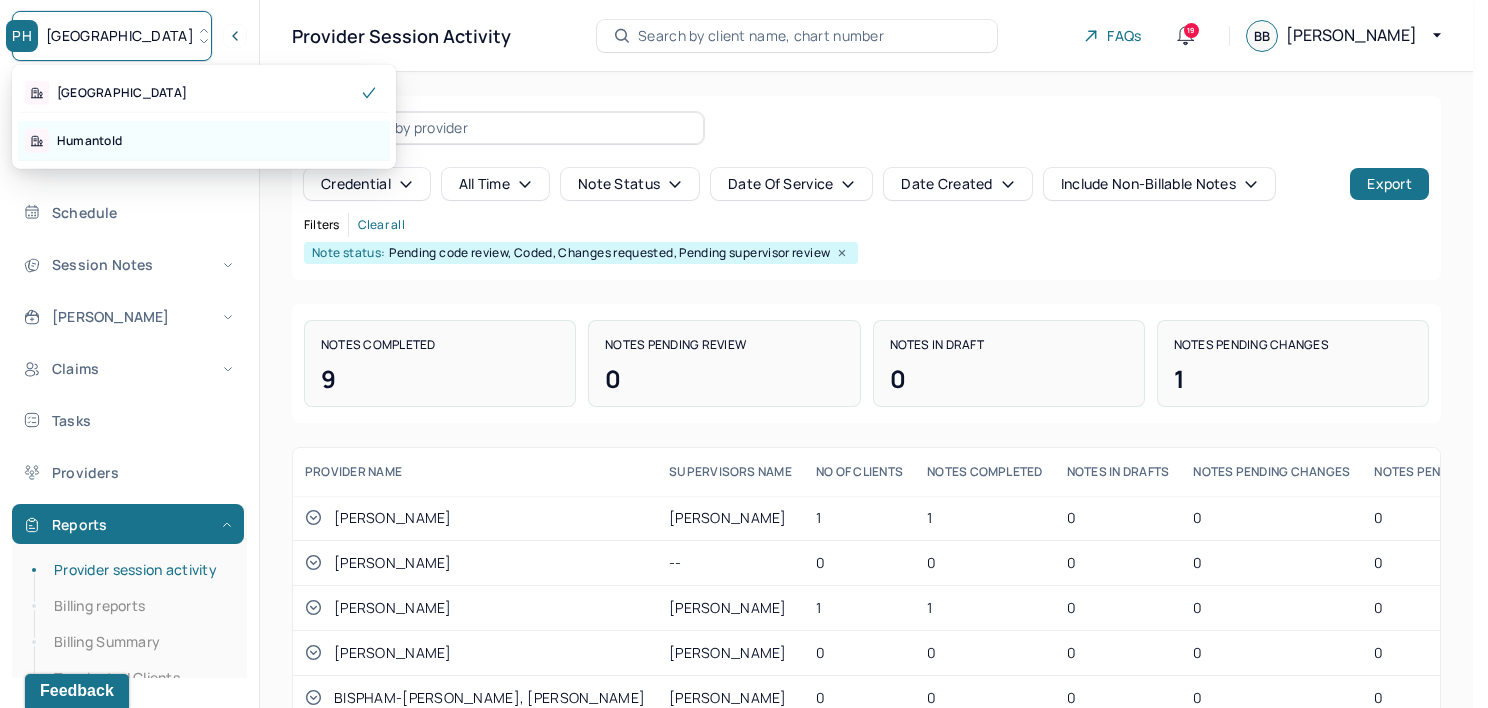 click on "Humantold" at bounding box center [204, 141] 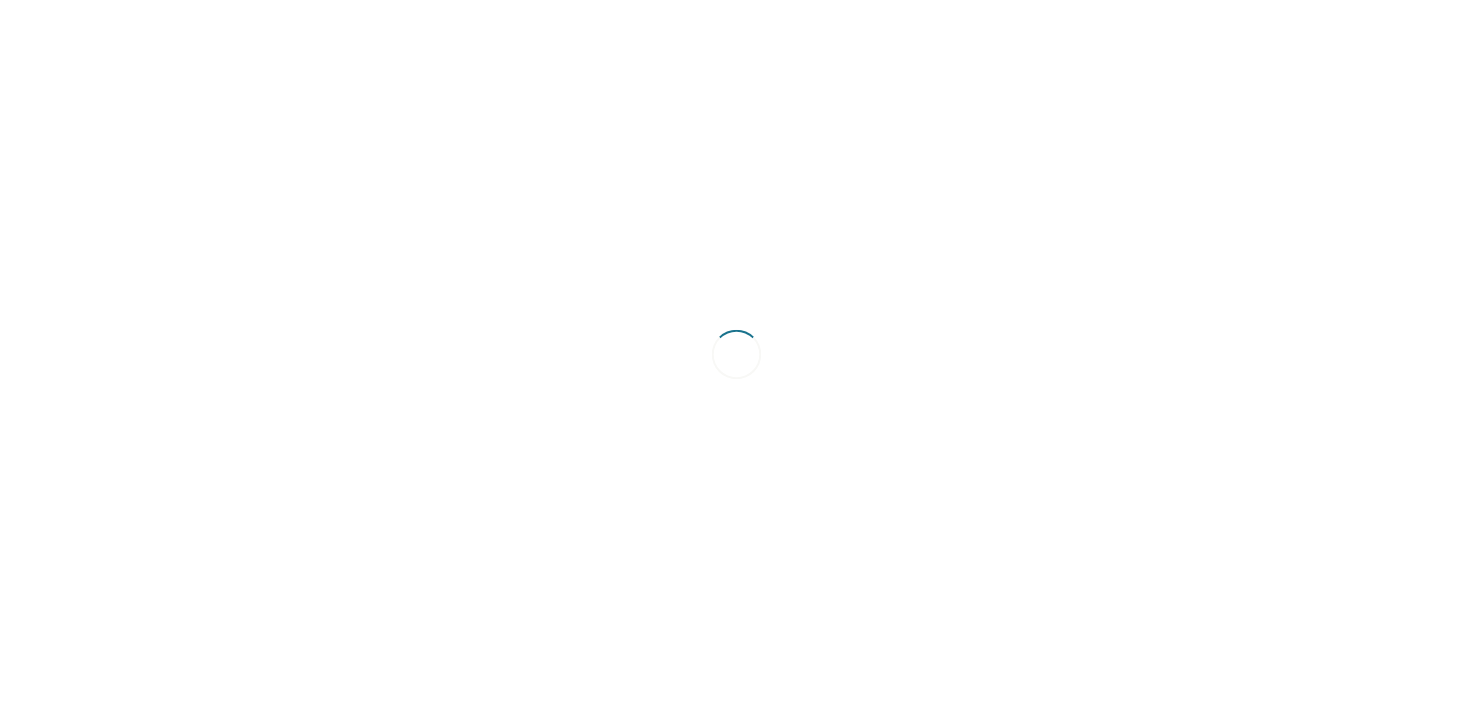 scroll, scrollTop: 0, scrollLeft: 0, axis: both 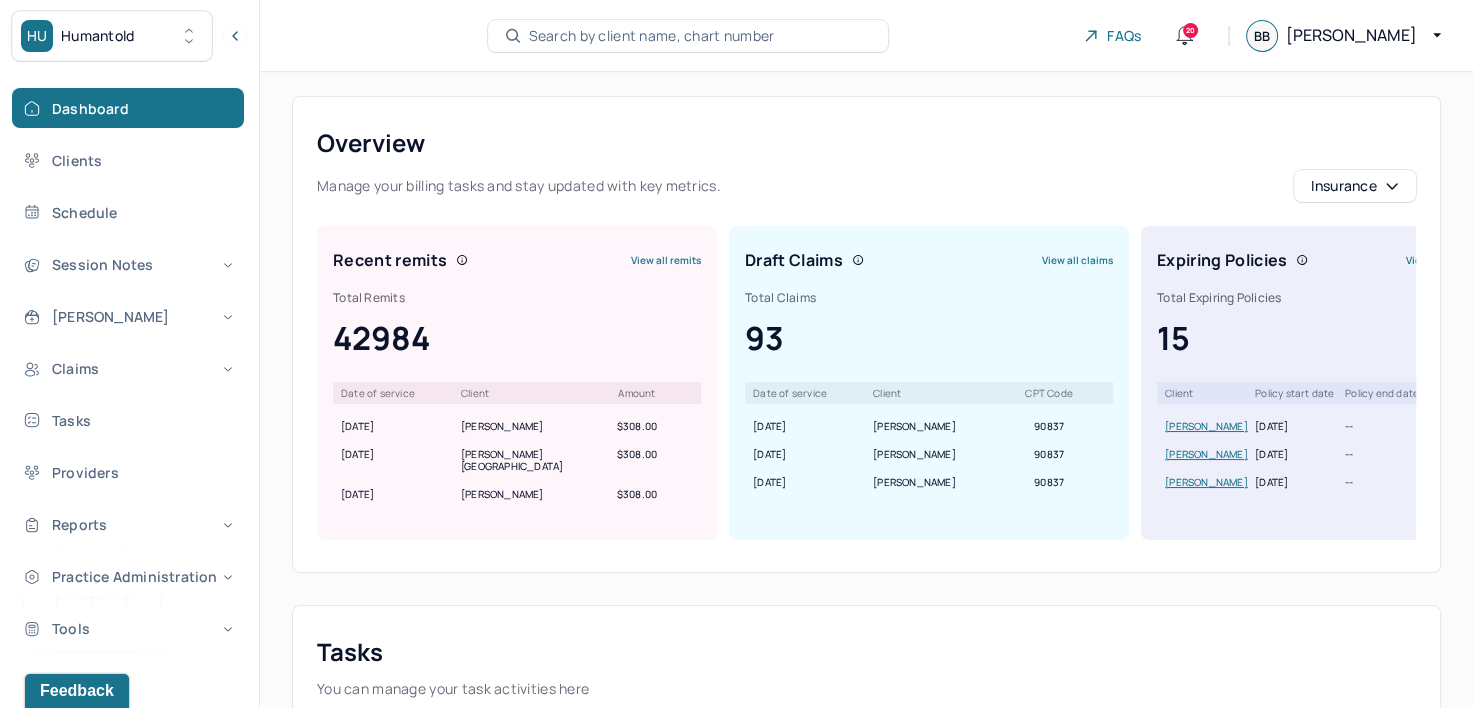 click 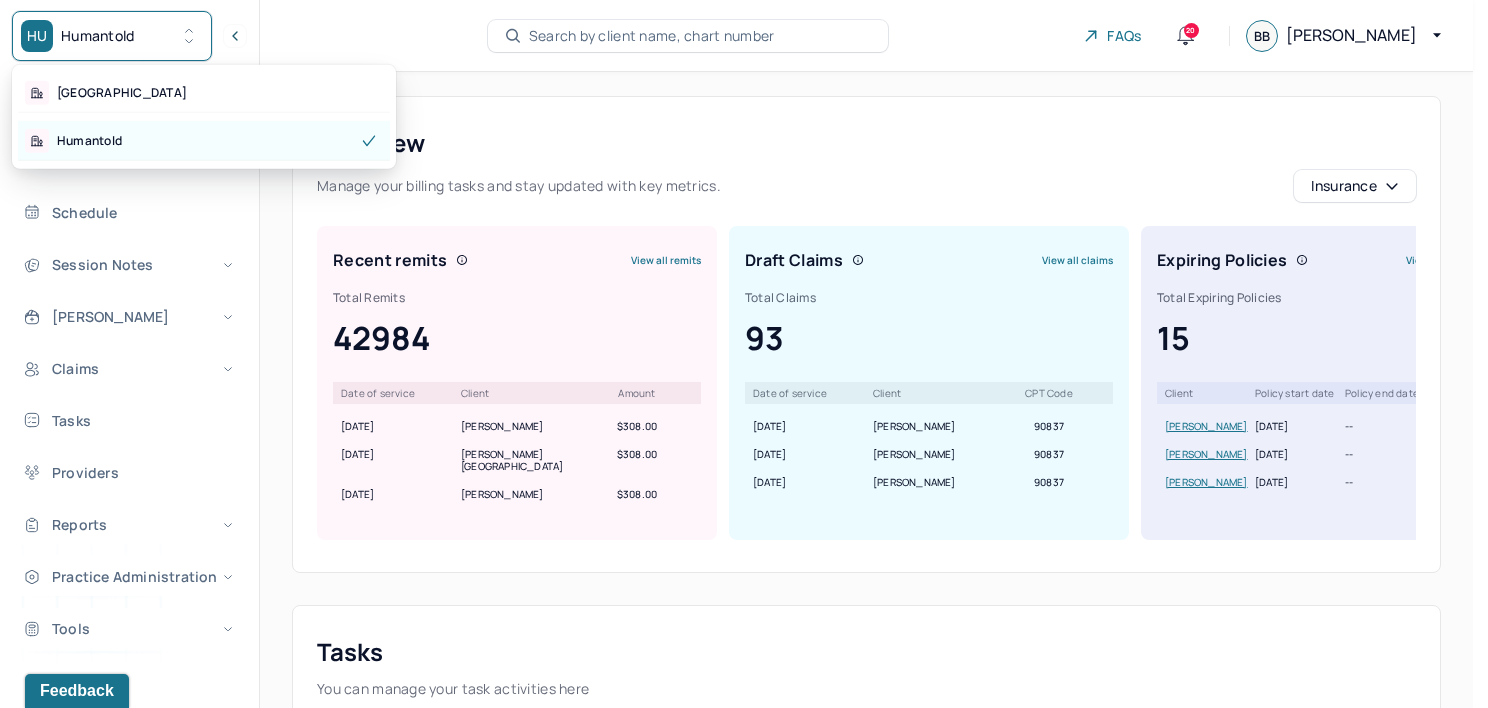click on "Humantold" at bounding box center (204, 141) 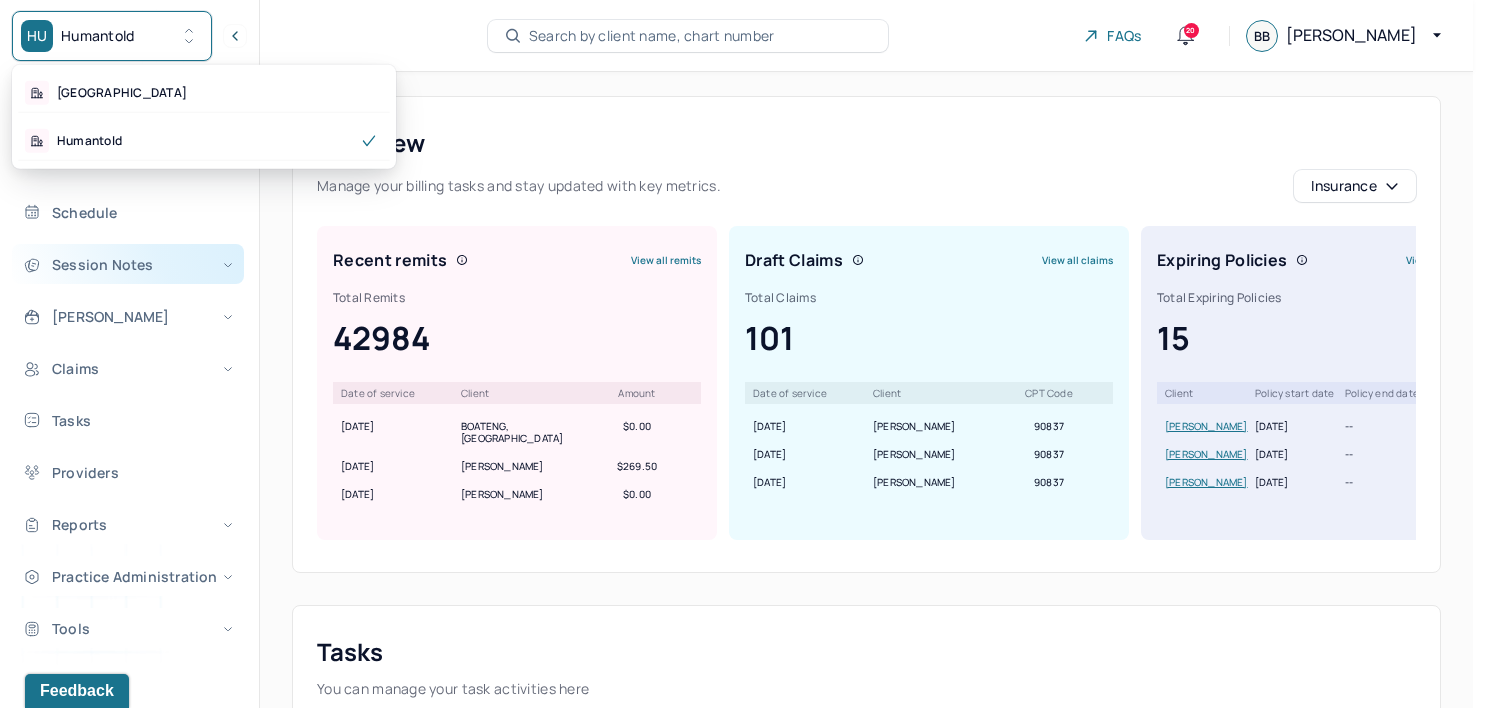 click on "Session Notes" at bounding box center [128, 264] 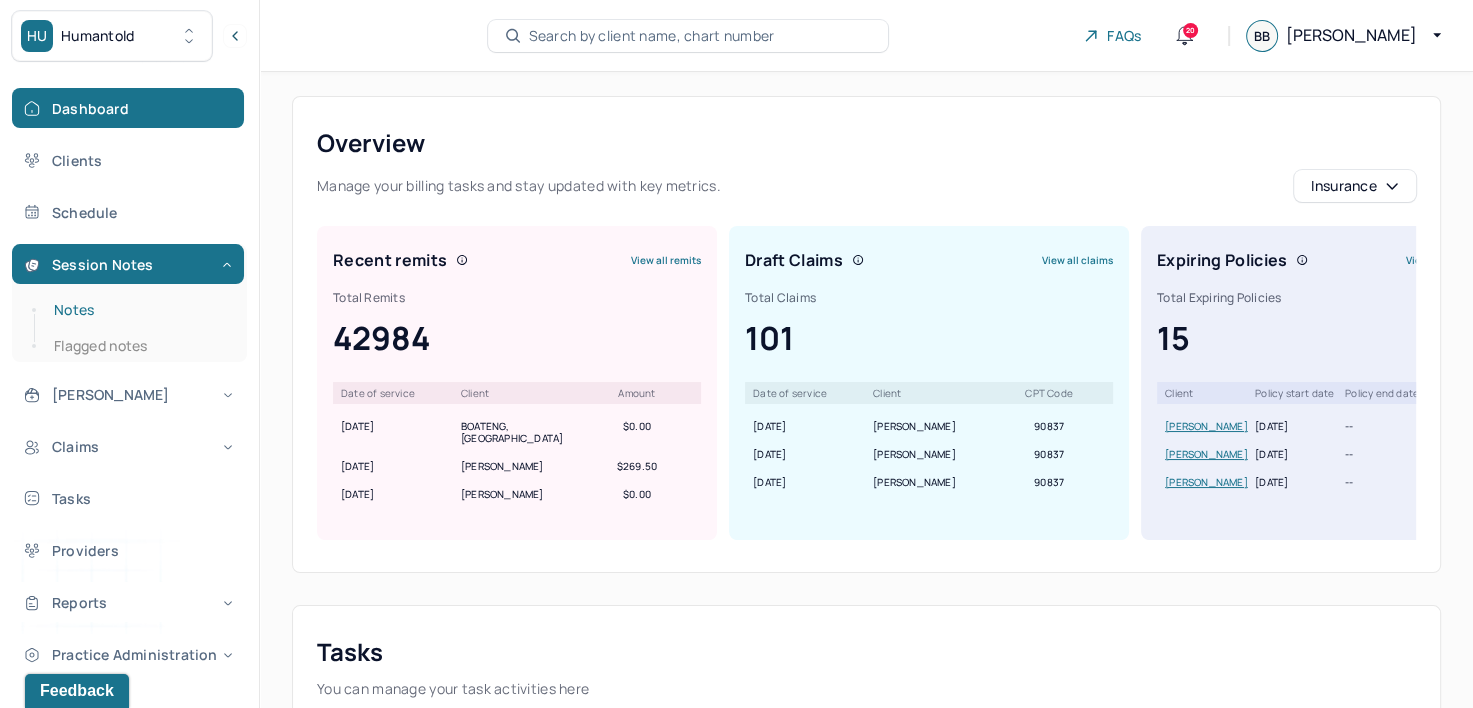 click on "Notes" at bounding box center [139, 310] 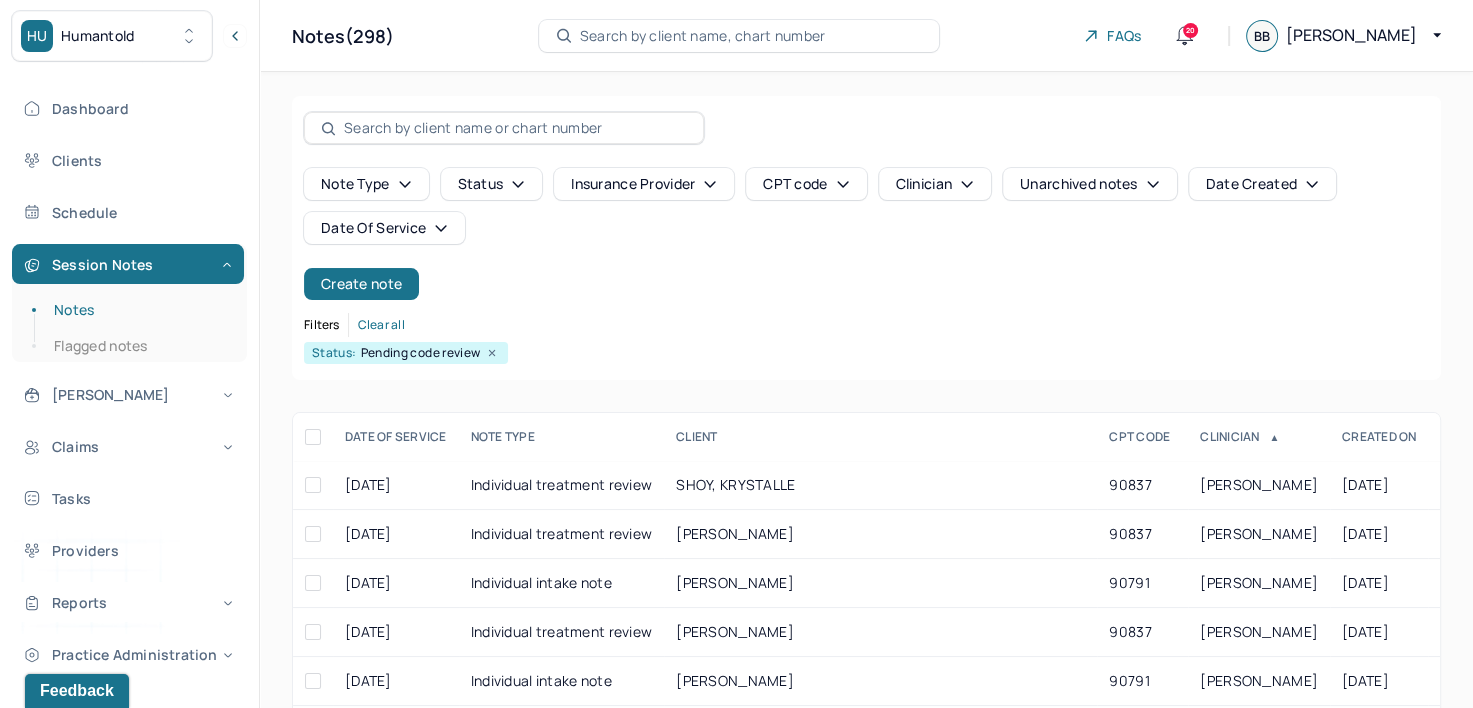 click 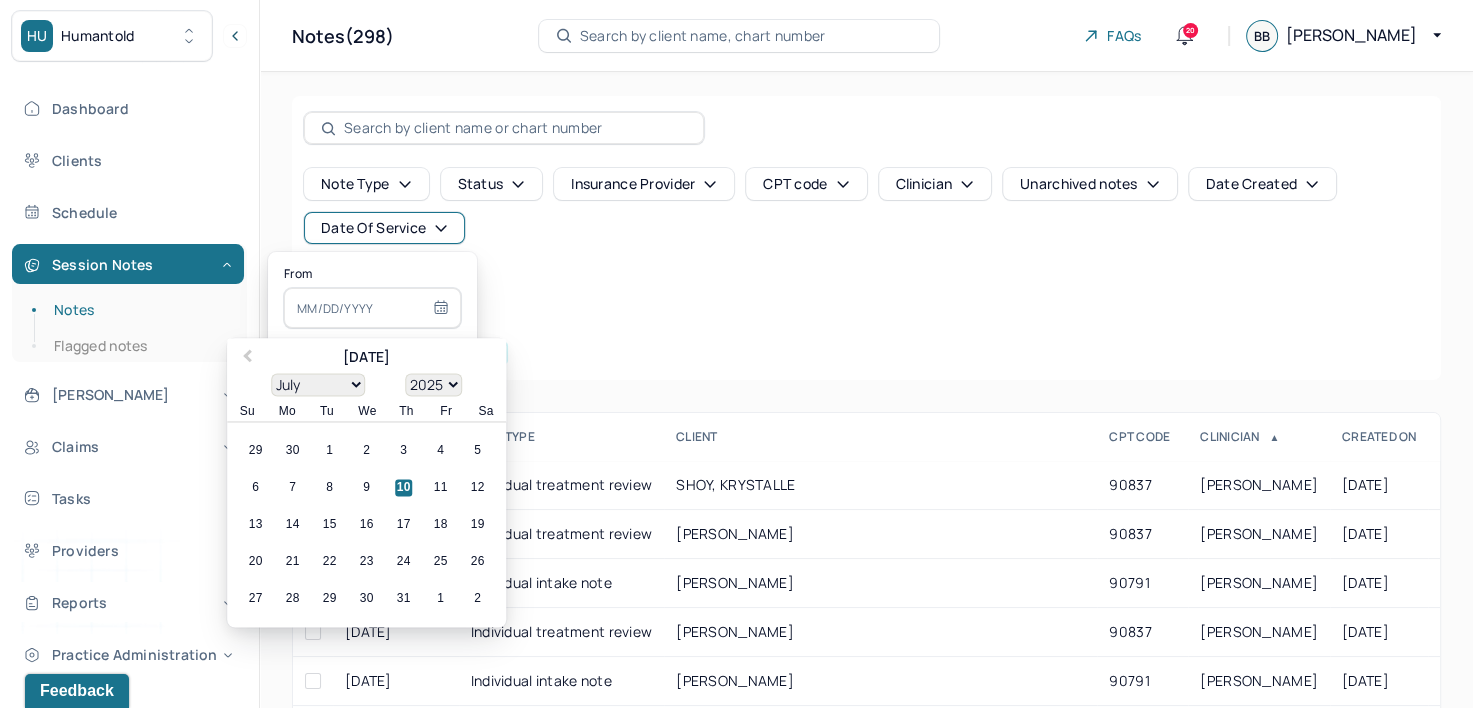 click at bounding box center (372, 308) 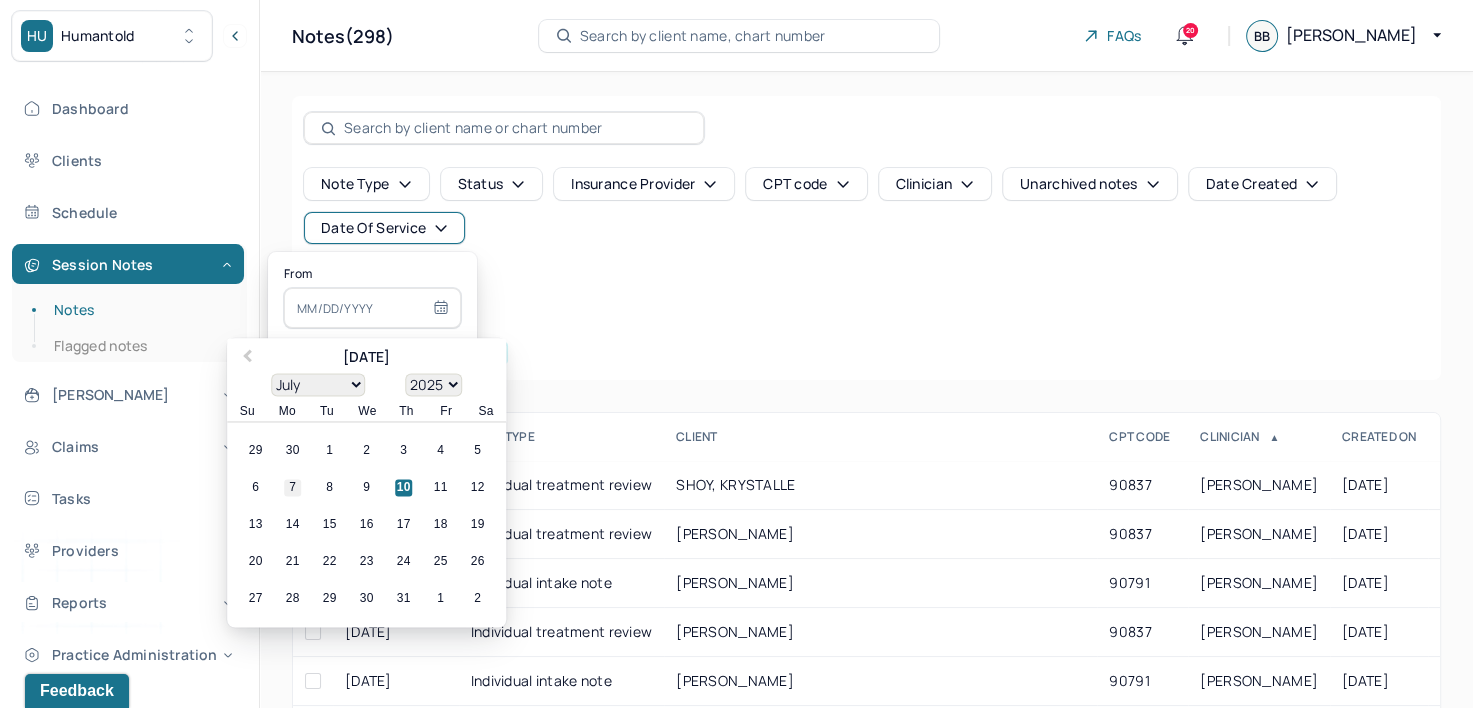 click on "7" at bounding box center [292, 488] 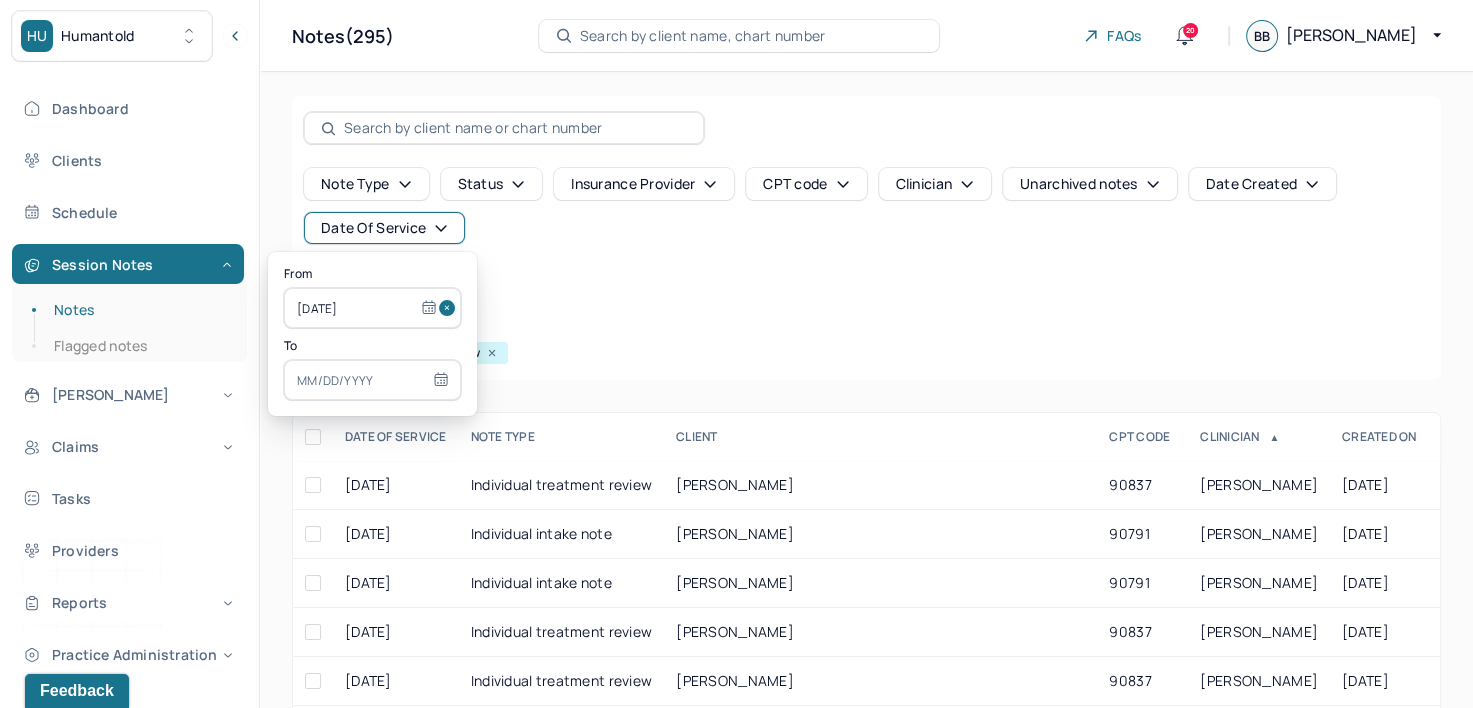 click at bounding box center (372, 380) 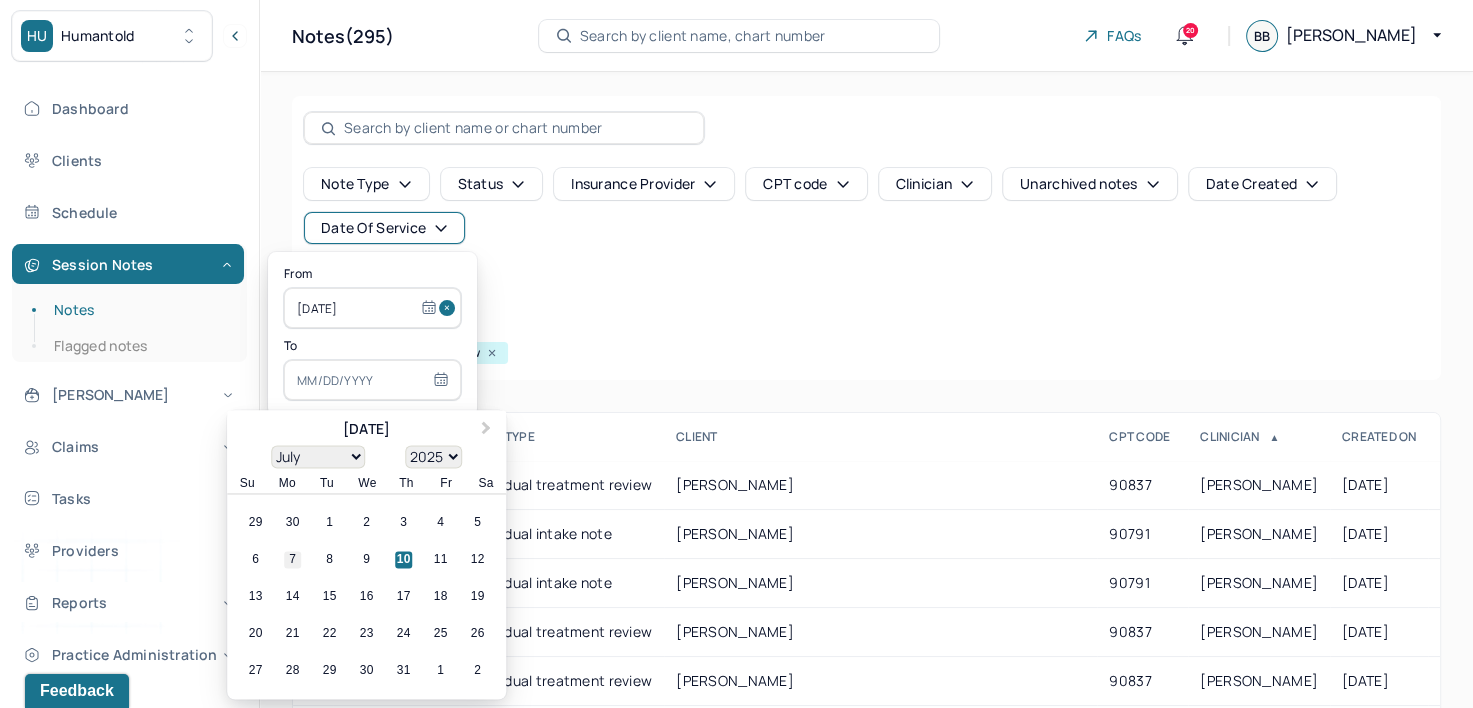 click on "7" at bounding box center (292, 560) 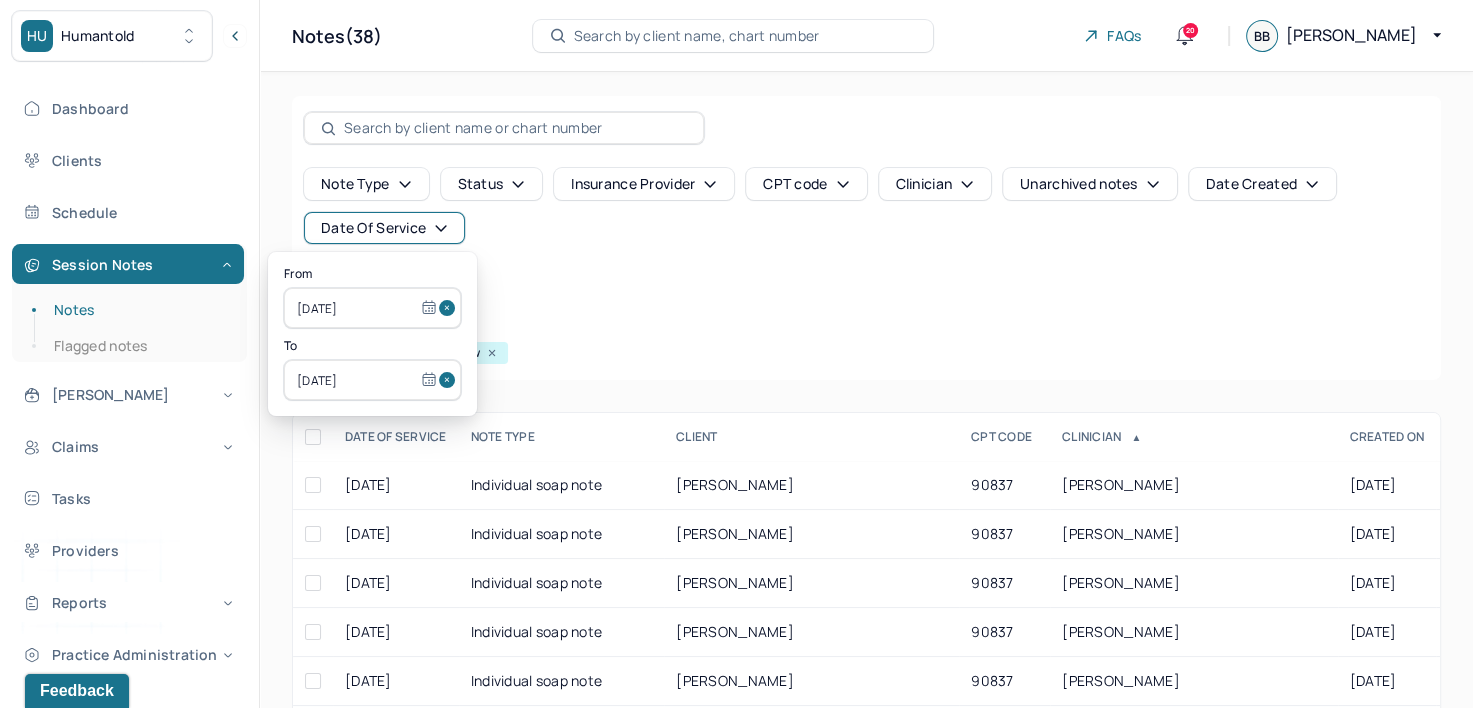 click on "Note type     Status     Insurance provider     CPT code     Clinician     Unarchived notes     Date Created     Date Of Service     Create note   Filters   Clear all   Status: Pending code review" at bounding box center [866, 238] 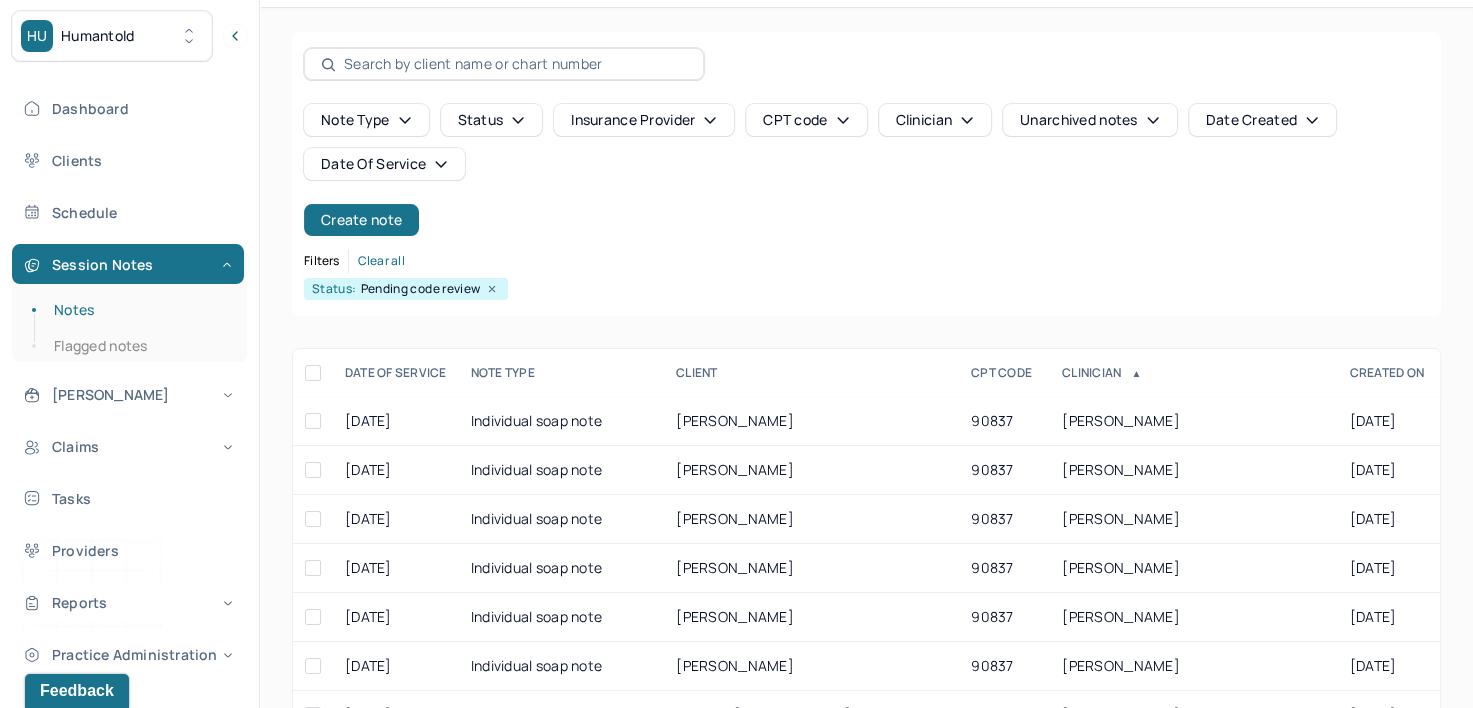 scroll, scrollTop: 100, scrollLeft: 0, axis: vertical 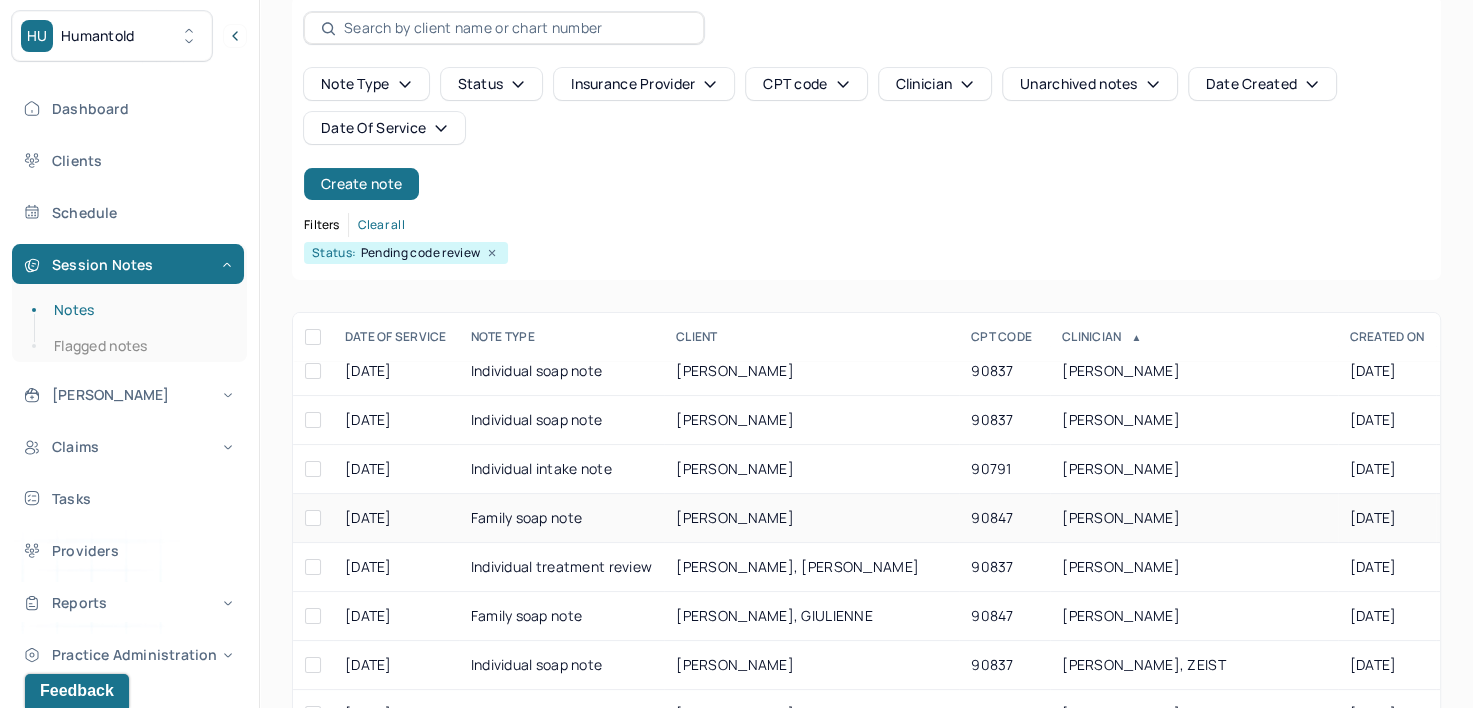click on "[PERSON_NAME]" at bounding box center [1121, 517] 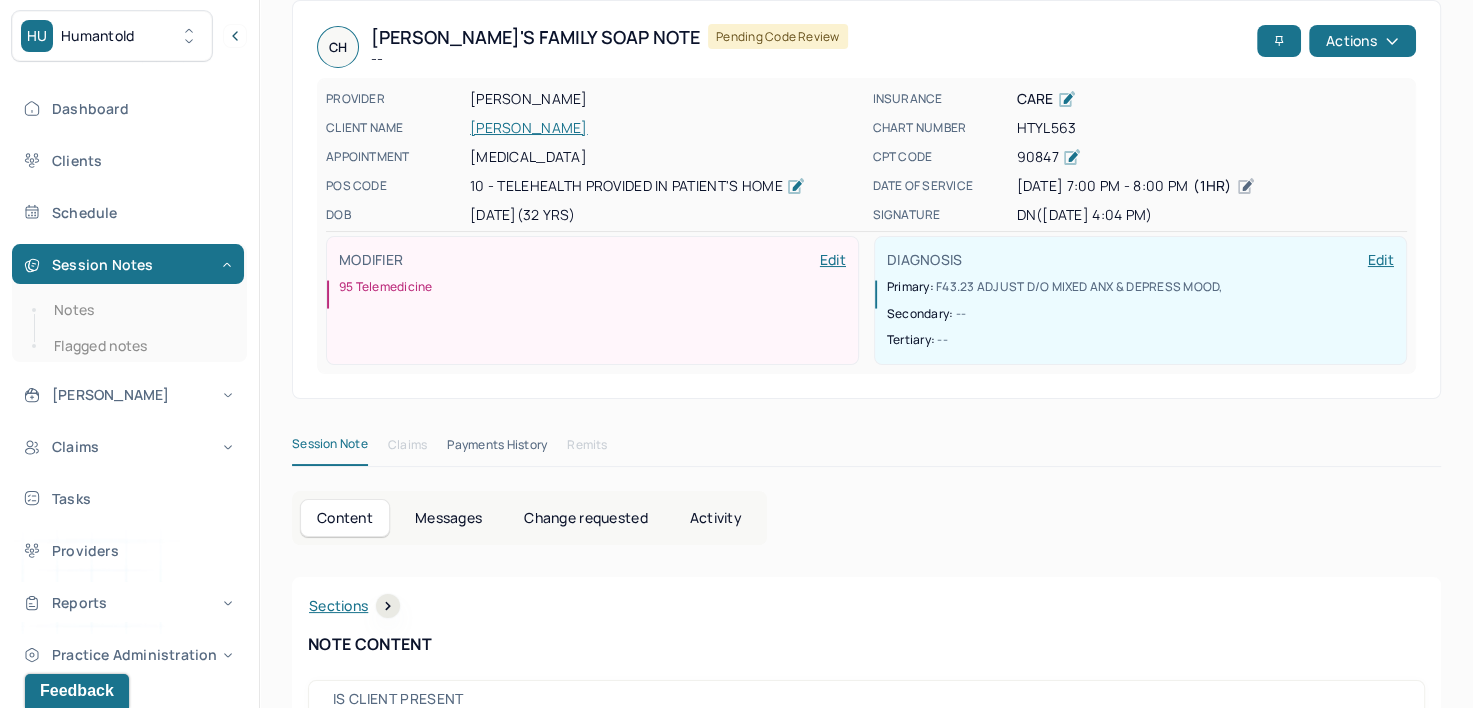 scroll, scrollTop: 0, scrollLeft: 0, axis: both 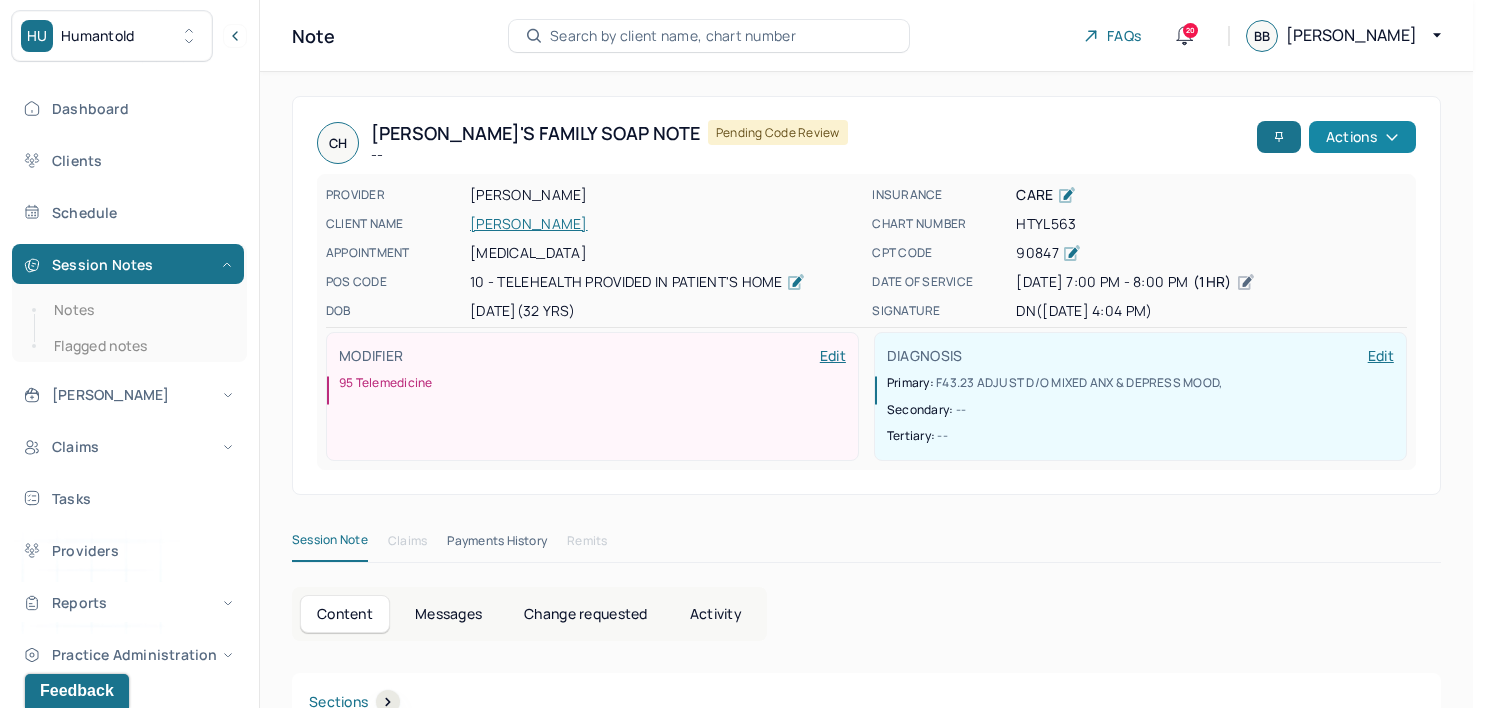 click on "Actions" at bounding box center [1362, 137] 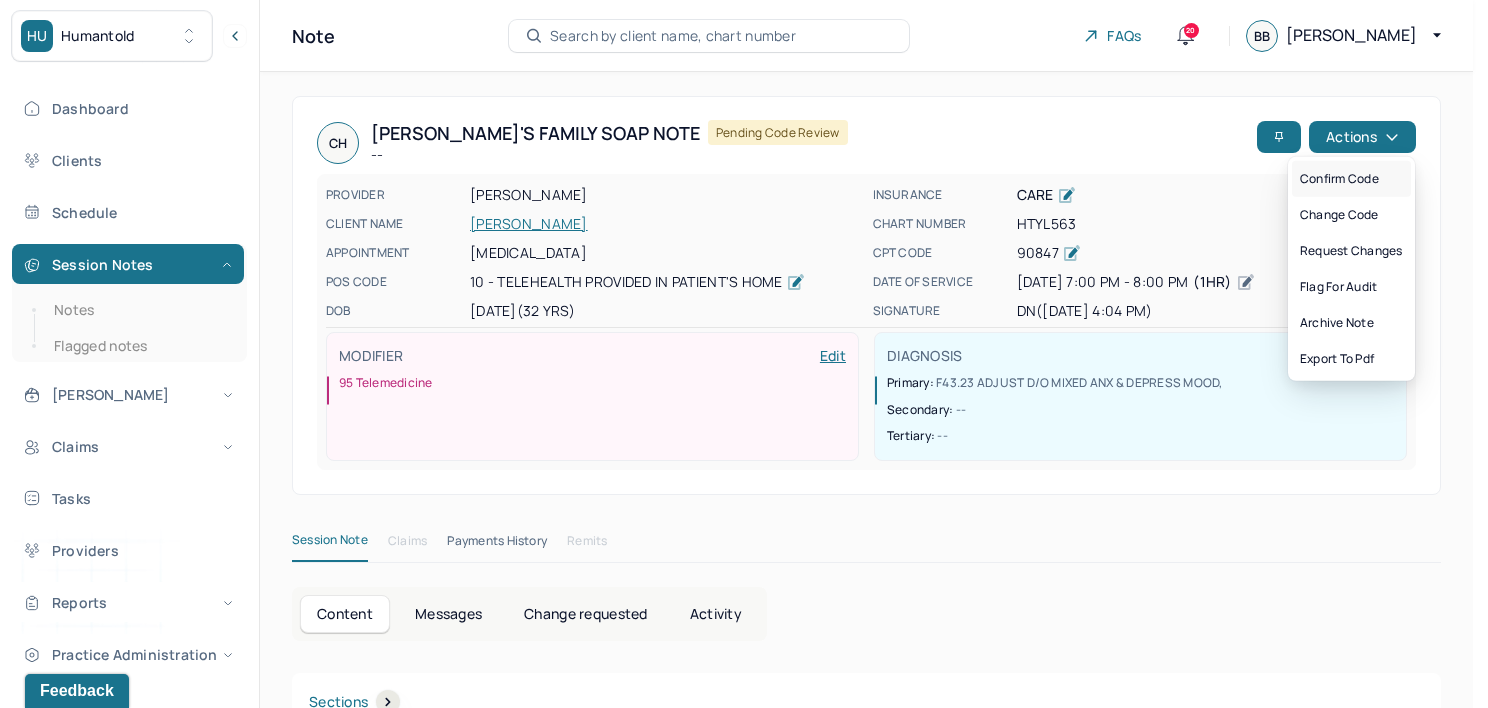 click on "Confirm code" at bounding box center (1351, 179) 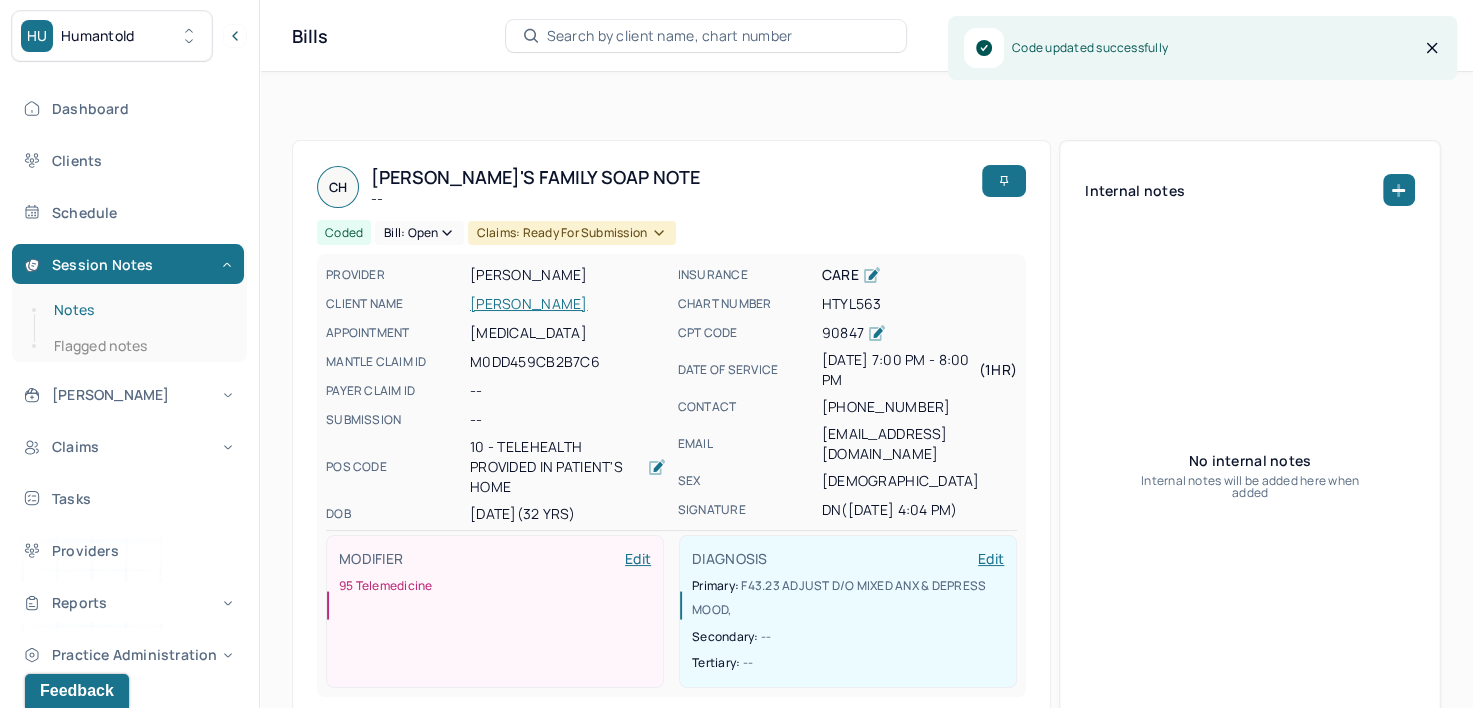 click on "Notes" at bounding box center [139, 310] 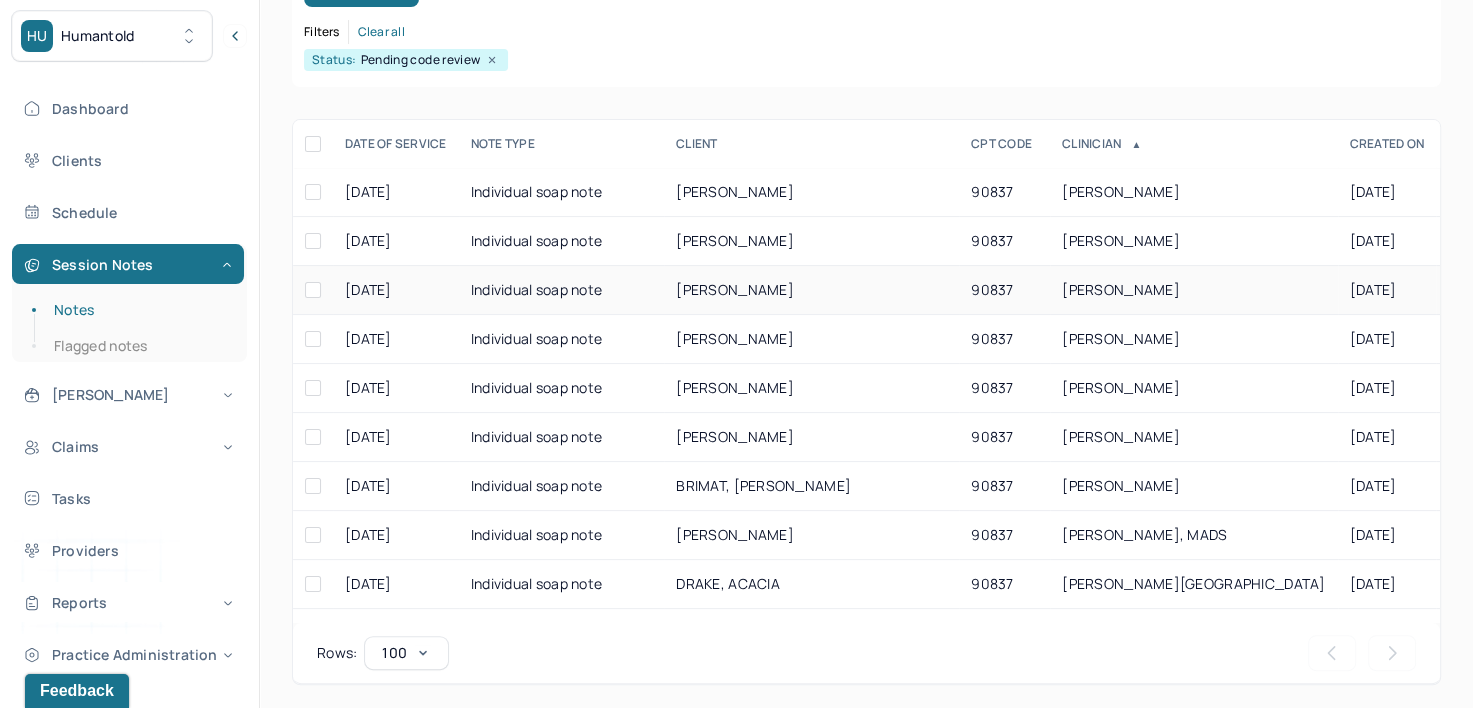 scroll, scrollTop: 294, scrollLeft: 0, axis: vertical 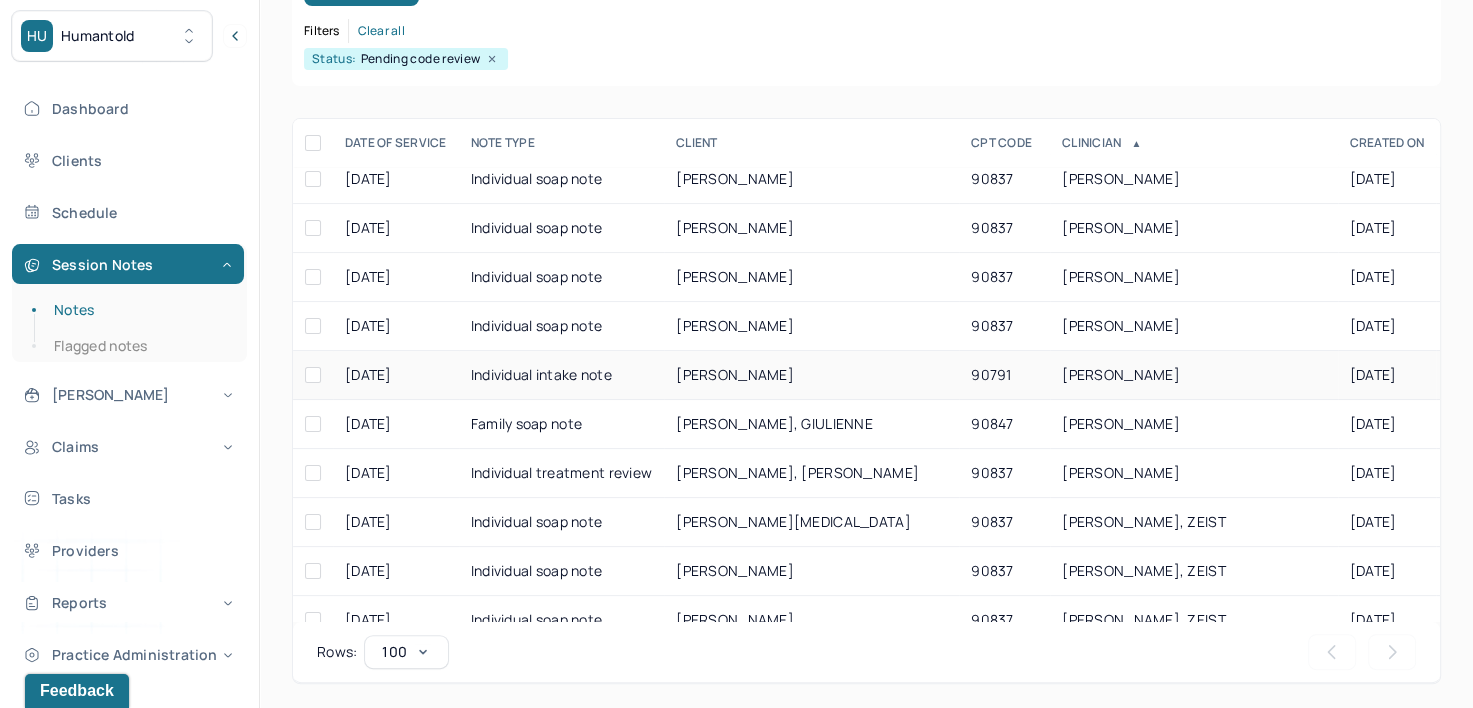 click on "[PERSON_NAME]" at bounding box center [1121, 374] 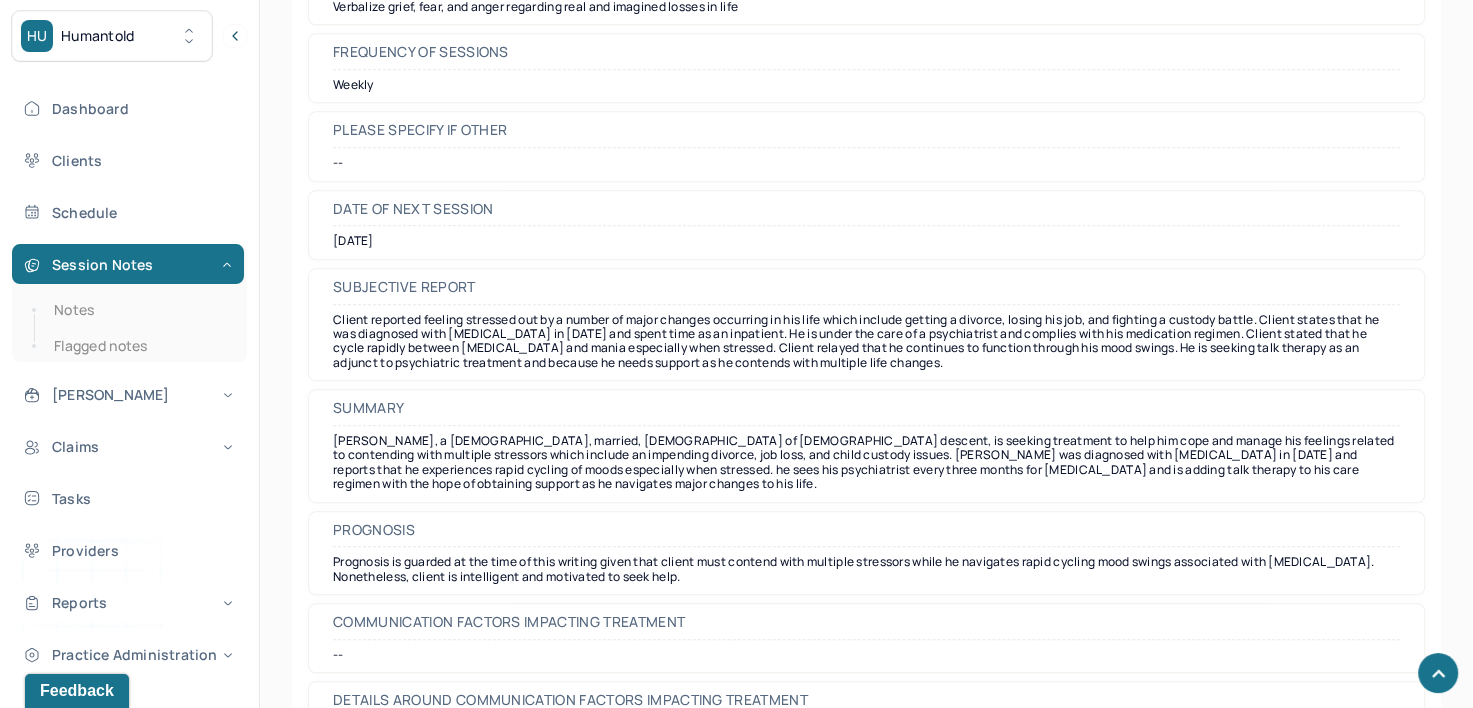 scroll, scrollTop: 9443, scrollLeft: 0, axis: vertical 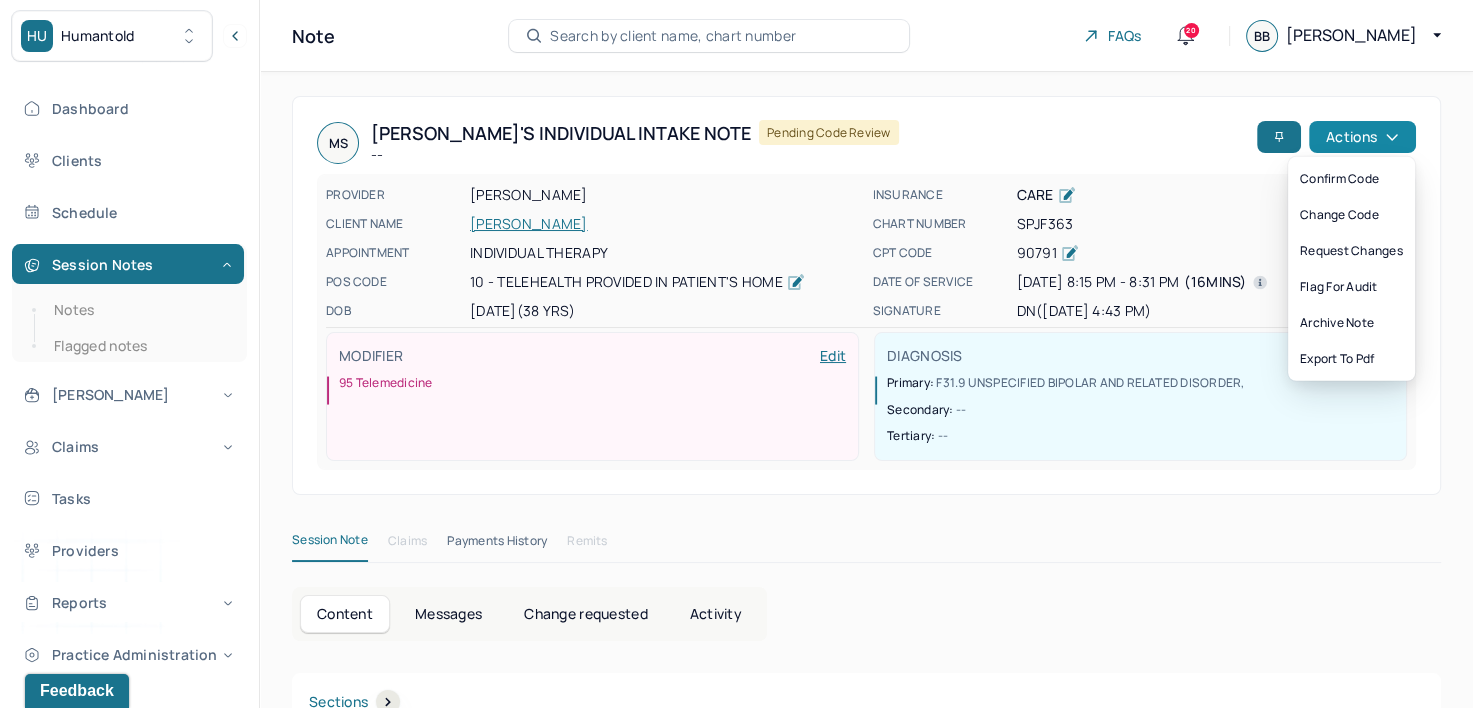 click 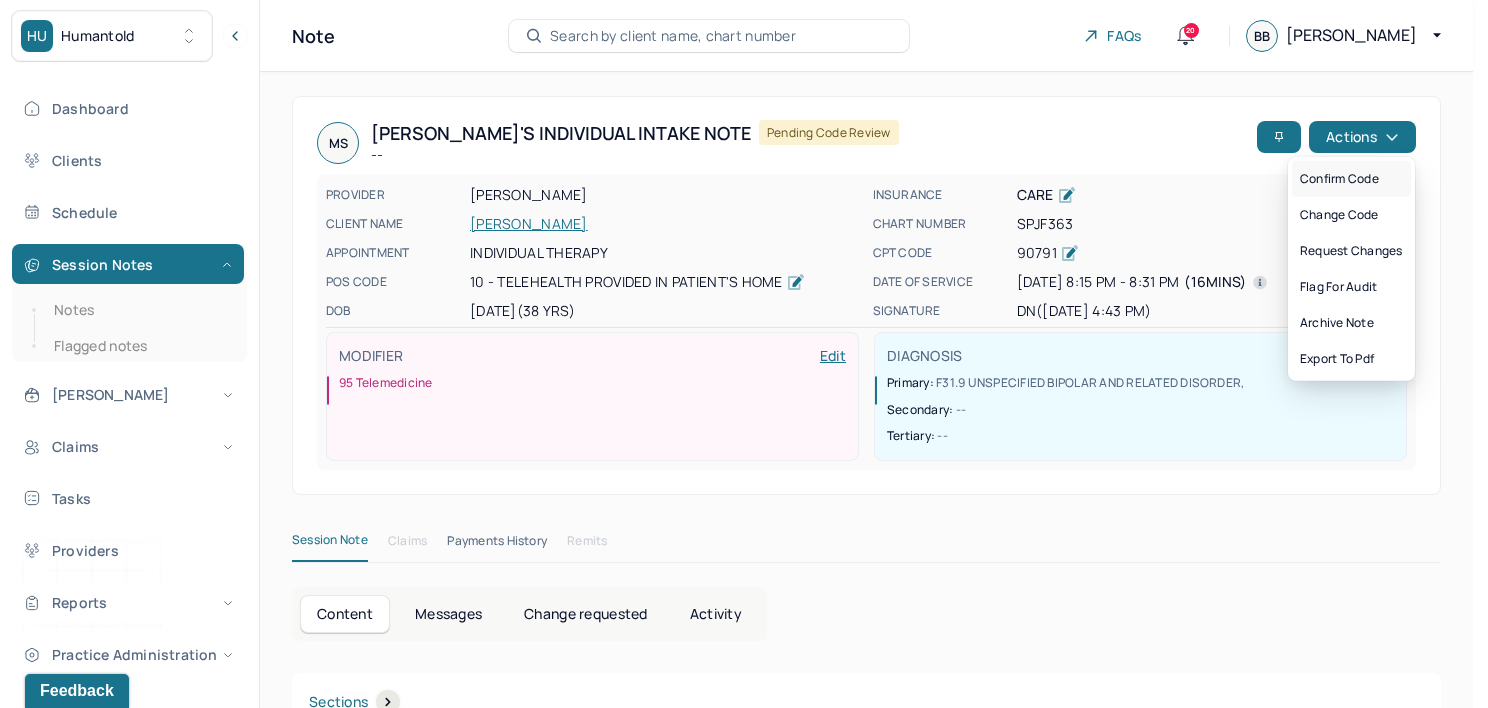 click on "Confirm code" at bounding box center [1351, 179] 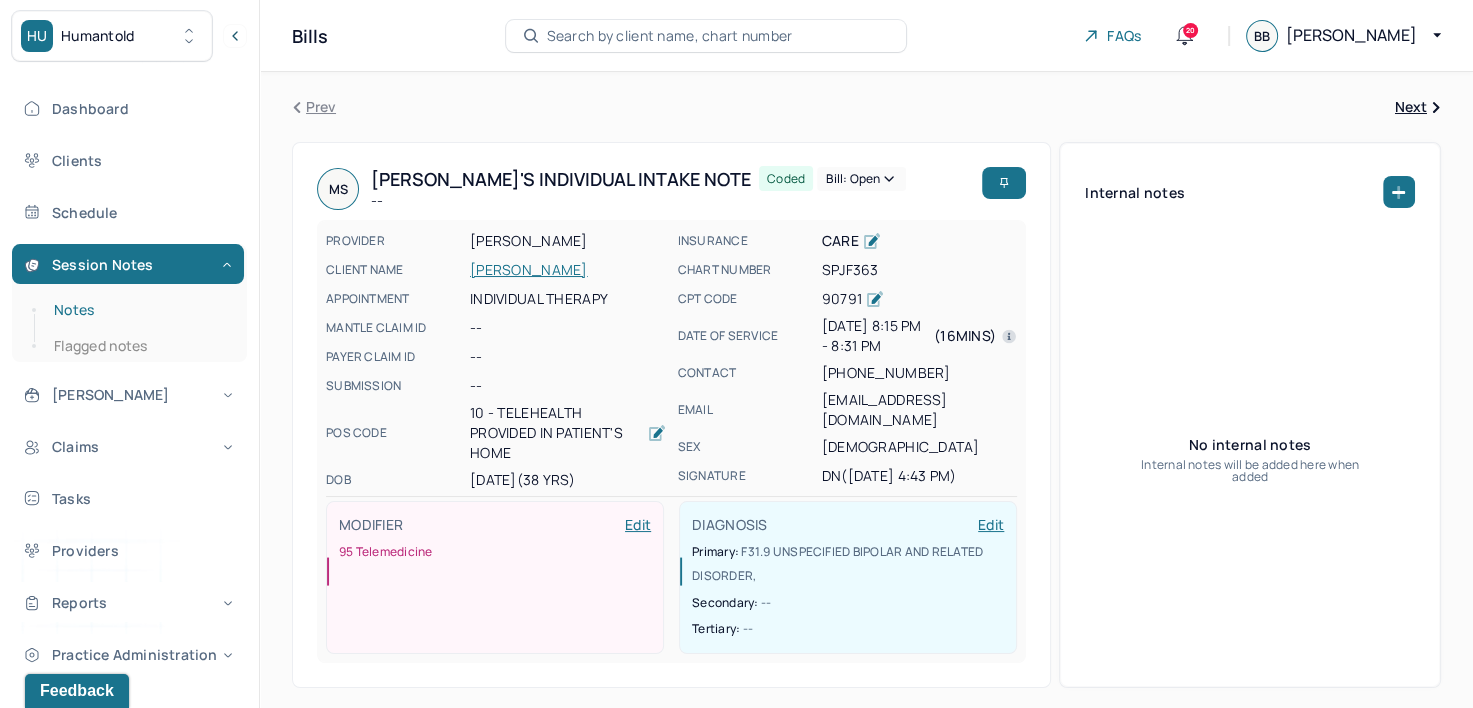 click on "Notes" at bounding box center (139, 310) 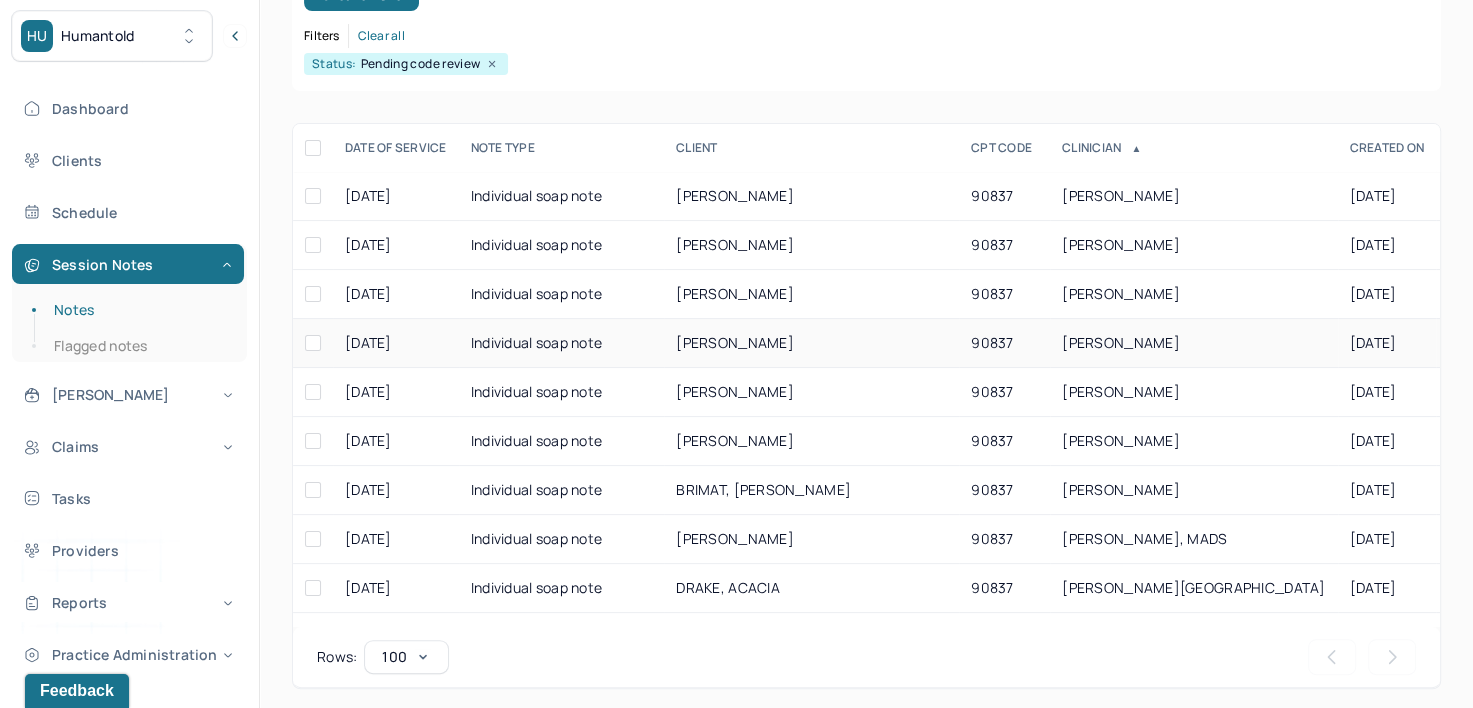 scroll, scrollTop: 294, scrollLeft: 0, axis: vertical 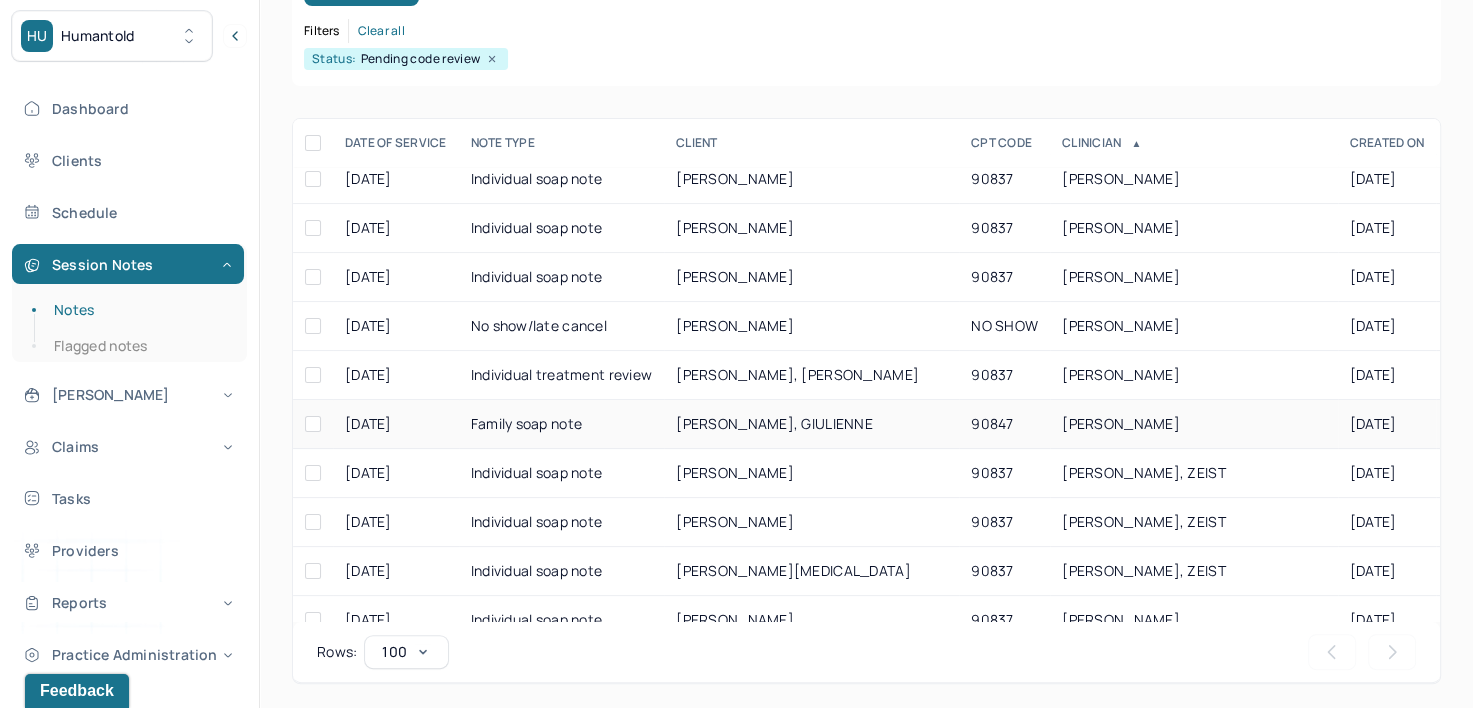 click on "[PERSON_NAME]" at bounding box center [1121, 423] 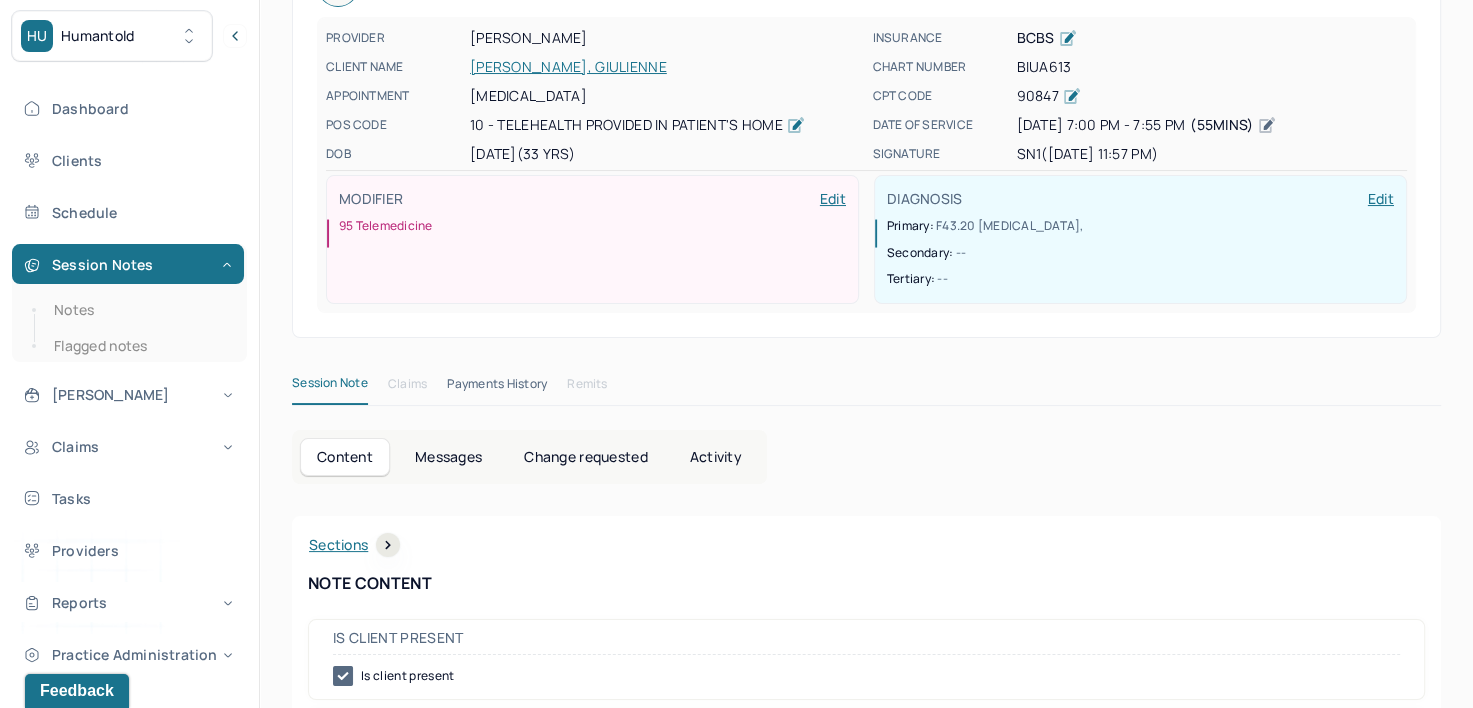 scroll, scrollTop: 0, scrollLeft: 0, axis: both 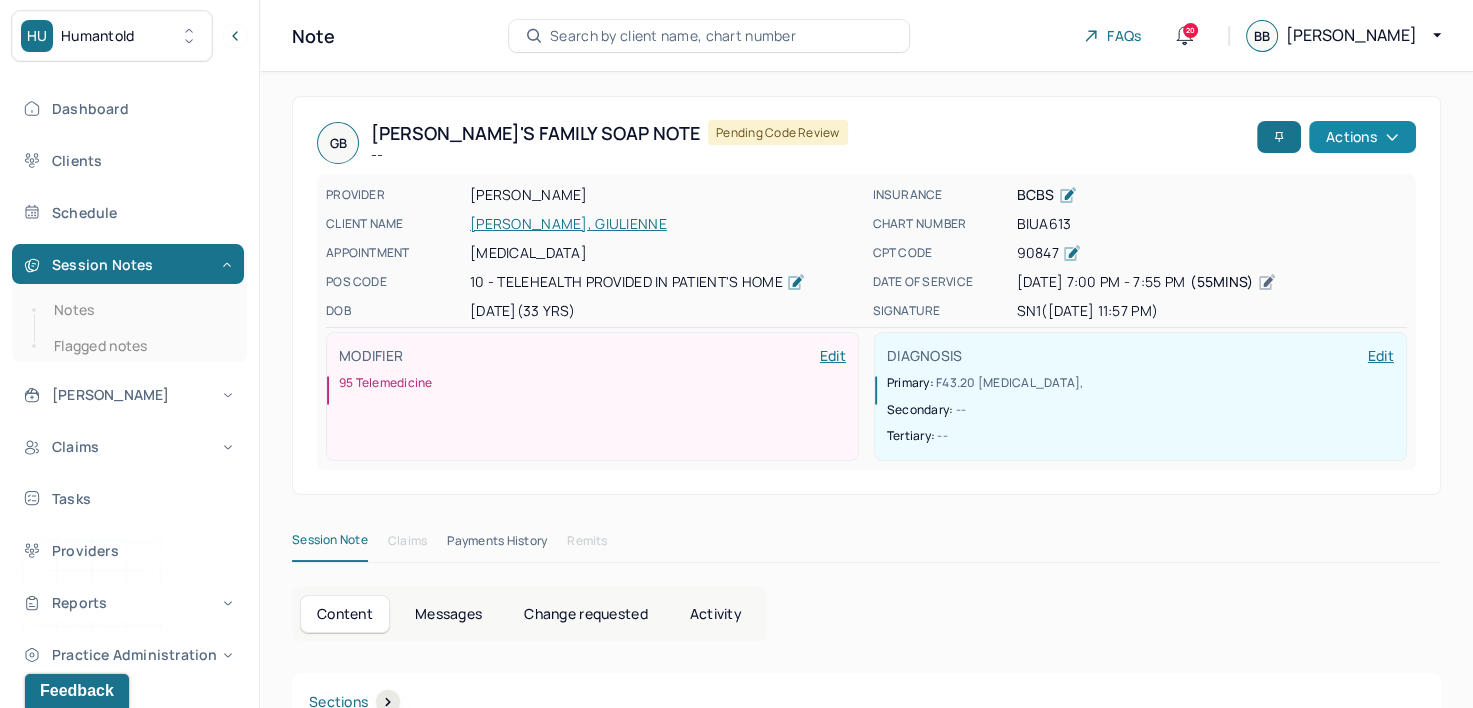 click on "Actions" at bounding box center (1362, 137) 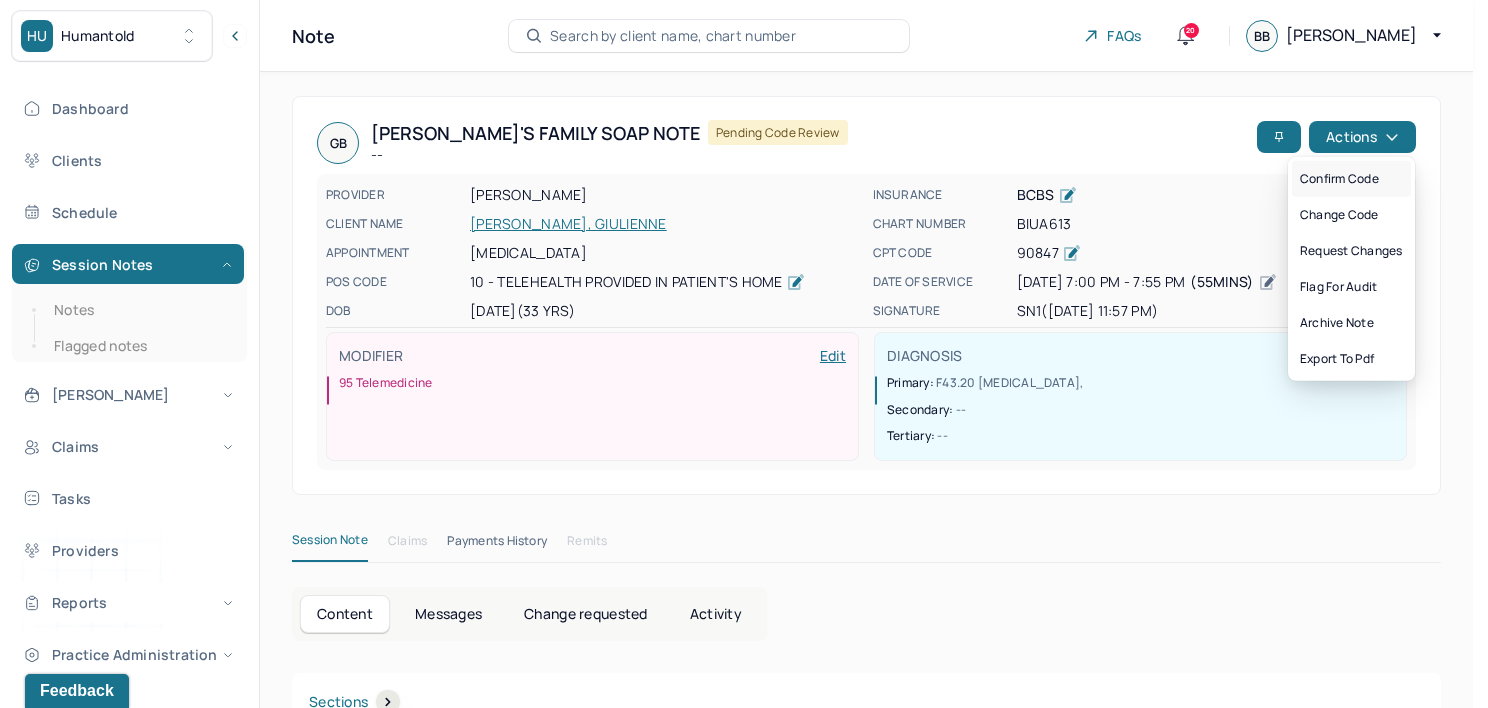 click on "Confirm code" at bounding box center [1351, 179] 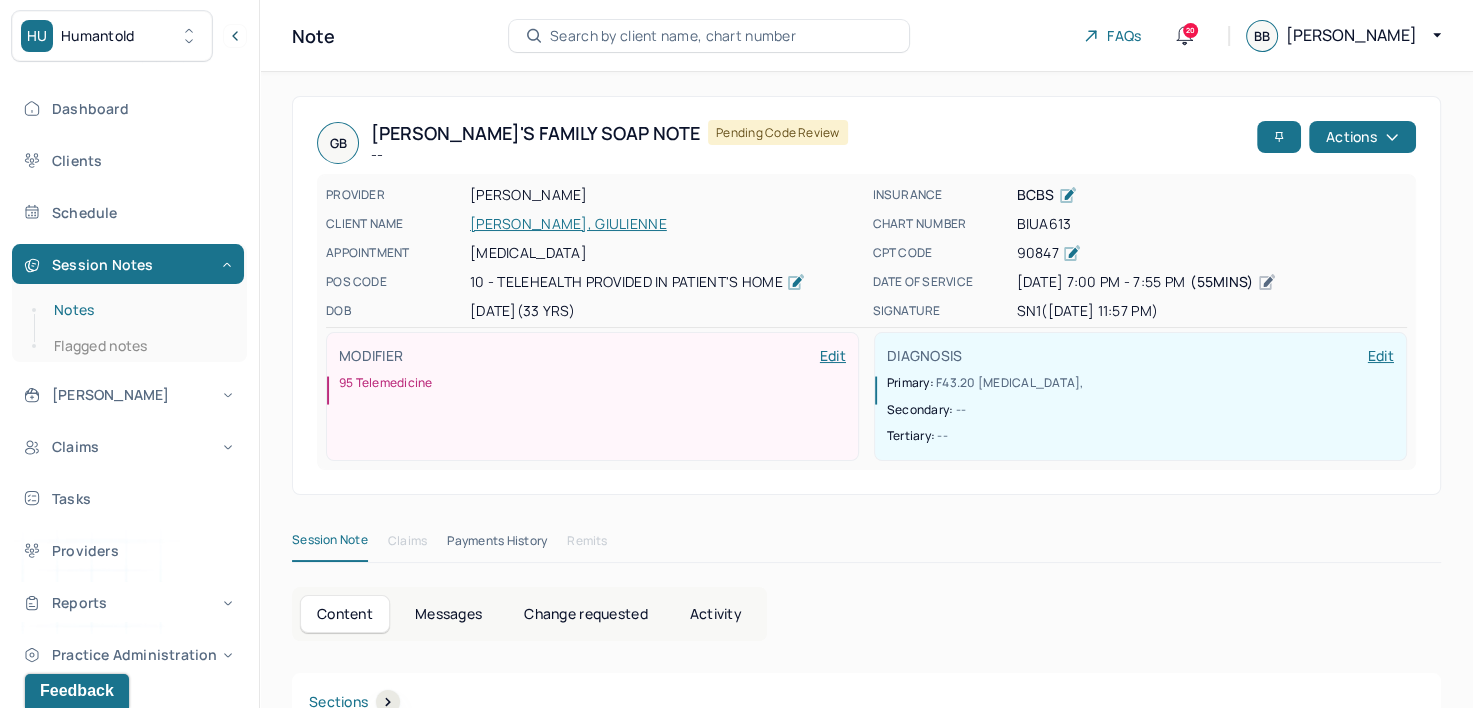 click on "Notes" at bounding box center (139, 310) 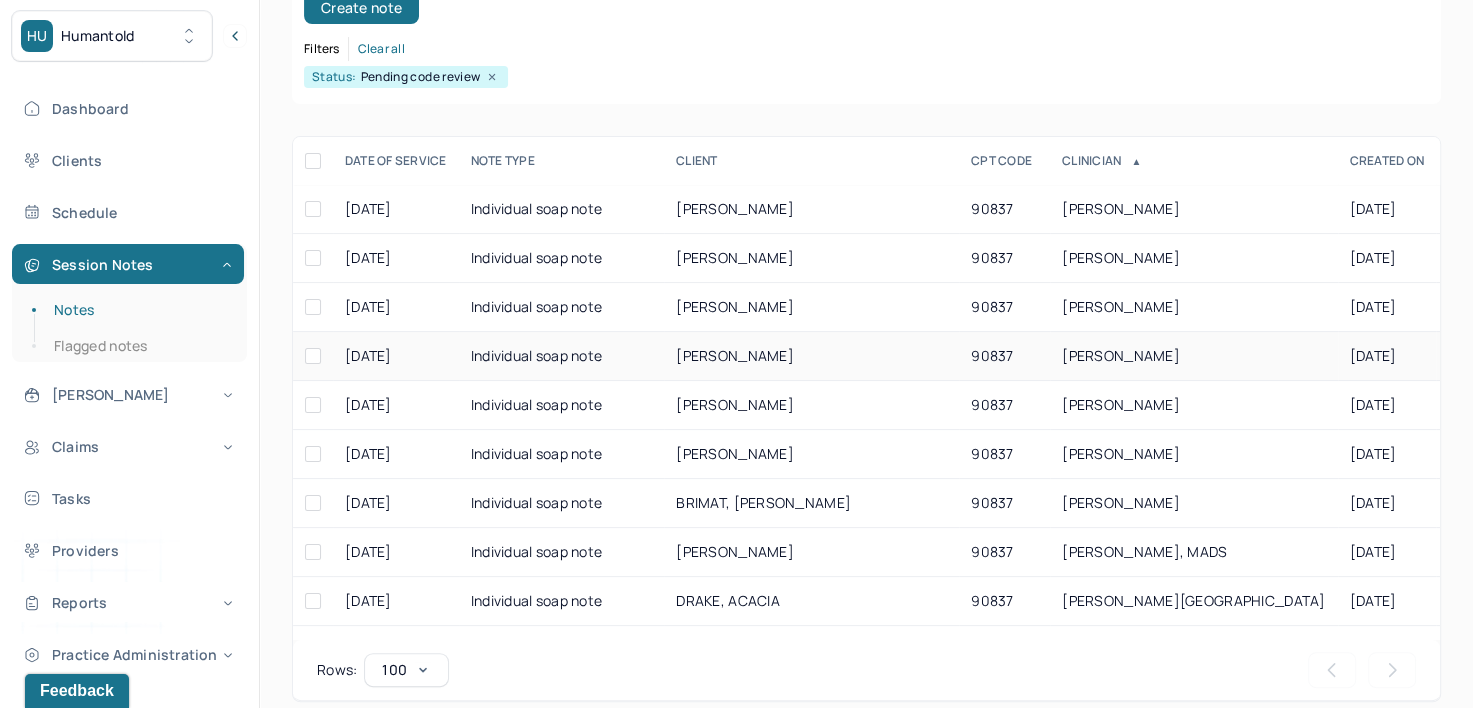 scroll, scrollTop: 294, scrollLeft: 0, axis: vertical 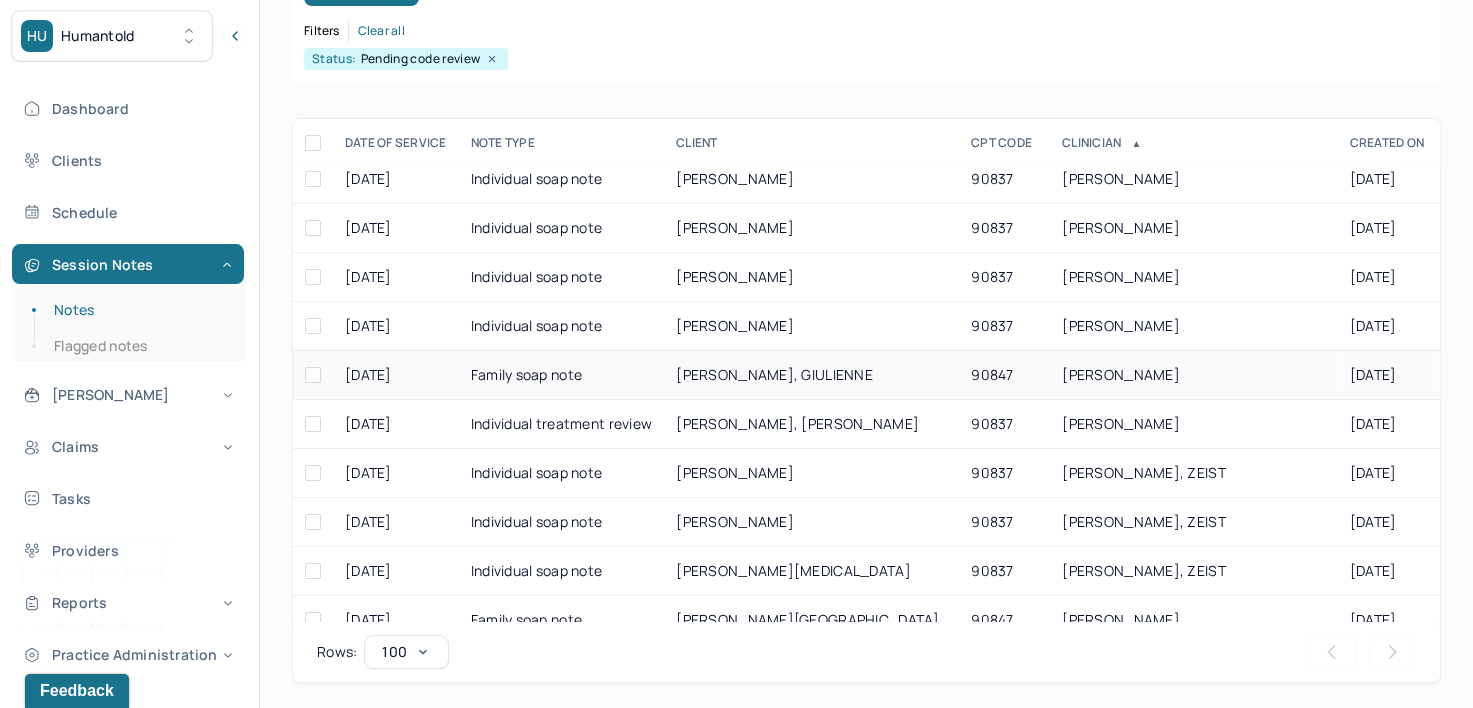 click on "[PERSON_NAME]" at bounding box center [1193, 375] 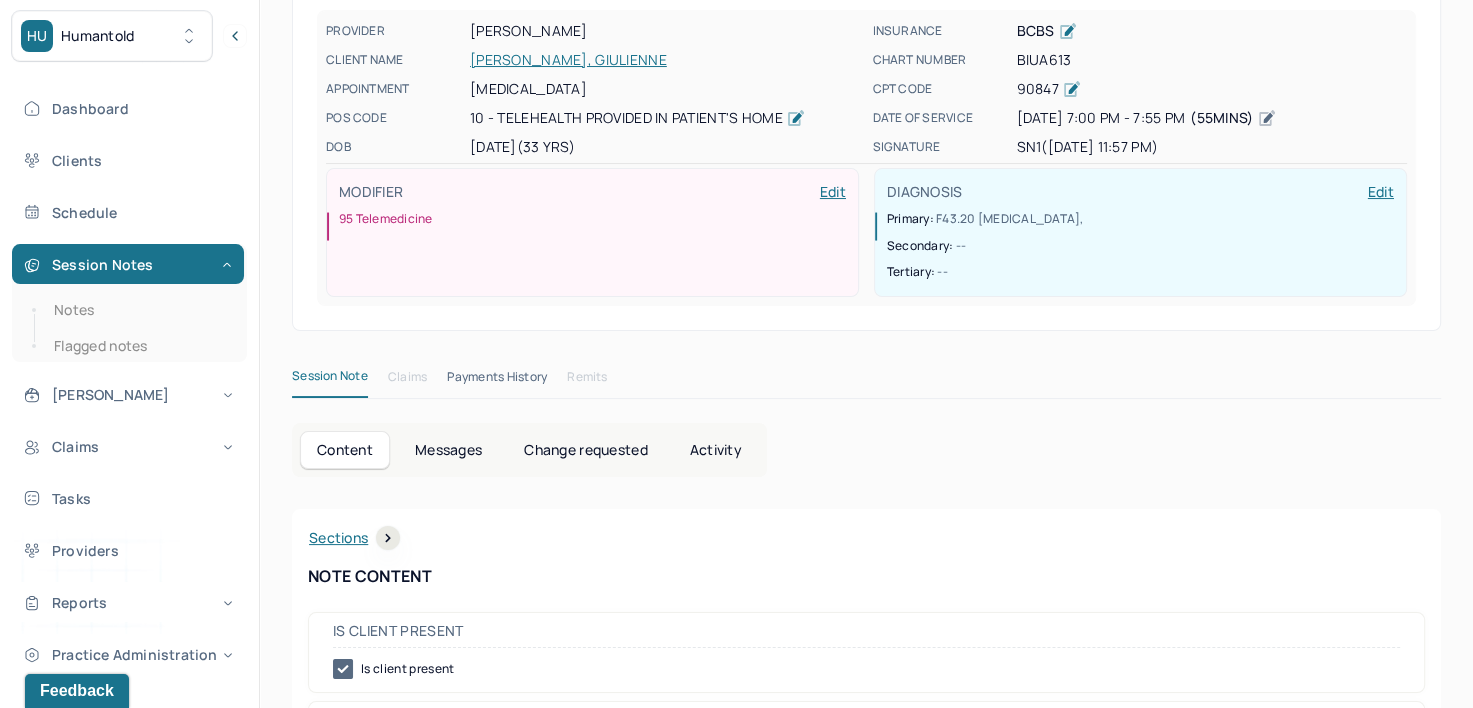 scroll, scrollTop: 94, scrollLeft: 0, axis: vertical 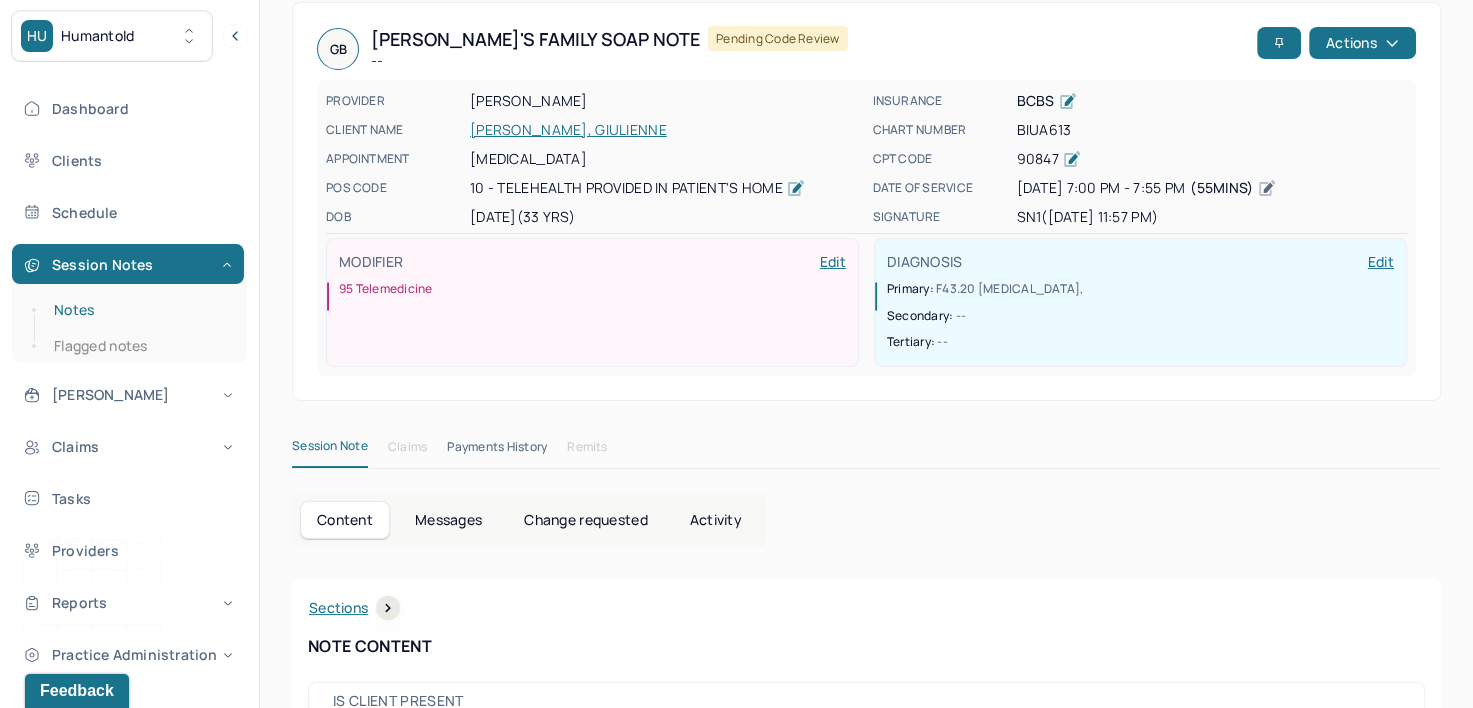 click on "Notes" at bounding box center (139, 310) 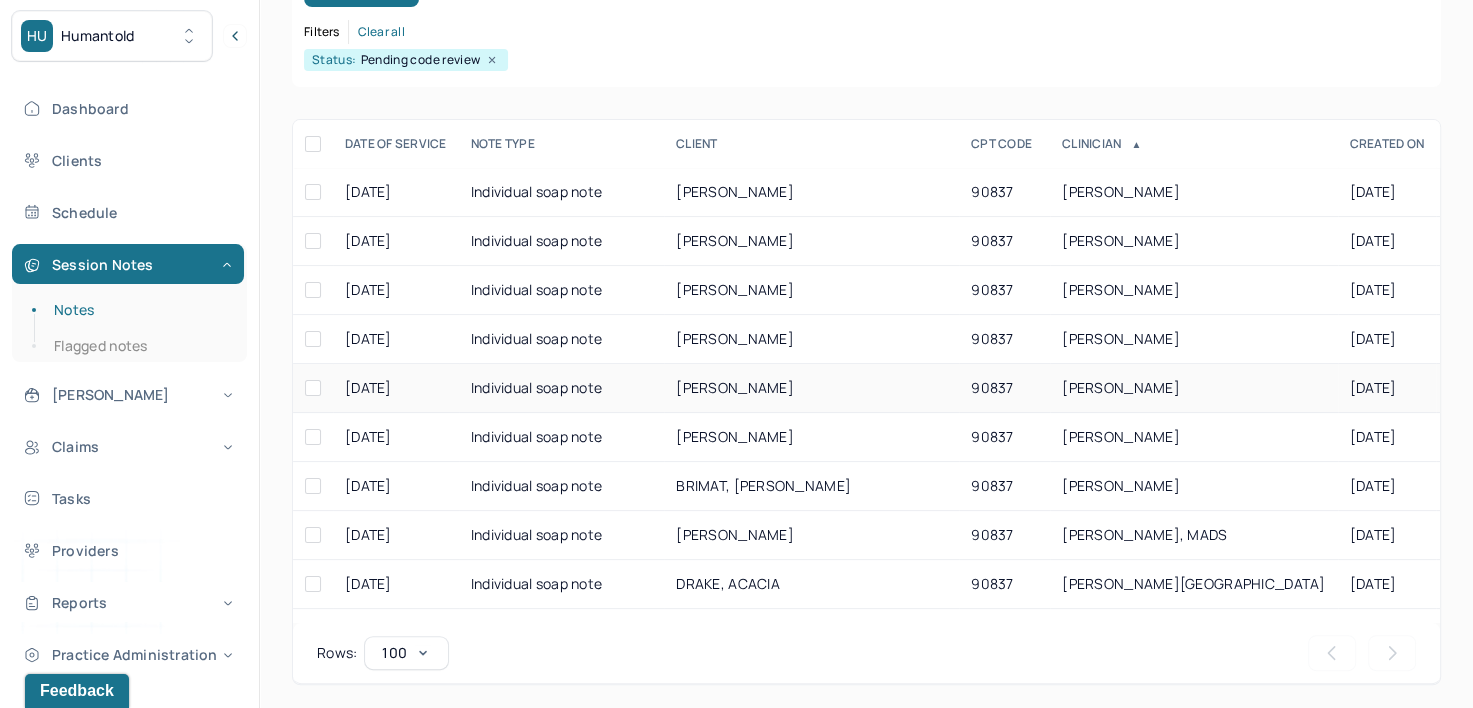 scroll, scrollTop: 294, scrollLeft: 0, axis: vertical 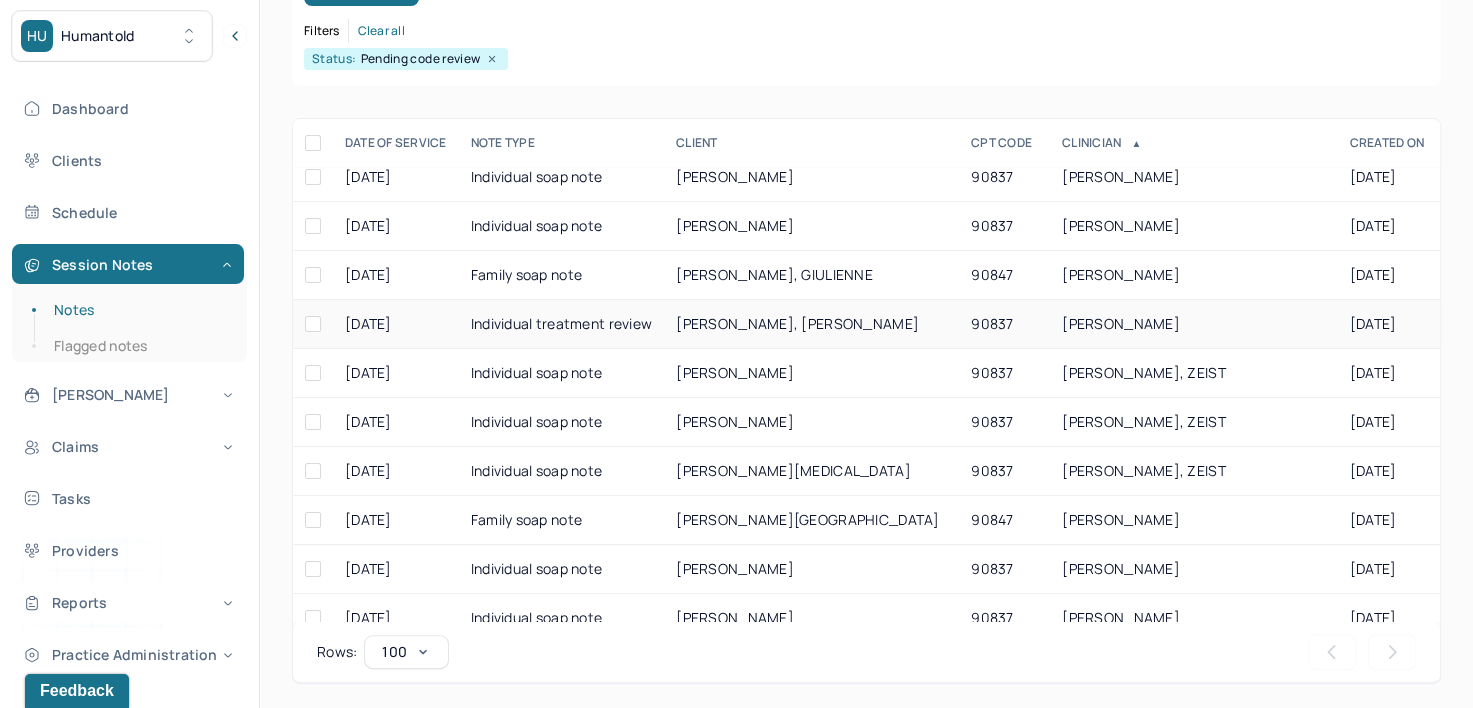 click on "[PERSON_NAME]" at bounding box center [1121, 323] 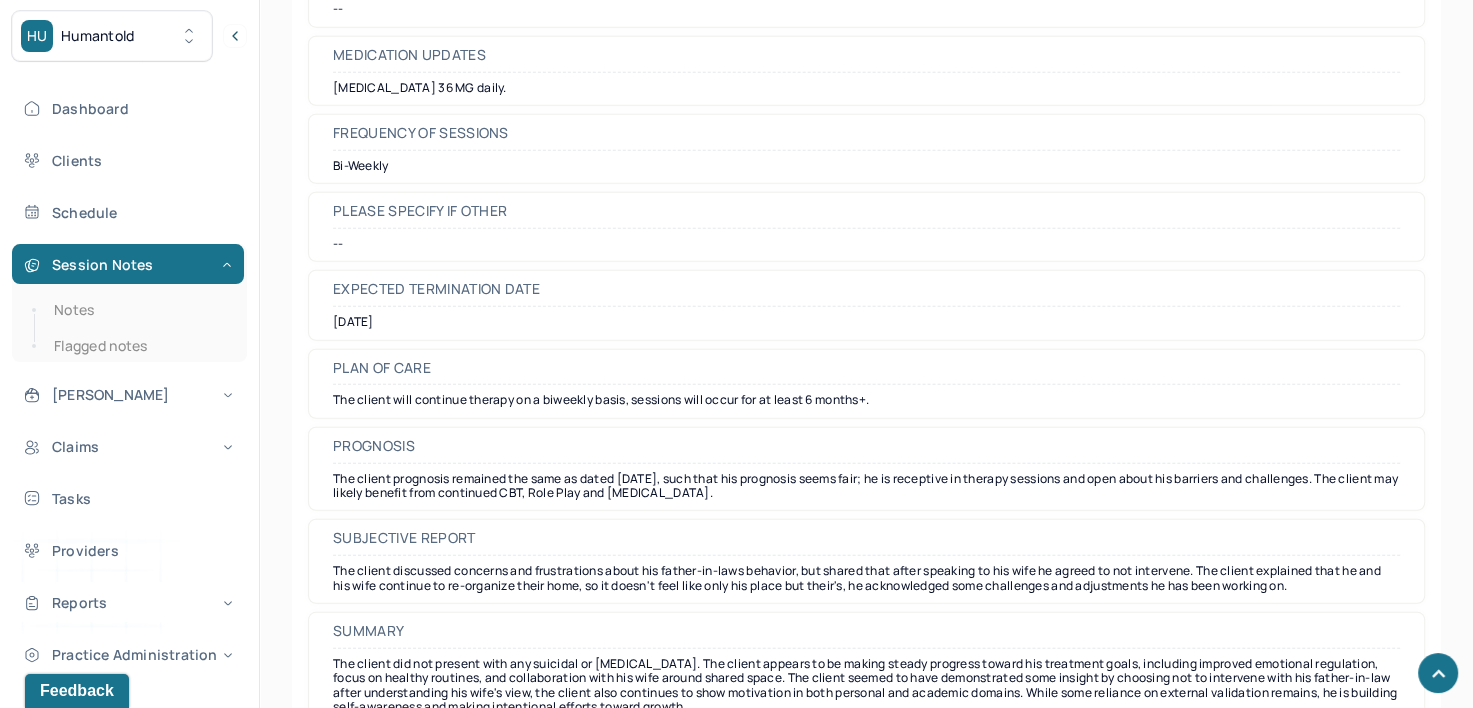 scroll, scrollTop: 5209, scrollLeft: 0, axis: vertical 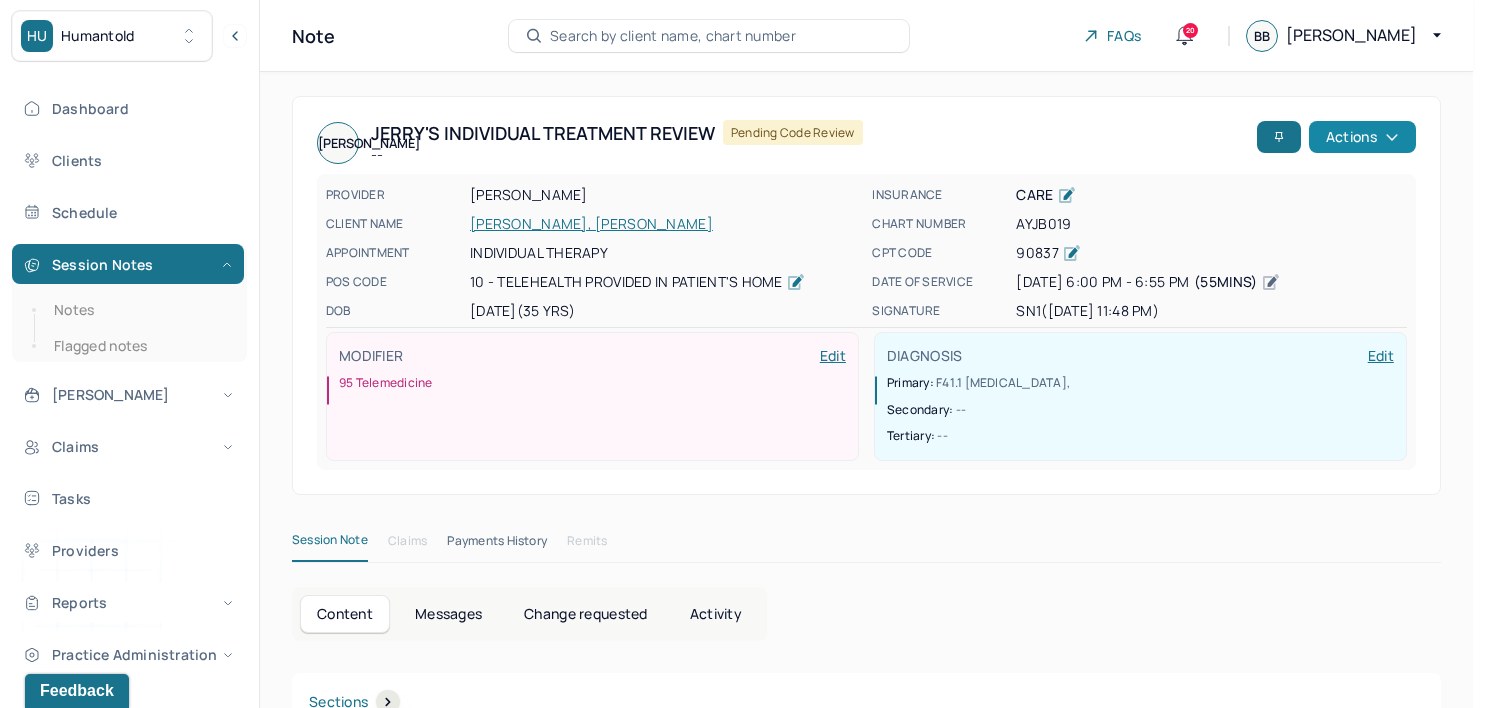 click on "Actions" at bounding box center (1362, 137) 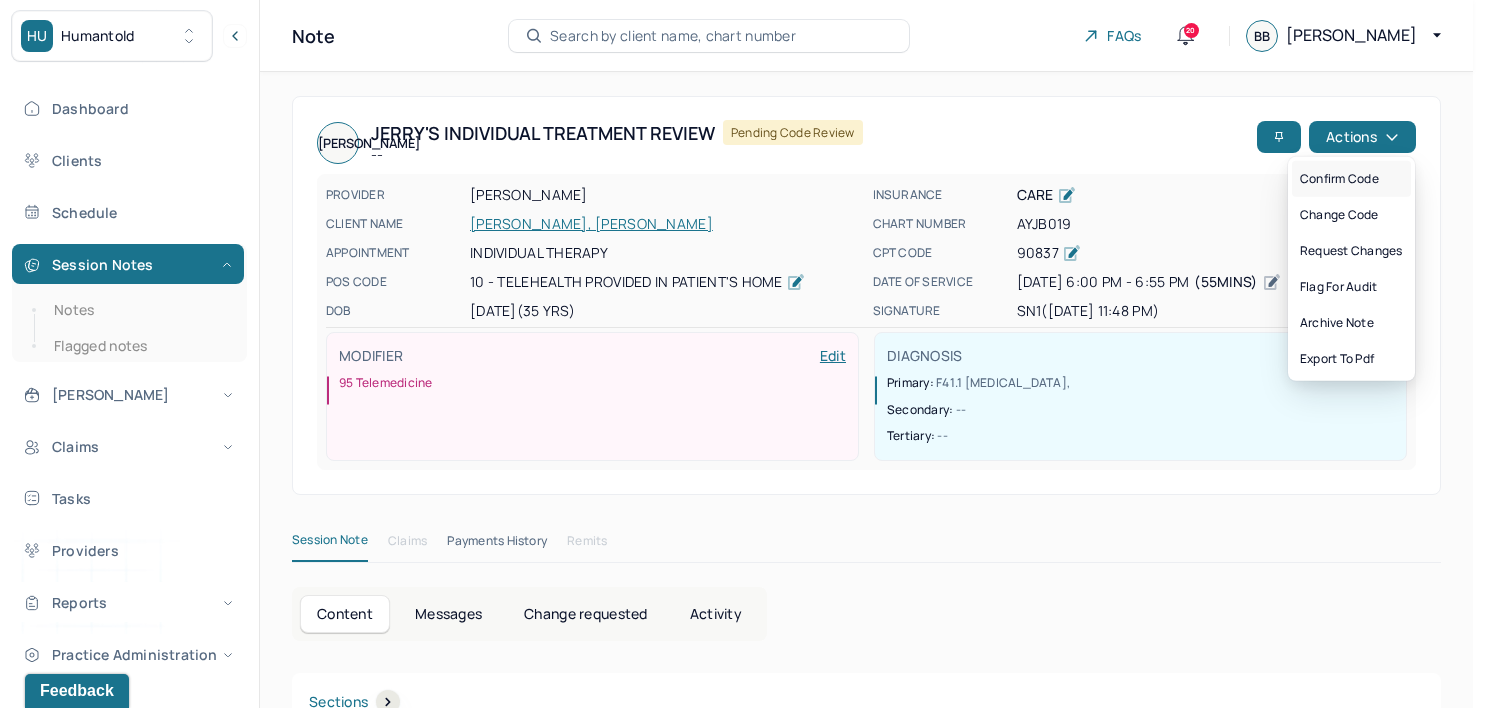 click on "Confirm code" at bounding box center [1351, 179] 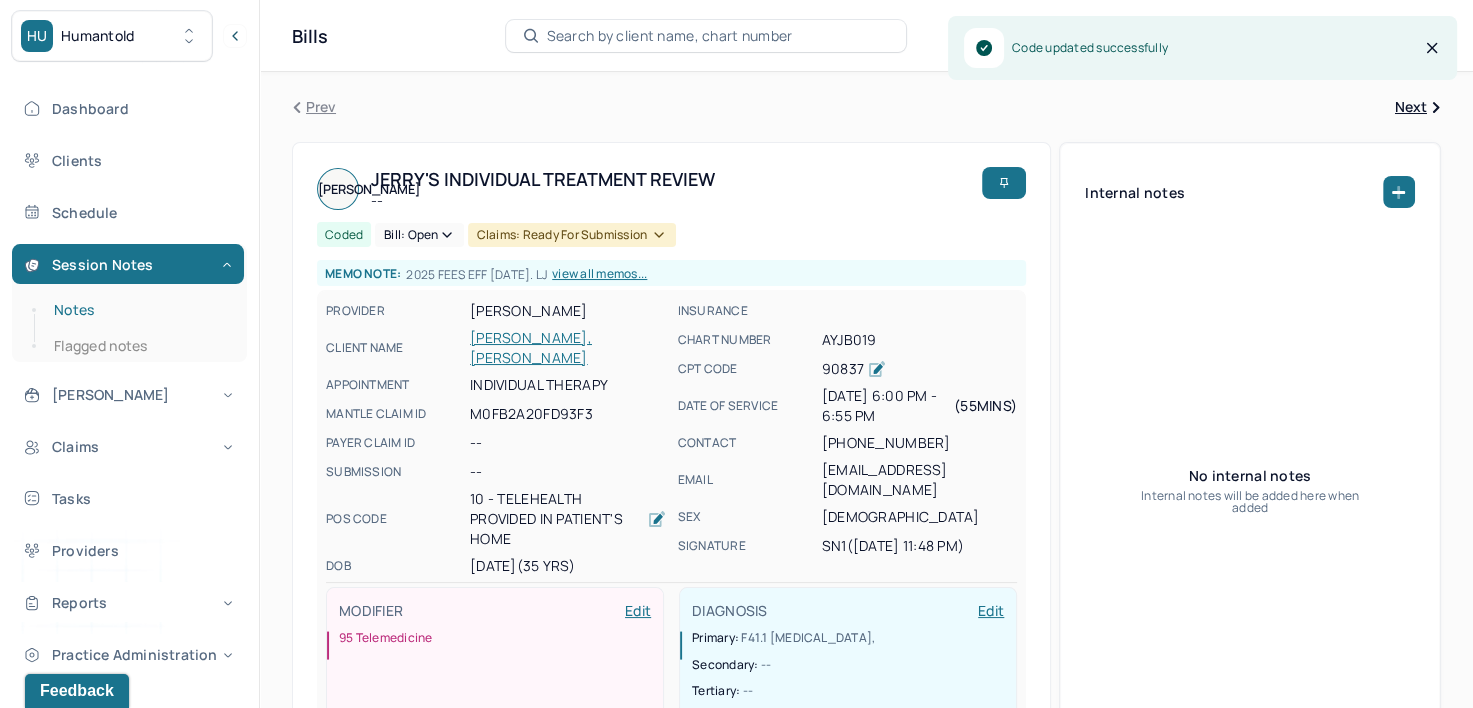 drag, startPoint x: 84, startPoint y: 305, endPoint x: 109, endPoint y: 303, distance: 25.079872 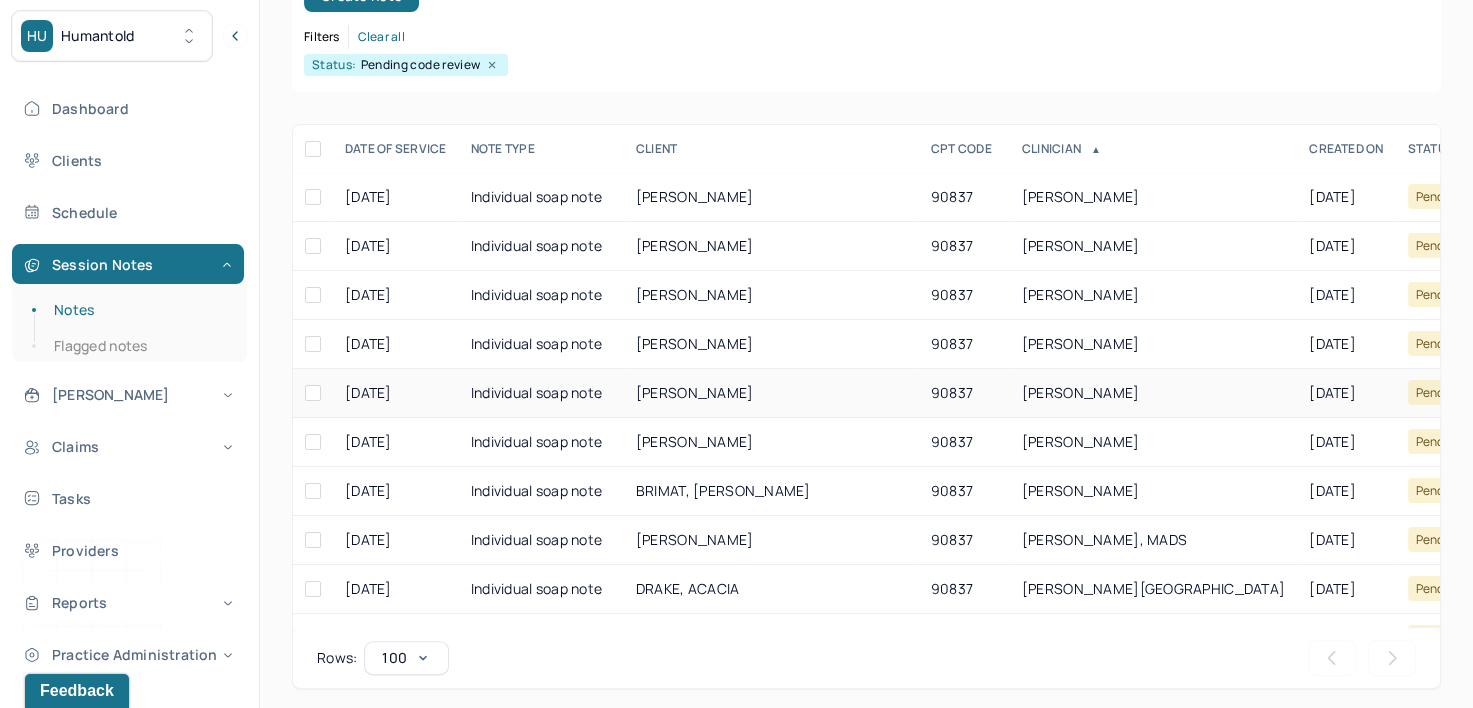 scroll, scrollTop: 294, scrollLeft: 0, axis: vertical 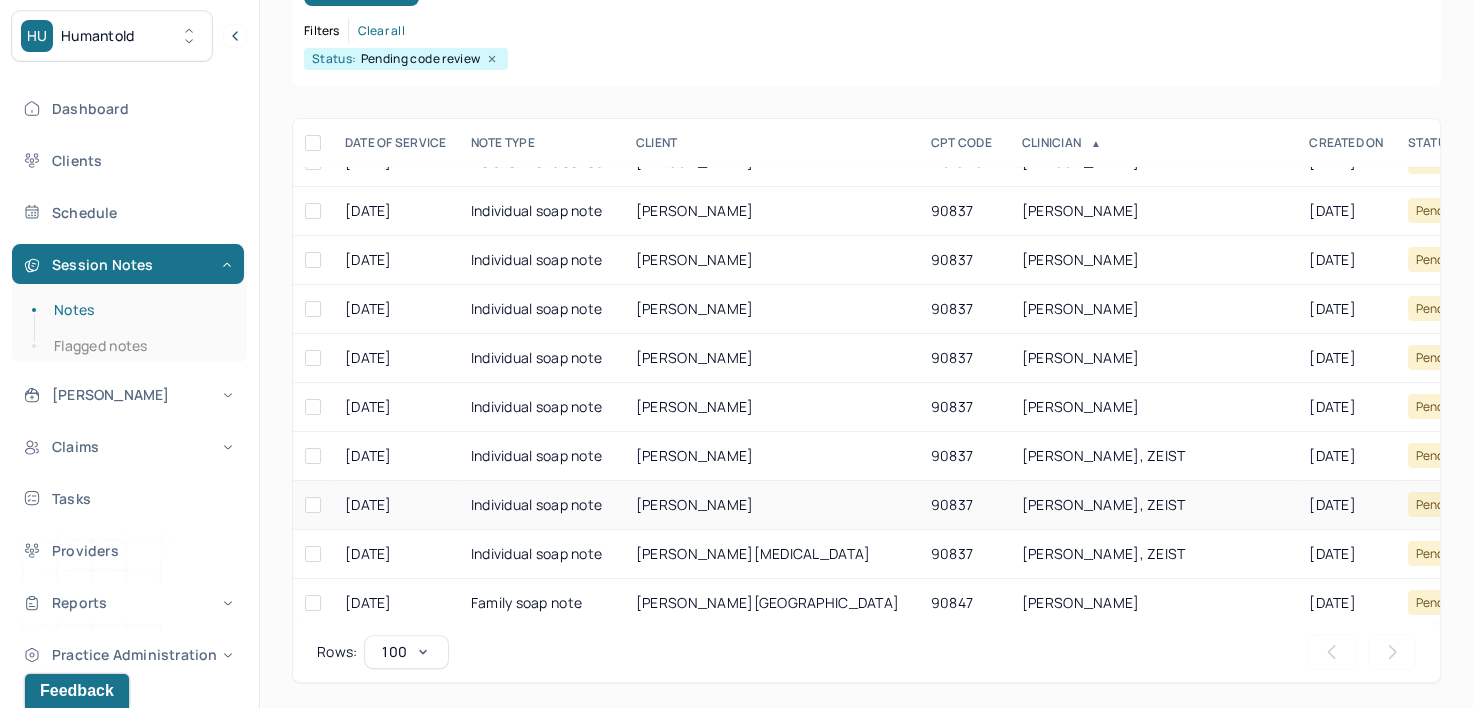 click on "[PERSON_NAME], ZEIST" at bounding box center (1104, 504) 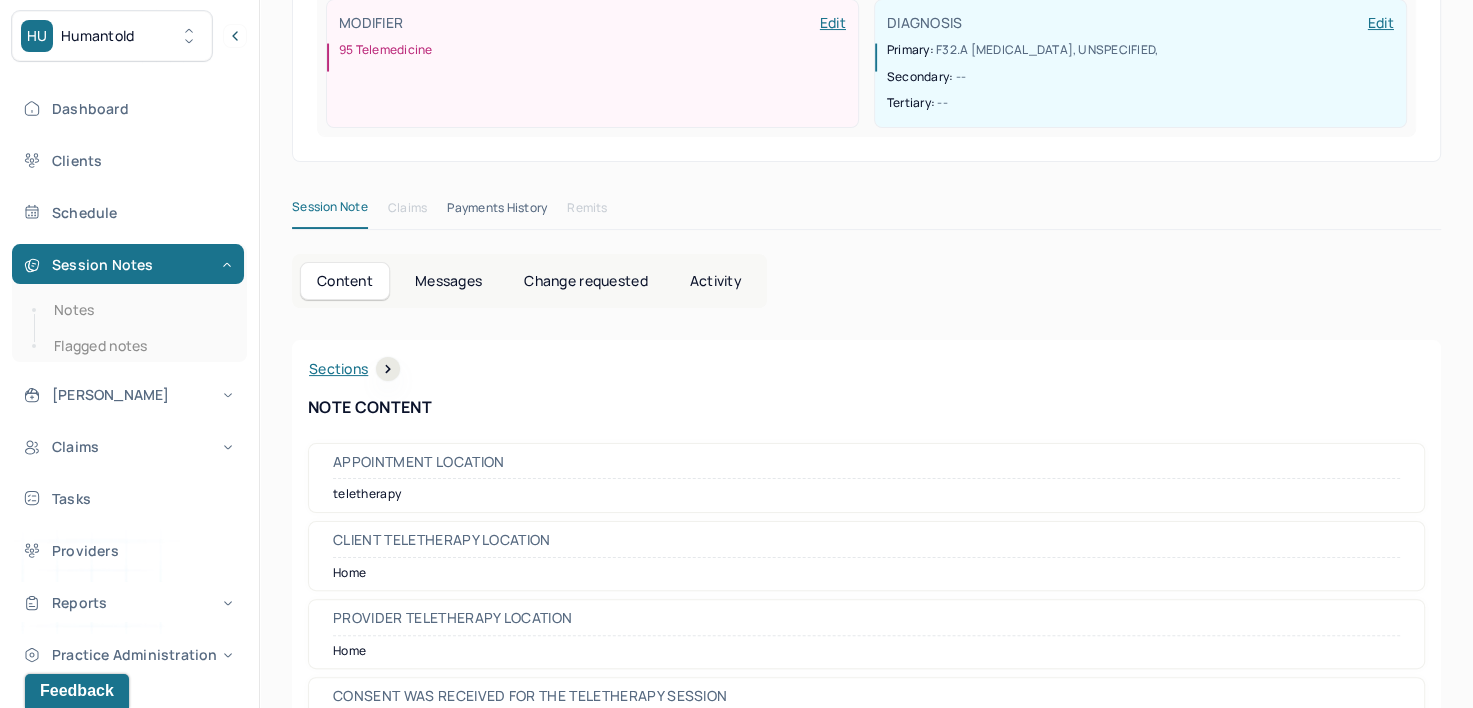 scroll, scrollTop: 0, scrollLeft: 0, axis: both 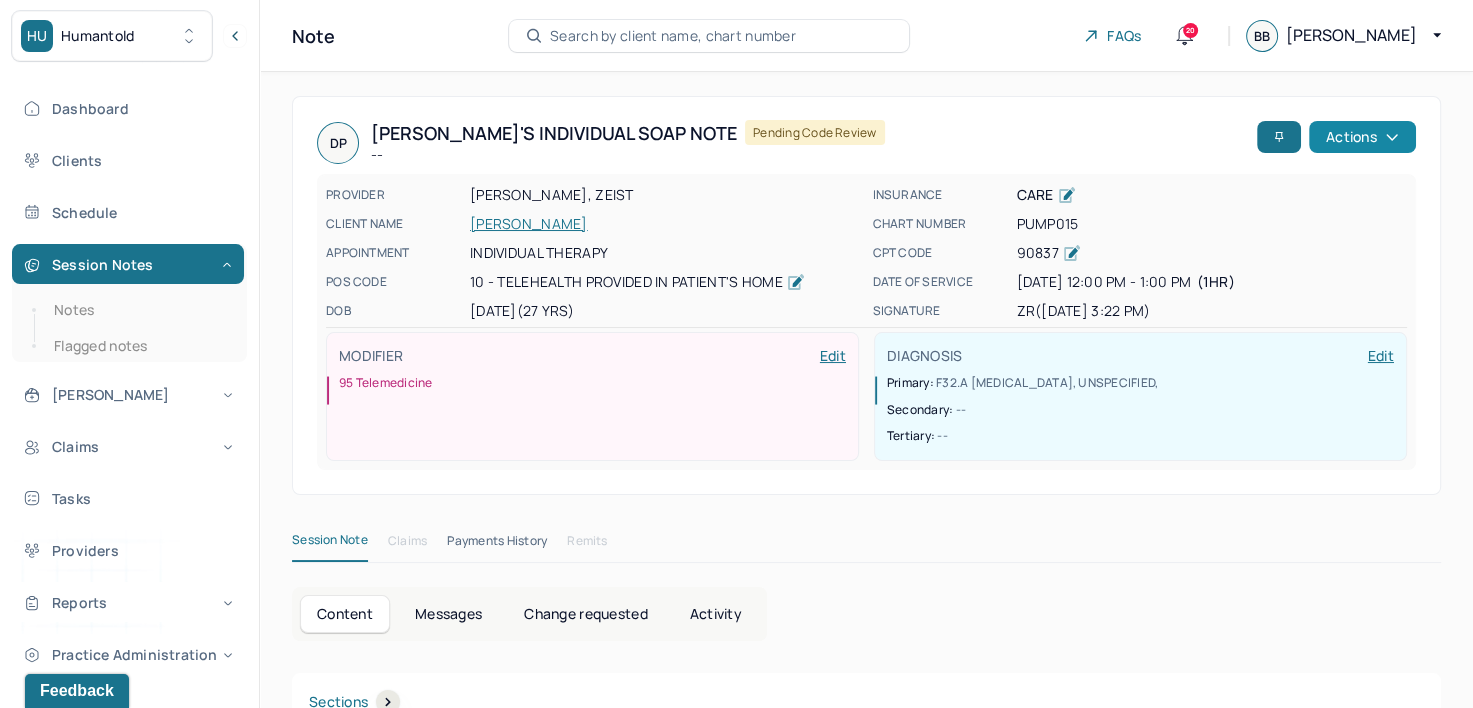click on "Actions" at bounding box center (1362, 137) 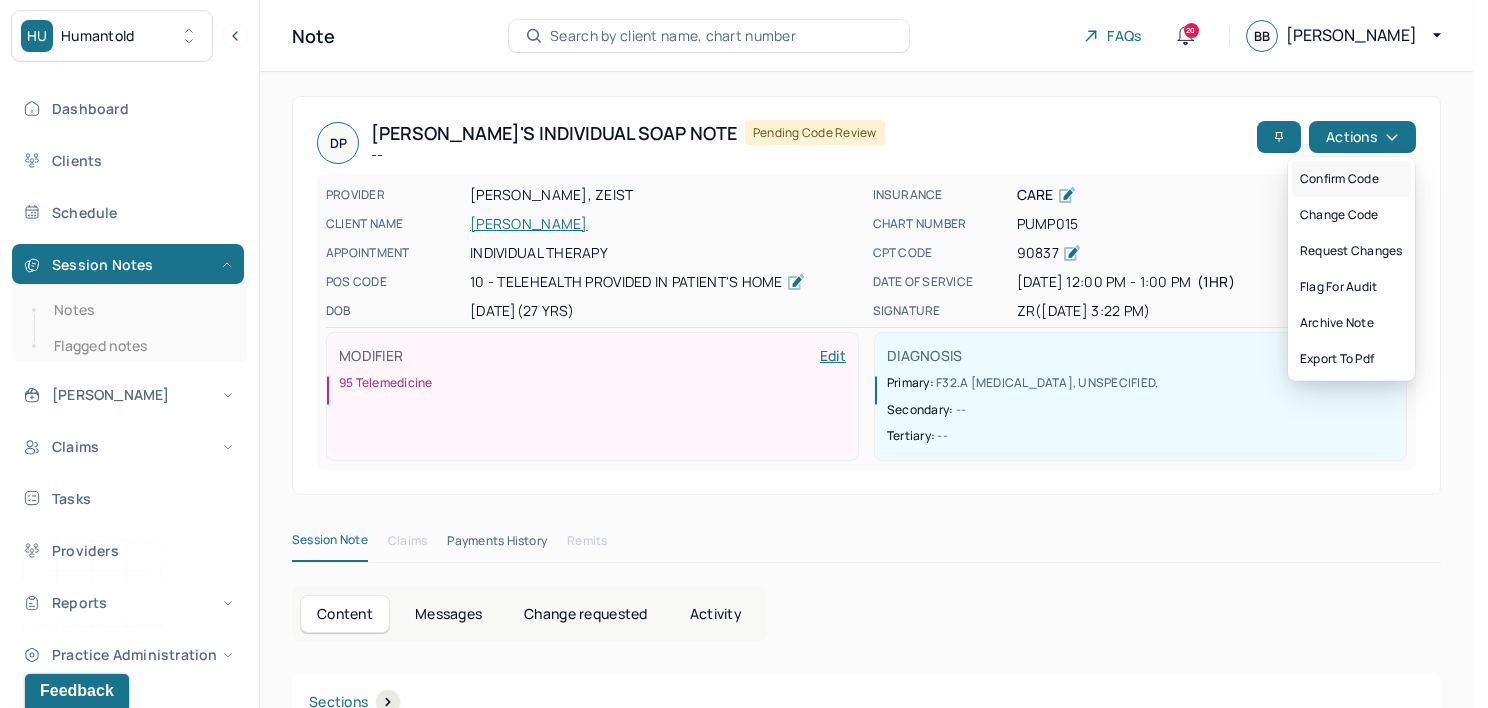click on "Confirm code" at bounding box center [1351, 179] 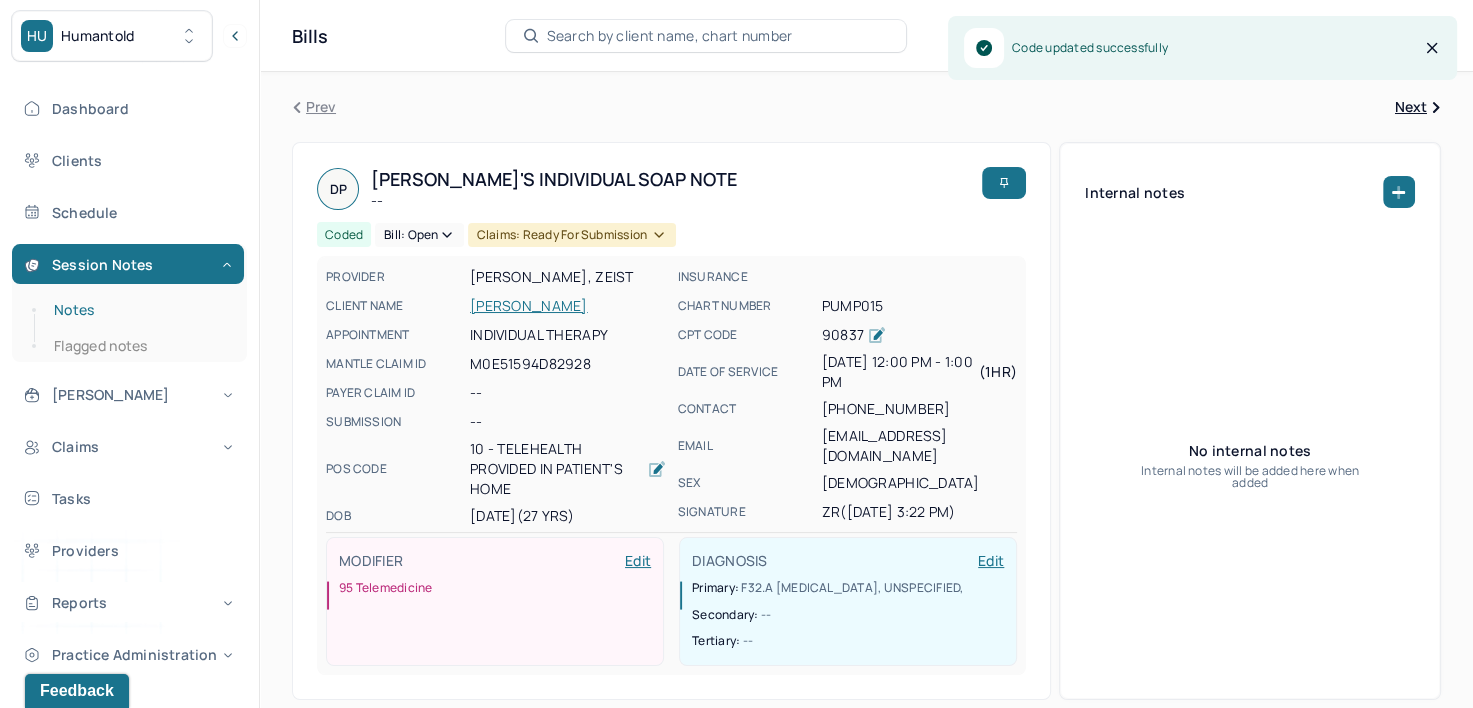 drag, startPoint x: 123, startPoint y: 308, endPoint x: 142, endPoint y: 308, distance: 19 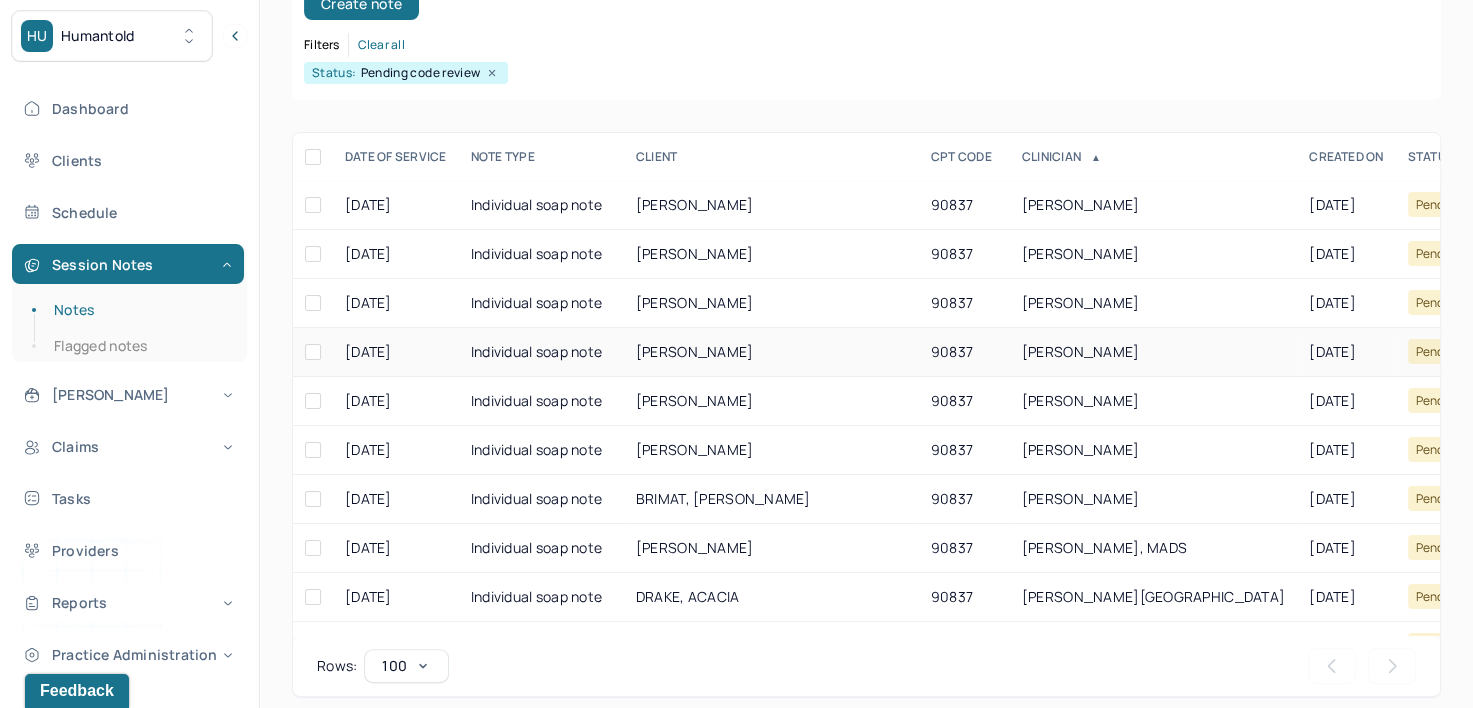 scroll, scrollTop: 294, scrollLeft: 0, axis: vertical 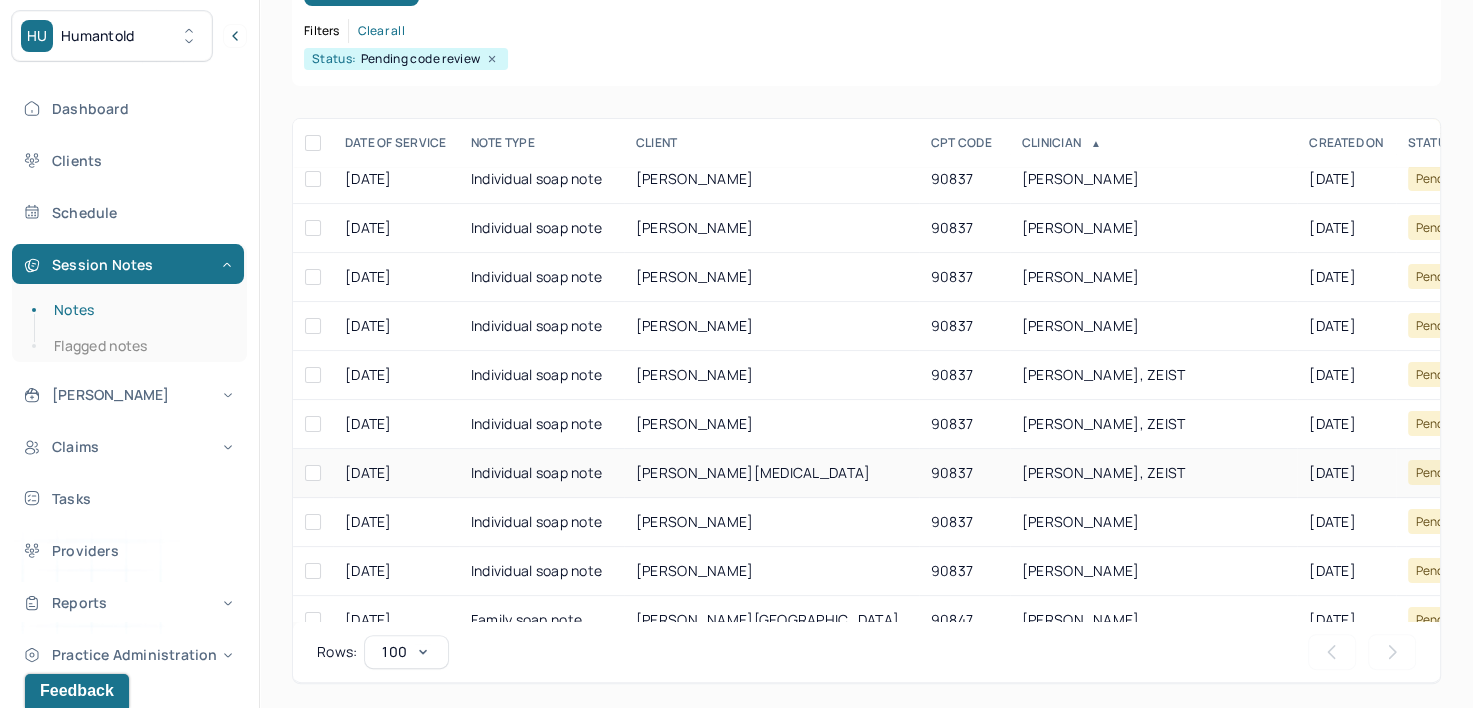 click on "[PERSON_NAME], ZEIST" at bounding box center [1104, 472] 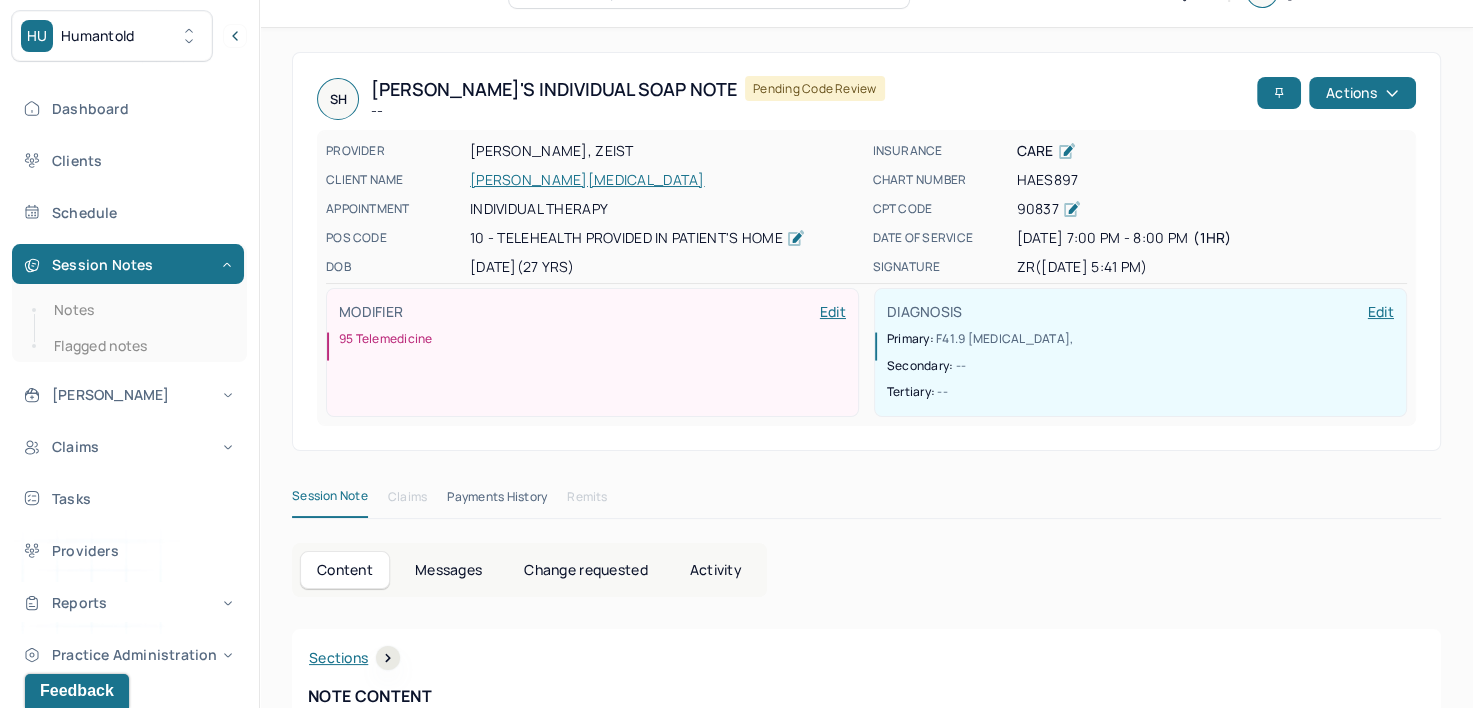 scroll, scrollTop: 0, scrollLeft: 0, axis: both 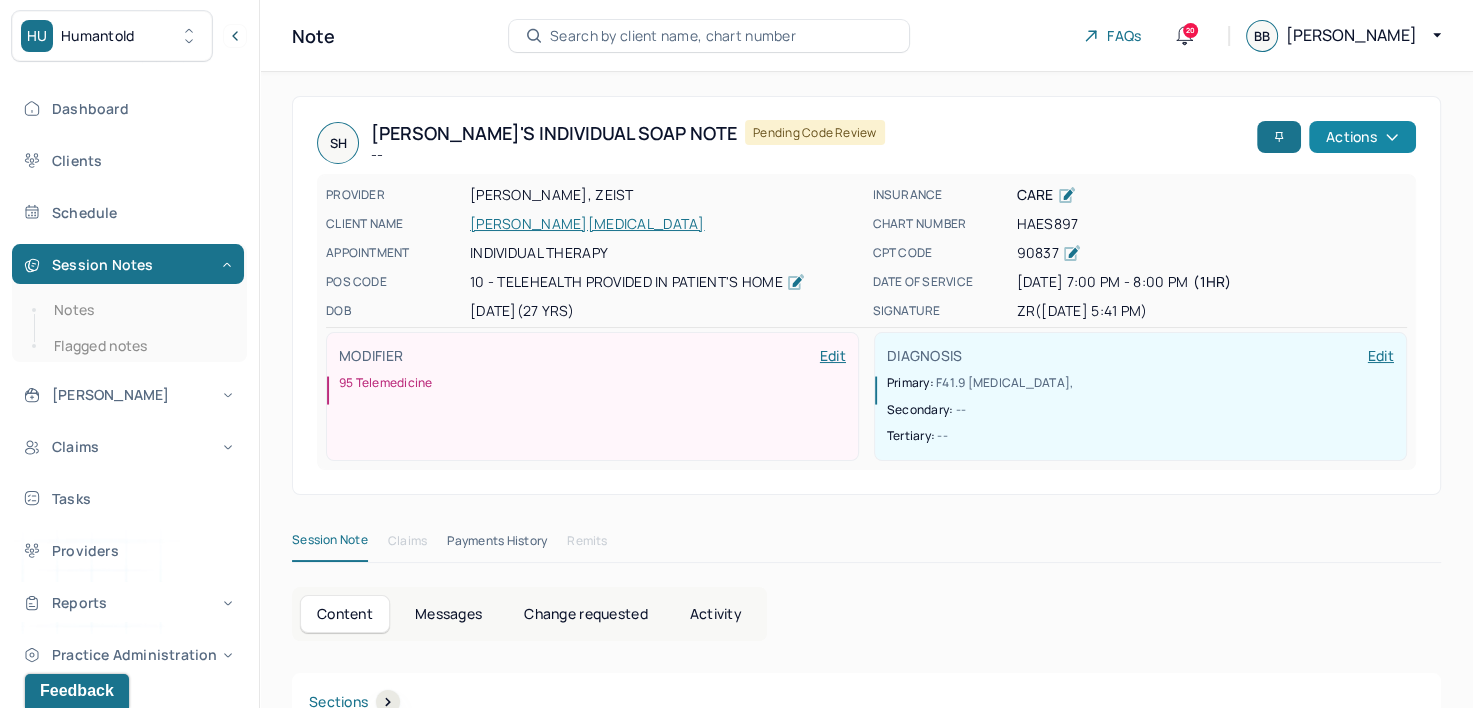 click 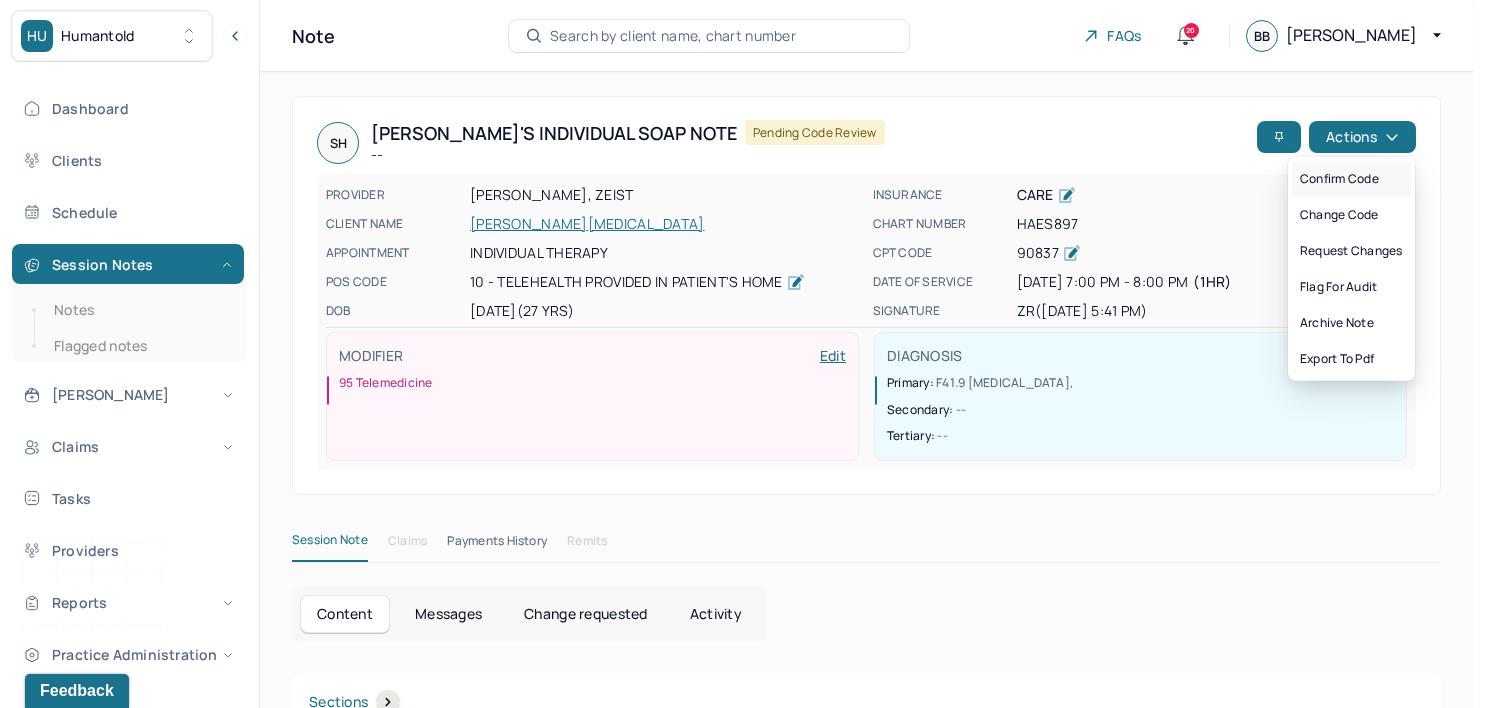 click on "Confirm code" at bounding box center [1351, 179] 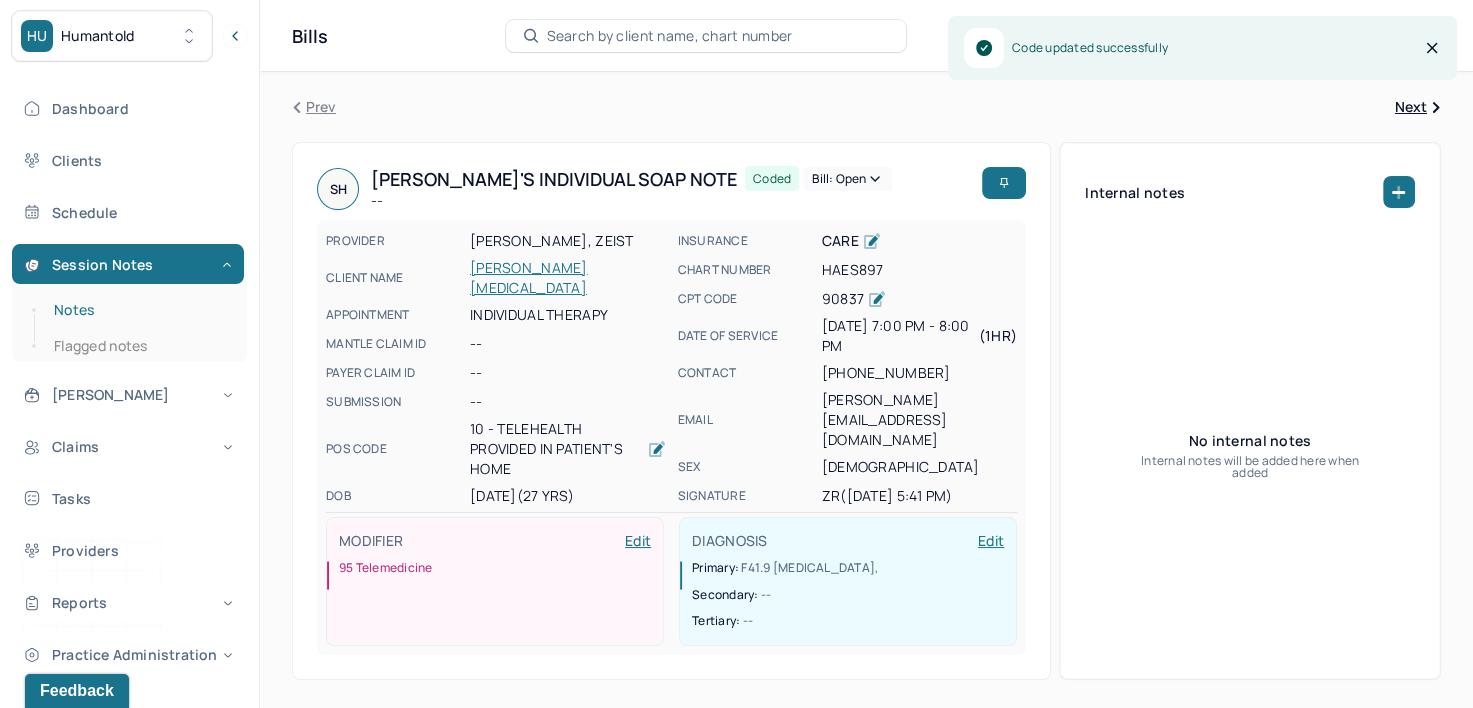 click on "Notes" at bounding box center (139, 310) 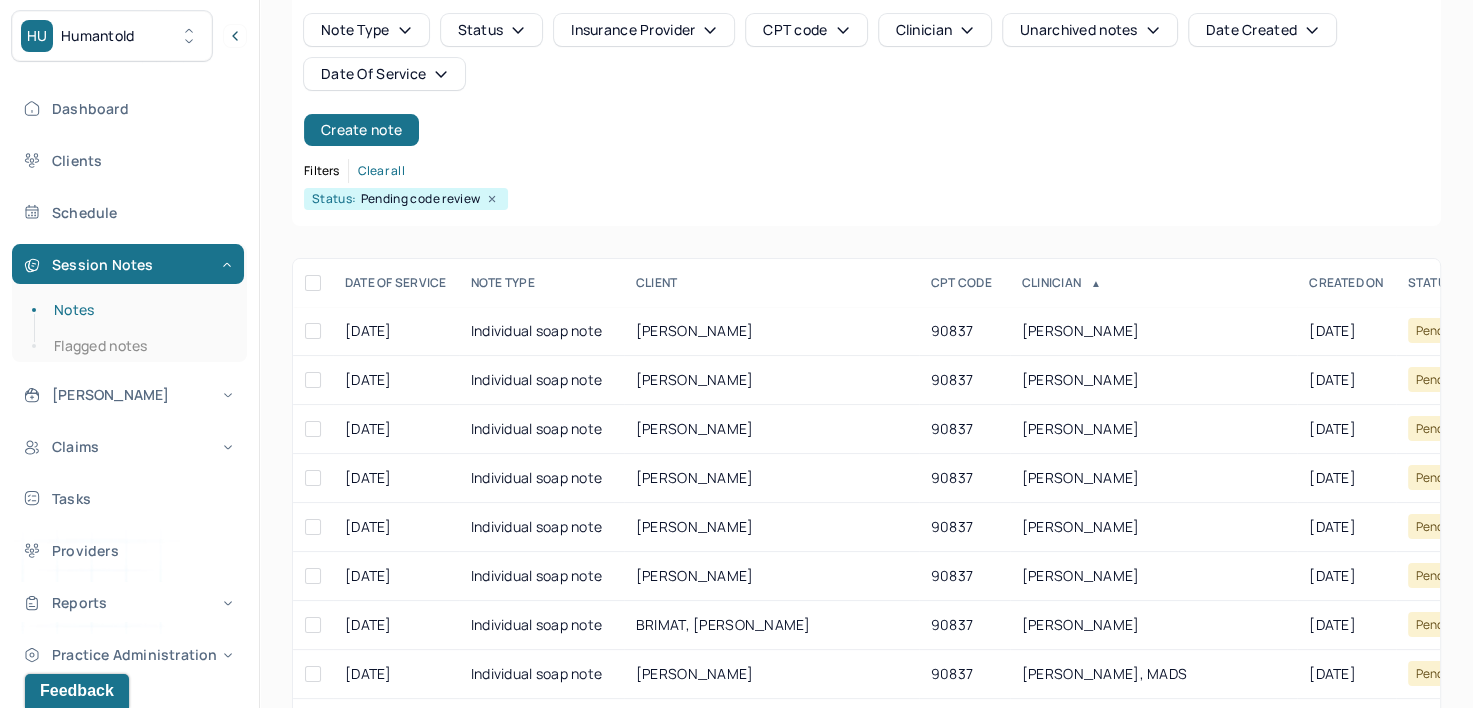 scroll, scrollTop: 200, scrollLeft: 0, axis: vertical 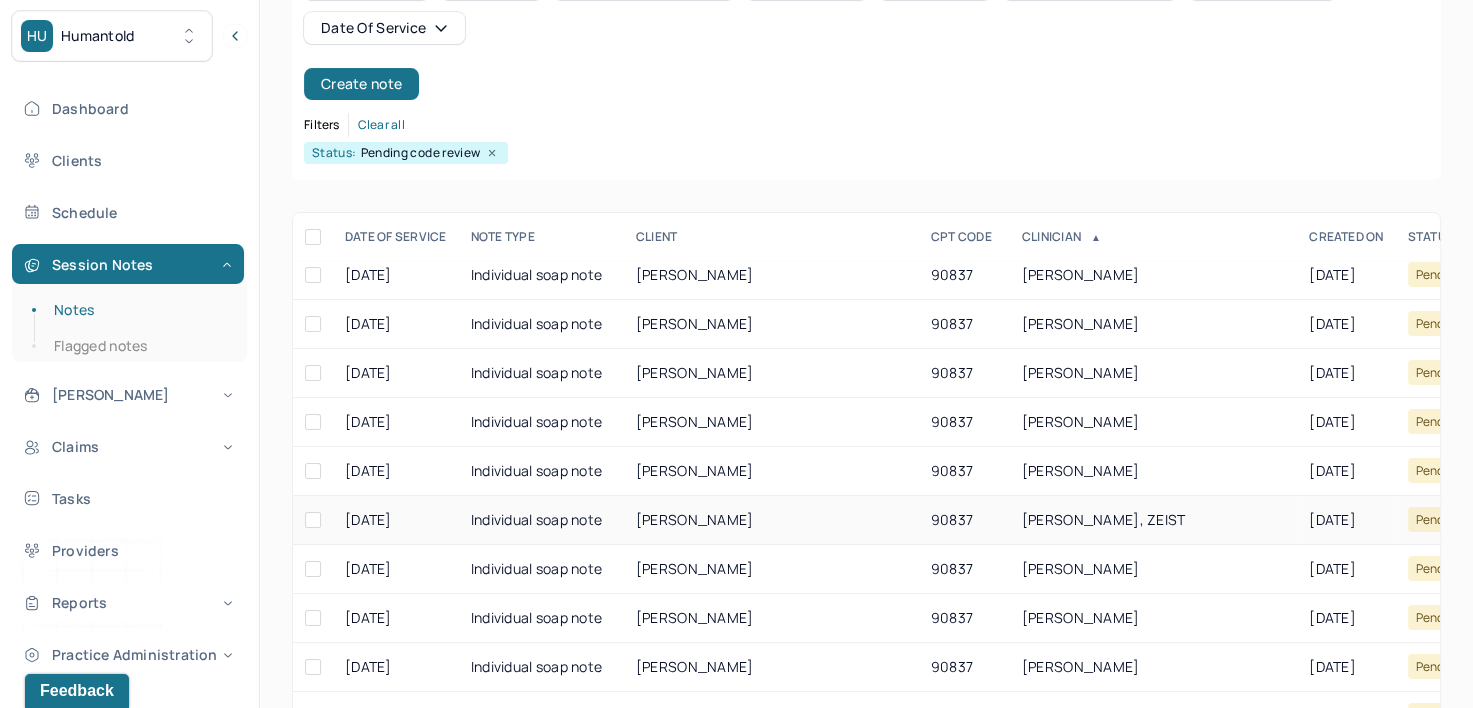 click on "[PERSON_NAME], ZEIST" at bounding box center [1104, 519] 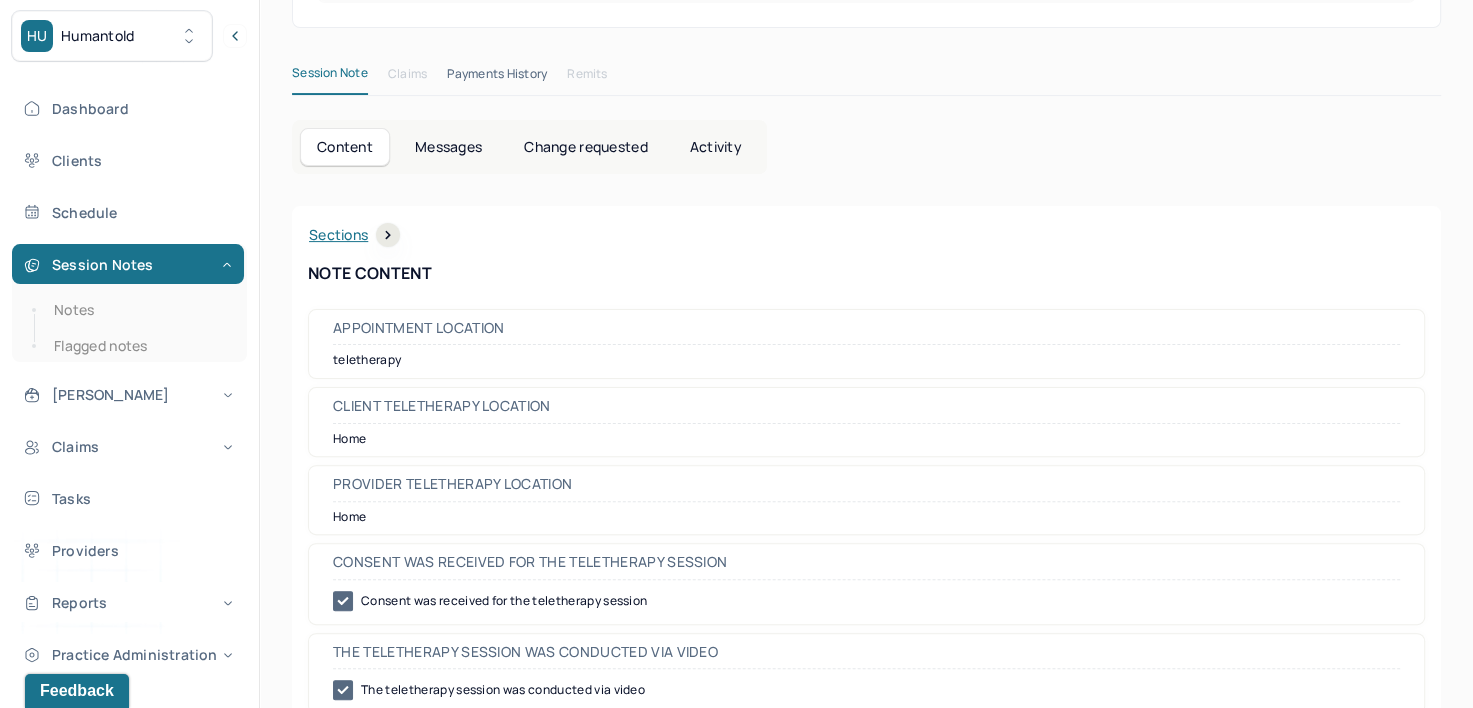 scroll, scrollTop: 0, scrollLeft: 0, axis: both 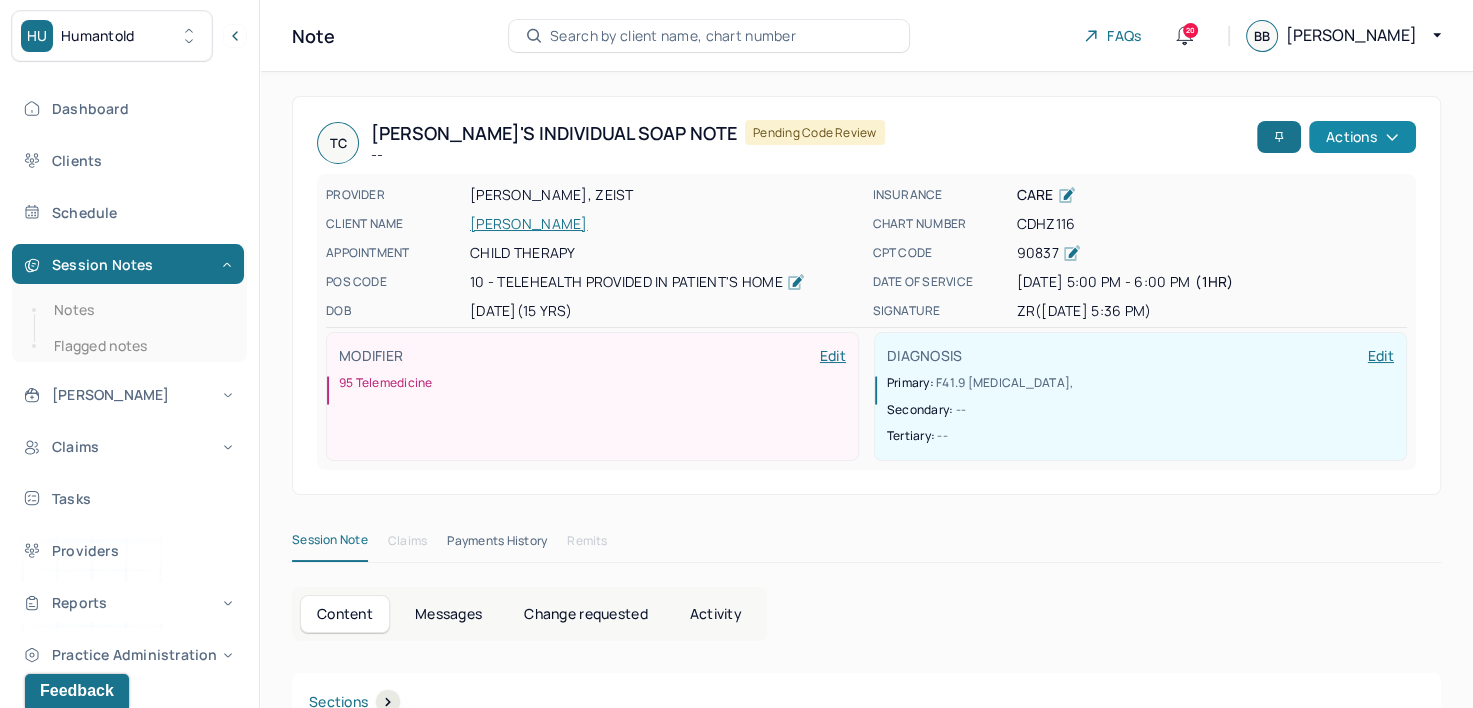 click on "Actions" at bounding box center [1362, 137] 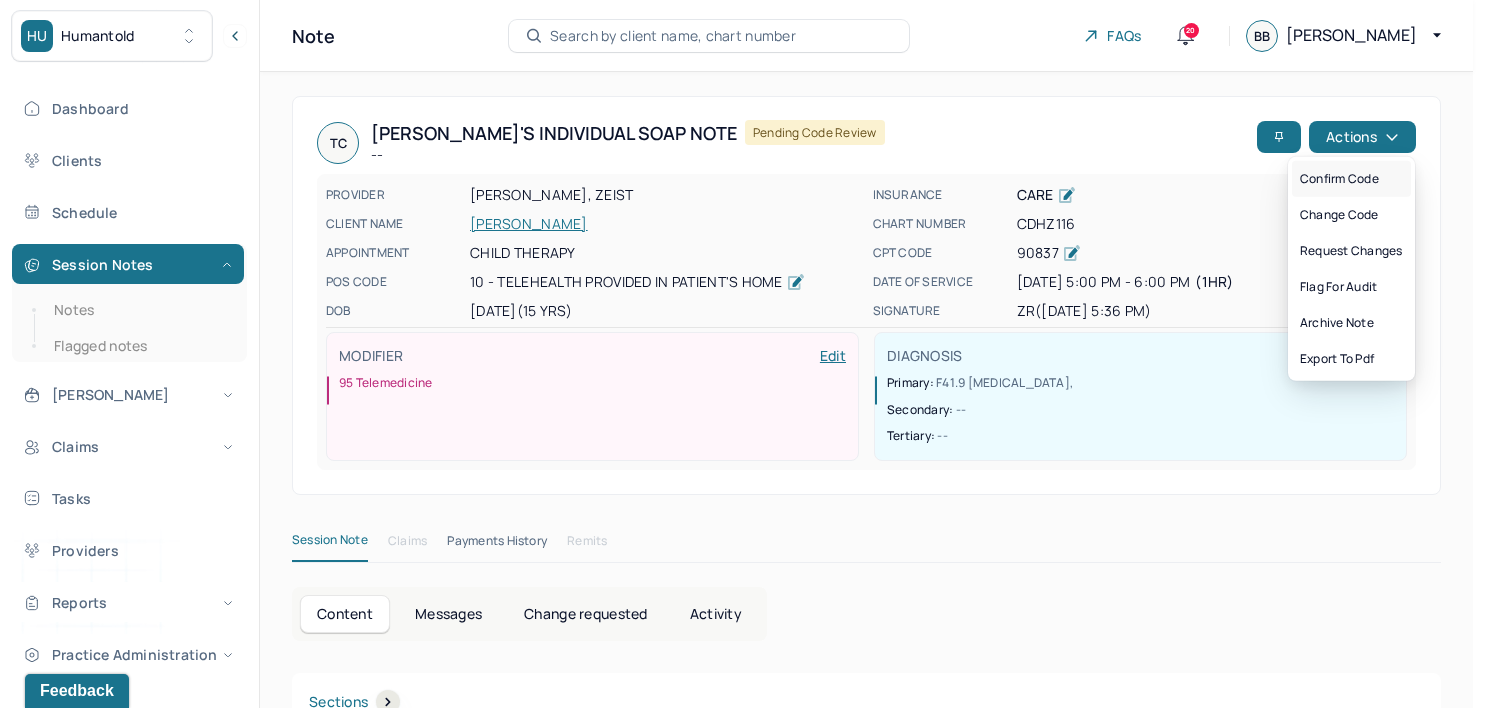 click on "Confirm code" at bounding box center (1351, 179) 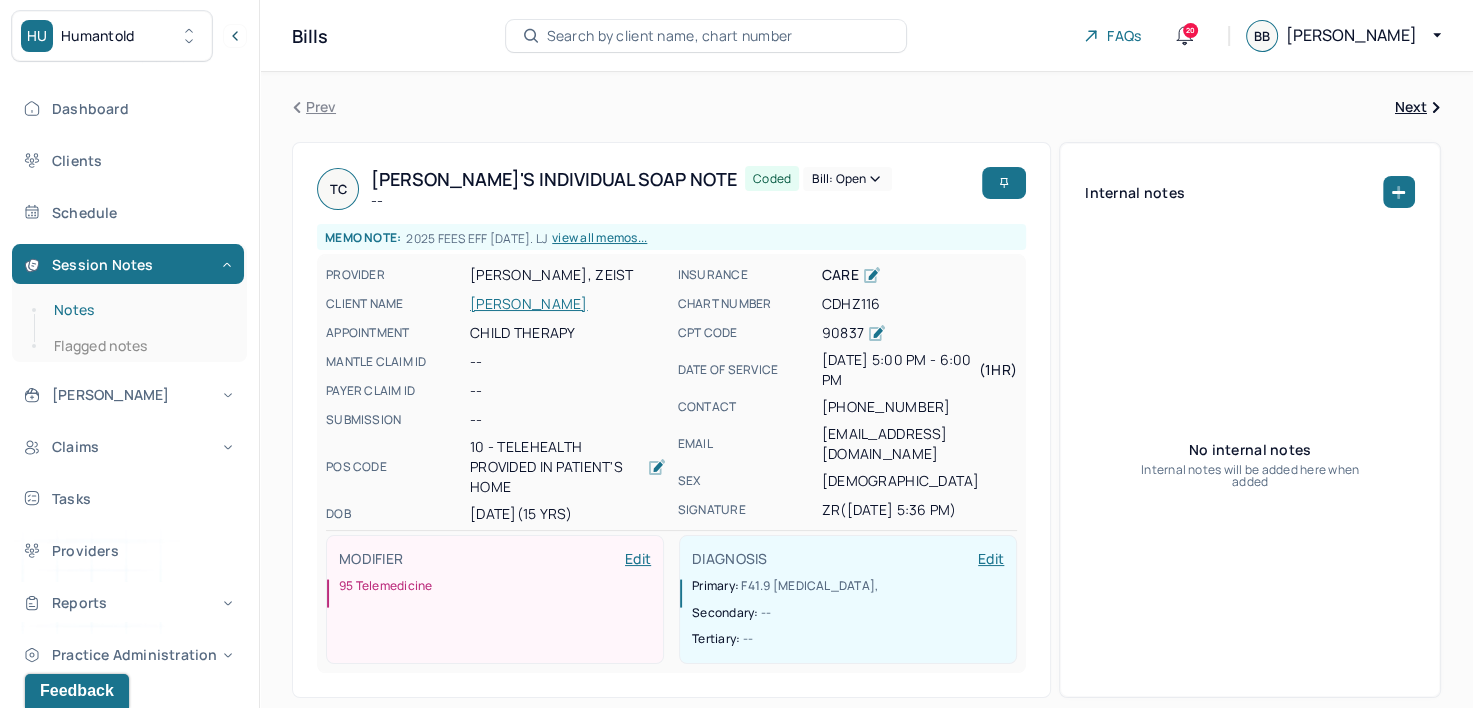 click on "Notes" at bounding box center (139, 310) 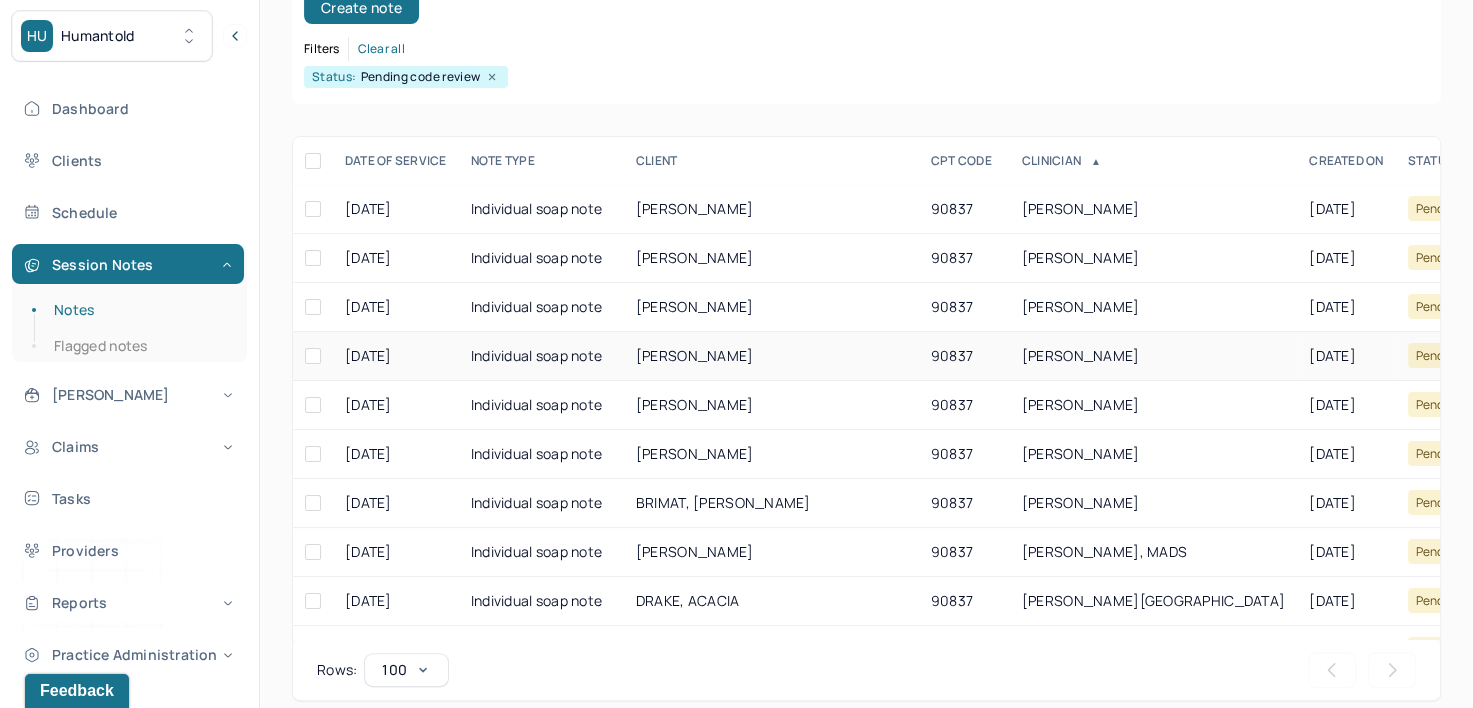 scroll, scrollTop: 294, scrollLeft: 0, axis: vertical 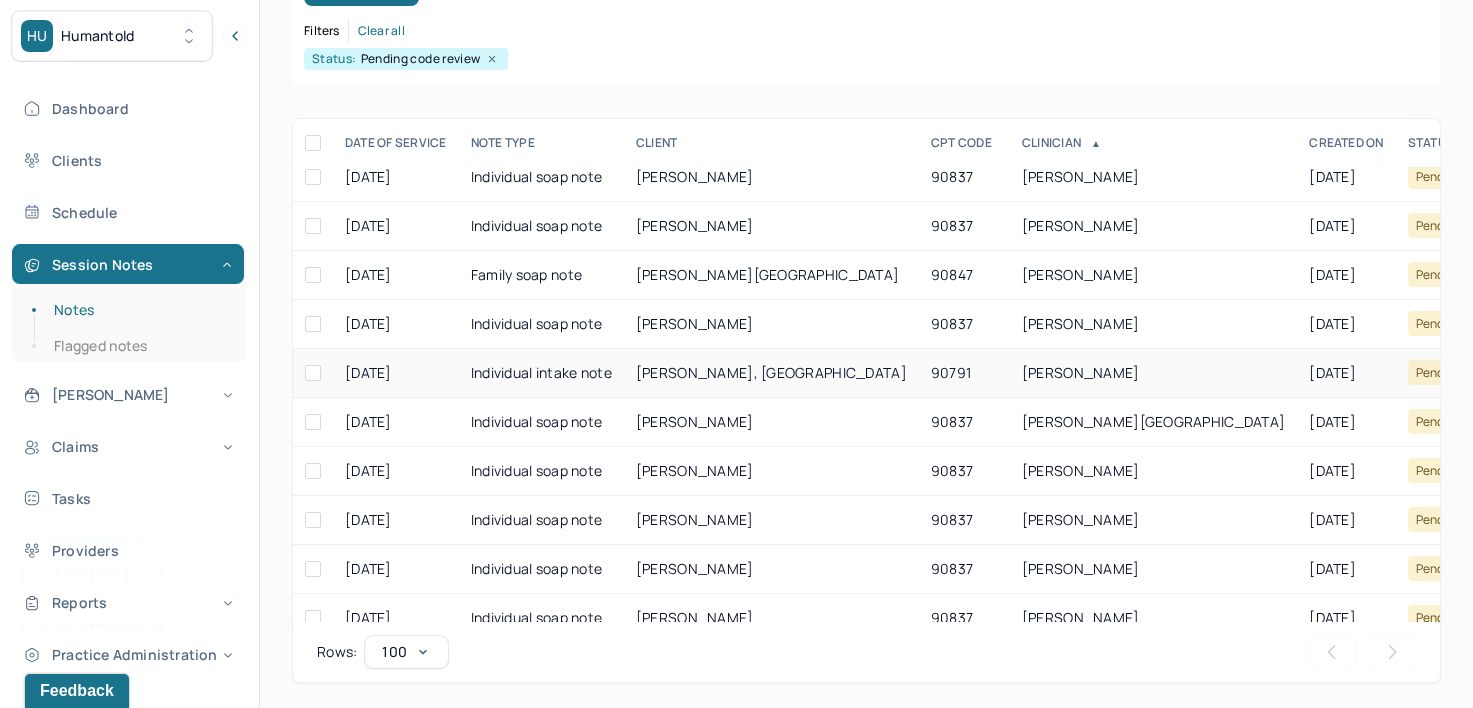 click on "[PERSON_NAME]" at bounding box center [1153, 373] 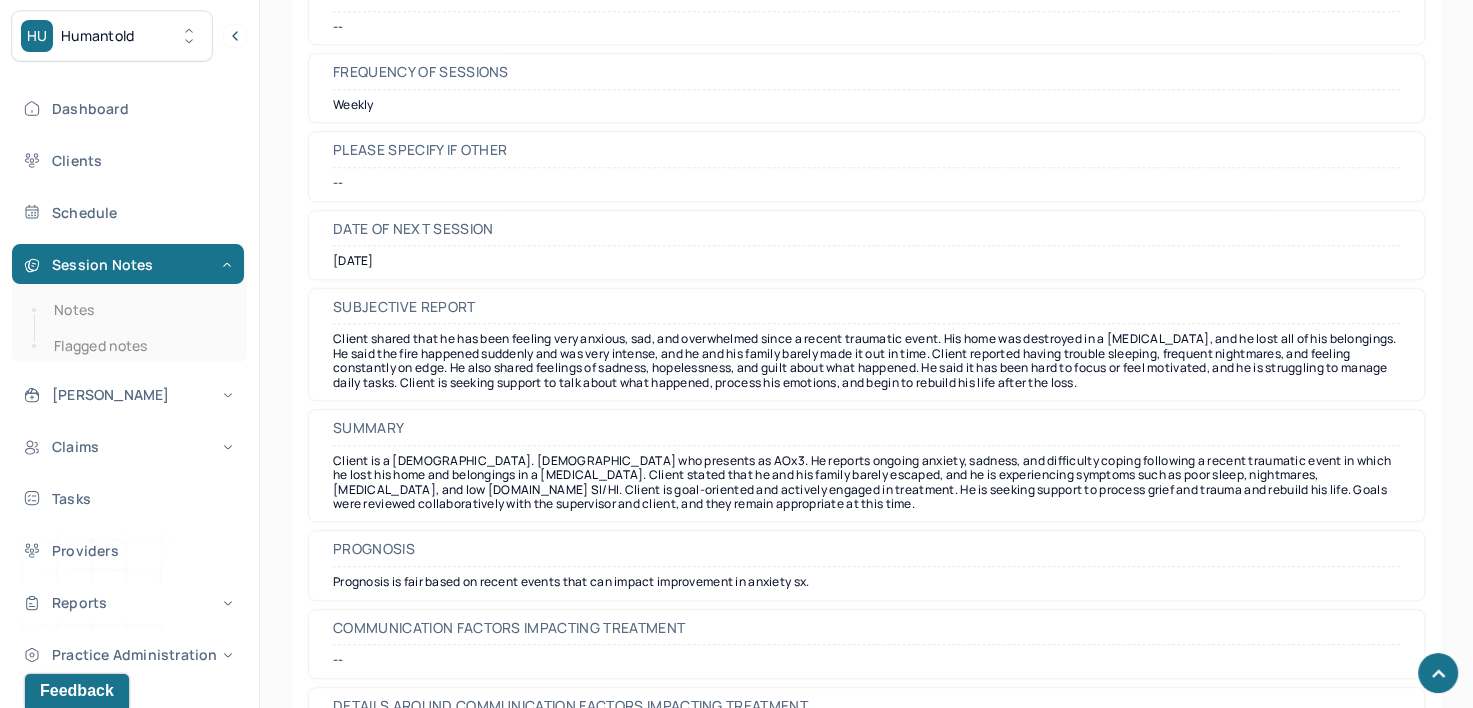 scroll, scrollTop: 8977, scrollLeft: 0, axis: vertical 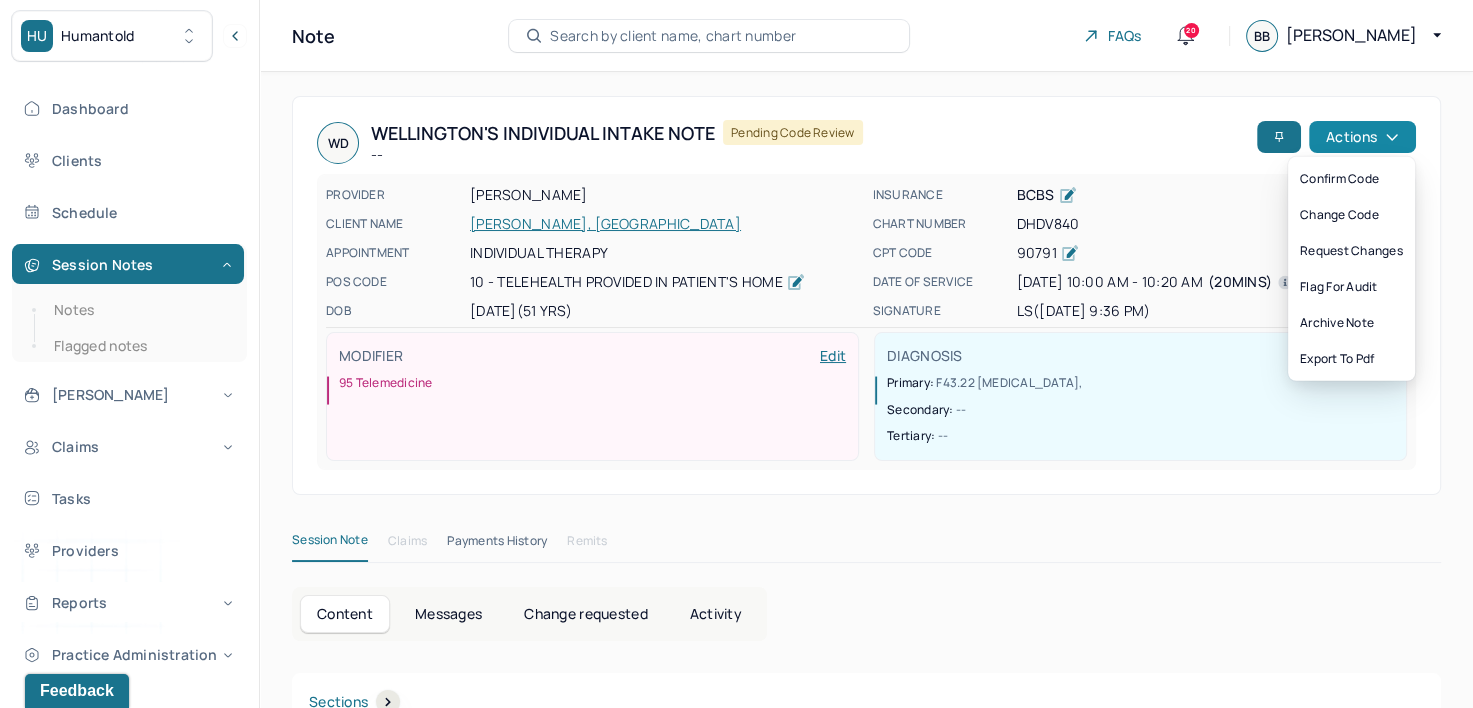 click on "Actions" at bounding box center [1362, 137] 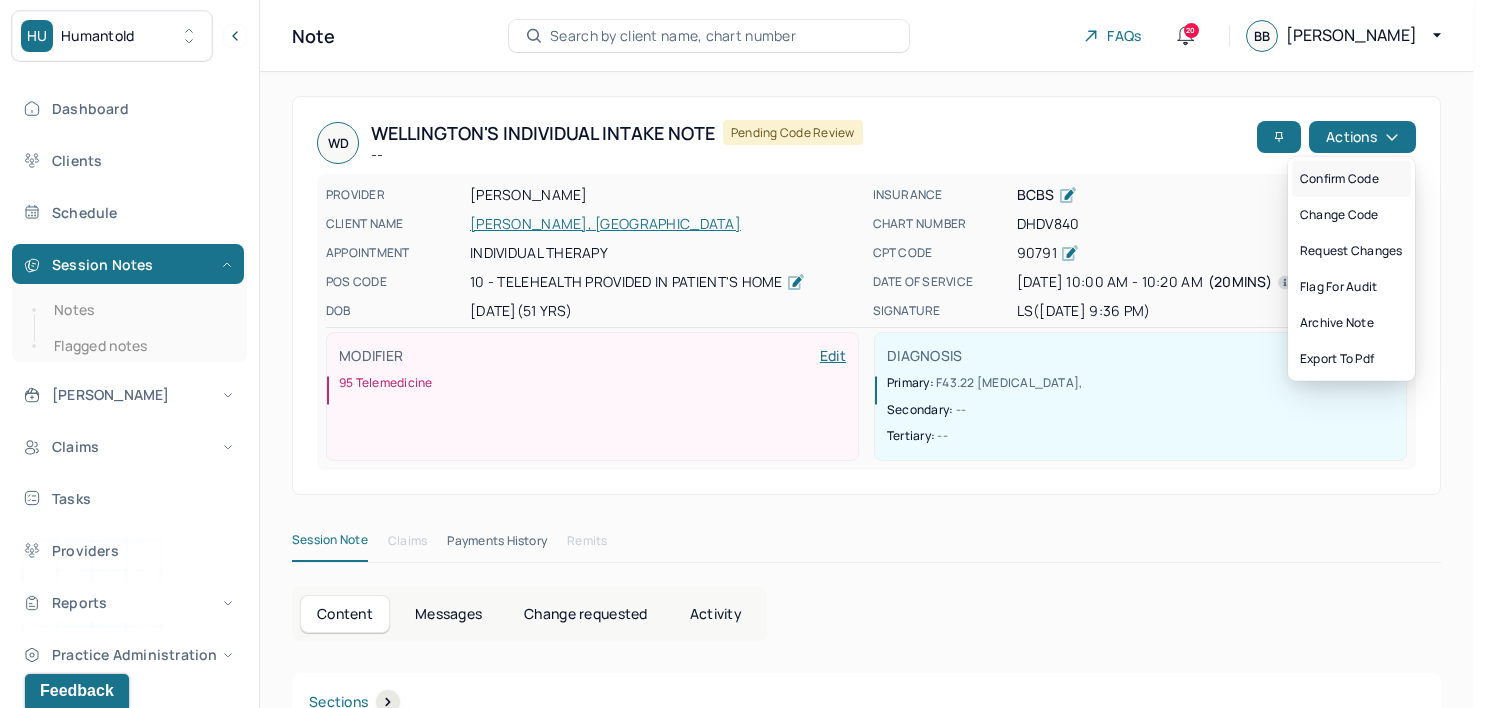 click on "Confirm code" at bounding box center [1351, 179] 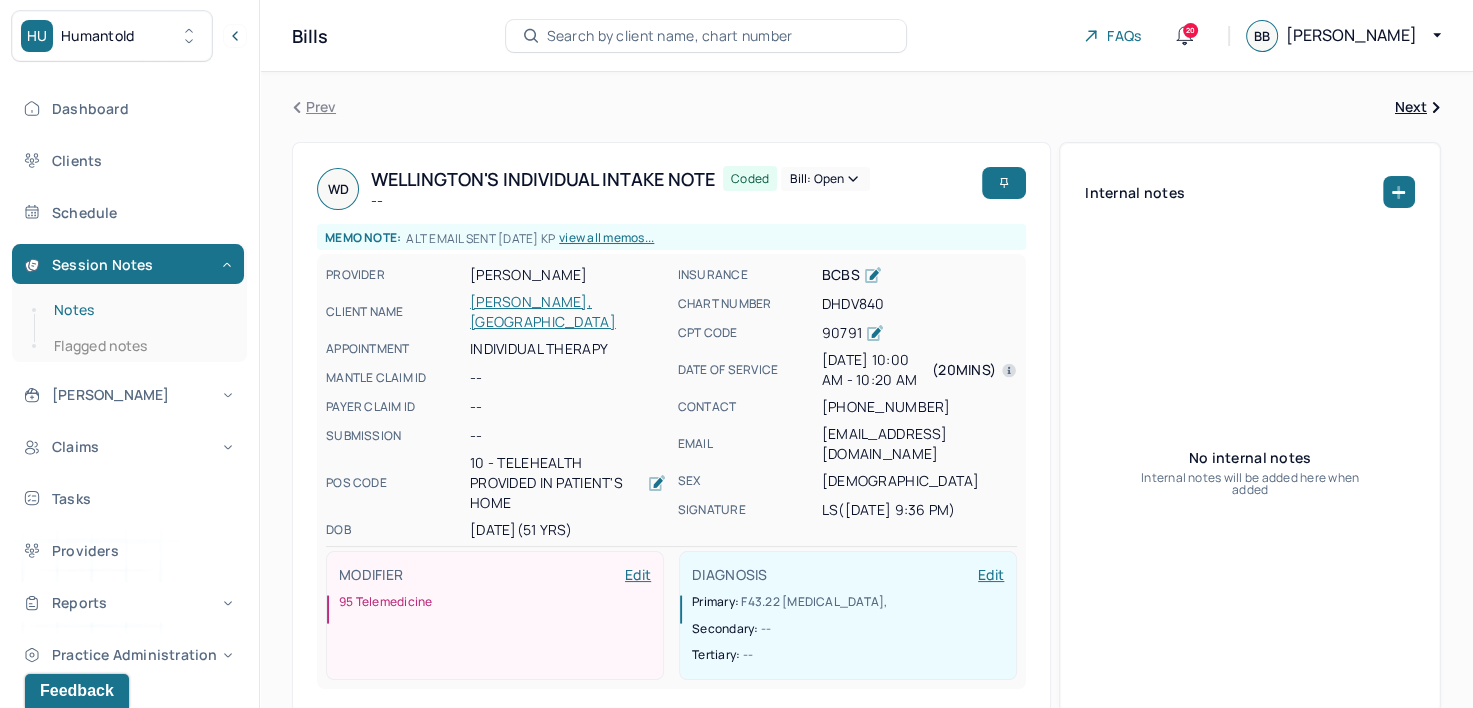 click on "Notes" at bounding box center (139, 310) 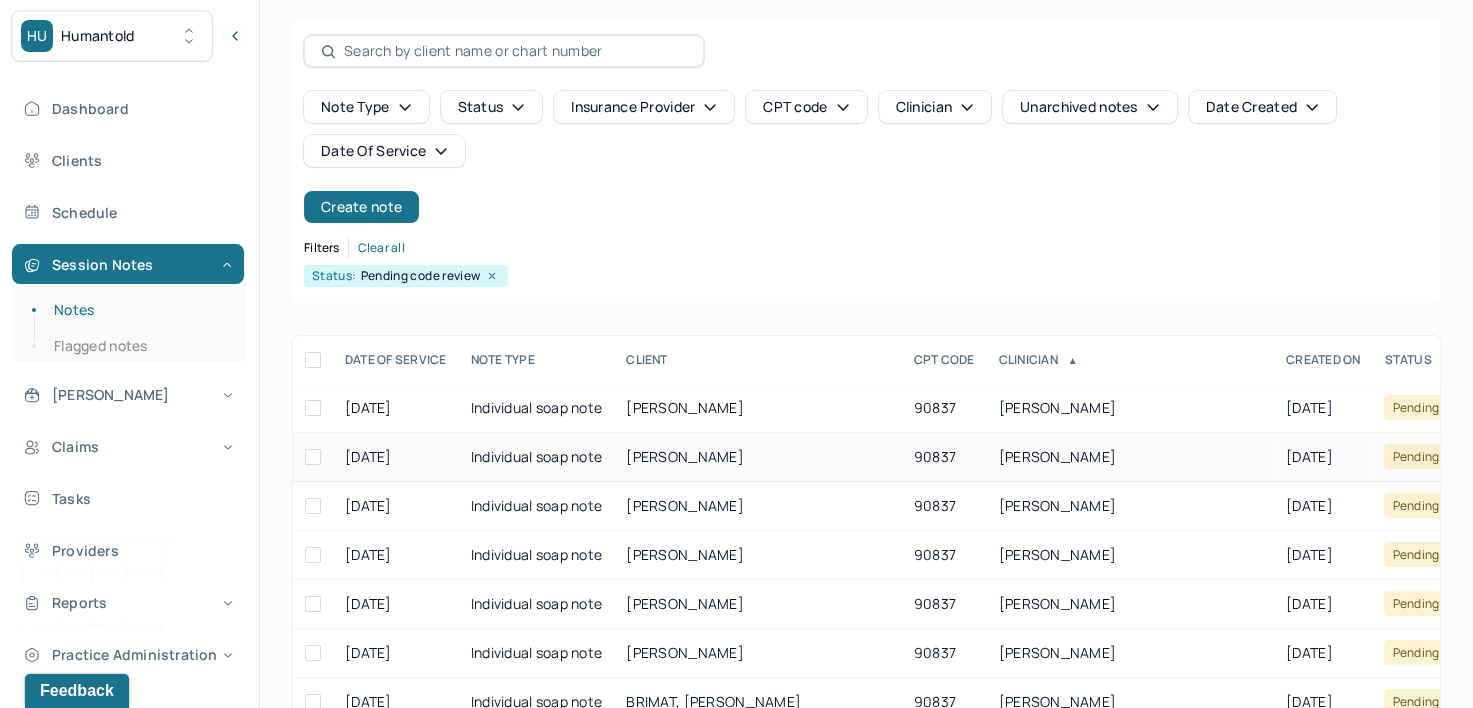scroll, scrollTop: 294, scrollLeft: 0, axis: vertical 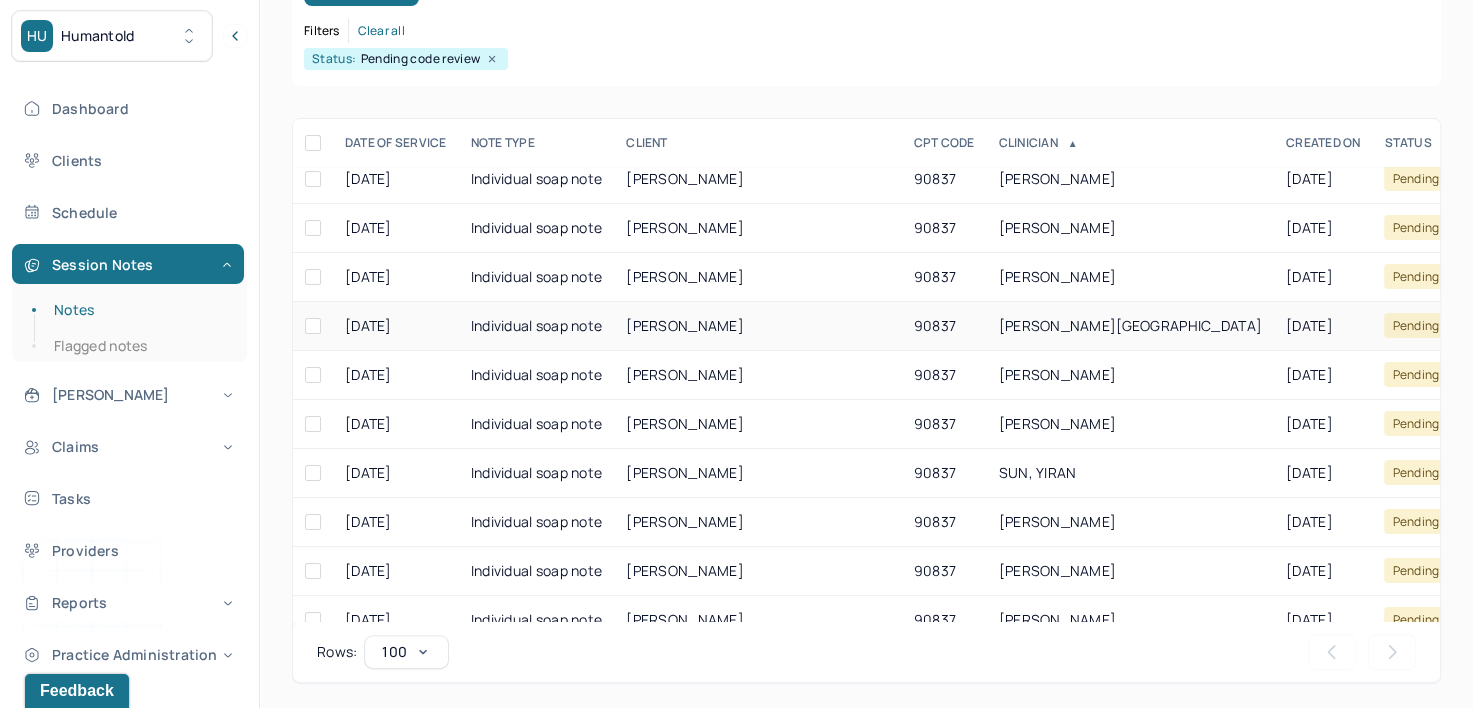 click on "[PERSON_NAME][GEOGRAPHIC_DATA]" at bounding box center [1130, 325] 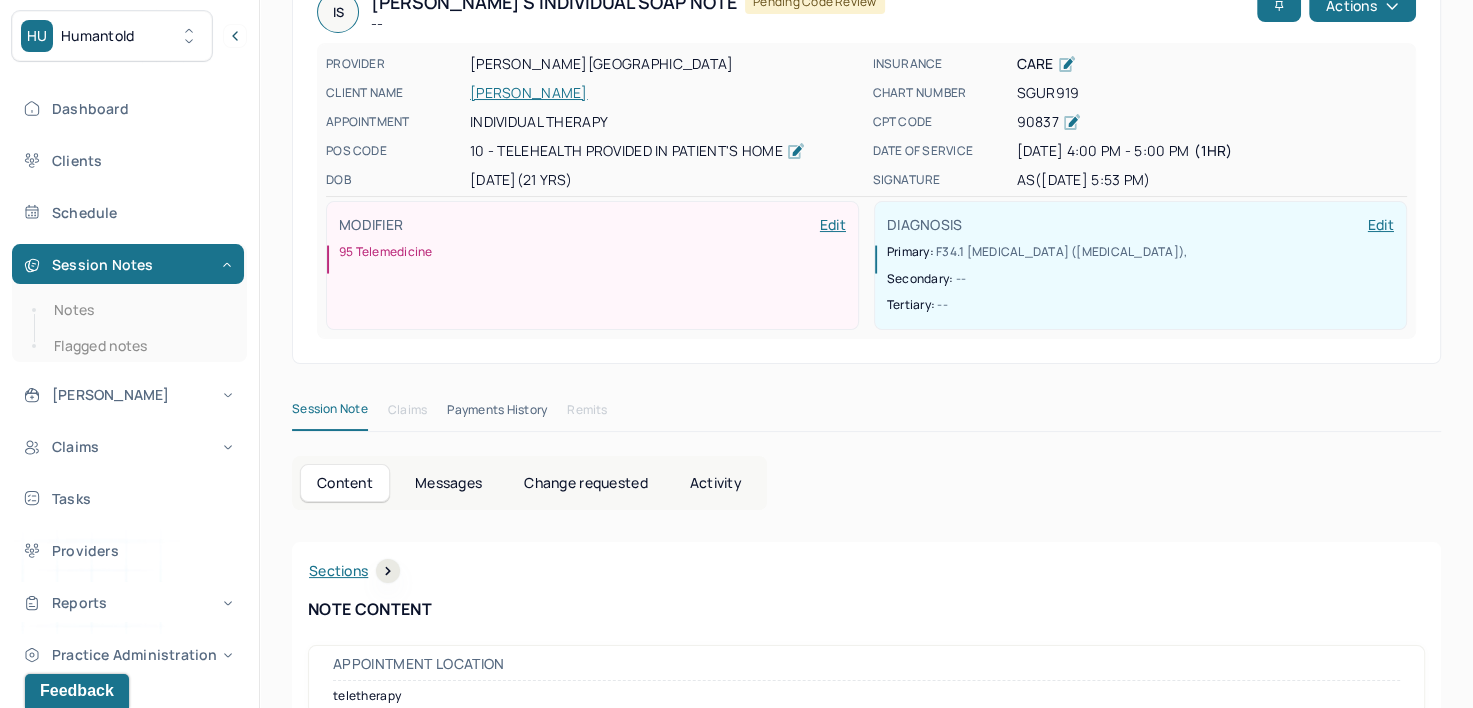 scroll, scrollTop: 0, scrollLeft: 0, axis: both 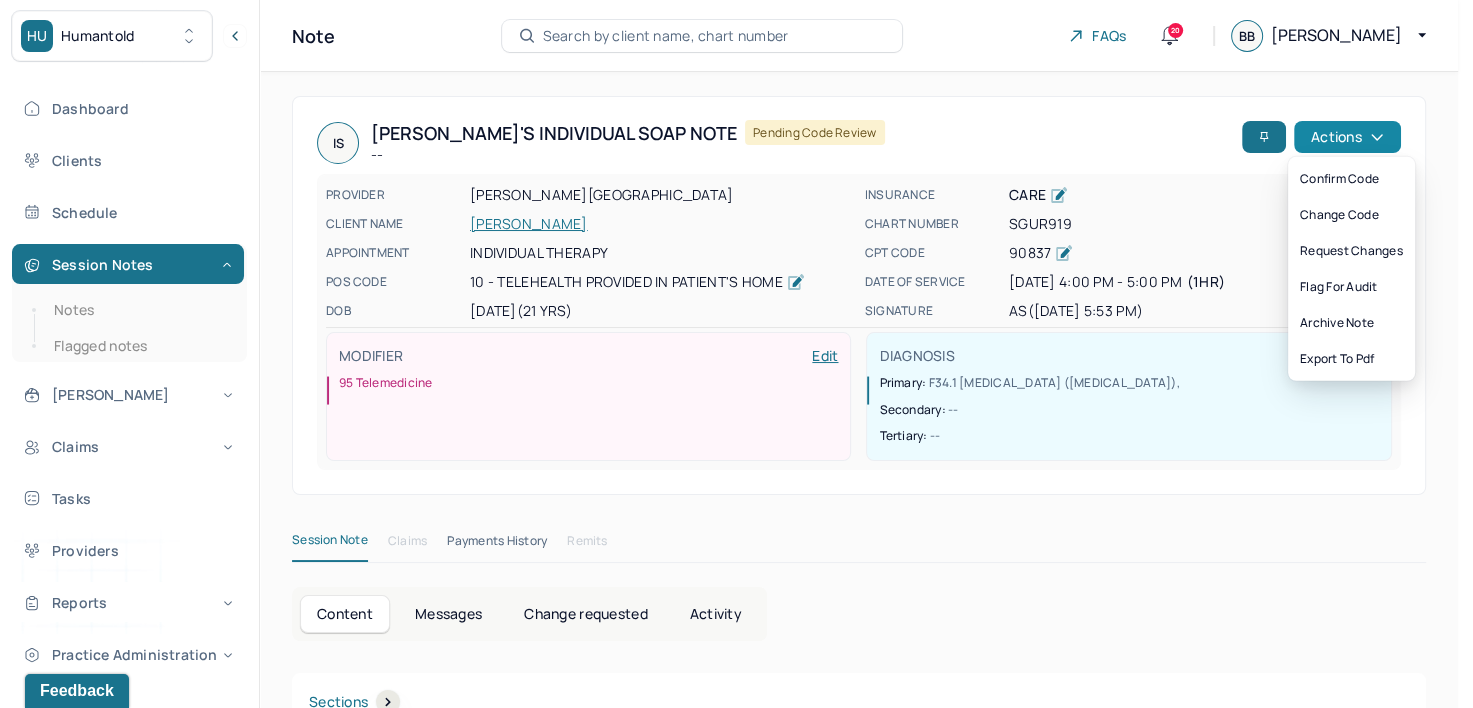 click on "Actions" at bounding box center [1347, 137] 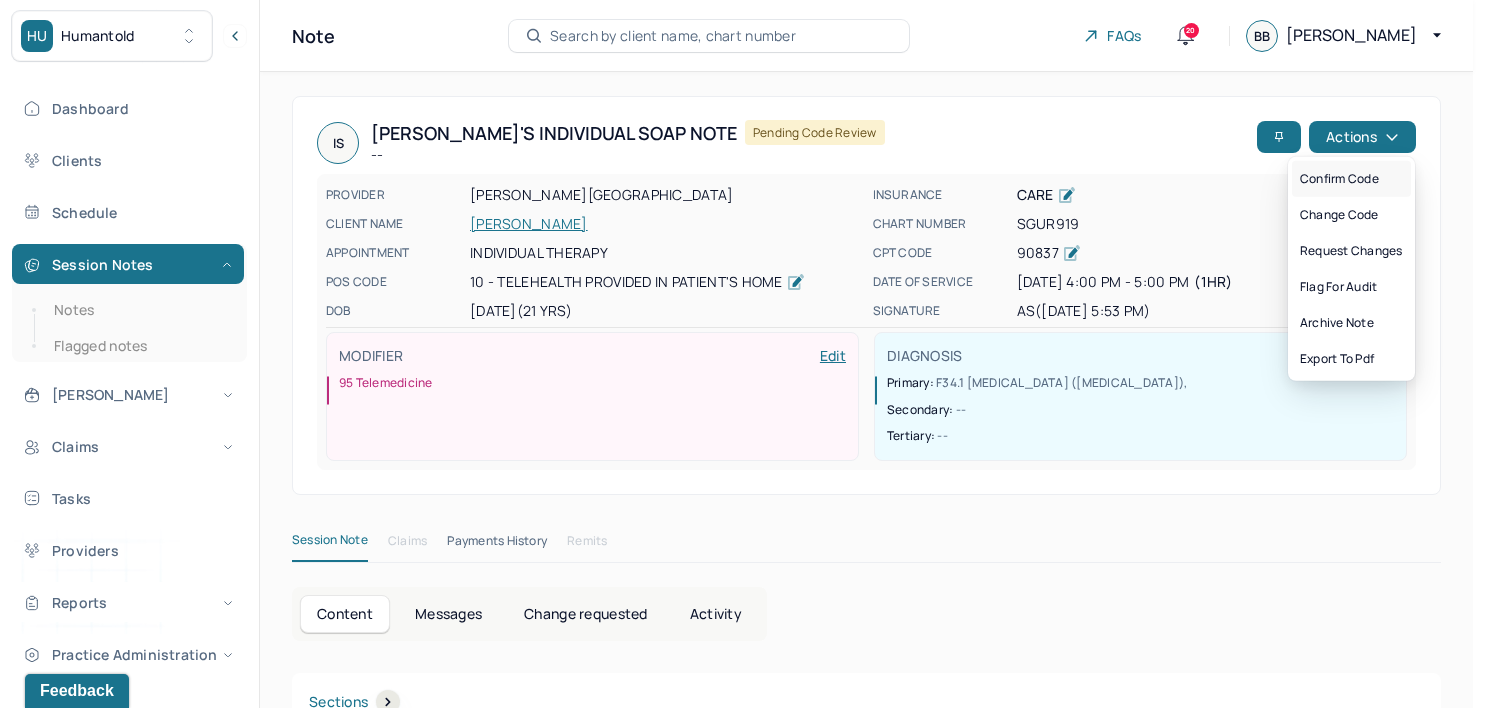 click on "Confirm code" at bounding box center (1351, 179) 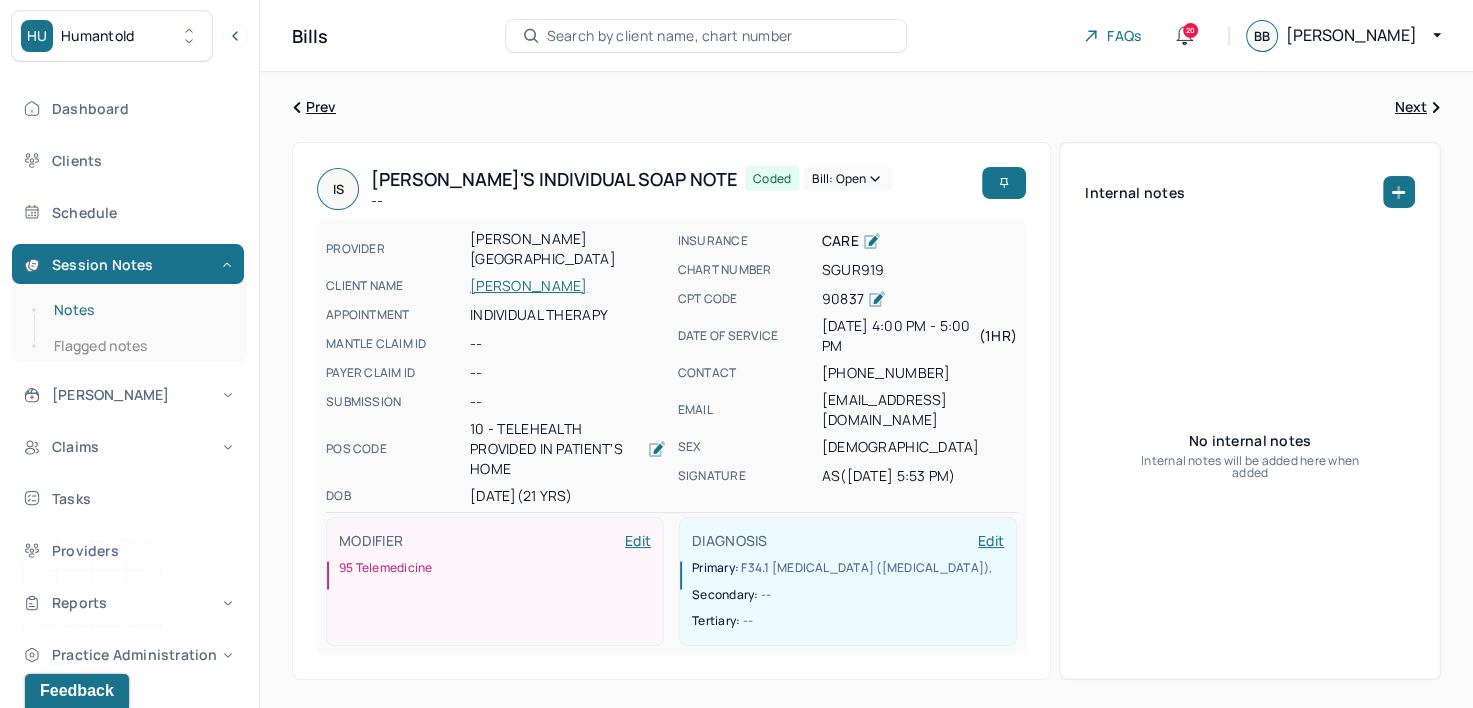 drag, startPoint x: 116, startPoint y: 308, endPoint x: 162, endPoint y: 302, distance: 46.389652 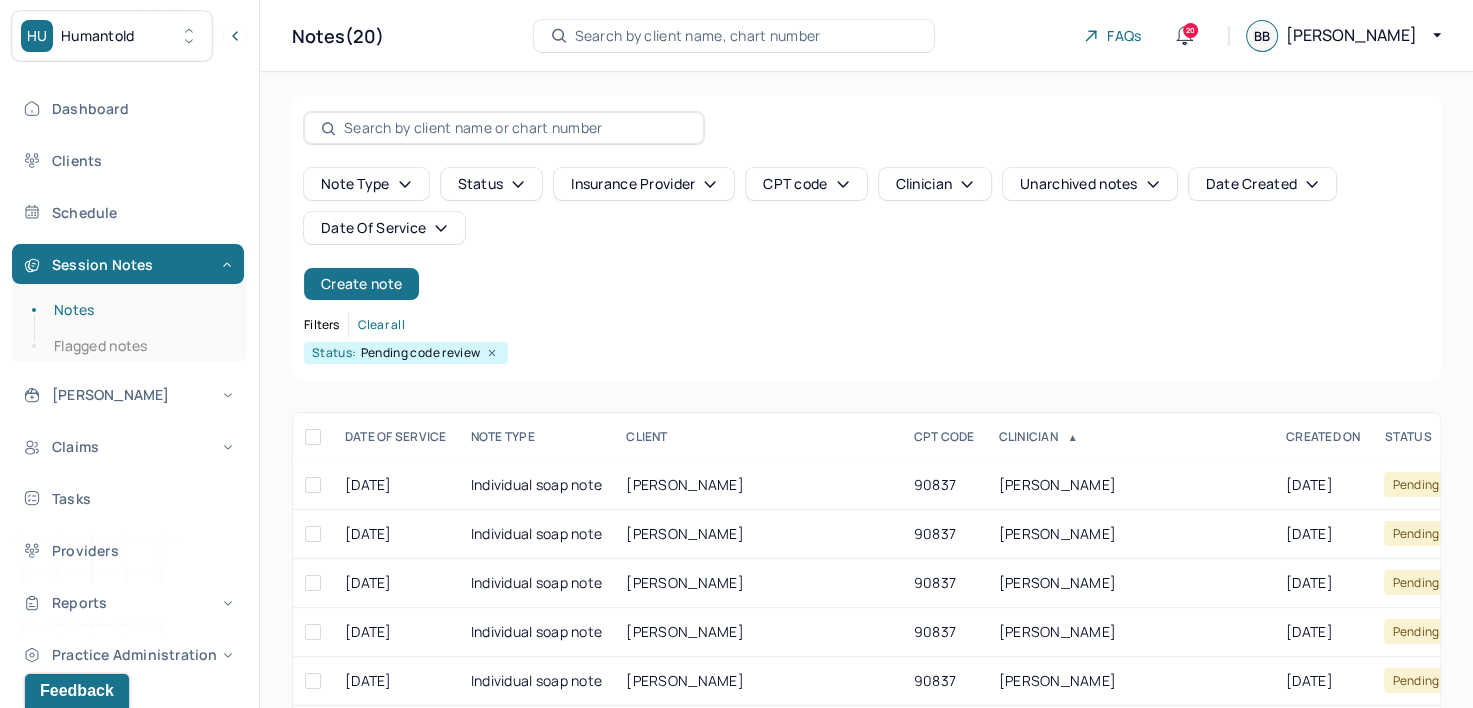click on "Date Of Service" at bounding box center [384, 228] 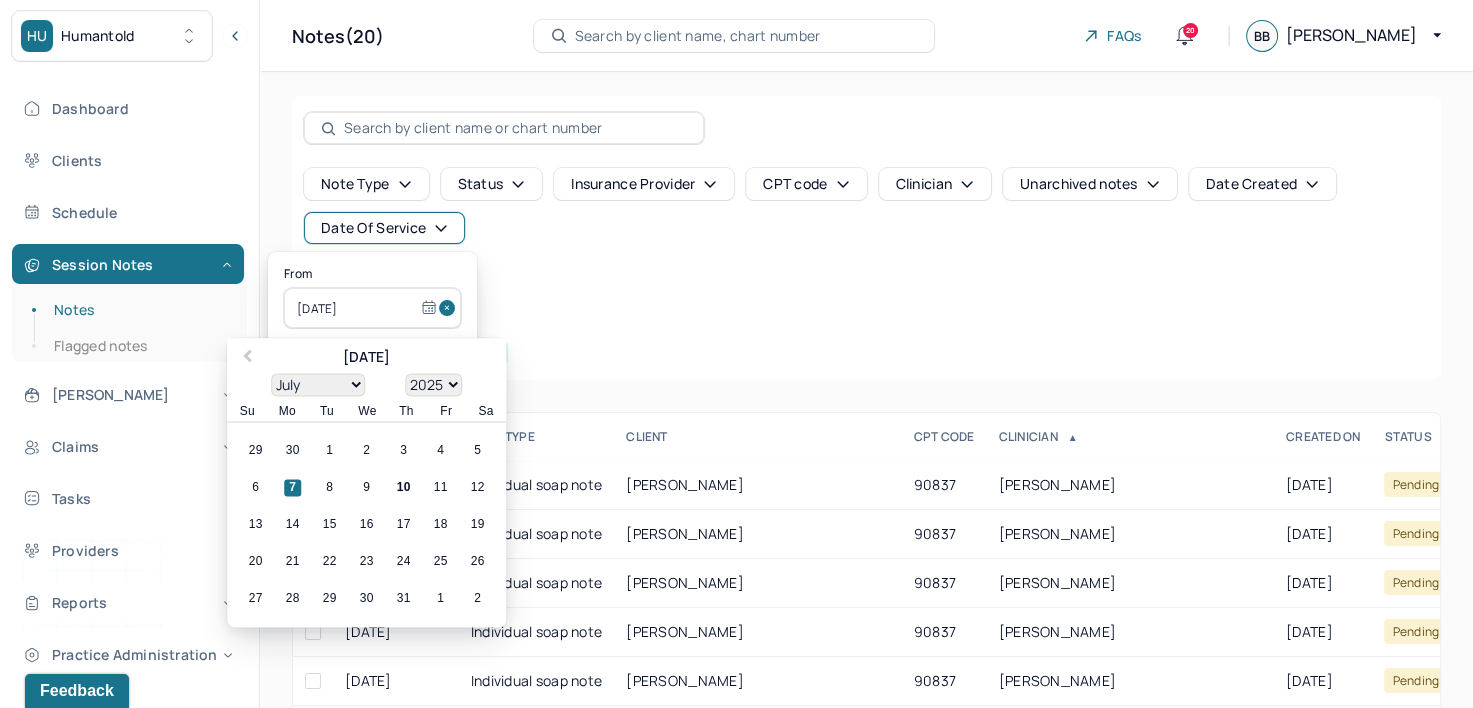 click at bounding box center [450, 308] 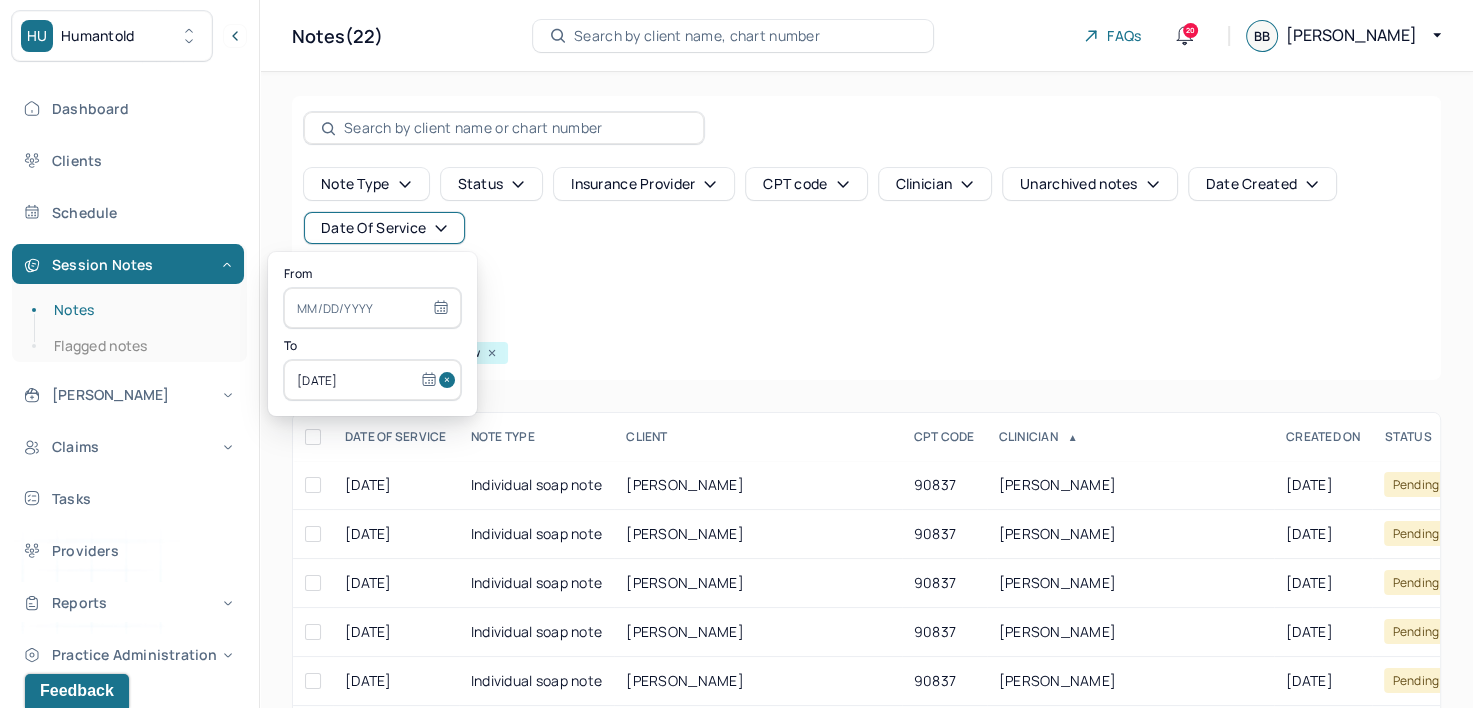 click at bounding box center (450, 380) 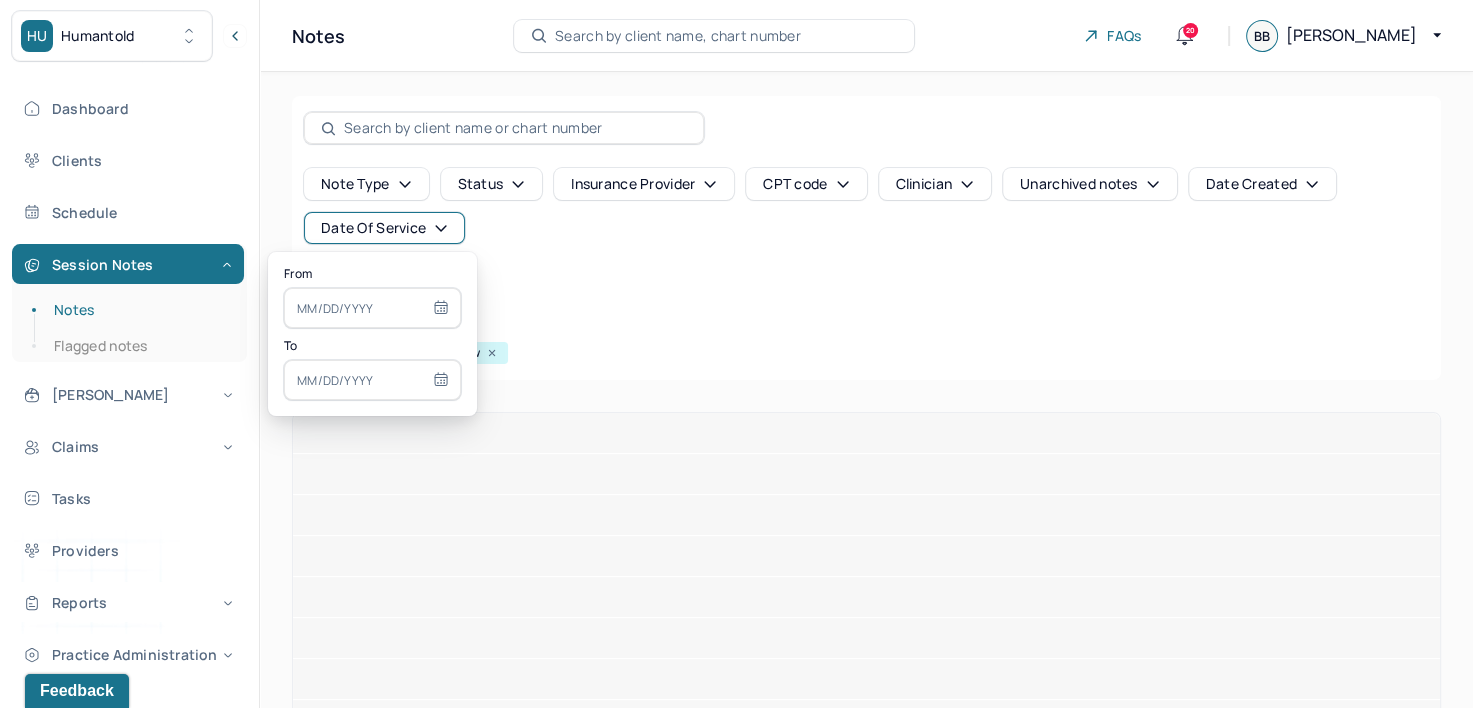click at bounding box center (372, 308) 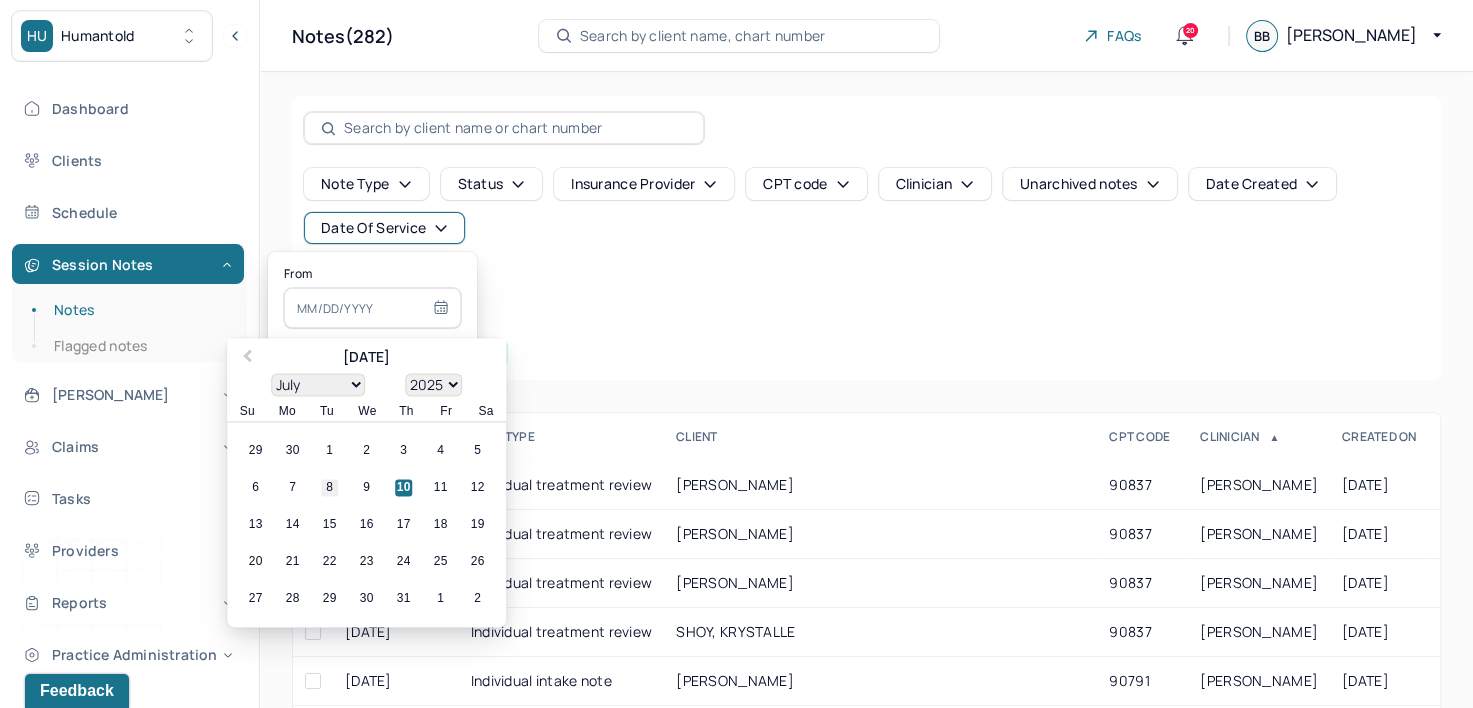 click on "8" at bounding box center [329, 488] 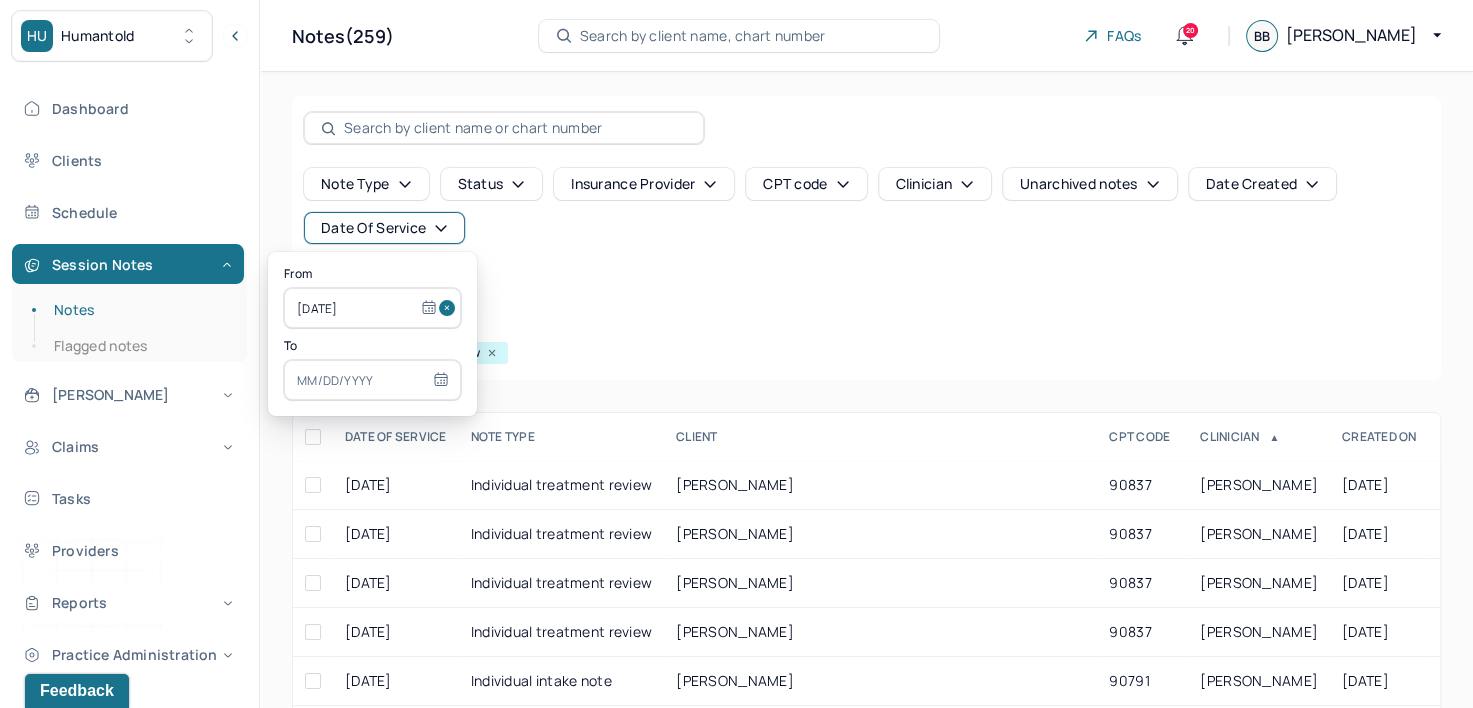 select on "6" 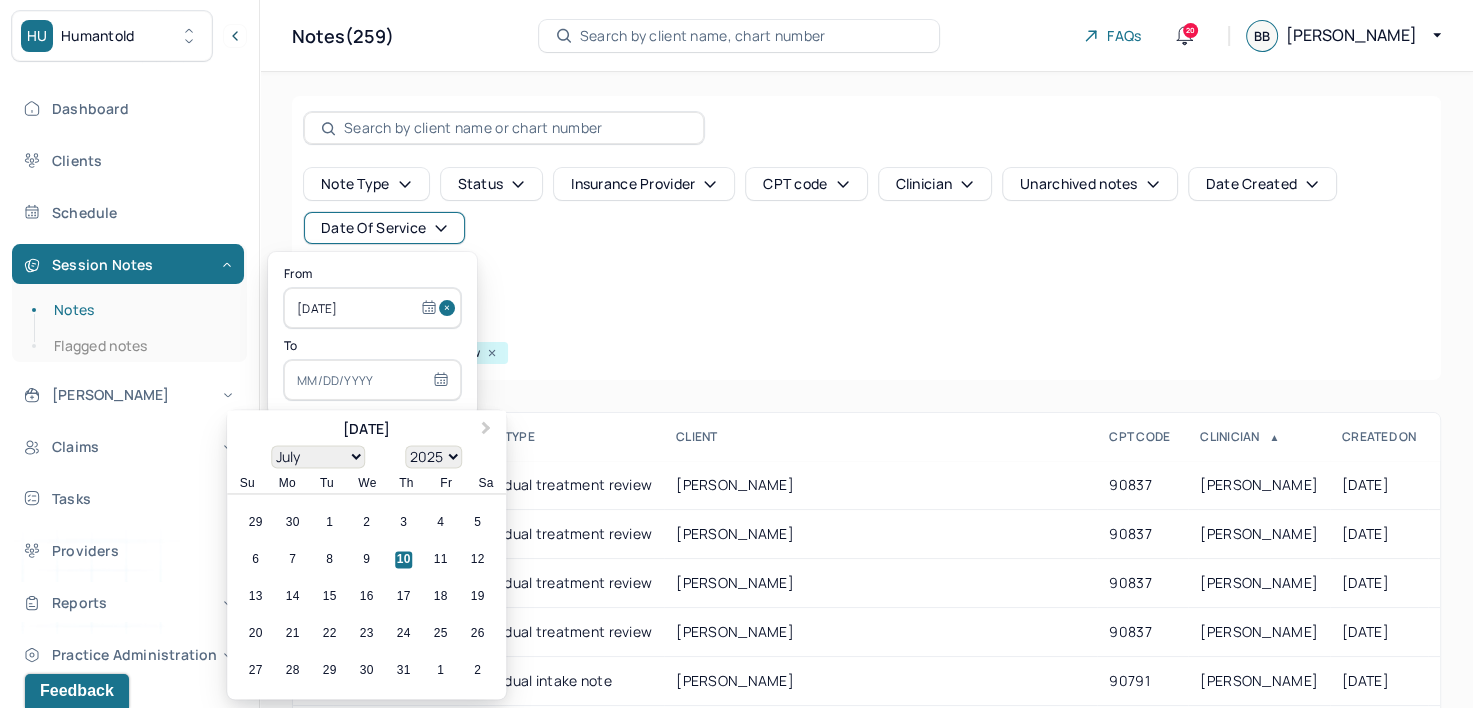 click at bounding box center (372, 380) 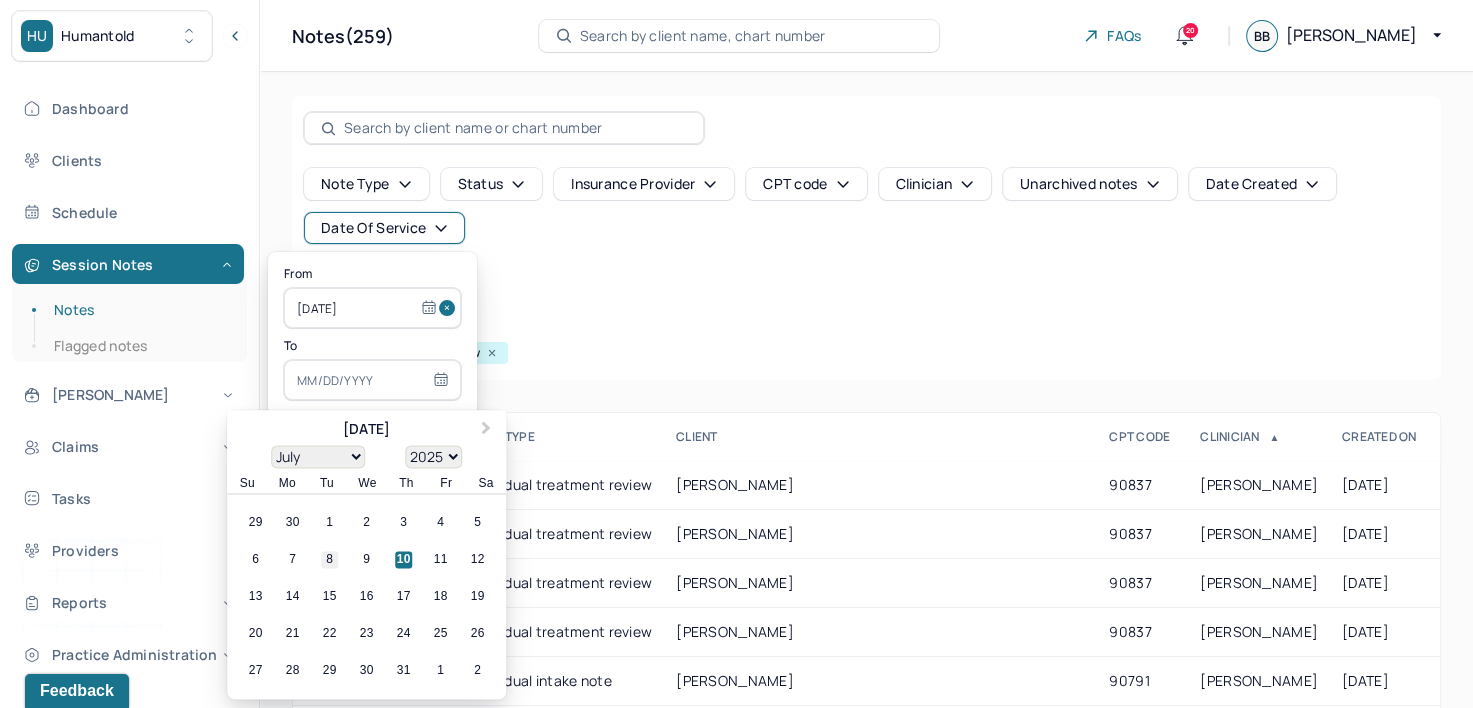 click on "8" at bounding box center (329, 560) 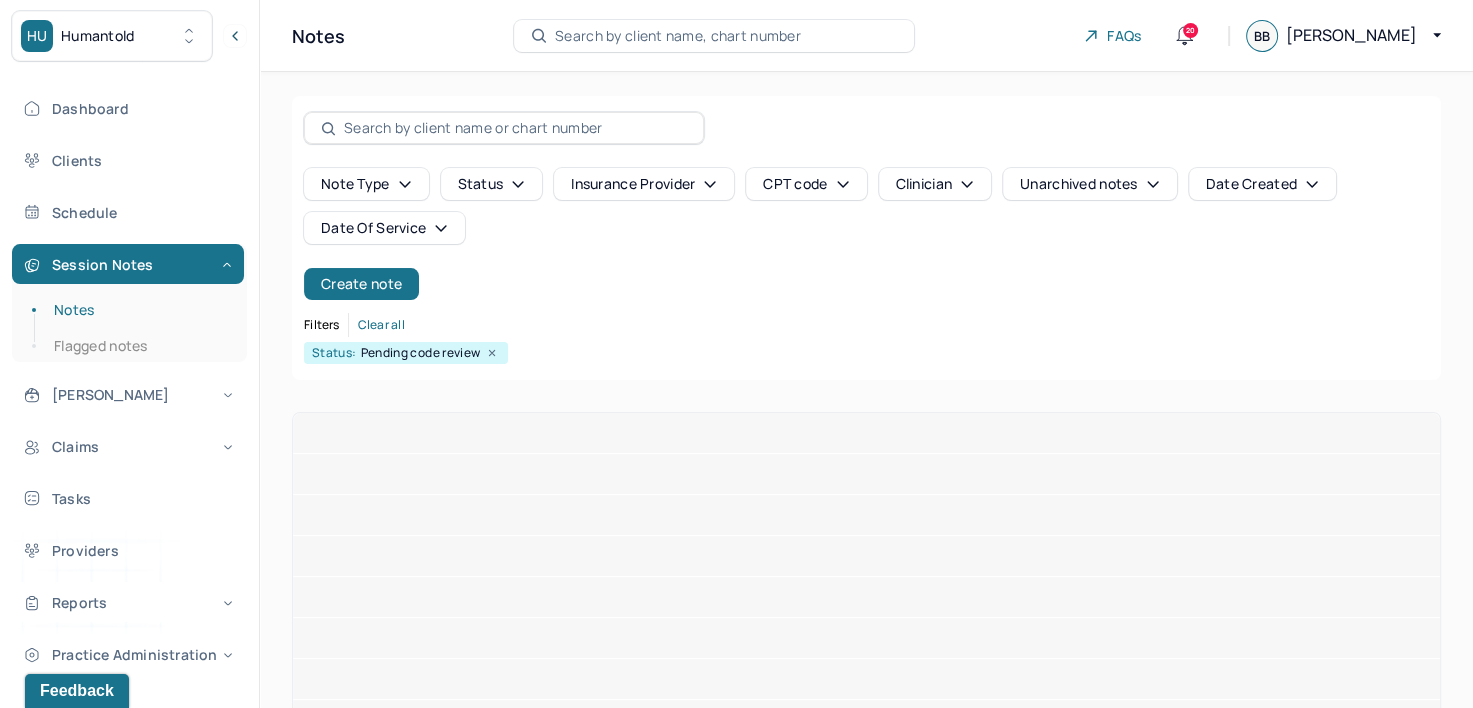 click on "Filters   Clear all" at bounding box center [866, 325] 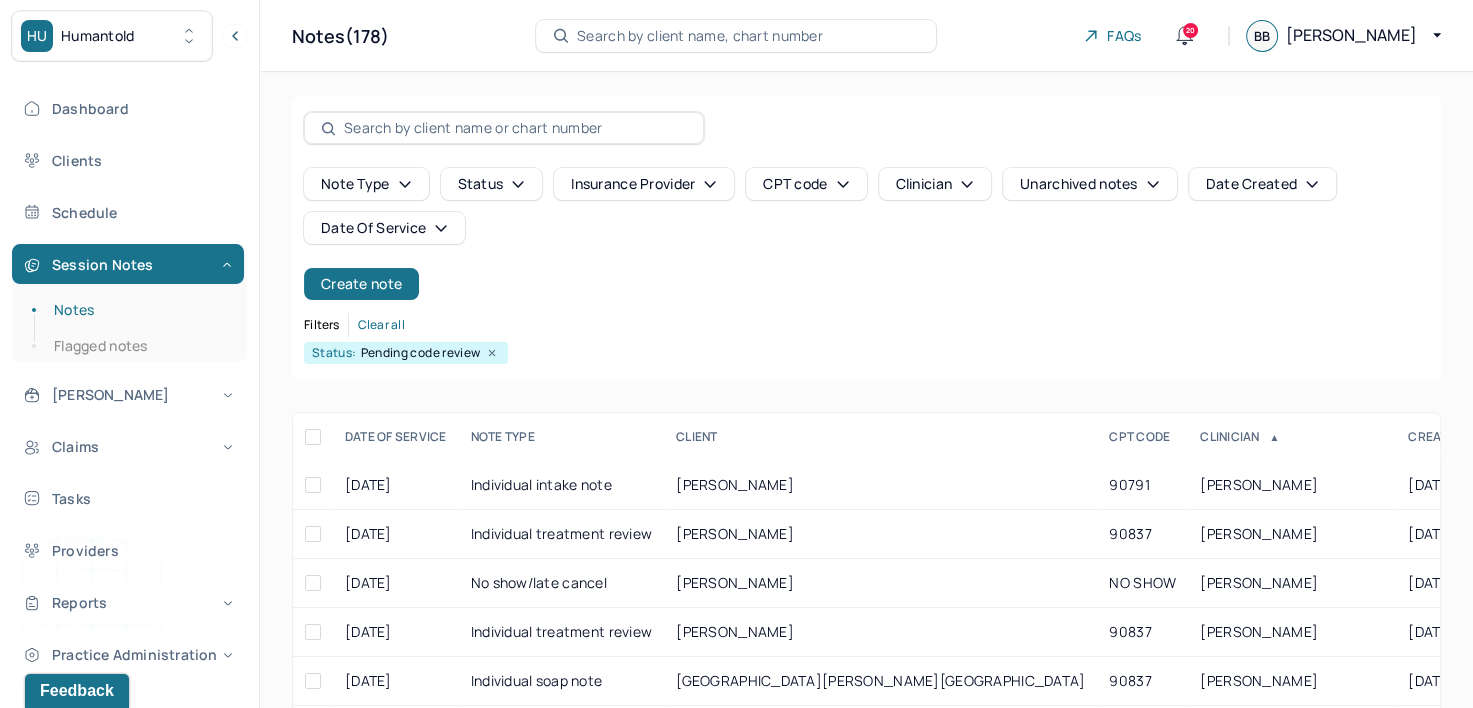 scroll, scrollTop: 100, scrollLeft: 0, axis: vertical 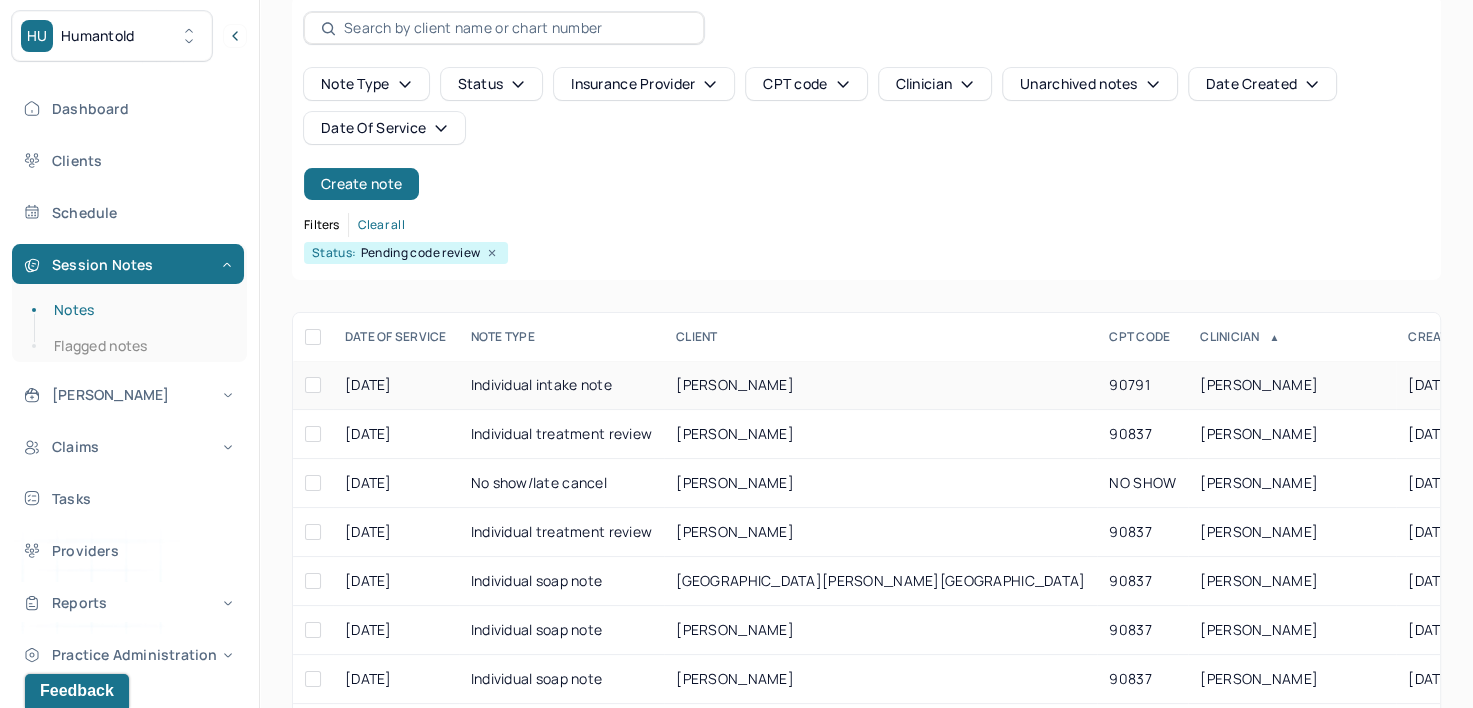 click on "[PERSON_NAME]" at bounding box center (1259, 384) 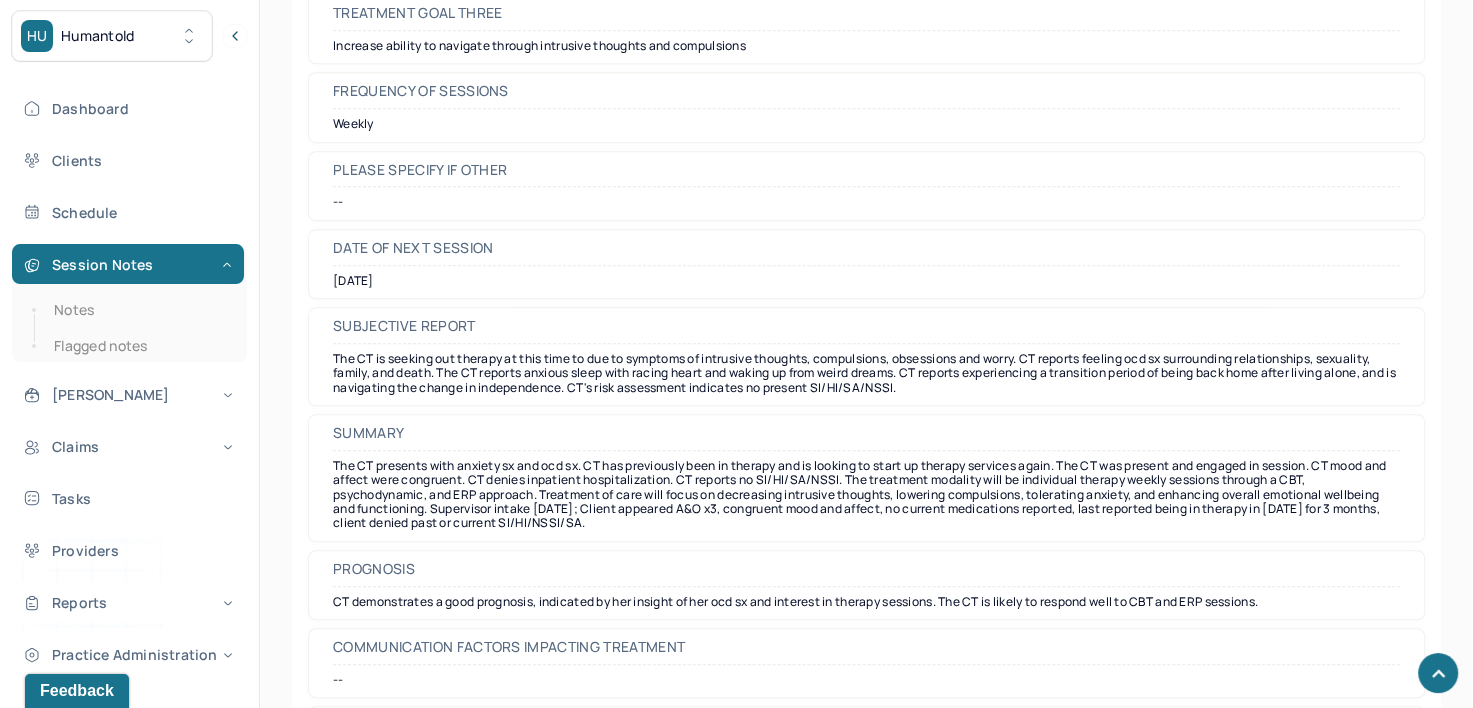 scroll, scrollTop: 9300, scrollLeft: 0, axis: vertical 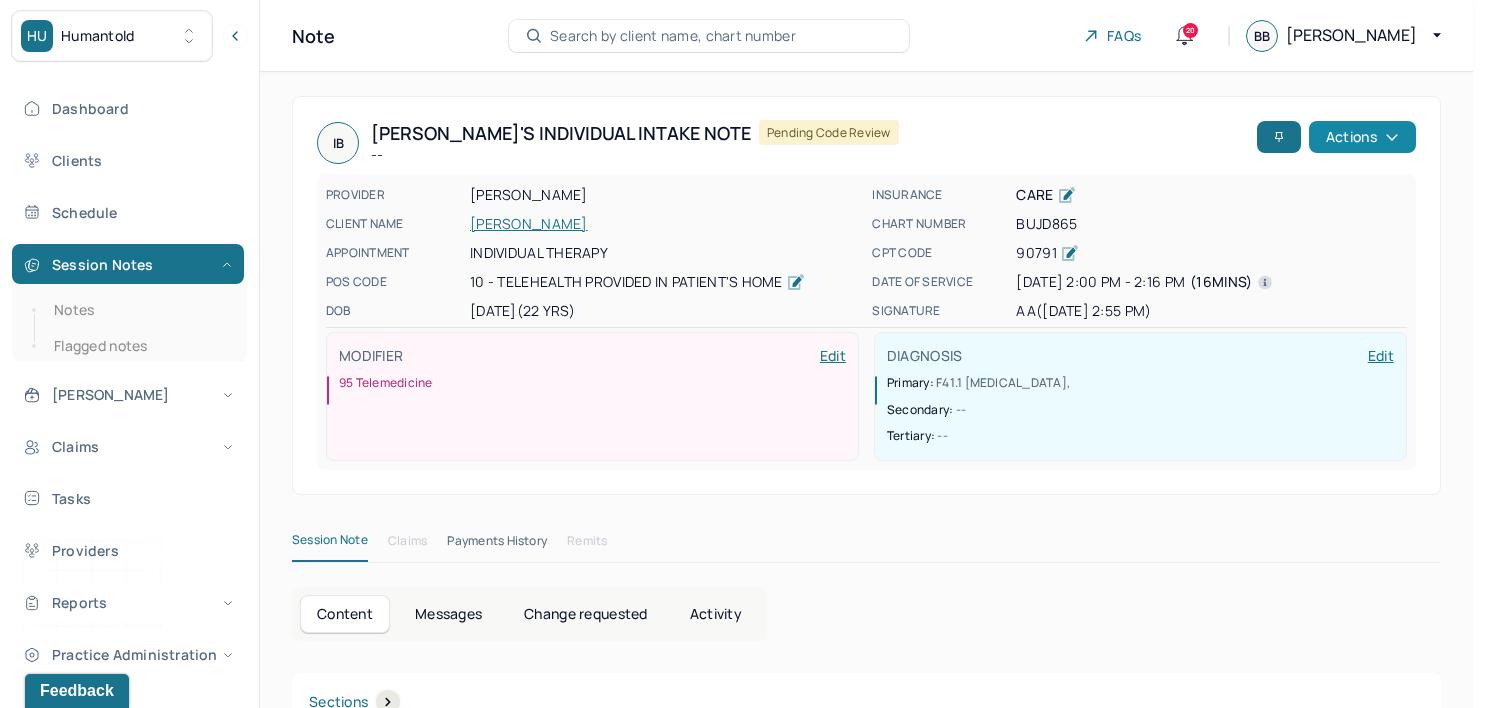 click 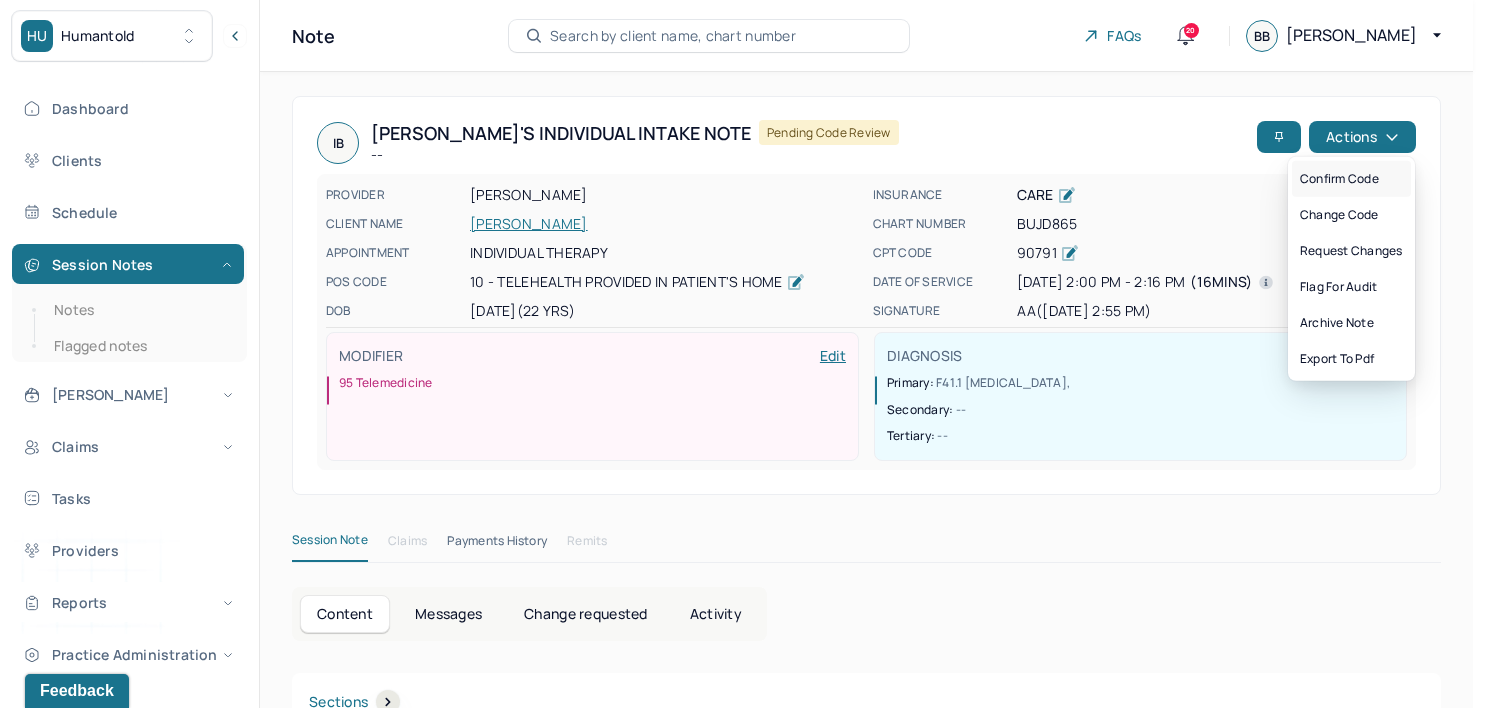 click on "Confirm code" at bounding box center [1351, 179] 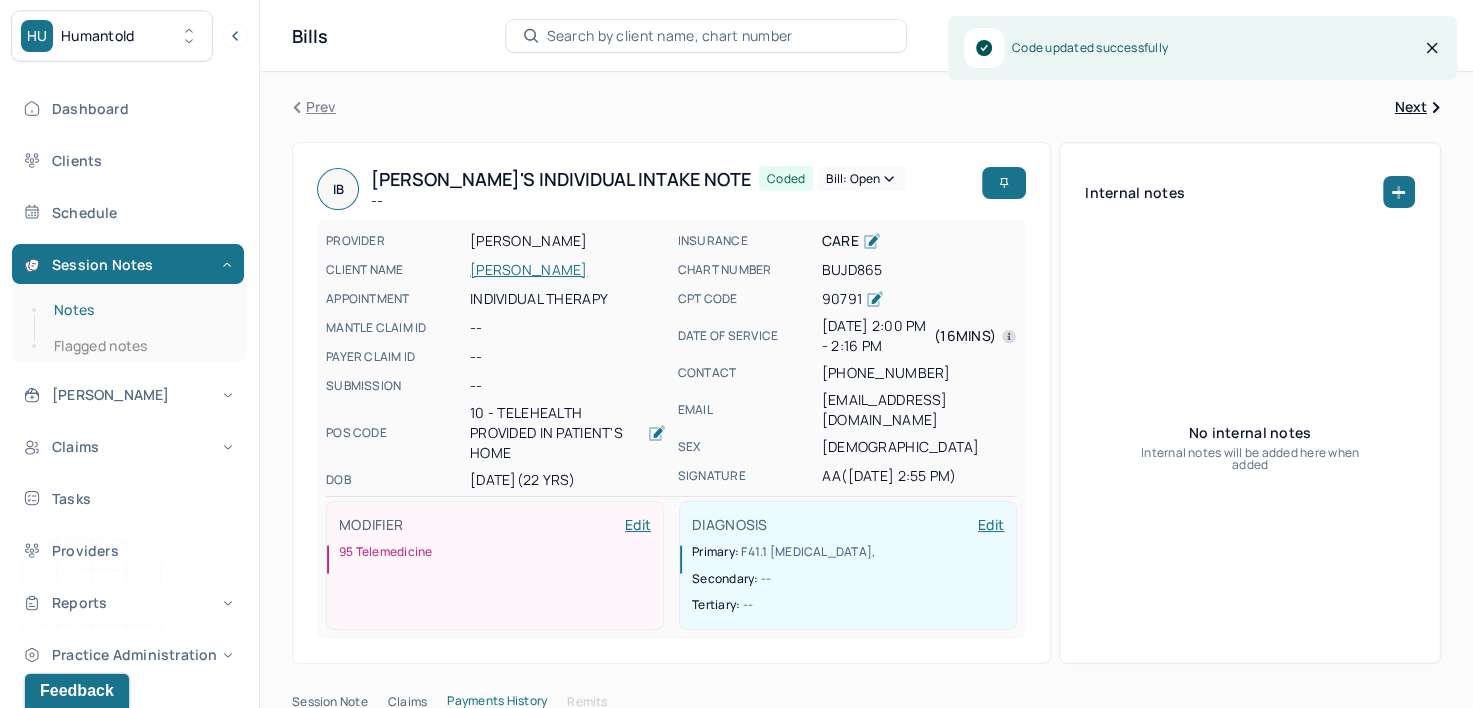 click on "Notes" at bounding box center [139, 310] 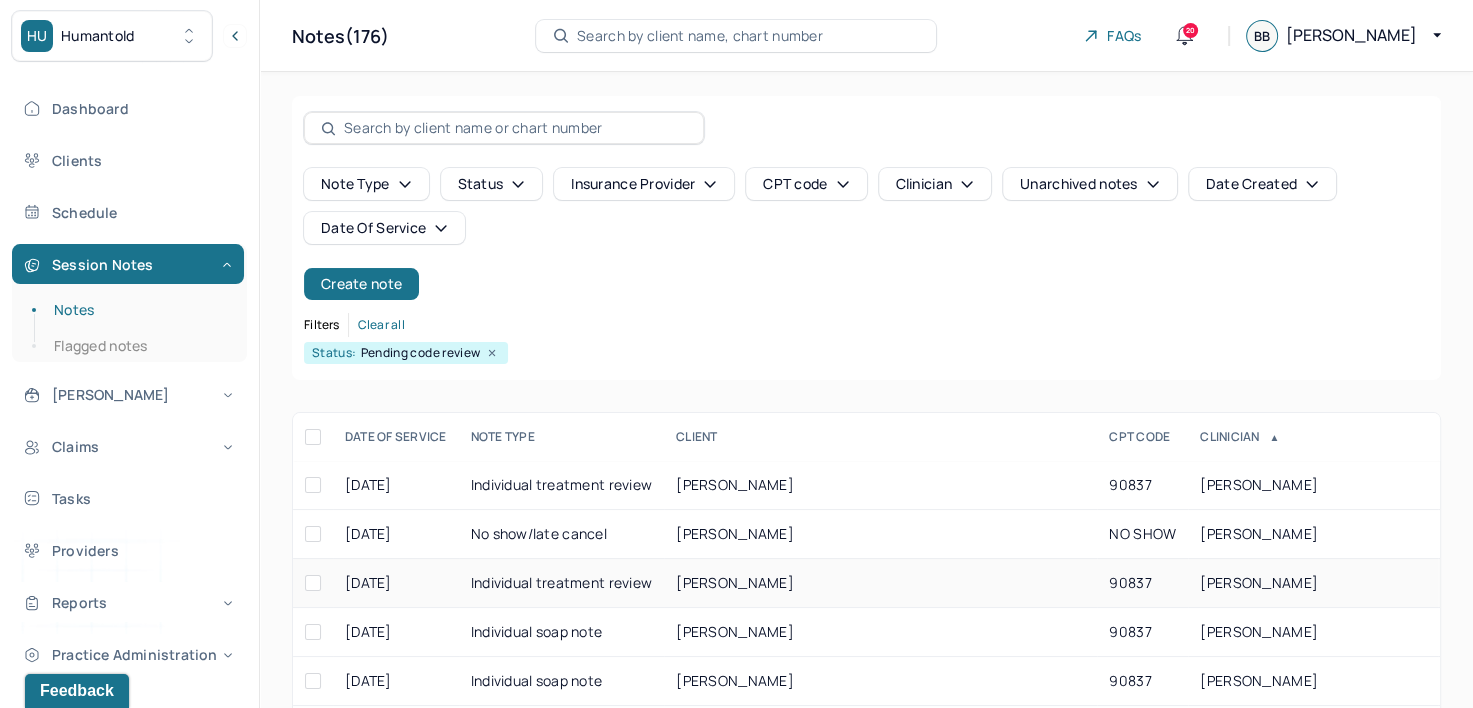 click on "[PERSON_NAME]" at bounding box center (1259, 582) 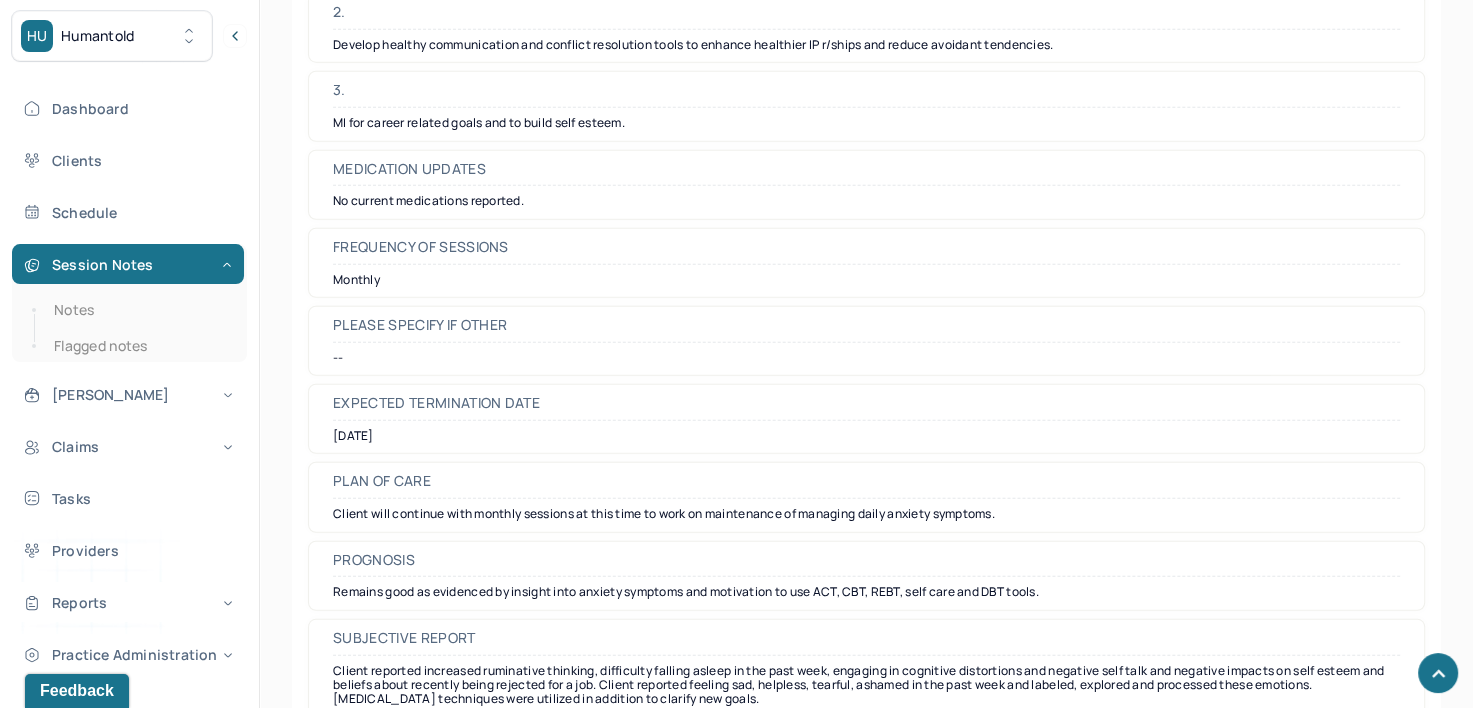 scroll, scrollTop: 5281, scrollLeft: 0, axis: vertical 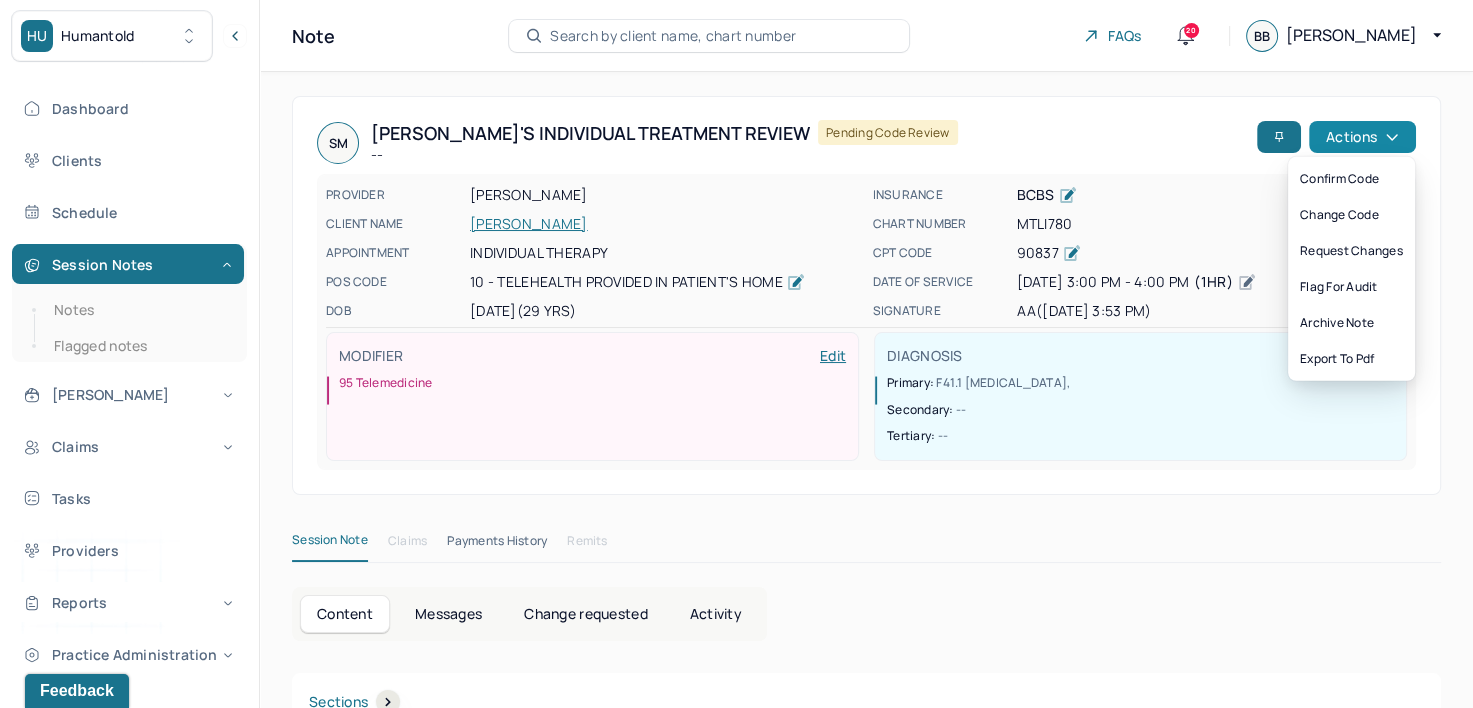 click on "Actions" at bounding box center [1362, 137] 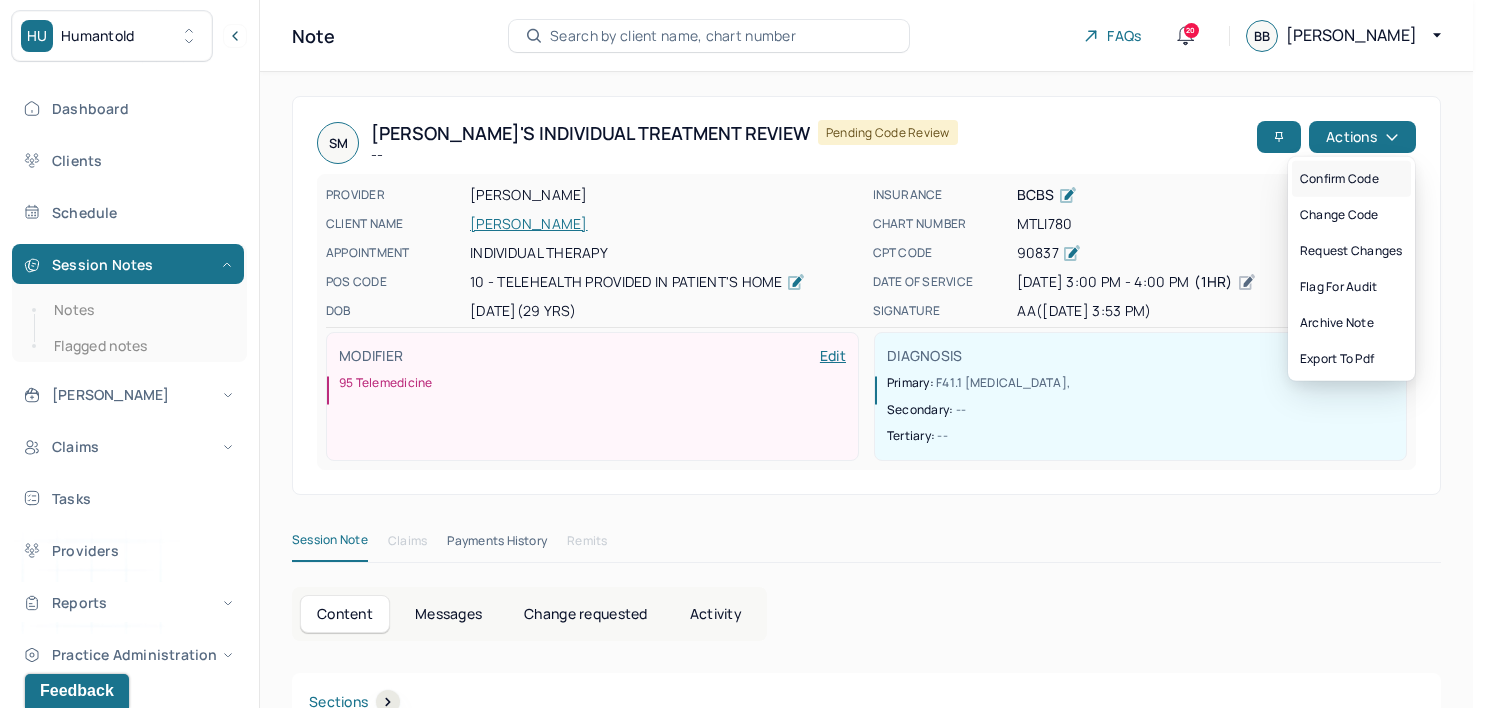 click on "Confirm code" at bounding box center (1351, 179) 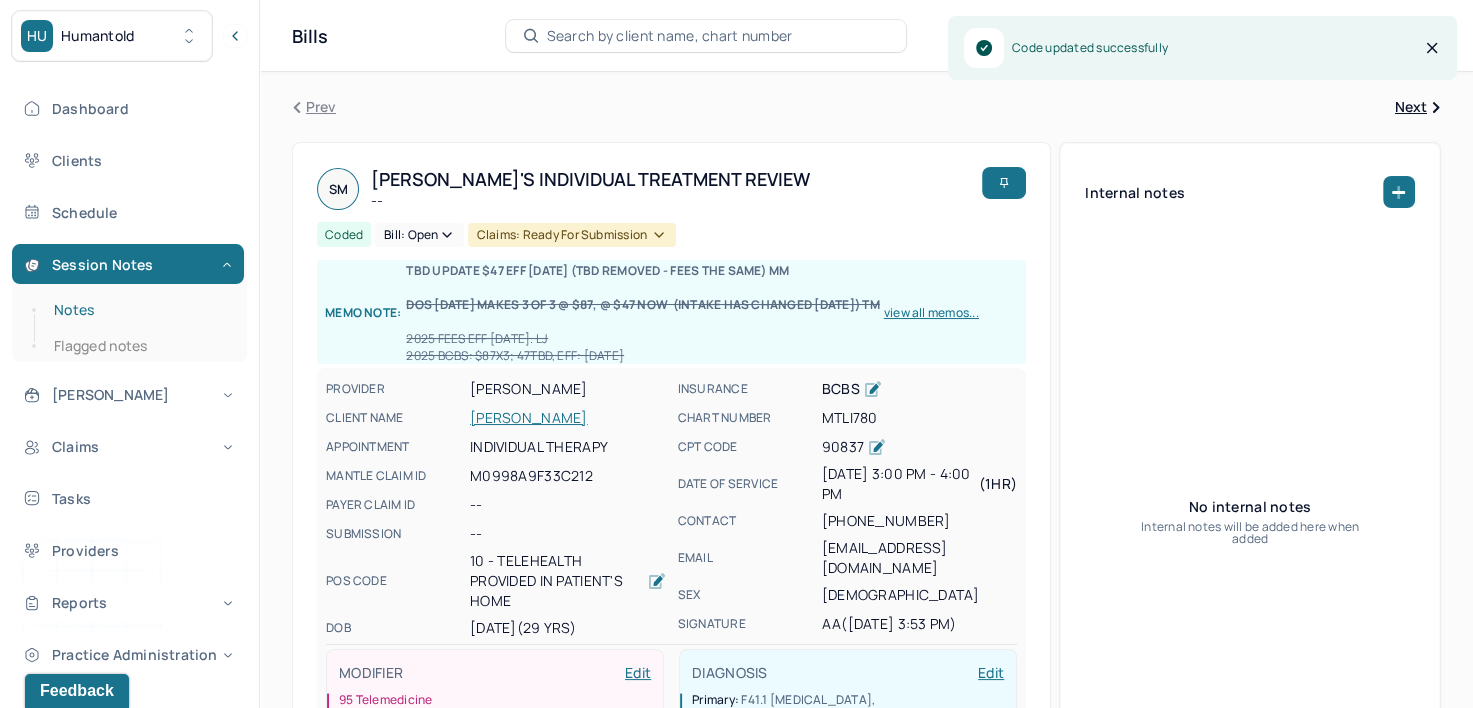 drag, startPoint x: 55, startPoint y: 310, endPoint x: 230, endPoint y: 309, distance: 175.00285 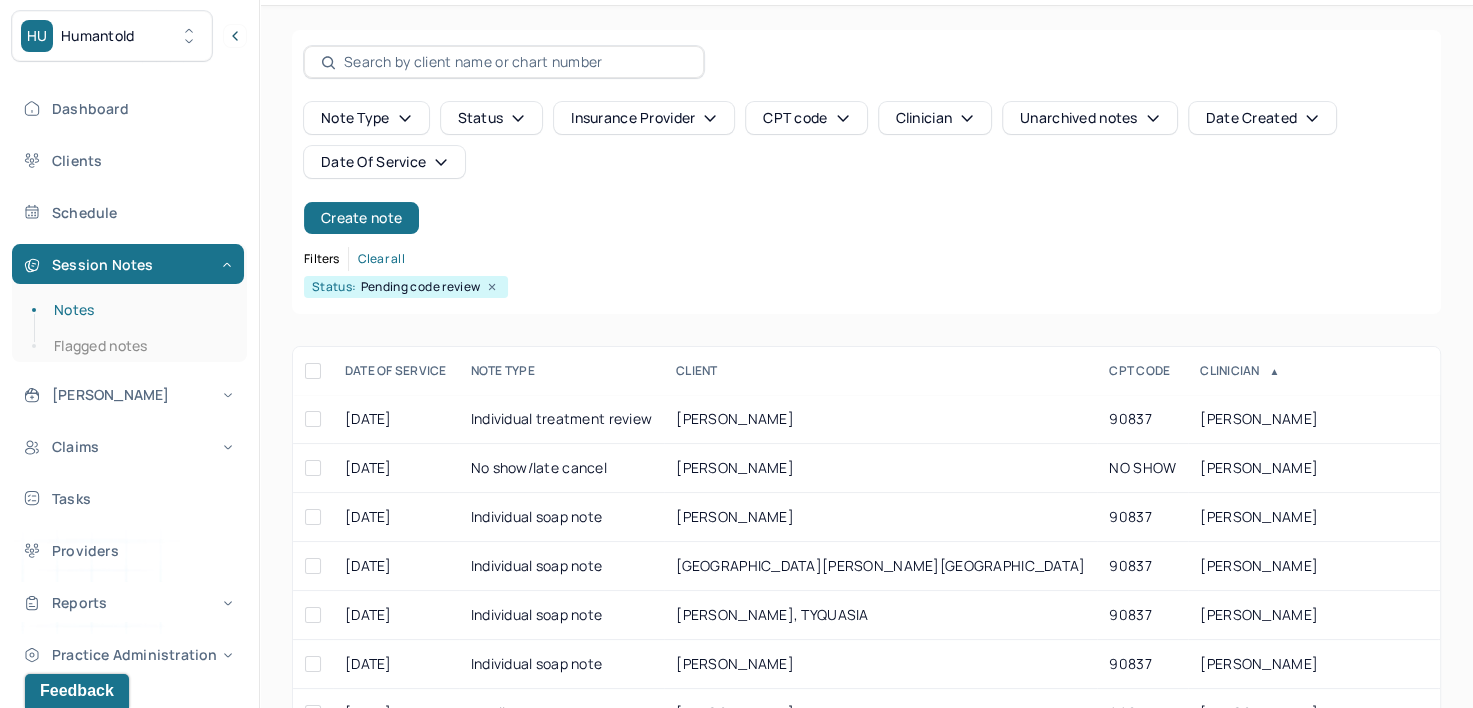 scroll, scrollTop: 100, scrollLeft: 0, axis: vertical 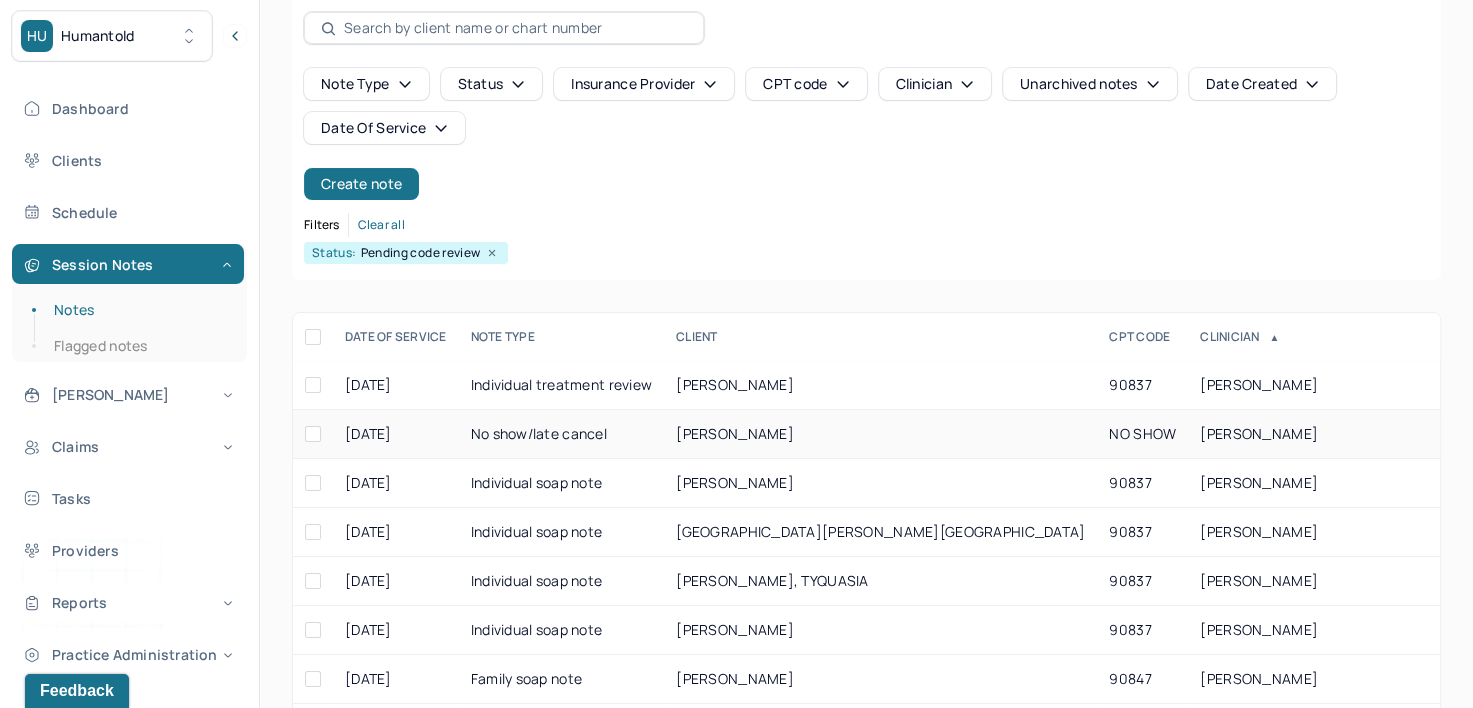 click on "[PERSON_NAME]" at bounding box center [1259, 433] 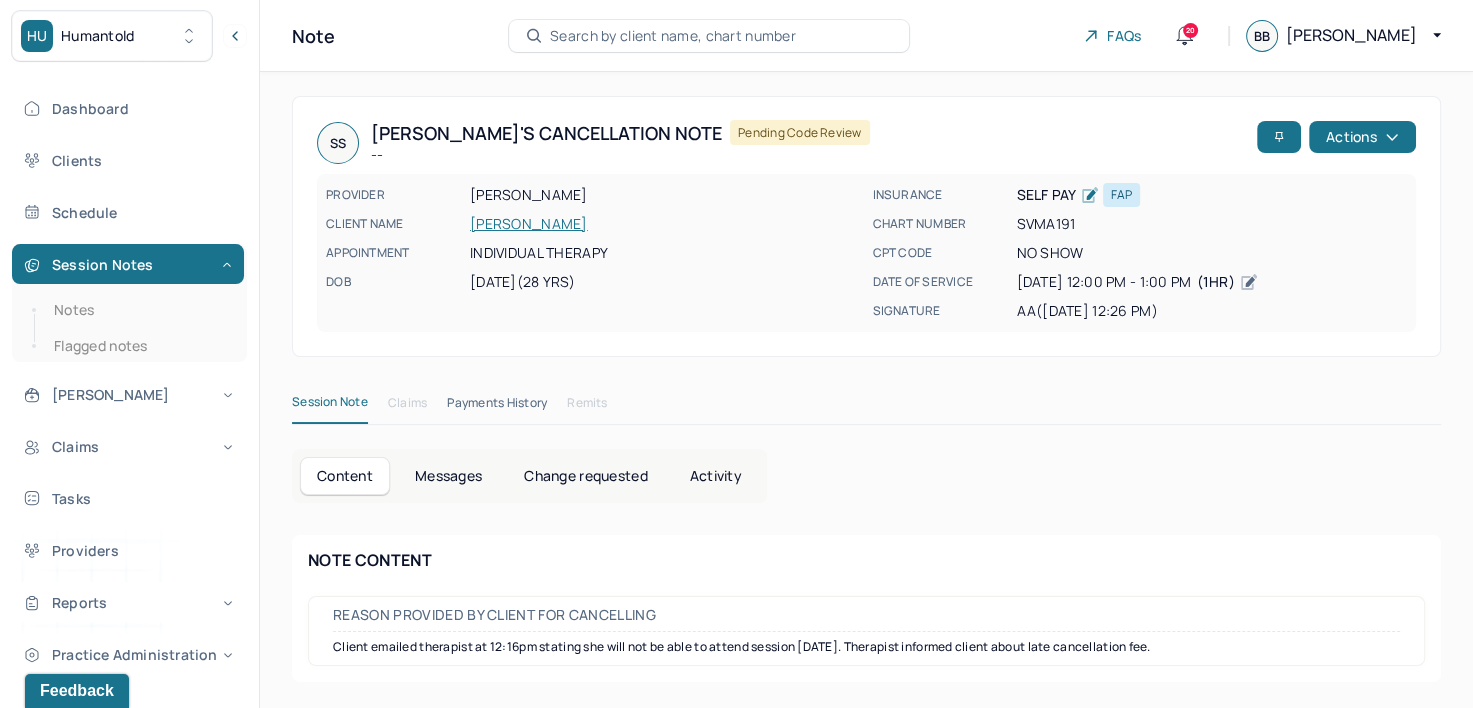 scroll, scrollTop: 0, scrollLeft: 0, axis: both 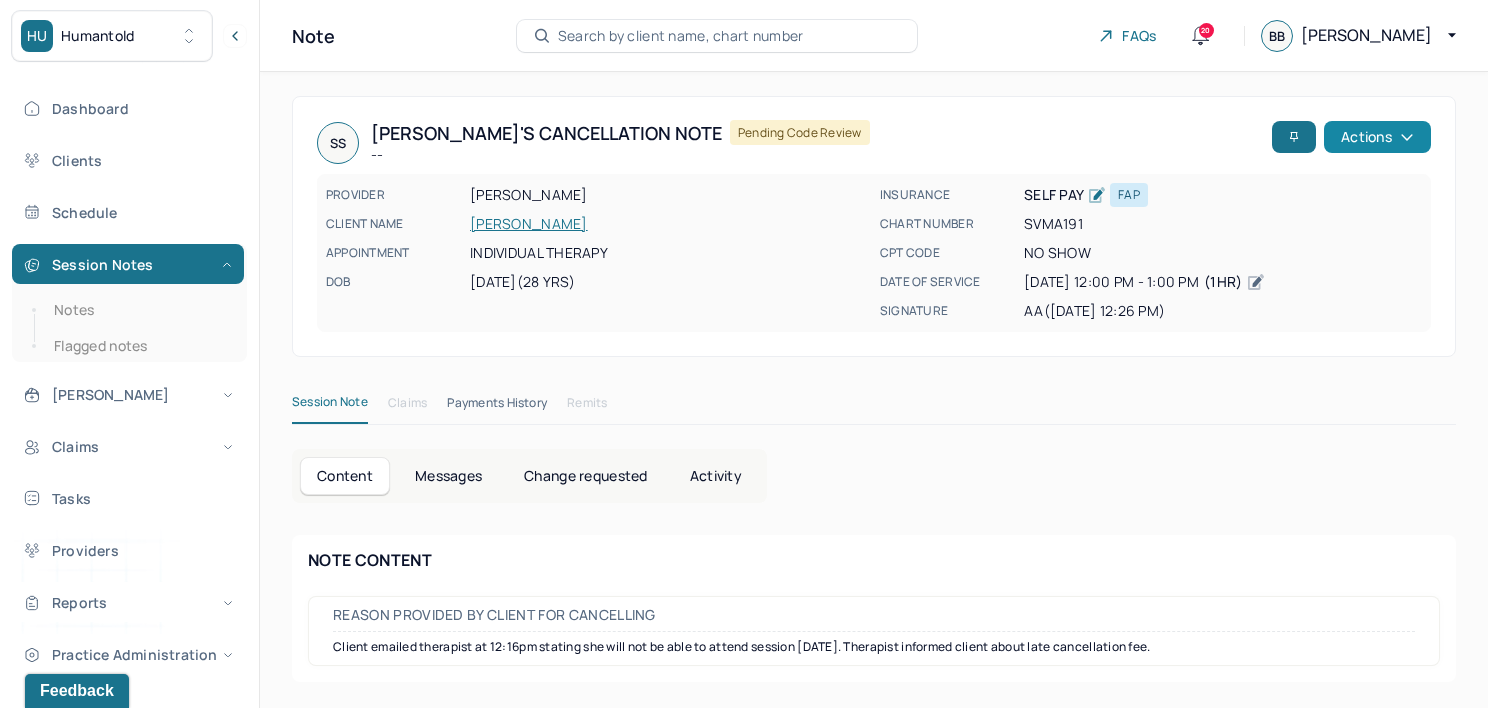 click 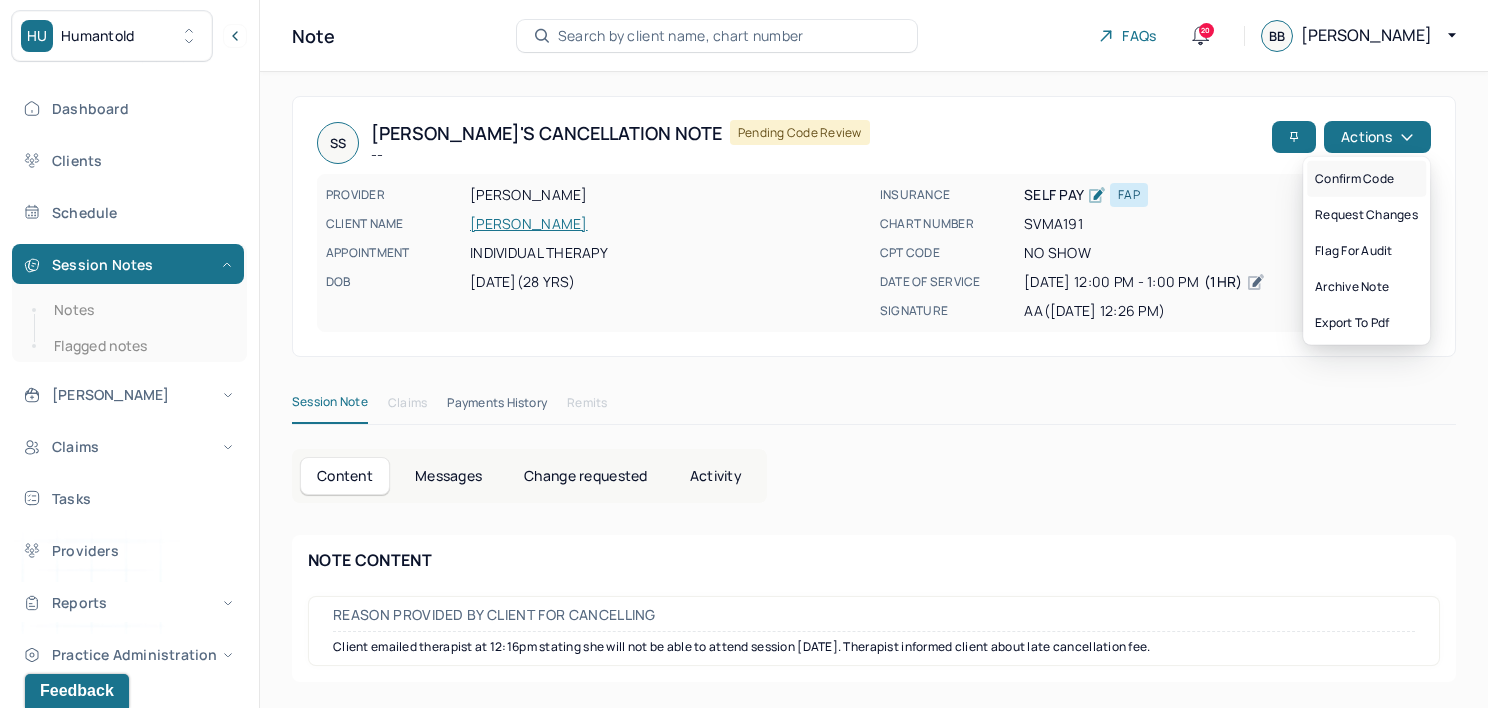 click on "Confirm code" at bounding box center (1366, 179) 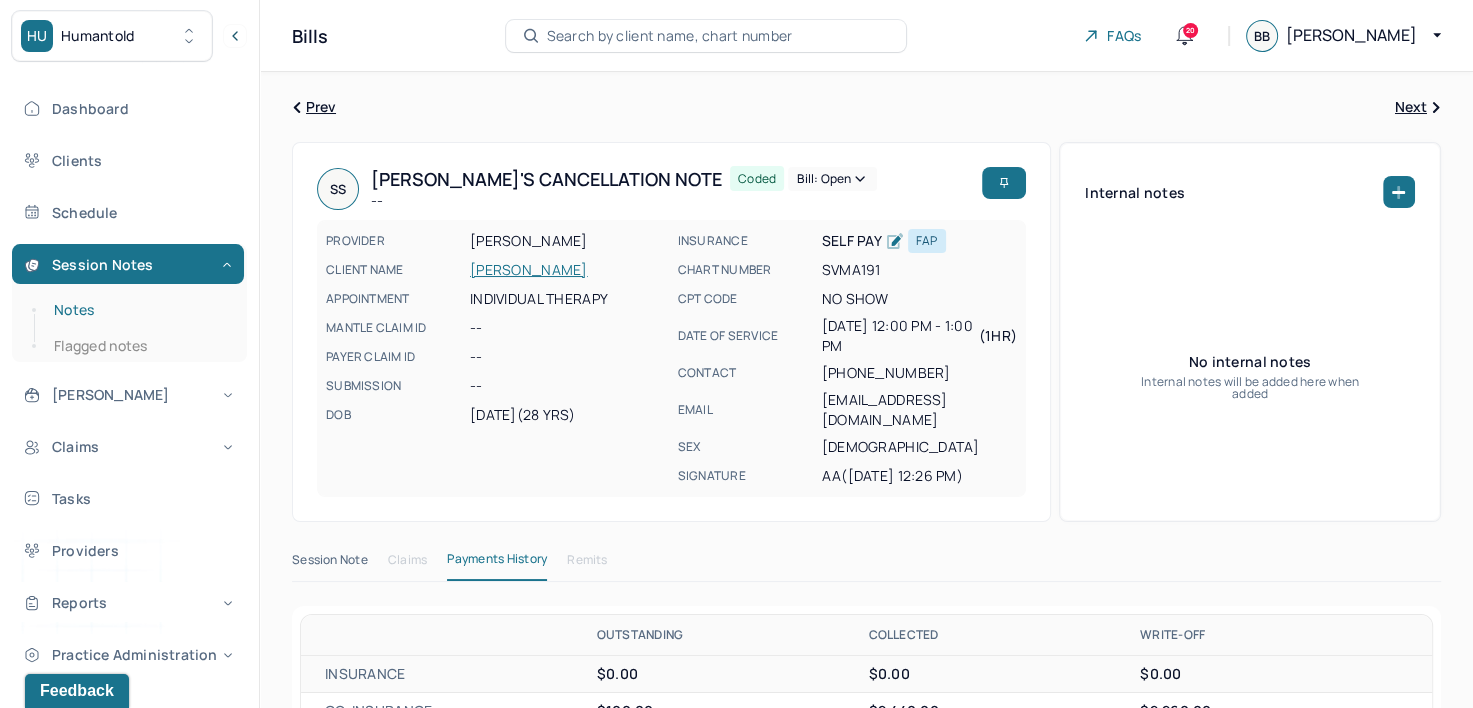 click on "Notes" at bounding box center [139, 310] 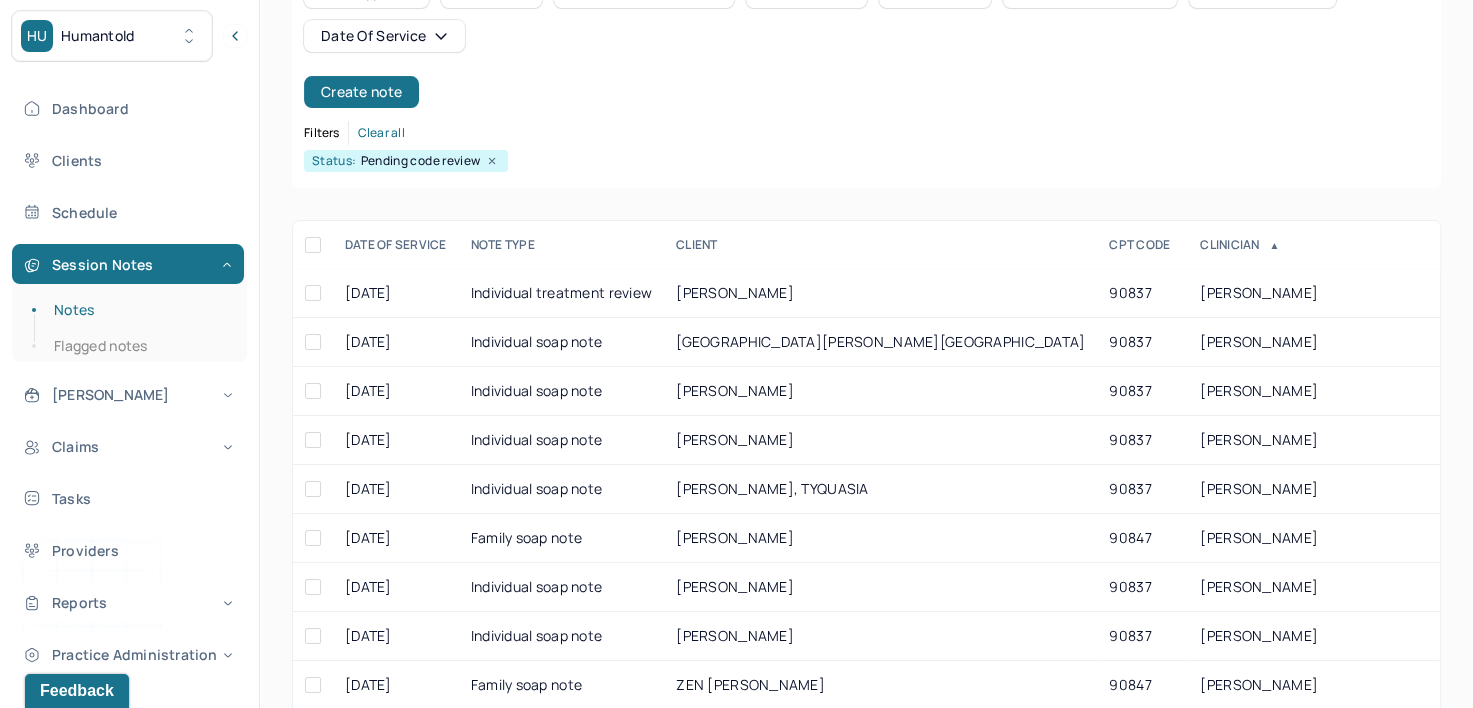 scroll, scrollTop: 200, scrollLeft: 0, axis: vertical 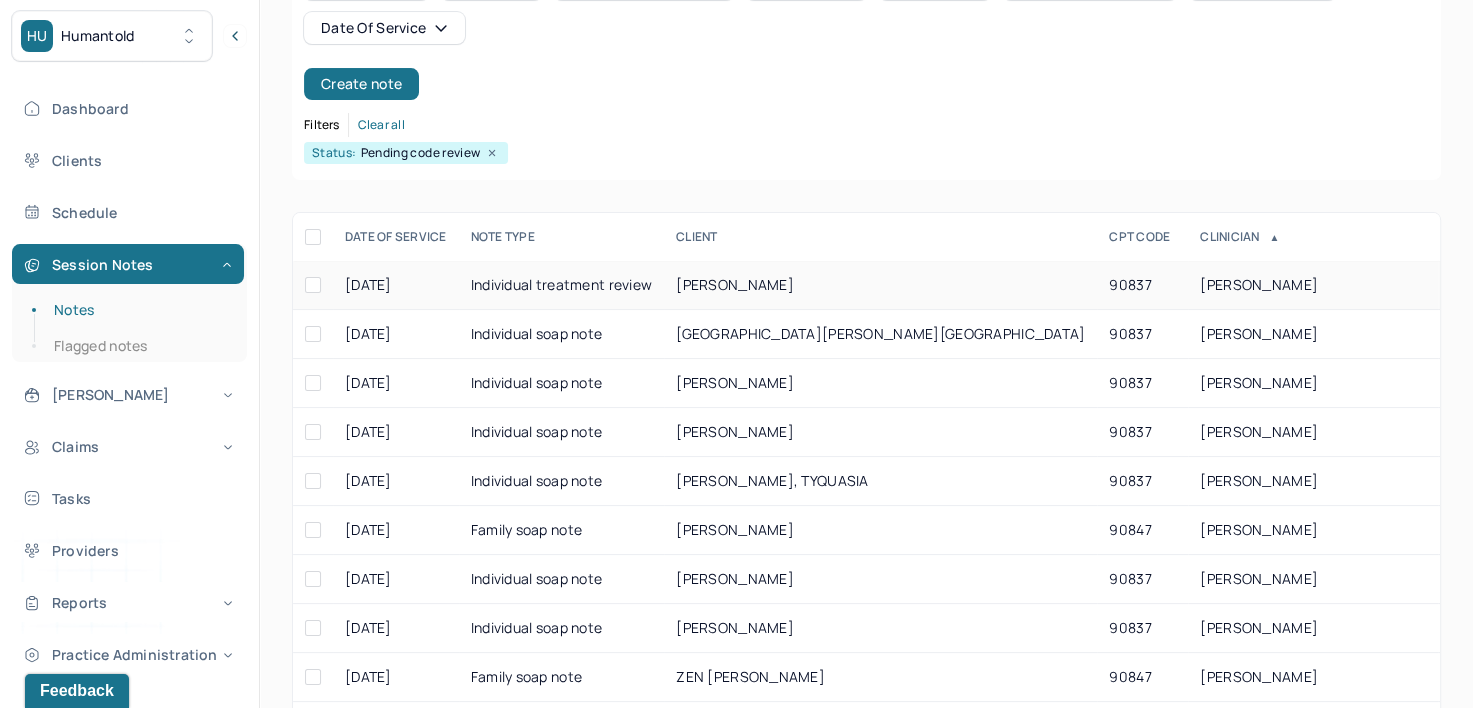 click on "[PERSON_NAME]" at bounding box center (1313, 285) 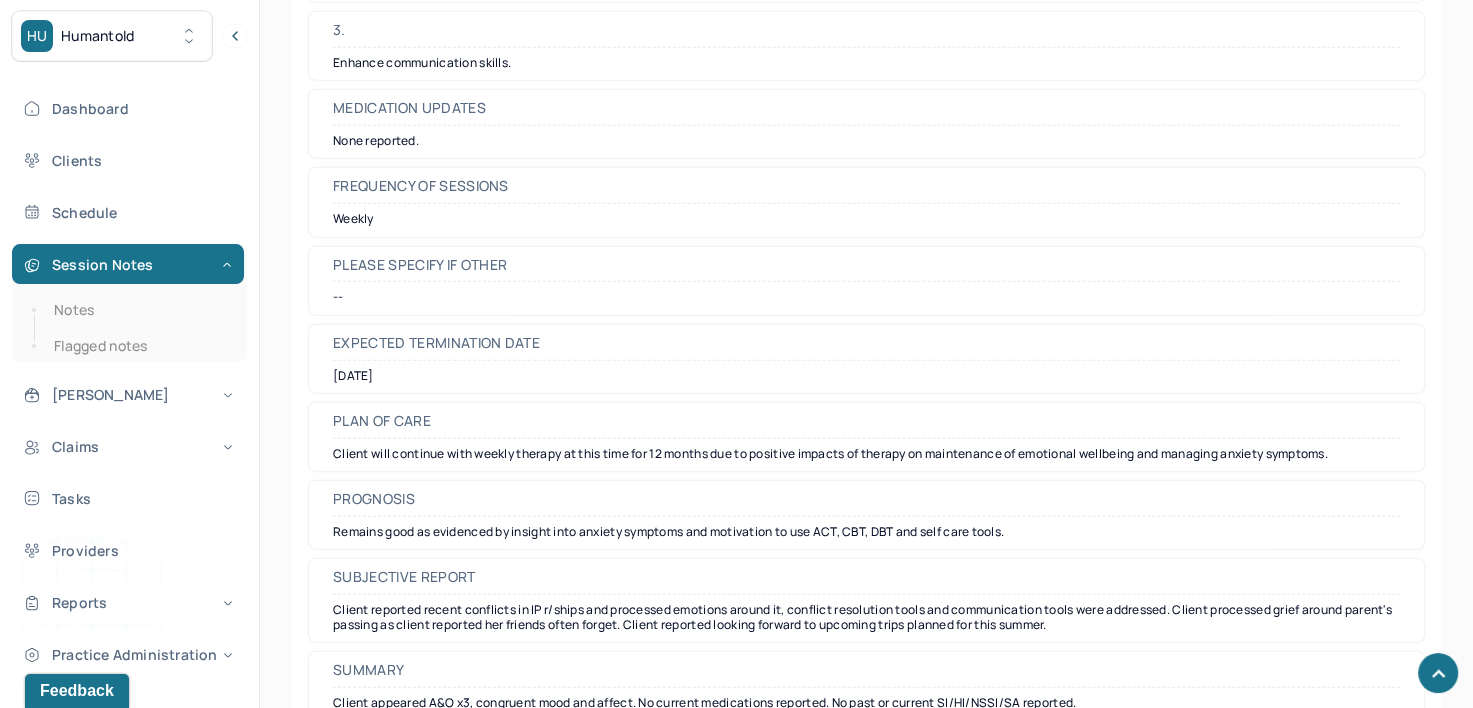 scroll, scrollTop: 5262, scrollLeft: 0, axis: vertical 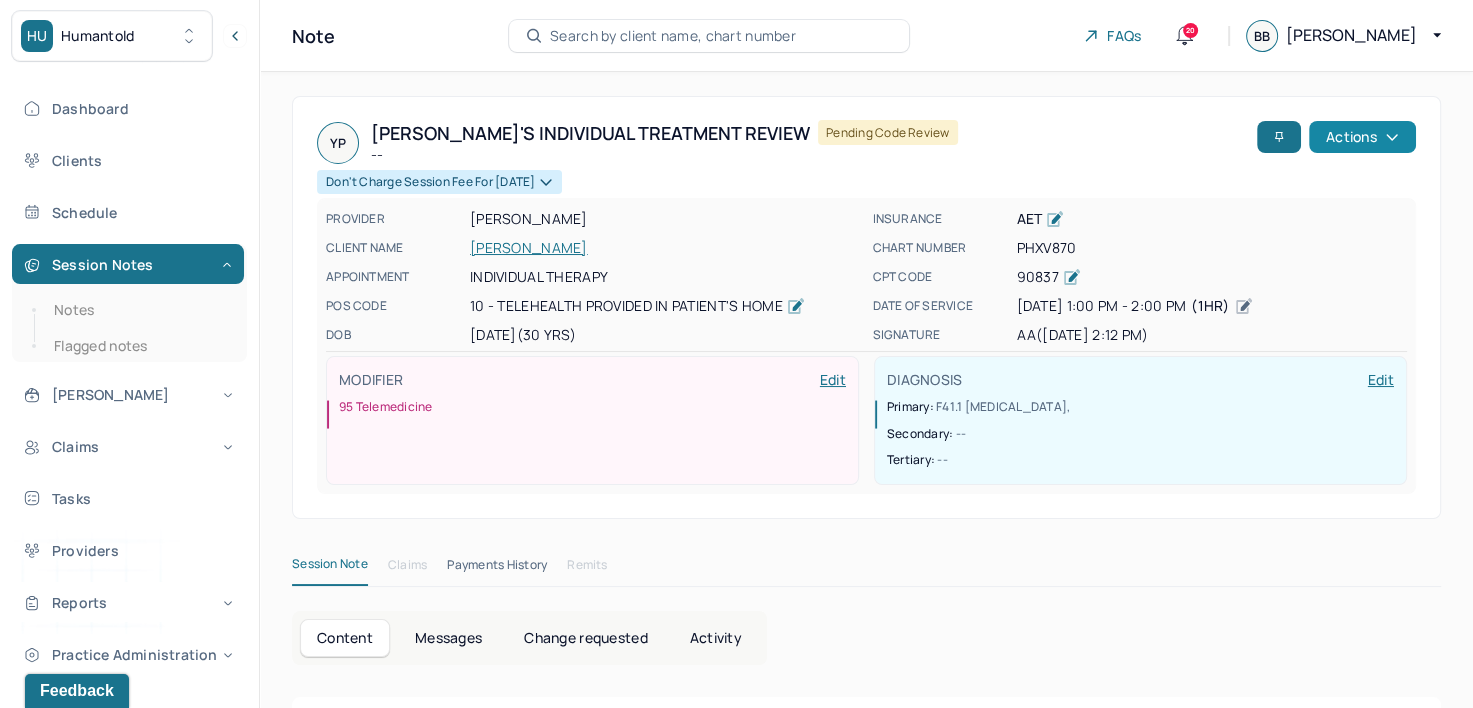 click 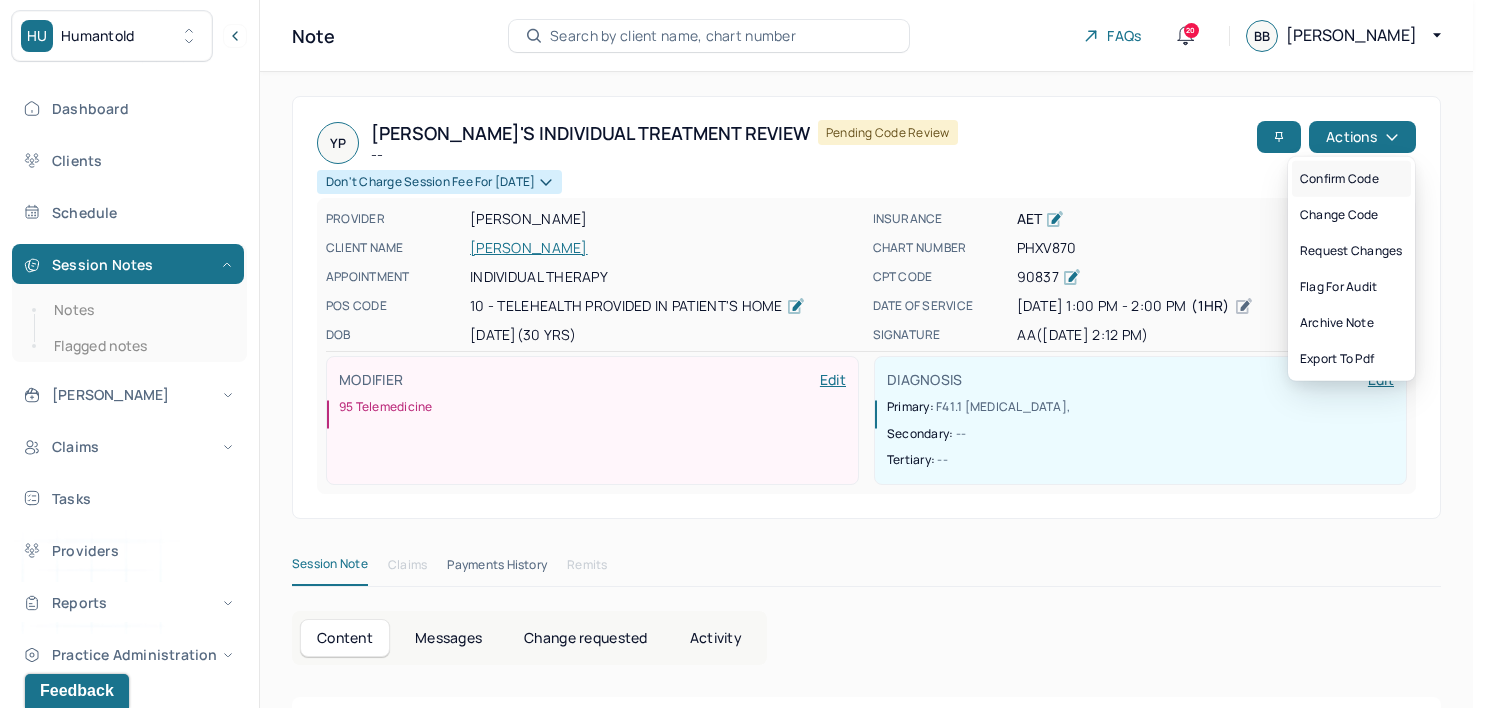 click on "Confirm code" at bounding box center (1351, 179) 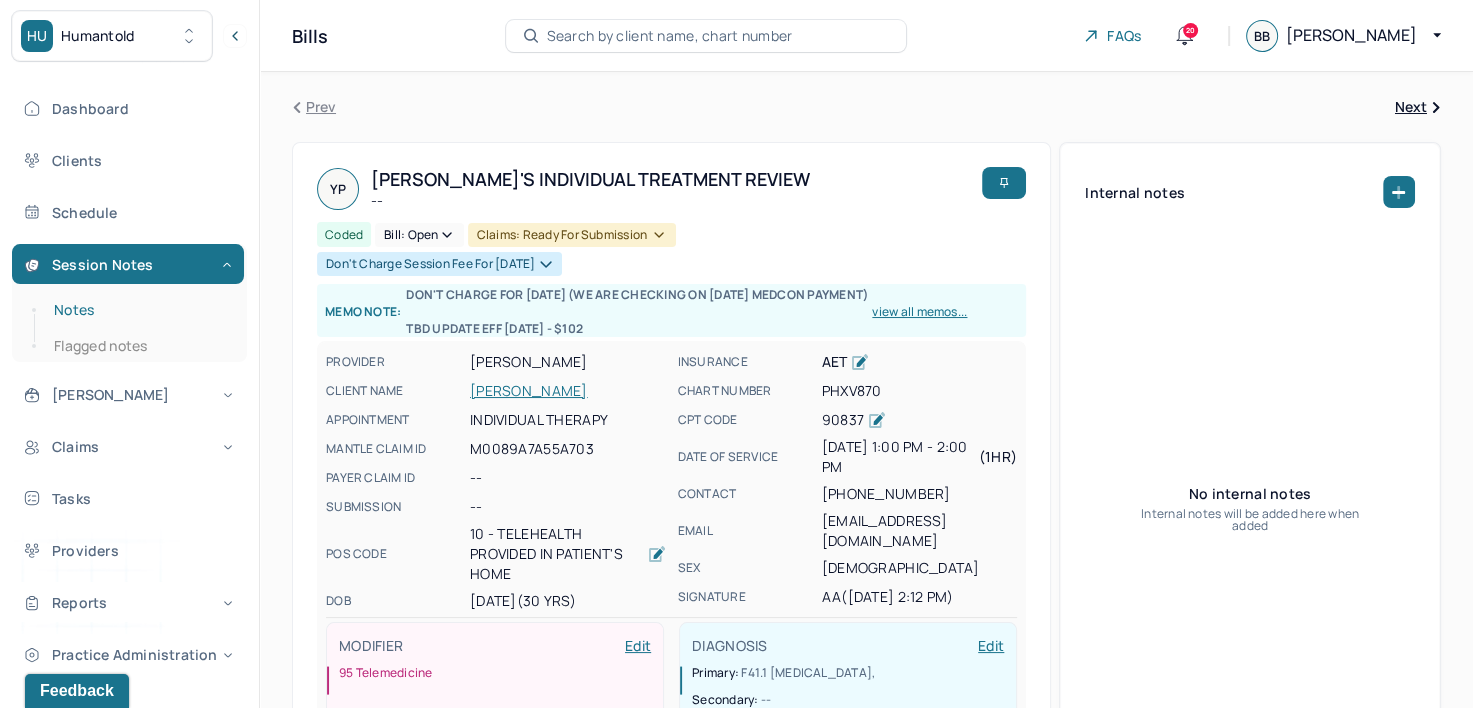 click on "Notes" at bounding box center [139, 310] 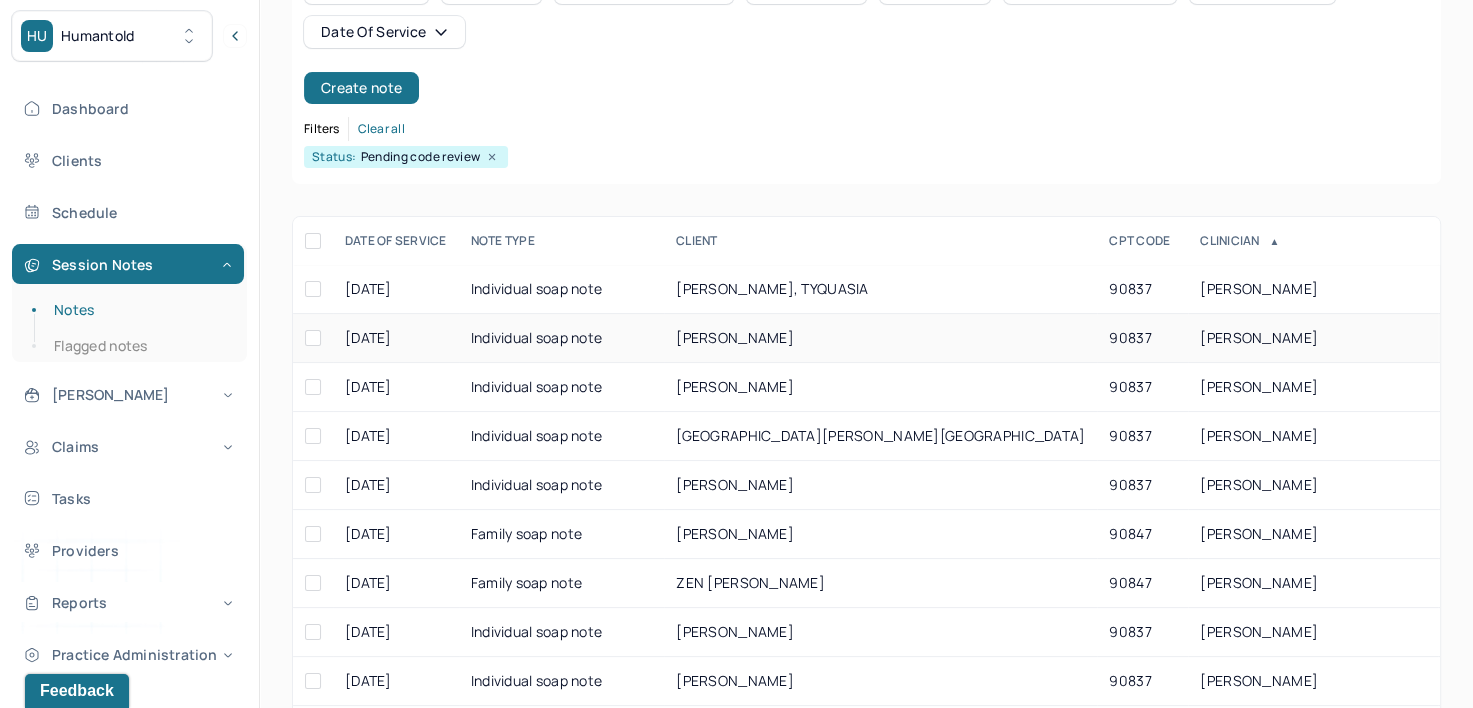 scroll, scrollTop: 200, scrollLeft: 0, axis: vertical 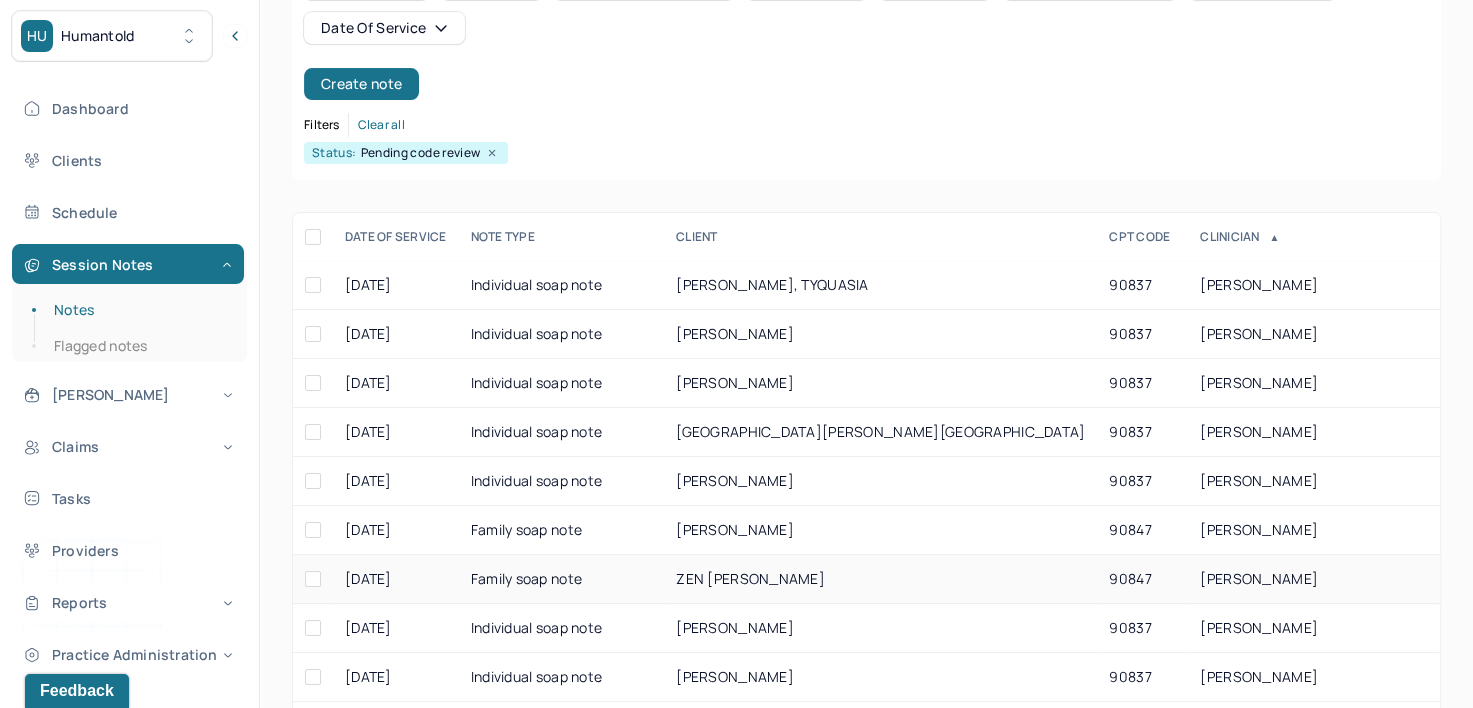 click on "[PERSON_NAME]" at bounding box center [1259, 578] 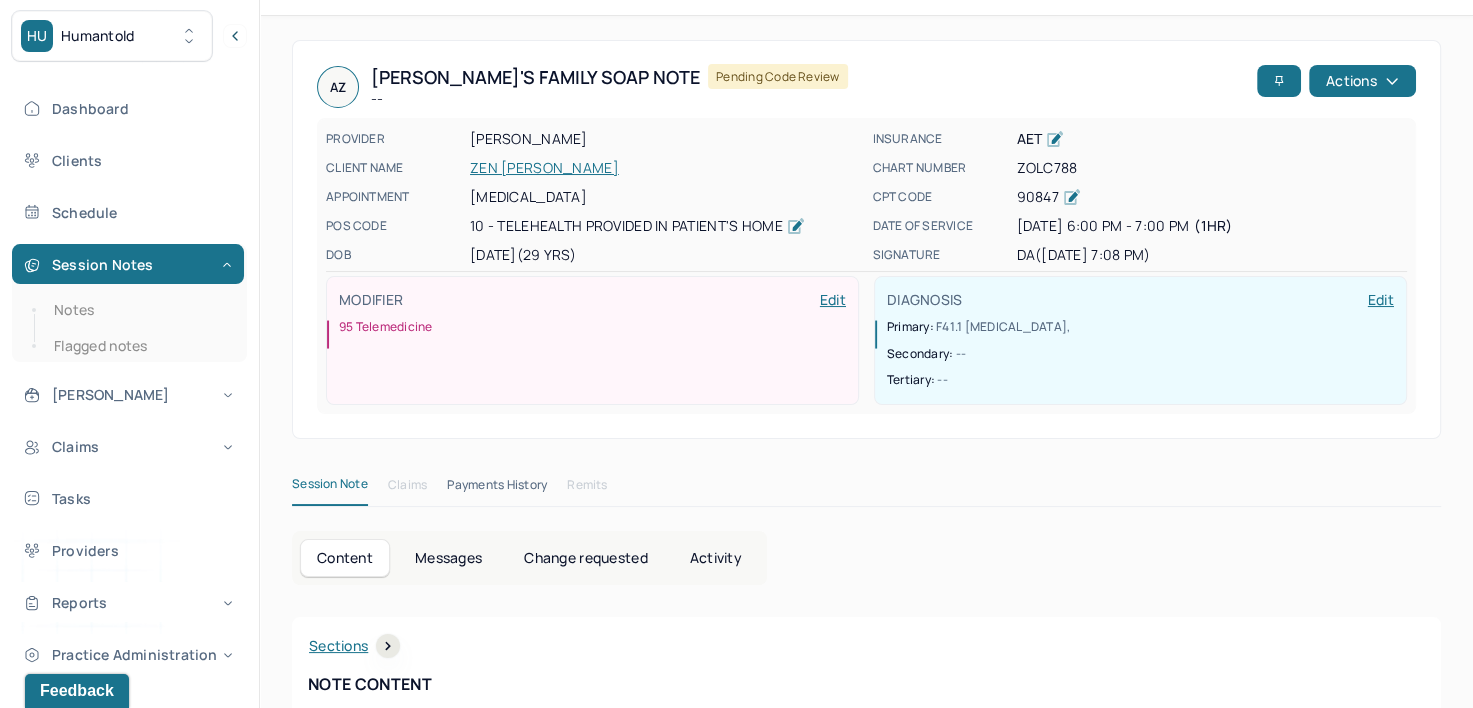 scroll, scrollTop: 0, scrollLeft: 0, axis: both 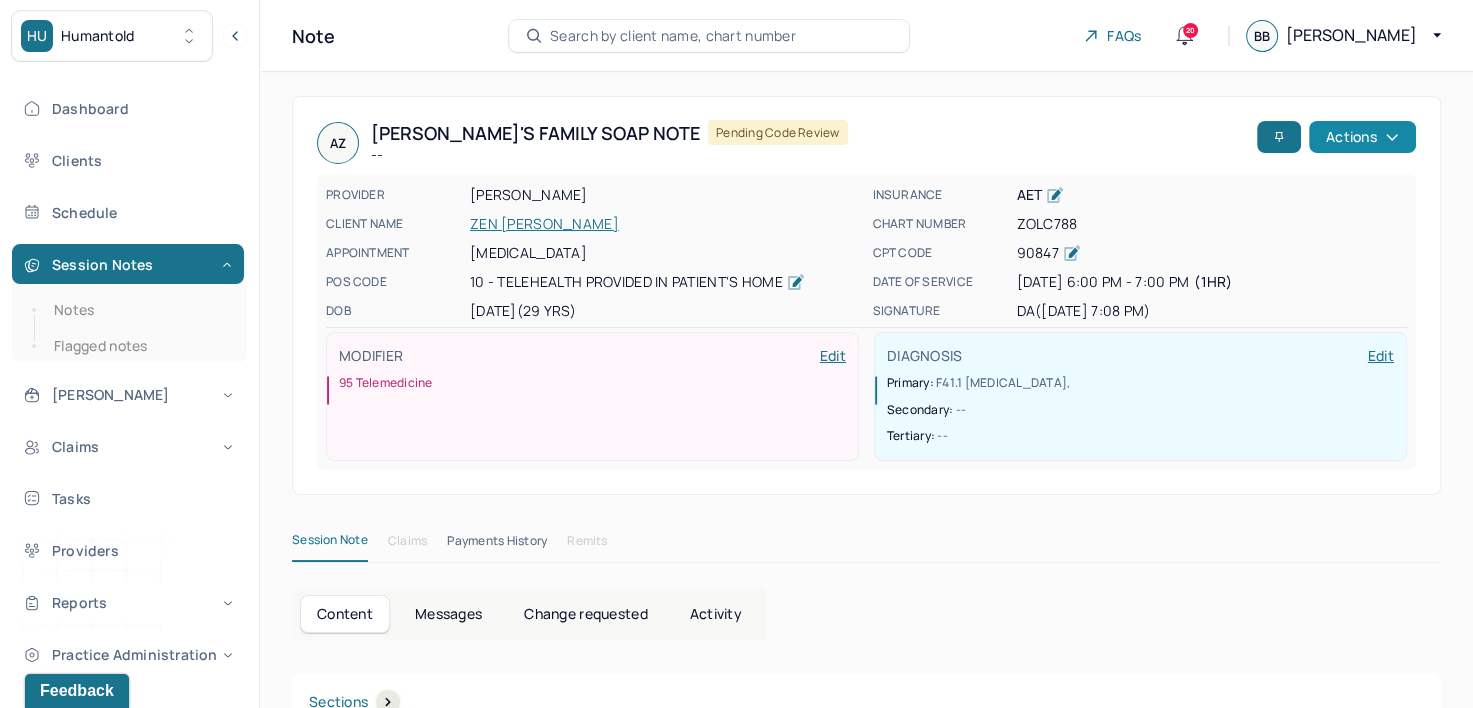 click on "Actions" at bounding box center [1362, 137] 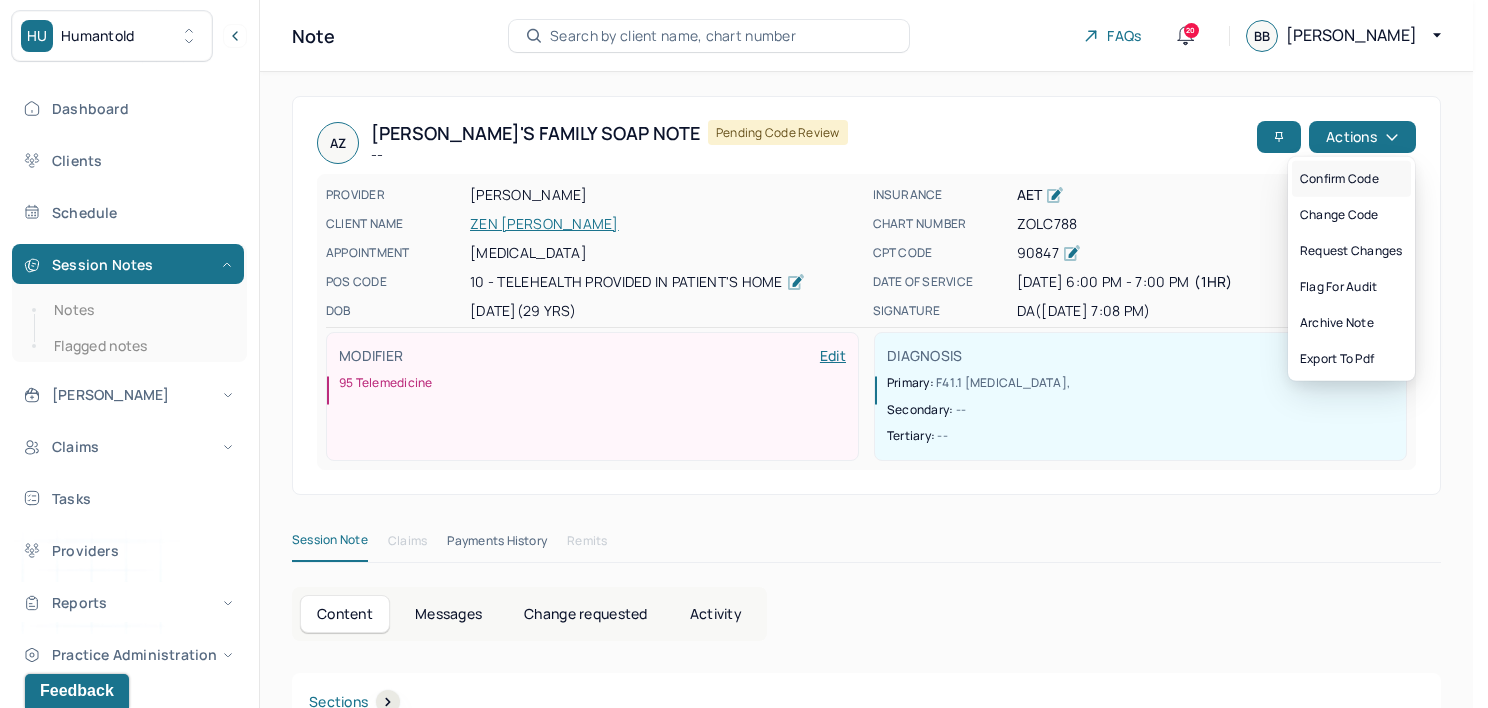 click on "Confirm code" at bounding box center (1351, 179) 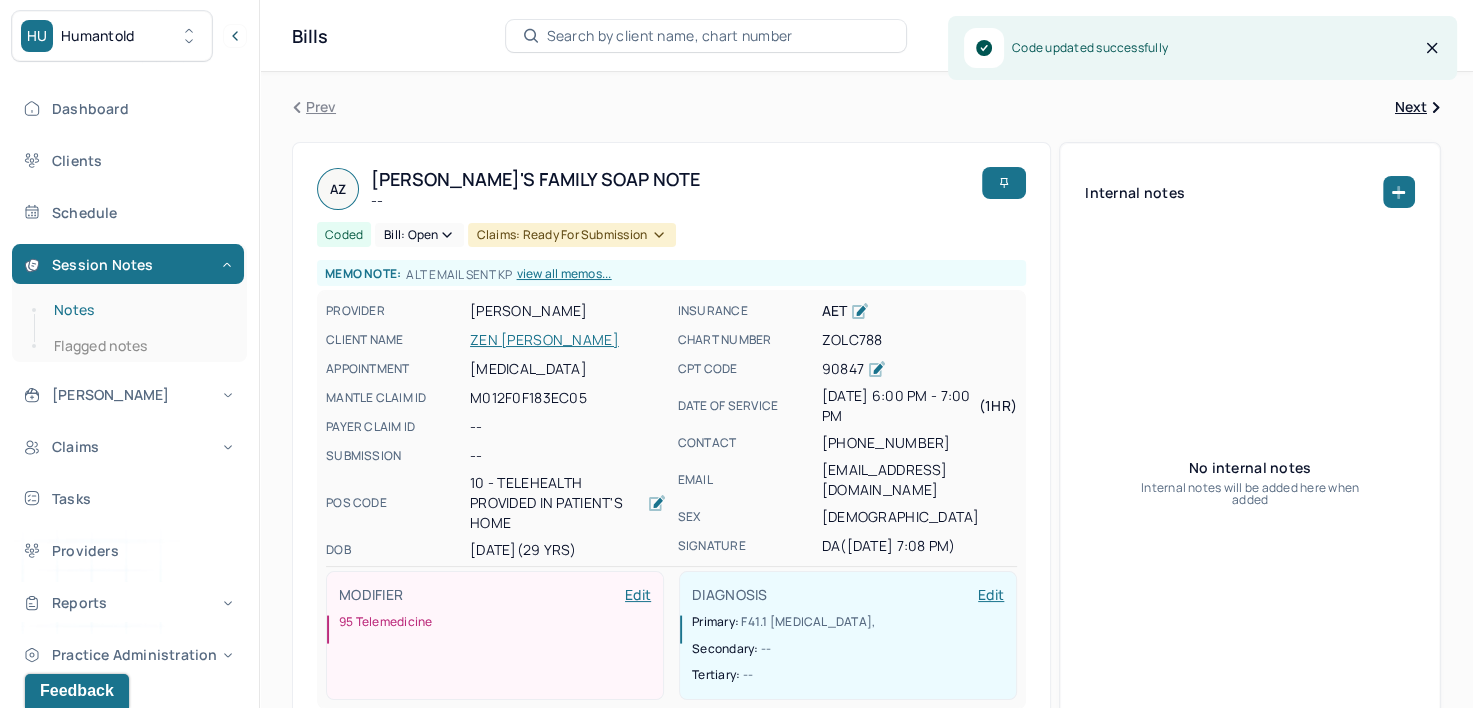 click on "Notes" at bounding box center [139, 310] 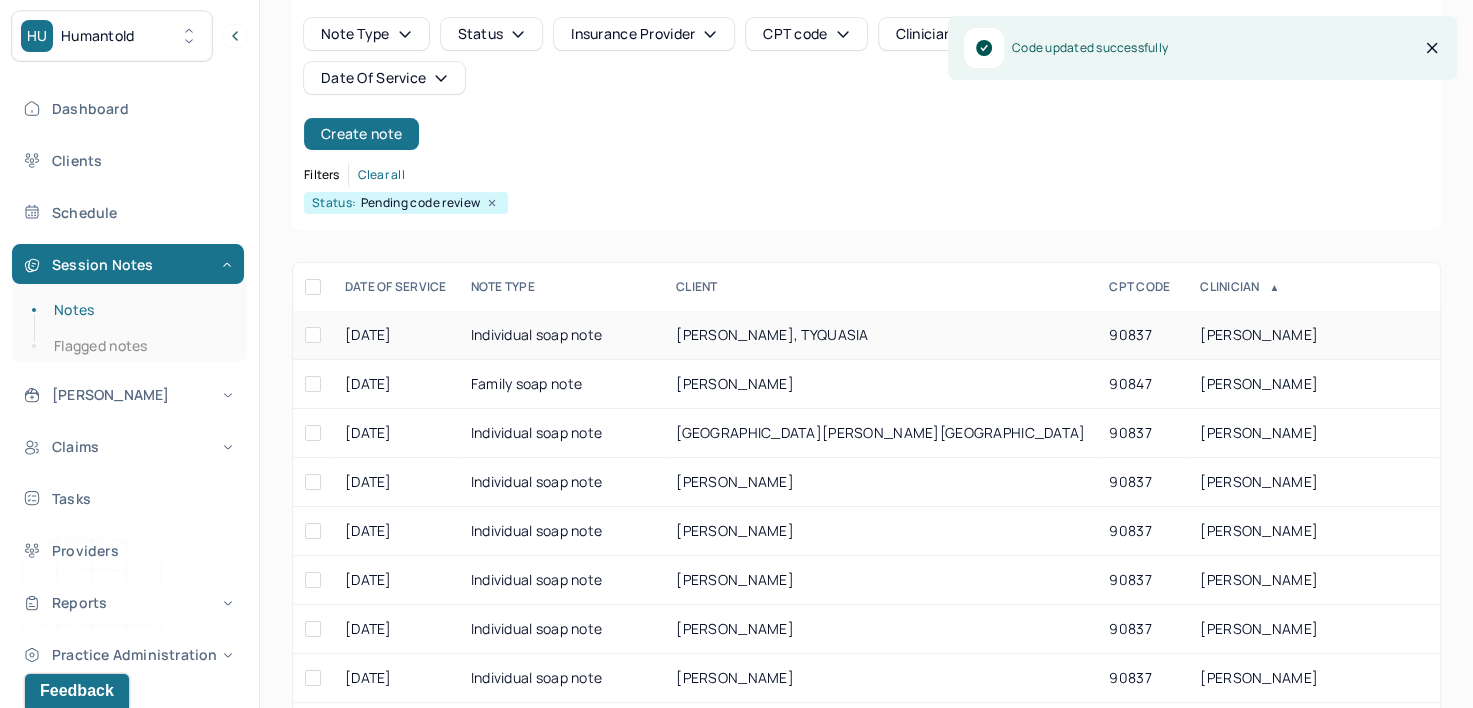 scroll, scrollTop: 200, scrollLeft: 0, axis: vertical 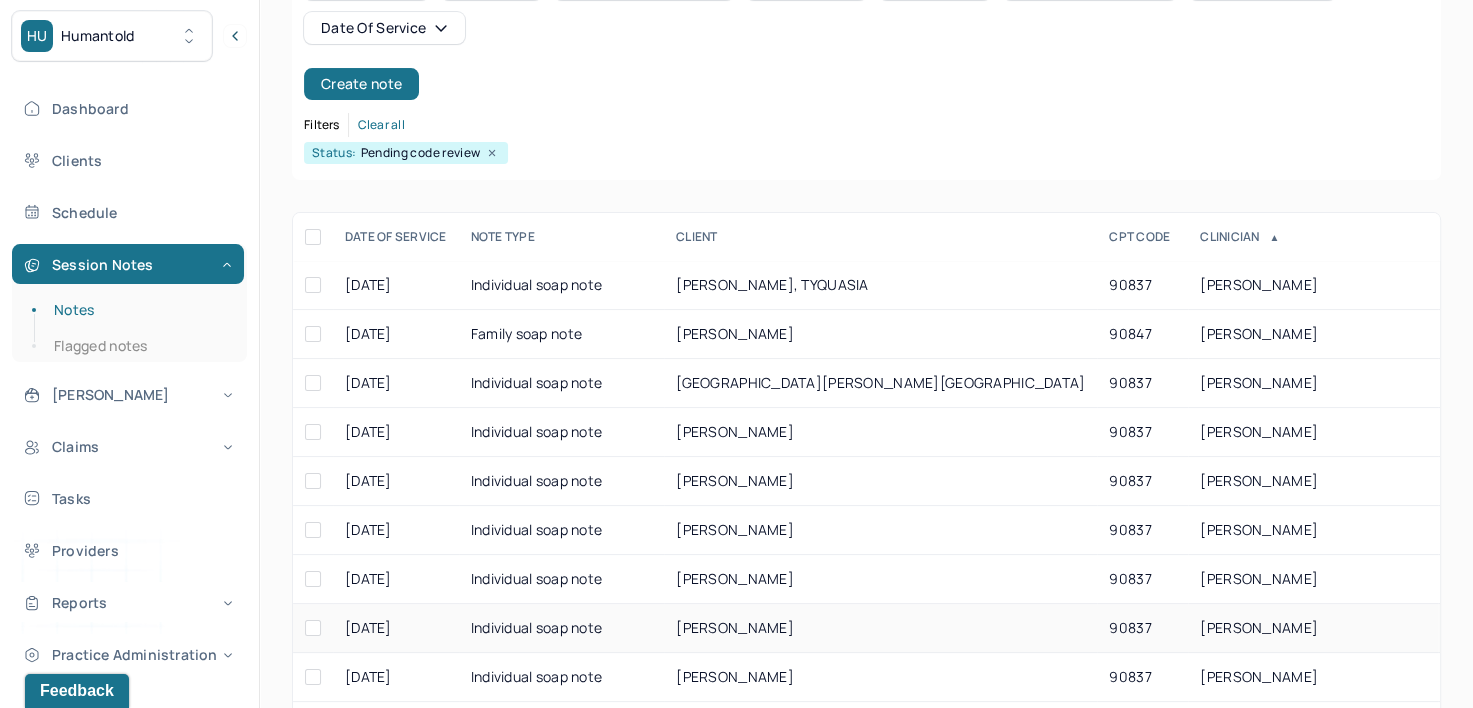 click on "[PERSON_NAME]" at bounding box center [1259, 627] 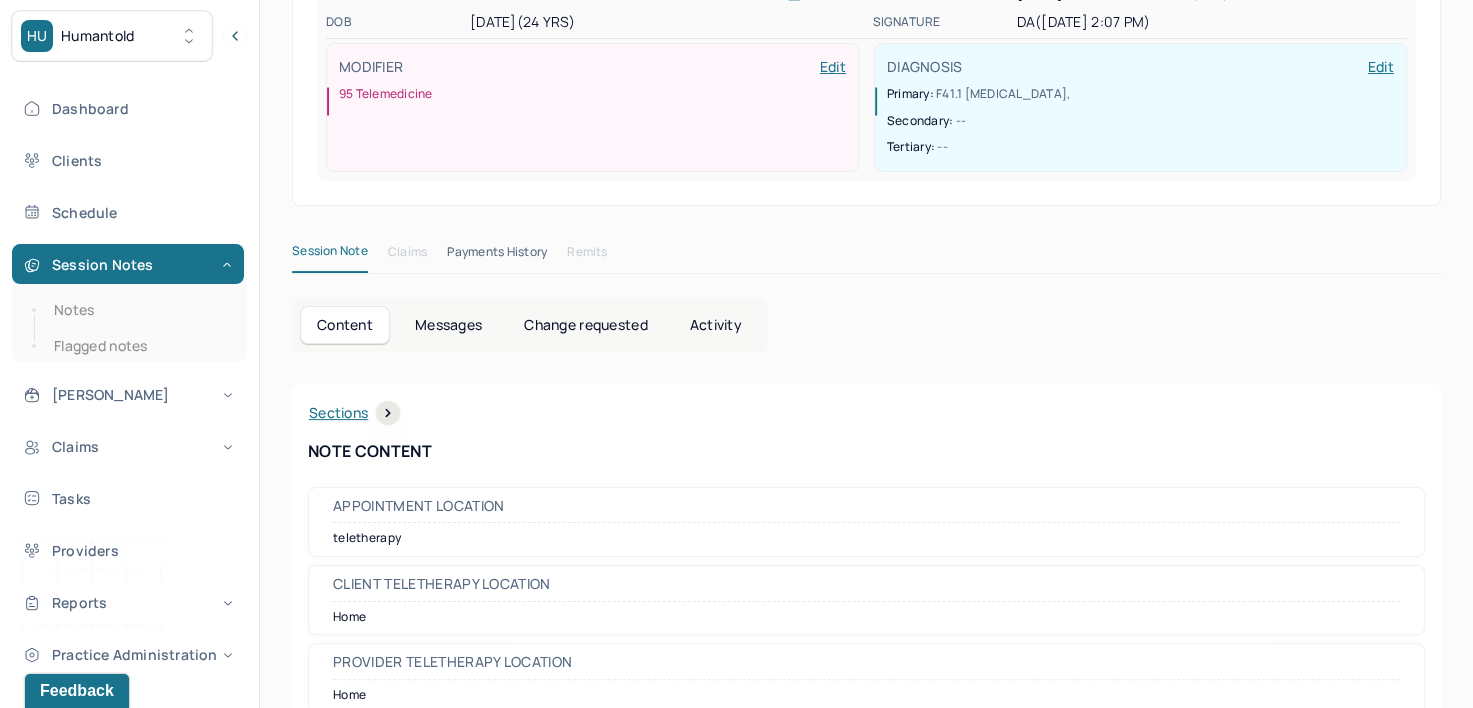 scroll, scrollTop: 0, scrollLeft: 0, axis: both 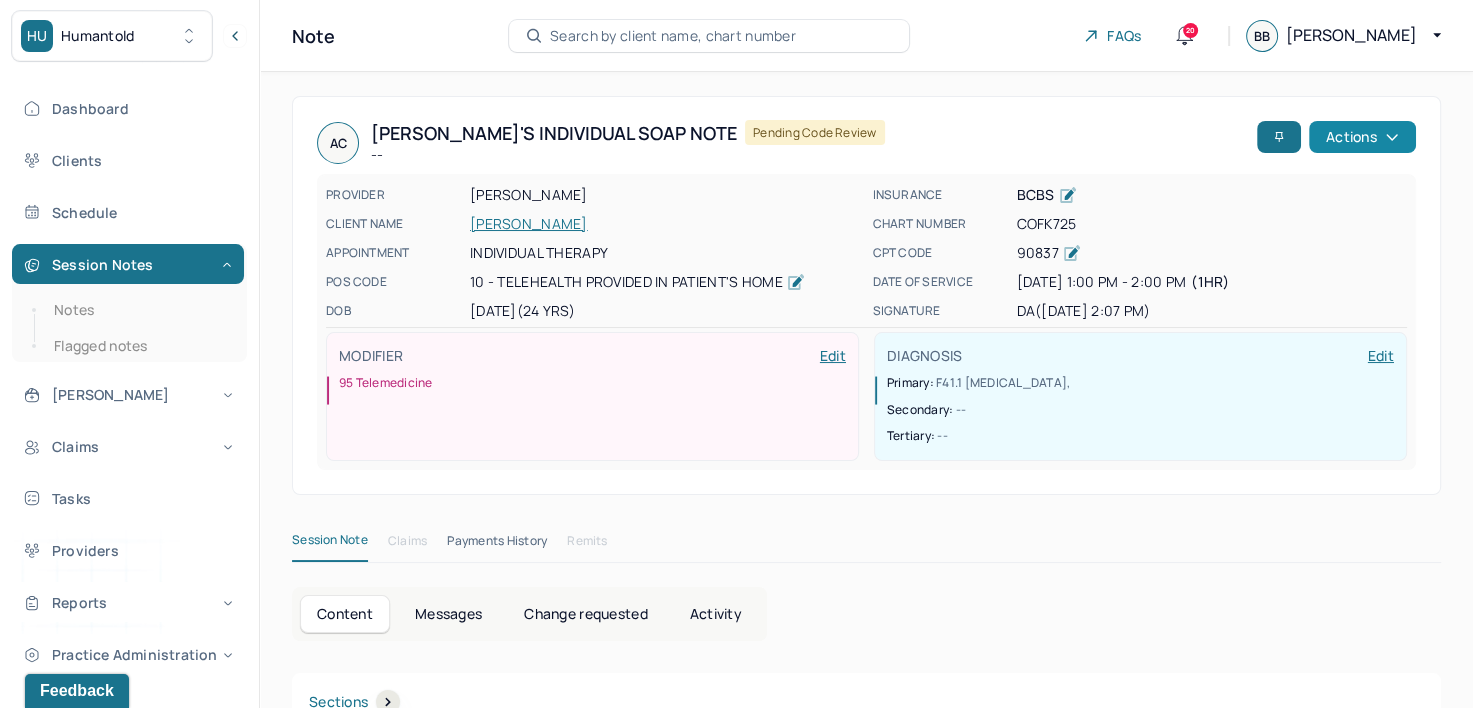 click 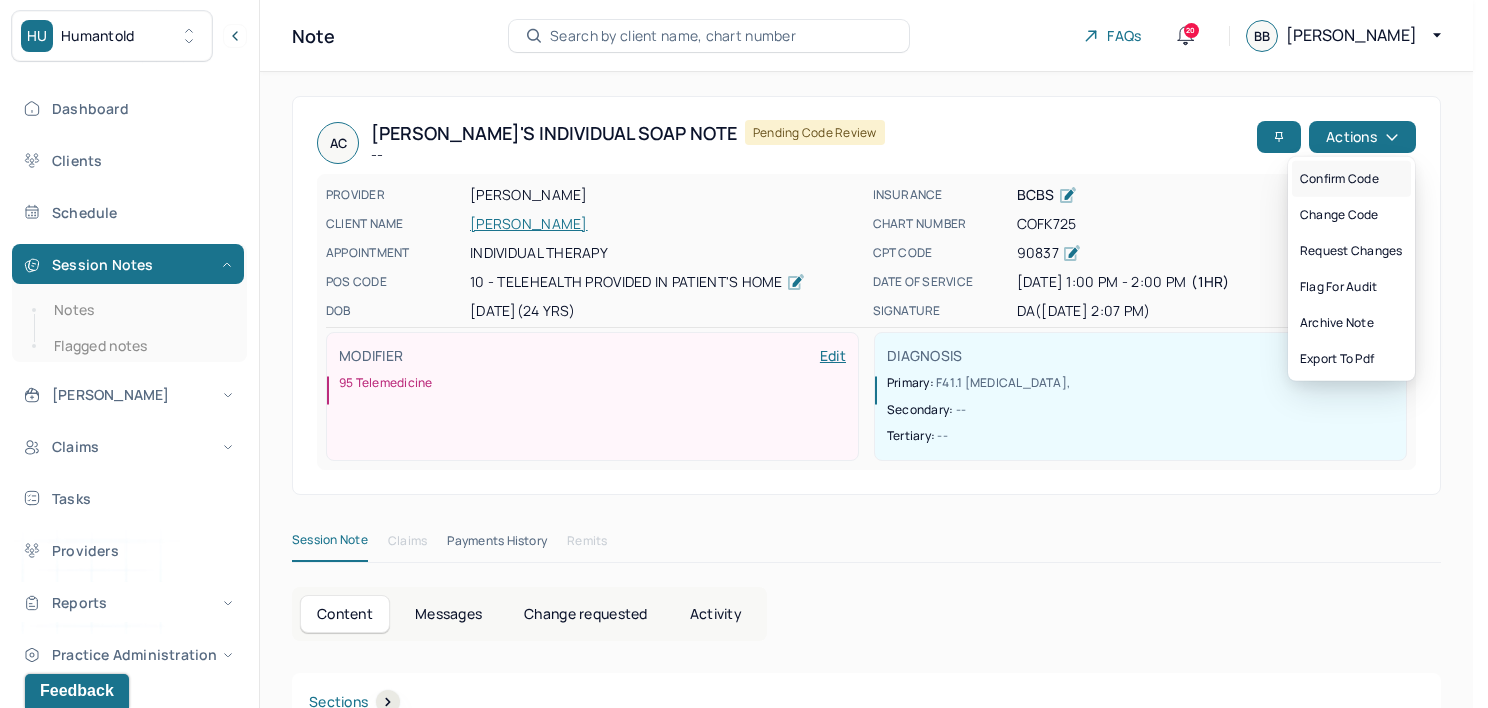click on "Confirm code" at bounding box center (1351, 179) 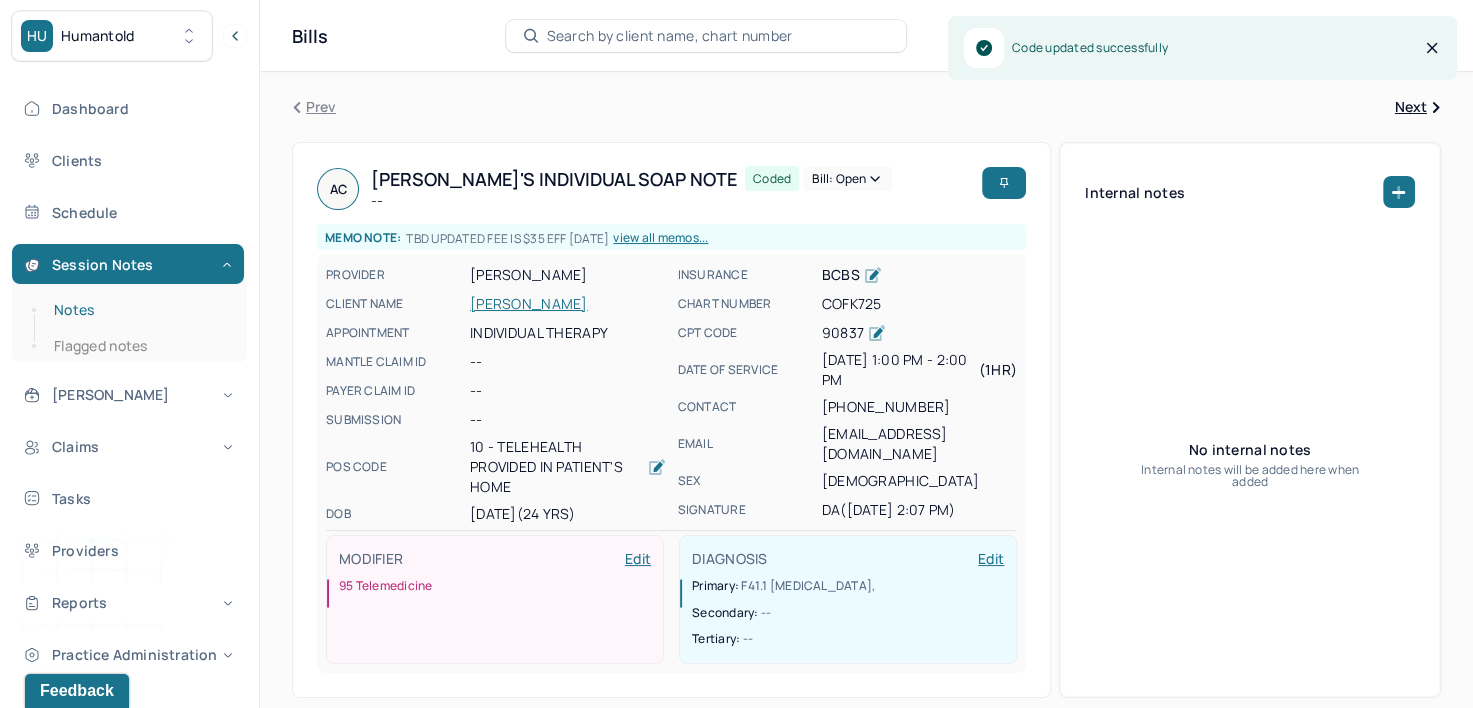 drag, startPoint x: 72, startPoint y: 316, endPoint x: 201, endPoint y: 317, distance: 129.00388 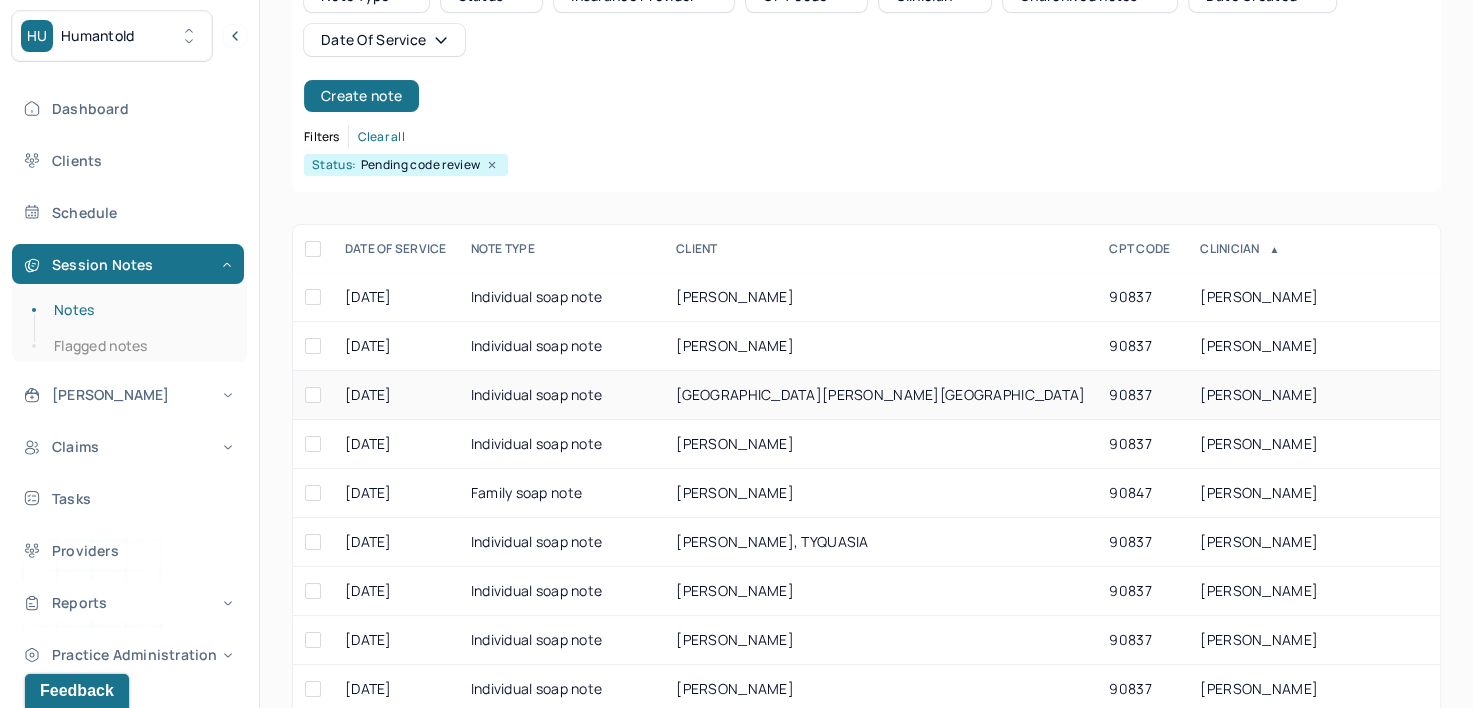 scroll, scrollTop: 200, scrollLeft: 0, axis: vertical 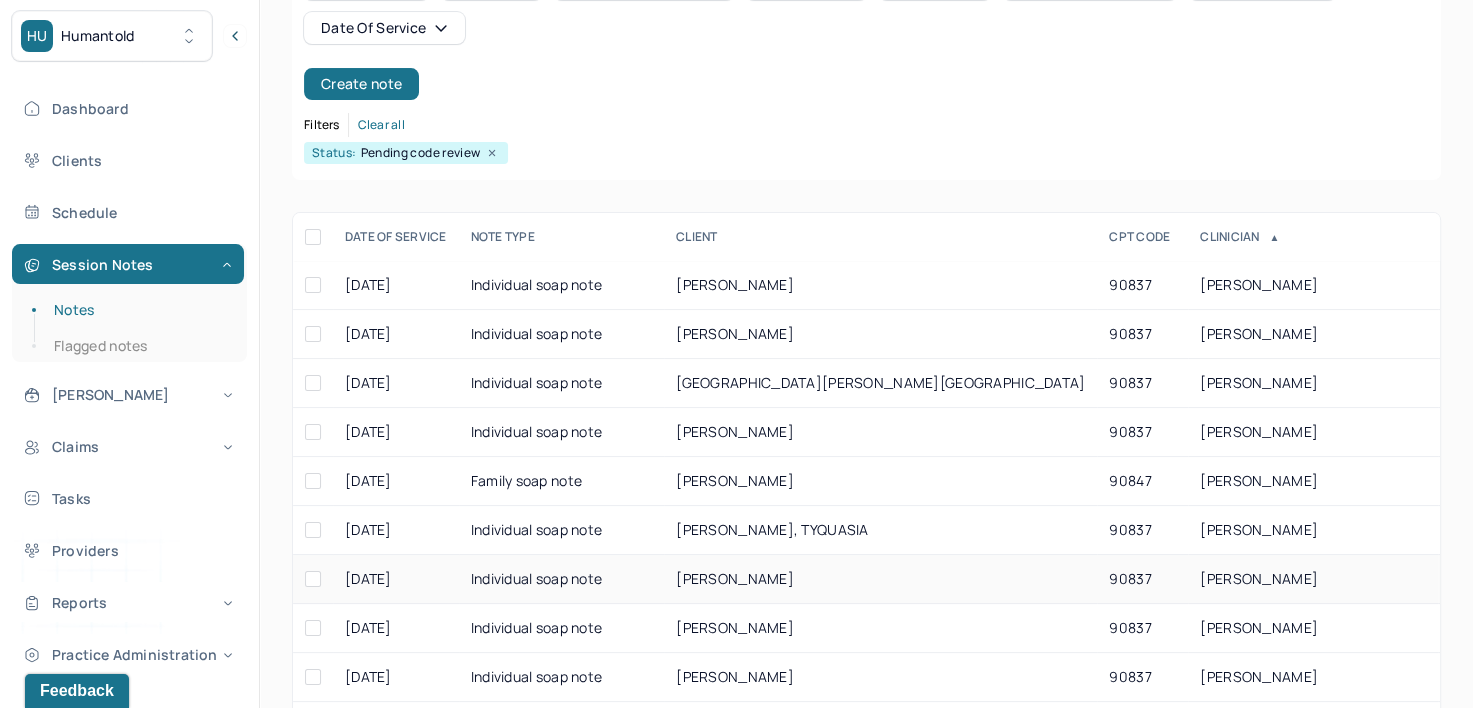 click on "[PERSON_NAME]" at bounding box center (1259, 578) 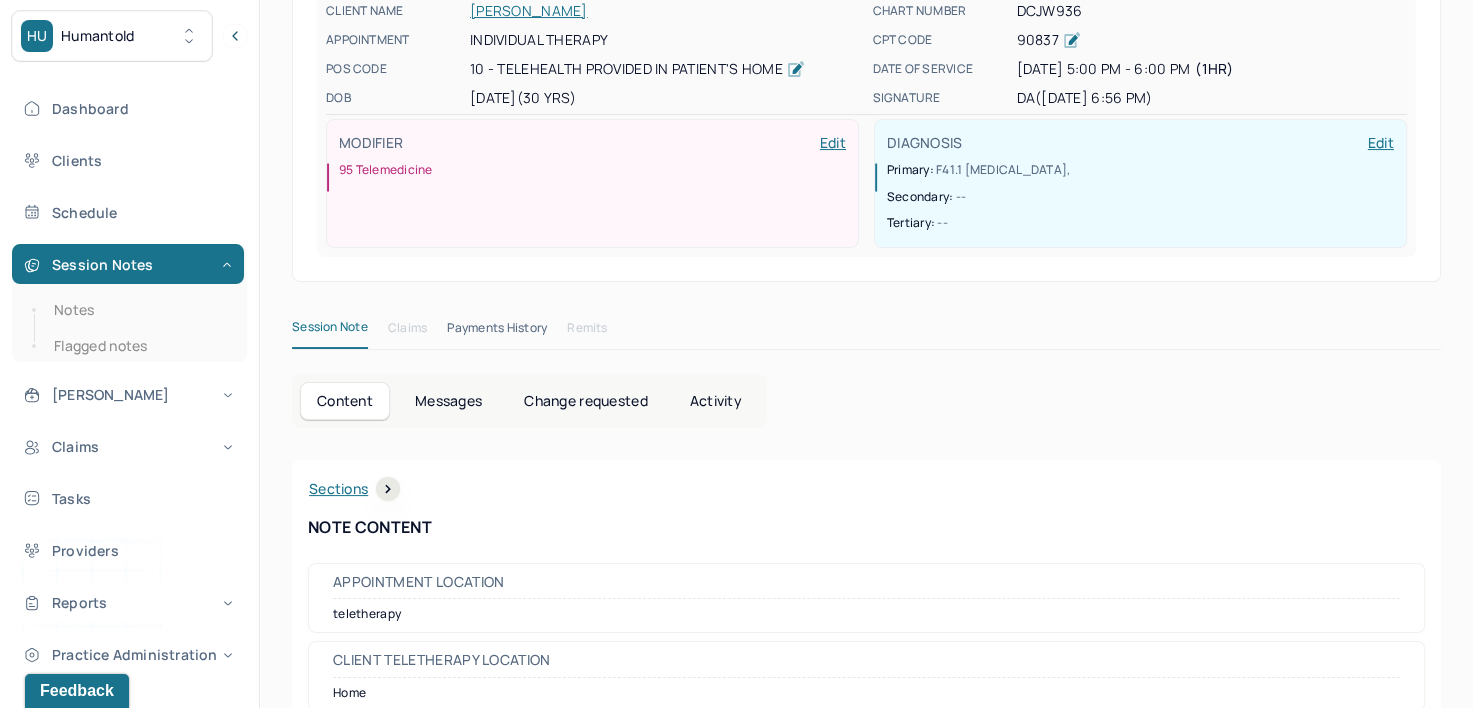 scroll, scrollTop: 0, scrollLeft: 0, axis: both 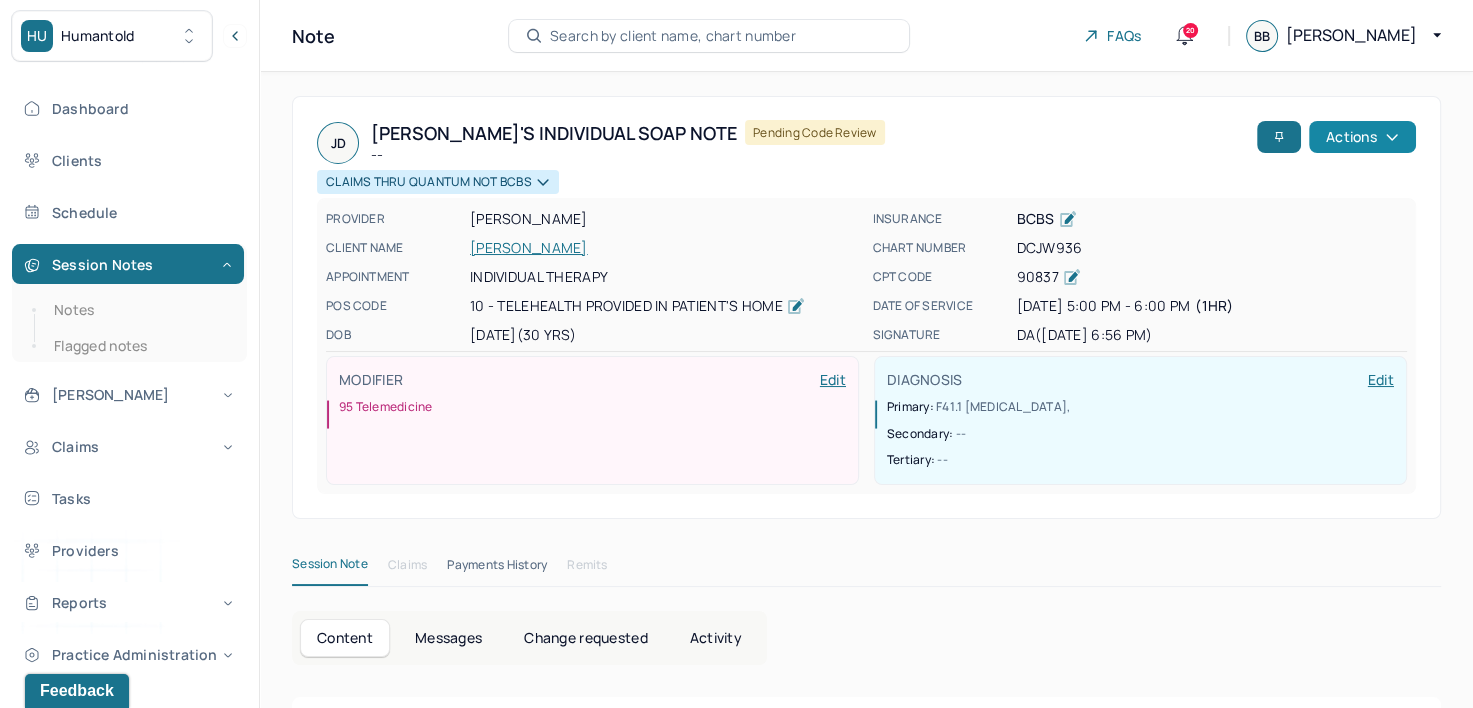 click on "Actions" at bounding box center [1362, 137] 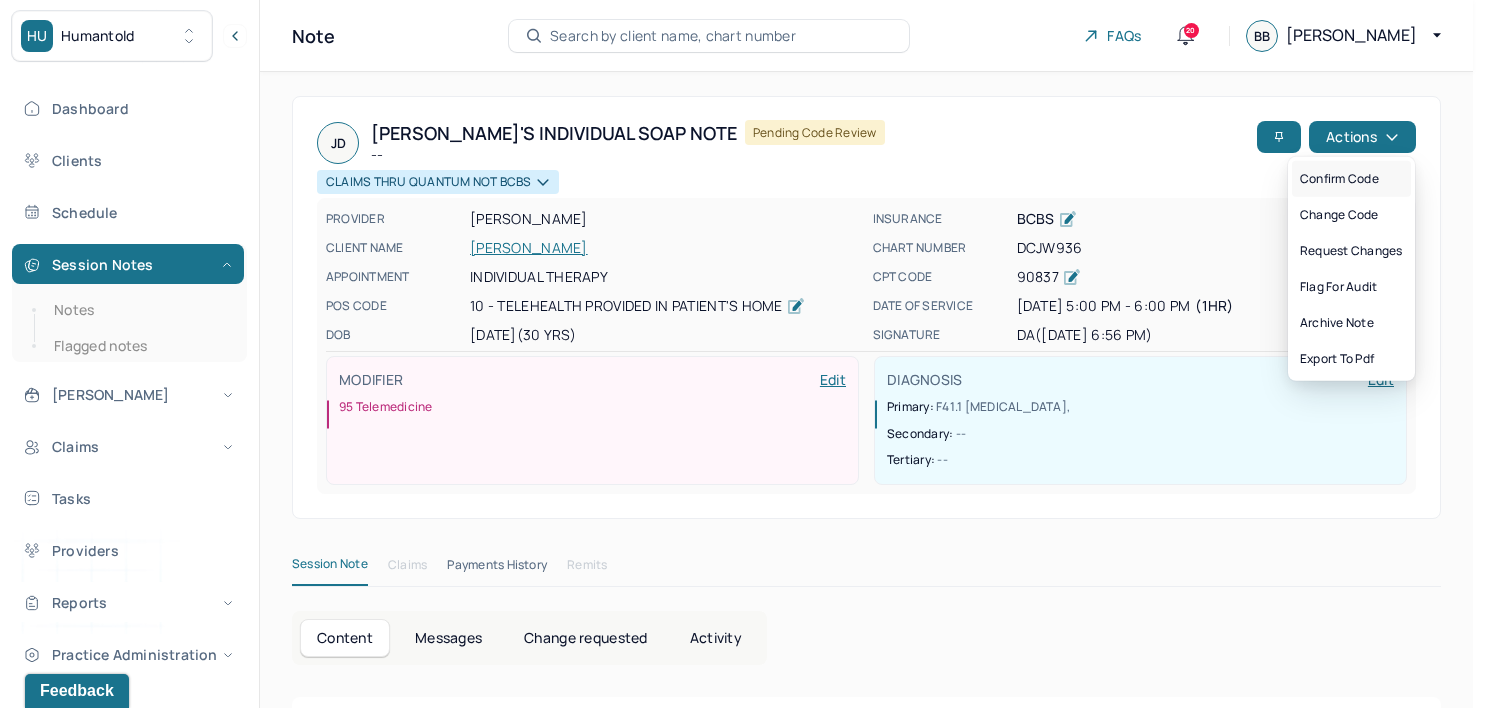 click on "Confirm code" at bounding box center (1351, 179) 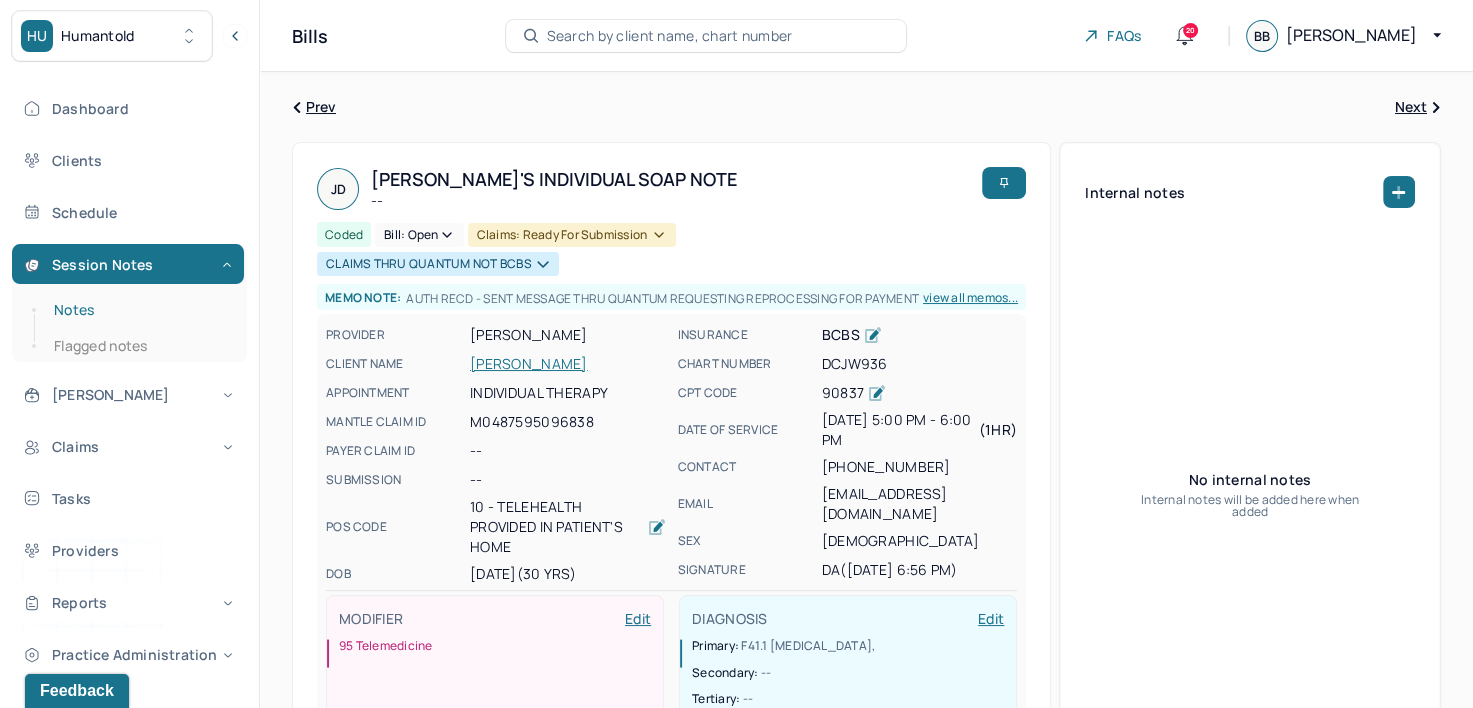 click on "Notes" at bounding box center [139, 310] 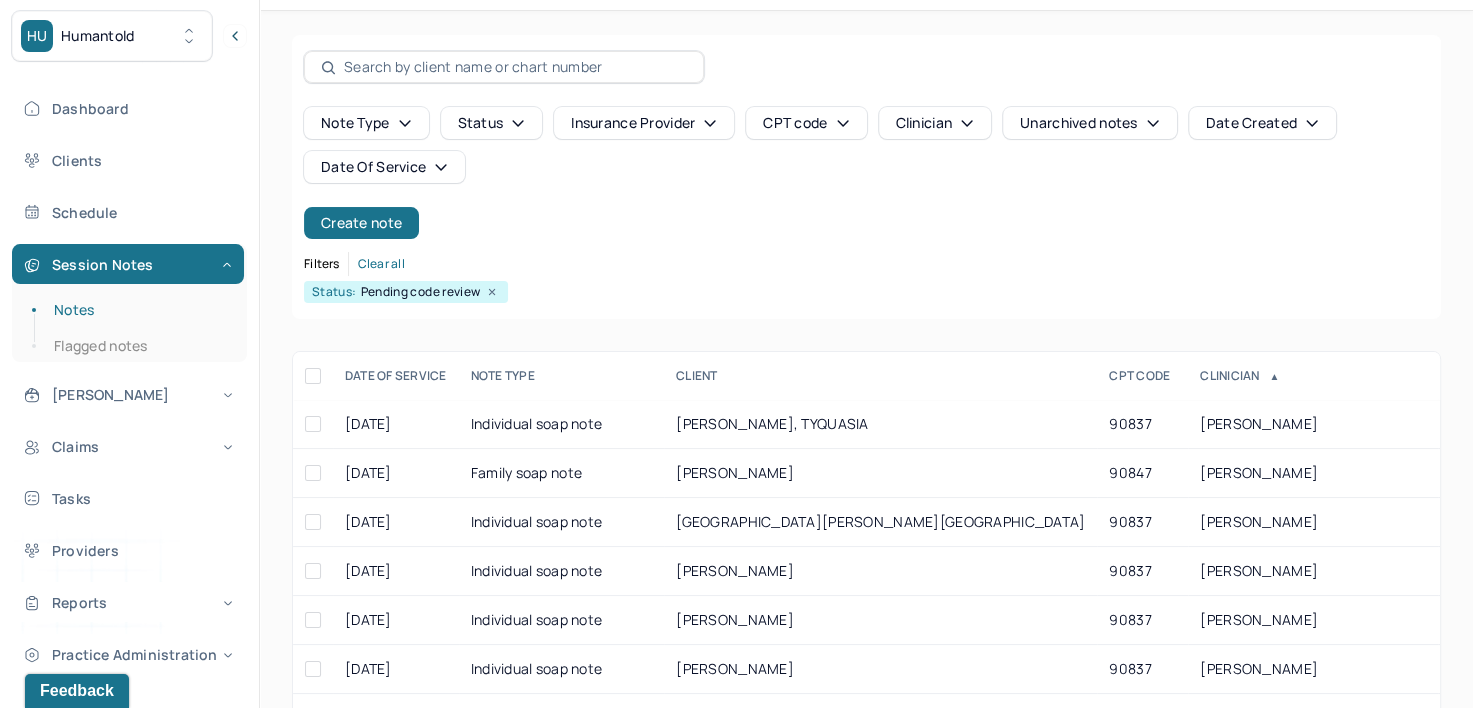 scroll, scrollTop: 100, scrollLeft: 0, axis: vertical 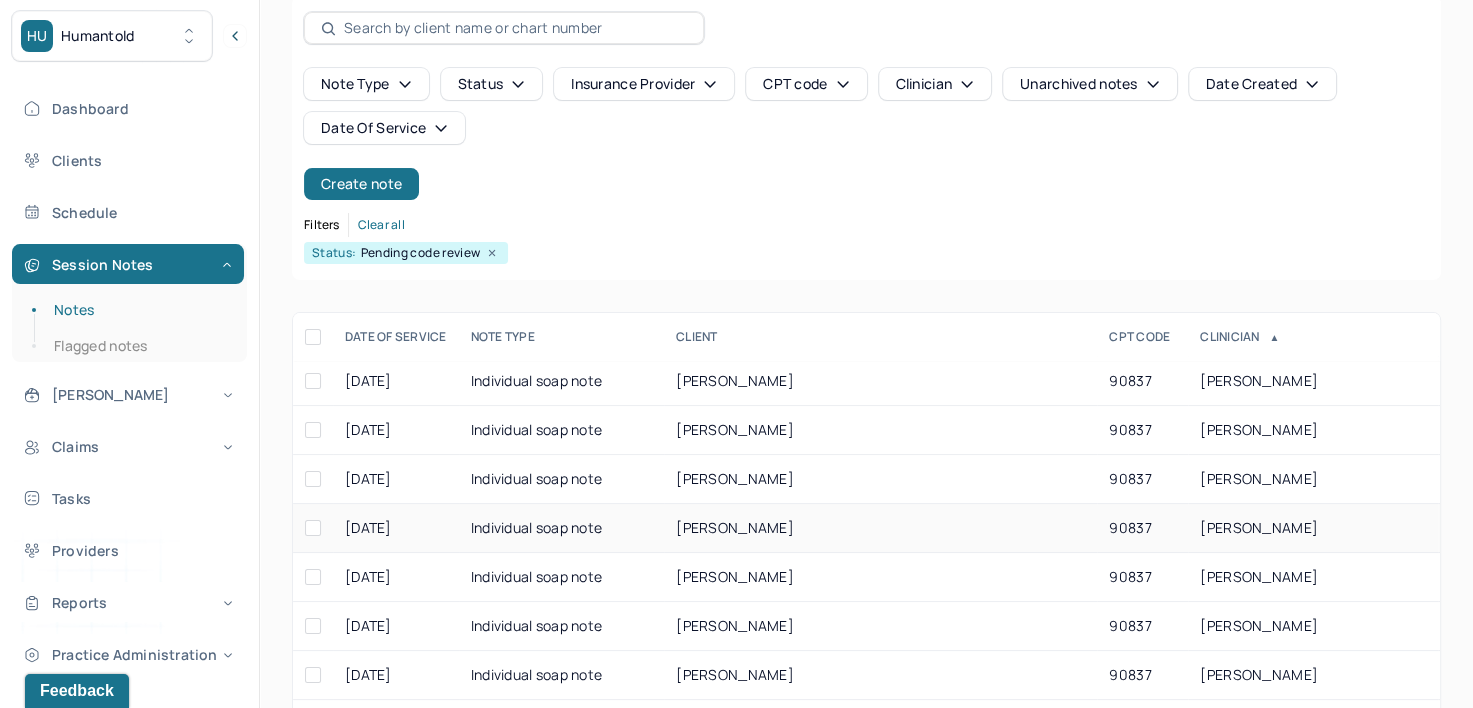 click on "[PERSON_NAME]" at bounding box center [1259, 527] 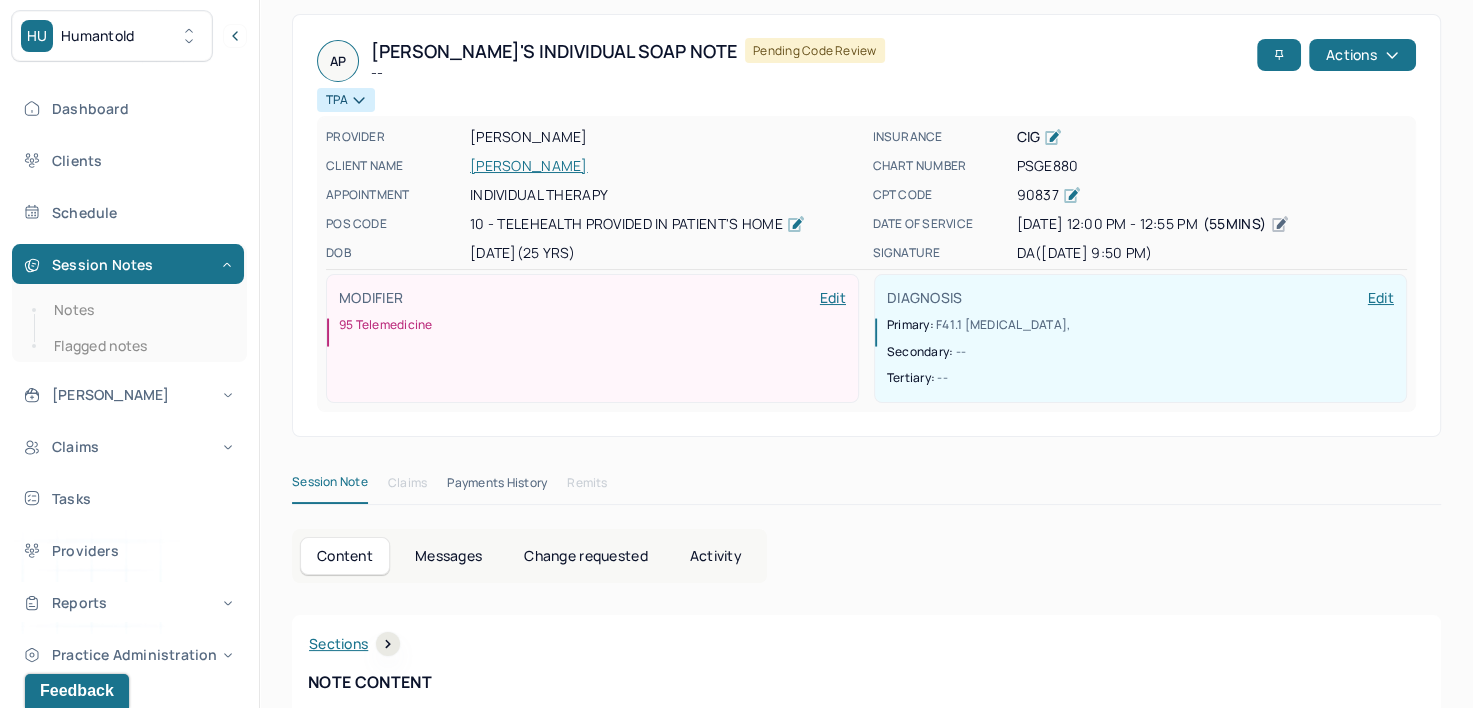 scroll, scrollTop: 0, scrollLeft: 0, axis: both 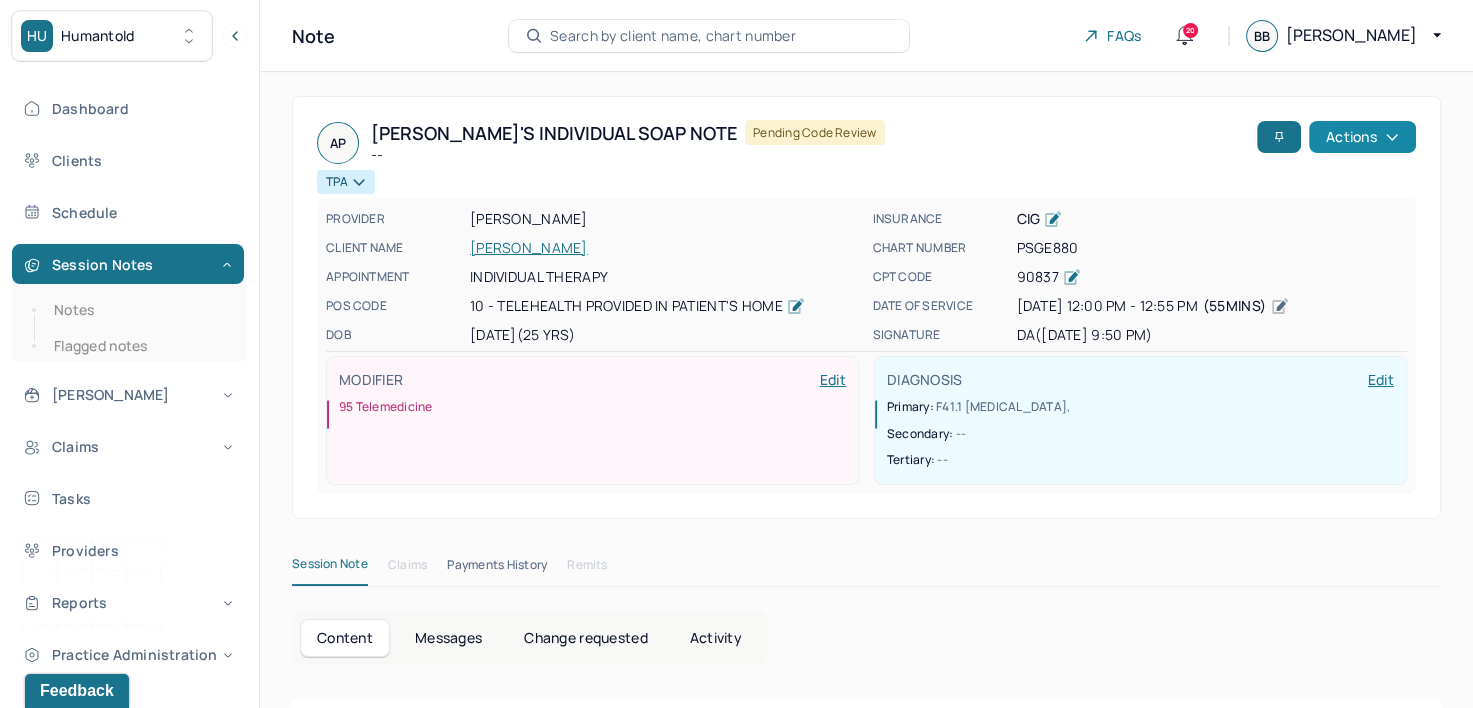 click on "Actions" at bounding box center (1362, 137) 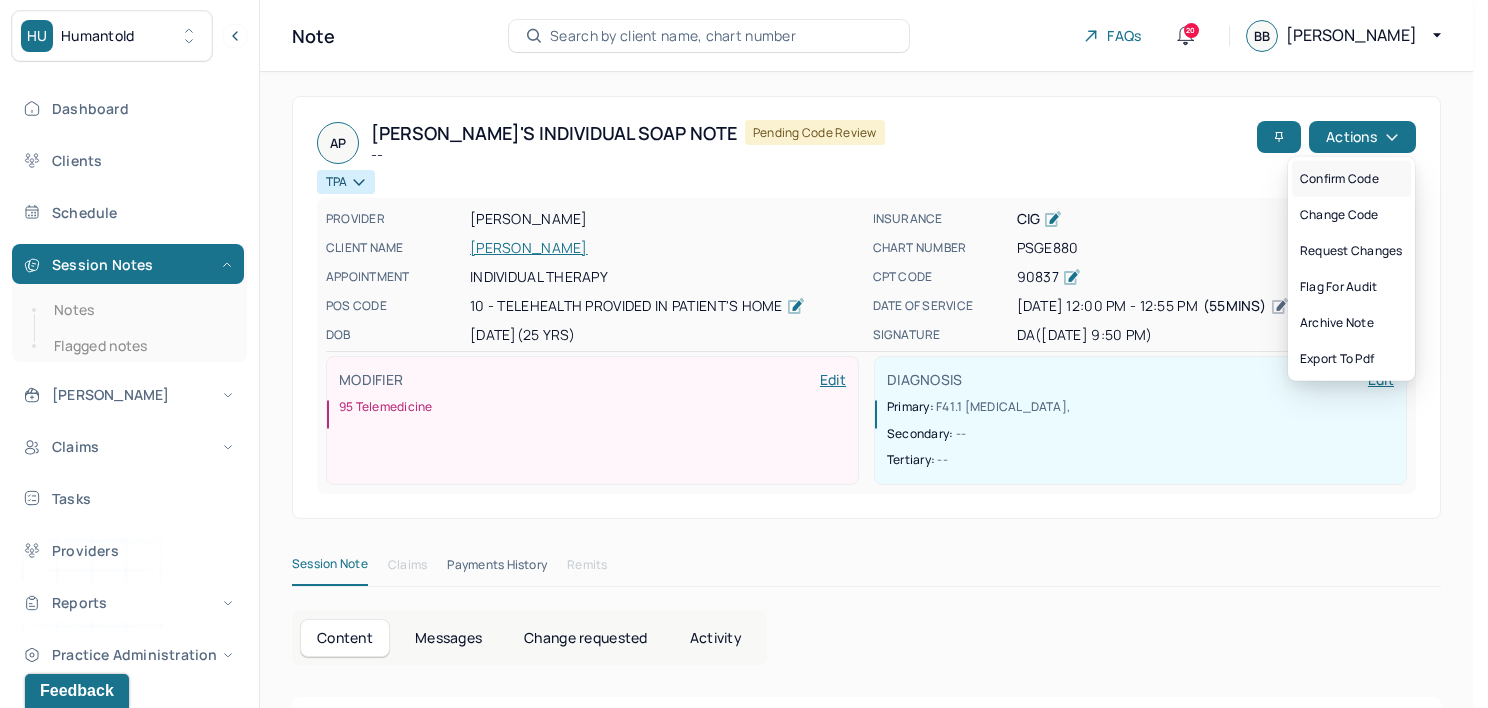 click on "Confirm code" at bounding box center (1351, 179) 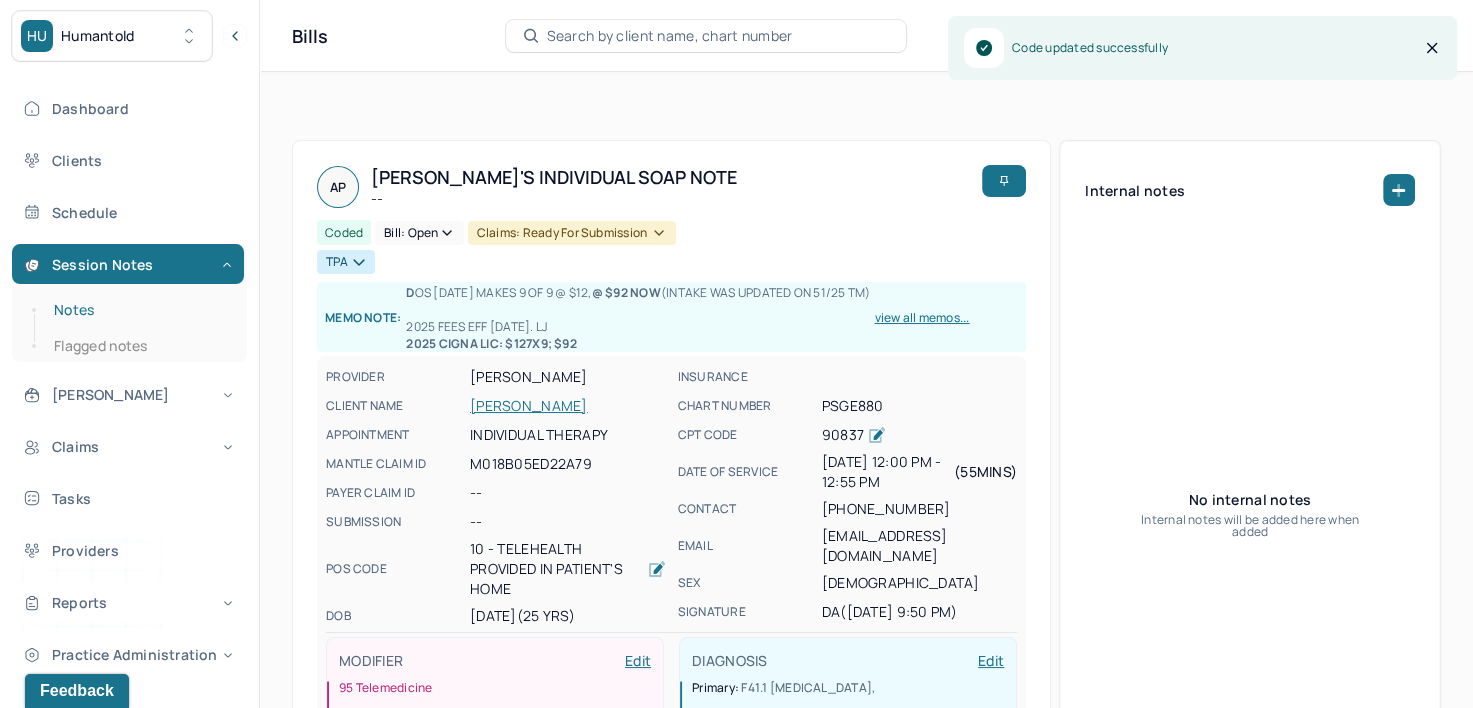 click on "Notes" at bounding box center [139, 310] 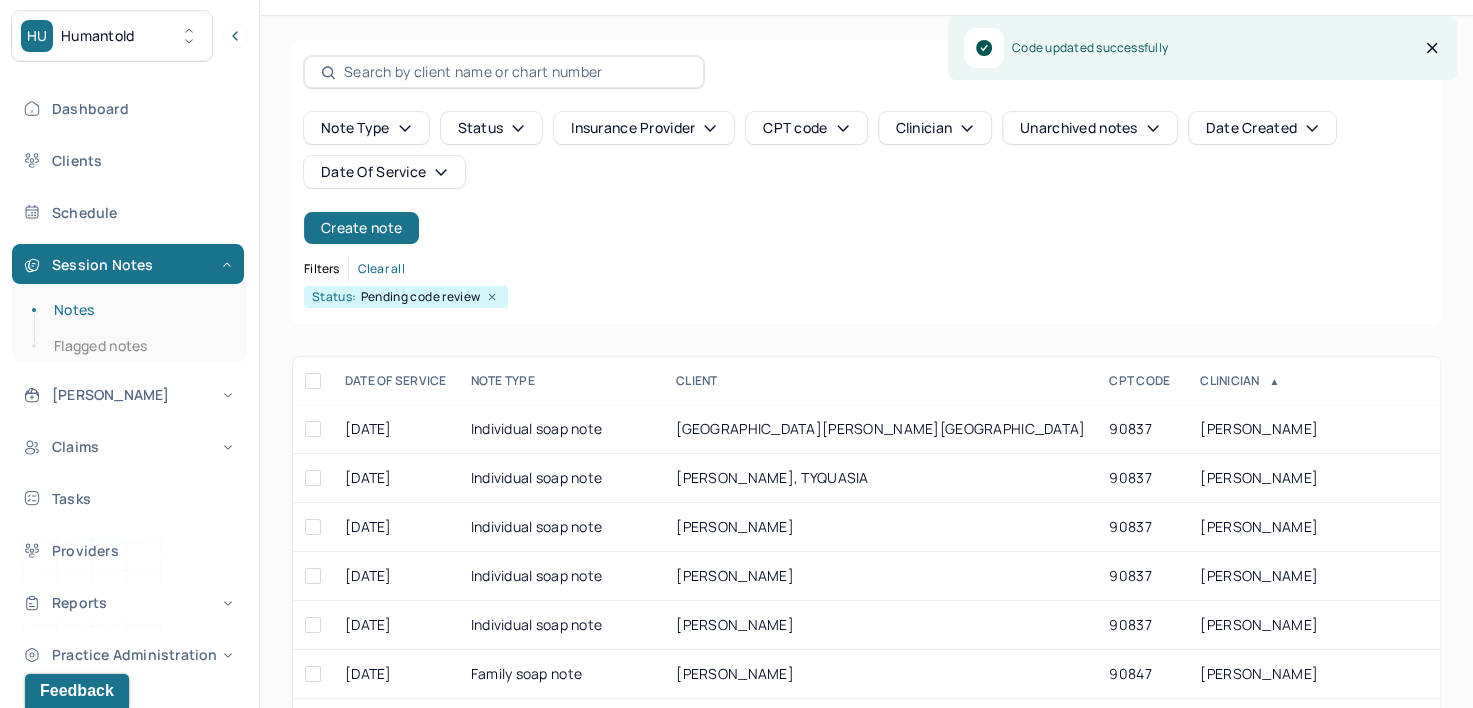scroll, scrollTop: 294, scrollLeft: 0, axis: vertical 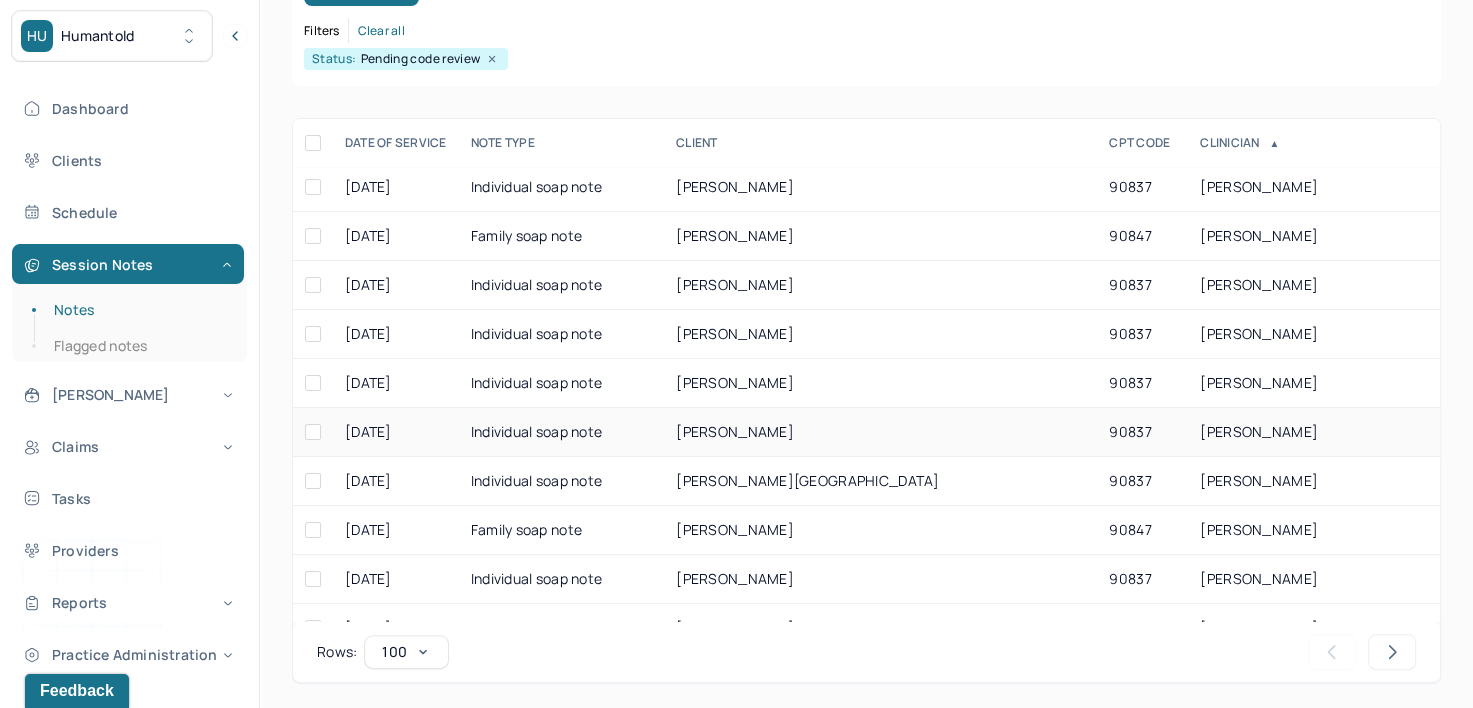 click on "[PERSON_NAME]" at bounding box center (1313, 432) 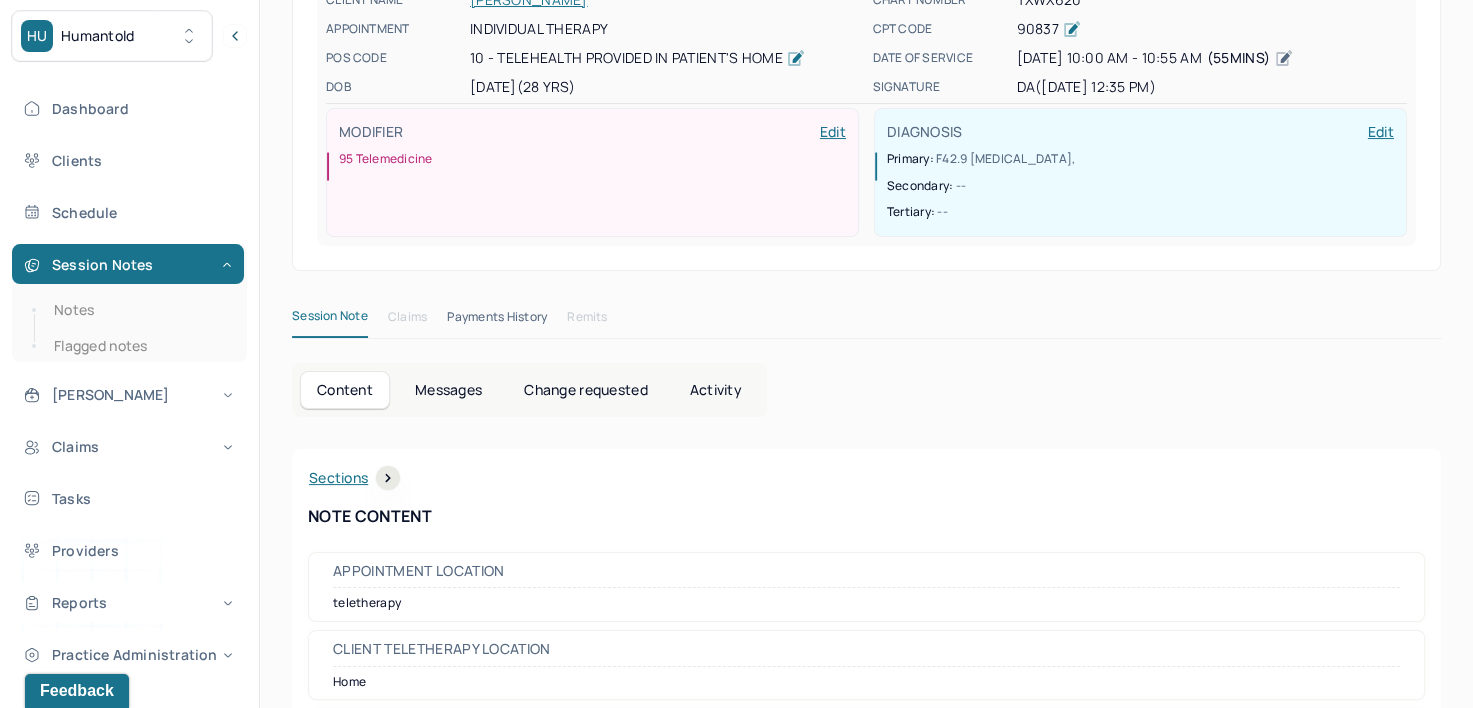 scroll, scrollTop: 0, scrollLeft: 0, axis: both 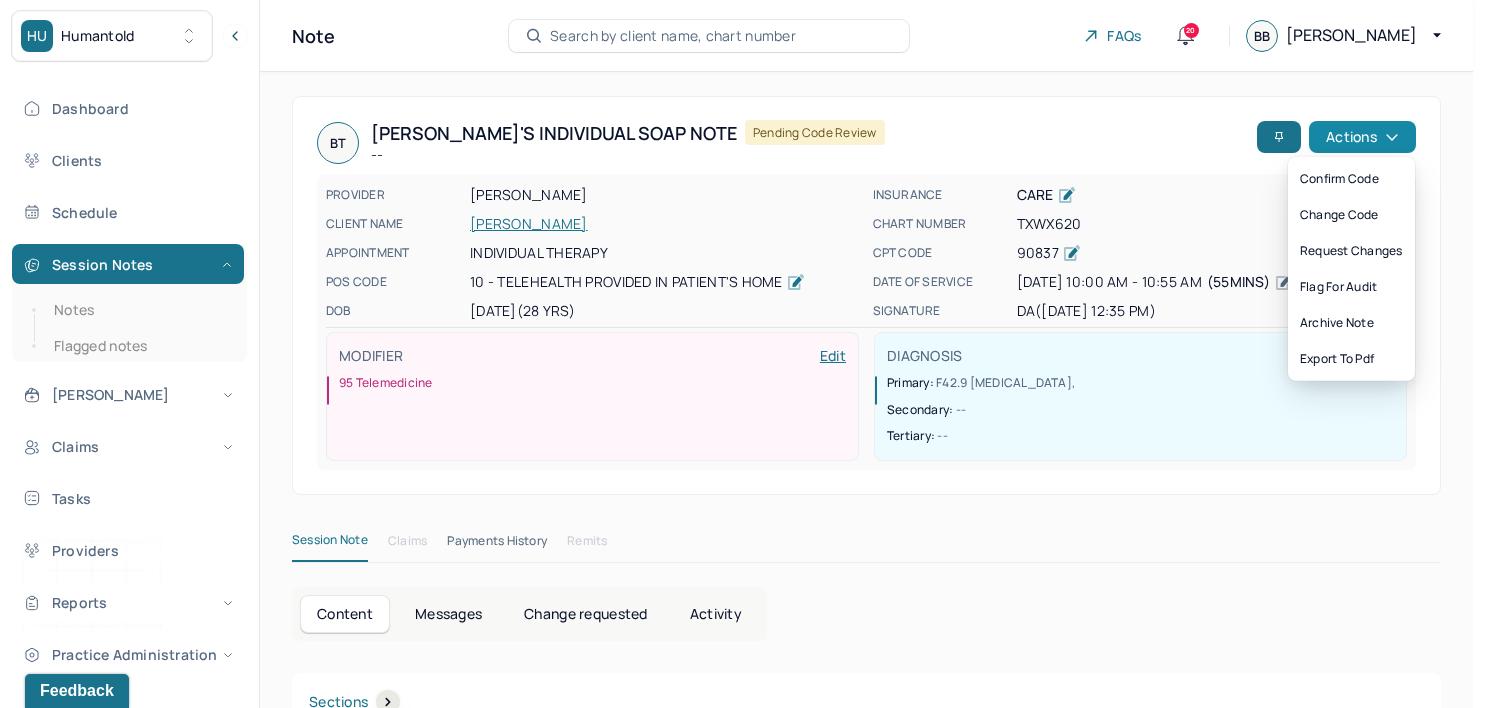 click on "Actions" at bounding box center [1362, 137] 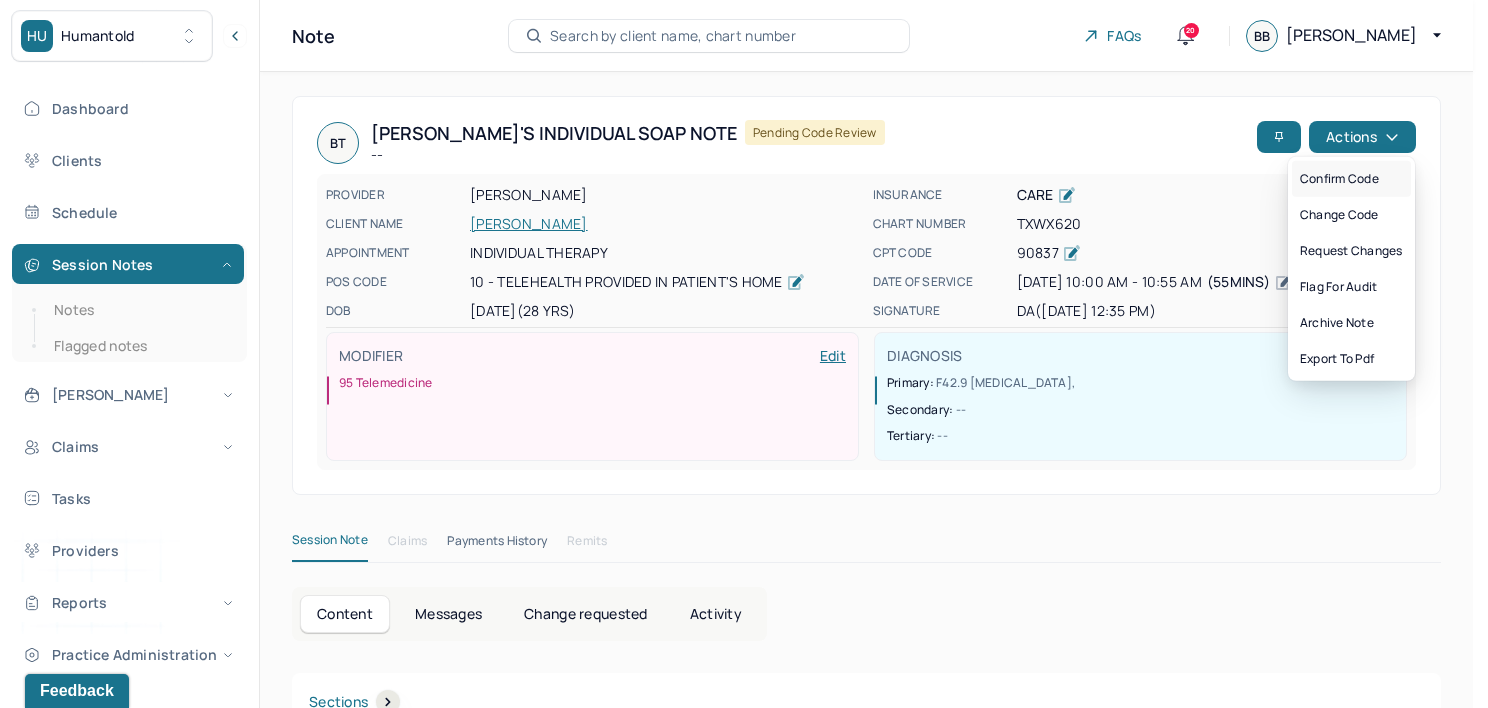click on "Confirm code" at bounding box center (1351, 179) 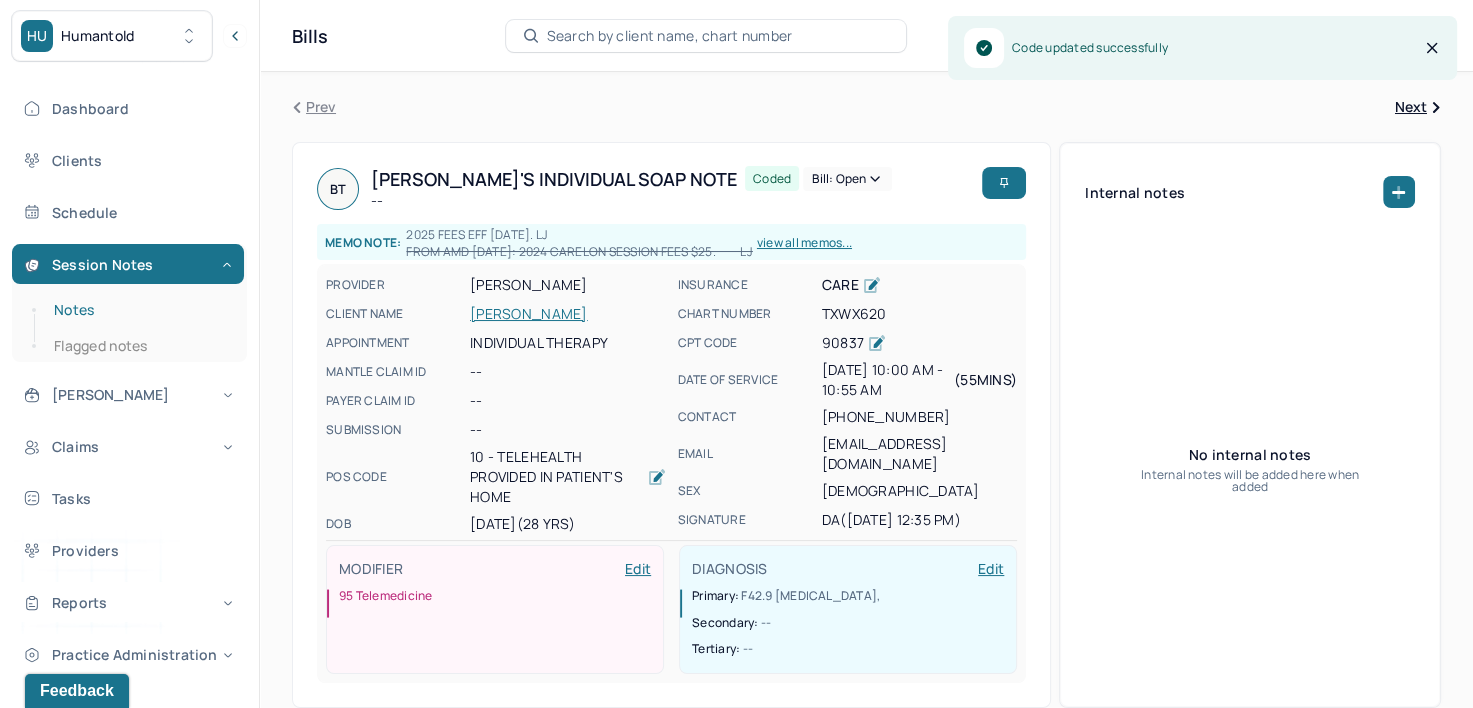 click on "Notes" at bounding box center (139, 310) 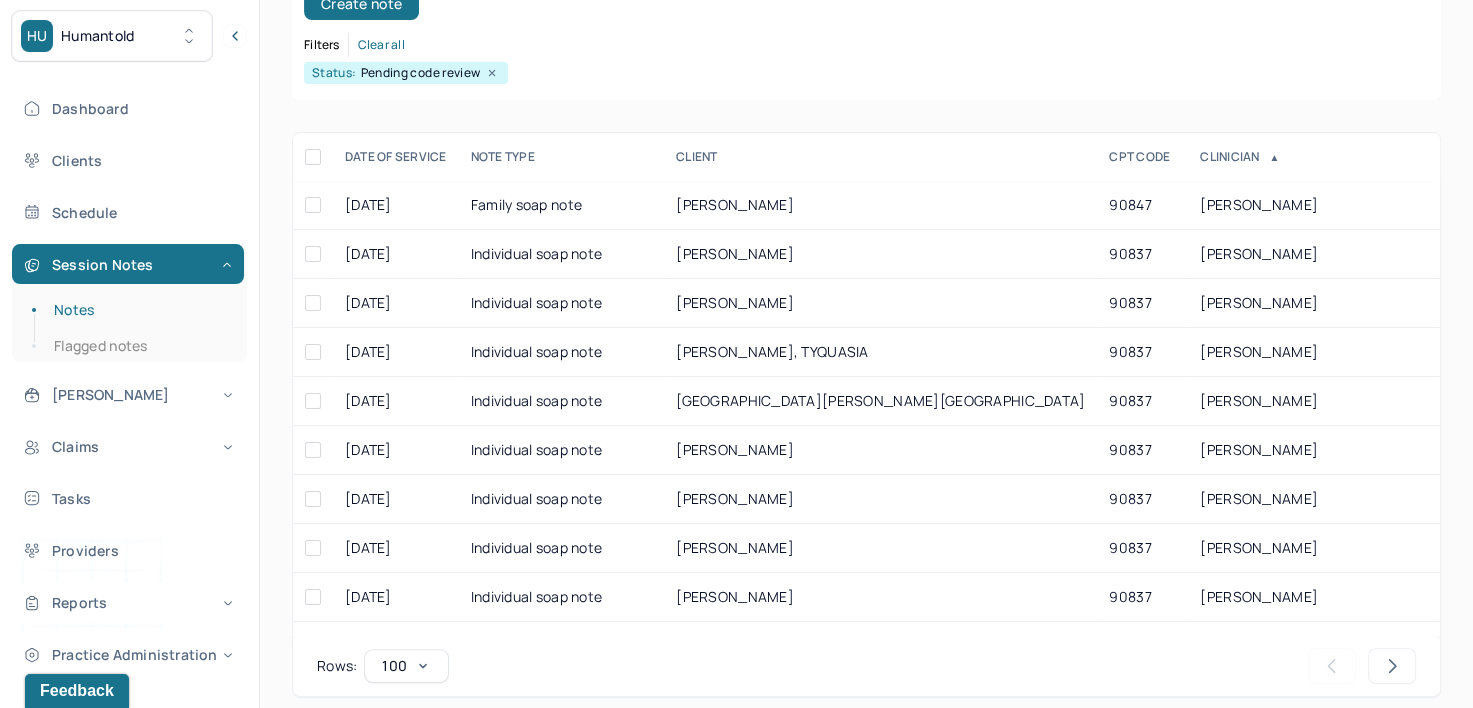 scroll, scrollTop: 294, scrollLeft: 0, axis: vertical 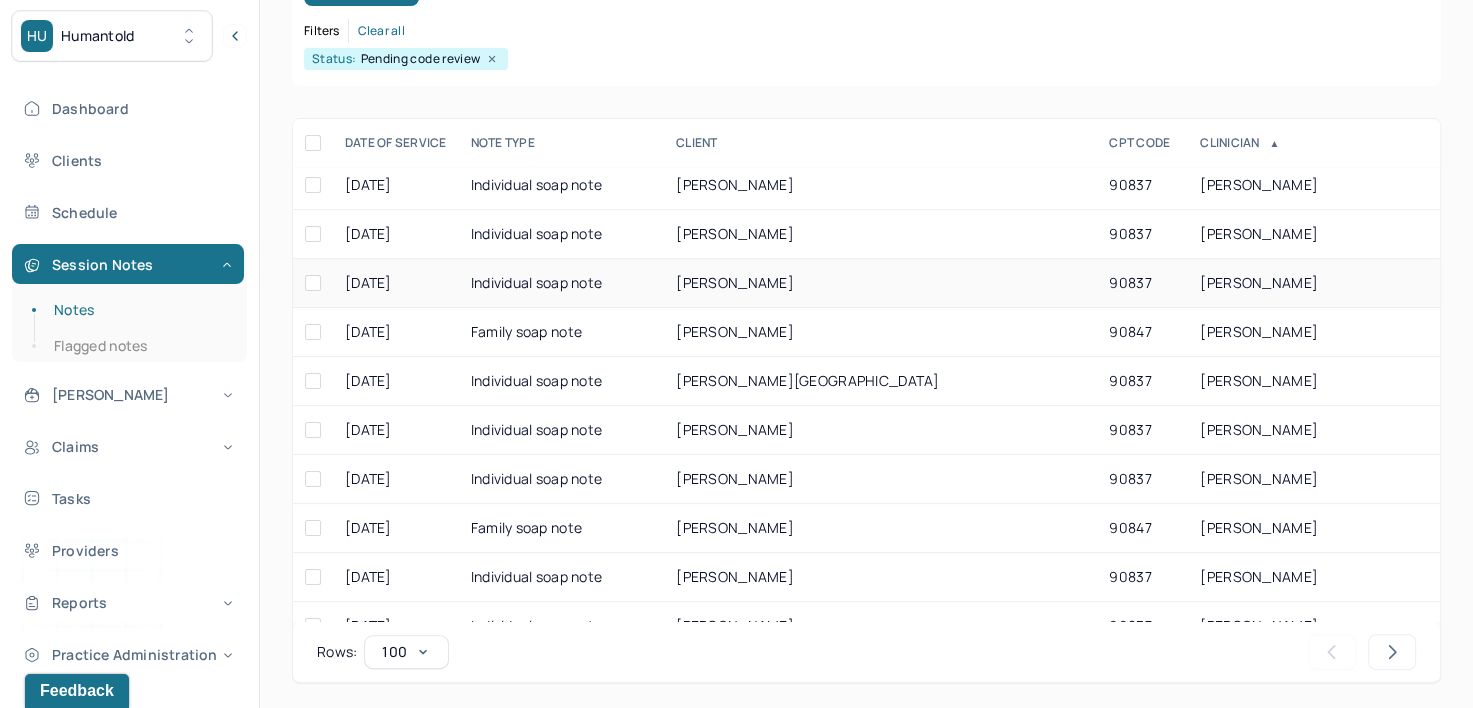 click on "[PERSON_NAME]" at bounding box center (1259, 282) 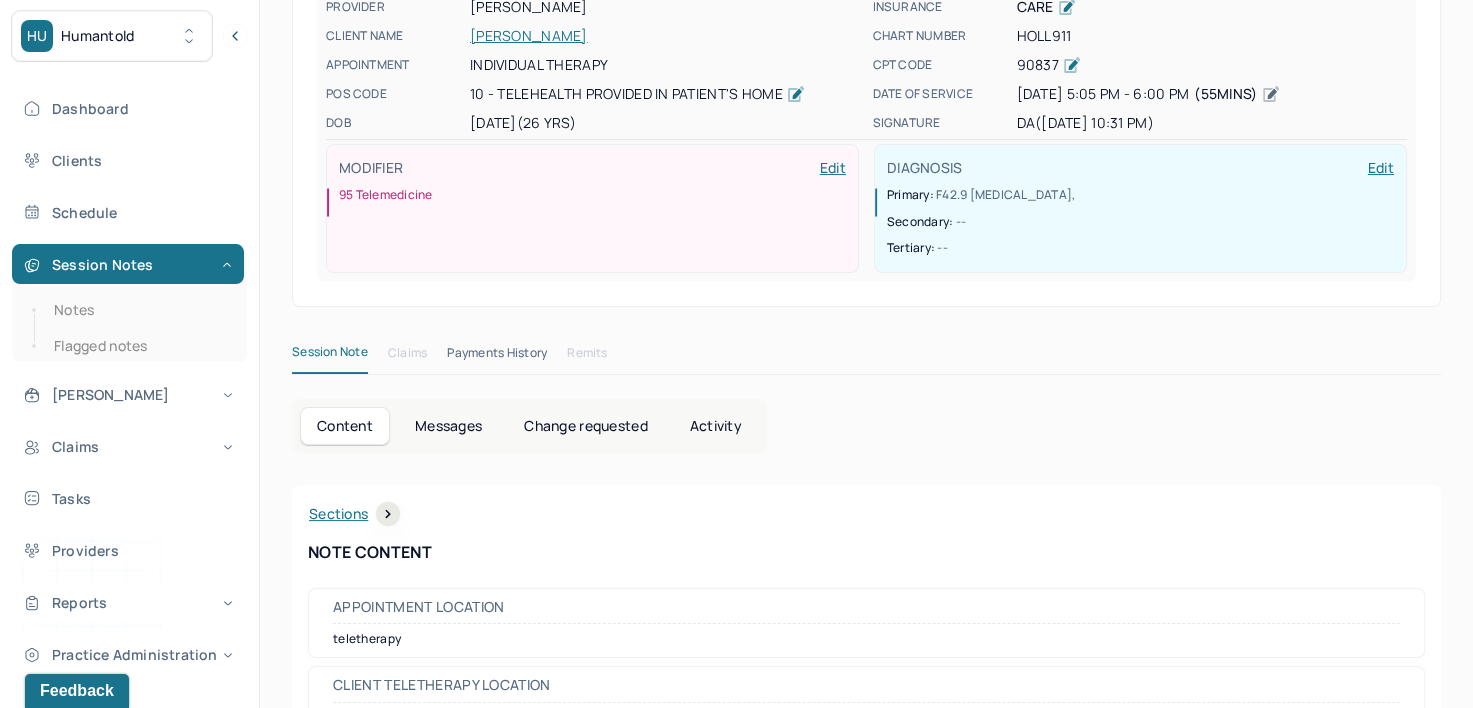 scroll, scrollTop: 0, scrollLeft: 0, axis: both 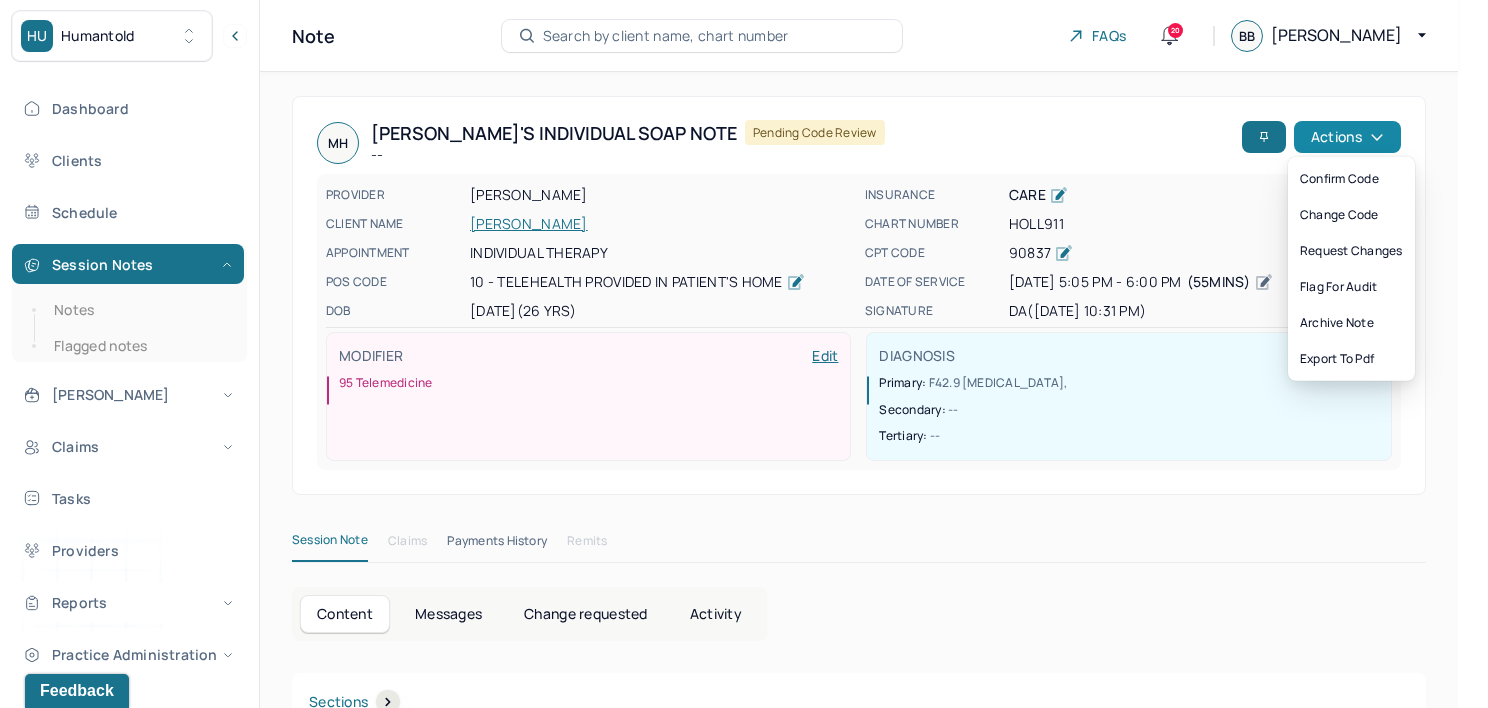click on "Actions" at bounding box center [1347, 137] 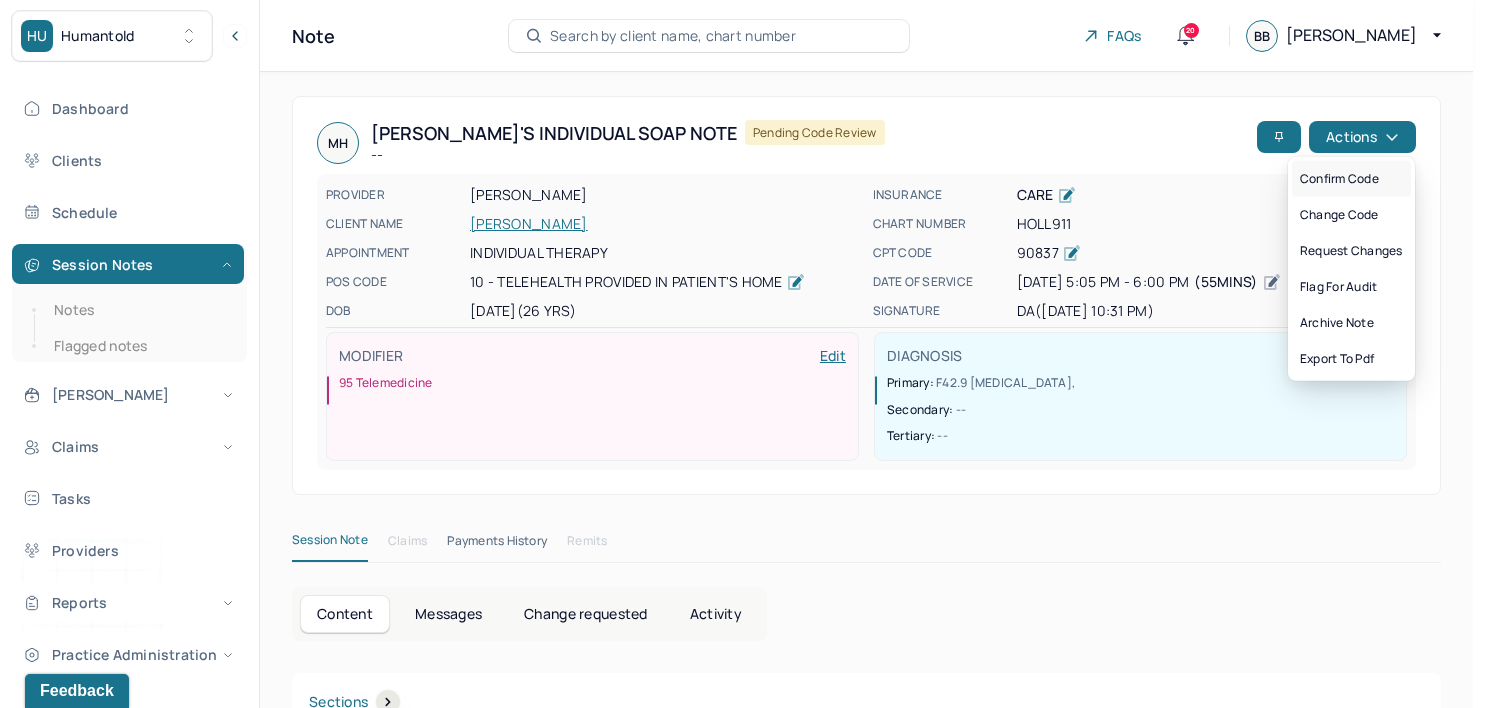 click on "Confirm code" at bounding box center (1351, 179) 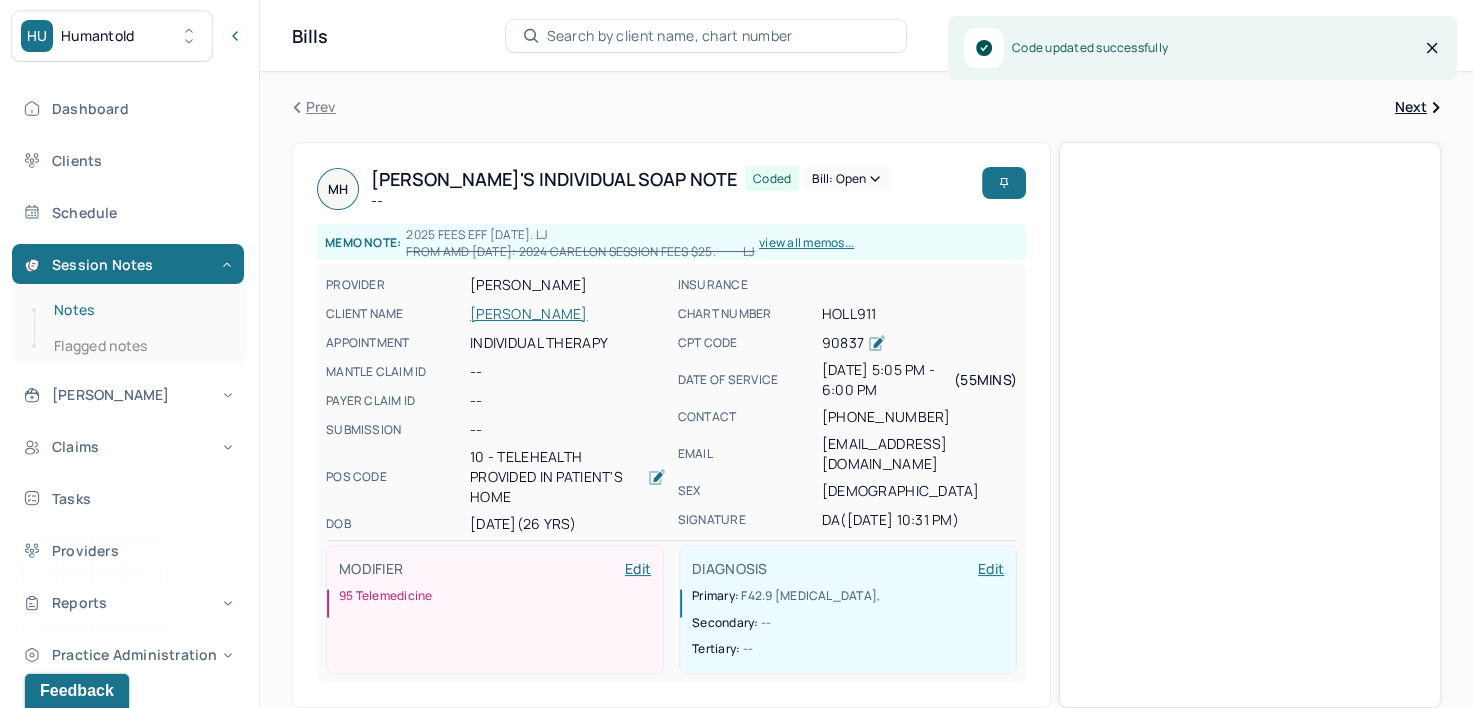 click on "Notes" at bounding box center (139, 310) 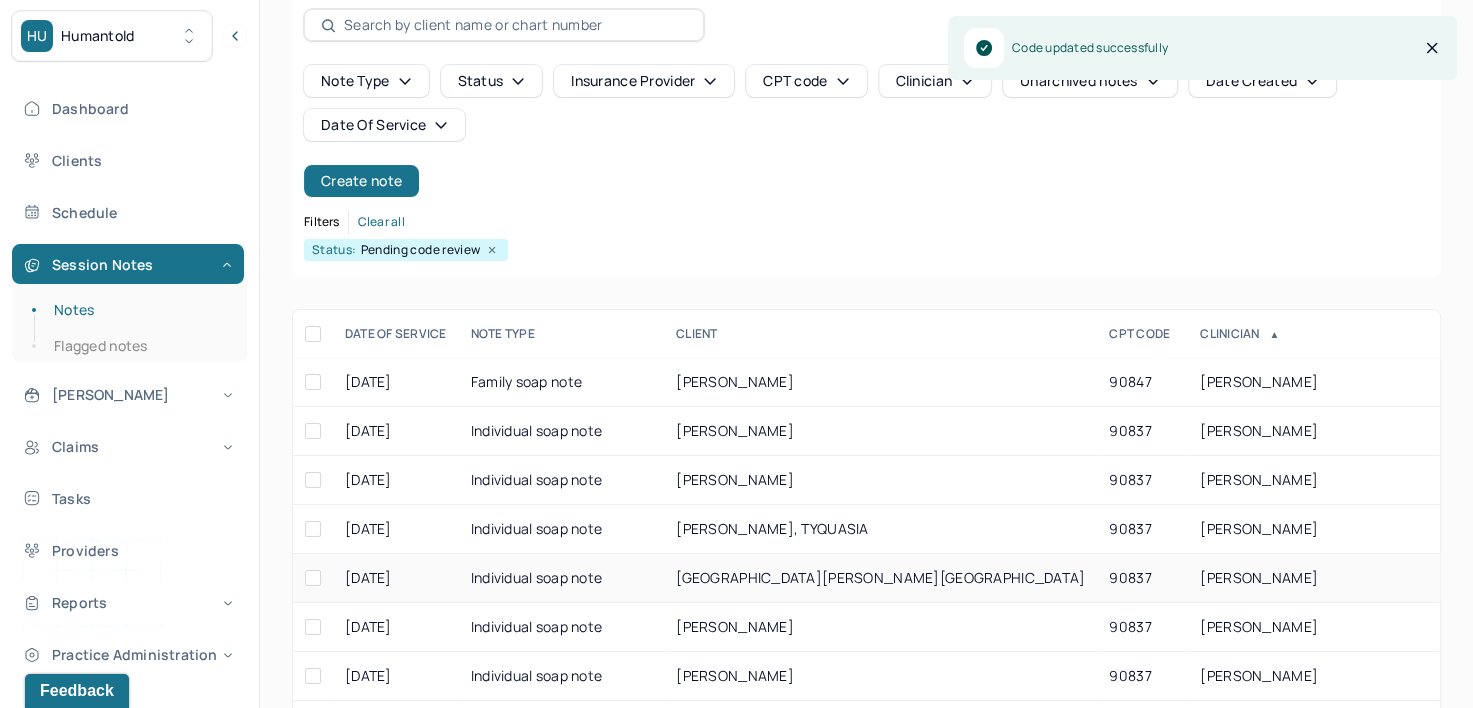 scroll, scrollTop: 294, scrollLeft: 0, axis: vertical 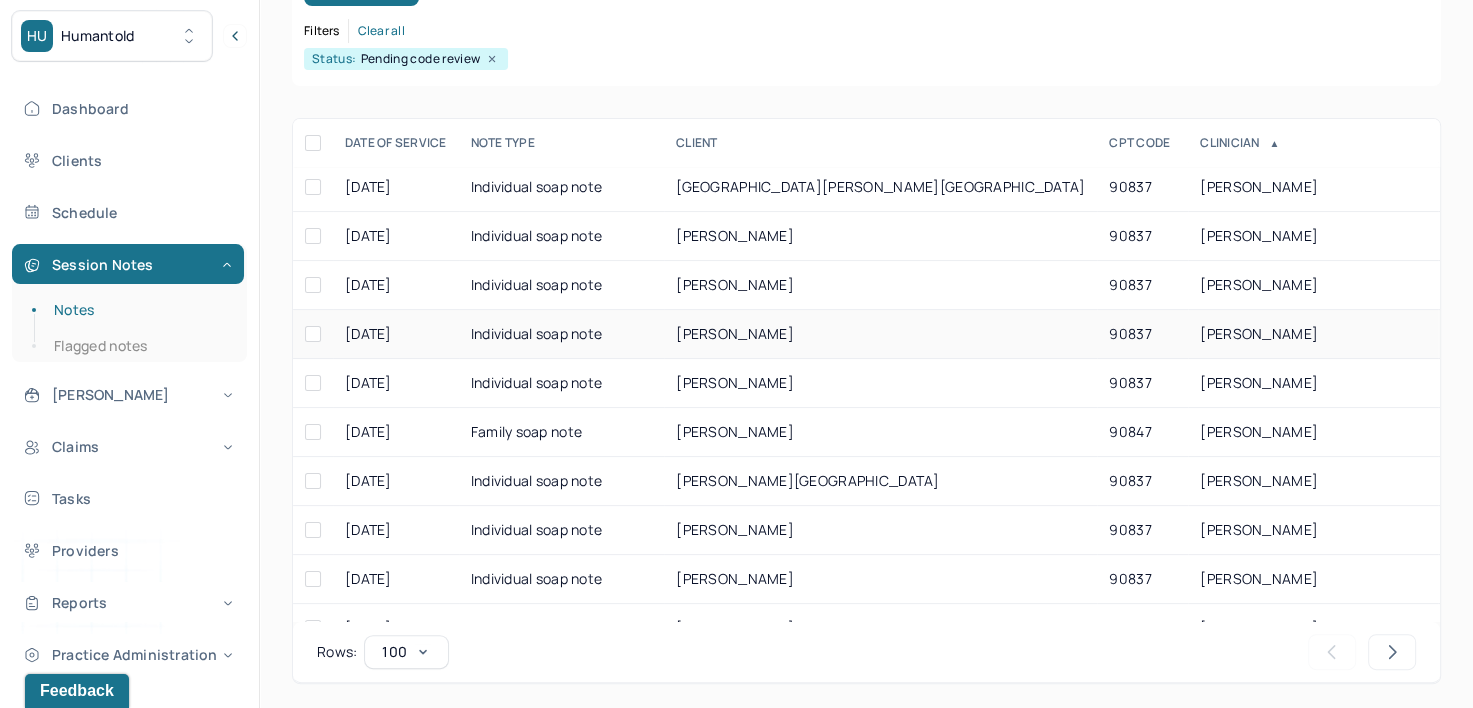 click on "[PERSON_NAME]" at bounding box center (1259, 333) 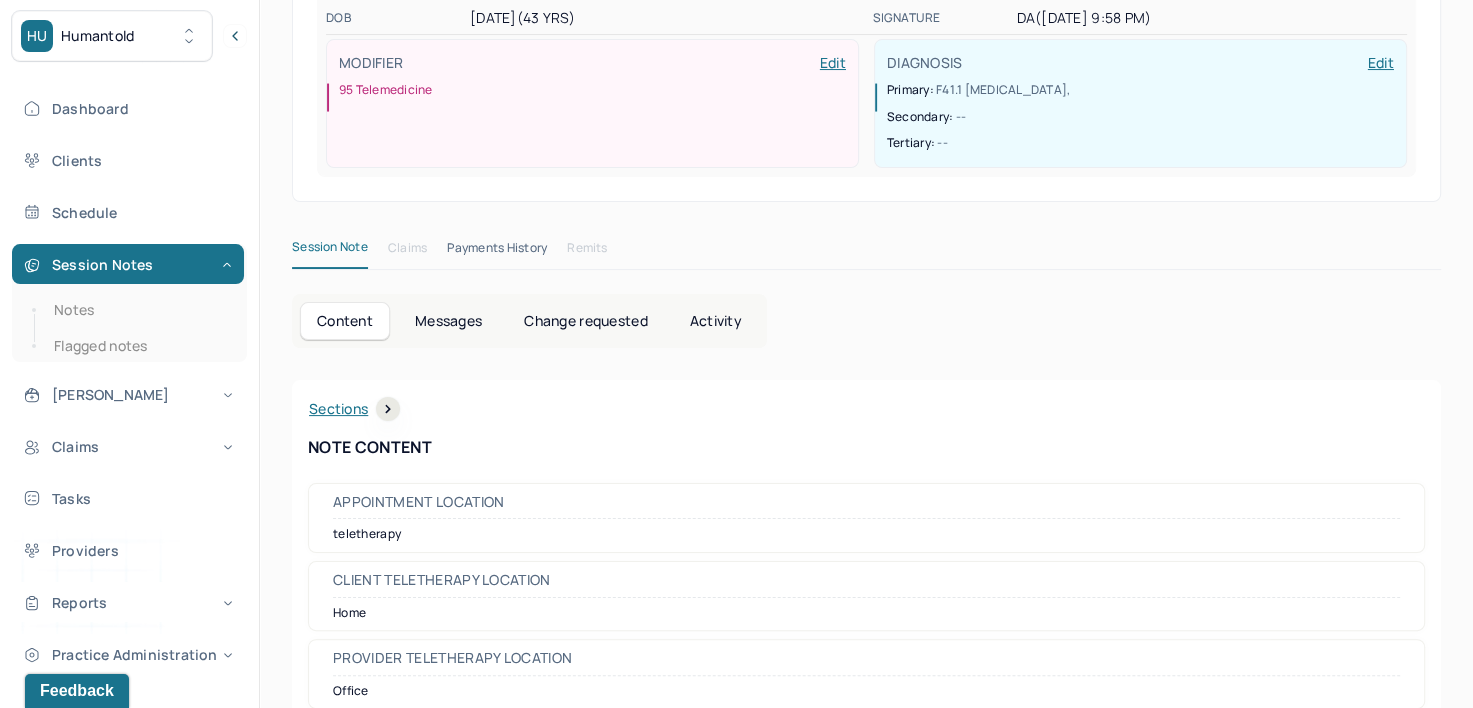 scroll, scrollTop: 0, scrollLeft: 0, axis: both 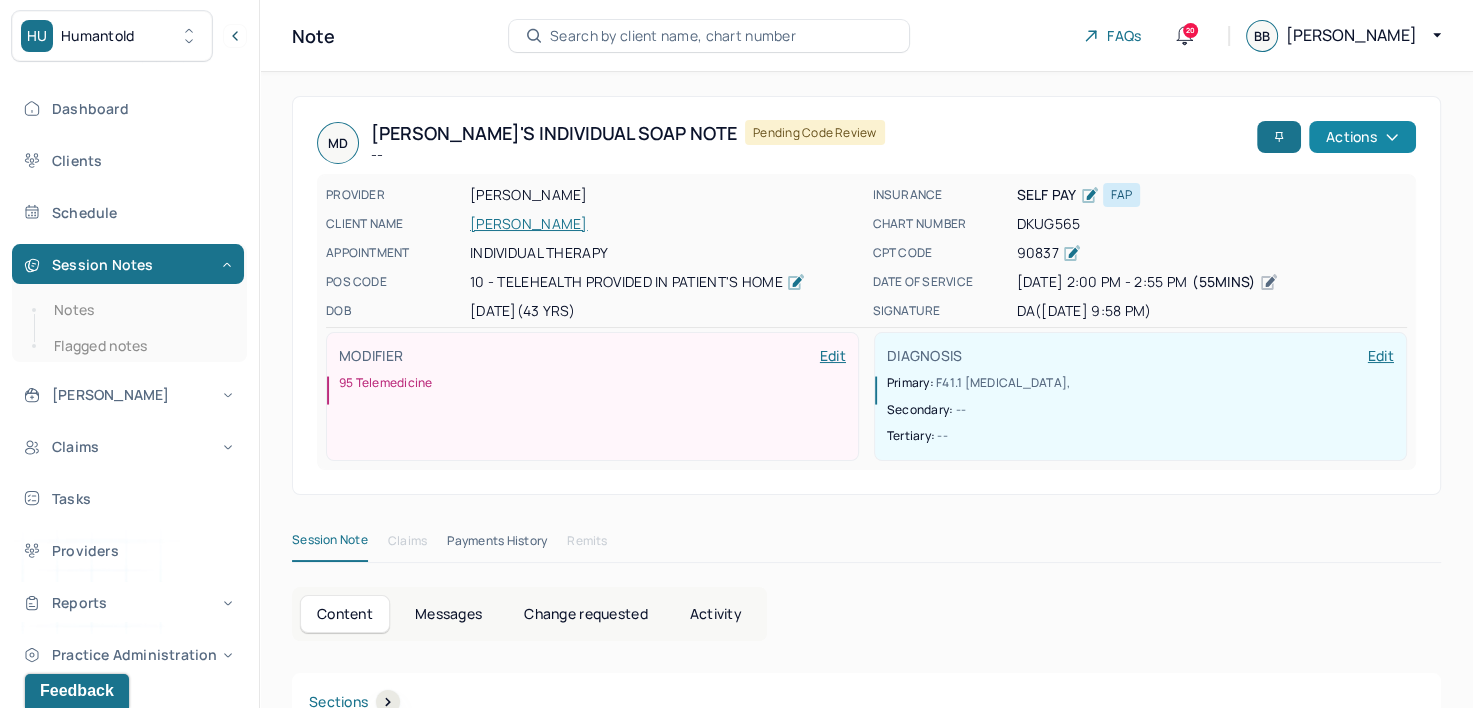 click 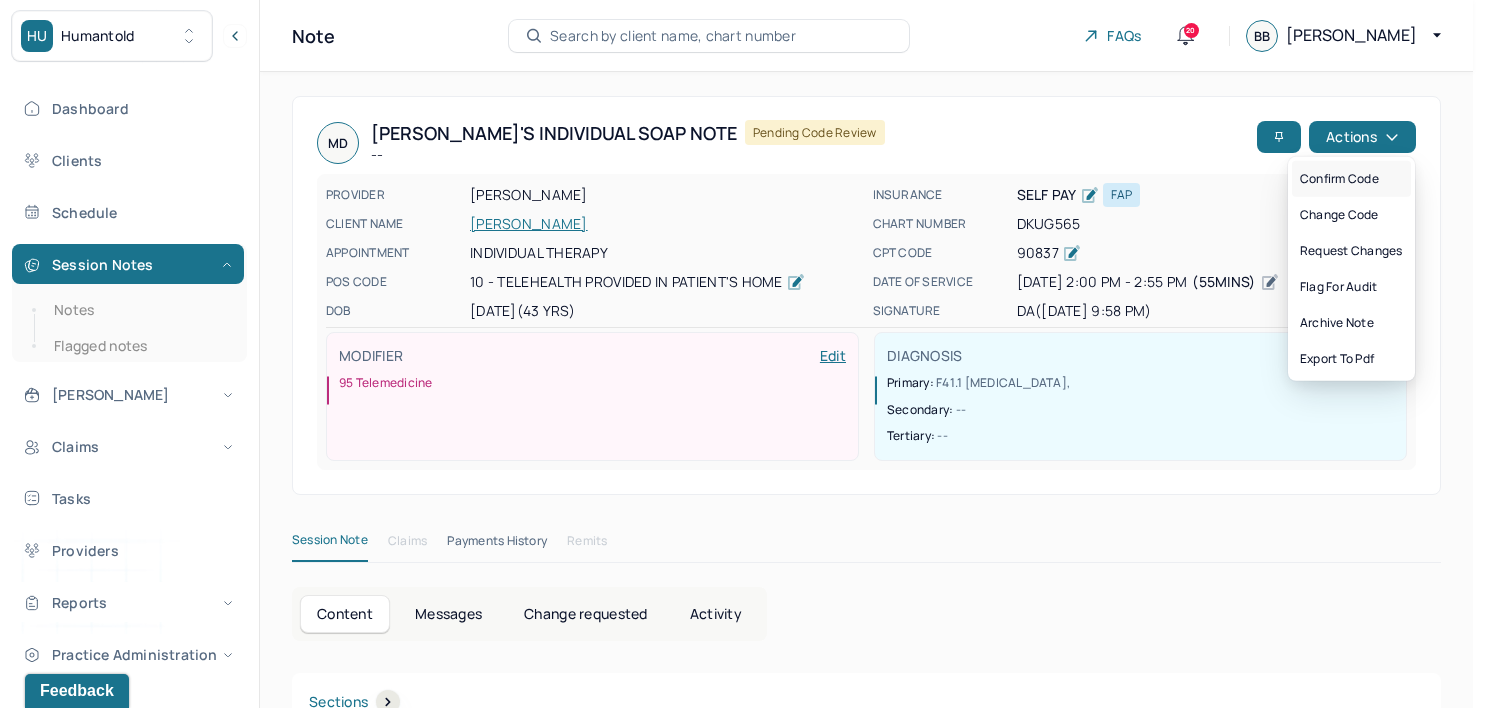 click on "Confirm code" at bounding box center (1351, 179) 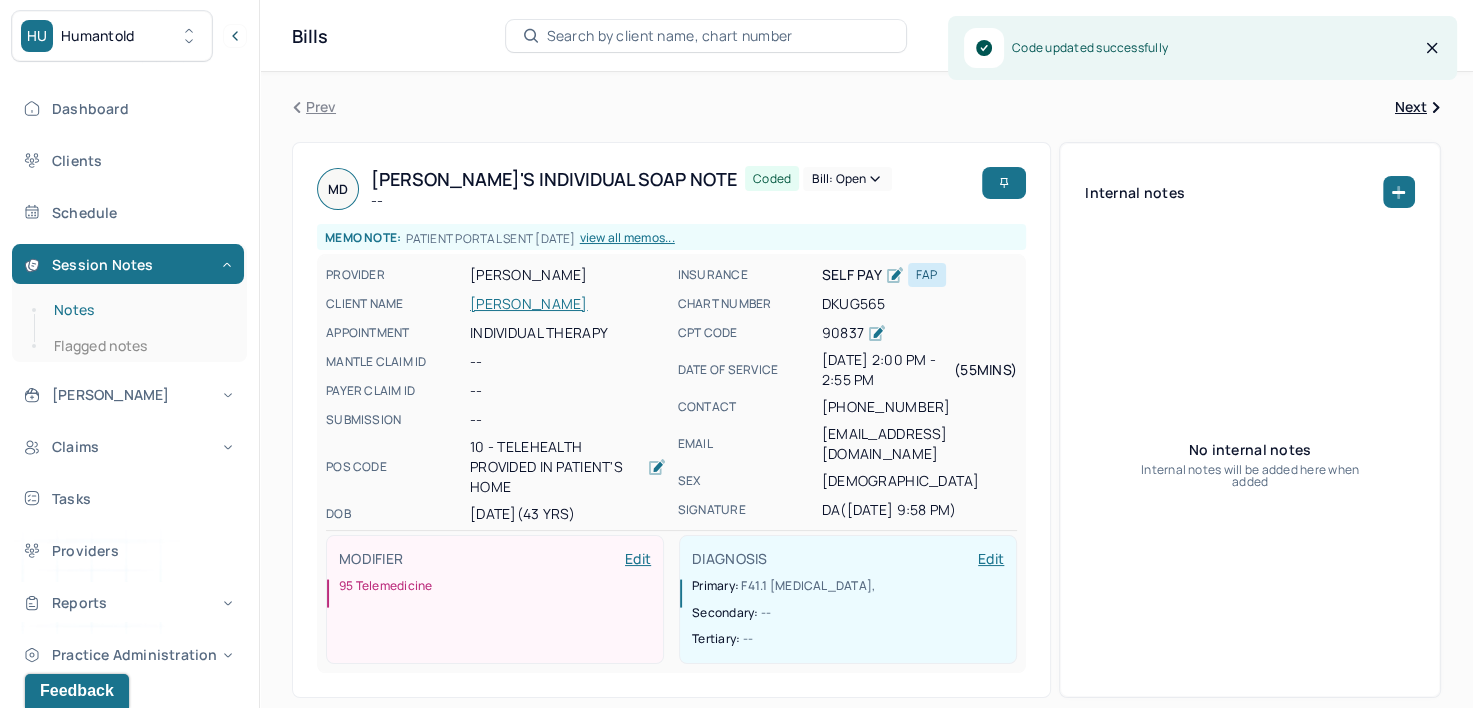 click on "Notes" at bounding box center (139, 310) 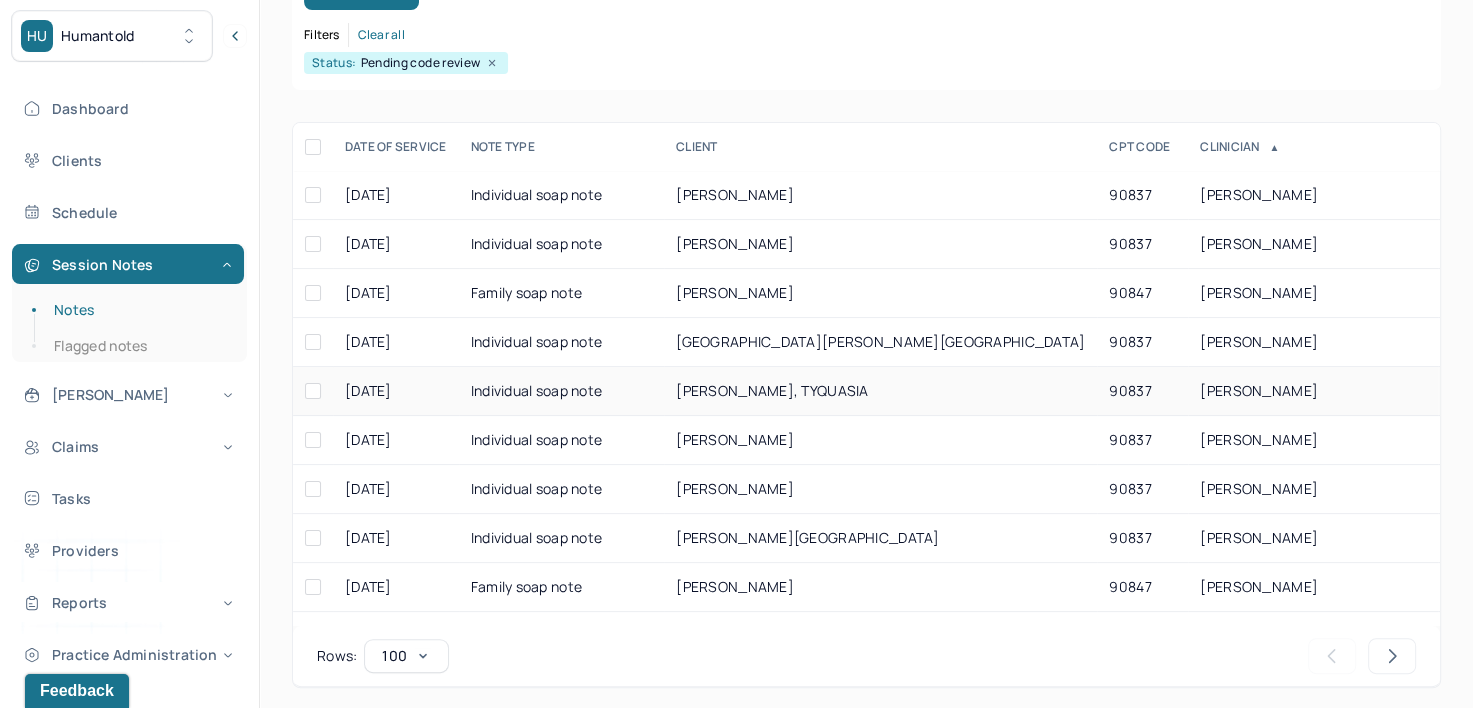 scroll, scrollTop: 294, scrollLeft: 0, axis: vertical 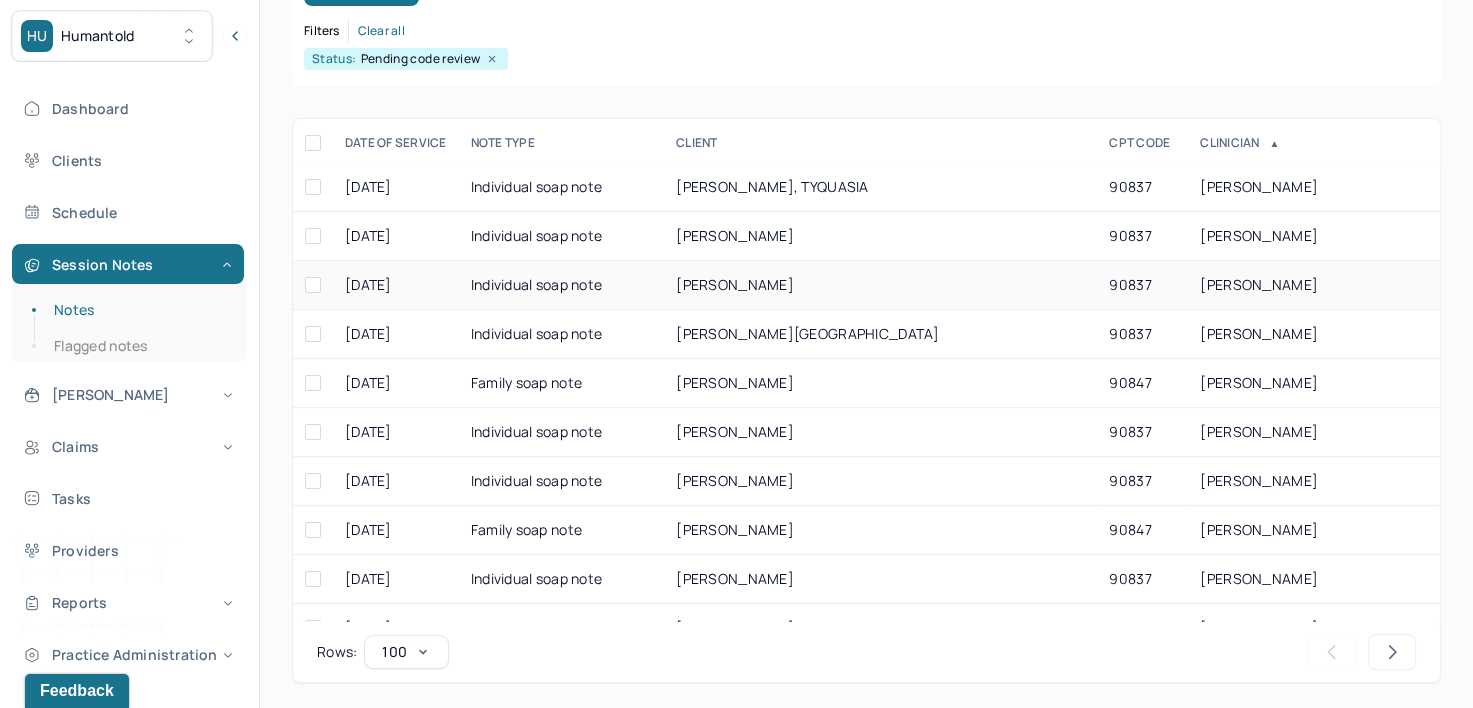 click on "[PERSON_NAME]" at bounding box center [1313, 285] 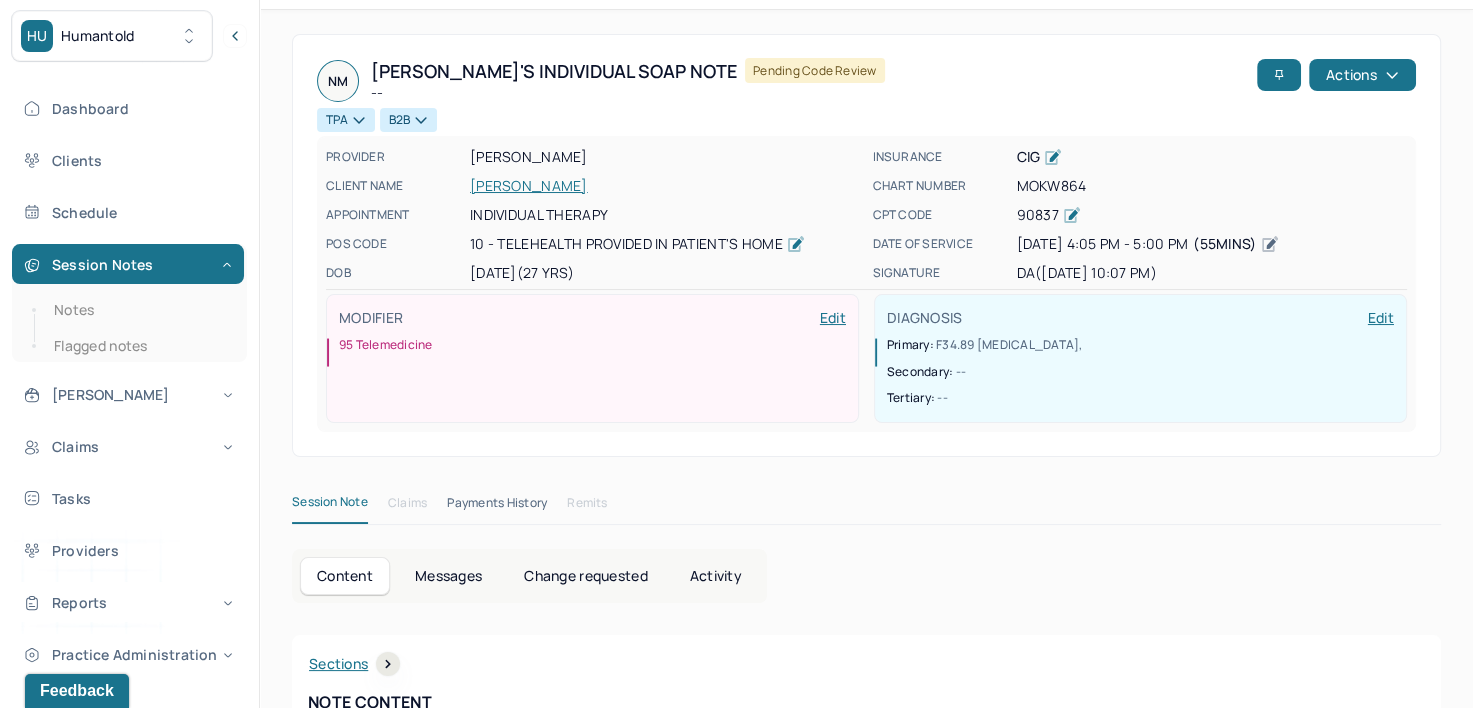 scroll, scrollTop: 0, scrollLeft: 0, axis: both 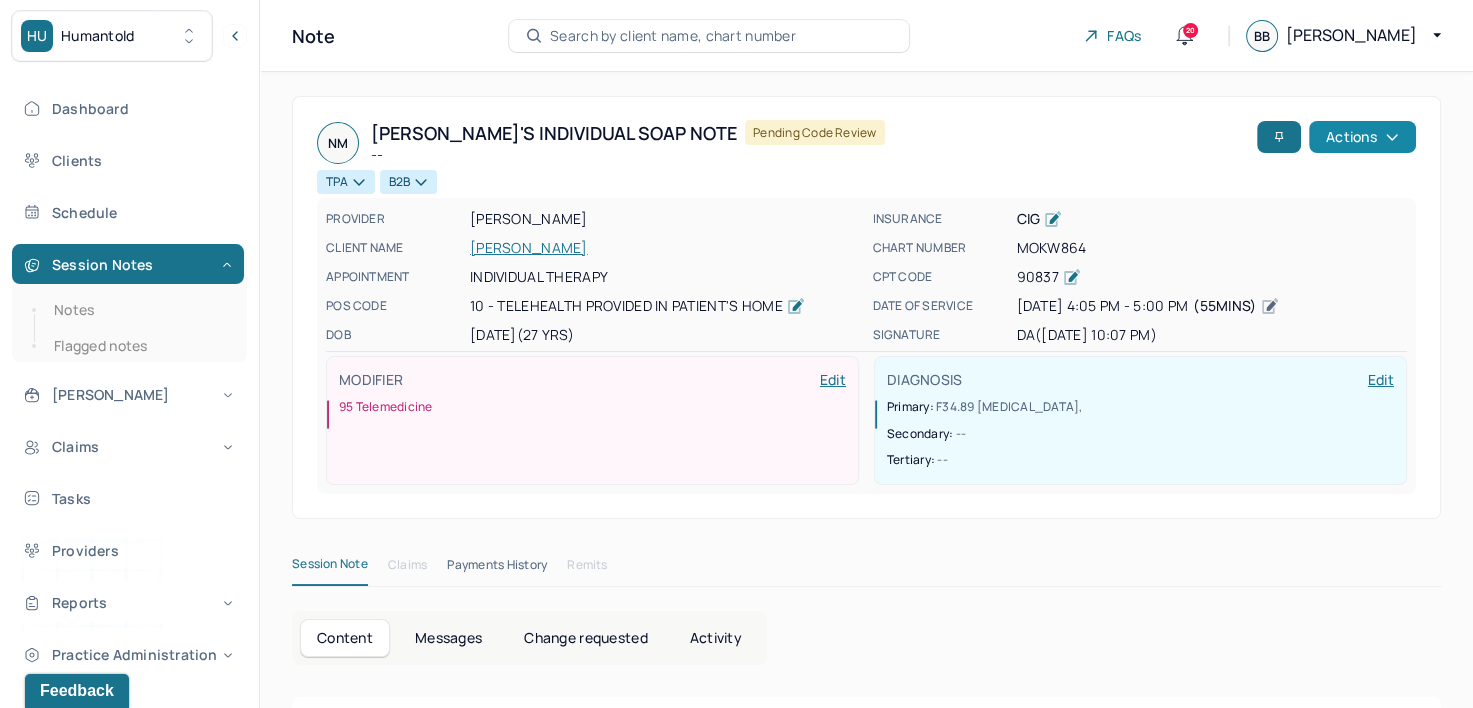 click on "Actions" at bounding box center [1362, 137] 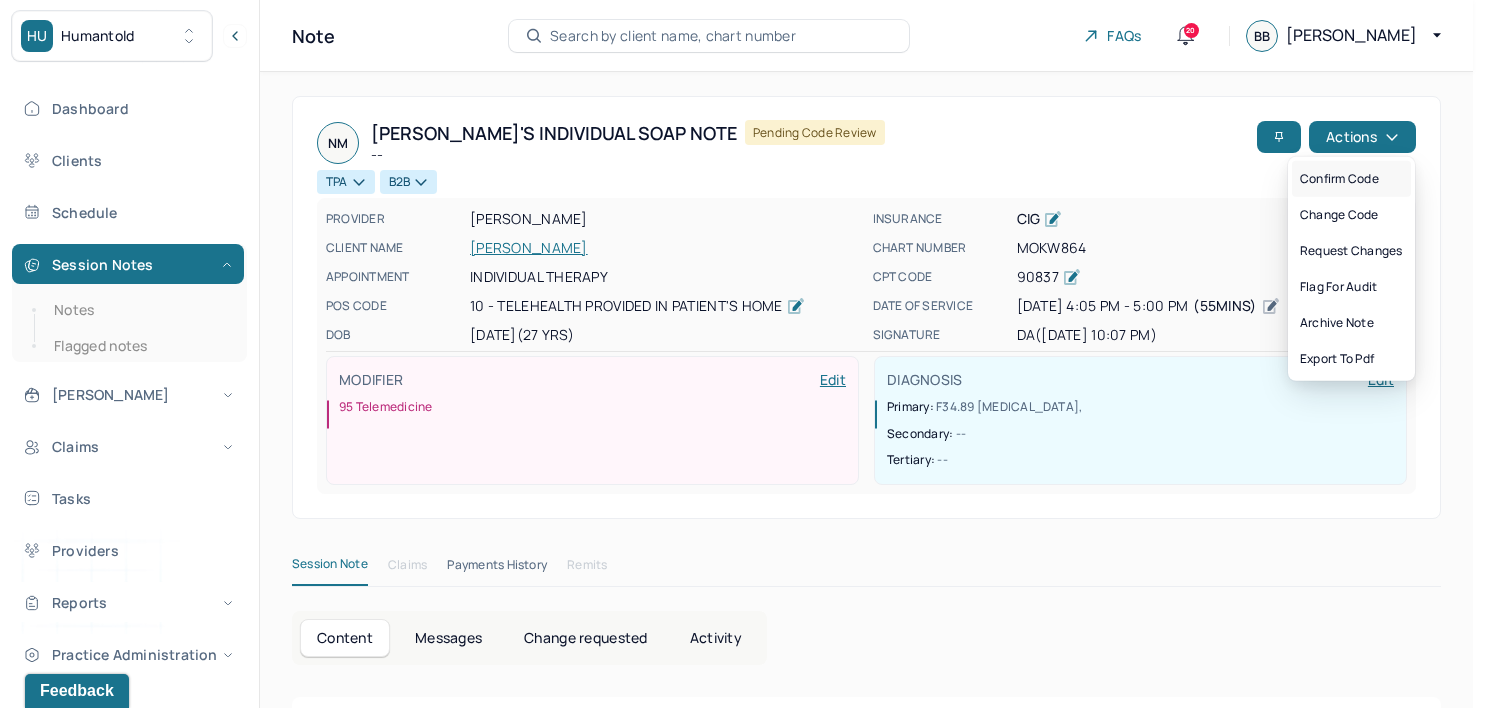 click on "Confirm code" at bounding box center [1351, 179] 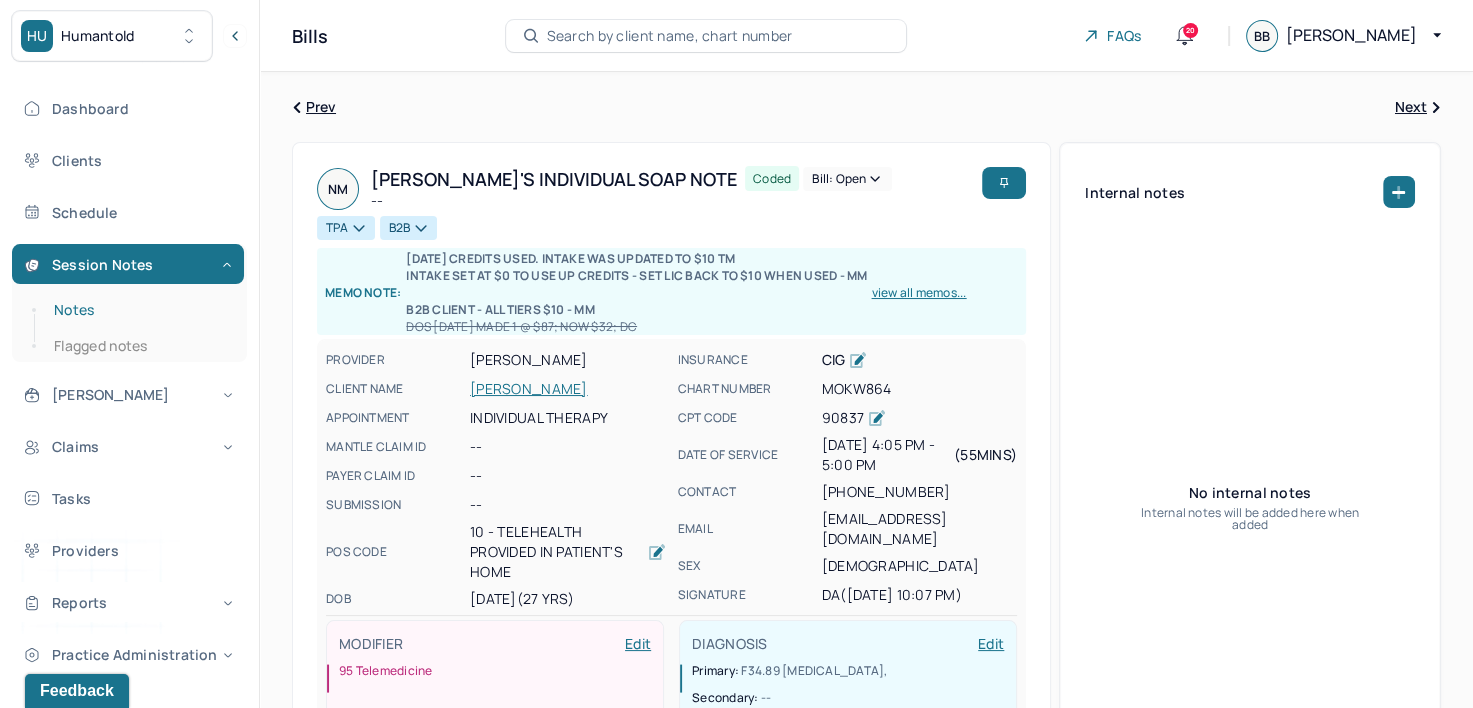 click on "Notes" at bounding box center (139, 310) 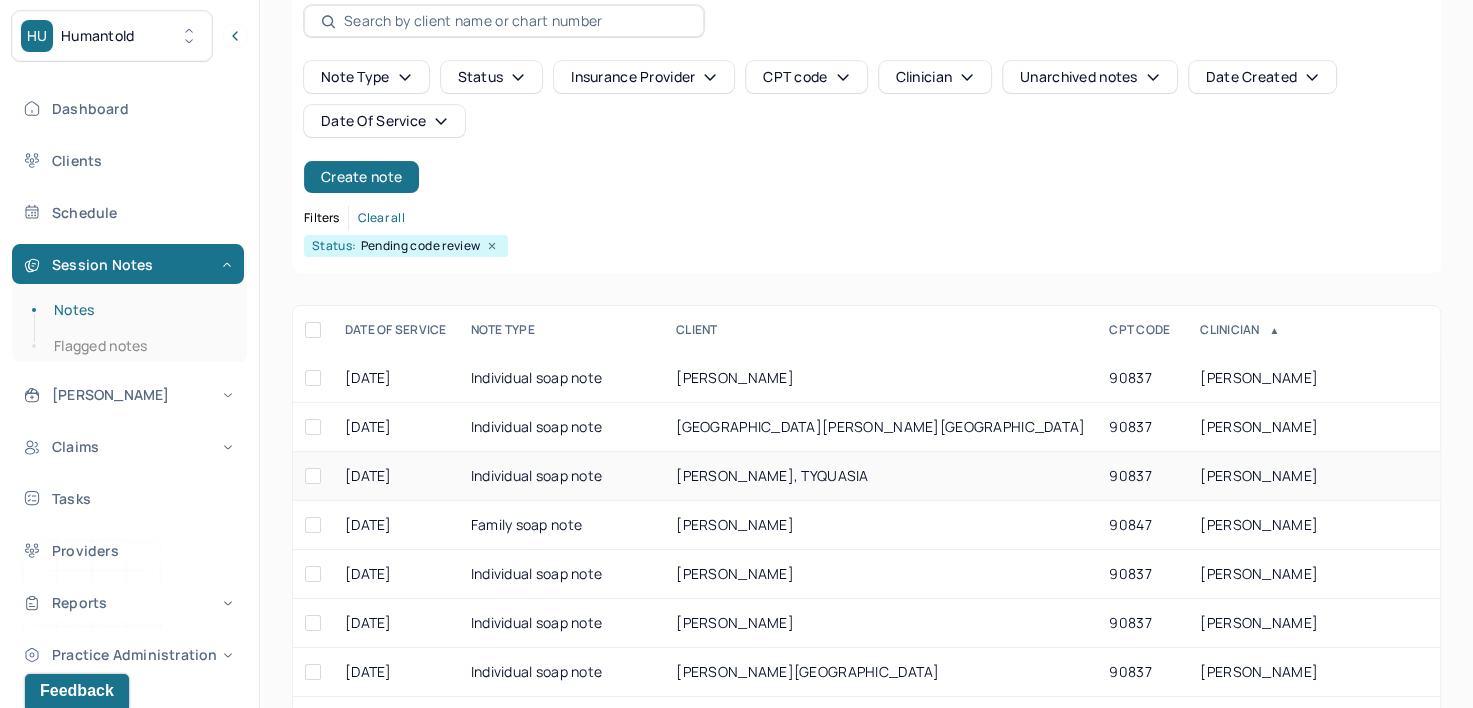 scroll, scrollTop: 294, scrollLeft: 0, axis: vertical 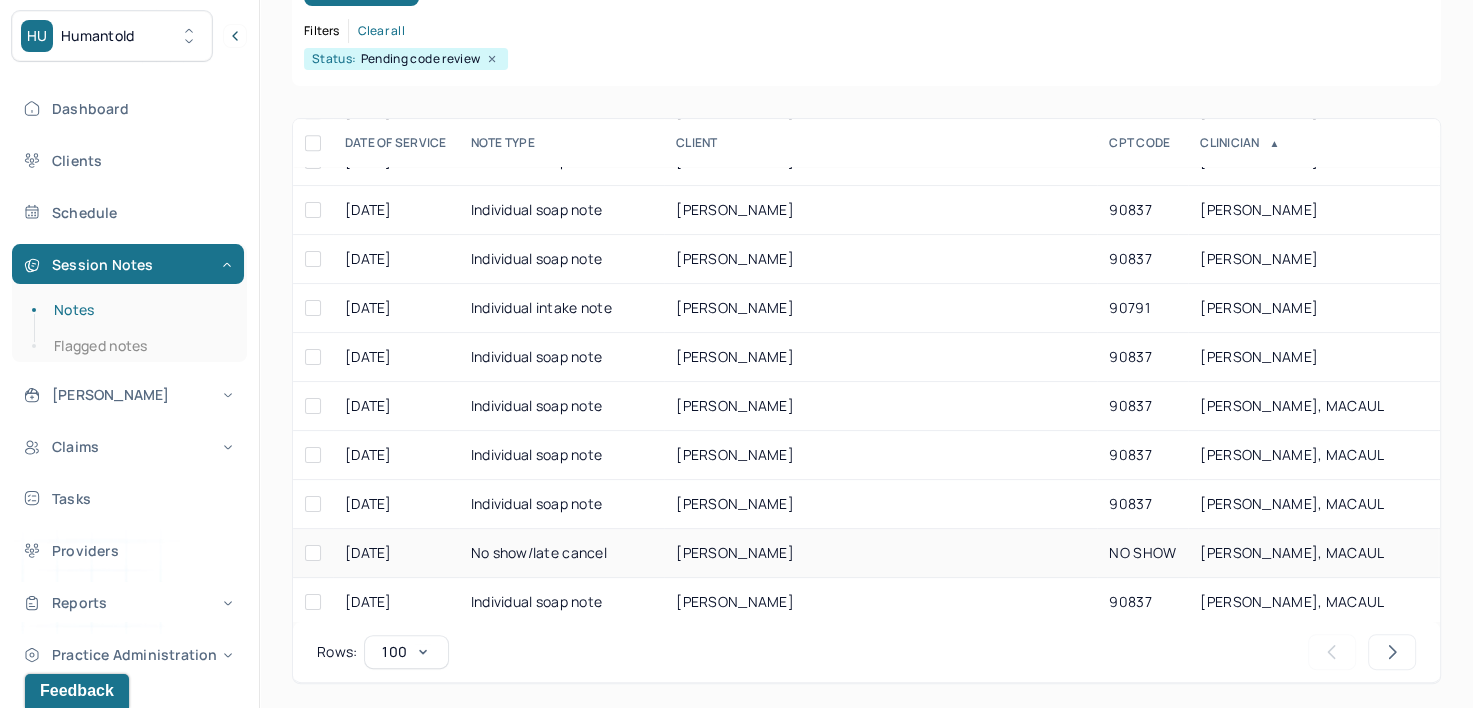 click on "[PERSON_NAME], MACAUL" at bounding box center (1292, 552) 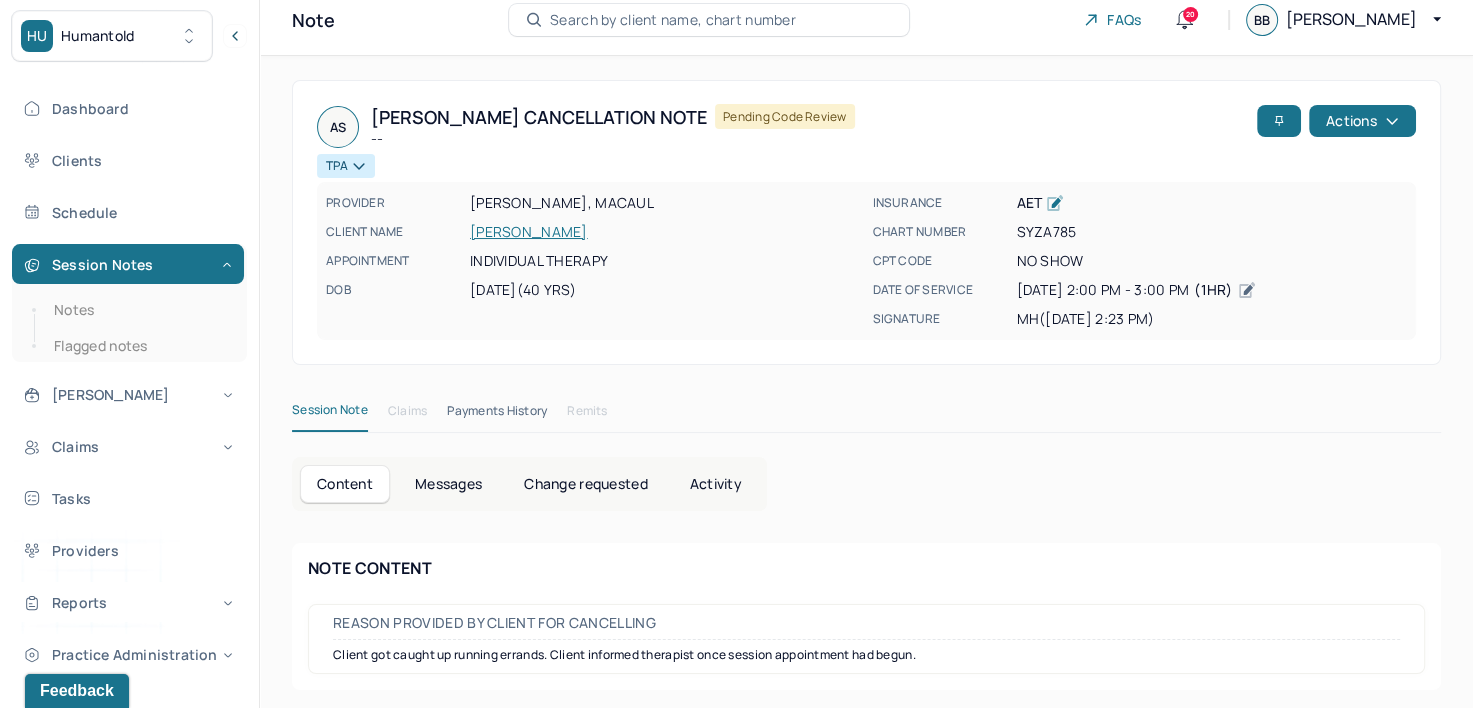 scroll, scrollTop: 19, scrollLeft: 0, axis: vertical 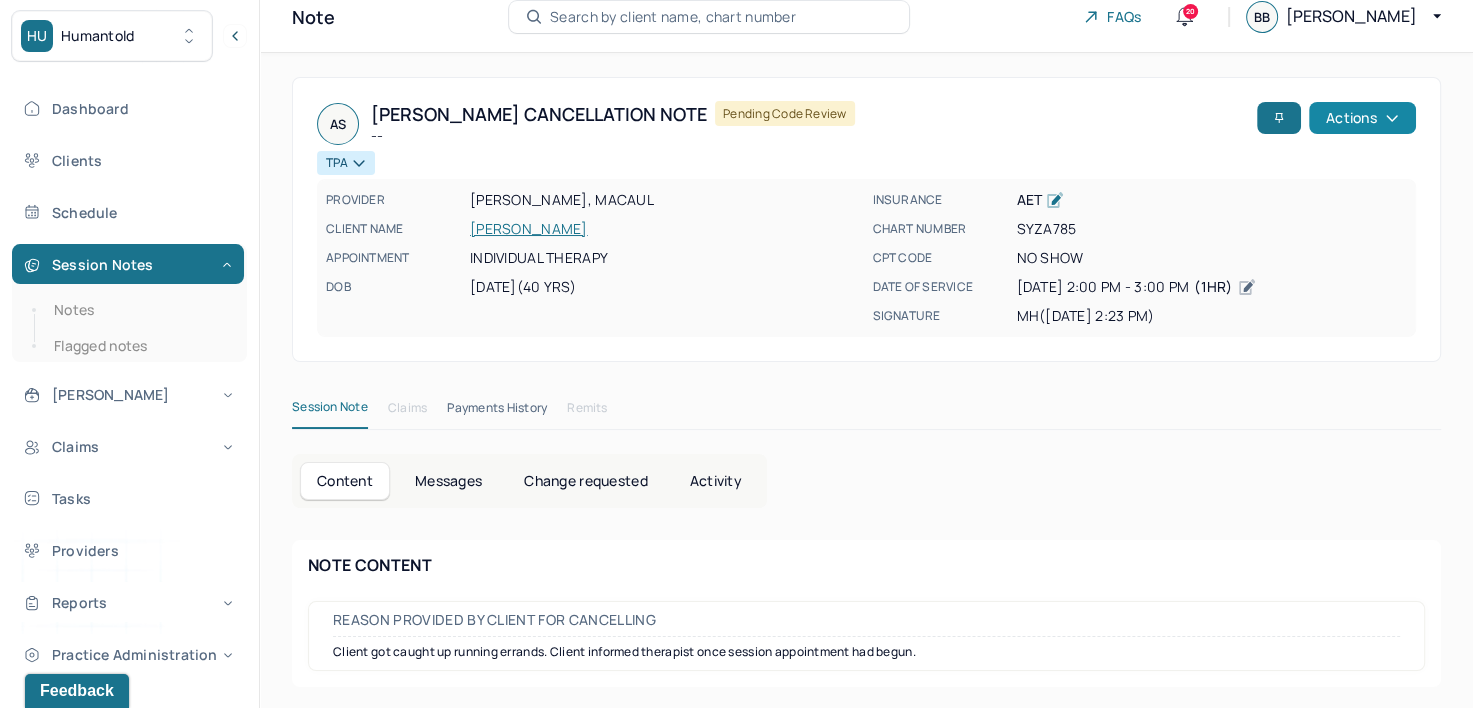 click on "Actions" at bounding box center [1362, 118] 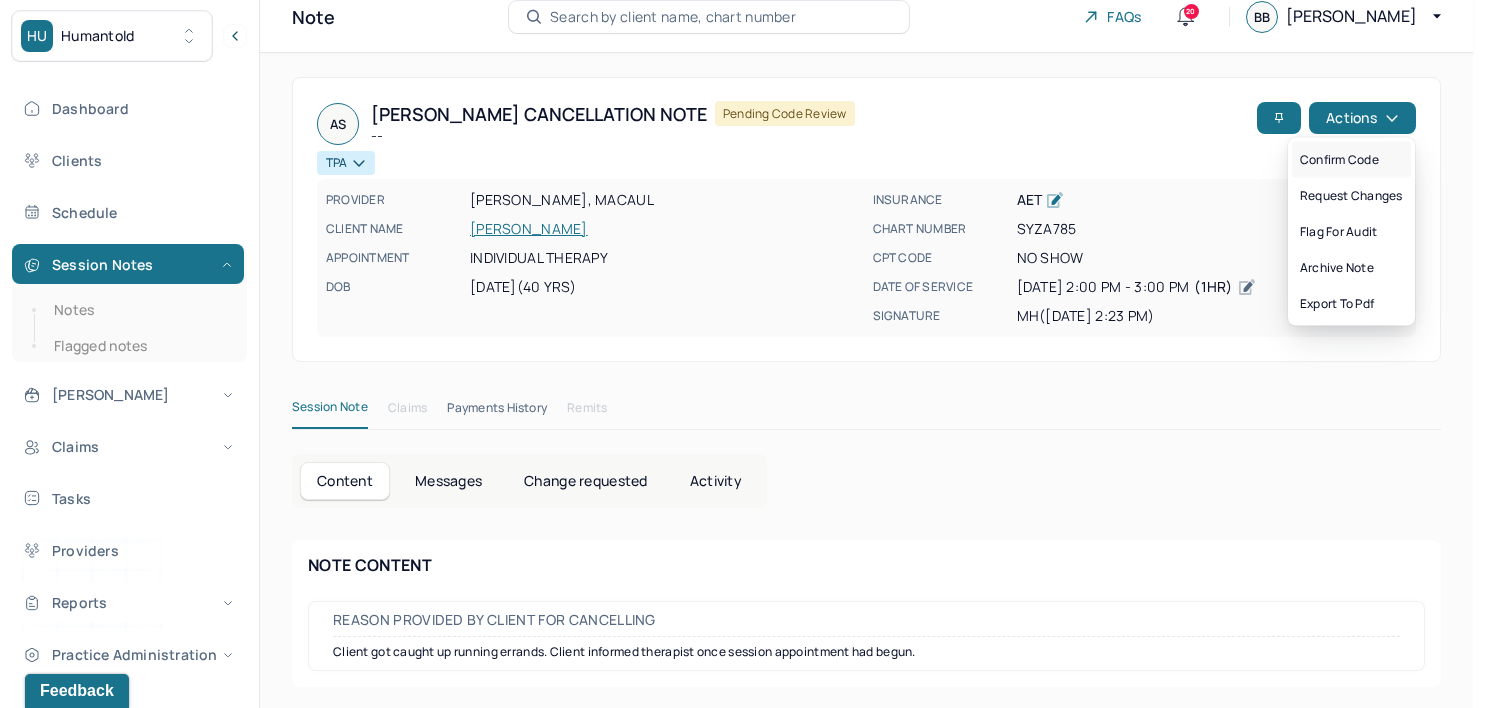 click on "Confirm code" at bounding box center [1351, 160] 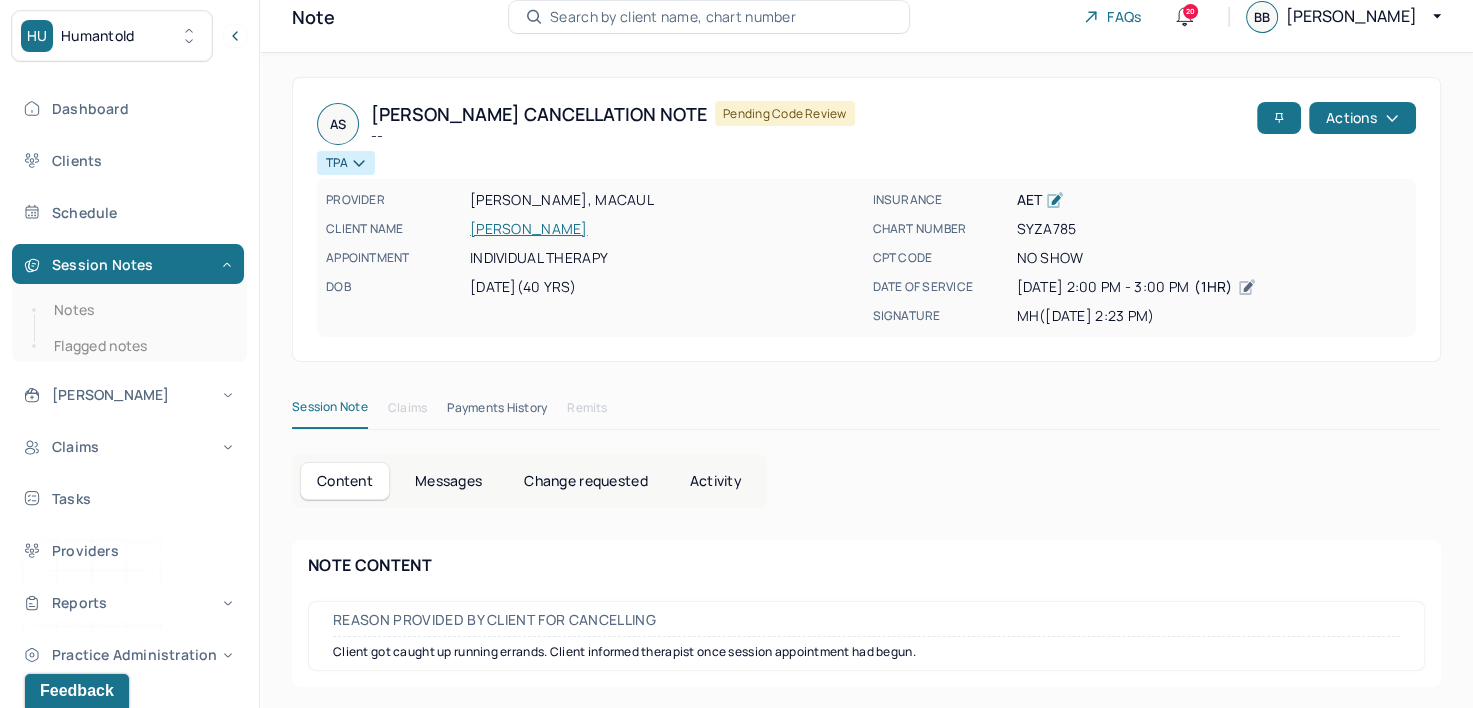 scroll, scrollTop: 0, scrollLeft: 0, axis: both 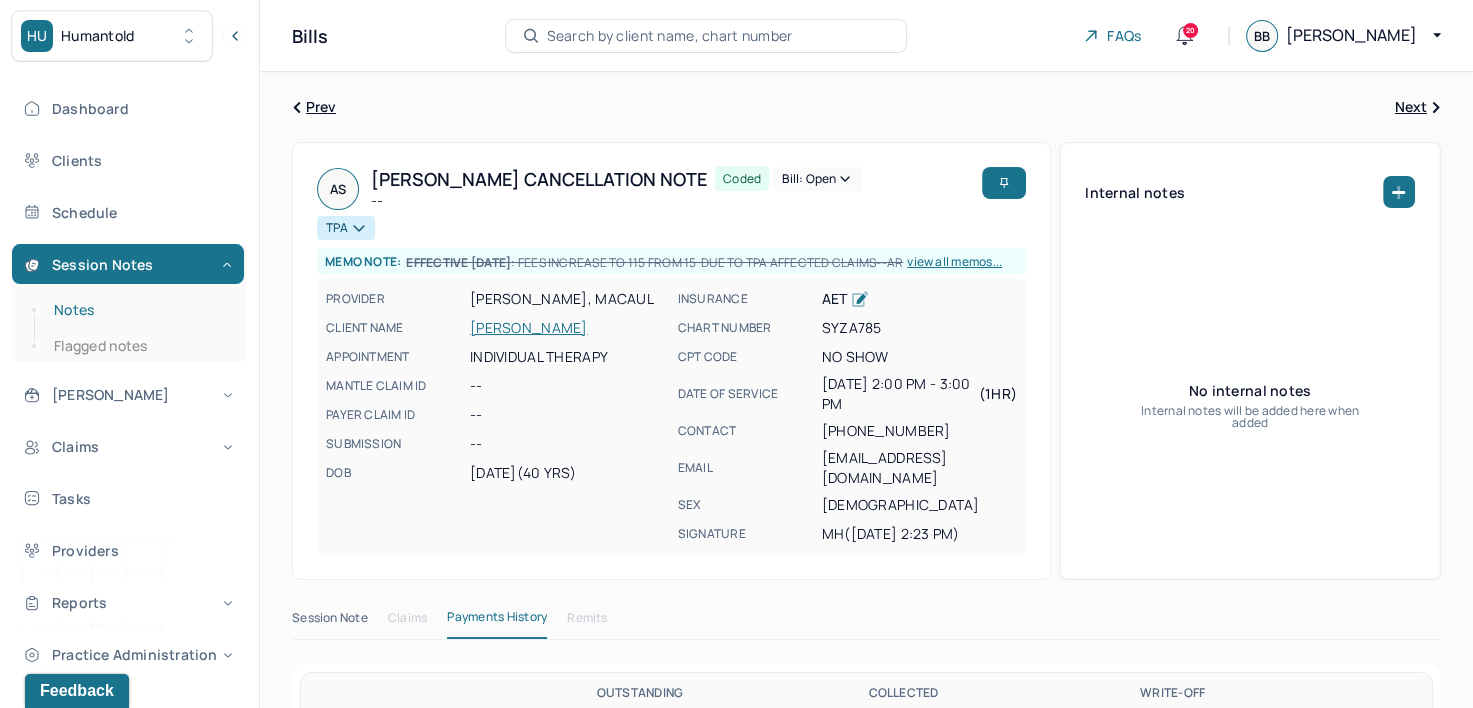 click on "Notes" at bounding box center [139, 310] 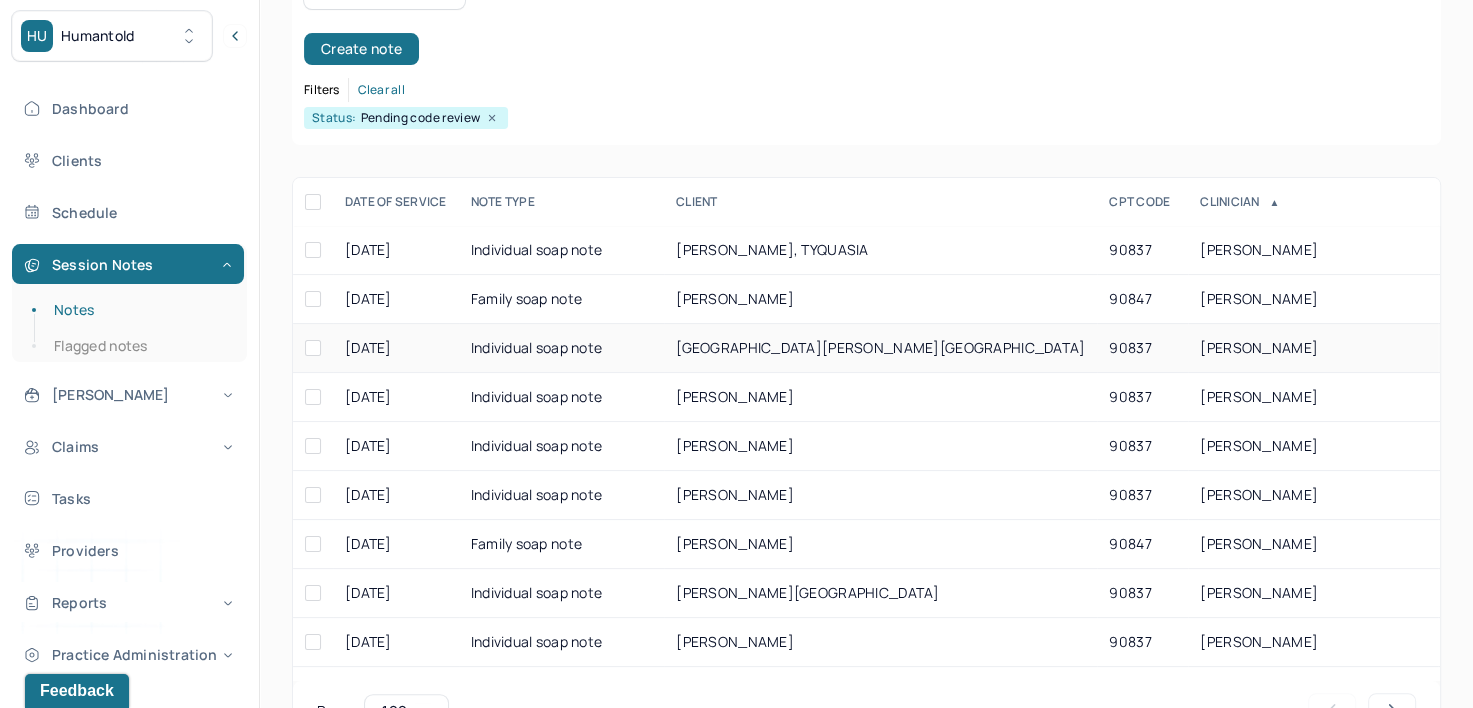scroll, scrollTop: 294, scrollLeft: 0, axis: vertical 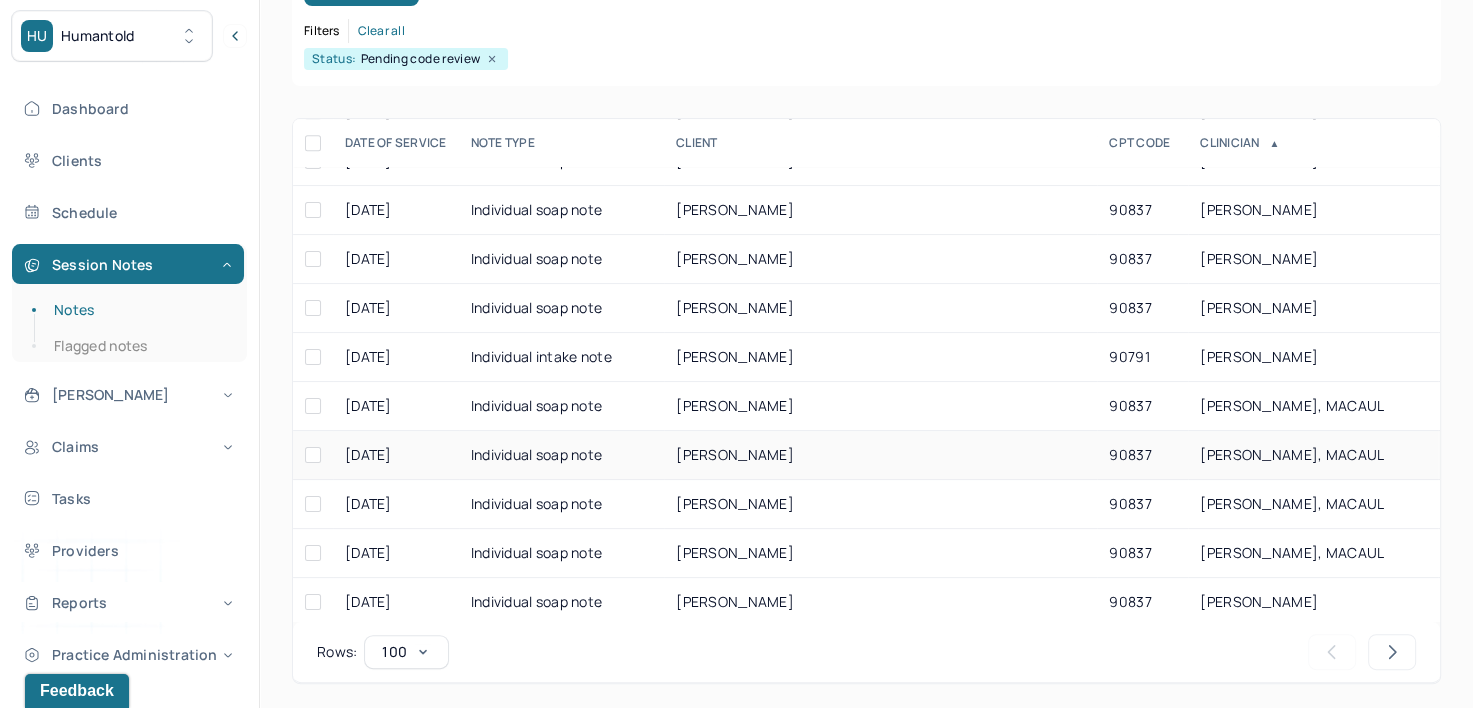 click on "[PERSON_NAME], MACAUL" at bounding box center [1313, 455] 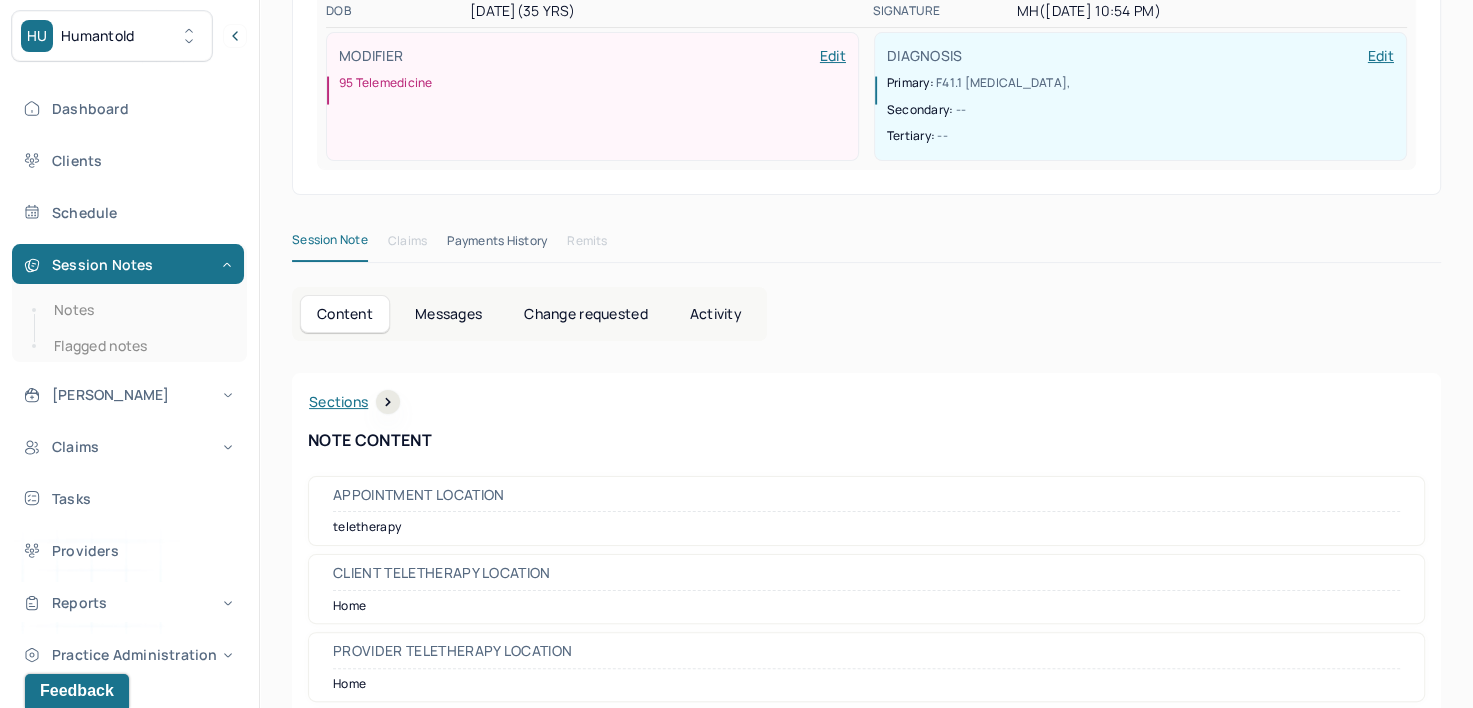 scroll, scrollTop: 0, scrollLeft: 0, axis: both 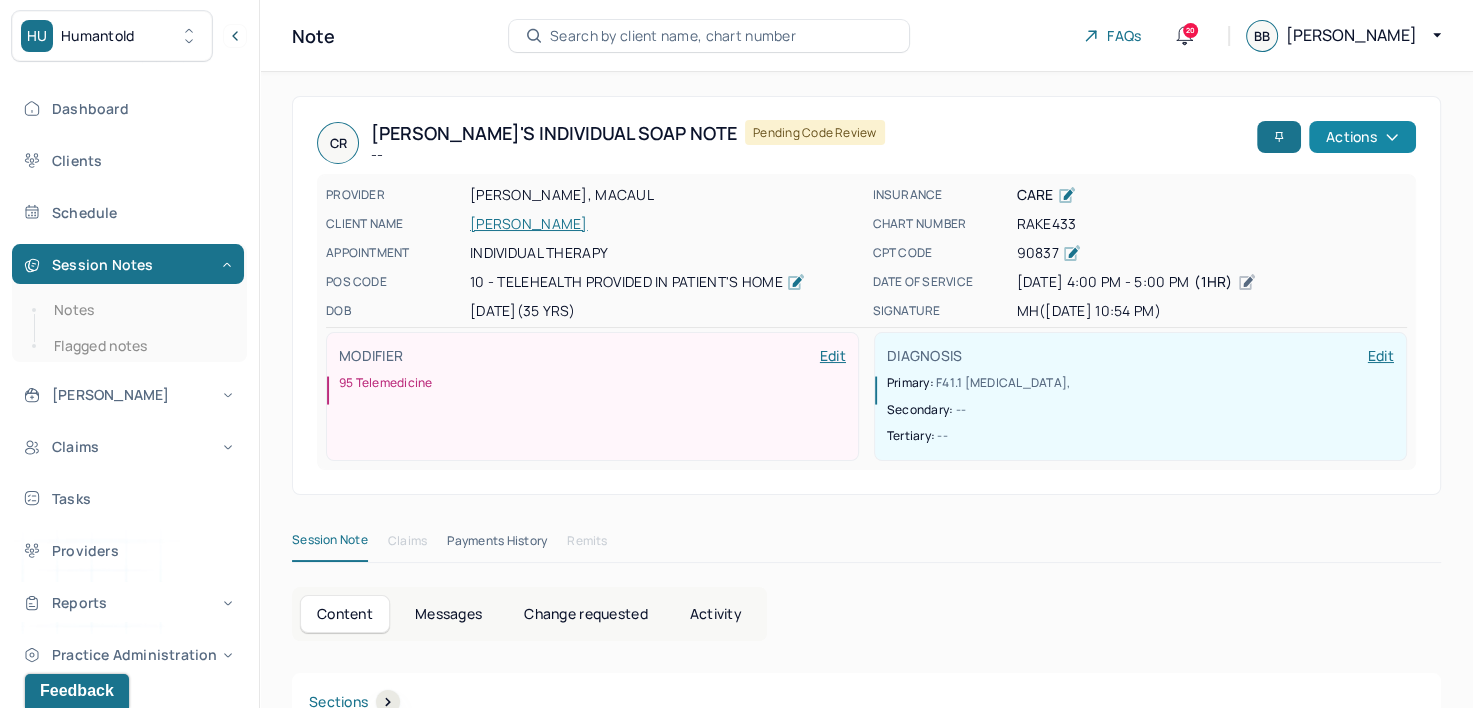 click 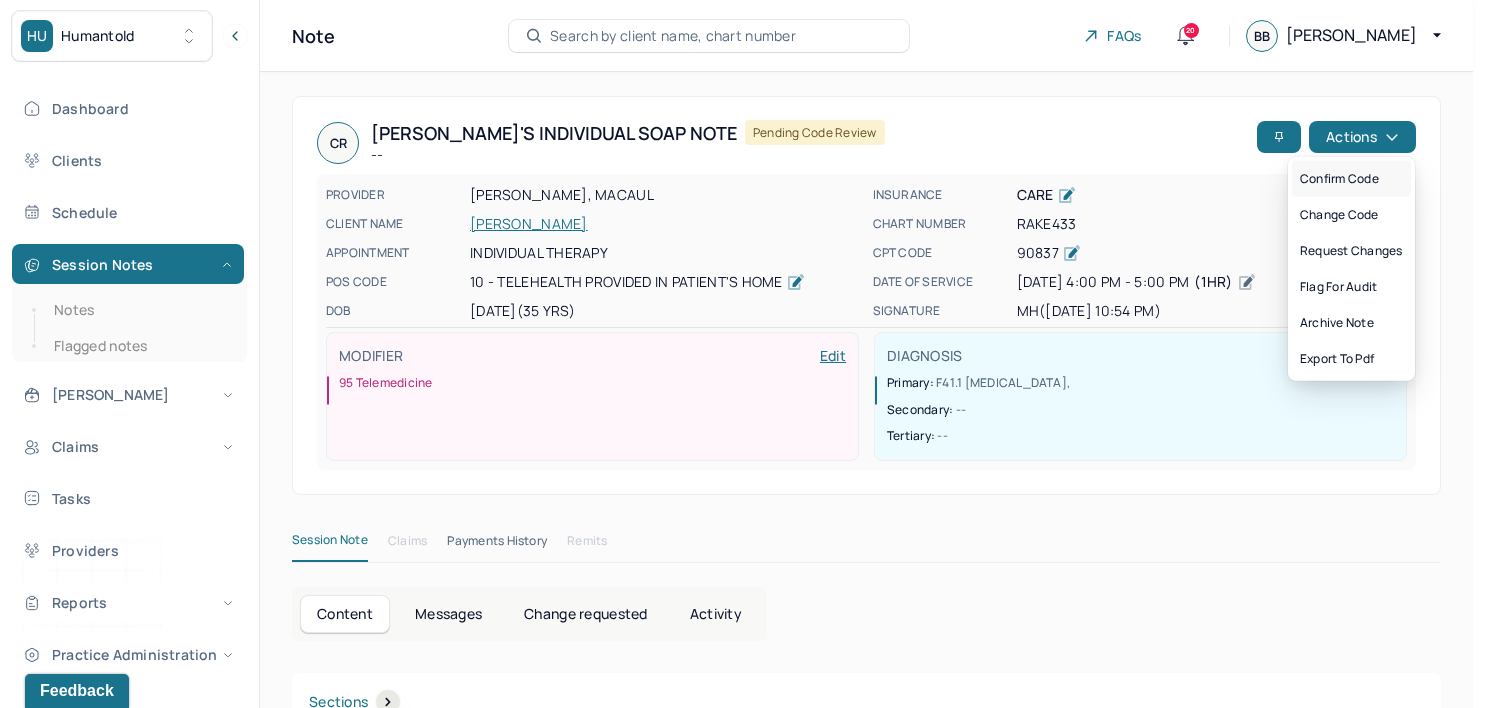 click on "Confirm code" at bounding box center (1351, 179) 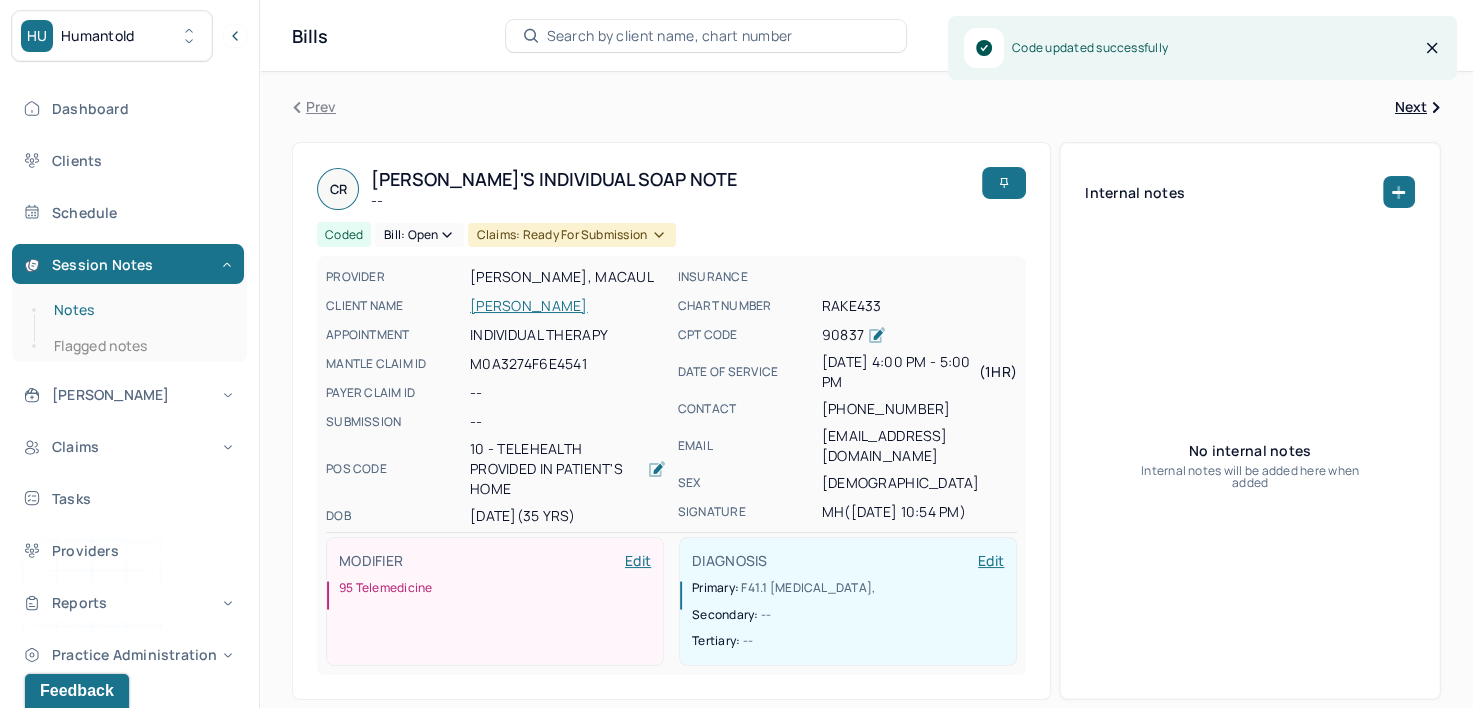 click on "Notes" at bounding box center (139, 310) 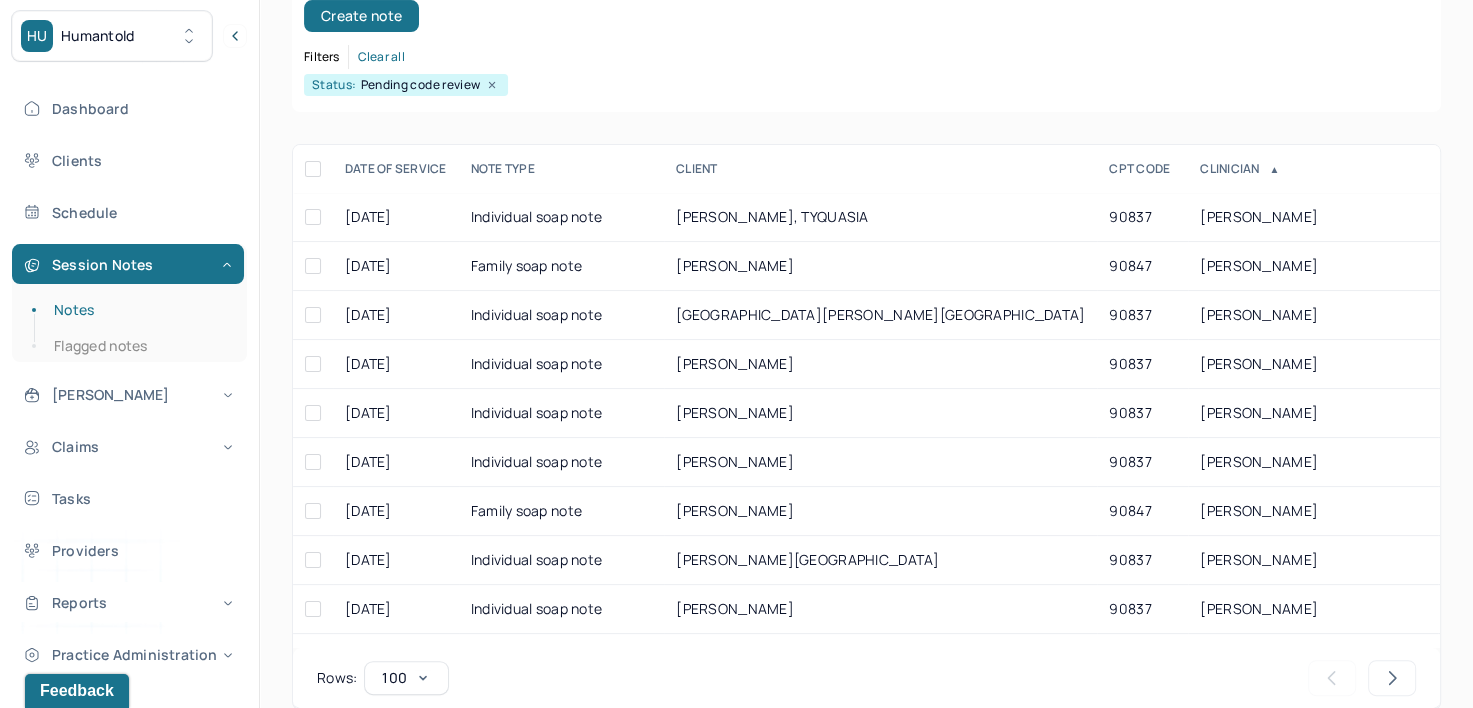 scroll, scrollTop: 294, scrollLeft: 0, axis: vertical 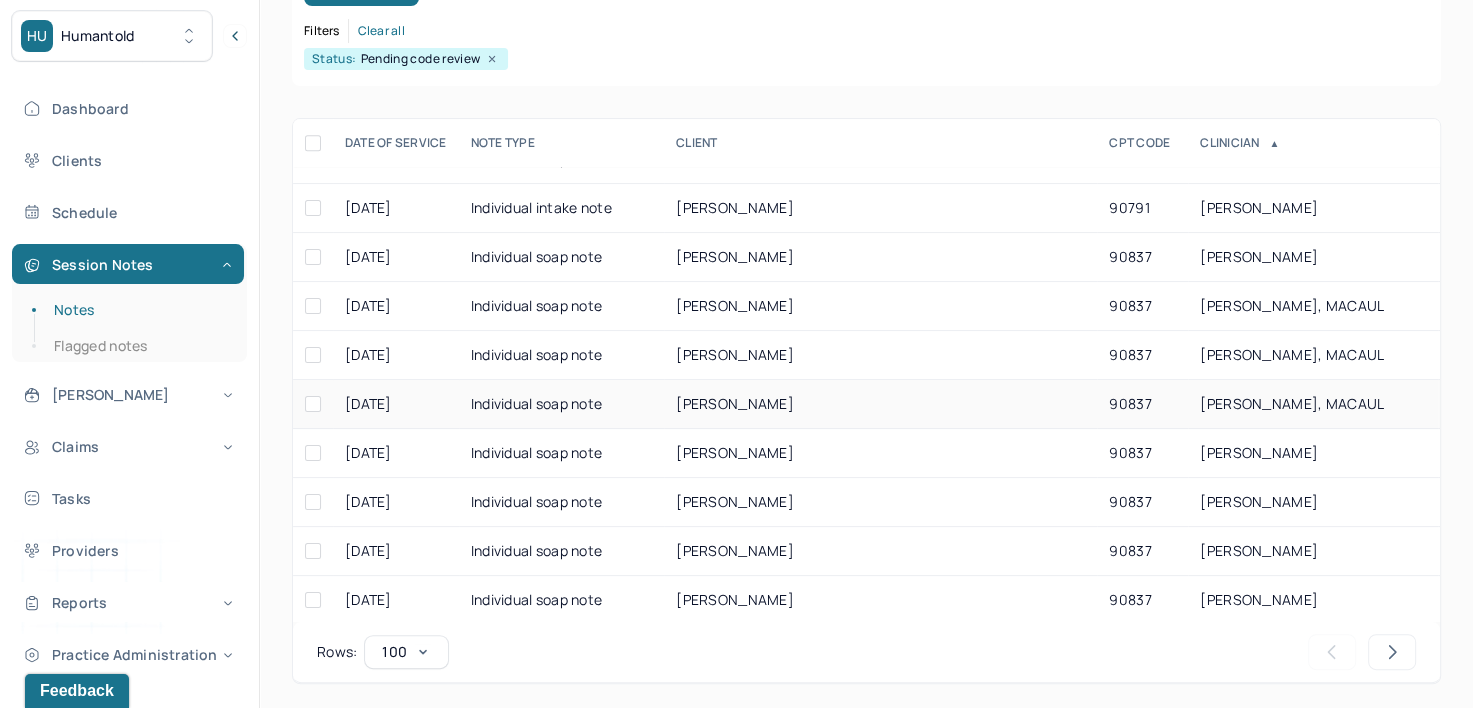 click on "[PERSON_NAME], MACAUL" at bounding box center [1292, 403] 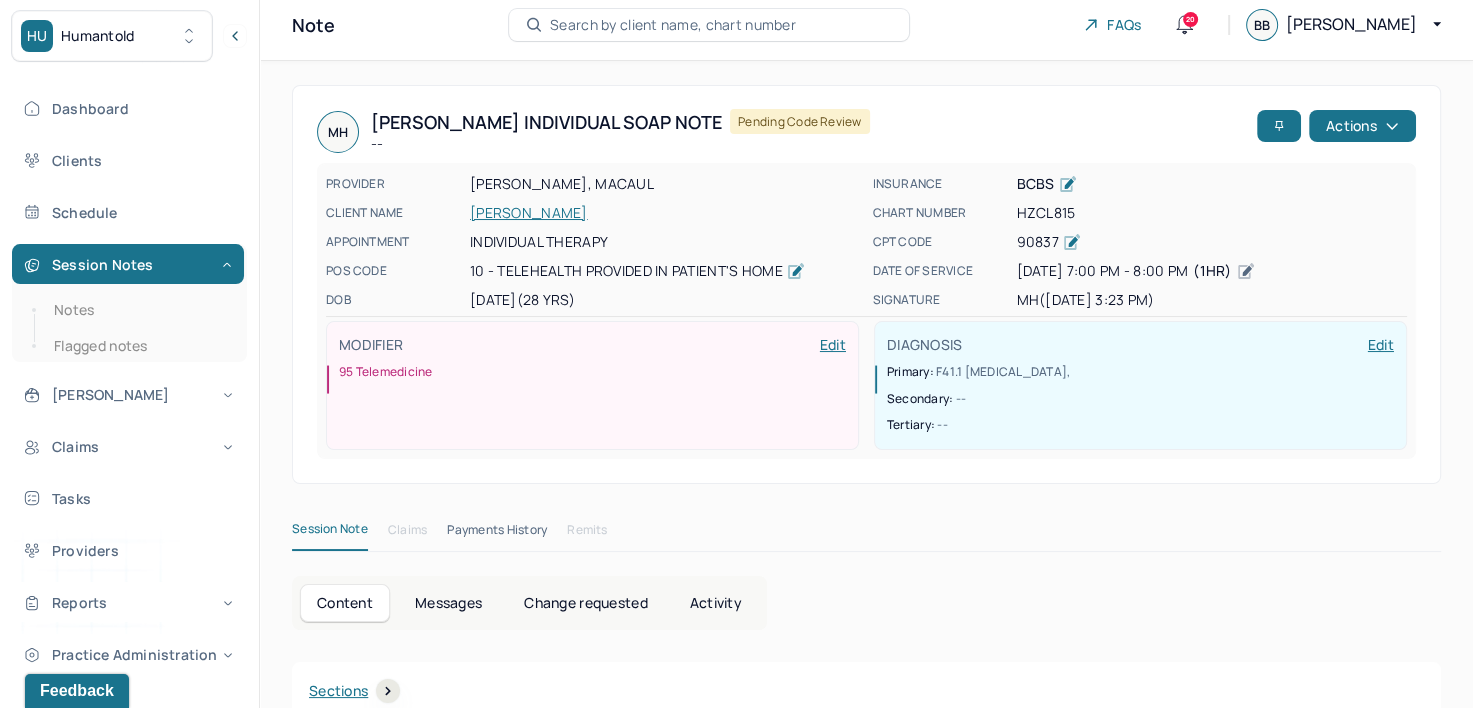 scroll, scrollTop: 0, scrollLeft: 0, axis: both 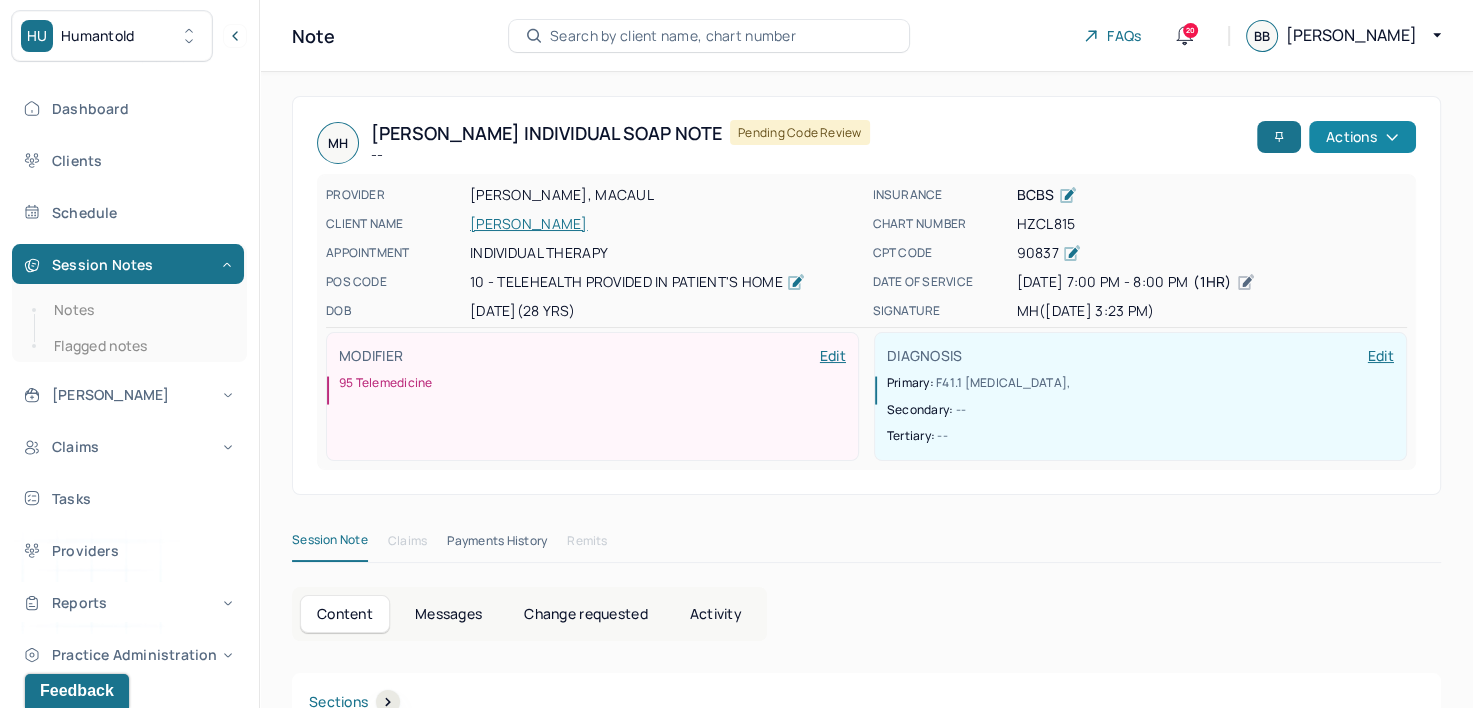 click on "Actions" at bounding box center [1362, 137] 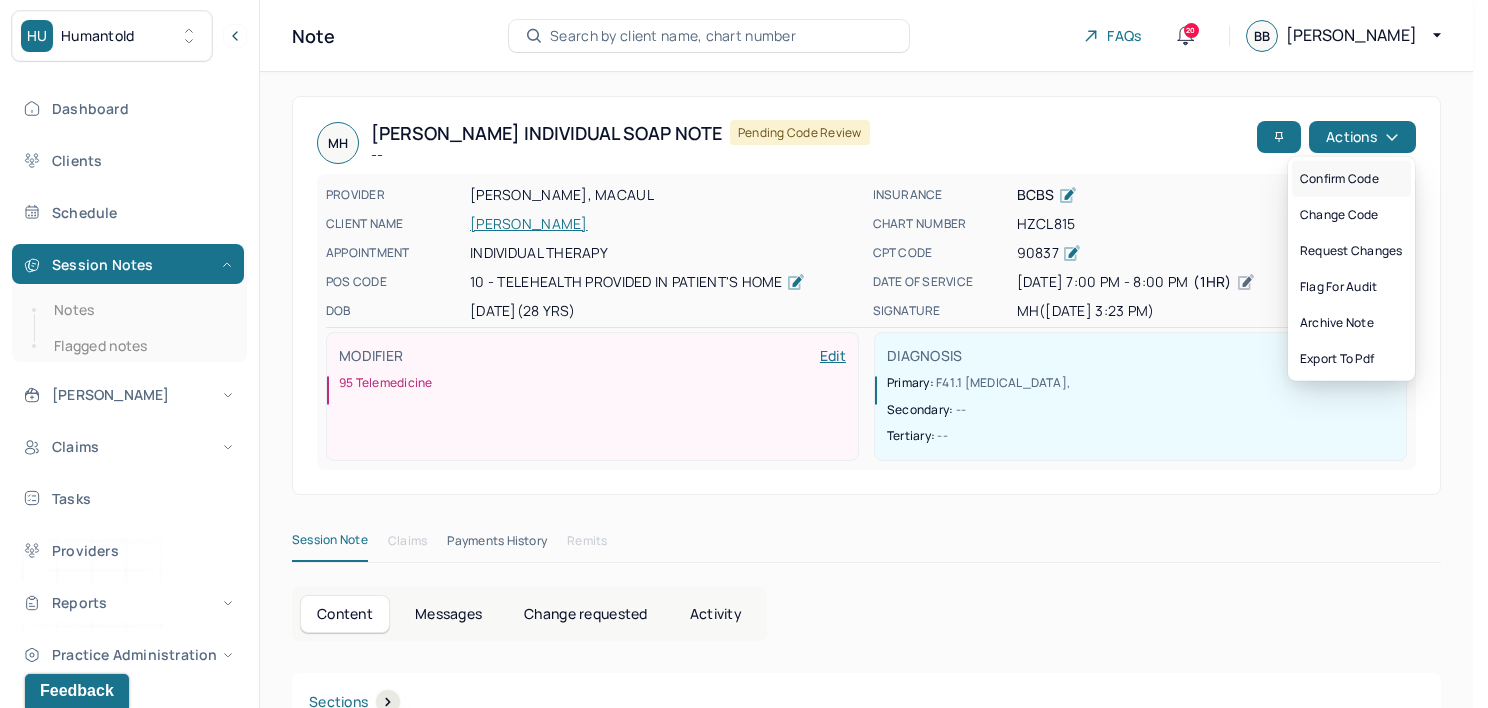 click on "Confirm code" at bounding box center [1351, 179] 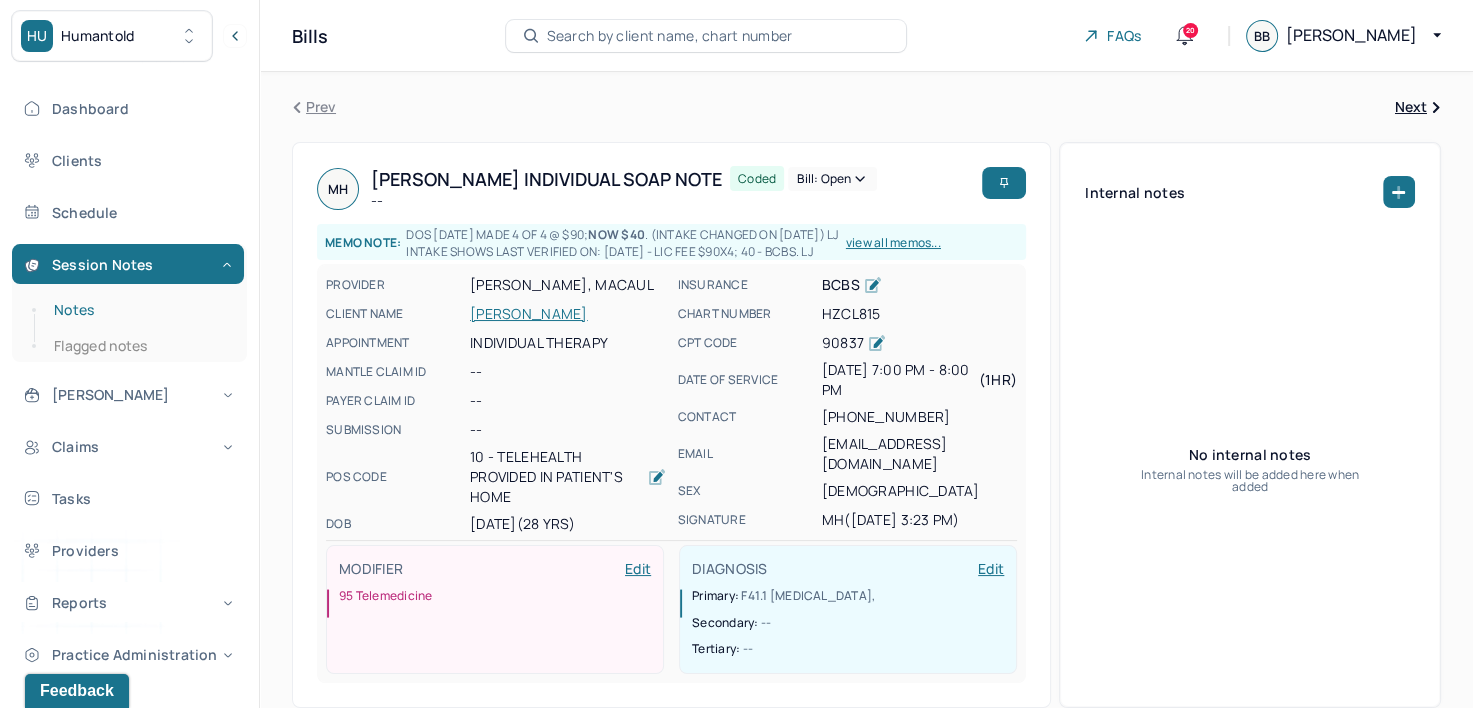 click on "Notes" at bounding box center (139, 310) 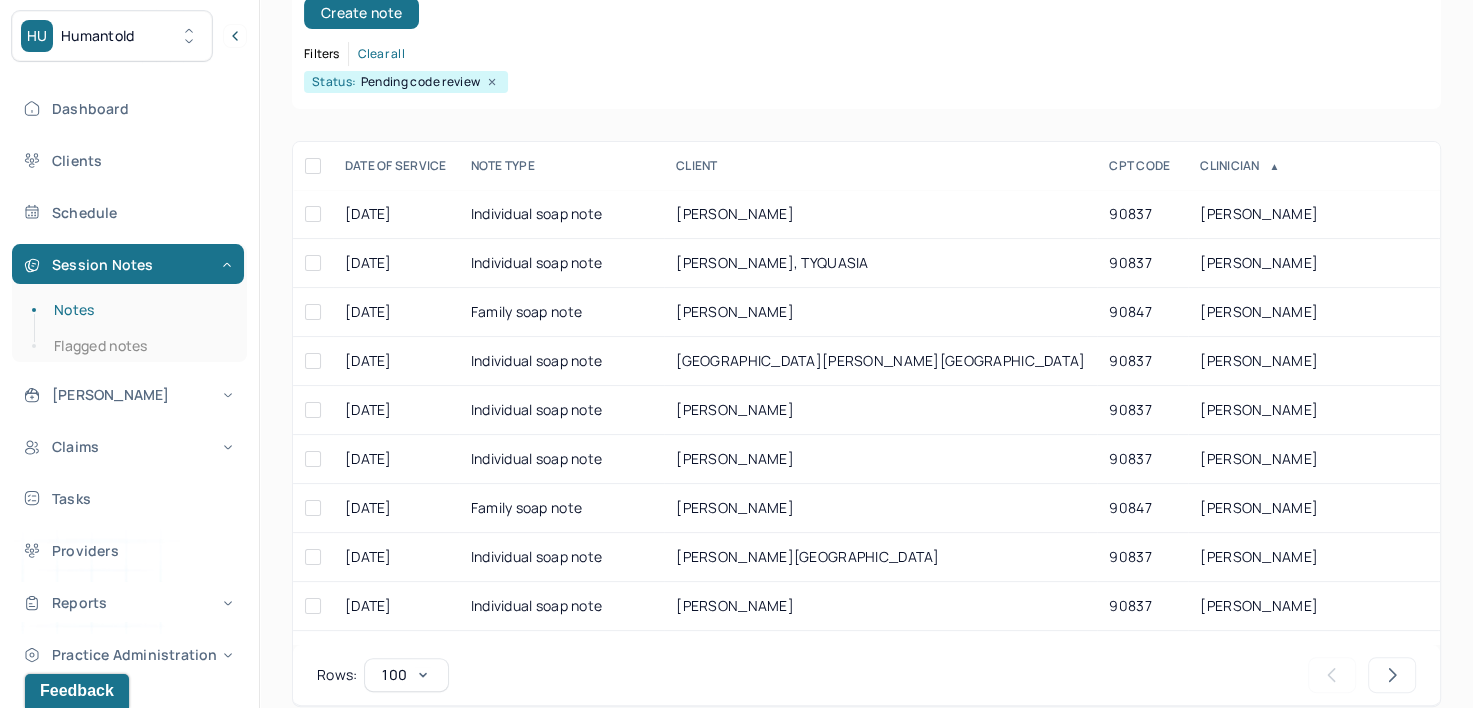 scroll, scrollTop: 294, scrollLeft: 0, axis: vertical 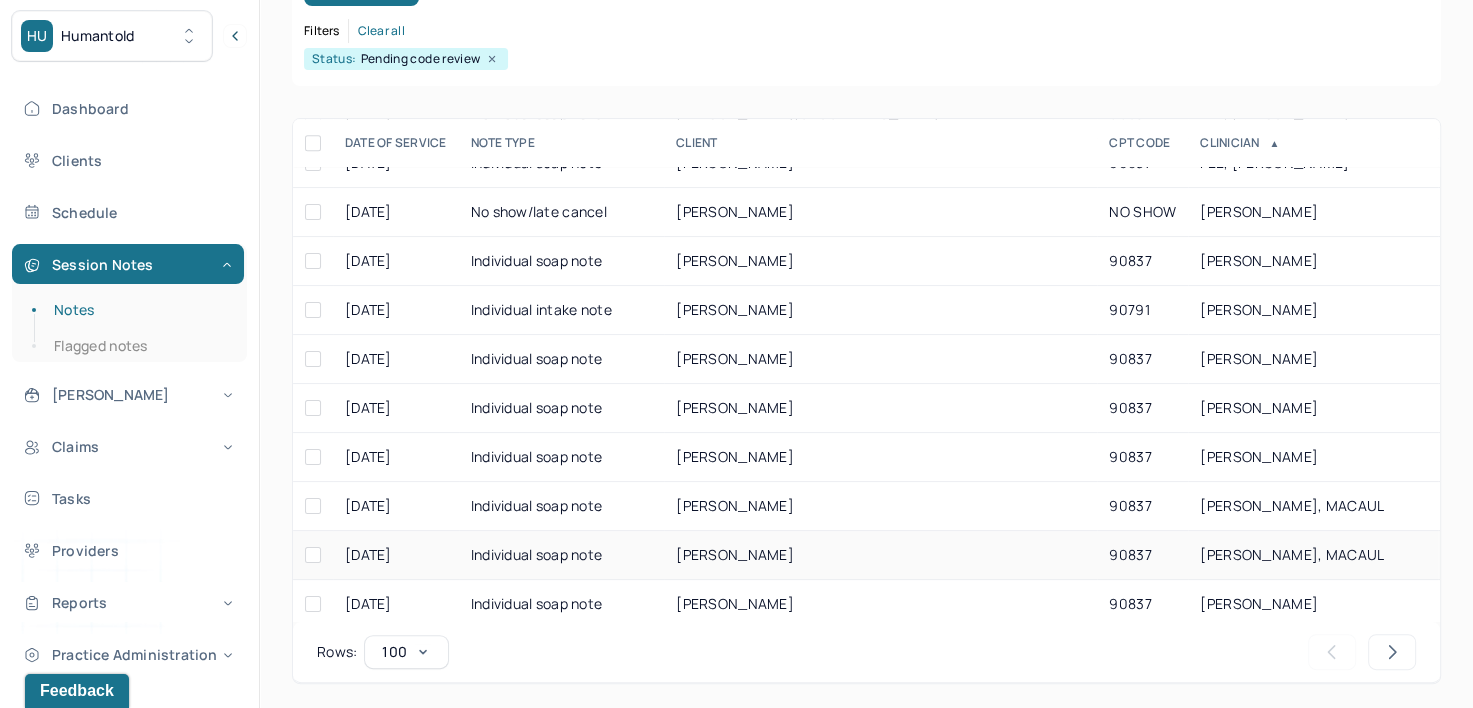 click on "[PERSON_NAME], MACAUL" at bounding box center [1292, 554] 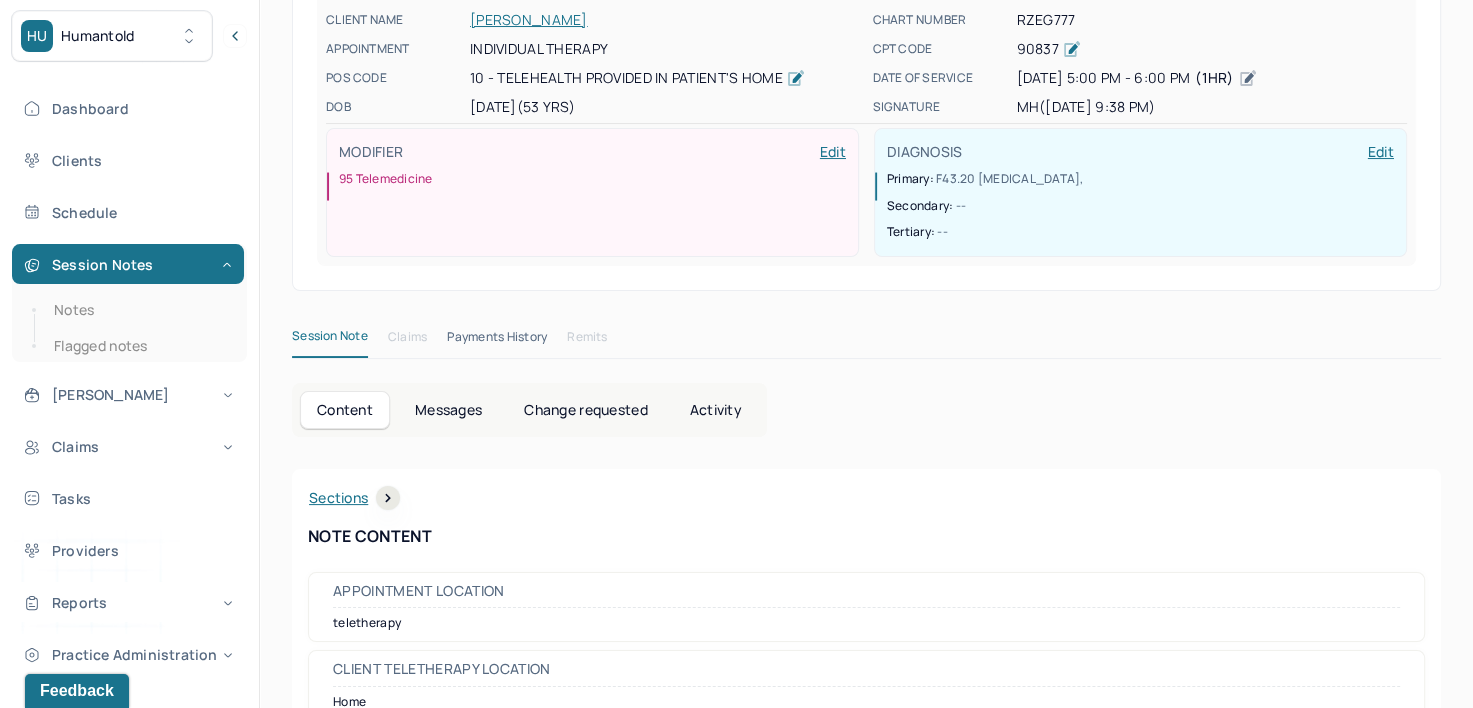 scroll, scrollTop: 0, scrollLeft: 0, axis: both 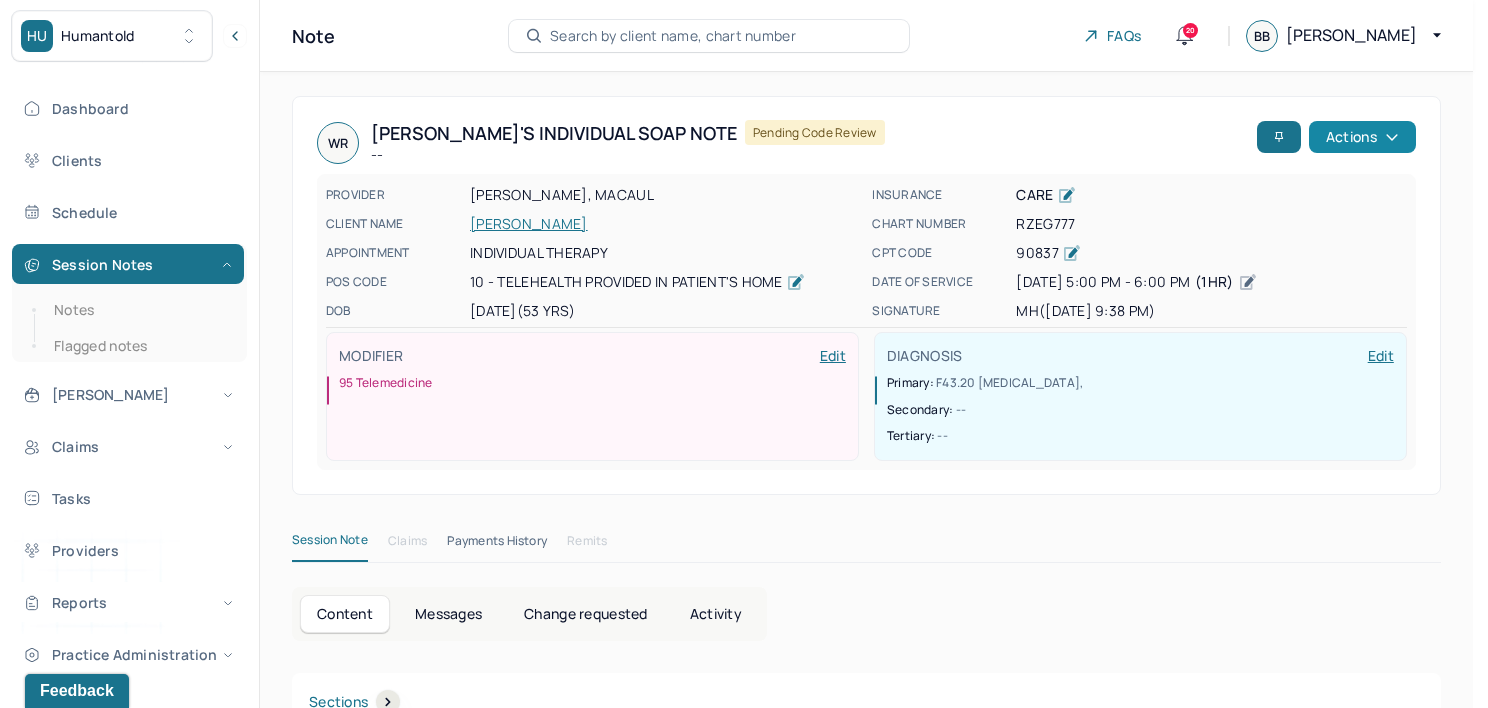 click 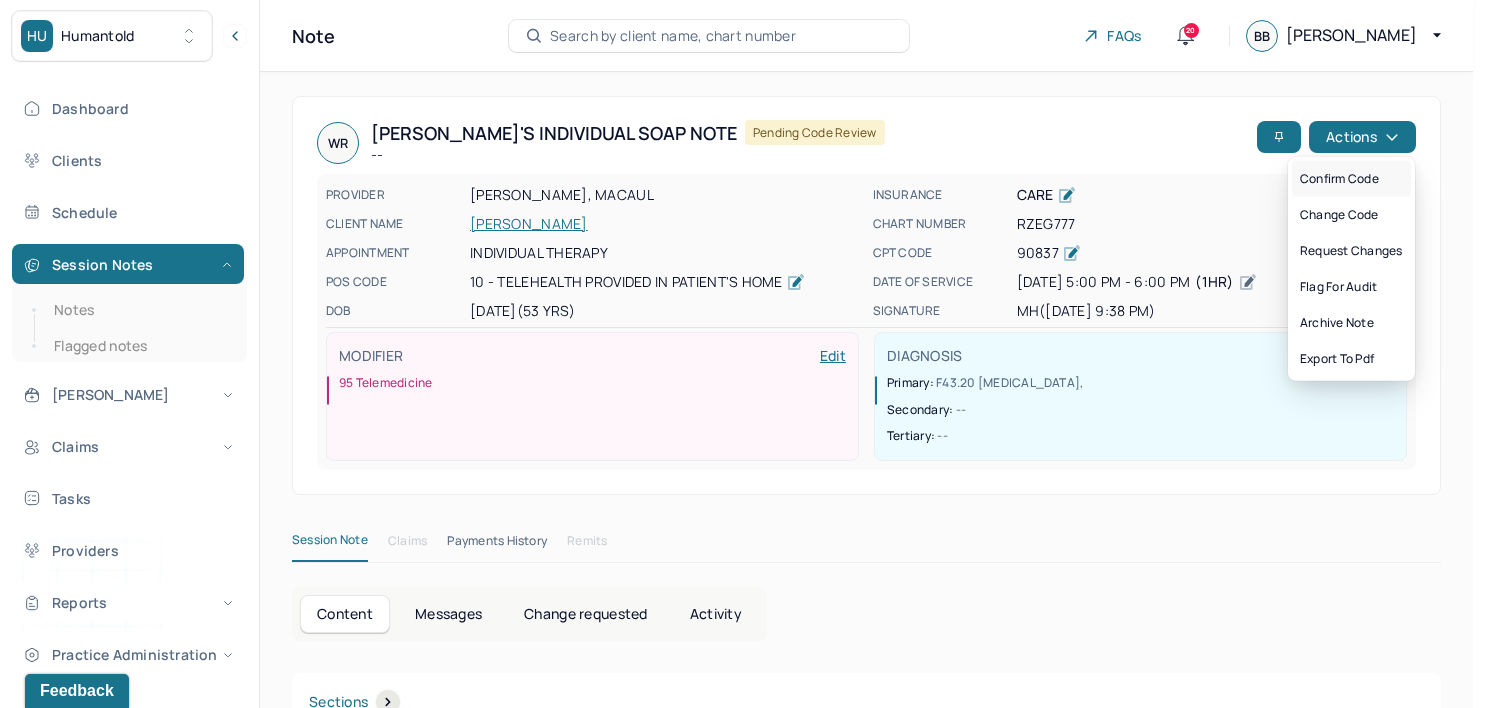click on "Confirm code" at bounding box center (1351, 179) 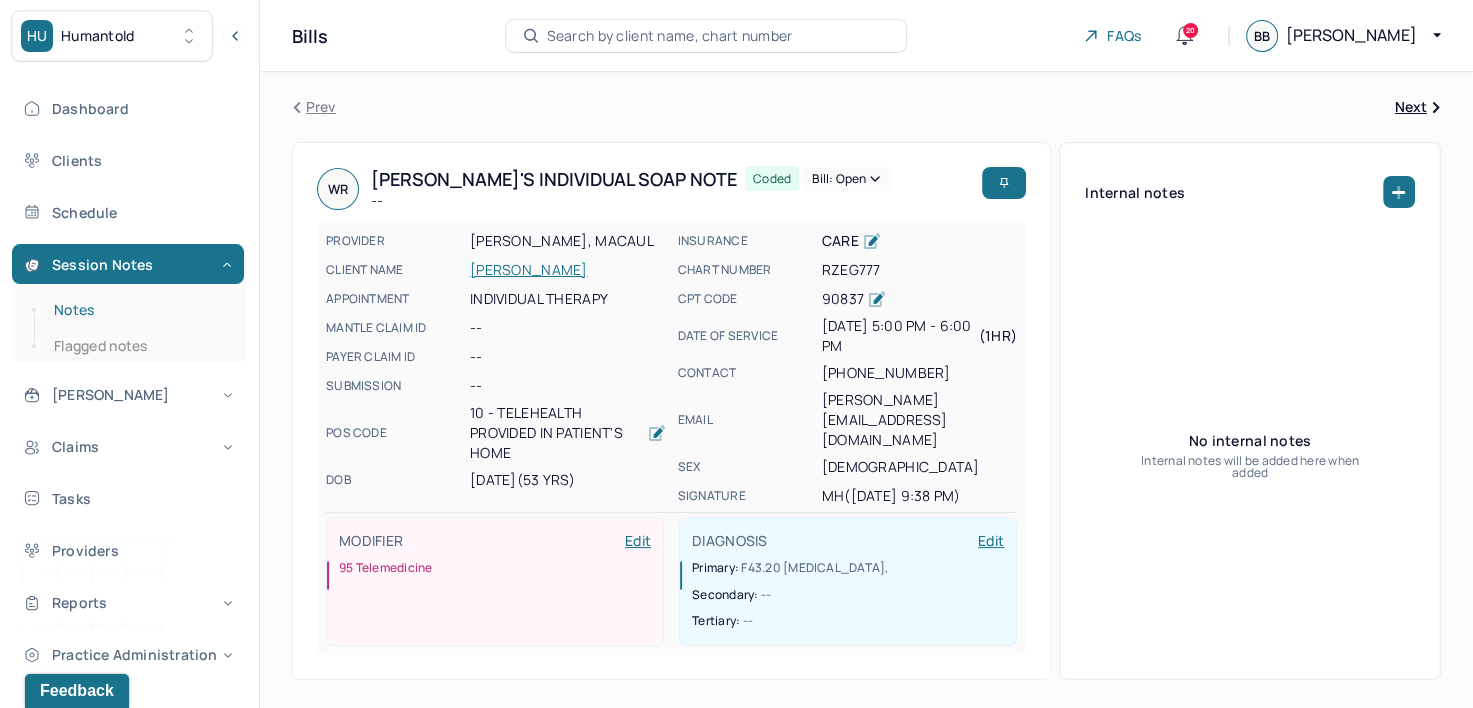 click on "Notes" at bounding box center (139, 310) 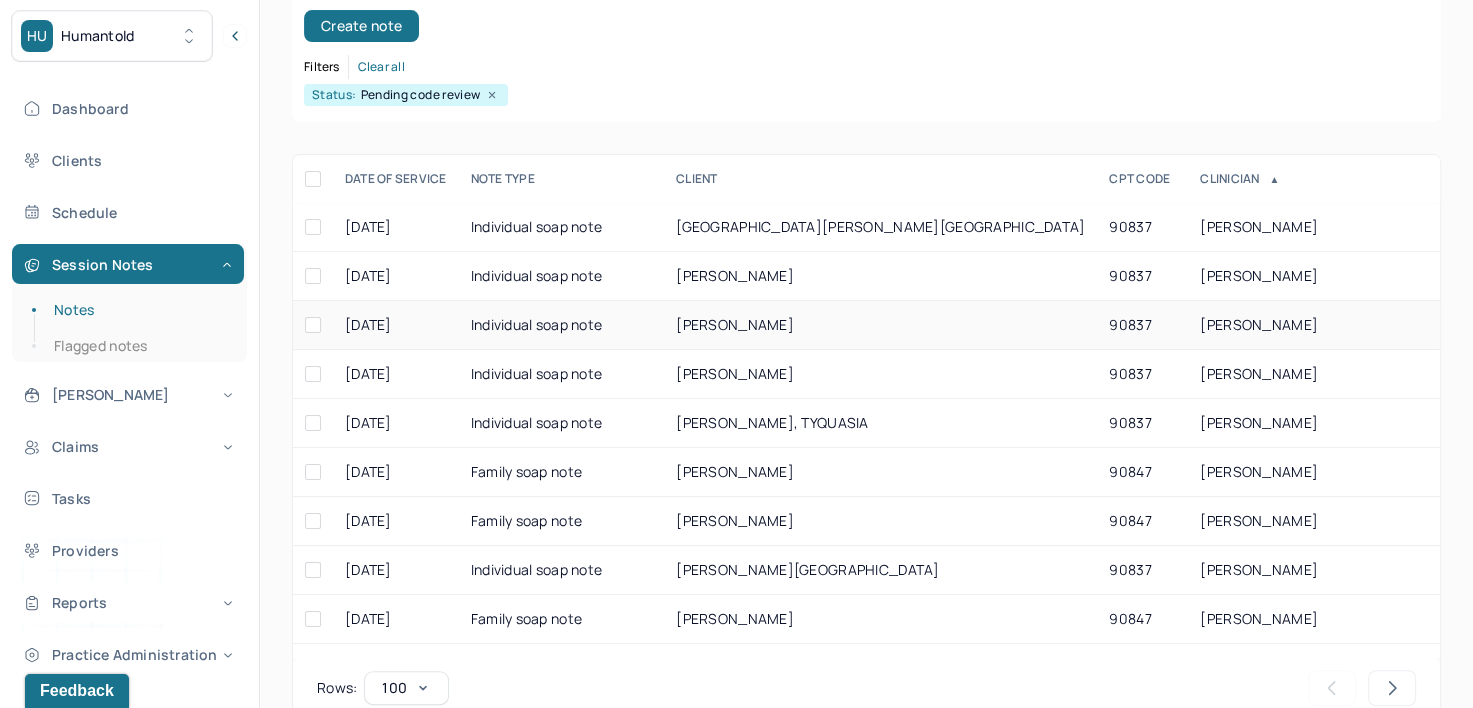 scroll, scrollTop: 294, scrollLeft: 0, axis: vertical 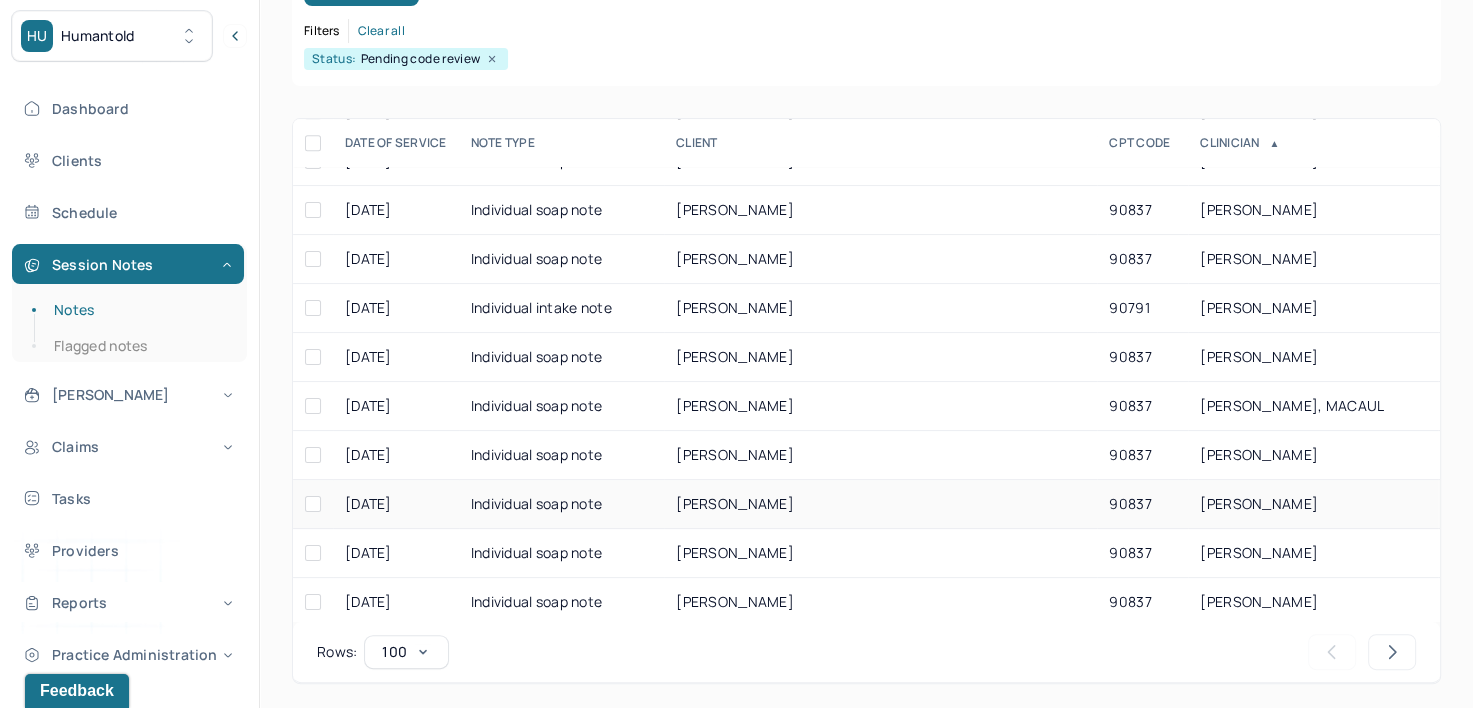 click on "[PERSON_NAME]" at bounding box center (1259, 503) 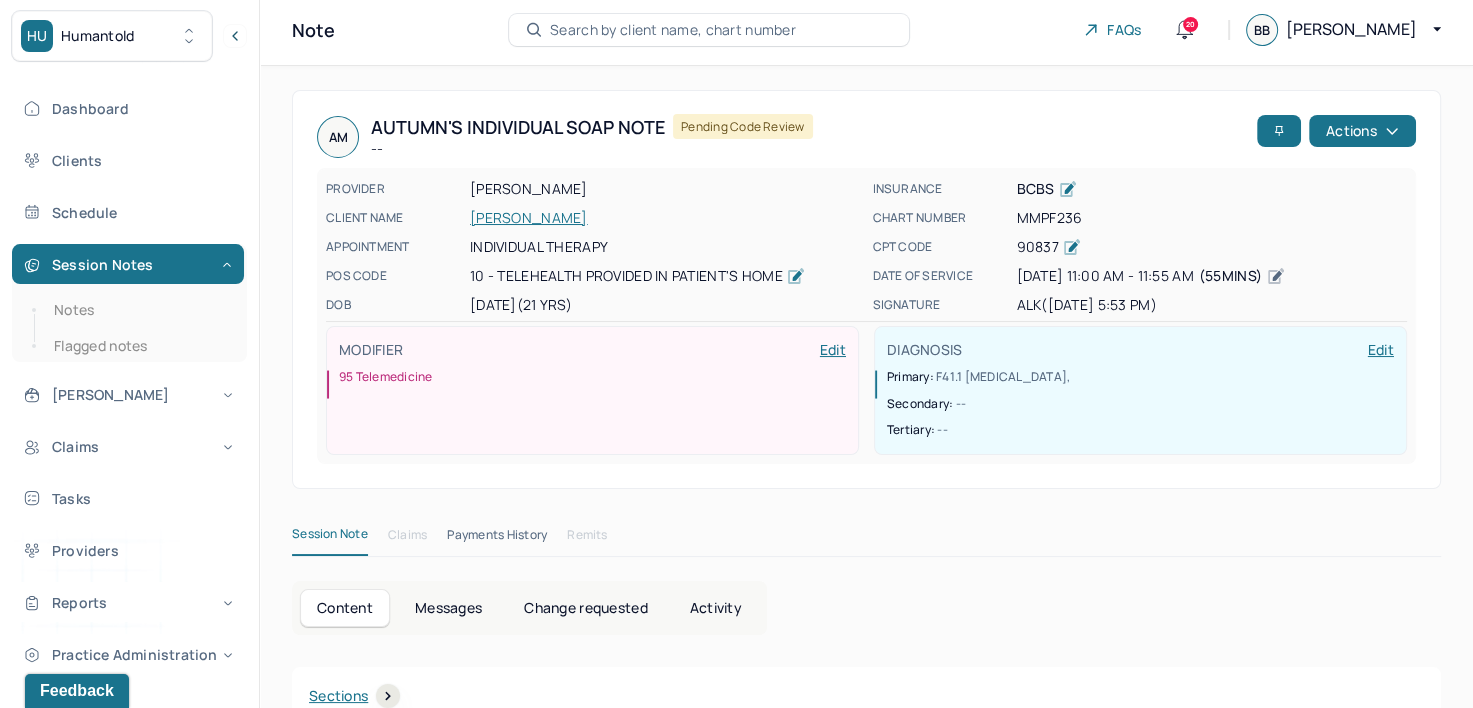 scroll, scrollTop: 0, scrollLeft: 0, axis: both 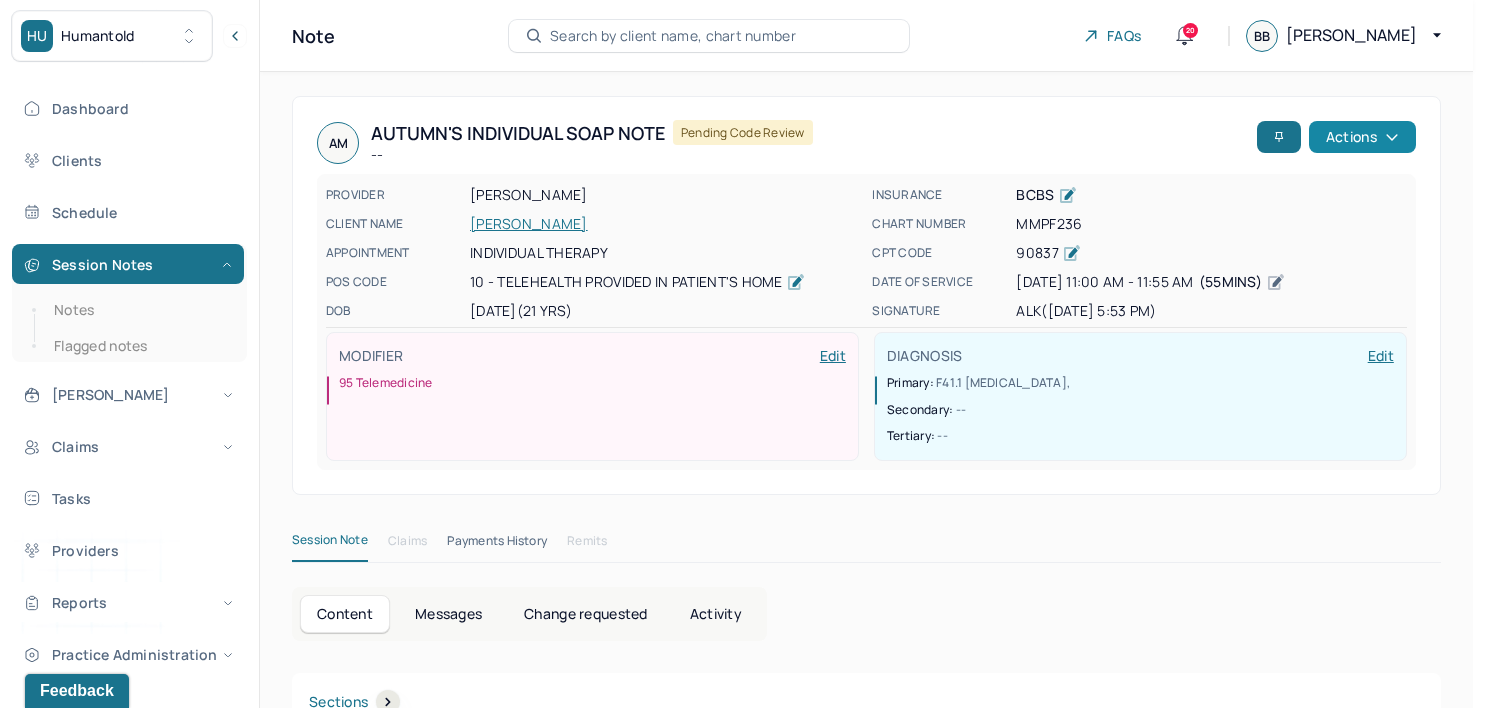click 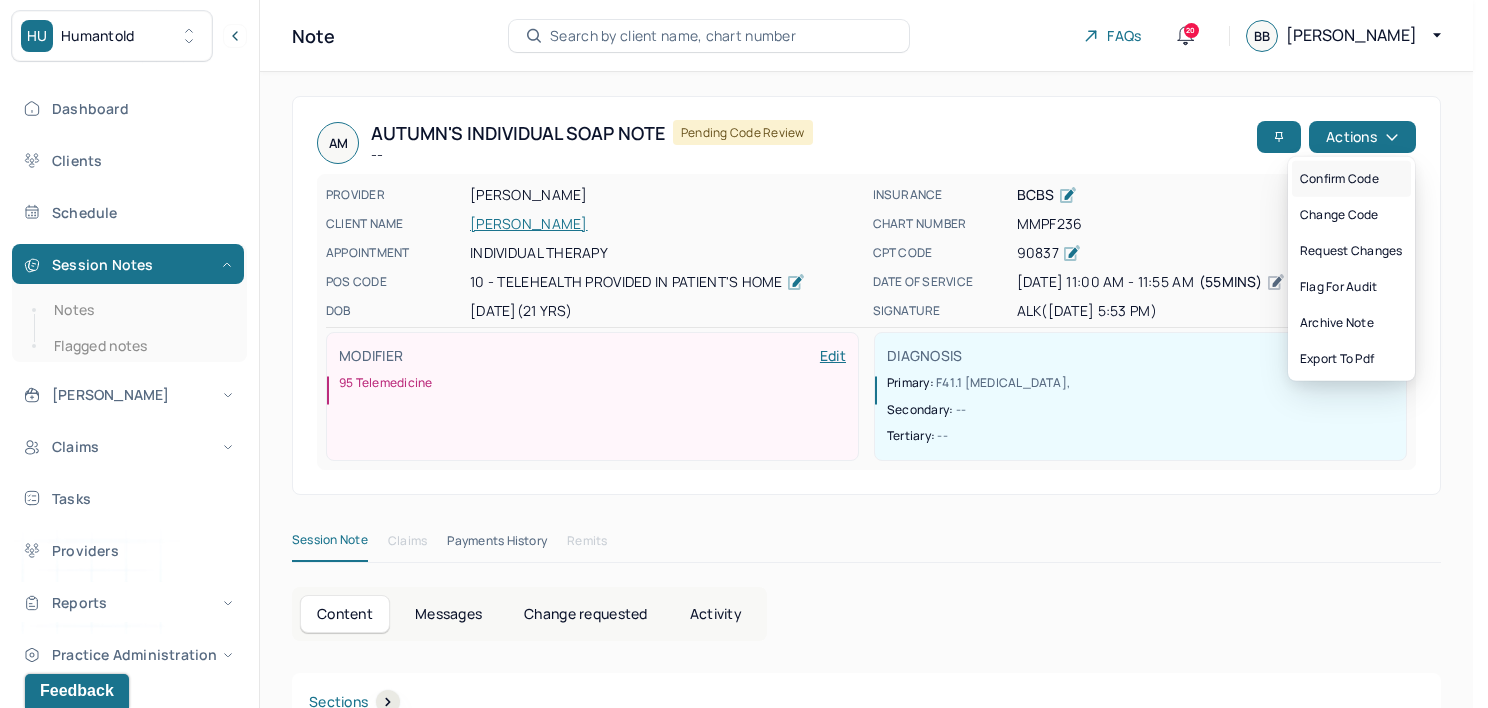 click on "Confirm code" at bounding box center [1351, 179] 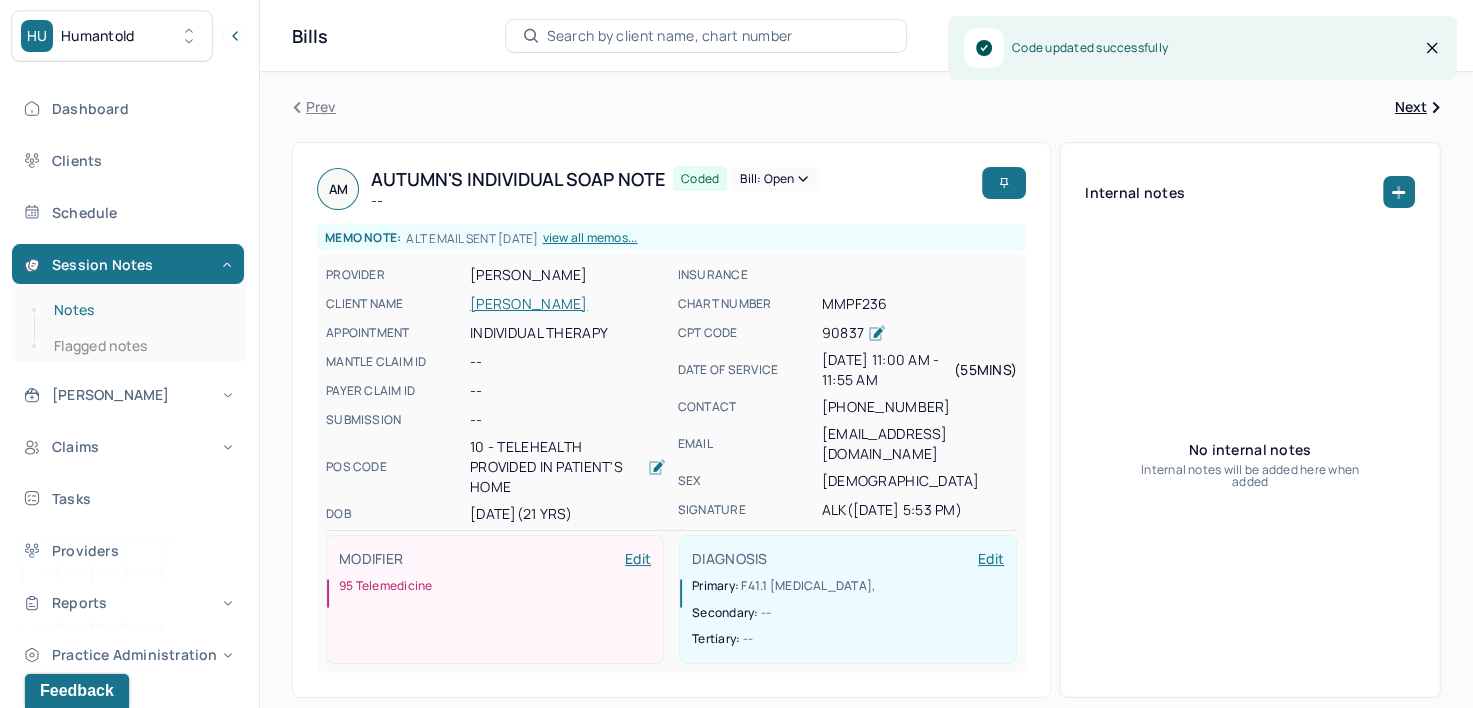 click on "Notes" at bounding box center [139, 310] 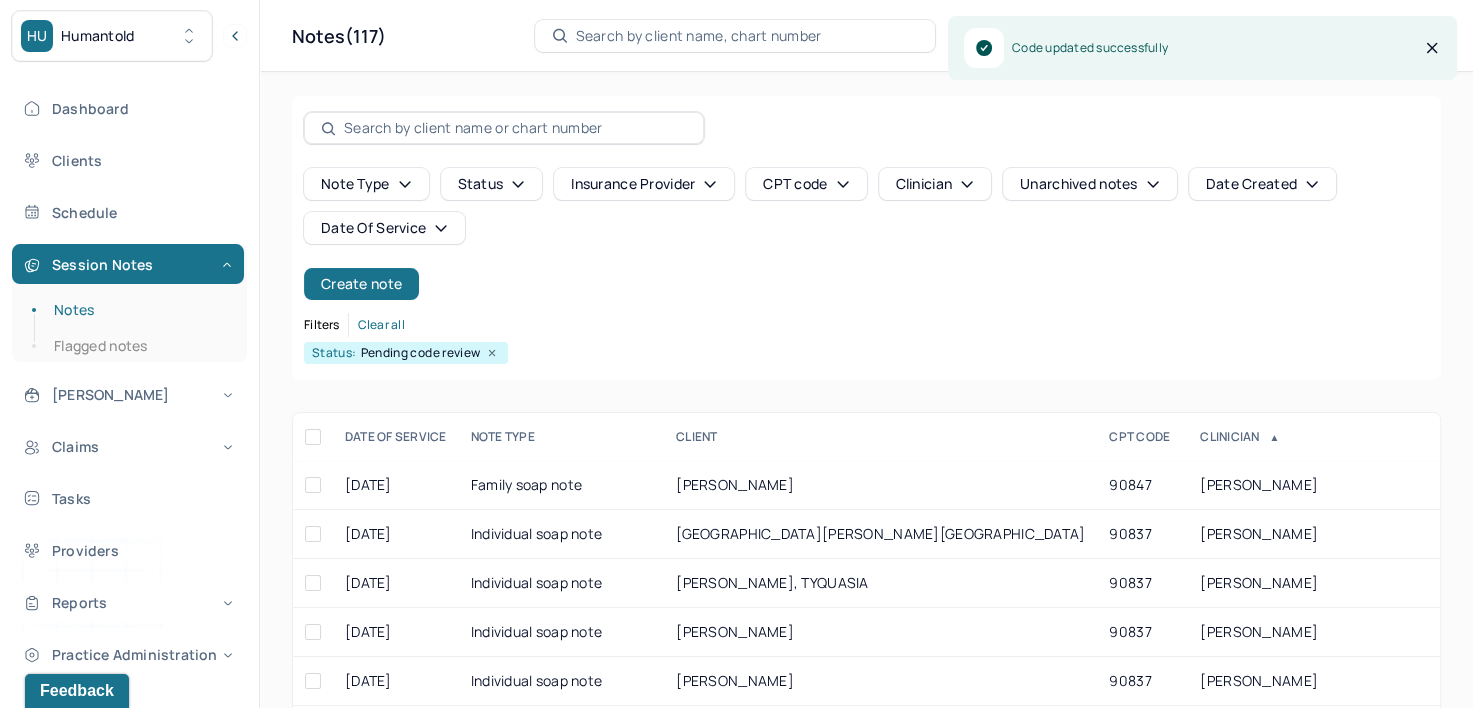 scroll, scrollTop: 294, scrollLeft: 0, axis: vertical 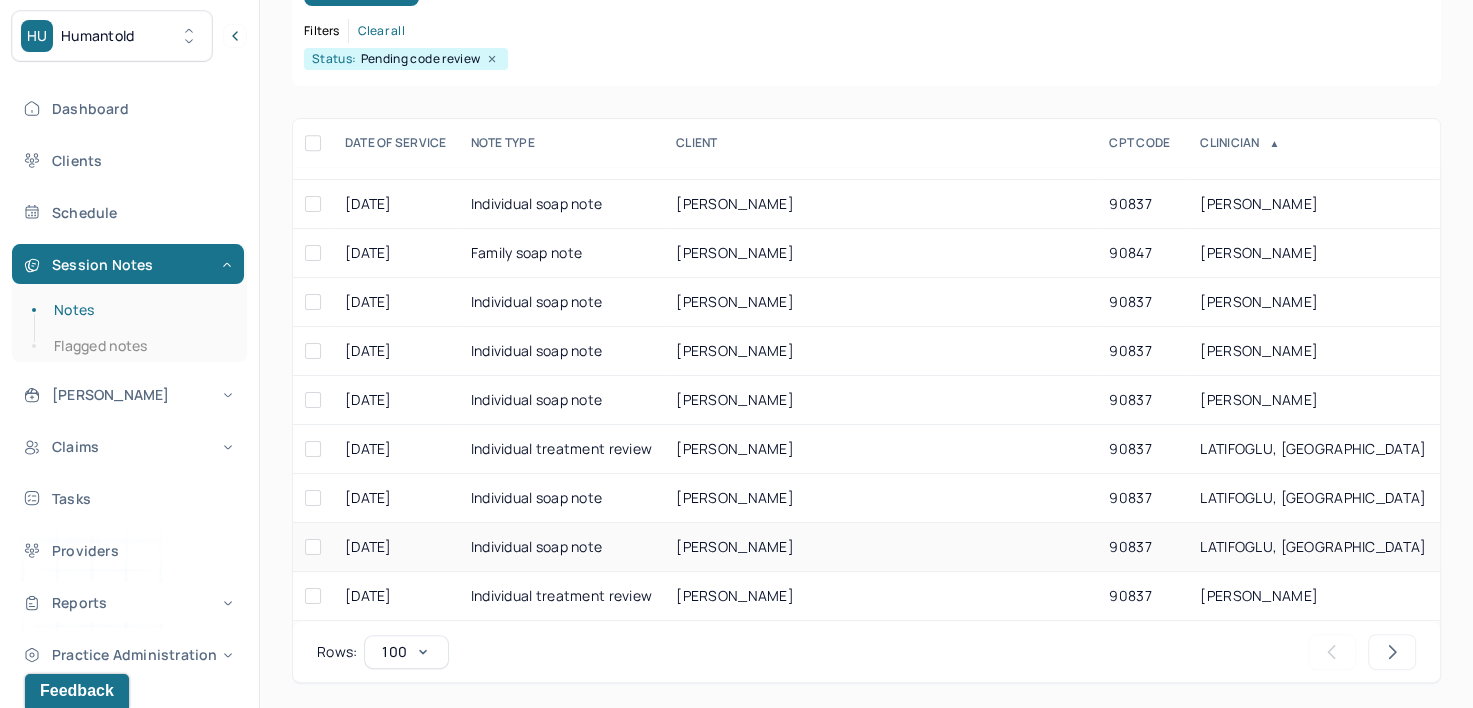 click on "LATIFOGLU, [GEOGRAPHIC_DATA]" at bounding box center [1313, 546] 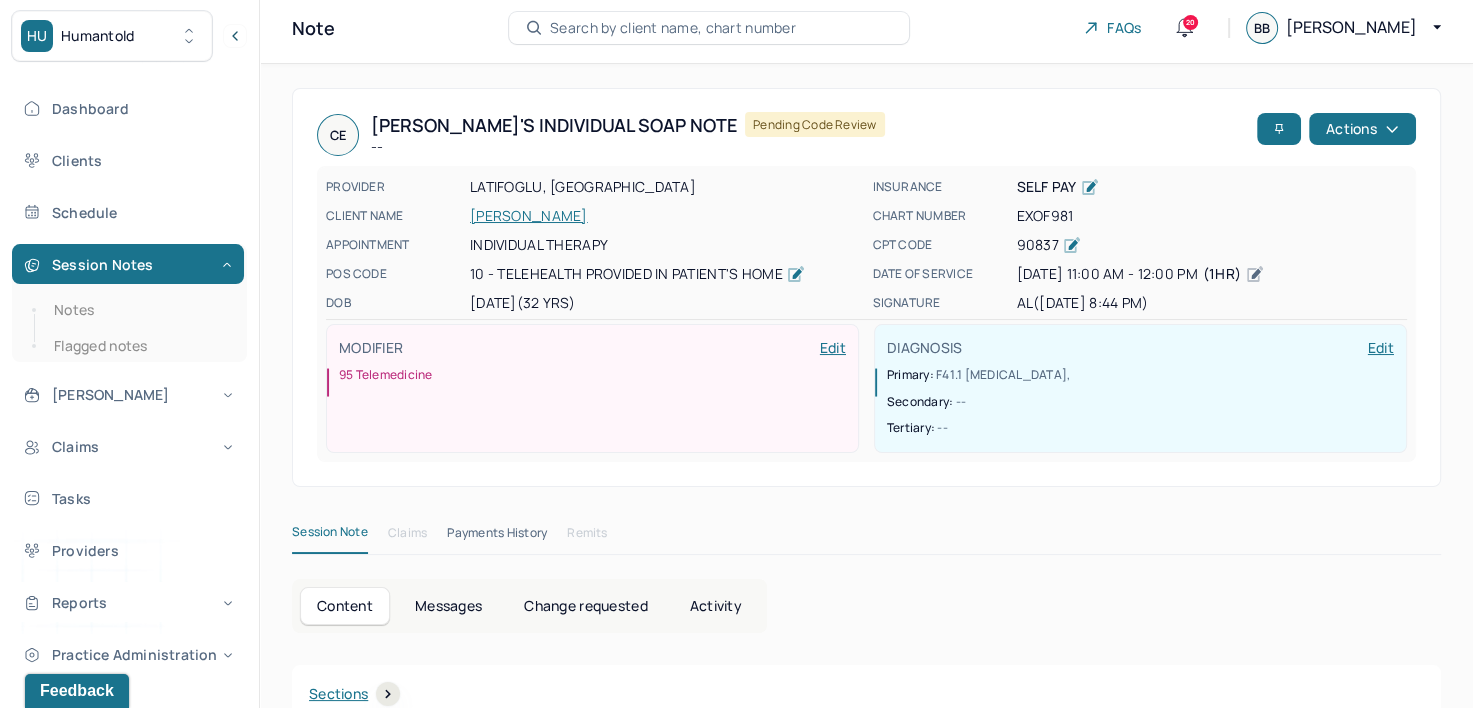 scroll, scrollTop: 0, scrollLeft: 0, axis: both 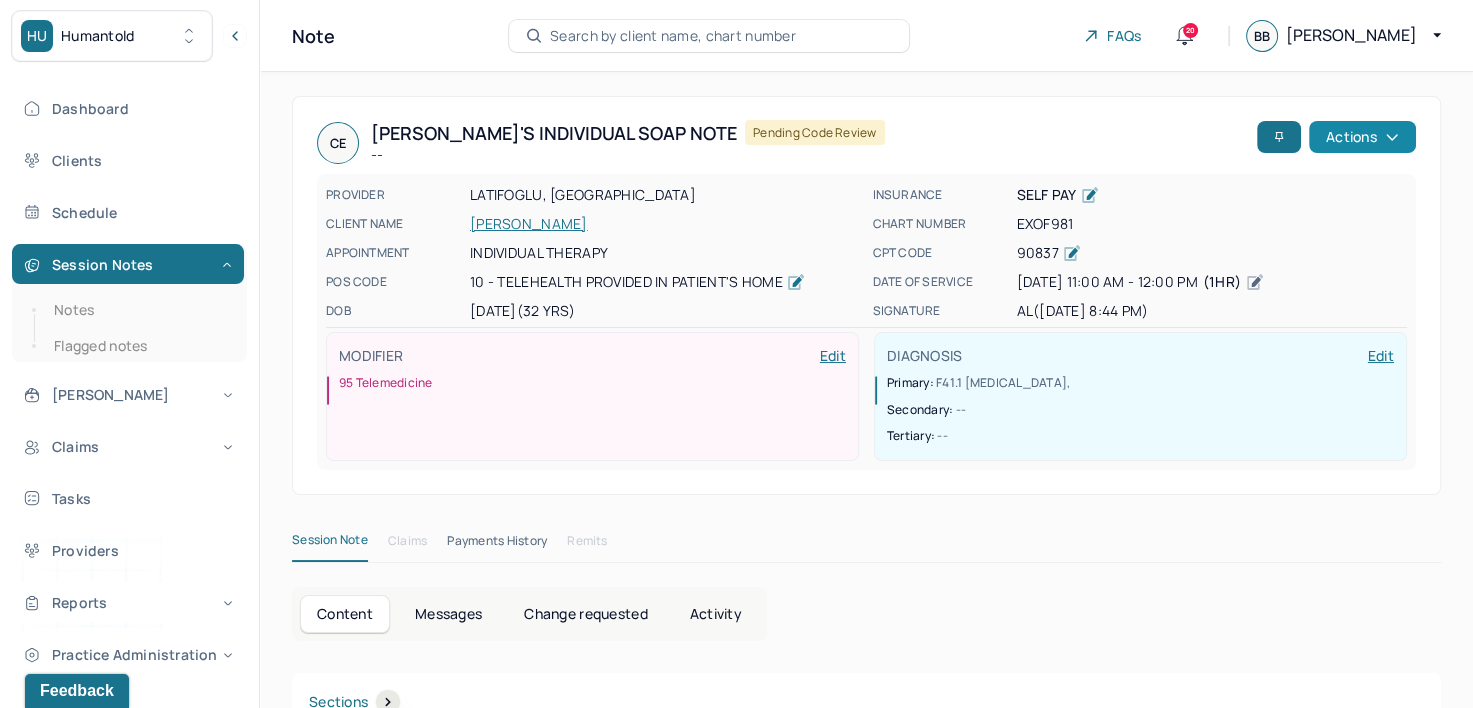 click on "Actions" at bounding box center (1362, 137) 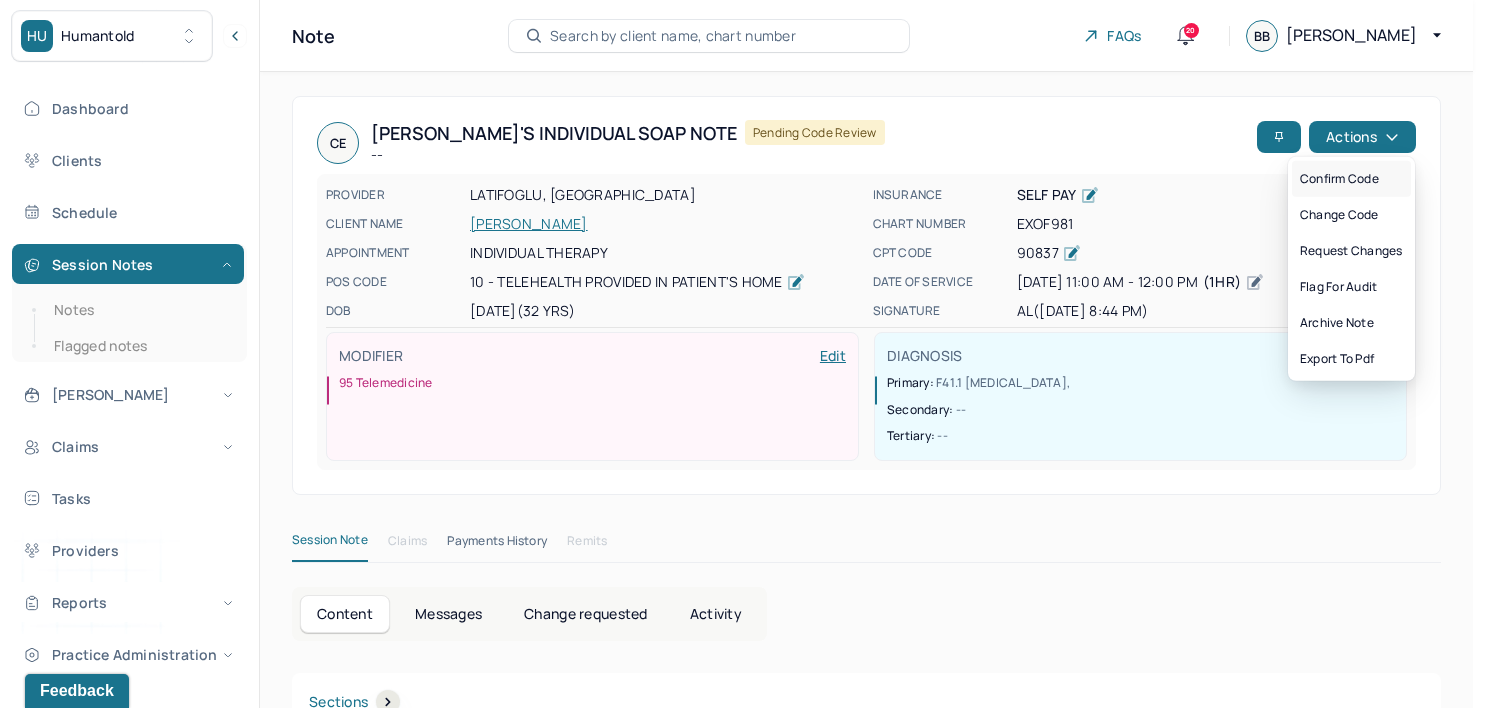 click on "Confirm code" at bounding box center [1351, 179] 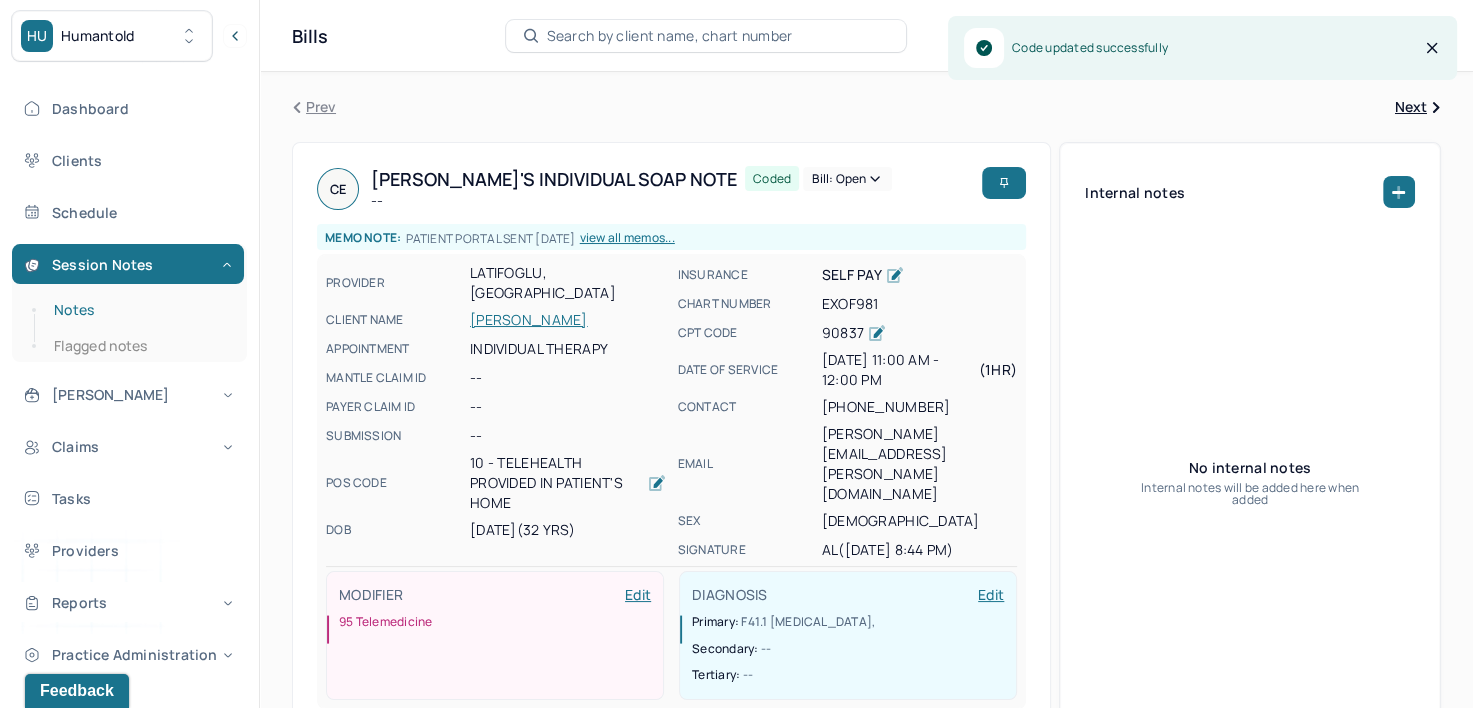 click on "Notes" at bounding box center [139, 310] 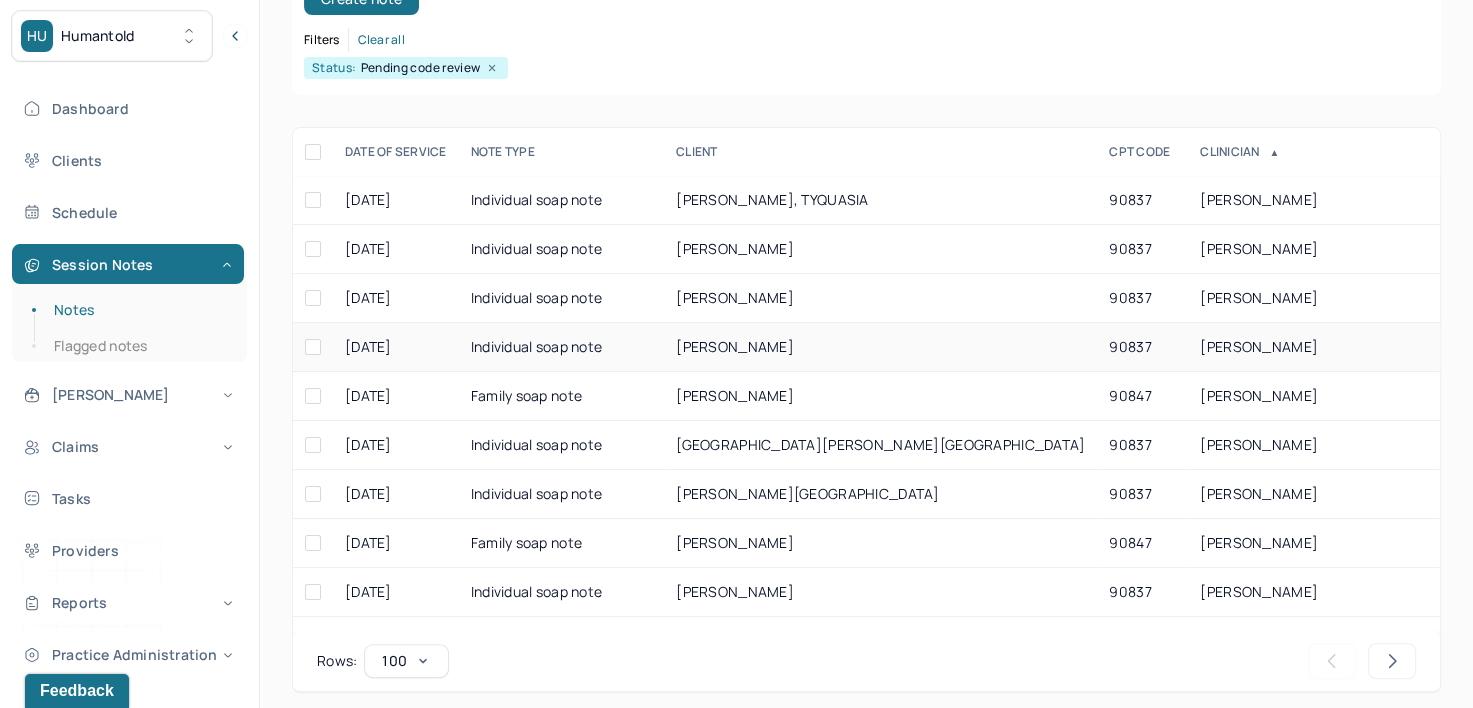 scroll, scrollTop: 294, scrollLeft: 0, axis: vertical 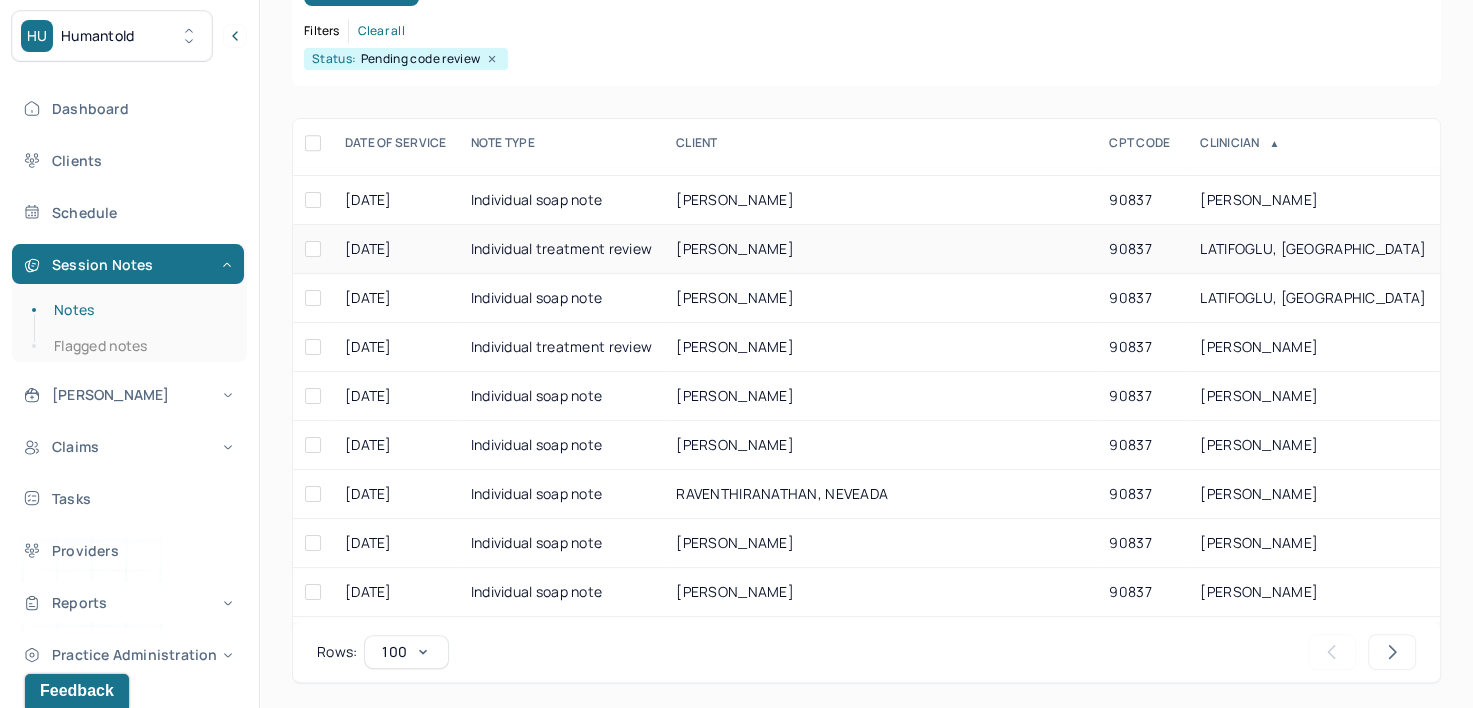 click on "LATIFOGLU, [GEOGRAPHIC_DATA]" at bounding box center (1313, 248) 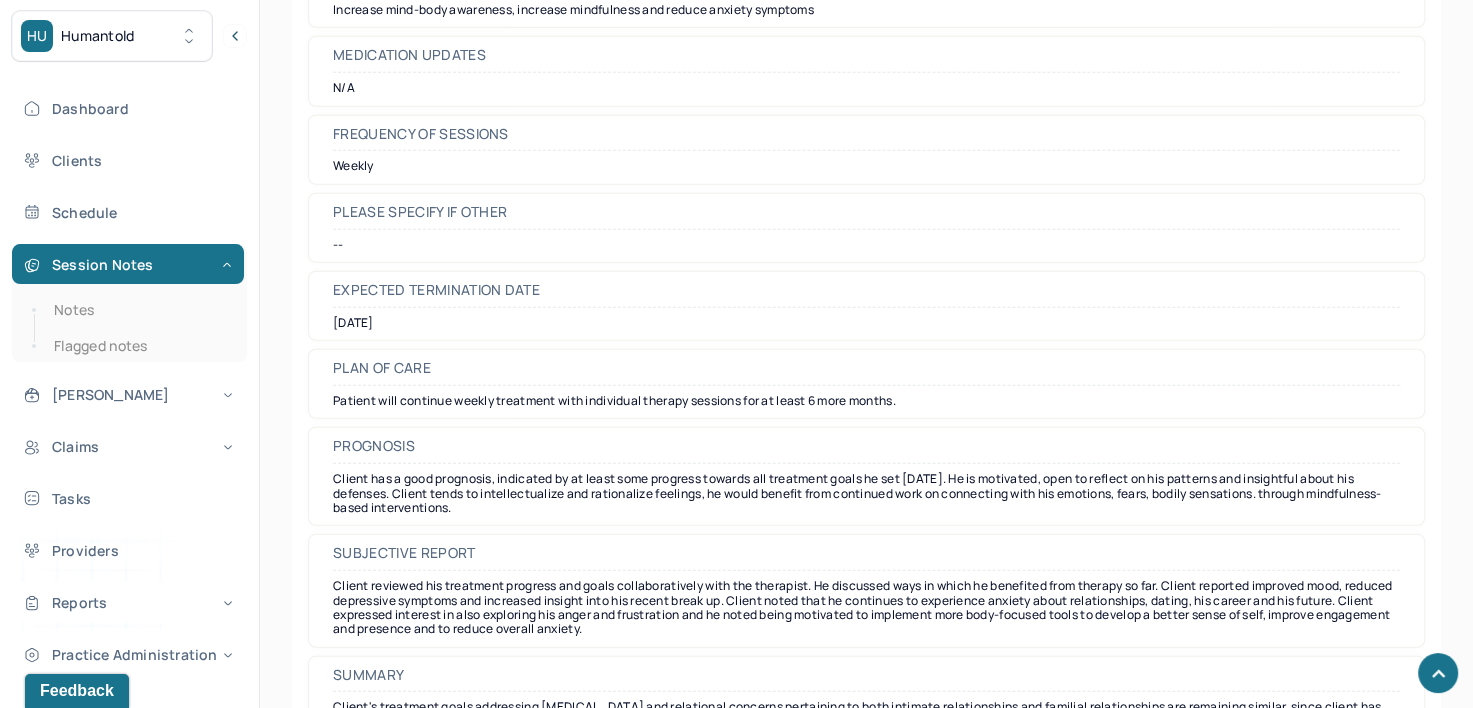 scroll, scrollTop: 5340, scrollLeft: 0, axis: vertical 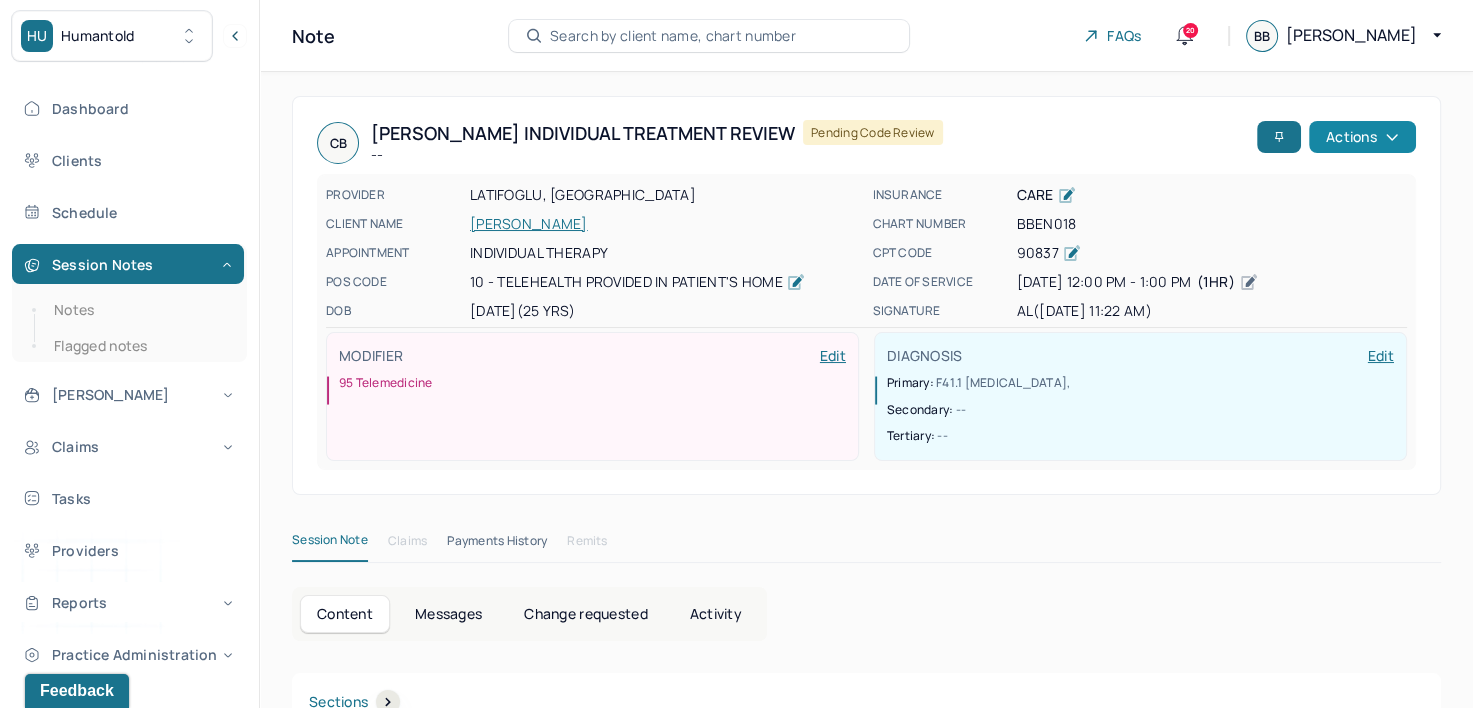 click on "[PERSON_NAME]   Individual treatment review -- Pending code review       Actions" at bounding box center [866, 143] 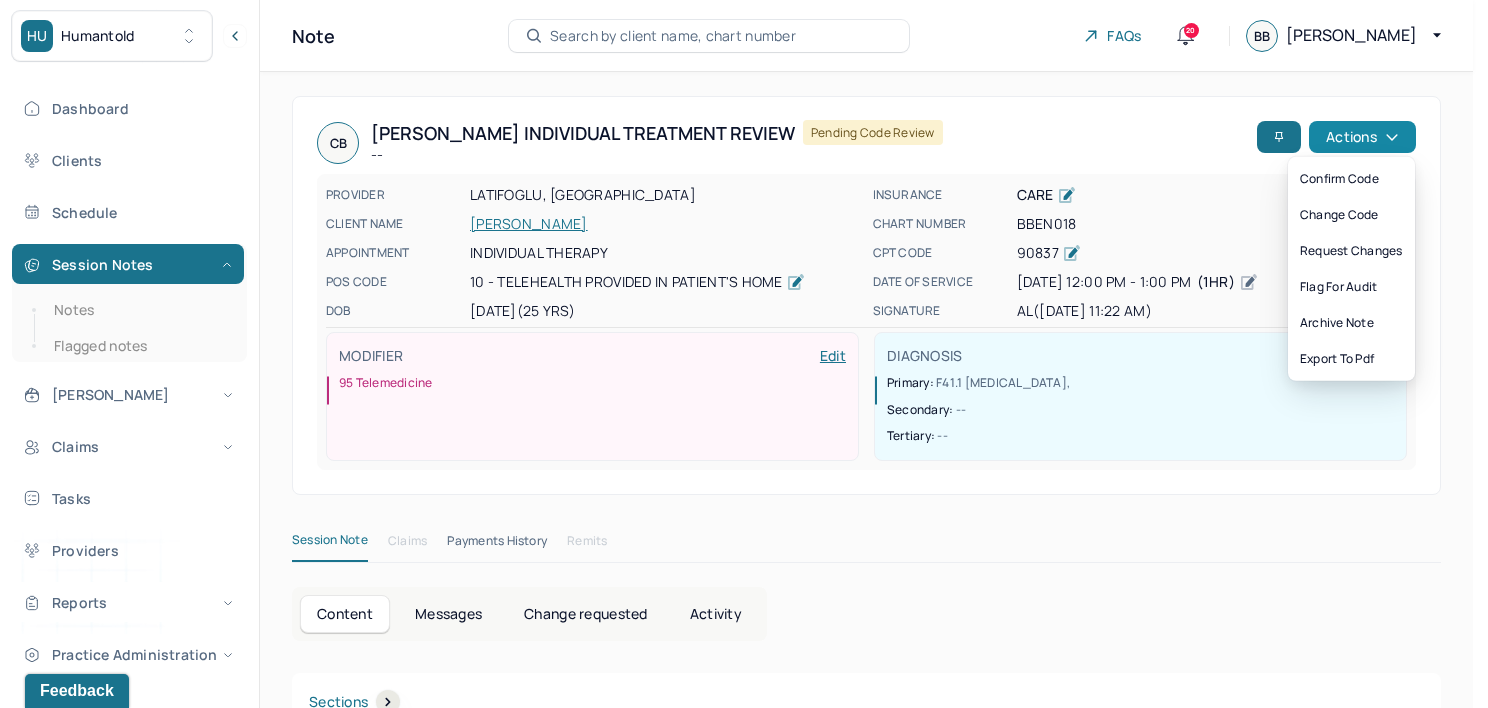 click on "Actions" at bounding box center [1362, 137] 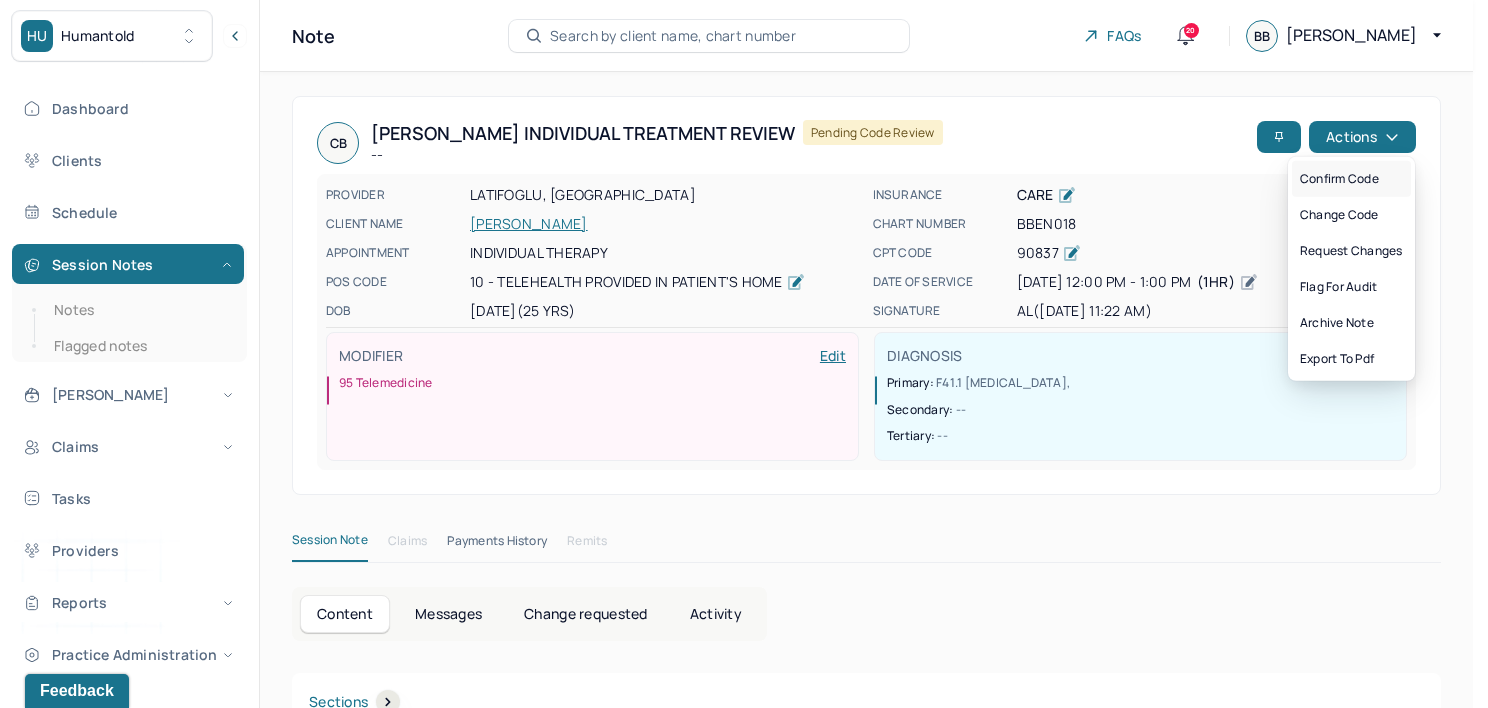 click on "Confirm code" at bounding box center [1351, 179] 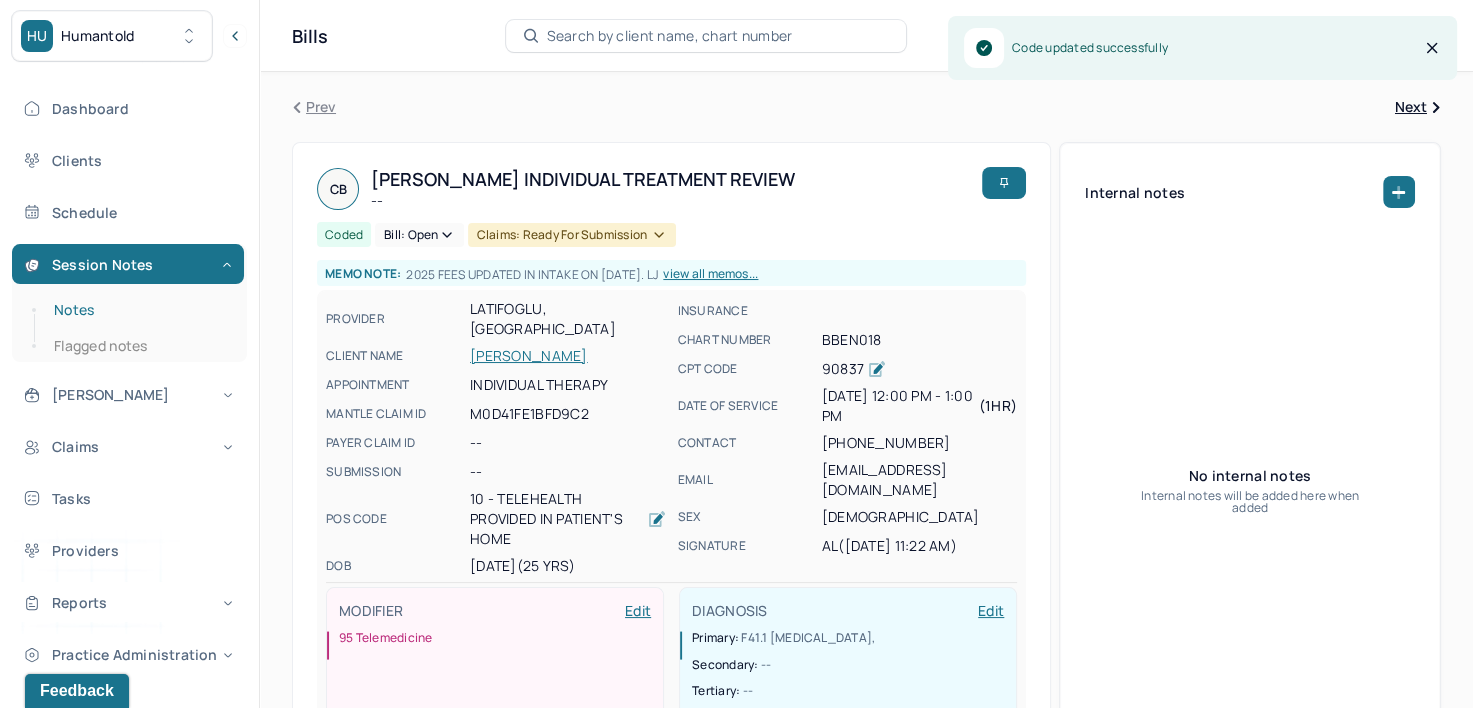 click on "Notes" at bounding box center [139, 310] 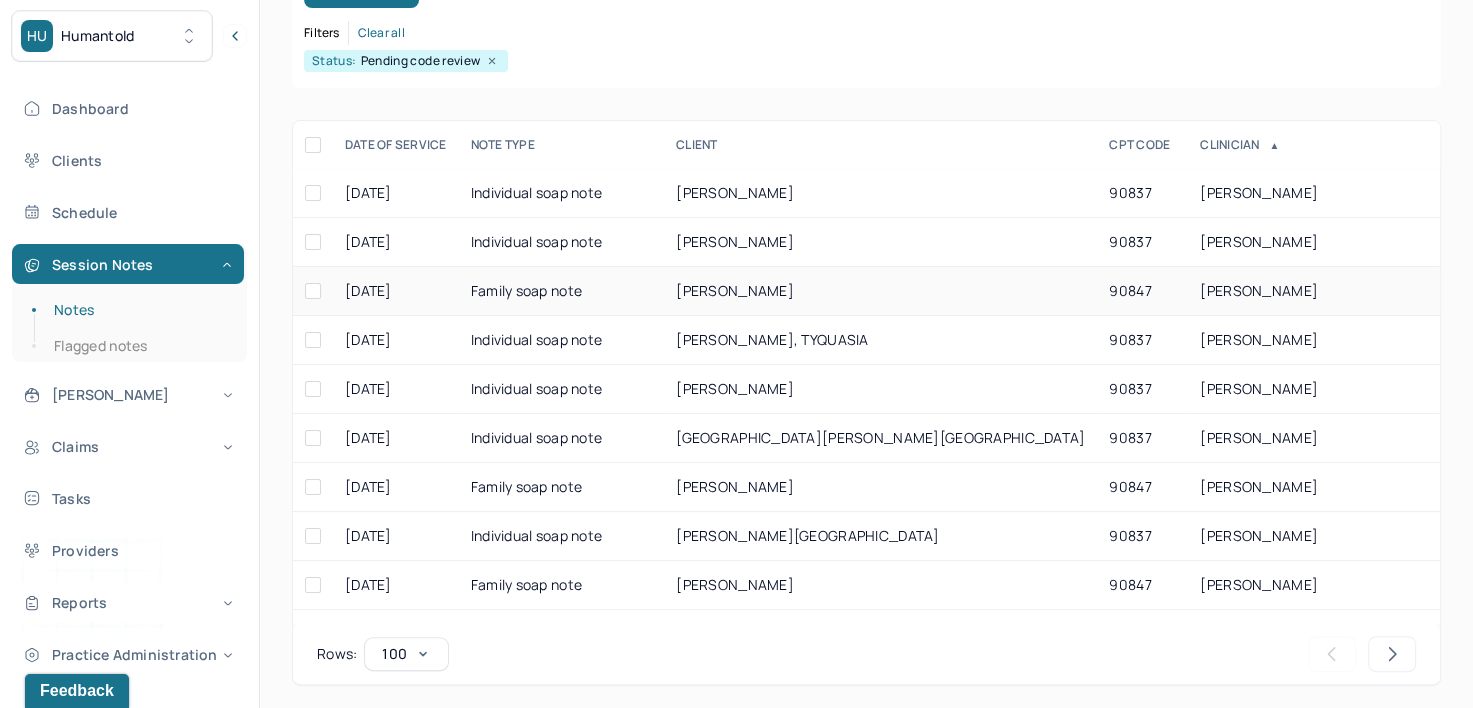 scroll, scrollTop: 294, scrollLeft: 0, axis: vertical 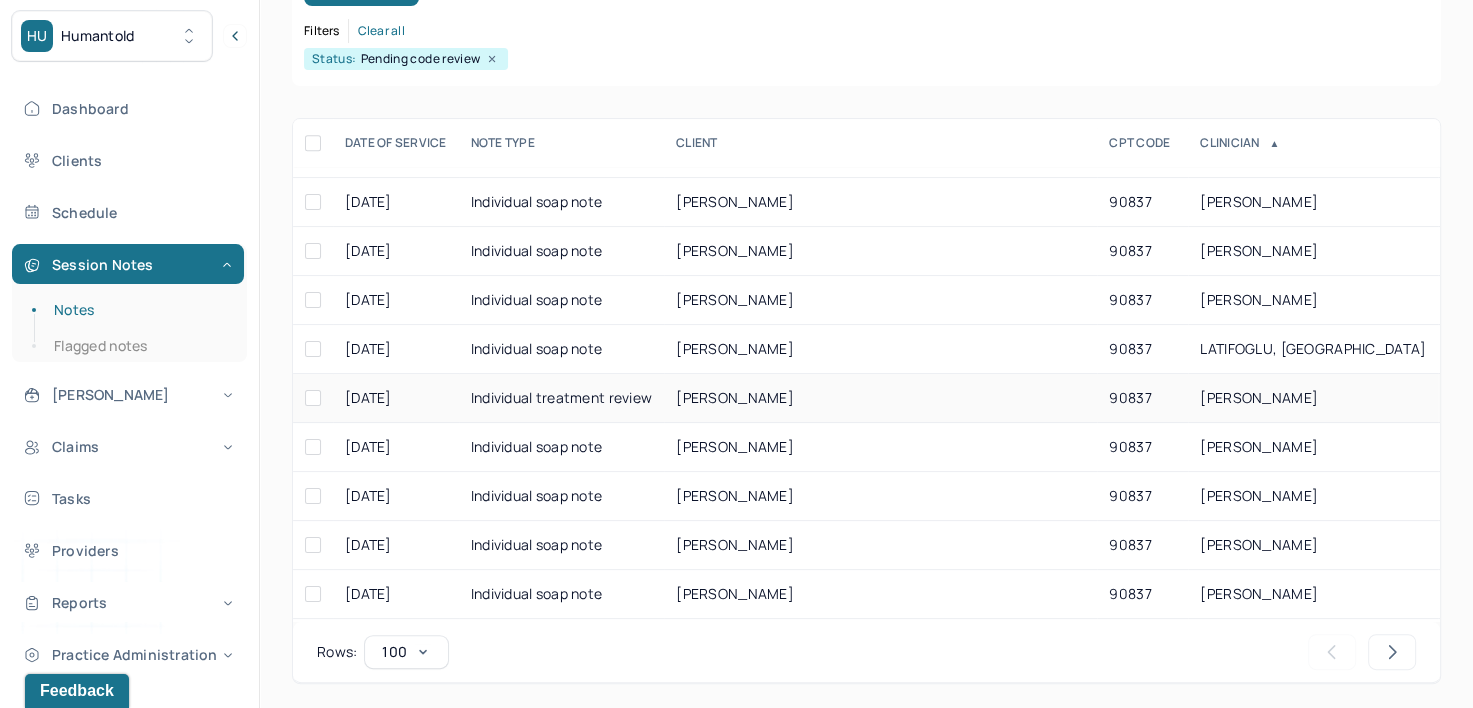 click on "[PERSON_NAME]" at bounding box center (1313, 398) 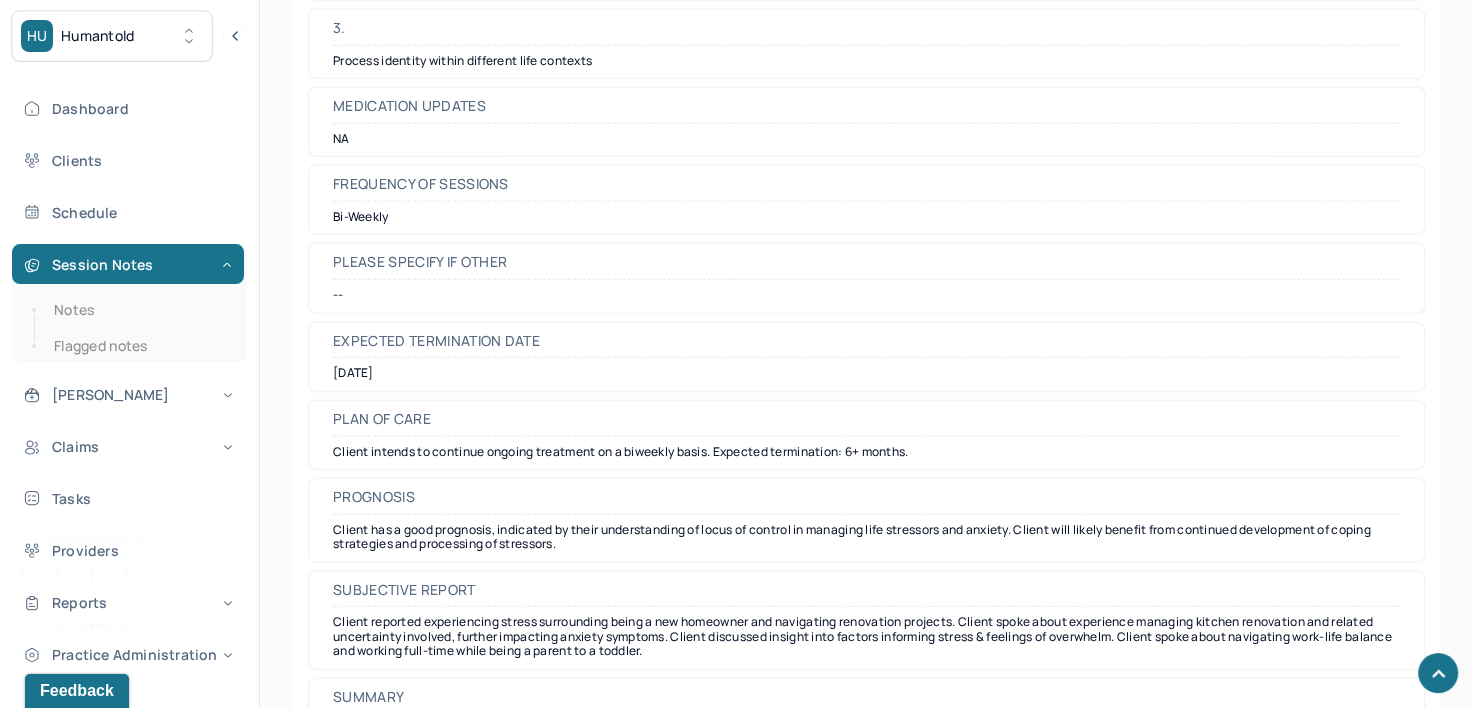 scroll, scrollTop: 5283, scrollLeft: 0, axis: vertical 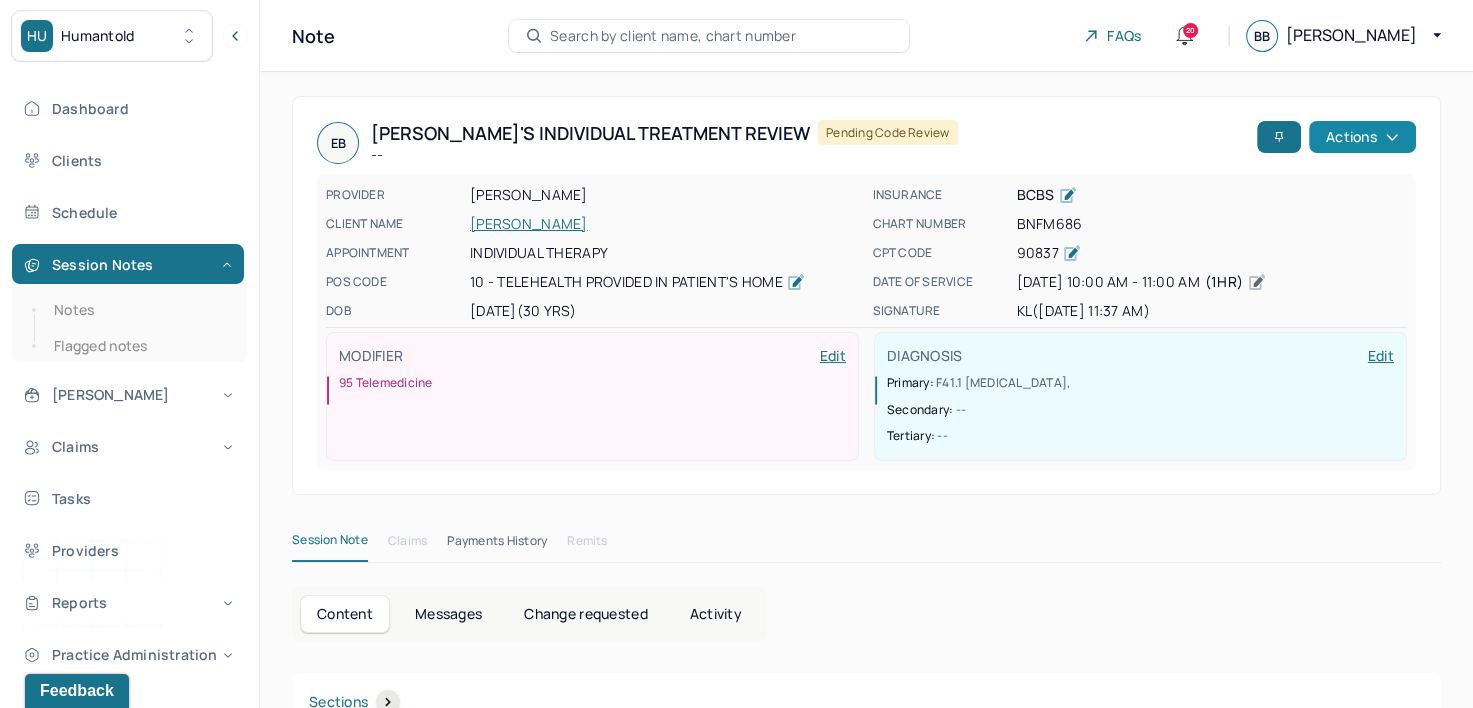 click 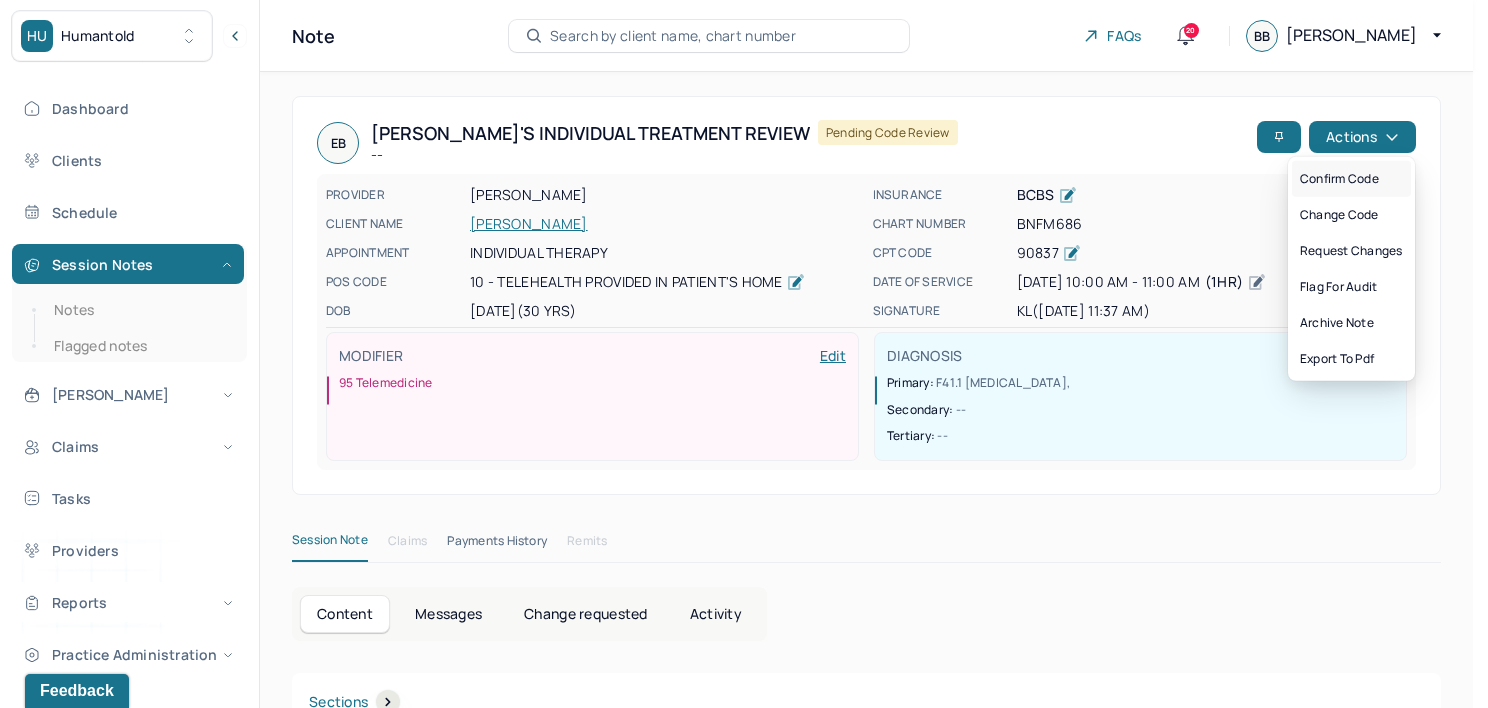 click on "Confirm code" at bounding box center (1351, 179) 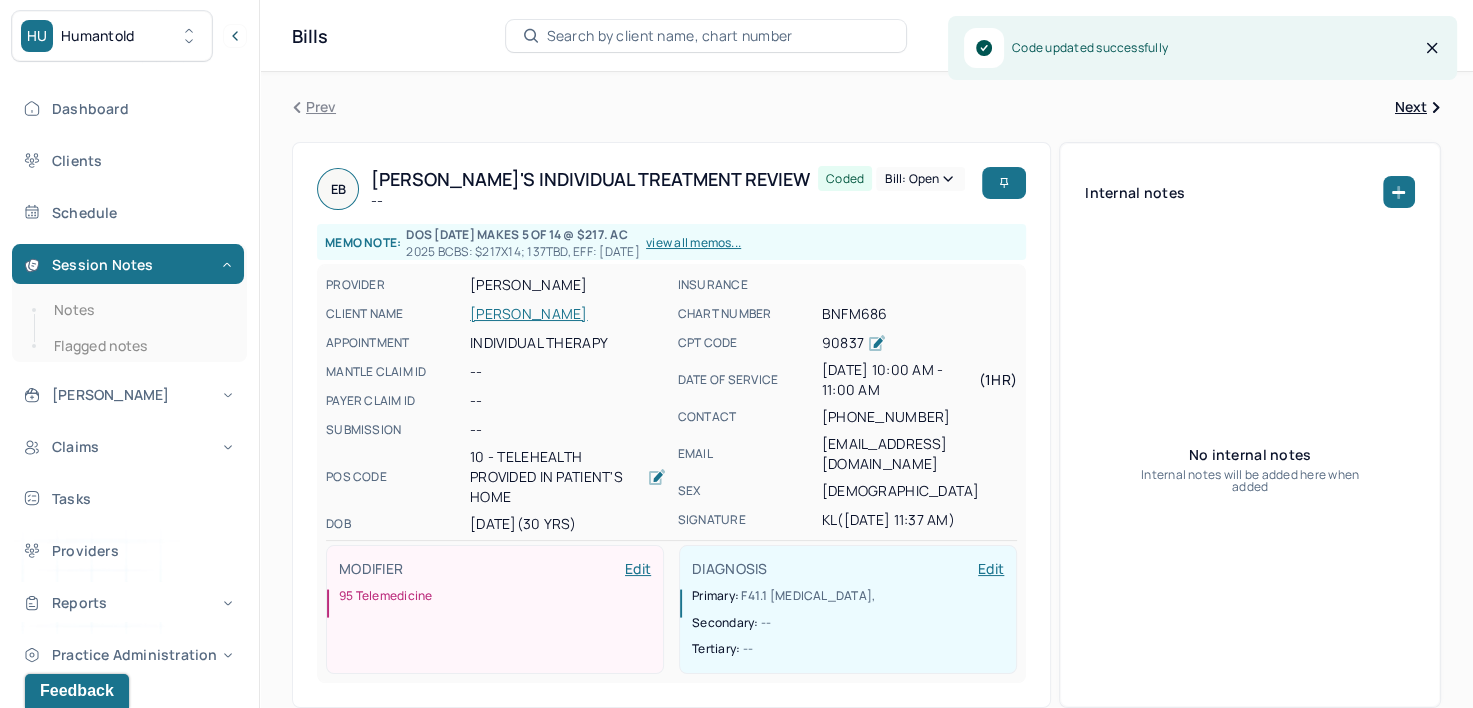 drag, startPoint x: 114, startPoint y: 313, endPoint x: 248, endPoint y: 300, distance: 134.62912 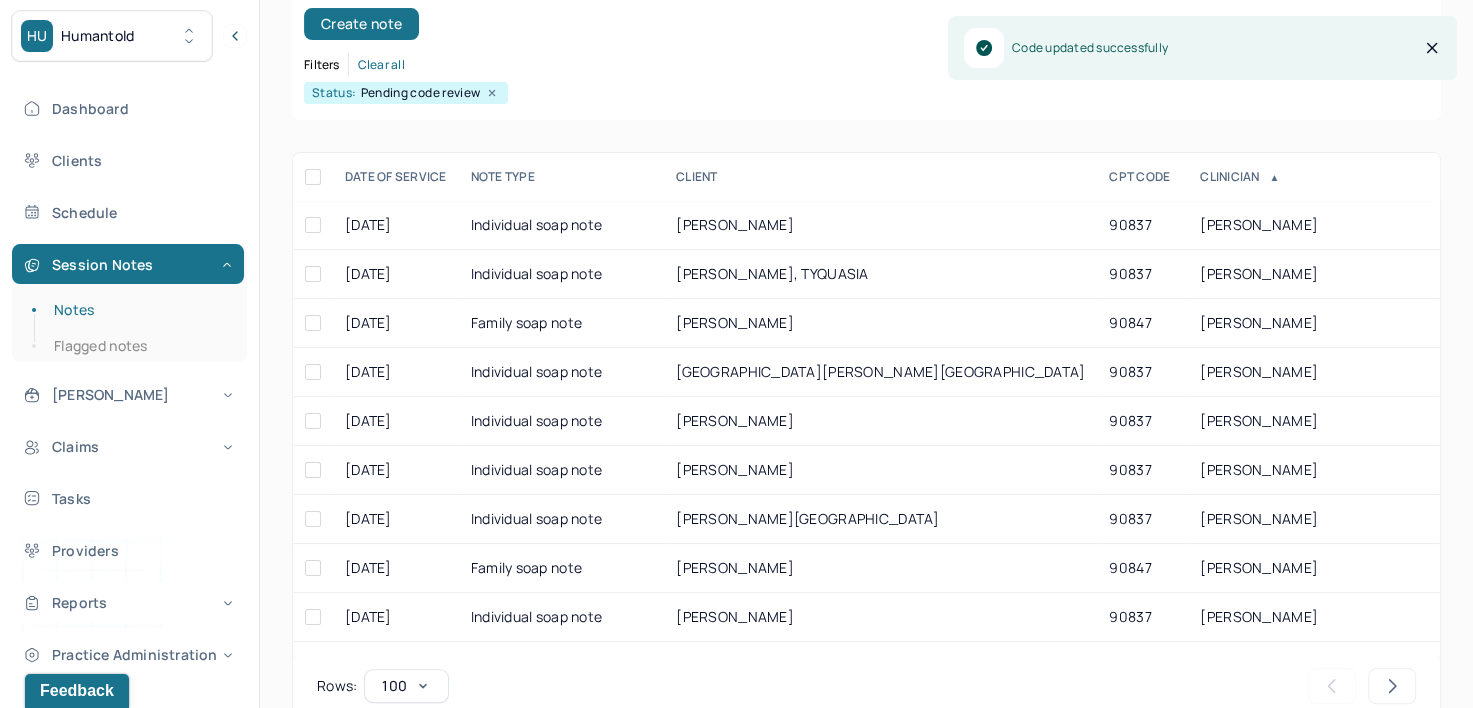 scroll, scrollTop: 294, scrollLeft: 0, axis: vertical 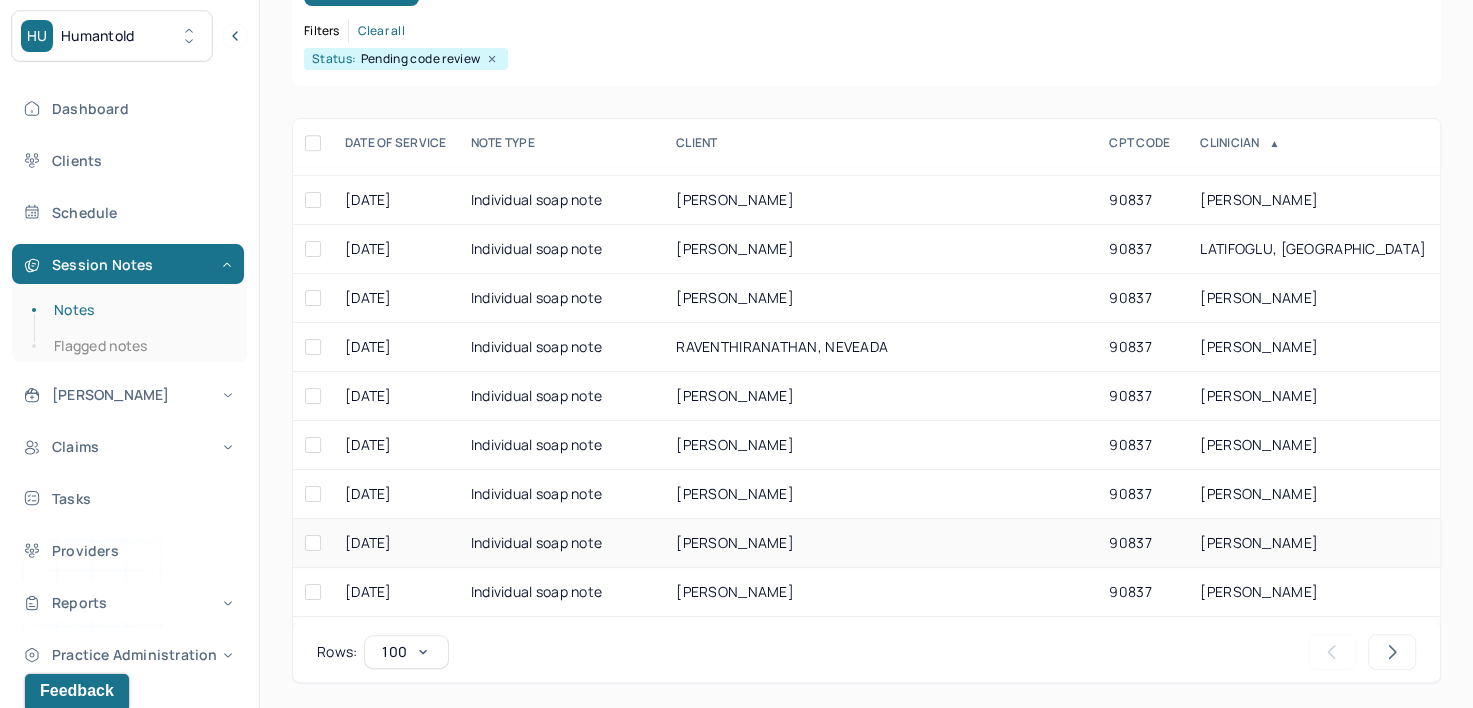 click on "[PERSON_NAME]" at bounding box center (1259, 542) 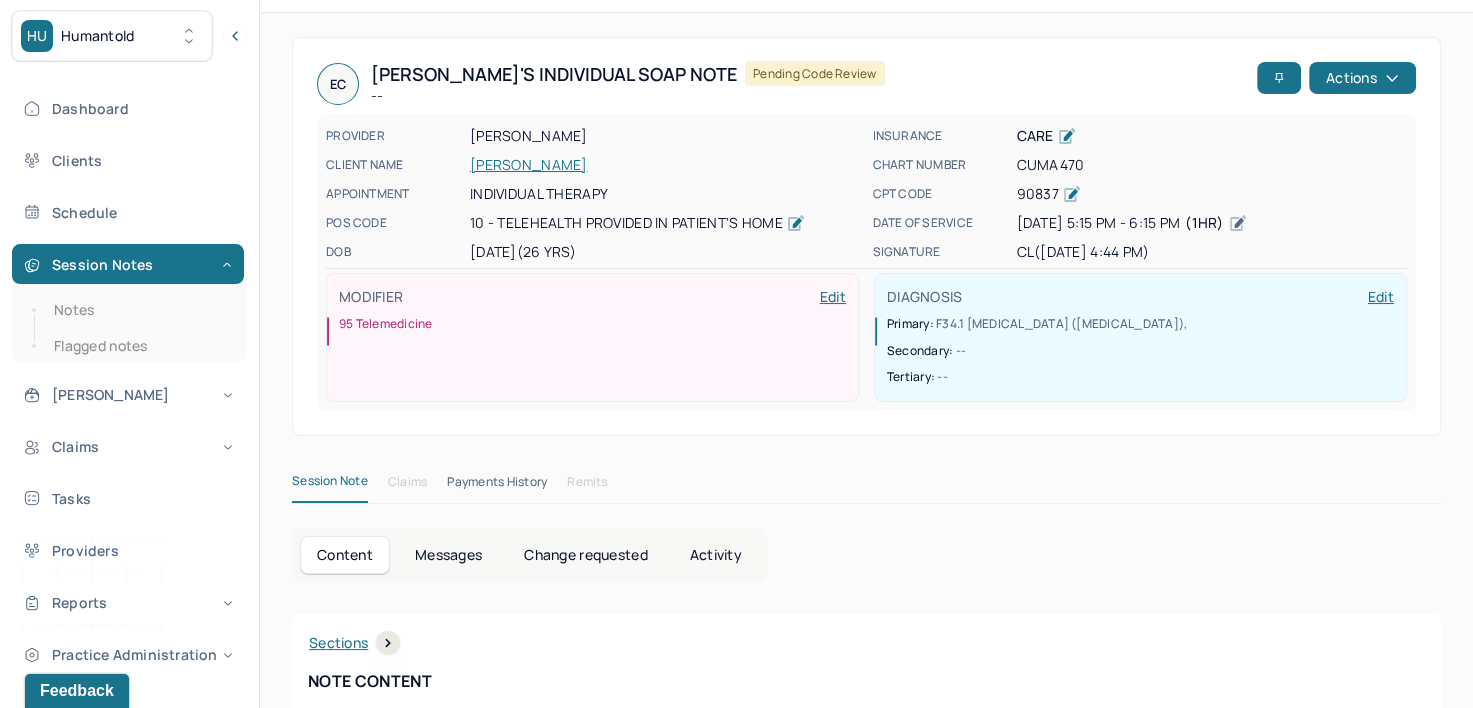 scroll, scrollTop: 0, scrollLeft: 0, axis: both 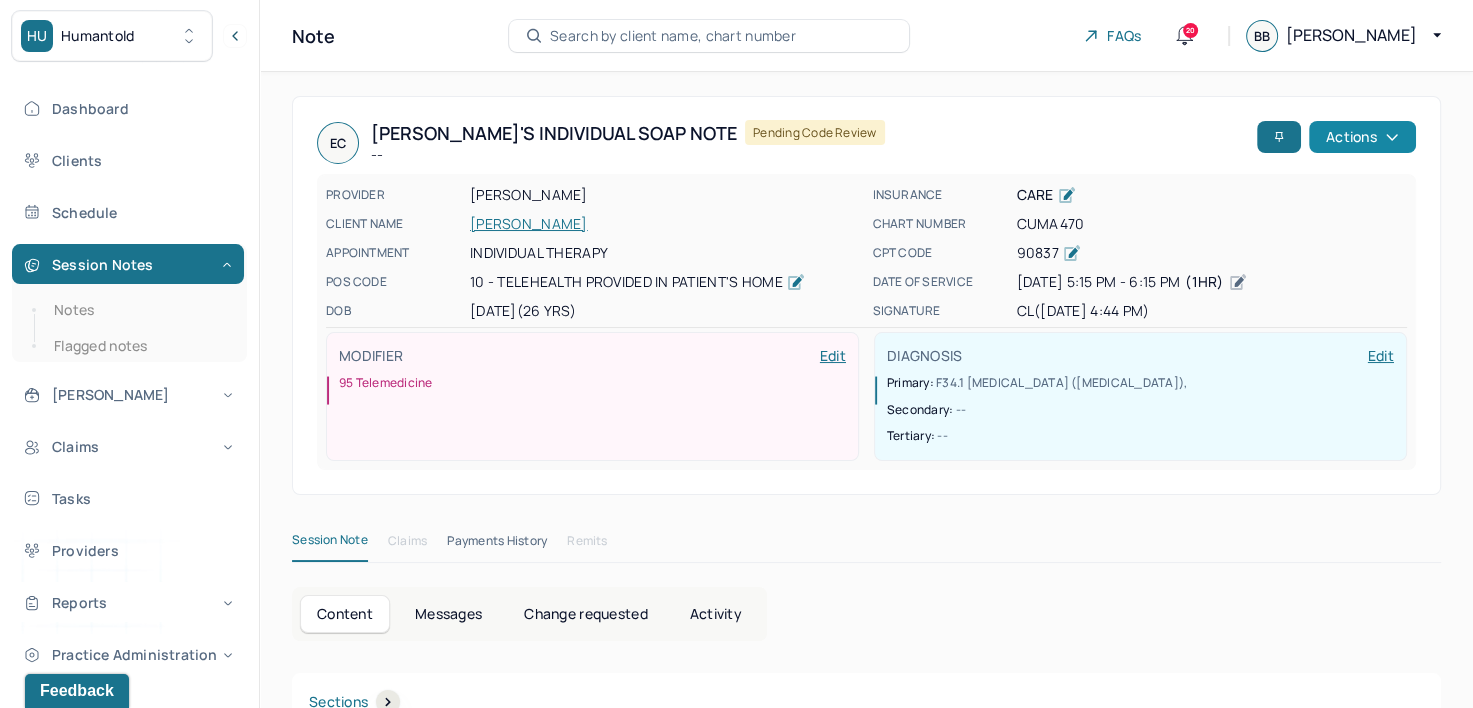 click on "Actions" at bounding box center (1362, 137) 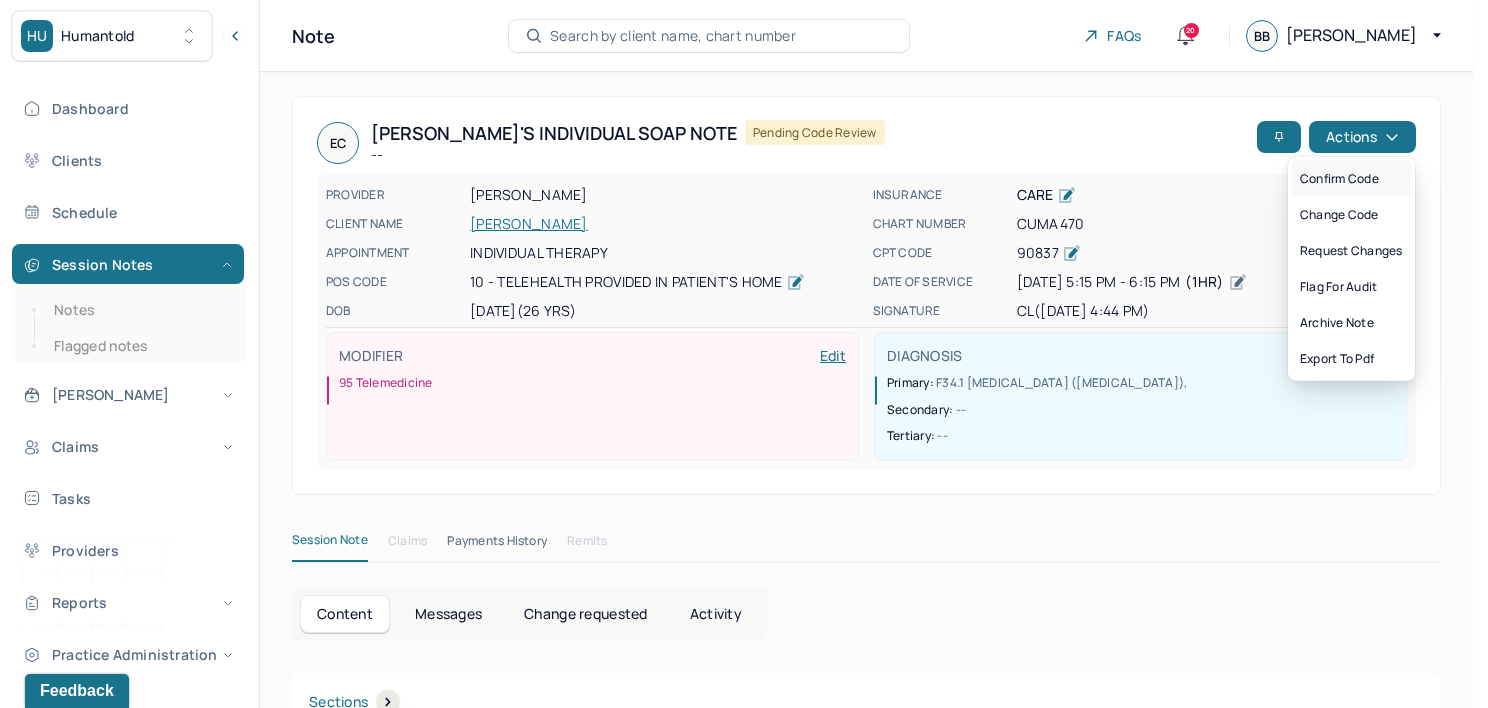 click on "Confirm code" at bounding box center (1351, 179) 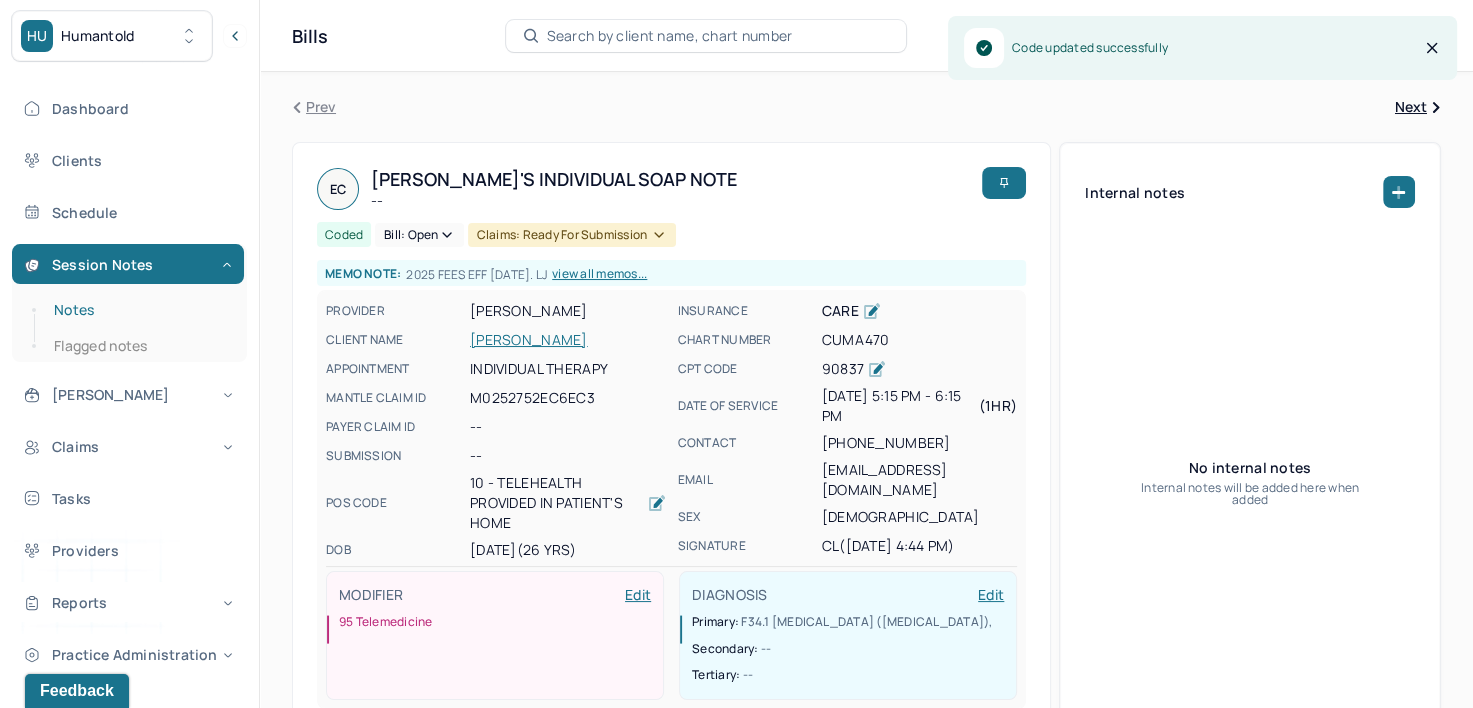 click on "Notes" at bounding box center (139, 310) 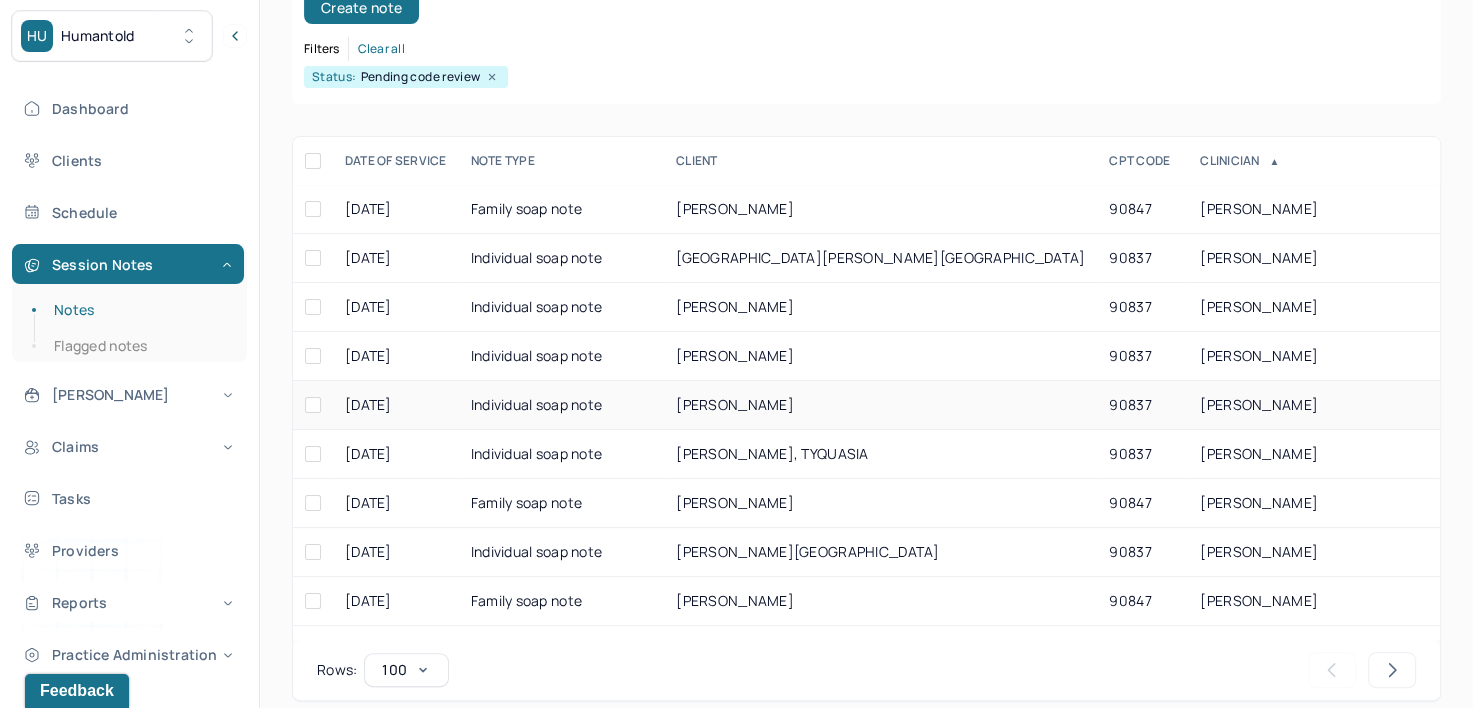 scroll, scrollTop: 294, scrollLeft: 0, axis: vertical 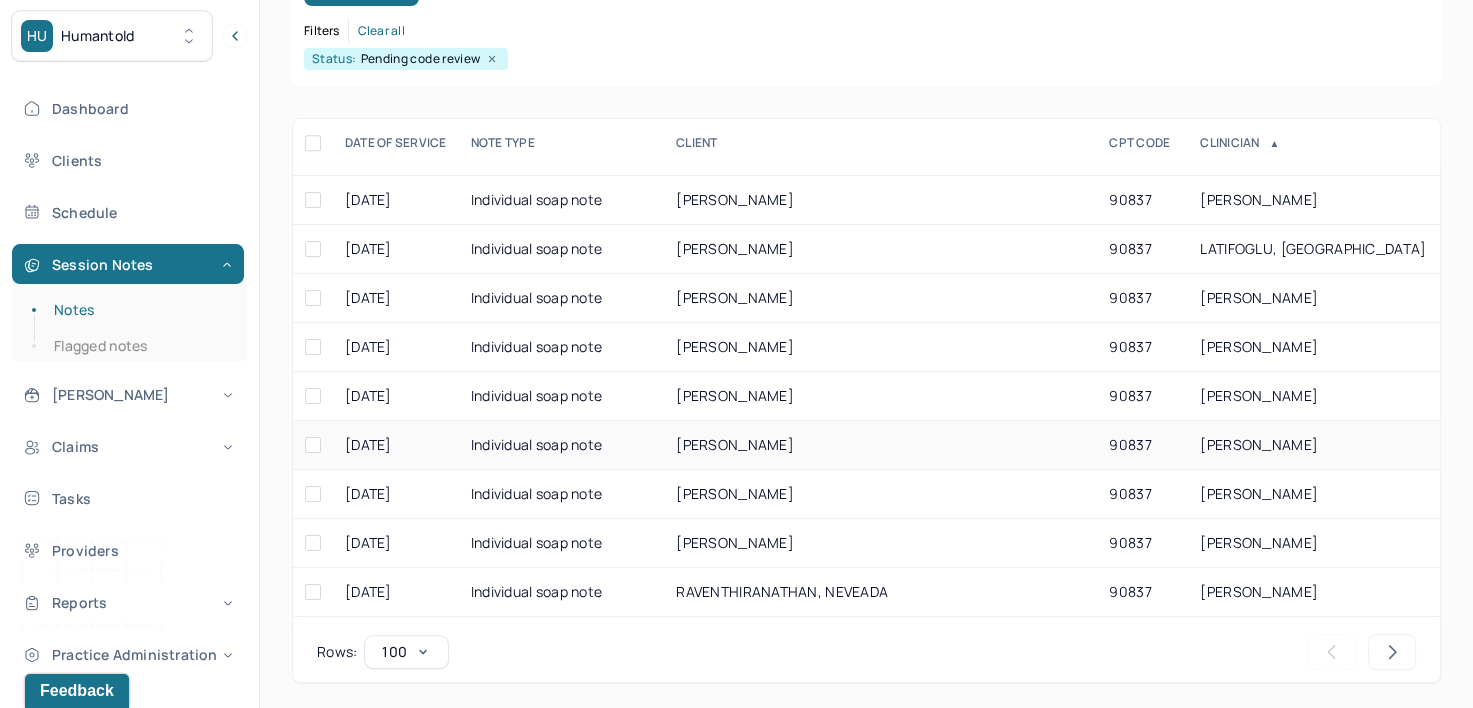 click on "[PERSON_NAME]" at bounding box center (1259, 444) 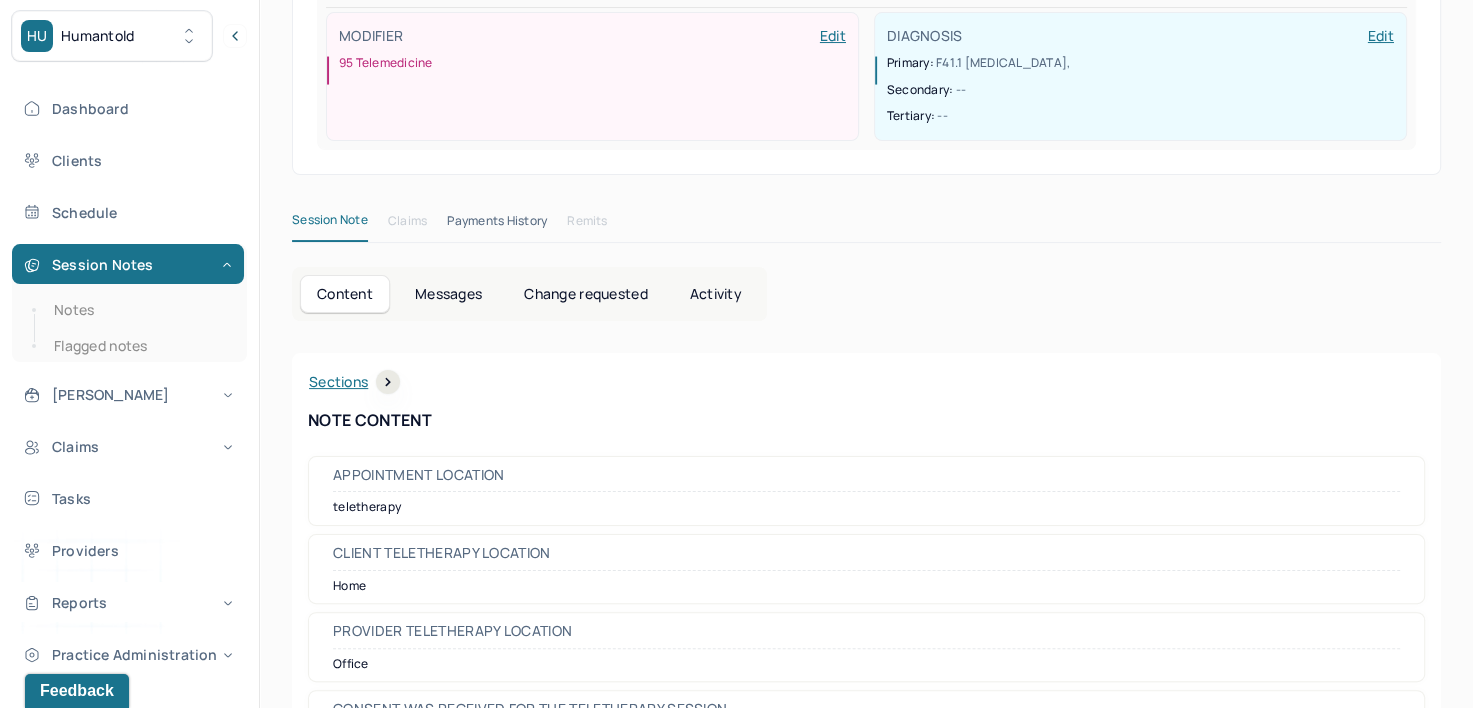 scroll, scrollTop: 0, scrollLeft: 0, axis: both 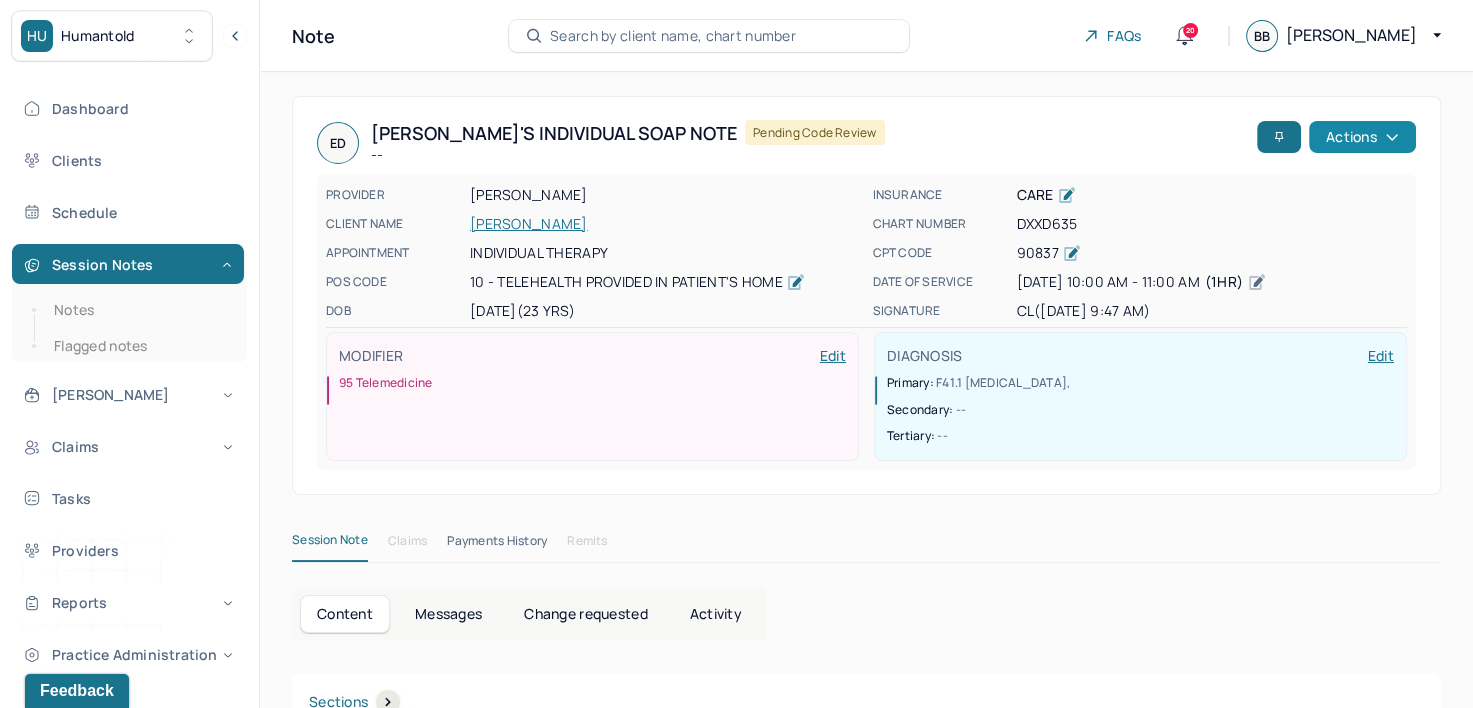 click 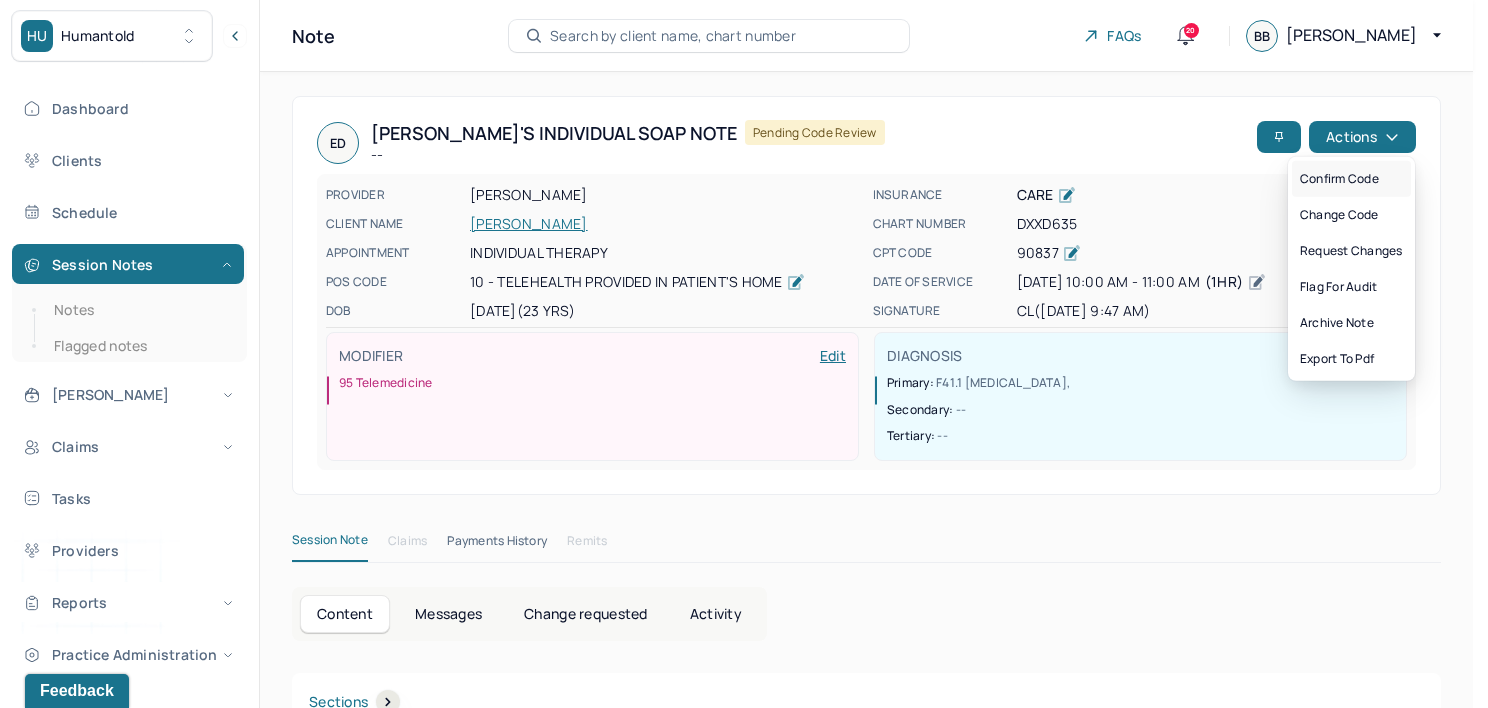 click on "Confirm code" at bounding box center (1351, 179) 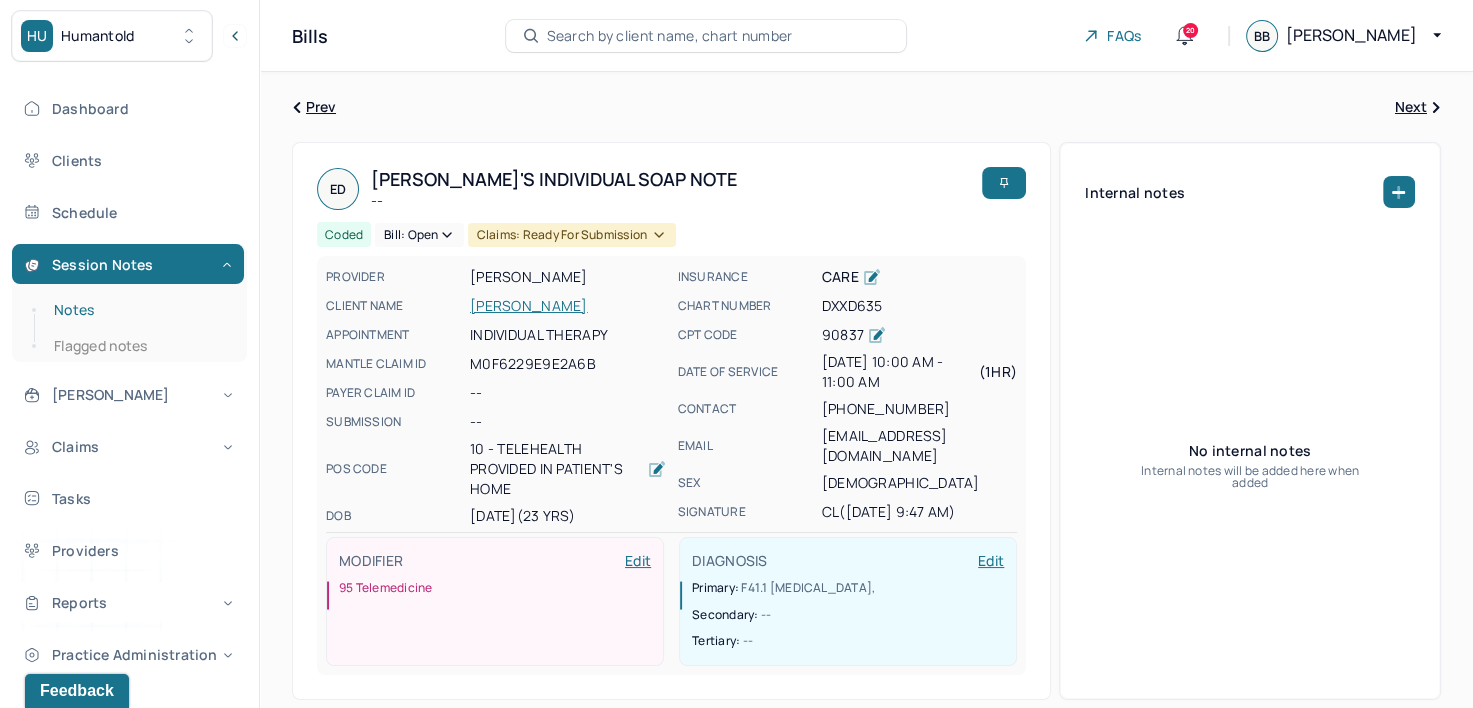click on "Notes" at bounding box center [139, 310] 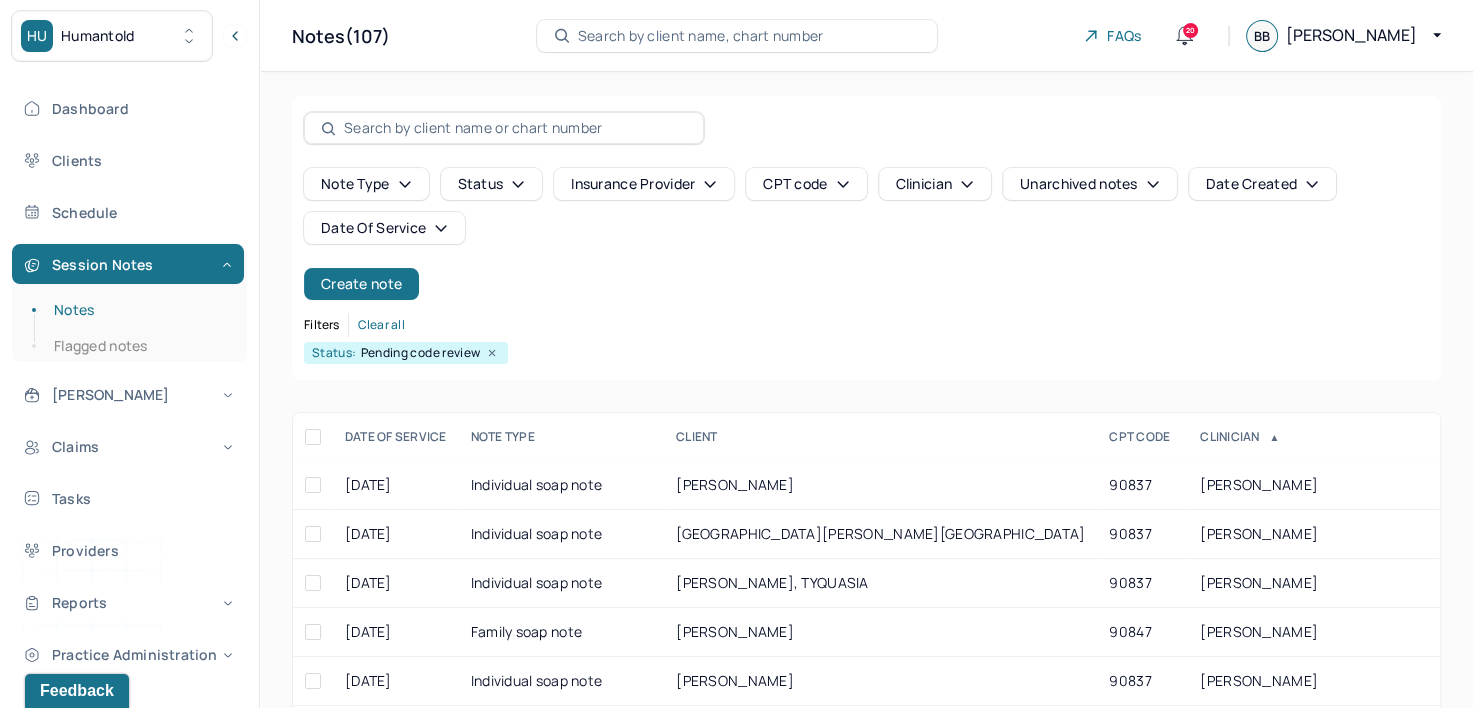 scroll, scrollTop: 294, scrollLeft: 0, axis: vertical 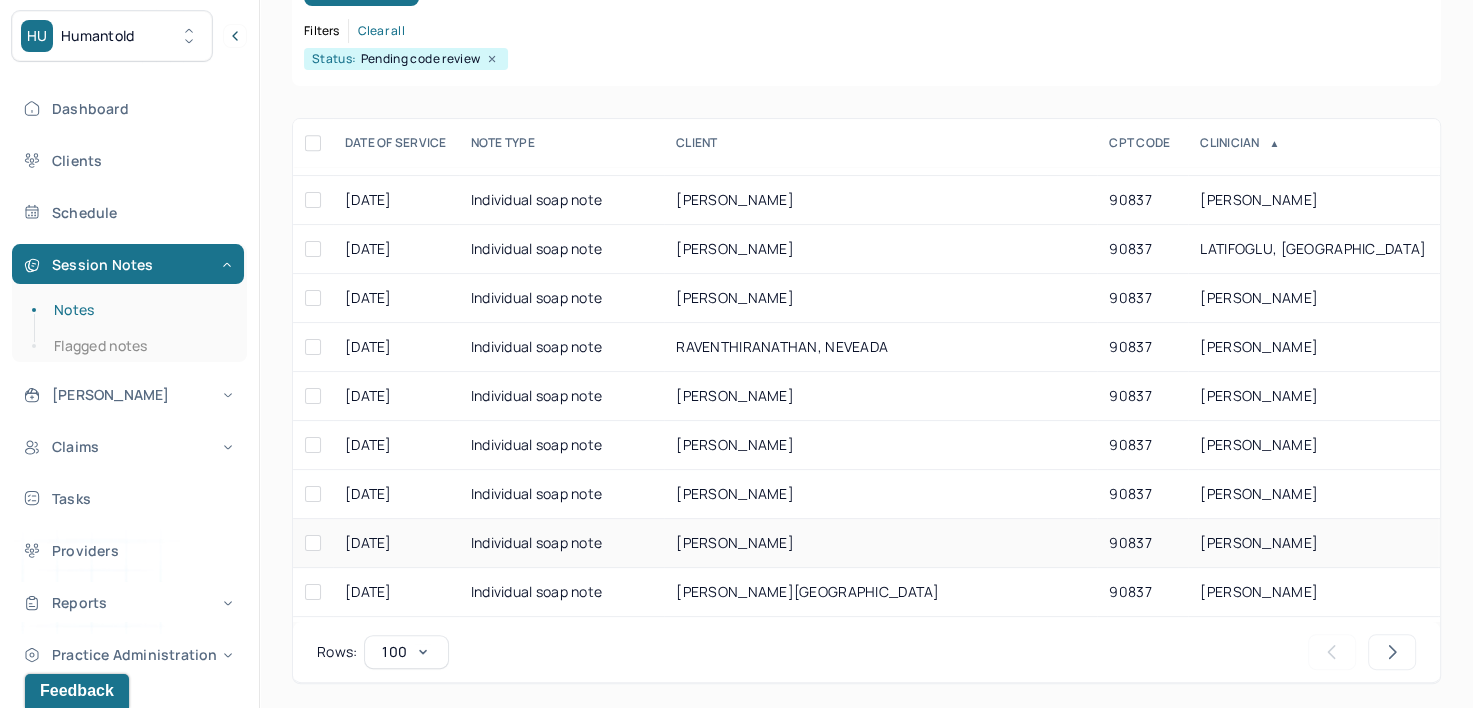 click on "[PERSON_NAME]" at bounding box center [1259, 542] 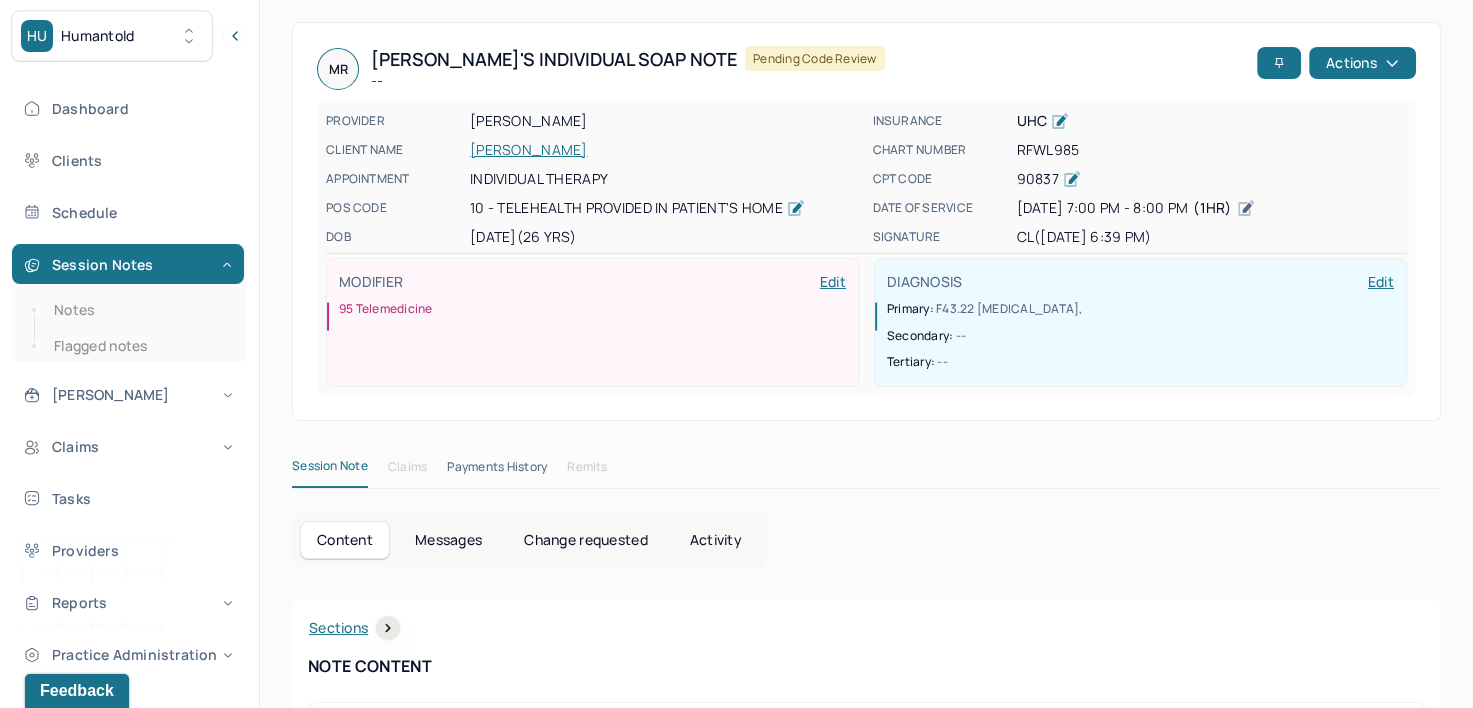 scroll, scrollTop: 0, scrollLeft: 0, axis: both 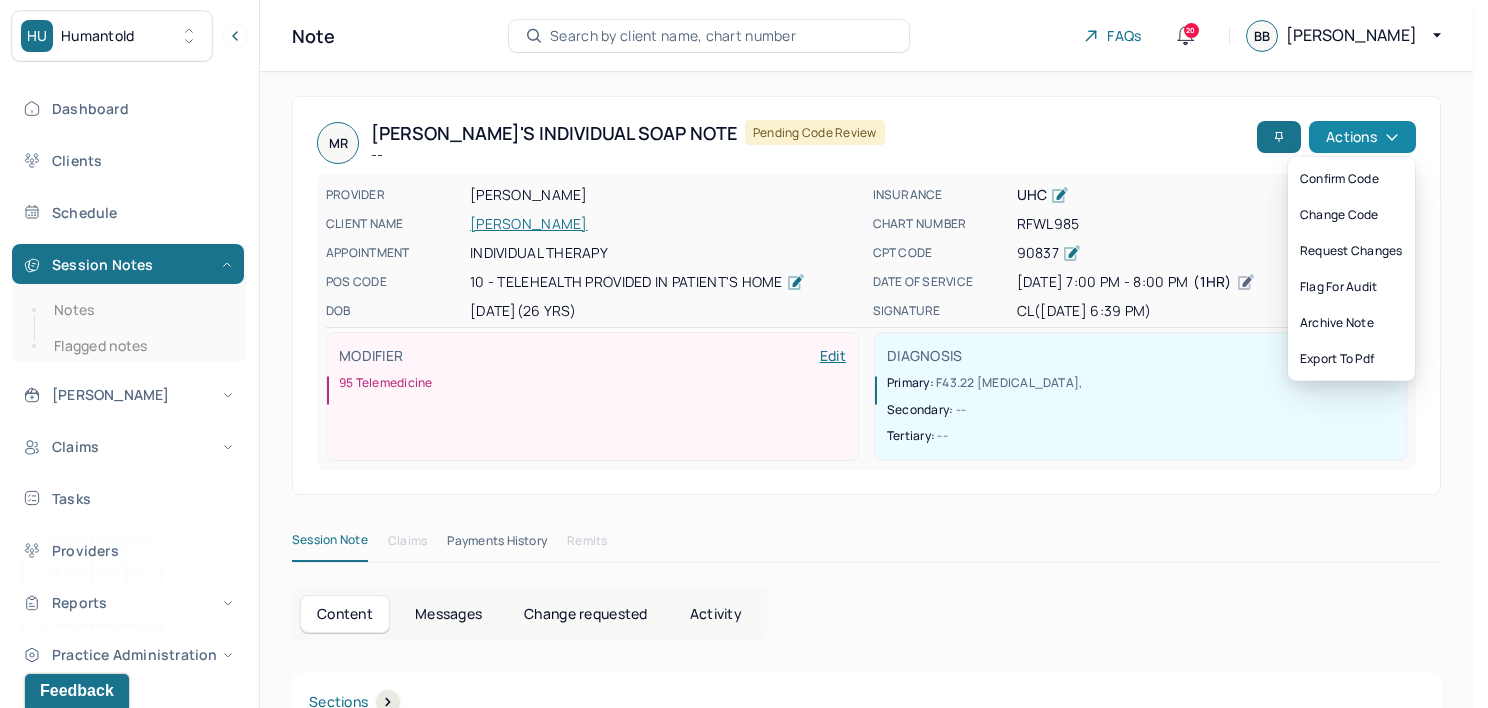 click on "Actions" at bounding box center (1362, 137) 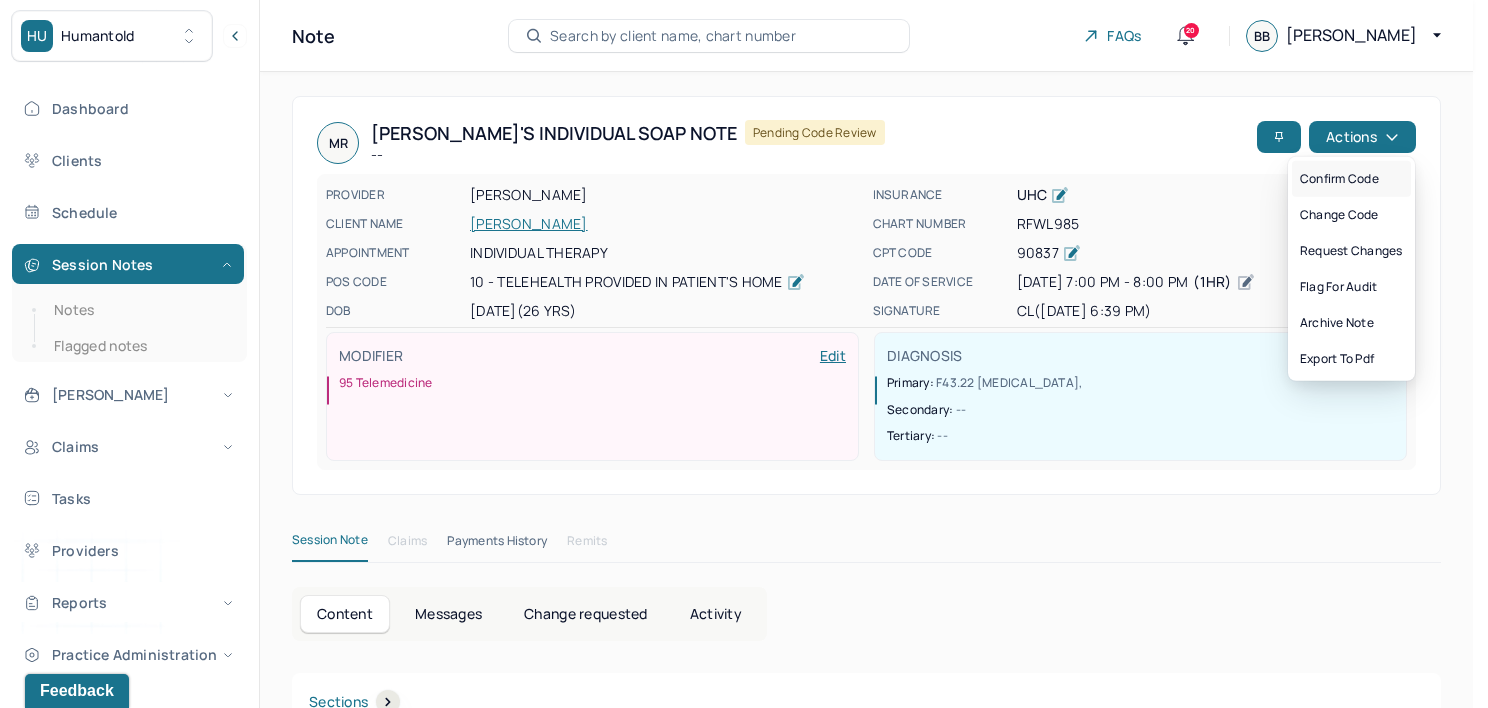 click on "Confirm code" at bounding box center [1351, 179] 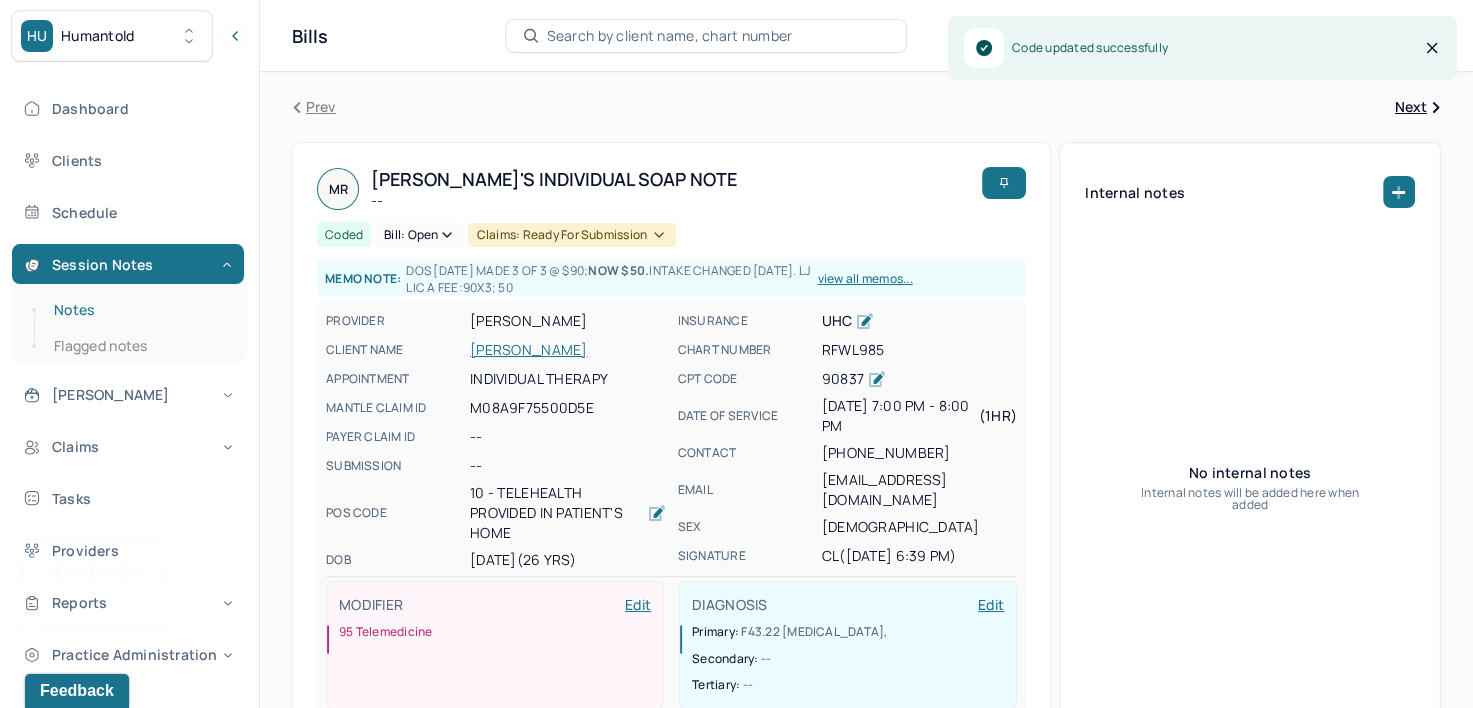 click on "Notes" at bounding box center [139, 310] 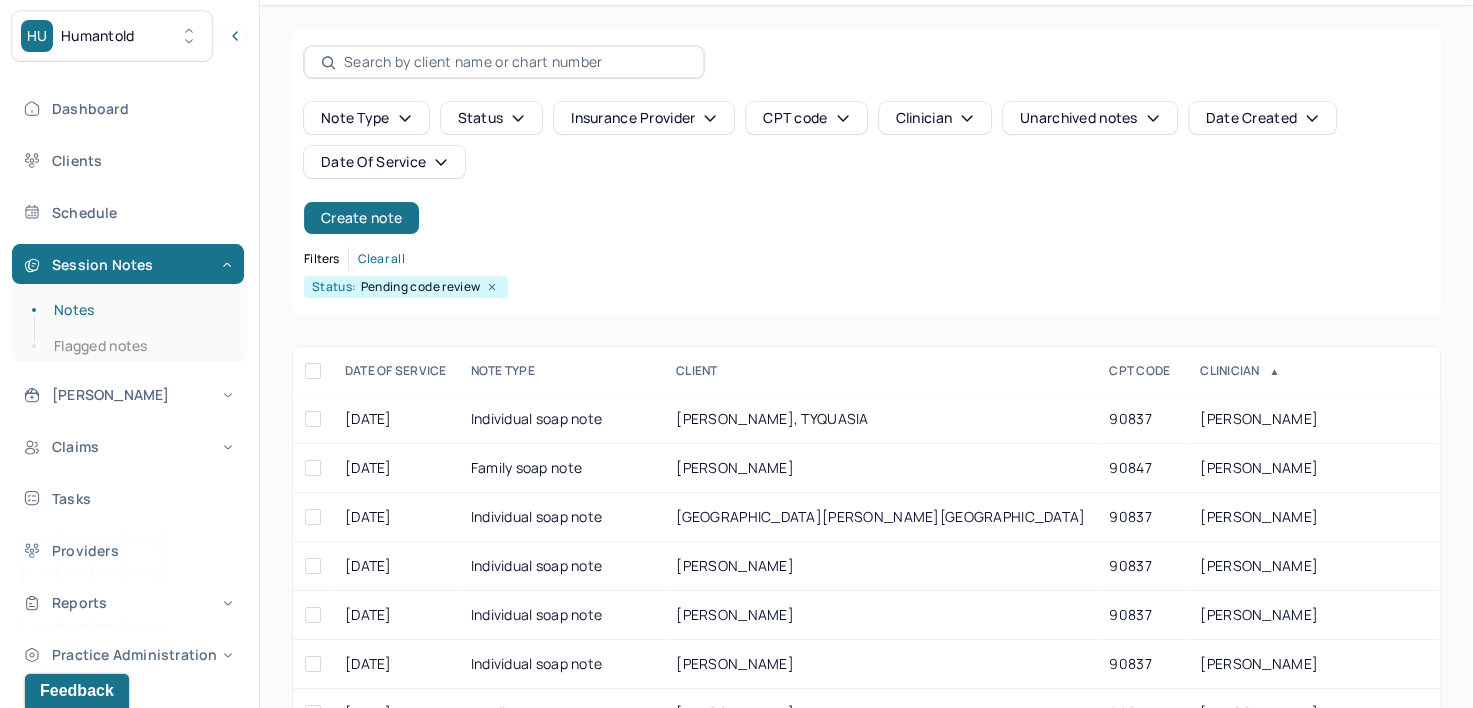 scroll, scrollTop: 200, scrollLeft: 0, axis: vertical 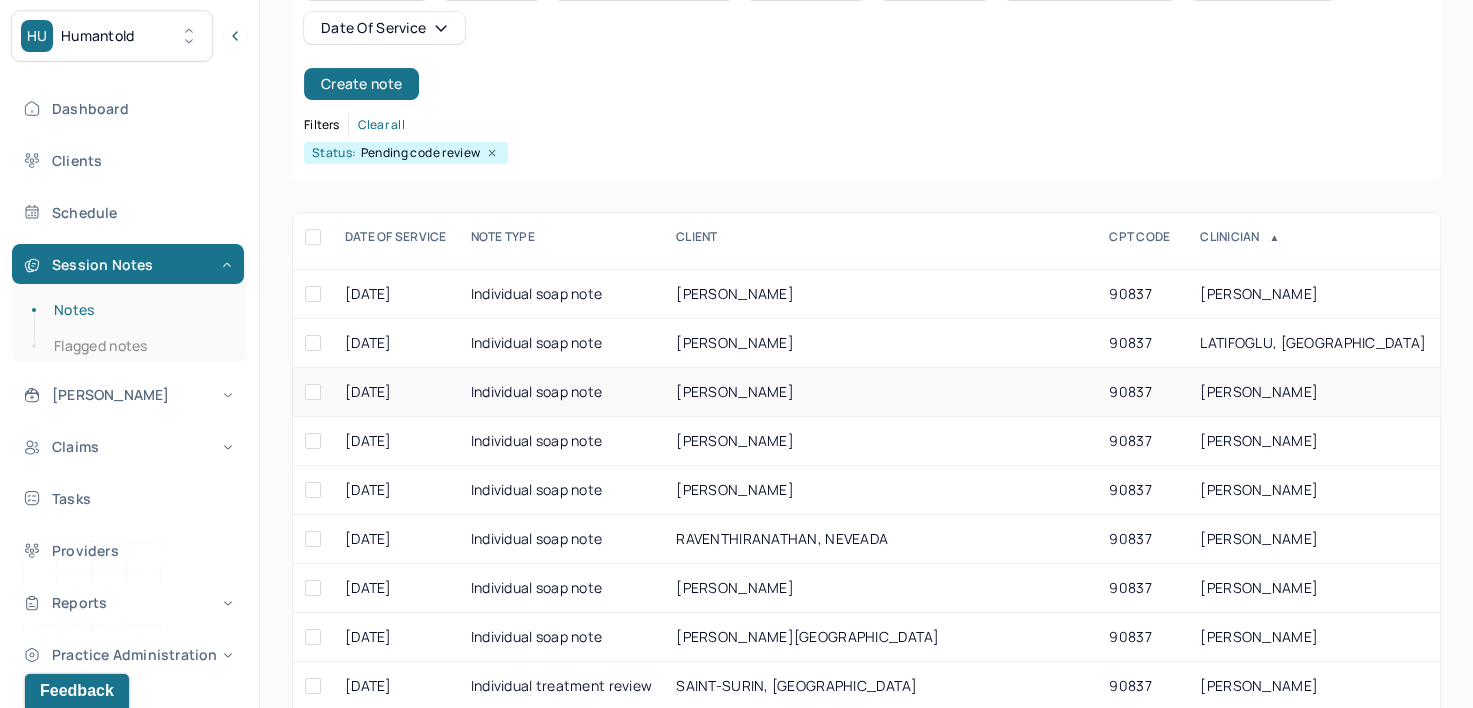 click on "[PERSON_NAME]" at bounding box center [1259, 391] 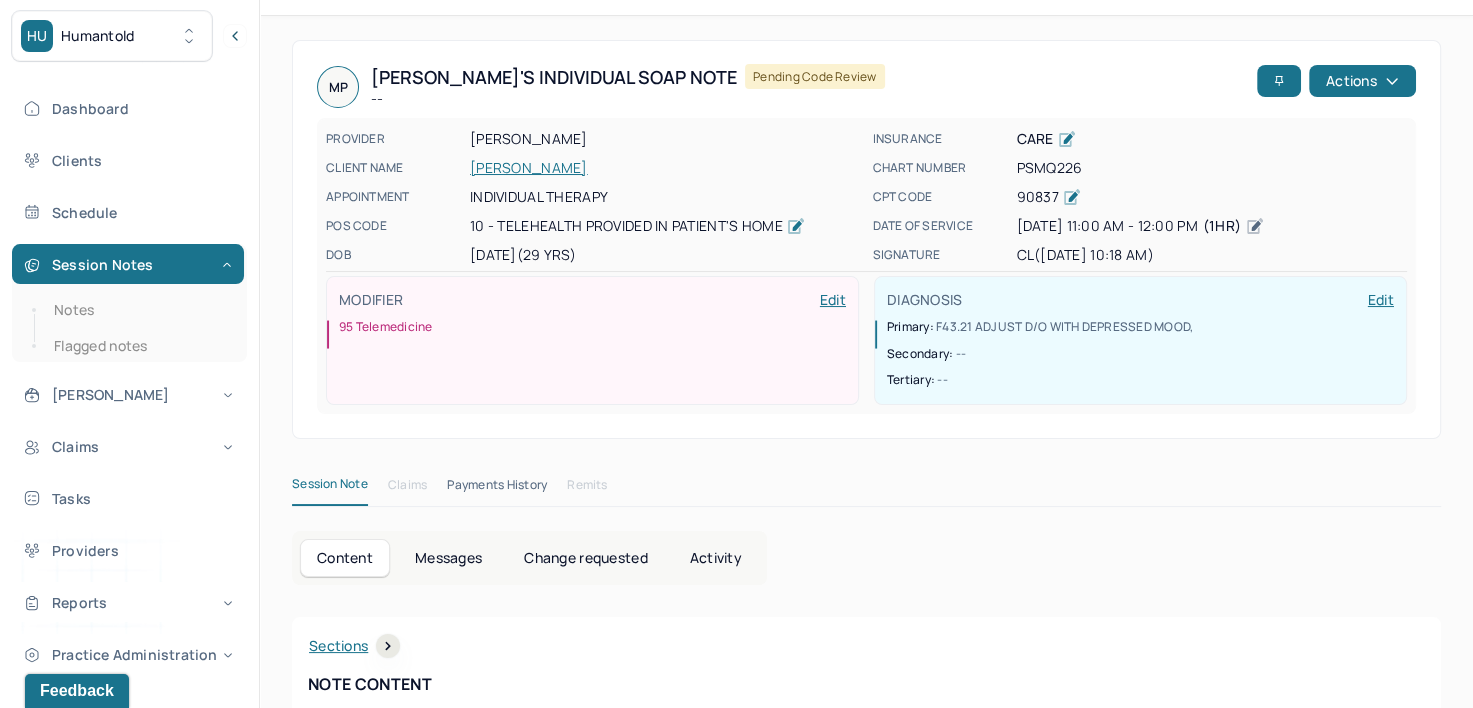 scroll, scrollTop: 0, scrollLeft: 0, axis: both 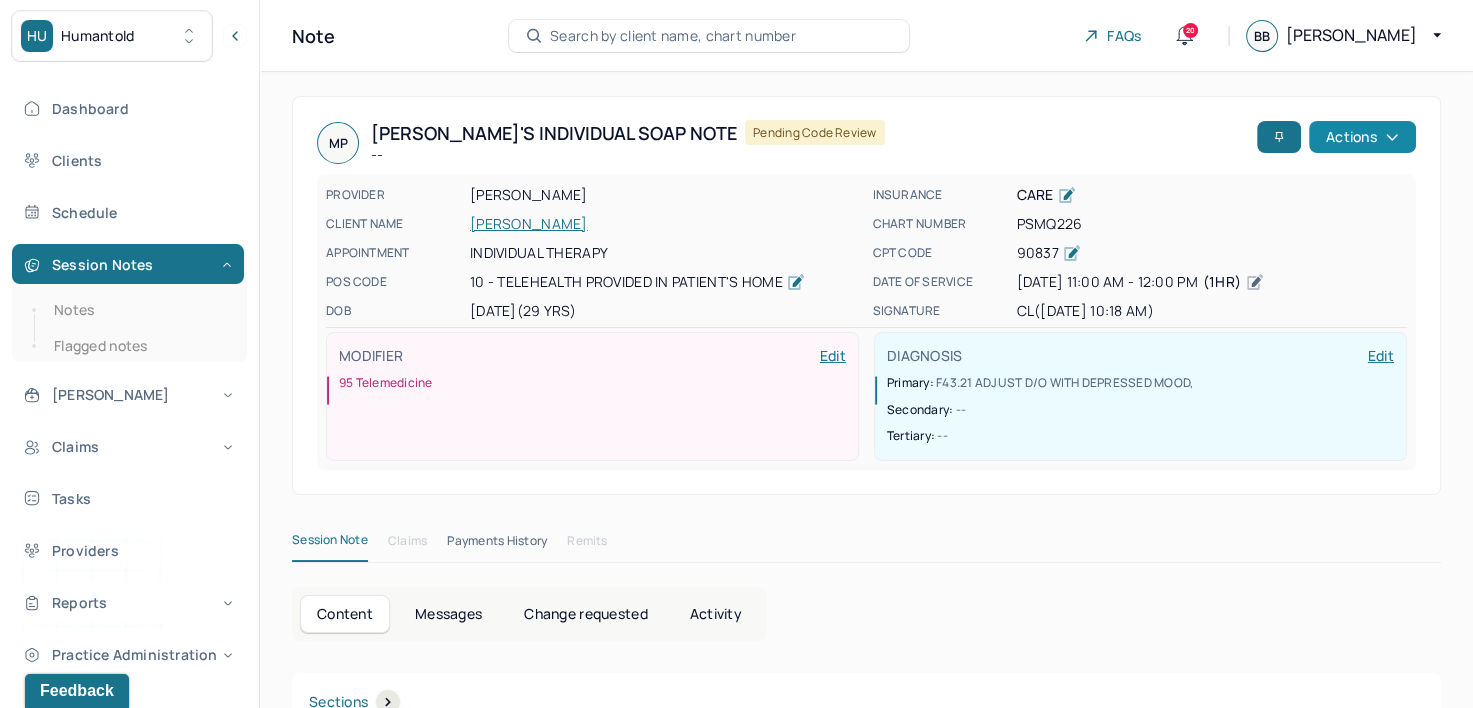 click on "Actions" at bounding box center (1362, 137) 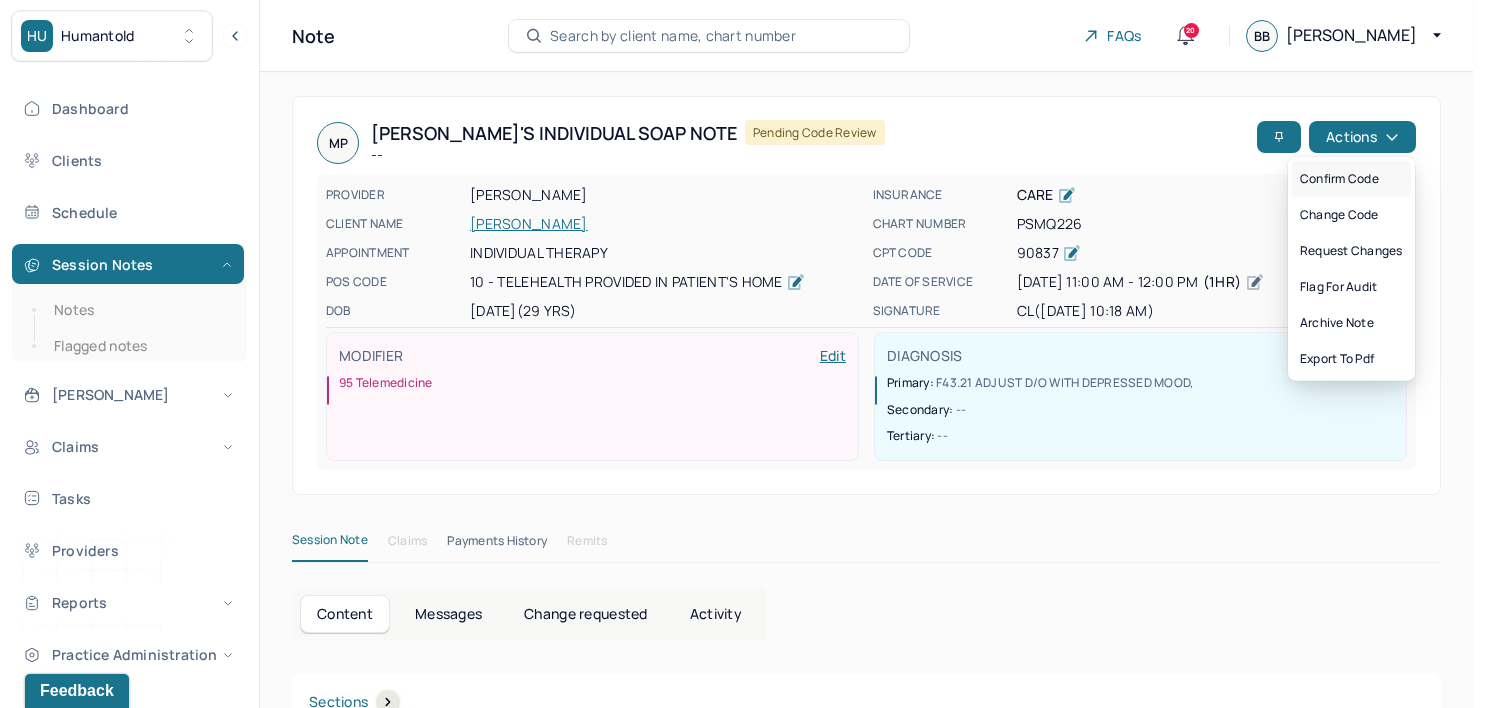 click on "Confirm code" at bounding box center [1351, 179] 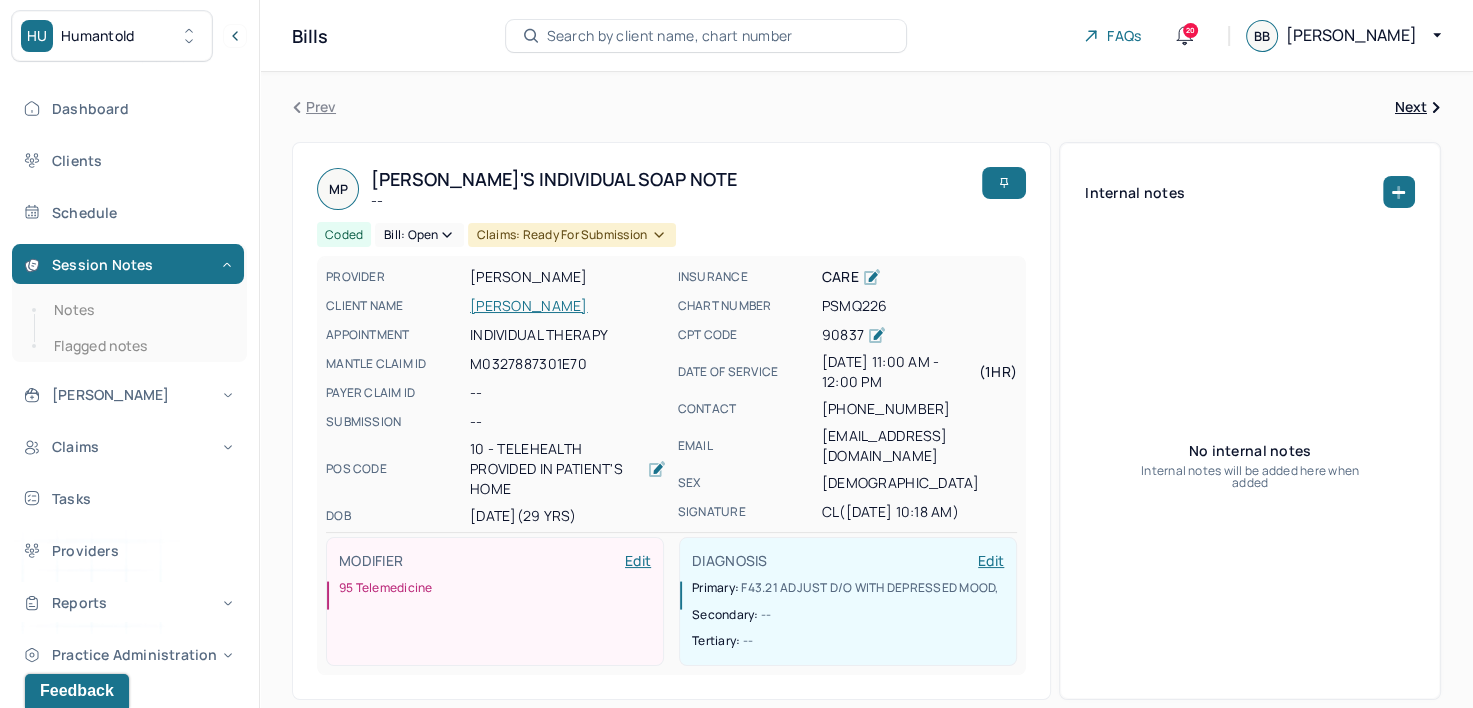 drag, startPoint x: 125, startPoint y: 315, endPoint x: 234, endPoint y: 306, distance: 109.370926 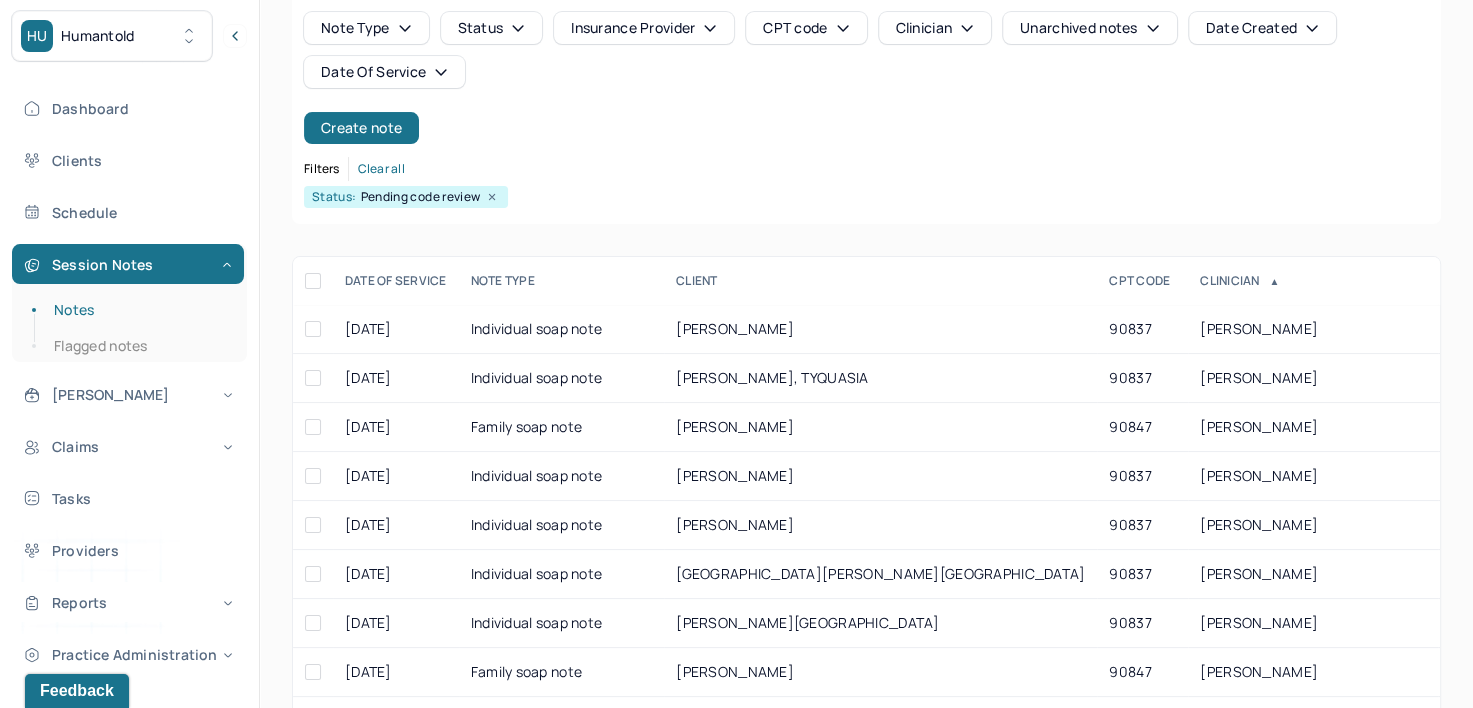 scroll, scrollTop: 294, scrollLeft: 0, axis: vertical 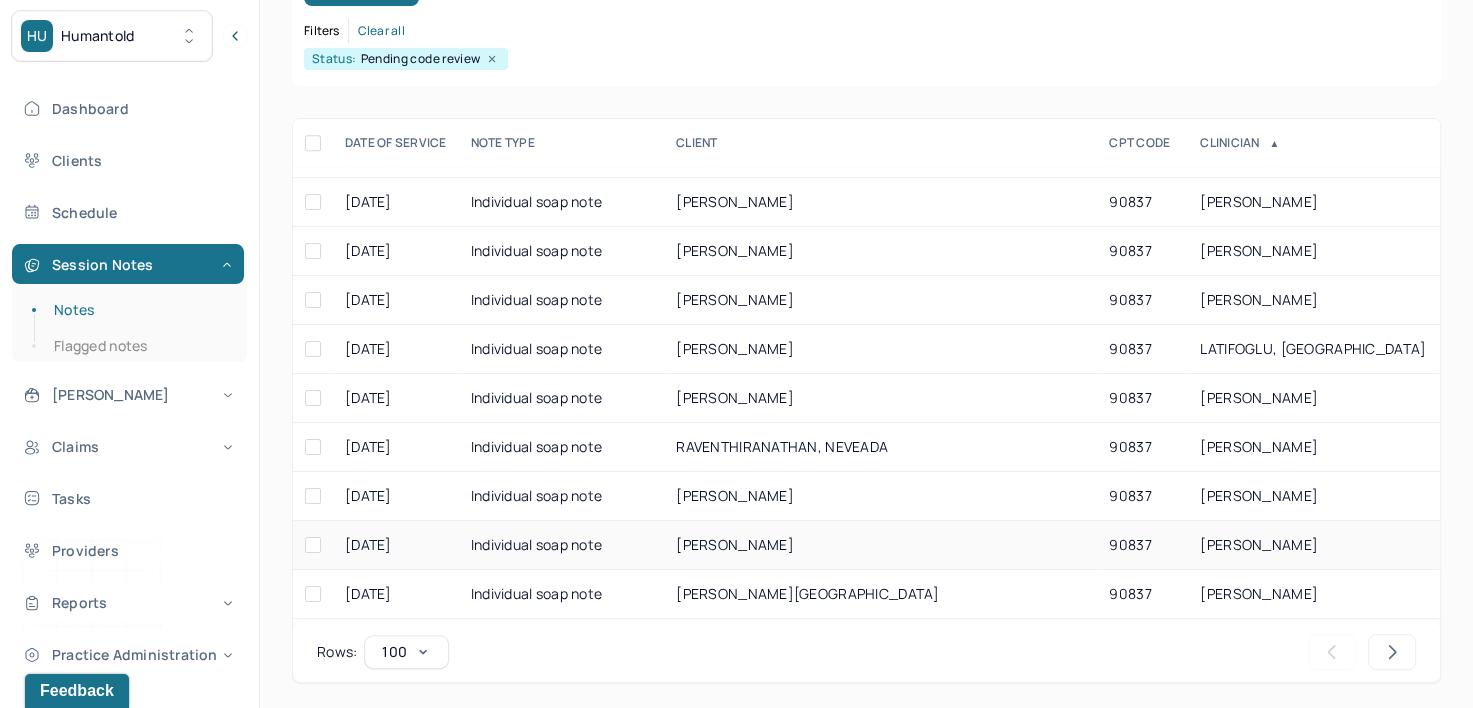 click on "[PERSON_NAME]" at bounding box center (1313, 545) 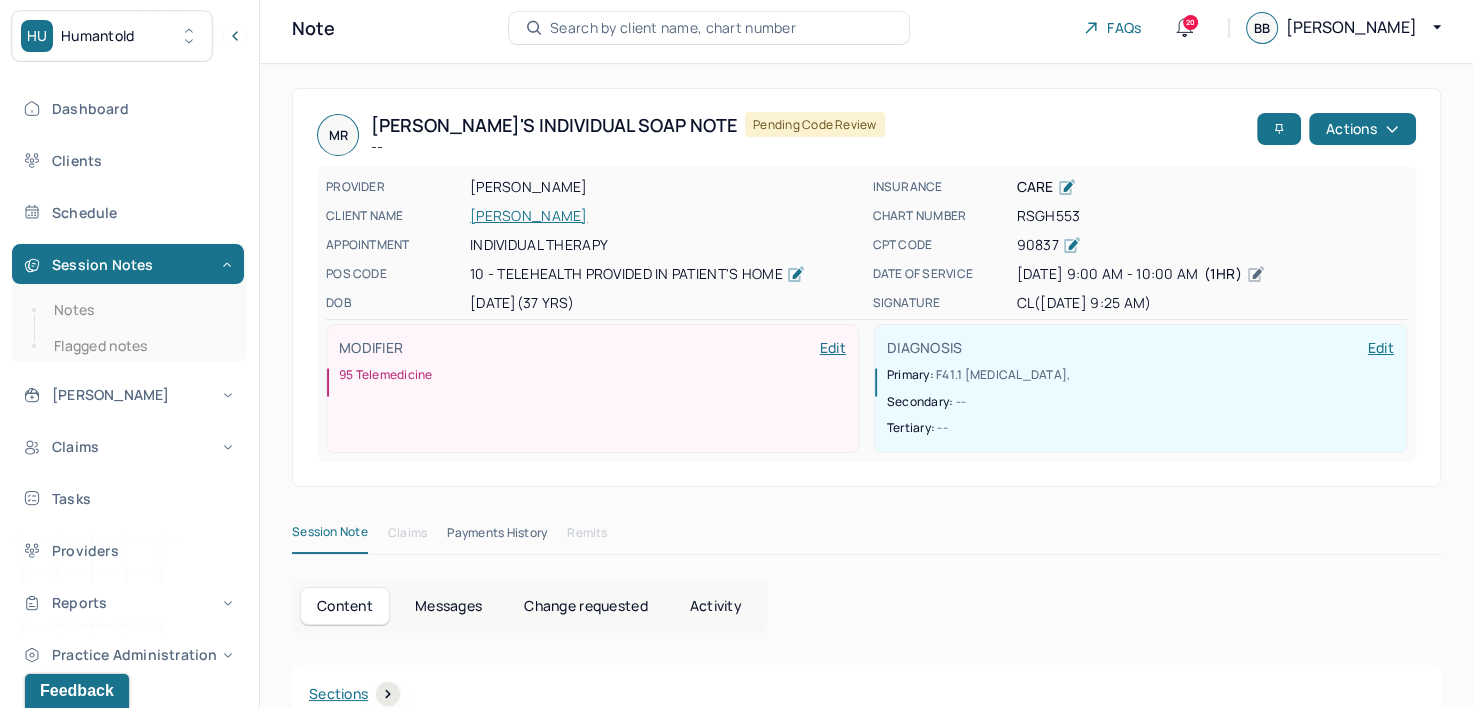 scroll, scrollTop: 0, scrollLeft: 0, axis: both 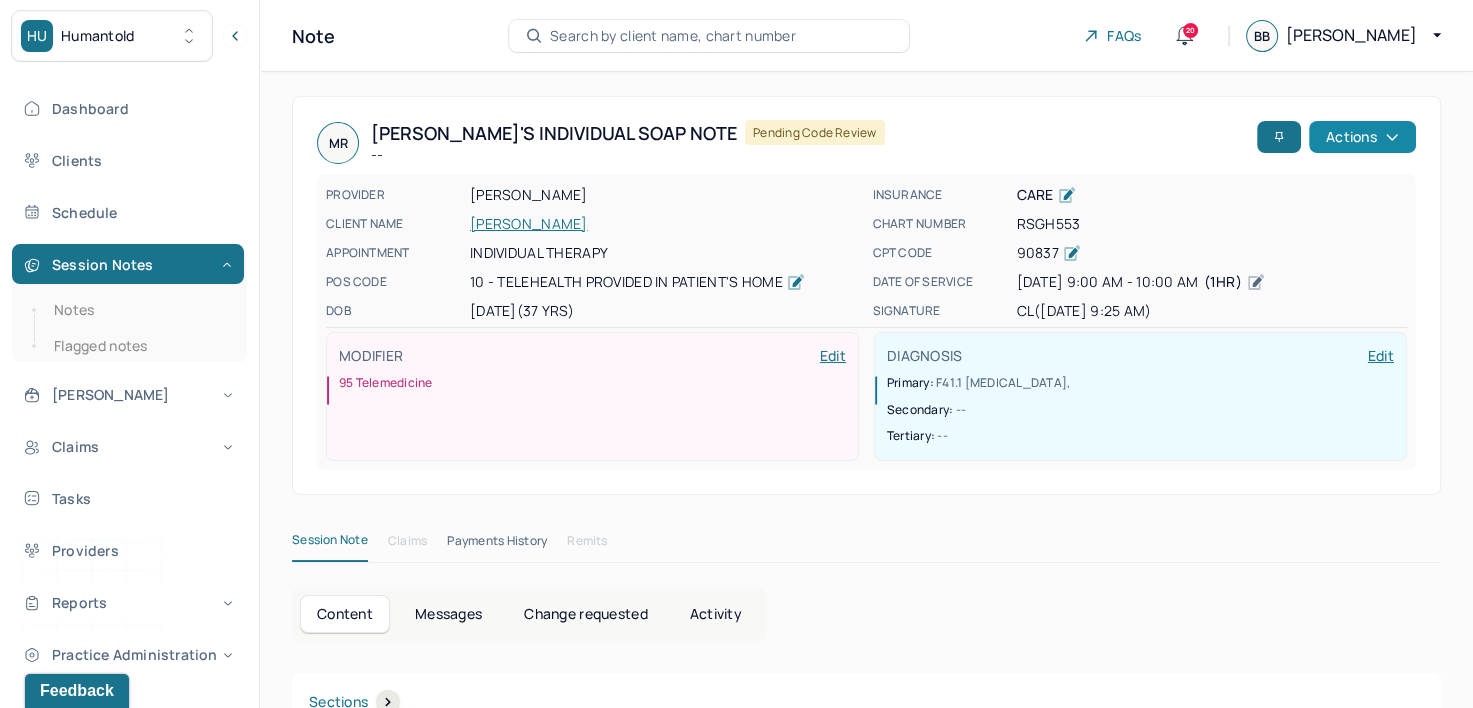 click on "Actions" at bounding box center (1362, 137) 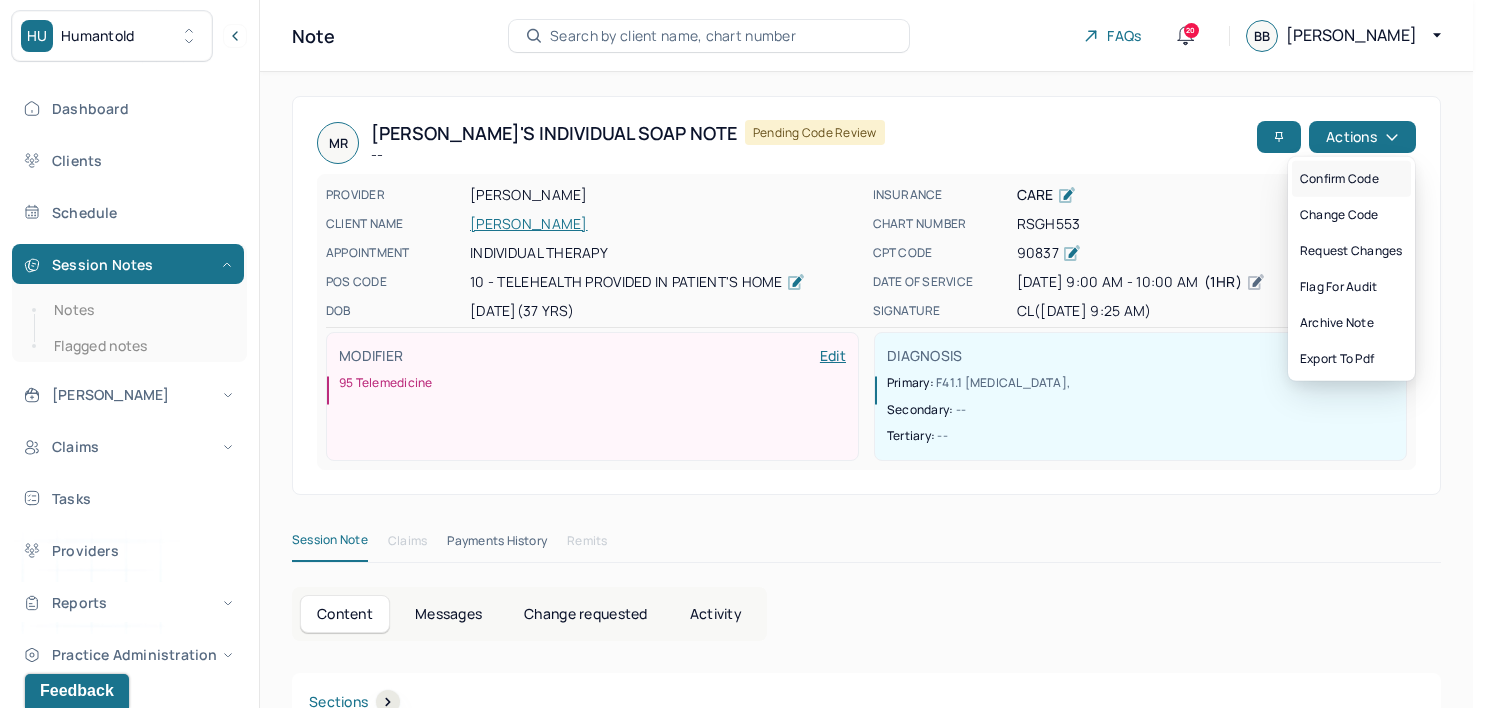 click on "Confirm code" at bounding box center [1351, 179] 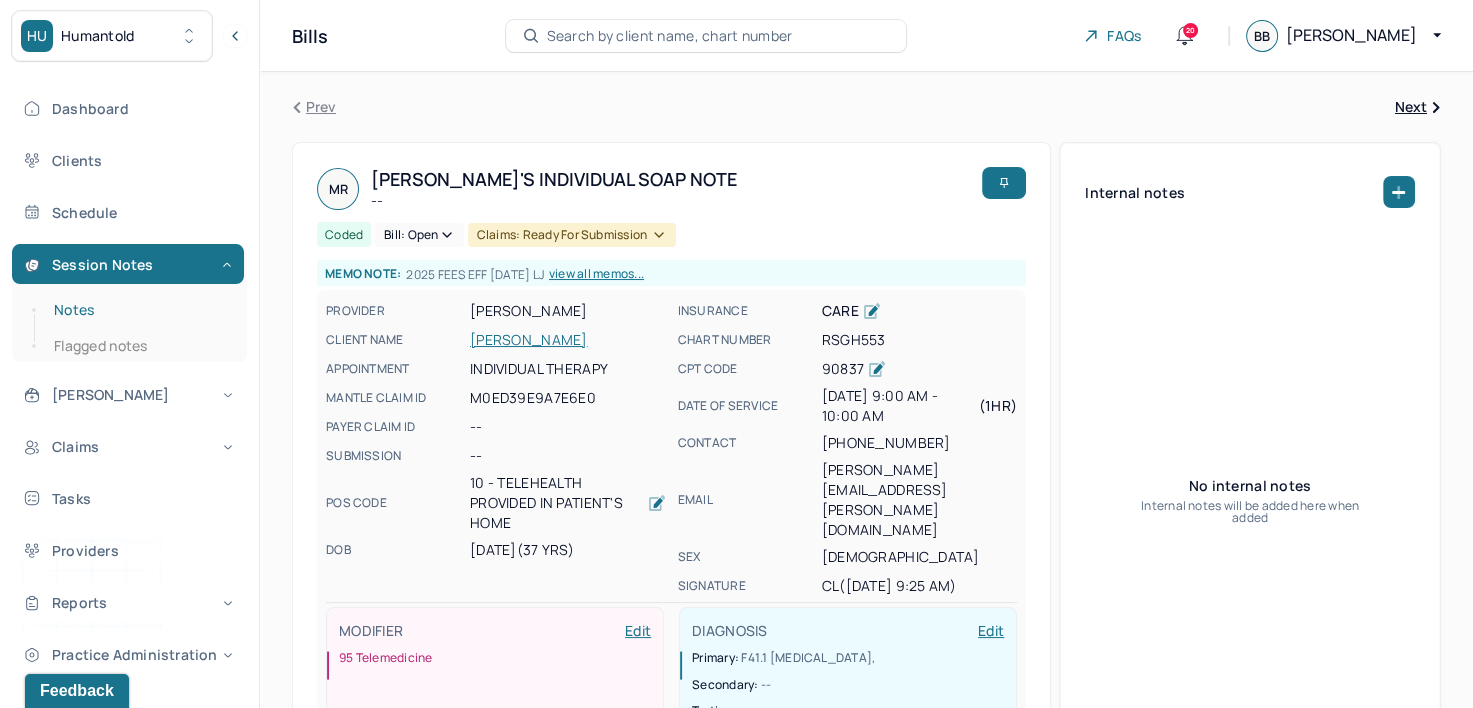 click on "Notes" at bounding box center [139, 310] 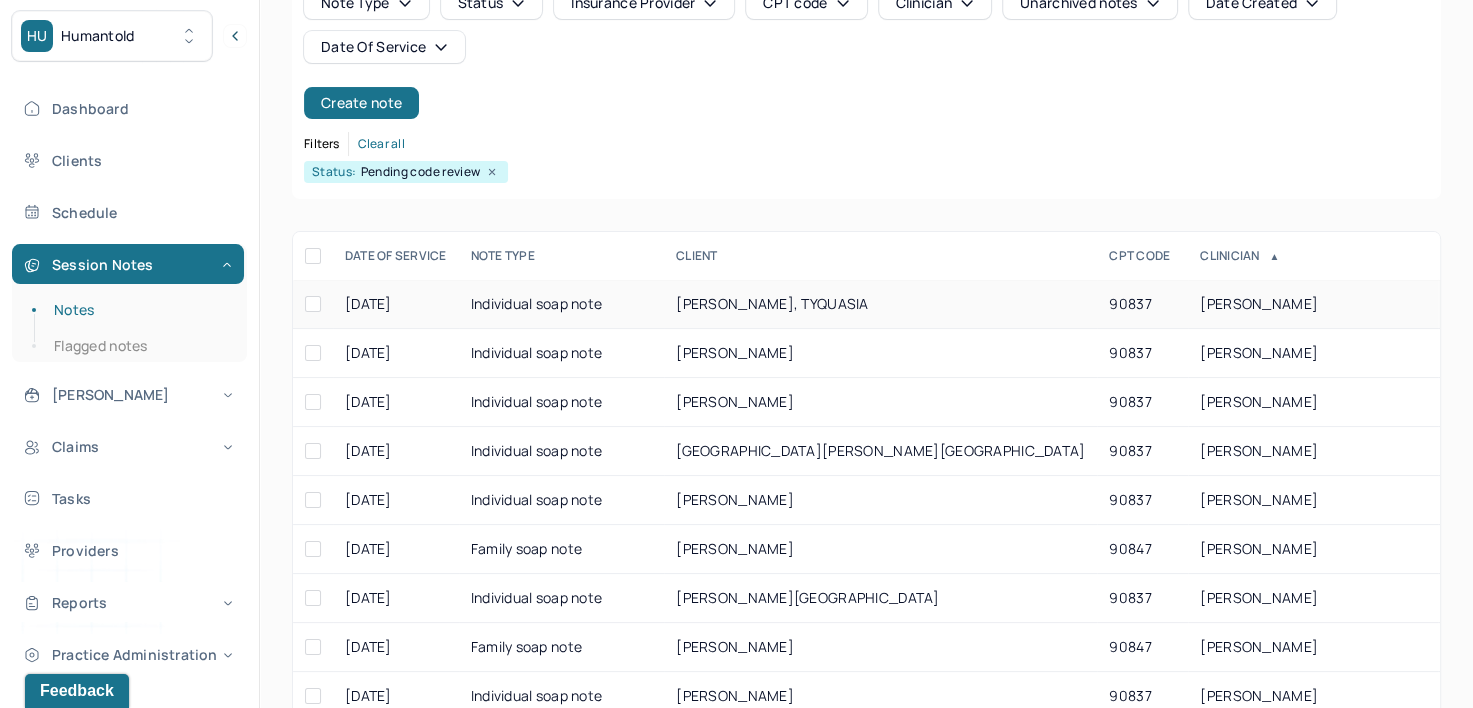 scroll, scrollTop: 200, scrollLeft: 0, axis: vertical 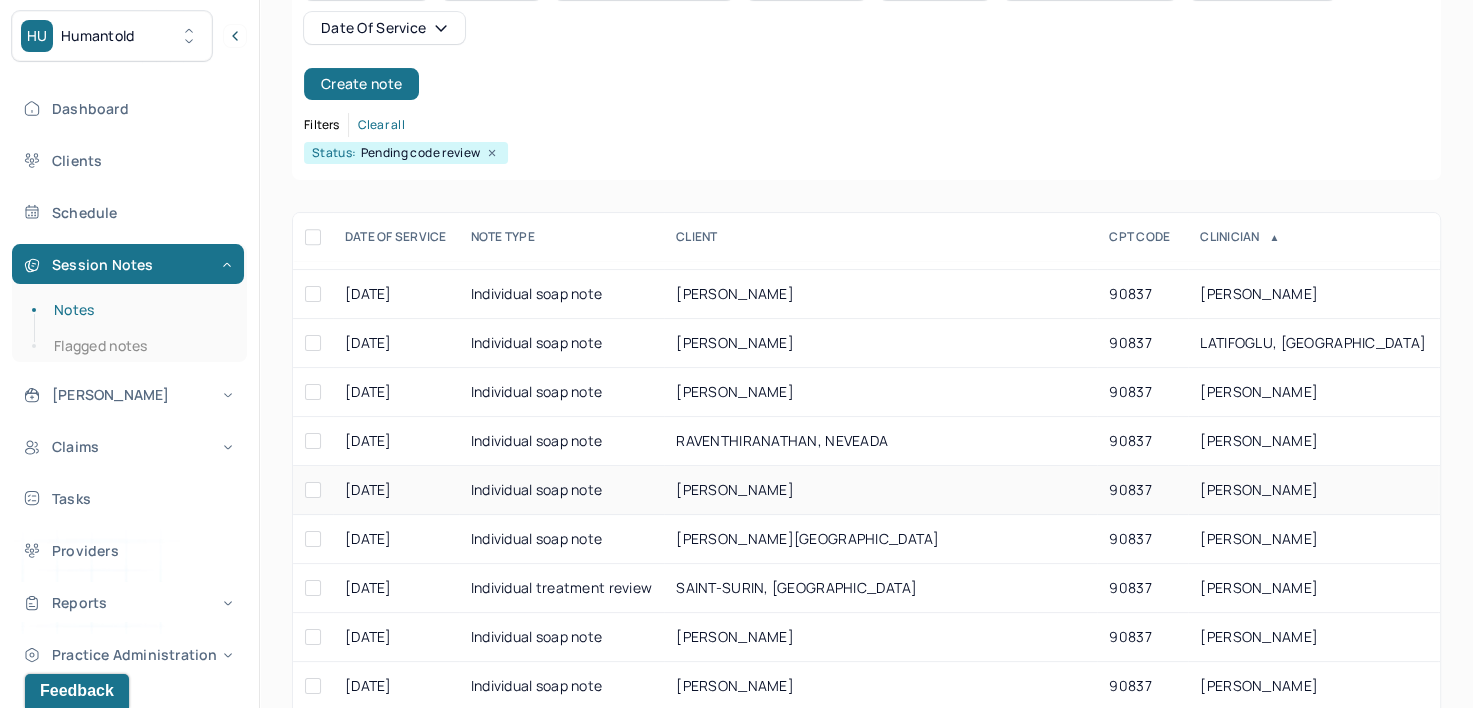 click on "[PERSON_NAME]" at bounding box center (1259, 489) 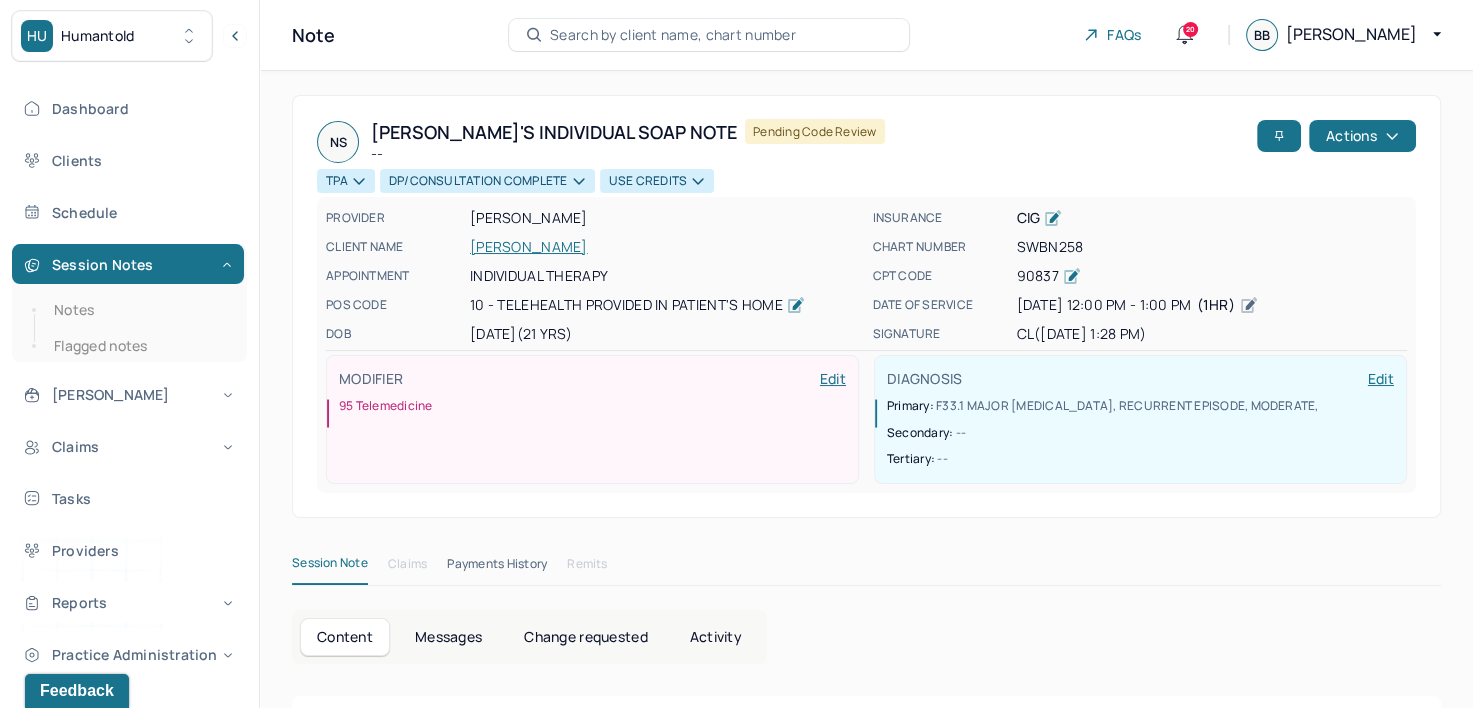 scroll, scrollTop: 0, scrollLeft: 0, axis: both 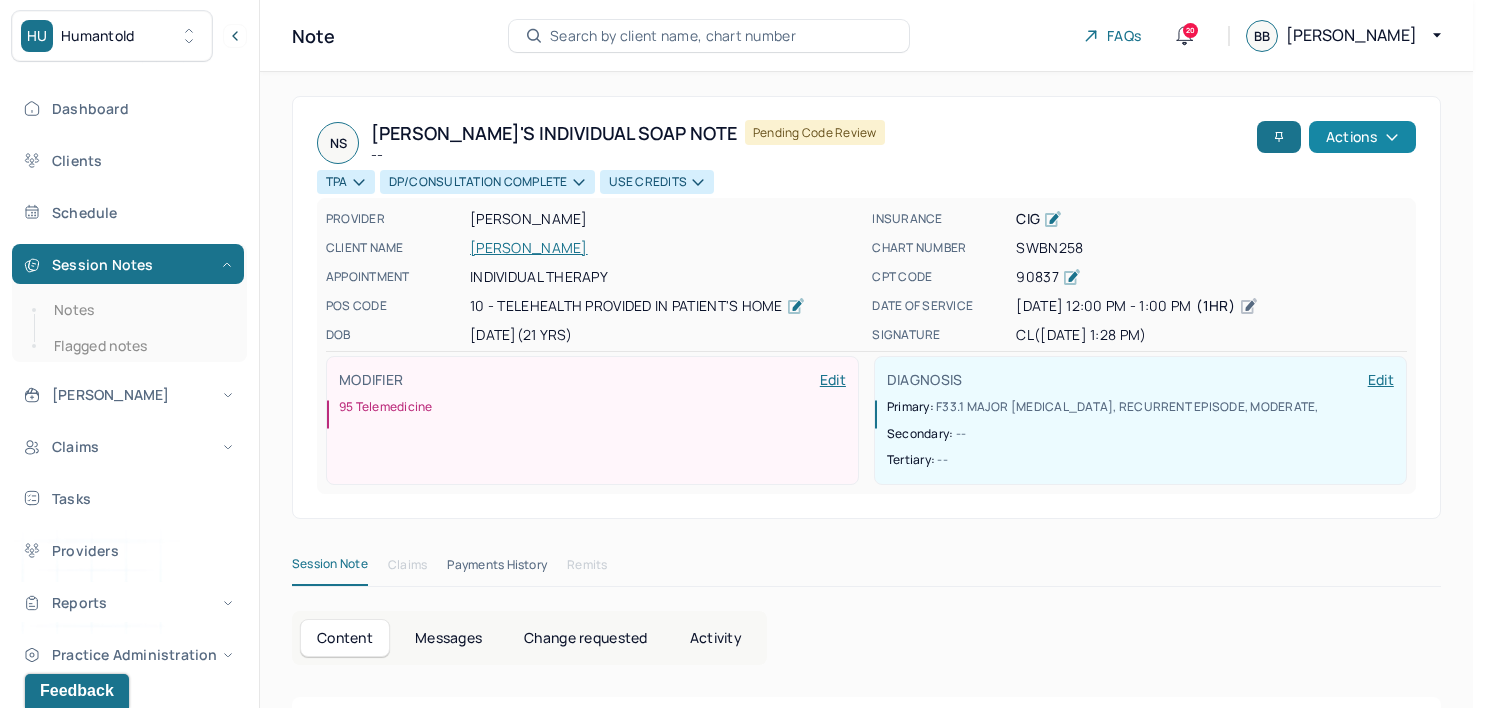 click on "Actions" at bounding box center [1362, 137] 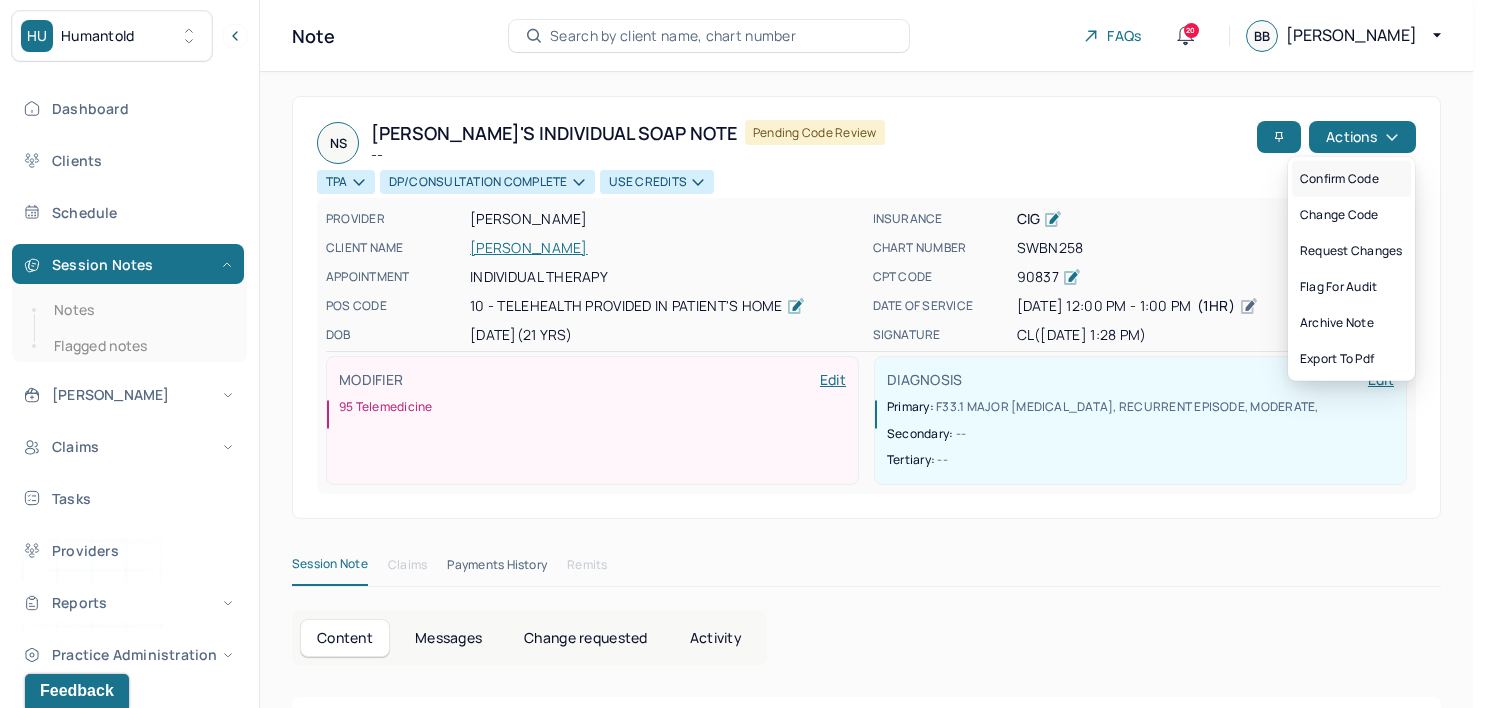 click on "Confirm code" at bounding box center [1351, 179] 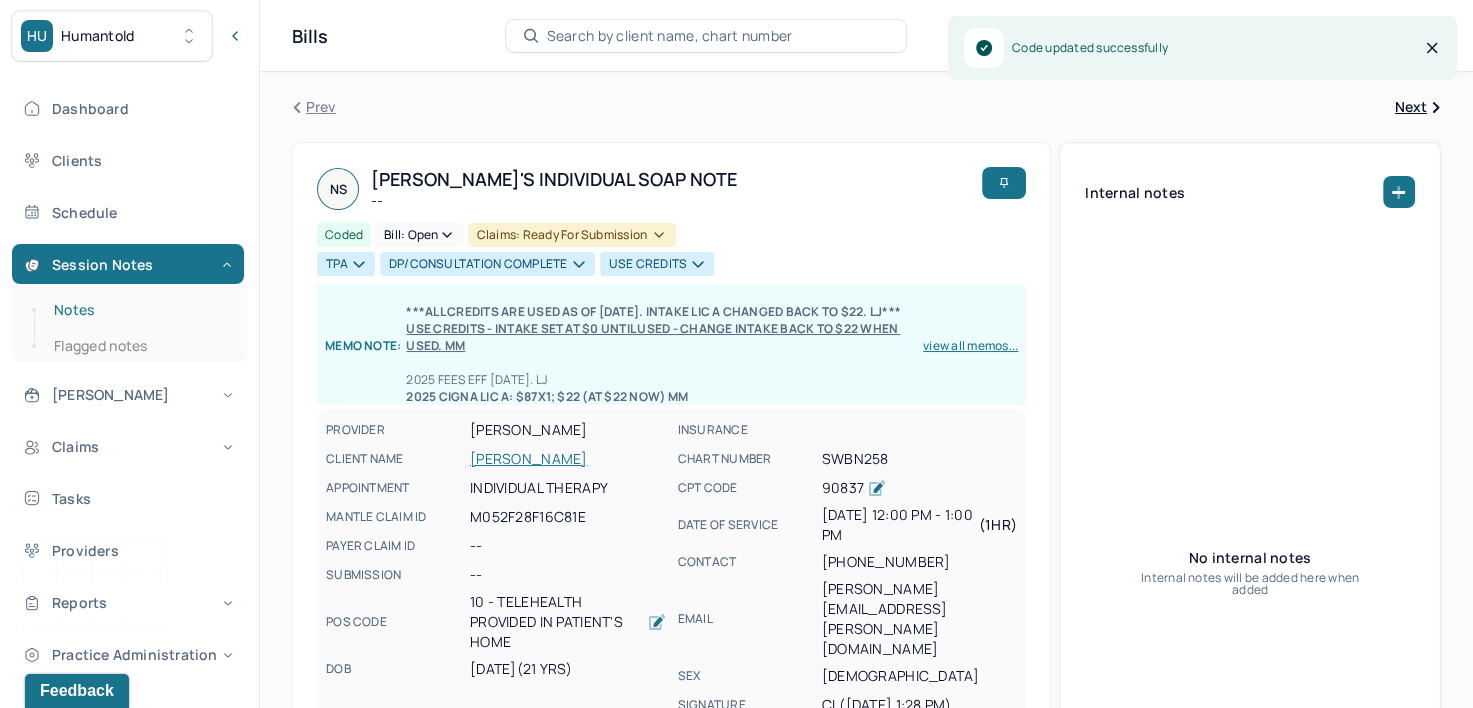 drag, startPoint x: 89, startPoint y: 322, endPoint x: 192, endPoint y: 322, distance: 103 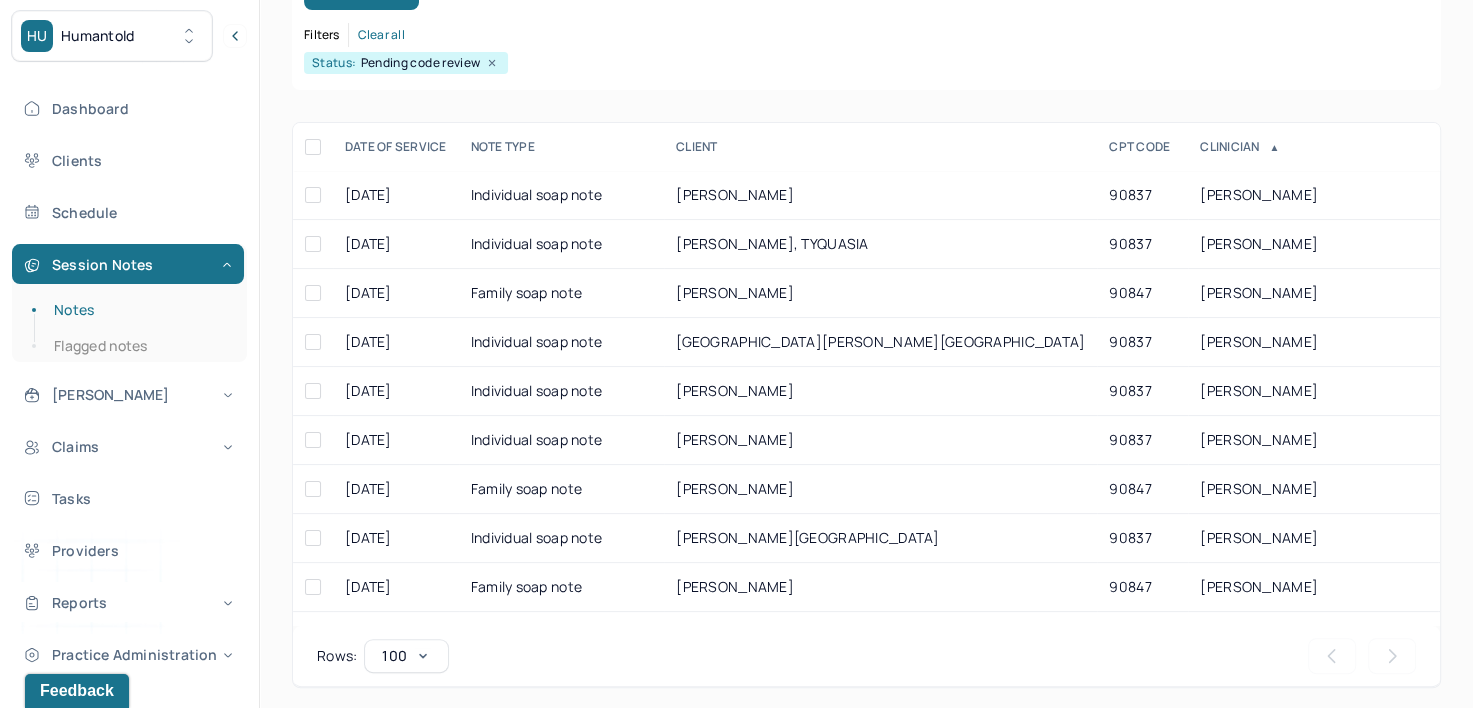 scroll, scrollTop: 294, scrollLeft: 0, axis: vertical 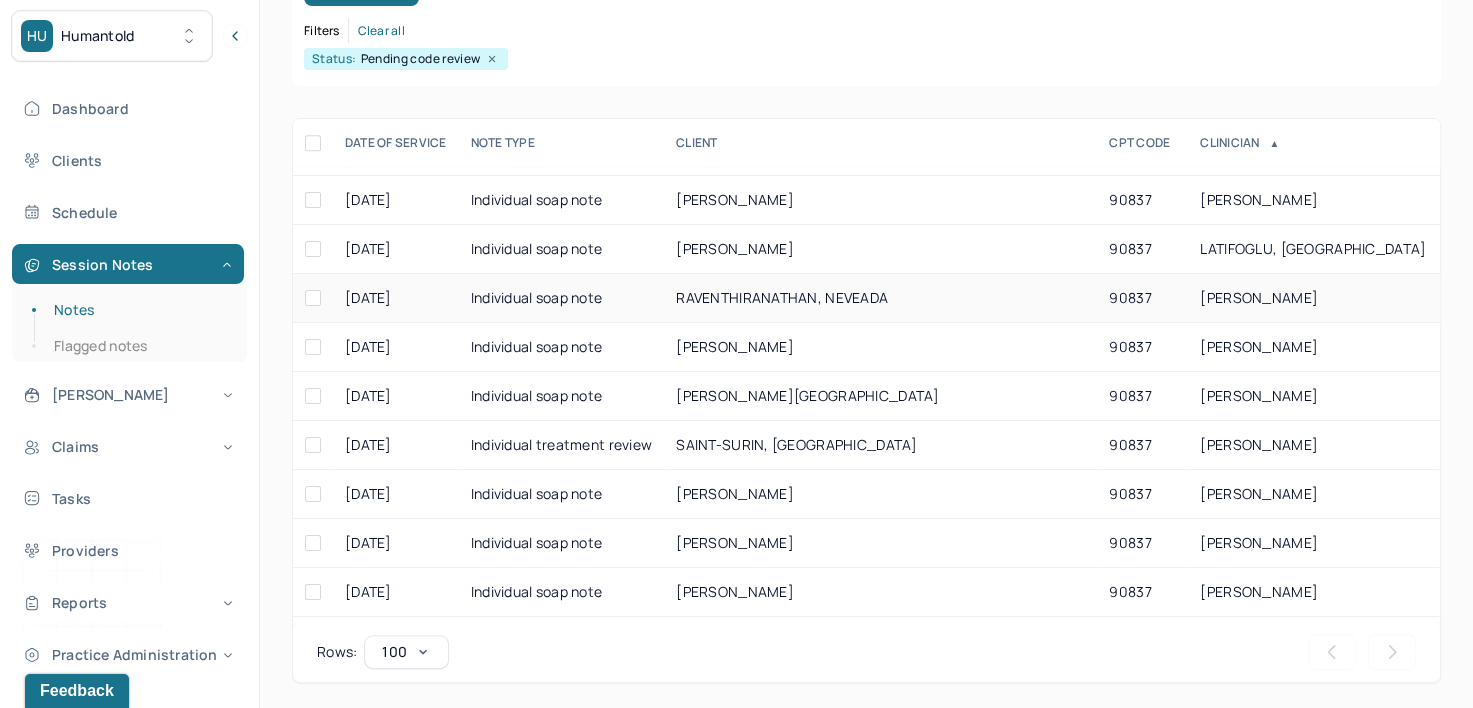 click on "[PERSON_NAME]" at bounding box center (1259, 297) 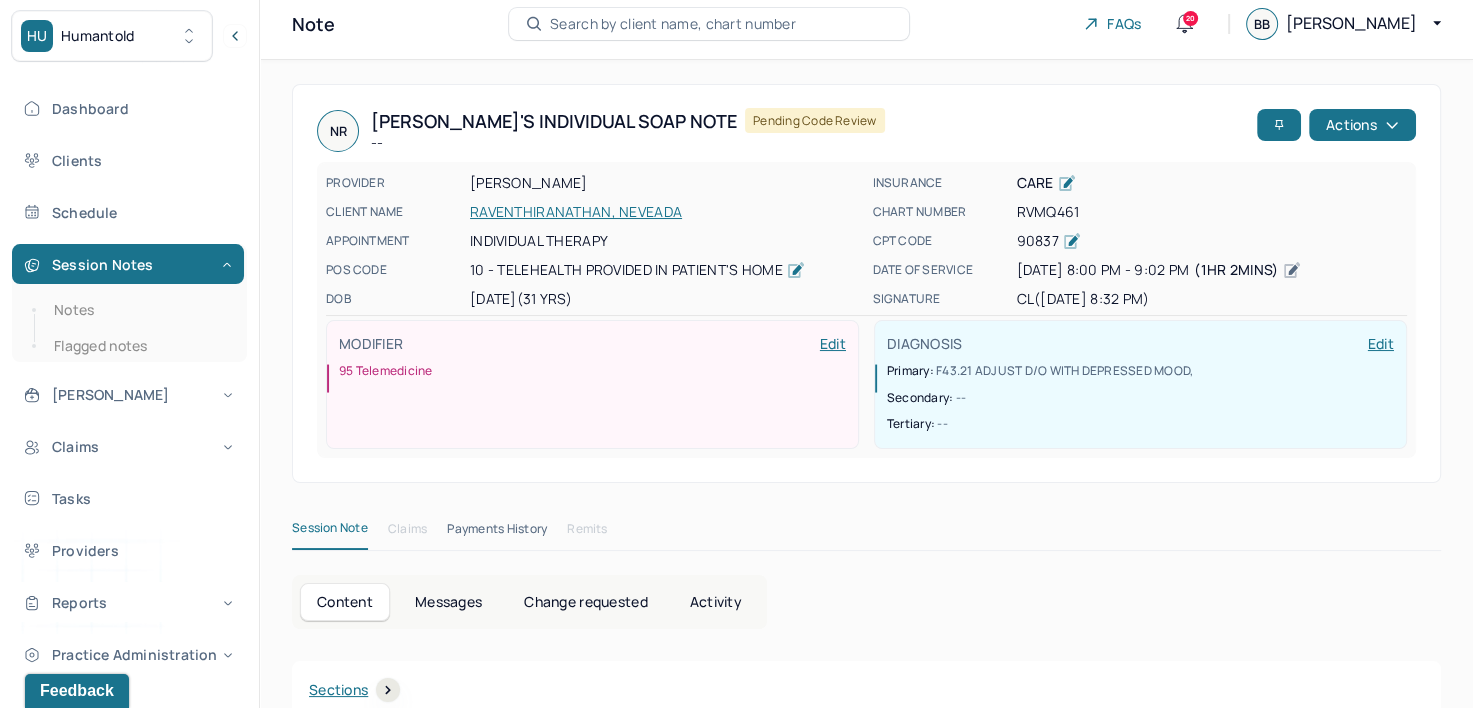 scroll, scrollTop: 0, scrollLeft: 0, axis: both 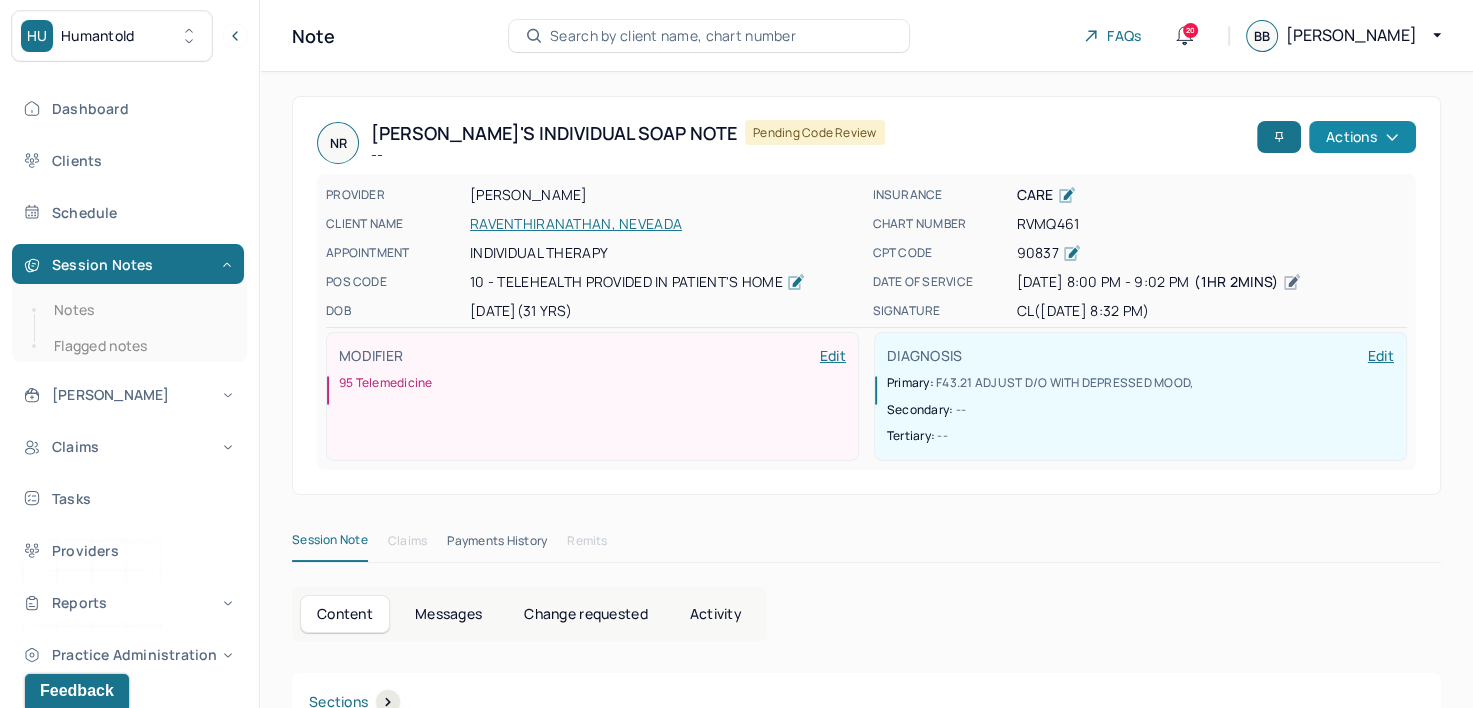 click on "Actions" at bounding box center (1362, 137) 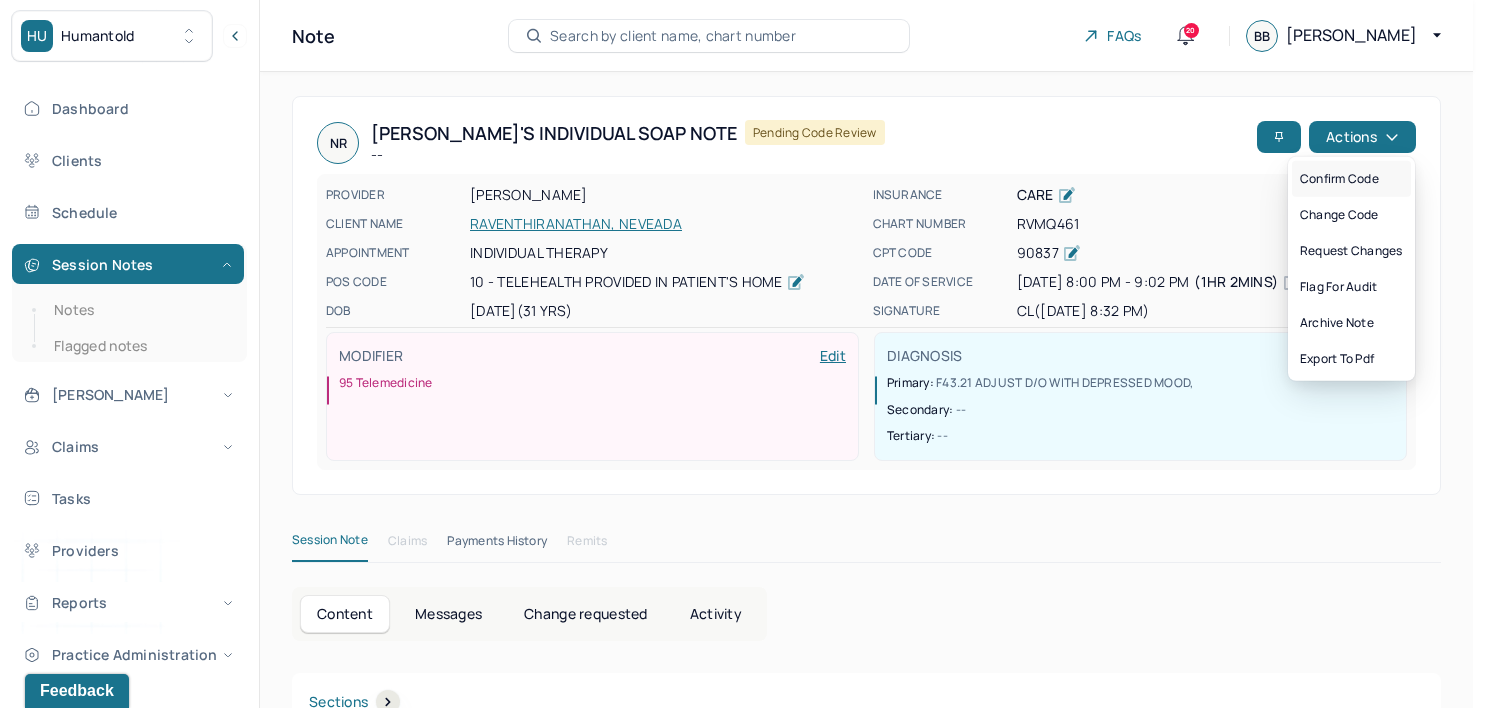click on "Confirm code" at bounding box center (1351, 179) 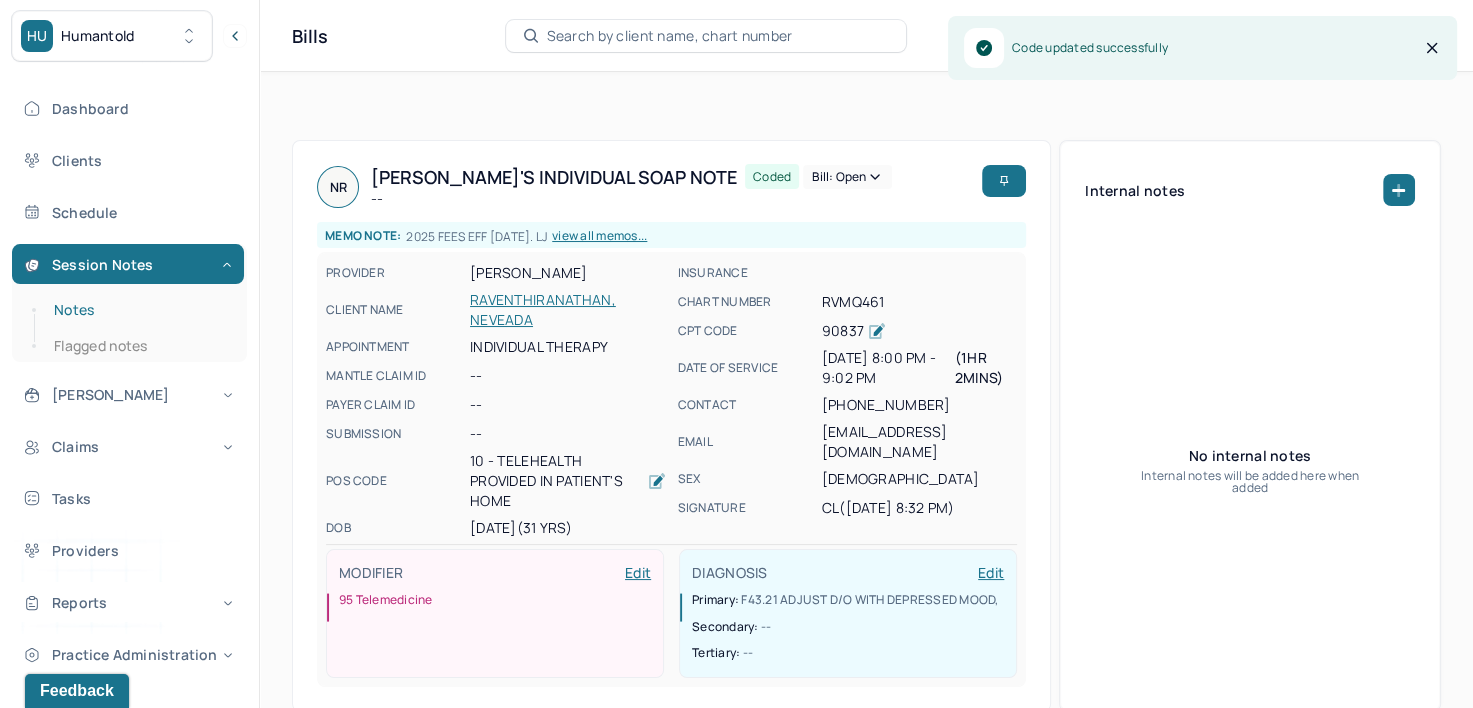 click on "Notes" at bounding box center [139, 310] 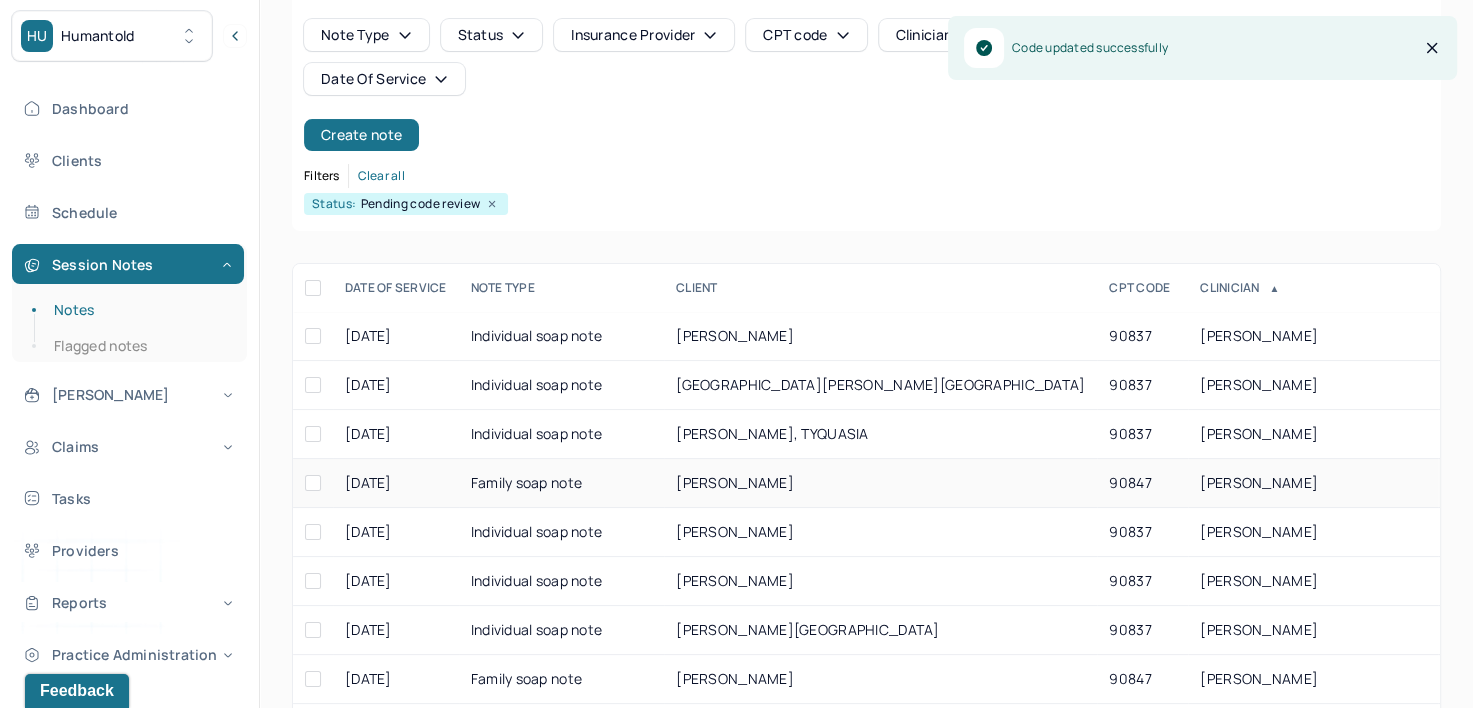 scroll, scrollTop: 294, scrollLeft: 0, axis: vertical 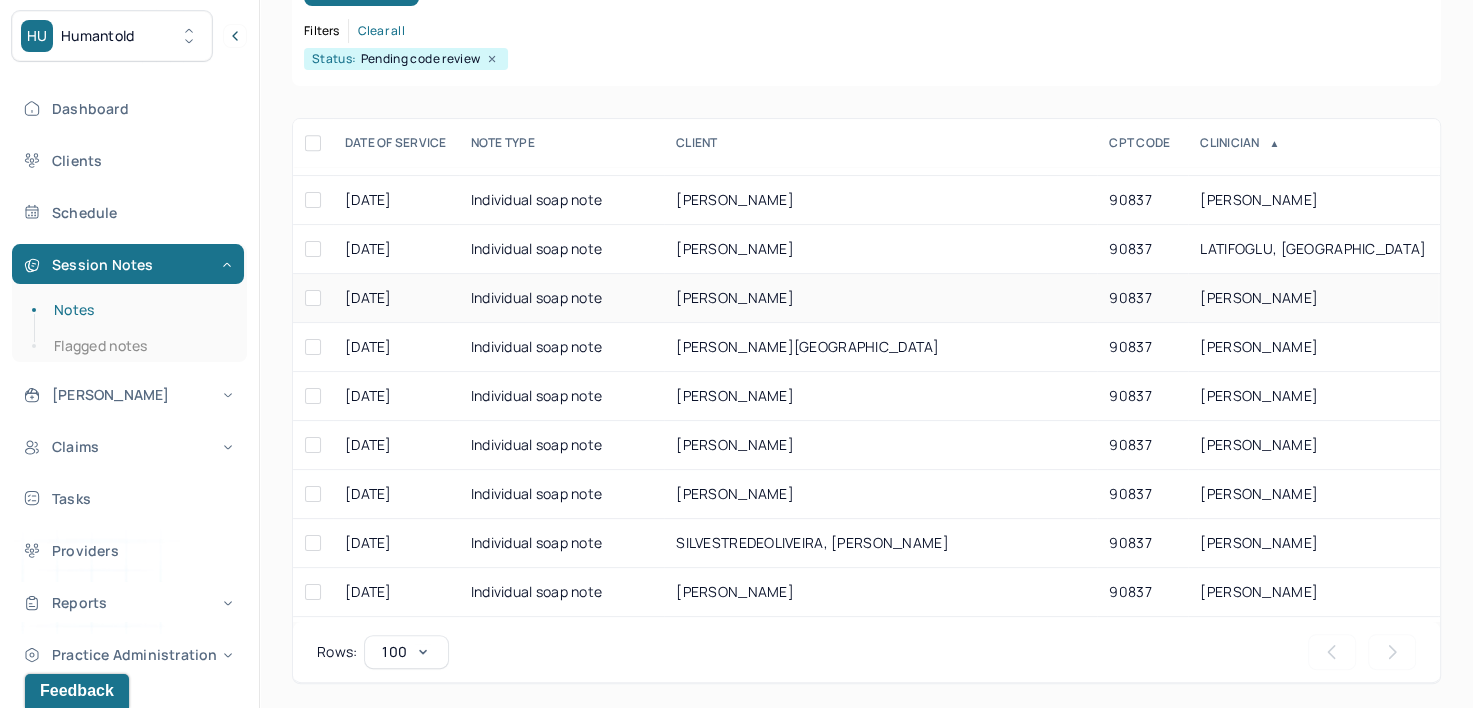 click on "[PERSON_NAME]" at bounding box center (1259, 297) 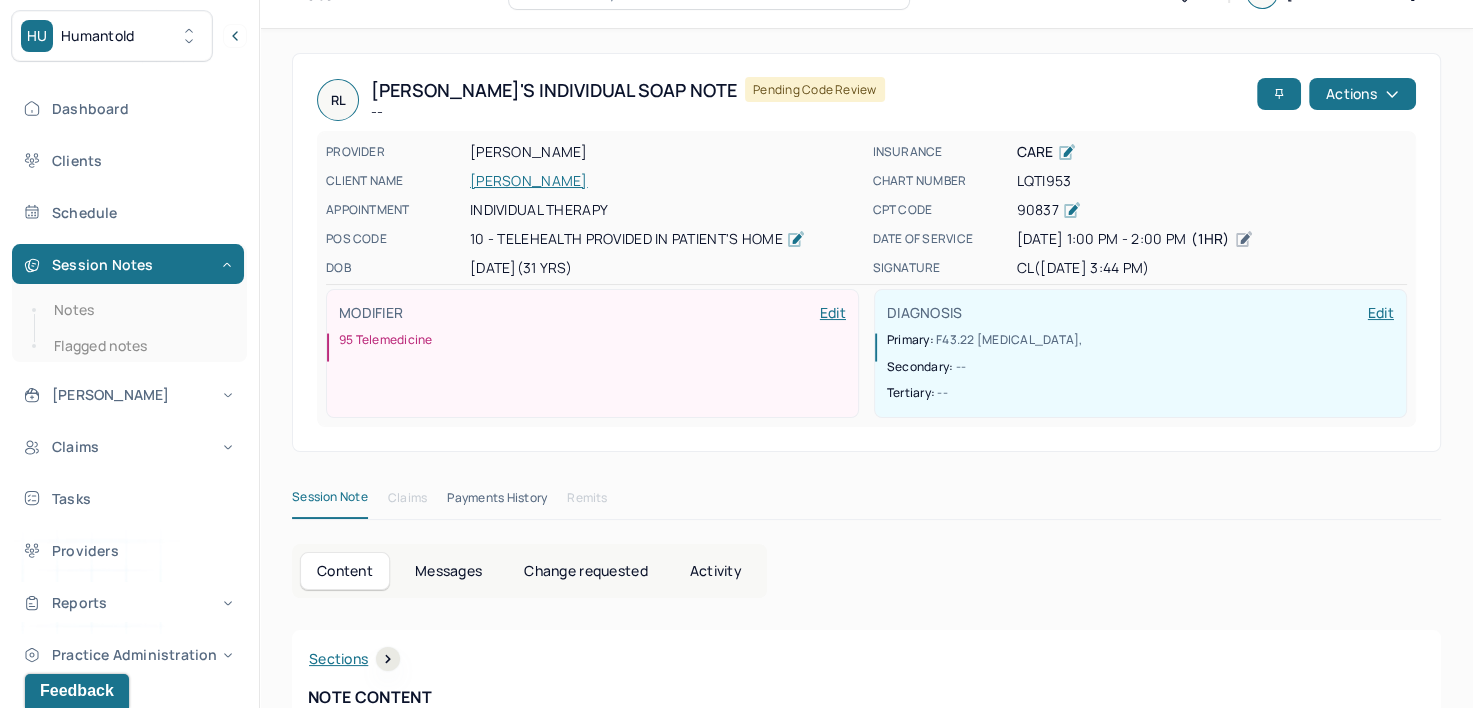 scroll, scrollTop: 0, scrollLeft: 0, axis: both 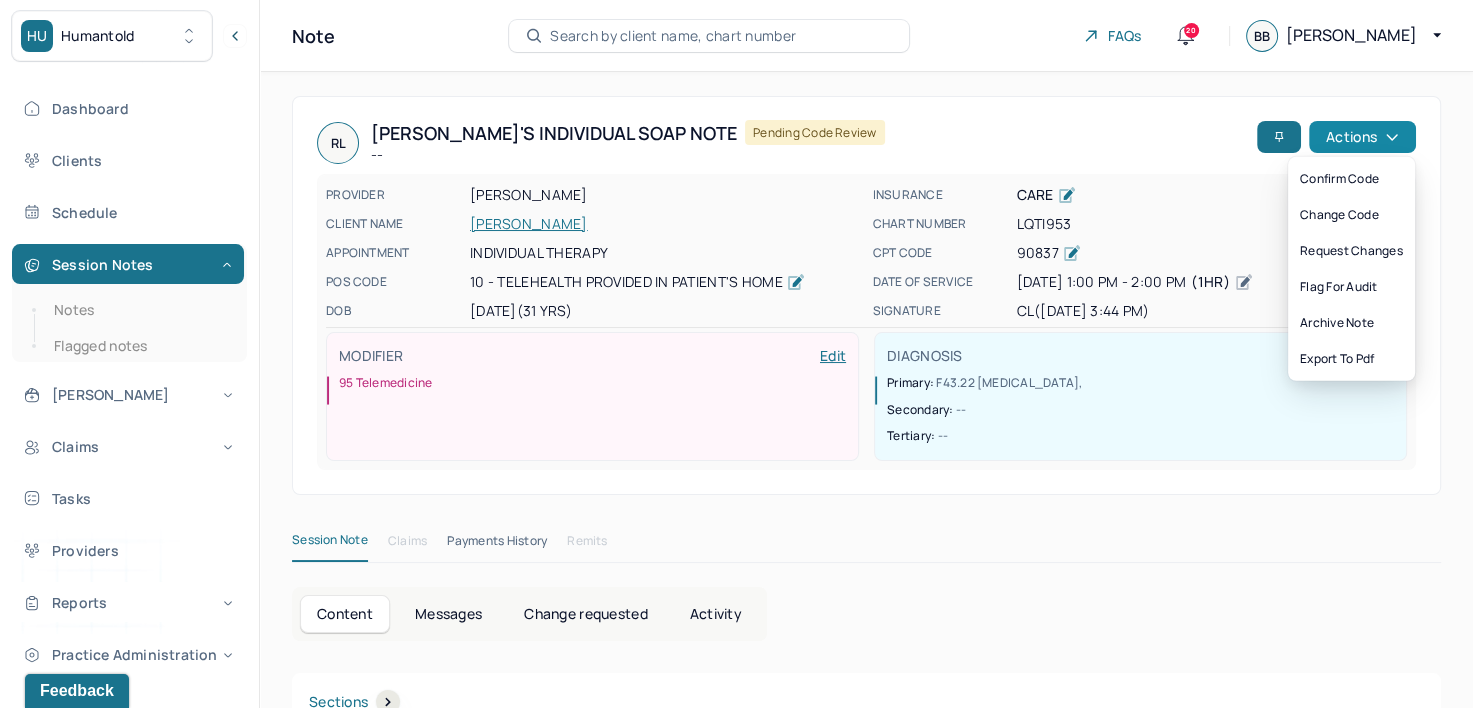 click on "Actions" at bounding box center (1362, 137) 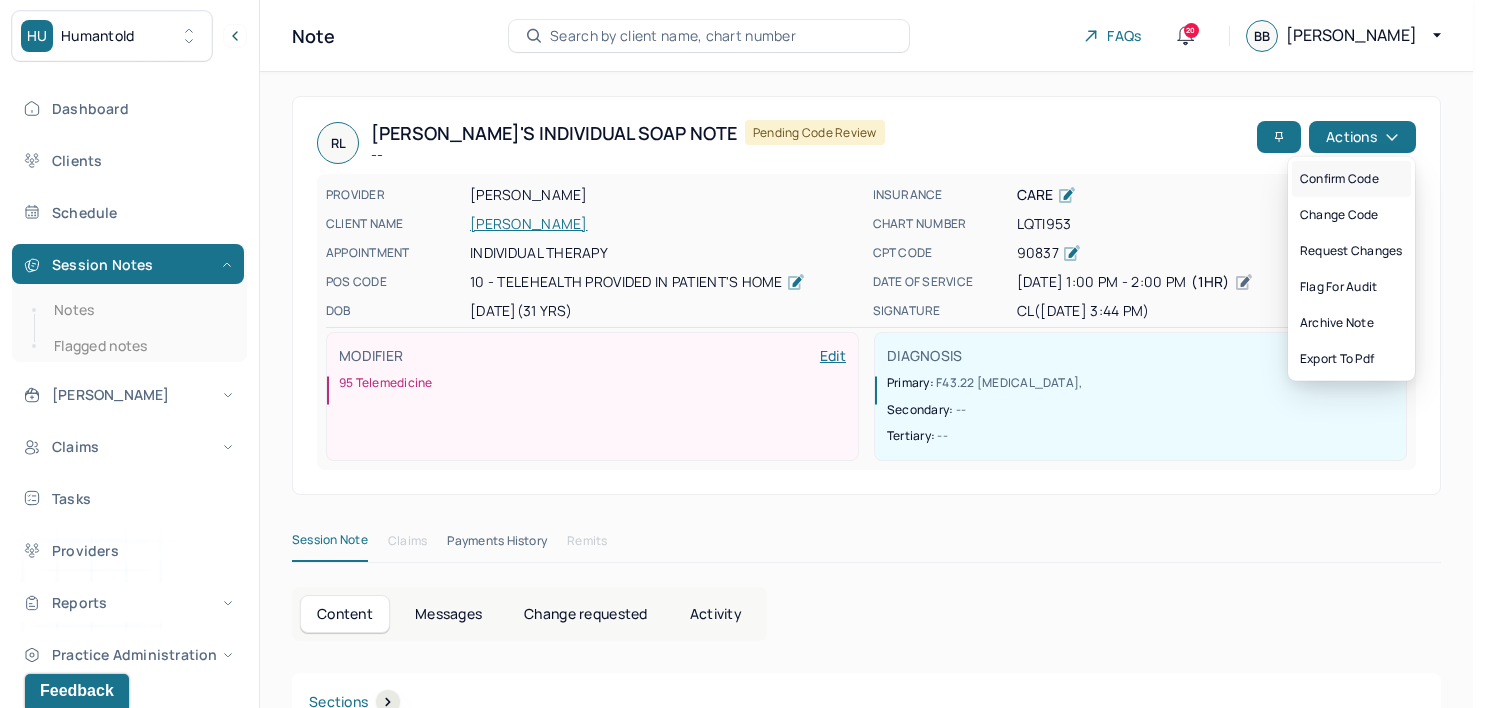 click on "Confirm code" at bounding box center (1351, 179) 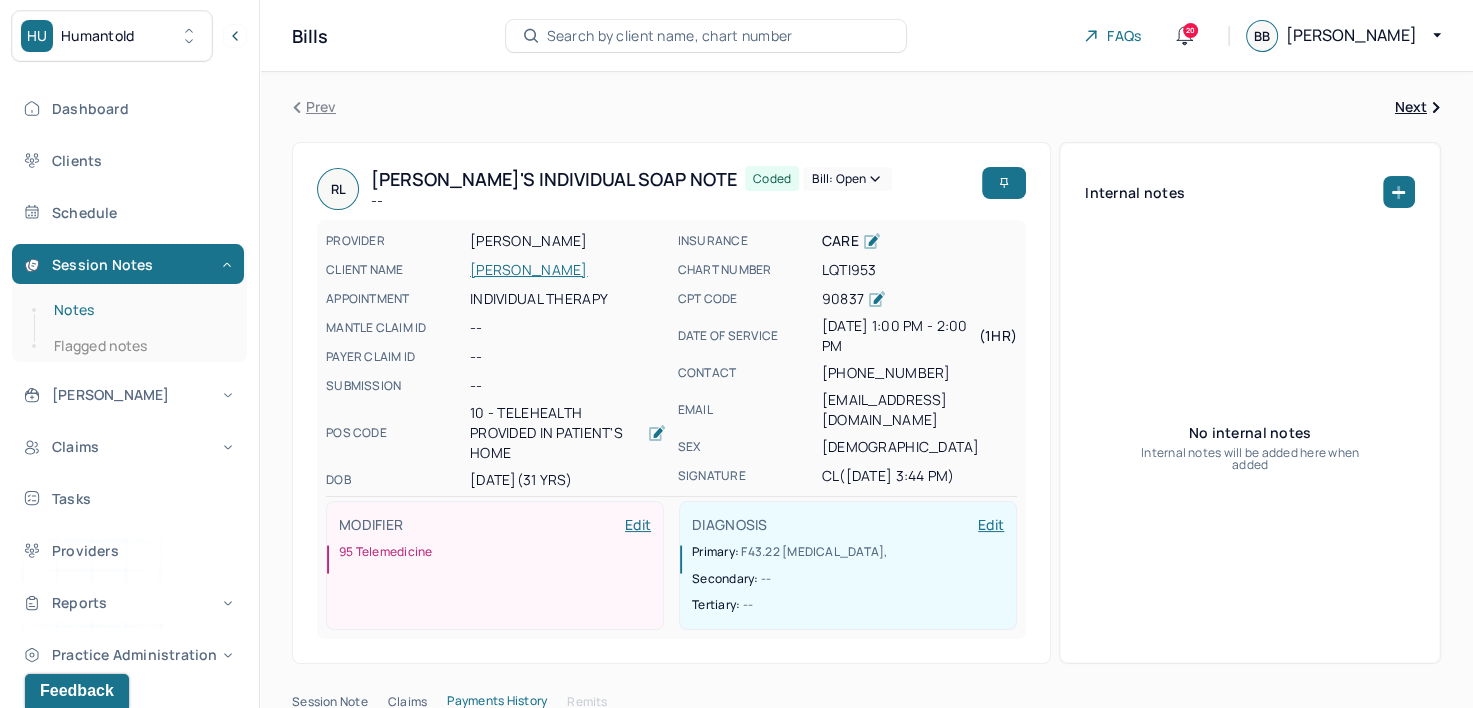 click on "Notes" at bounding box center (139, 310) 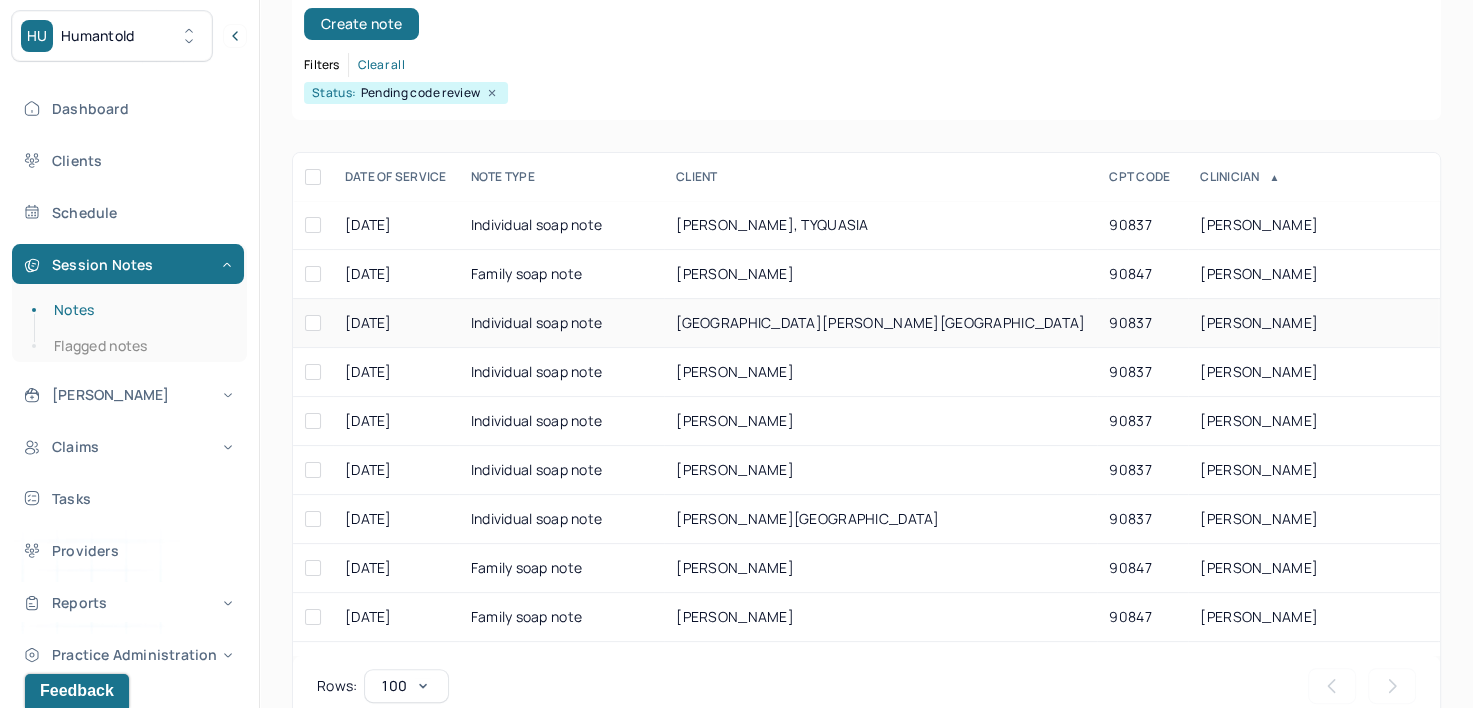 scroll, scrollTop: 294, scrollLeft: 0, axis: vertical 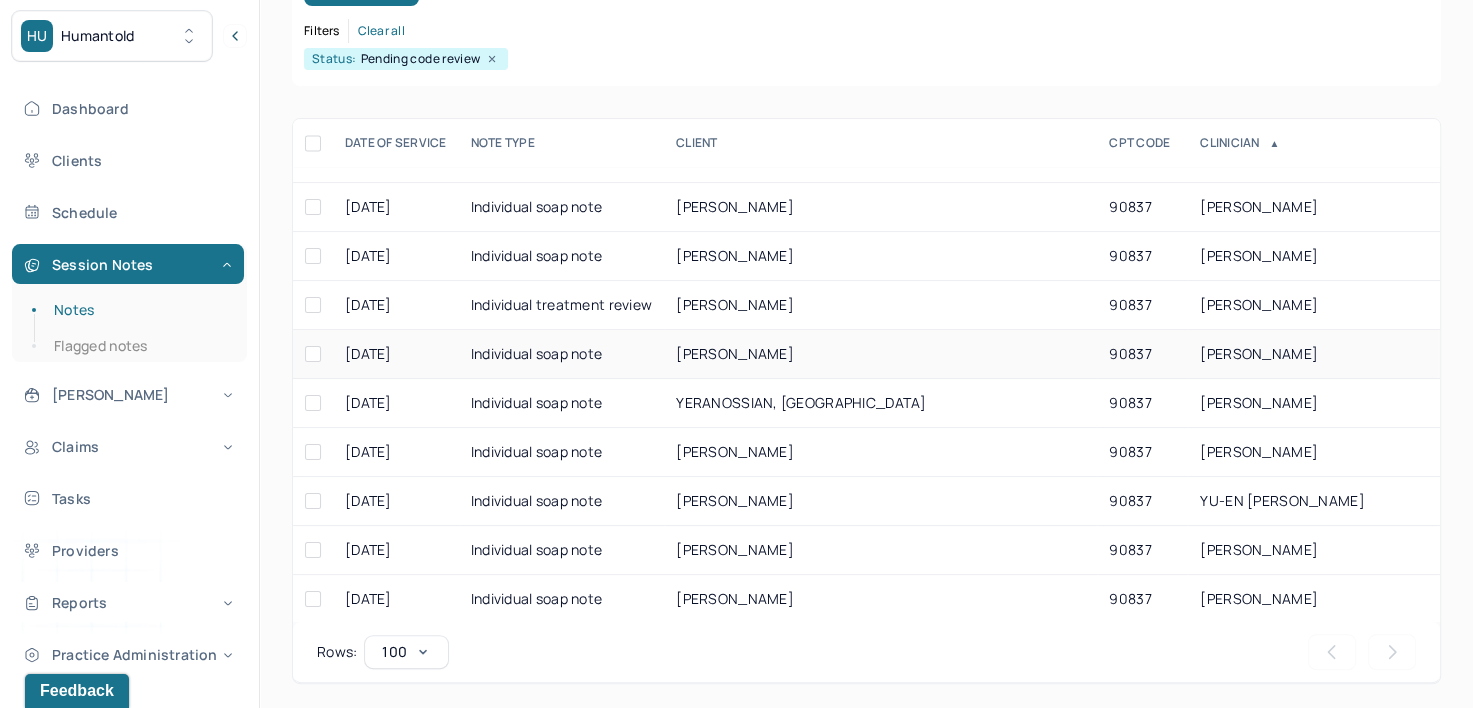 click on "[PERSON_NAME]" at bounding box center (1313, 354) 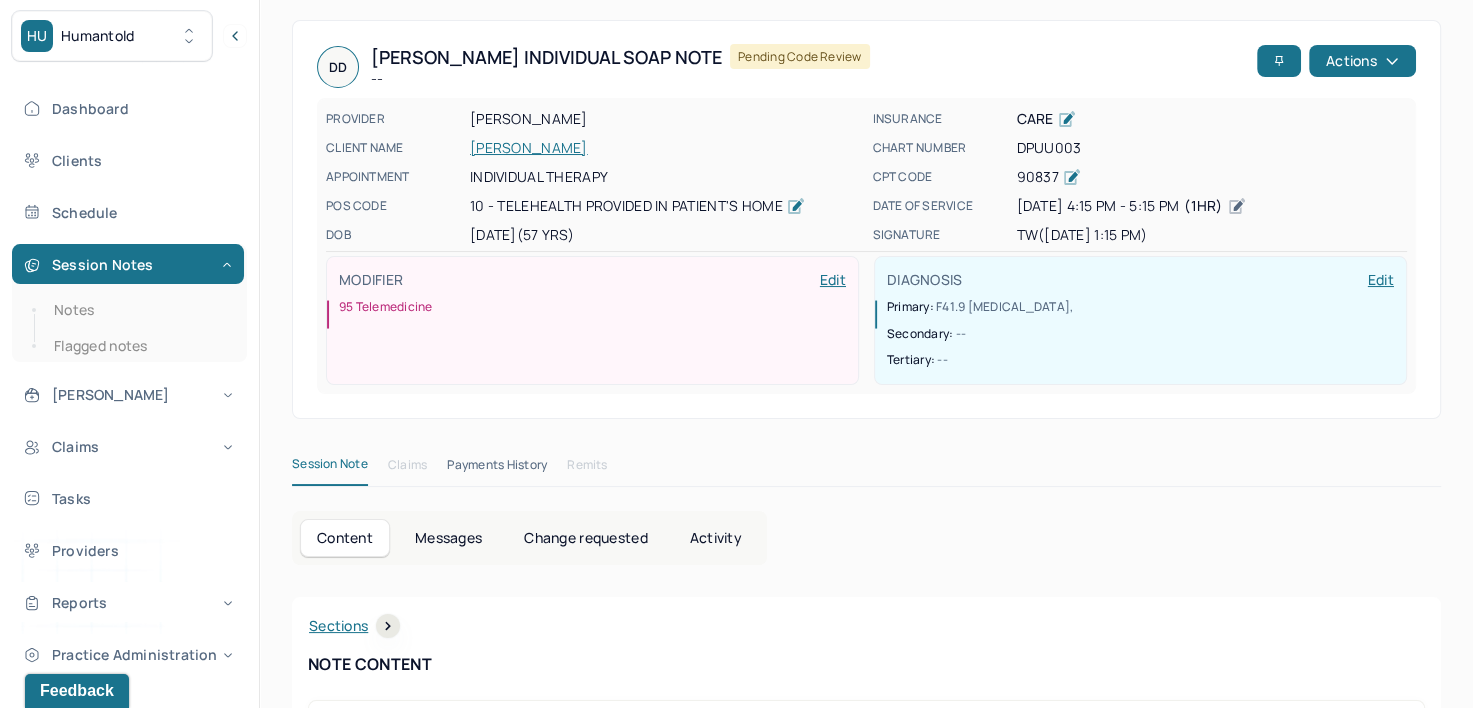 scroll, scrollTop: 0, scrollLeft: 0, axis: both 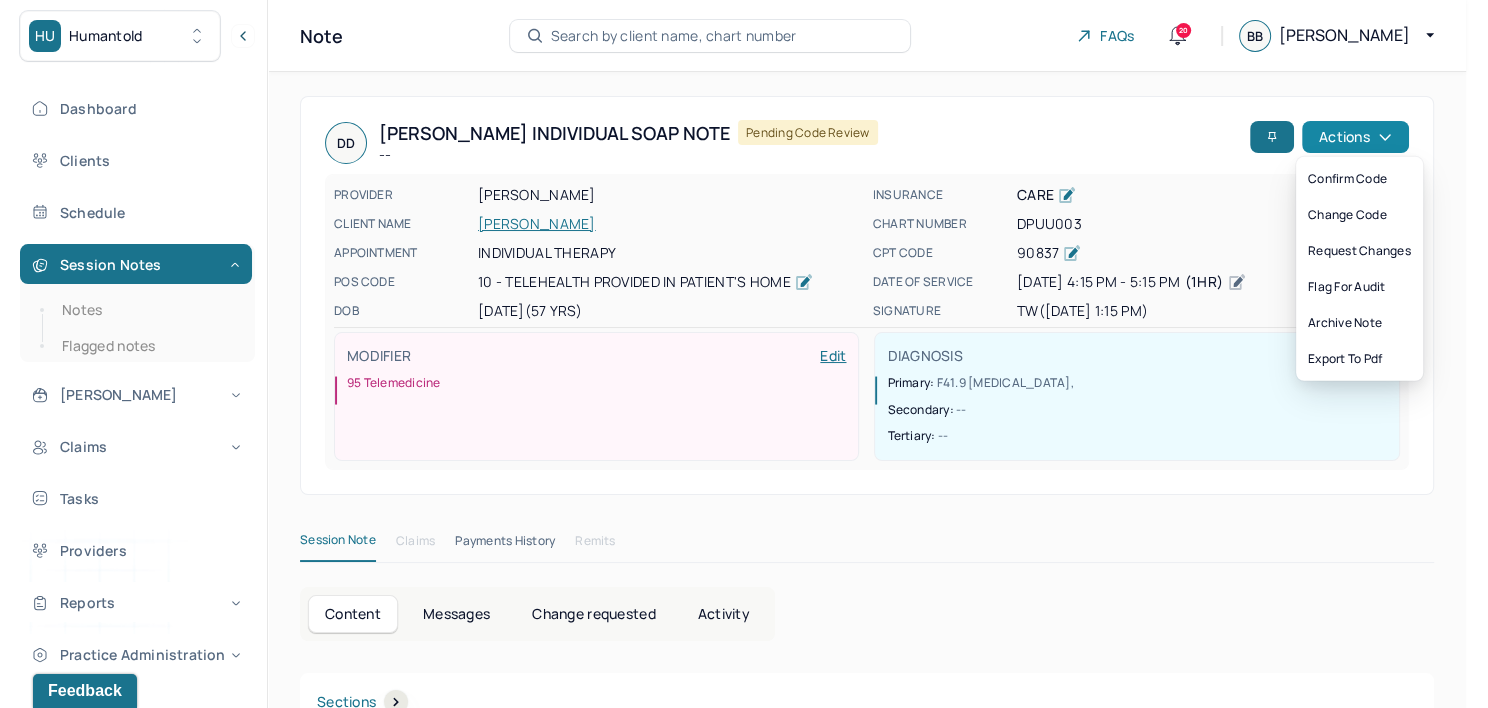 click on "Actions" at bounding box center [1347, 137] 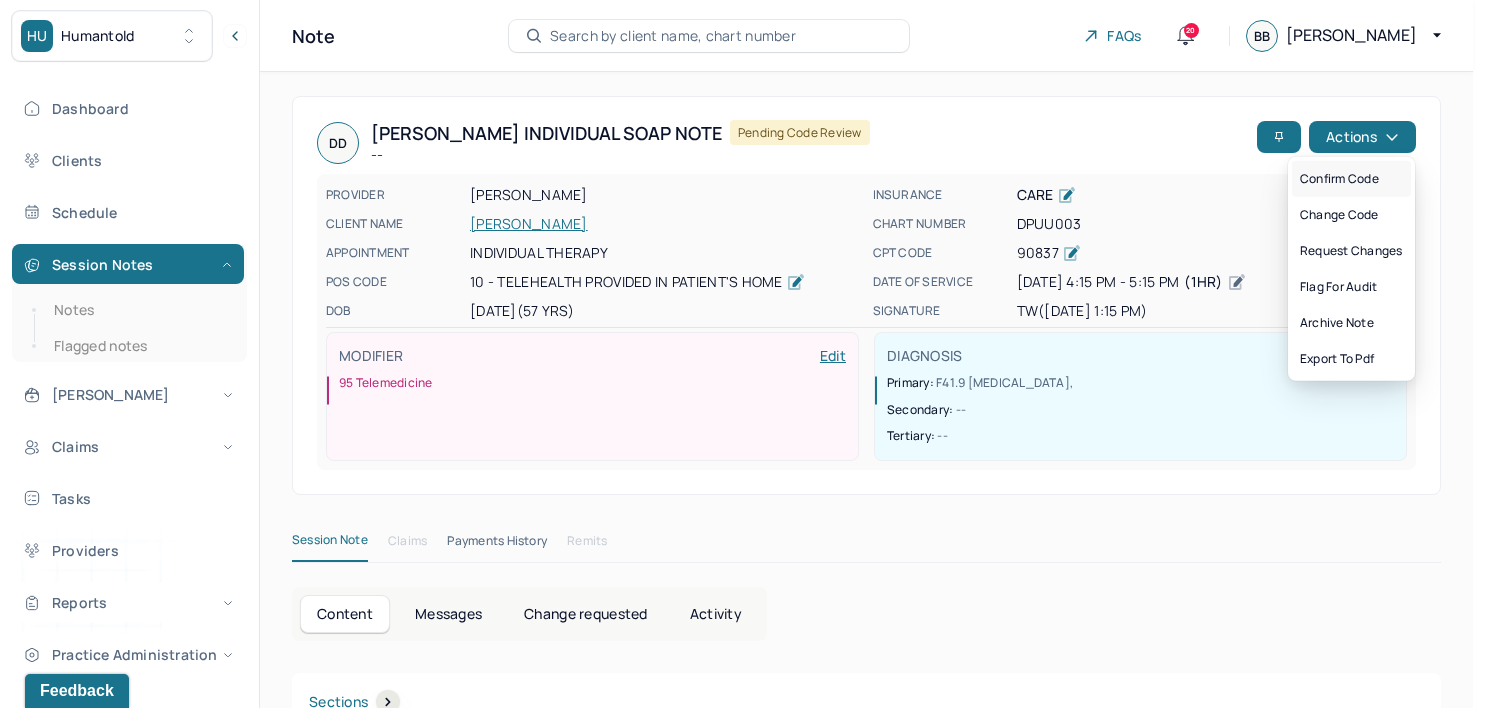 click on "Confirm code" at bounding box center [1351, 179] 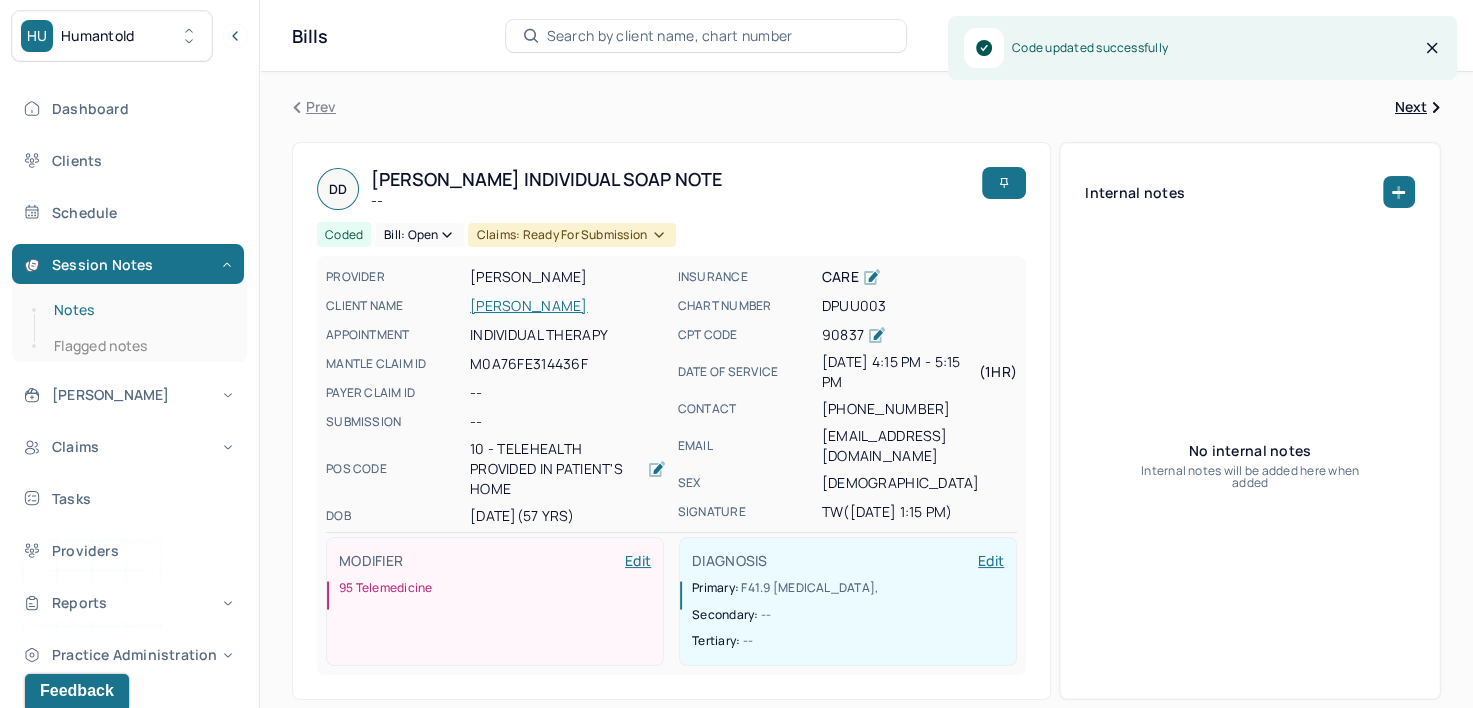 click on "Notes" at bounding box center [139, 310] 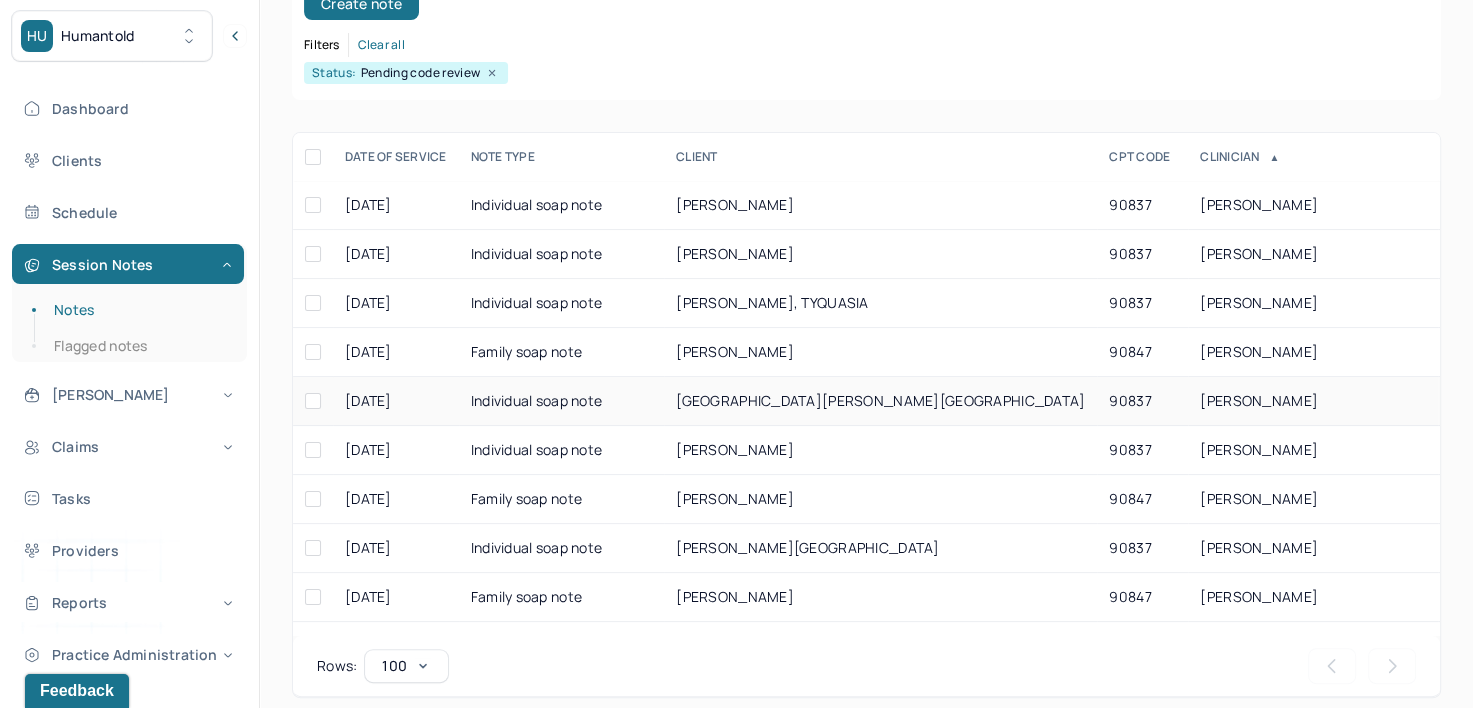 scroll, scrollTop: 294, scrollLeft: 0, axis: vertical 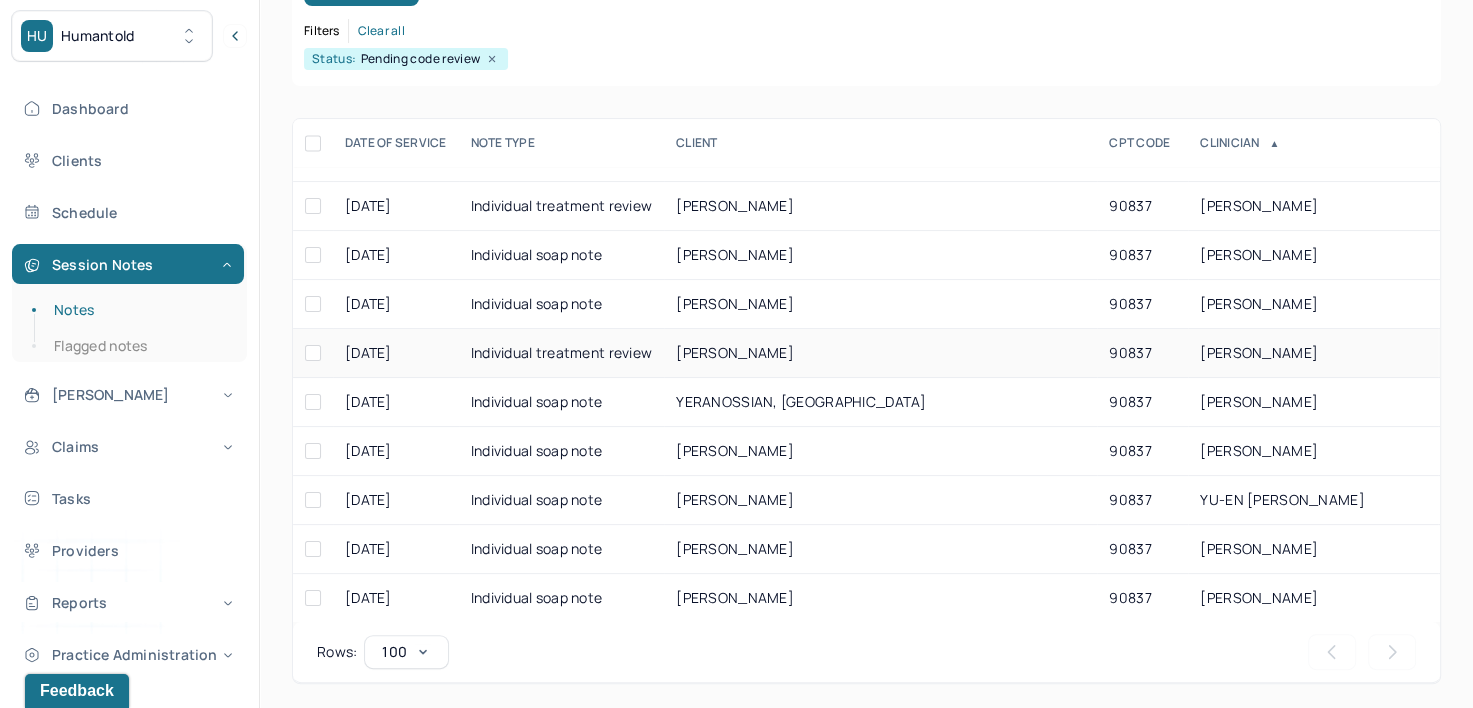 click on "[PERSON_NAME]" at bounding box center (1259, 352) 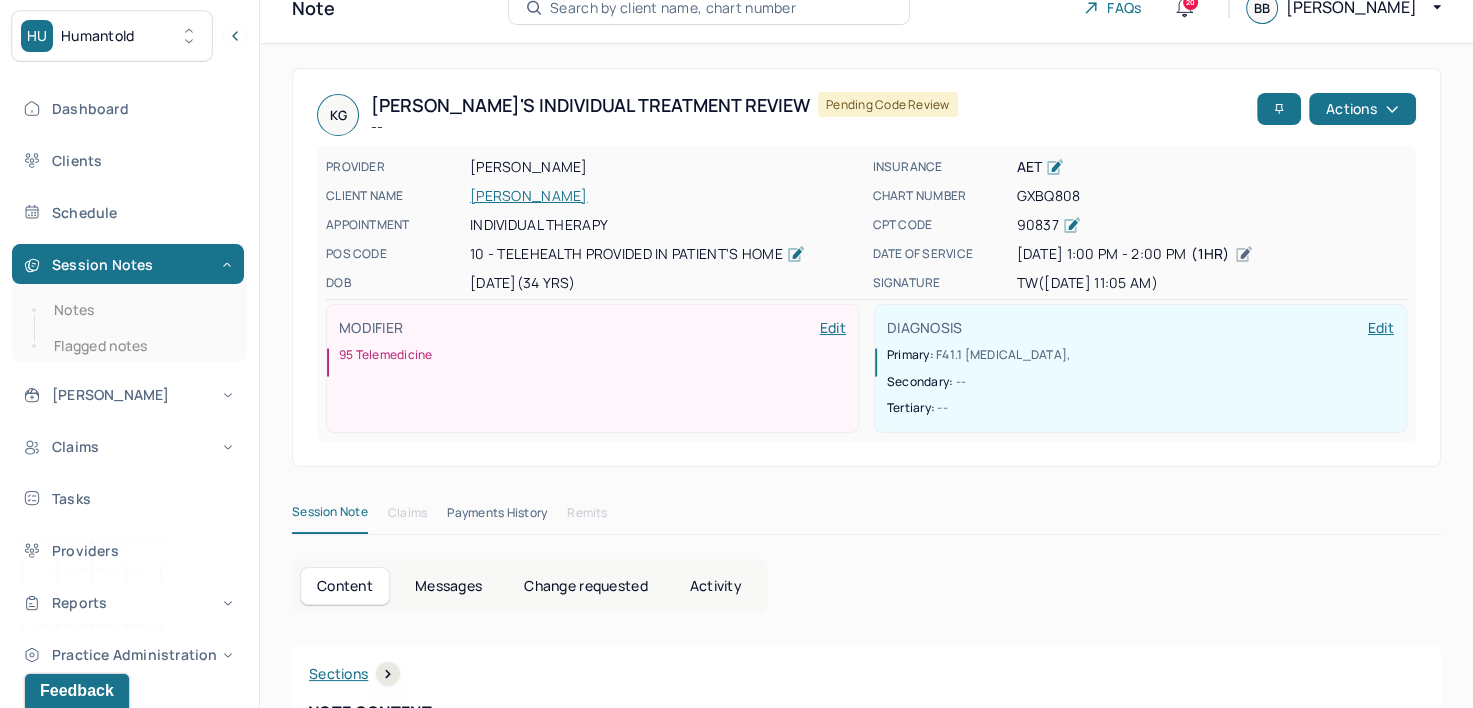 scroll, scrollTop: 0, scrollLeft: 0, axis: both 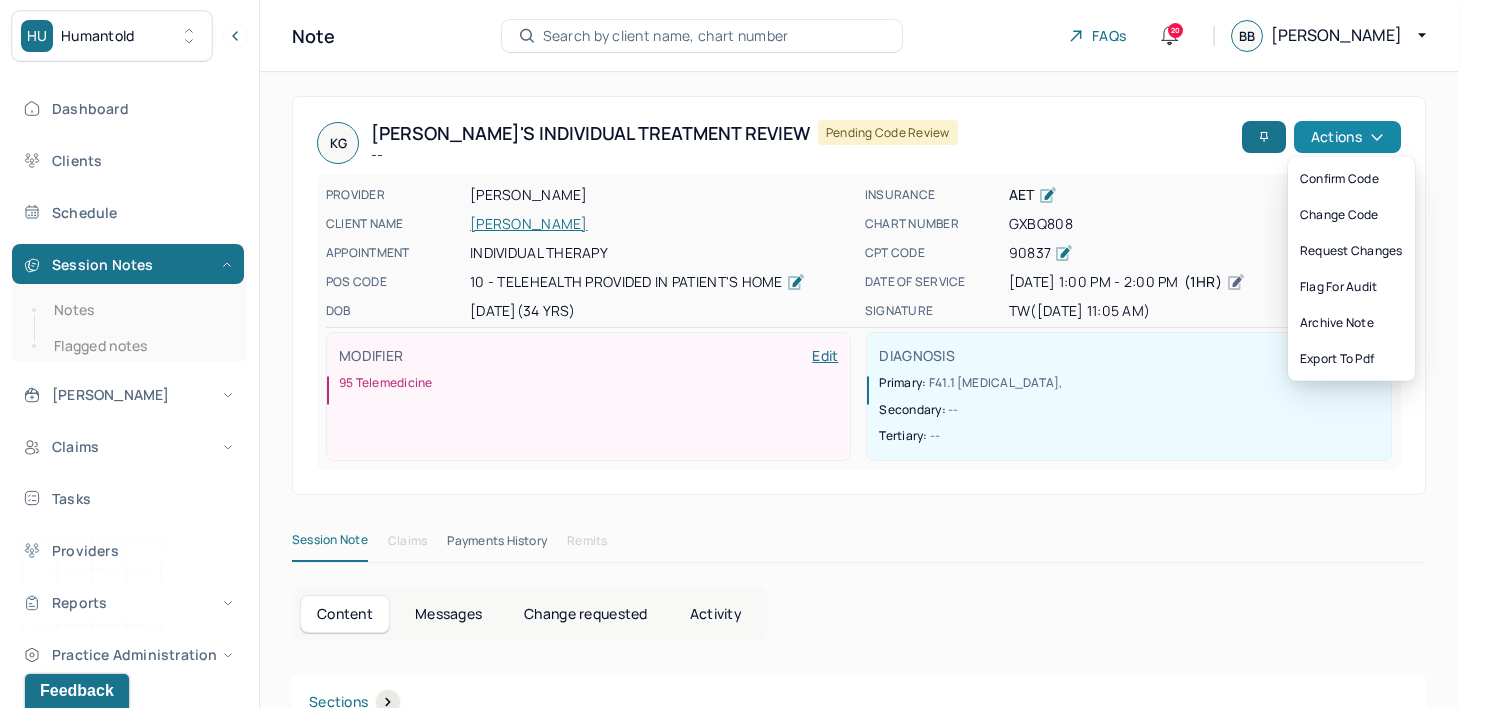 click on "Actions" at bounding box center (1347, 137) 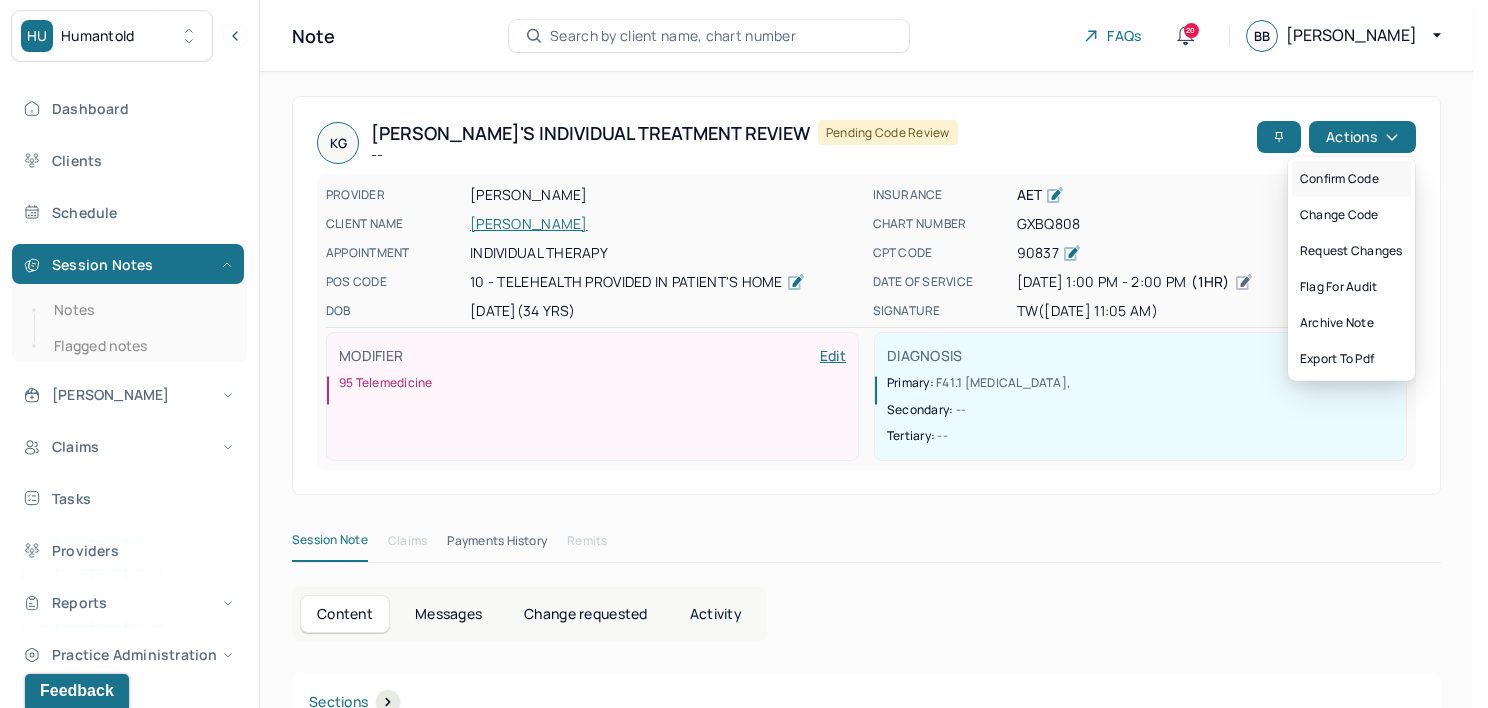 drag, startPoint x: 1347, startPoint y: 185, endPoint x: 1140, endPoint y: 176, distance: 207.19556 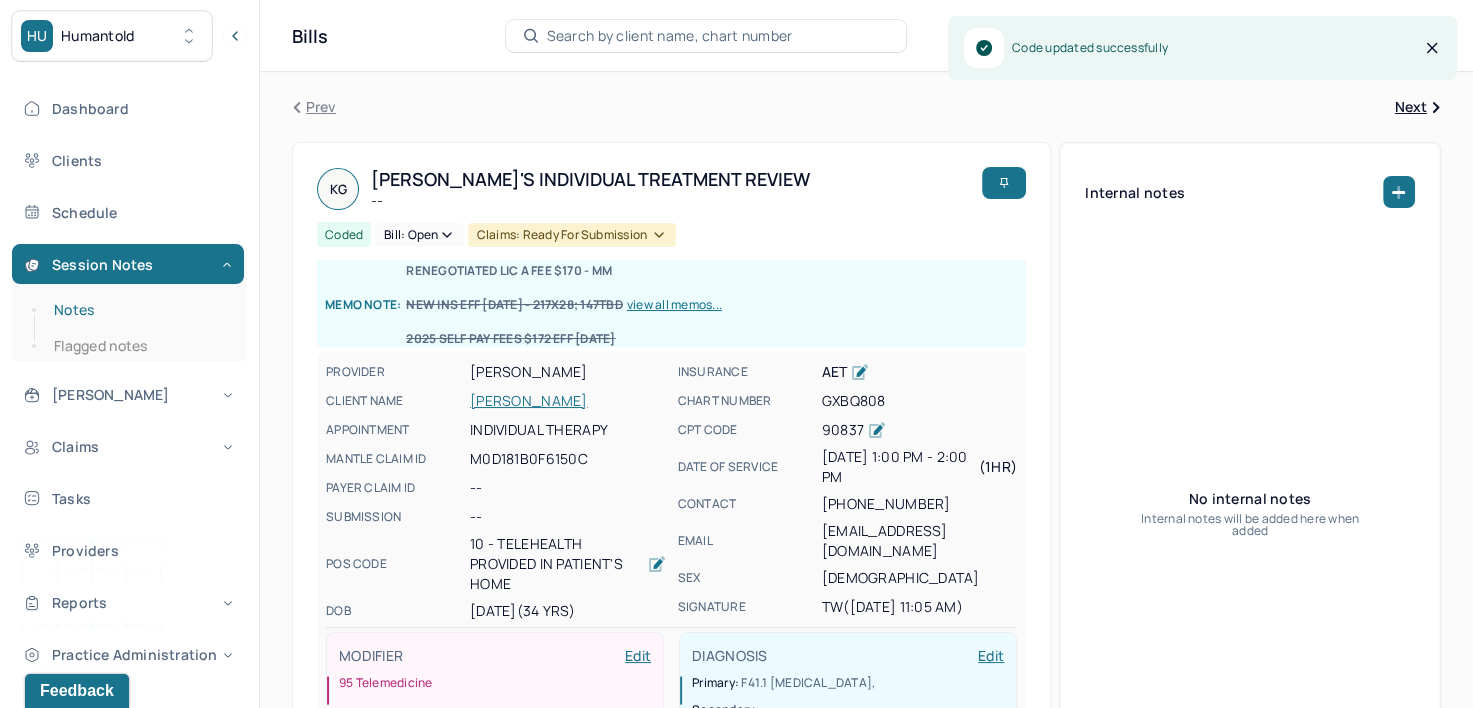 drag, startPoint x: 106, startPoint y: 308, endPoint x: 122, endPoint y: 311, distance: 16.27882 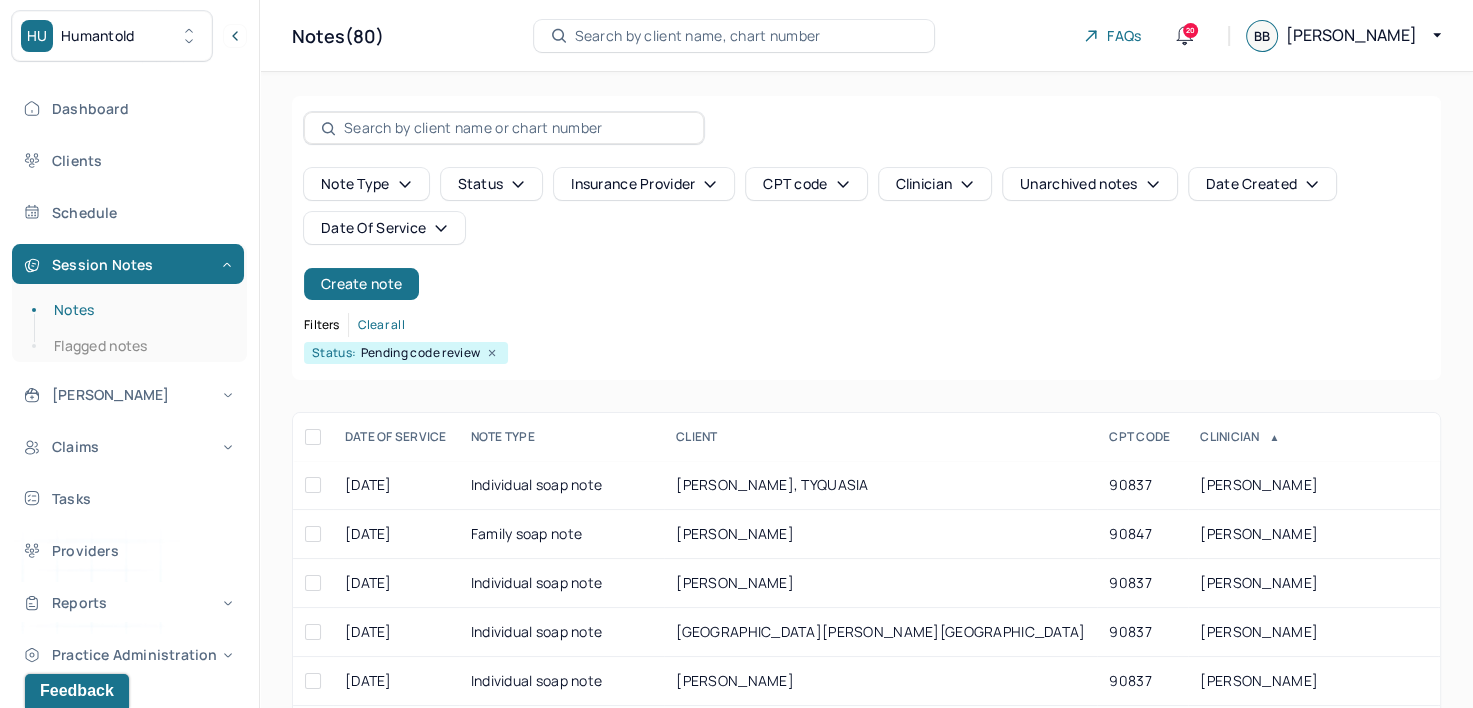 scroll, scrollTop: 294, scrollLeft: 0, axis: vertical 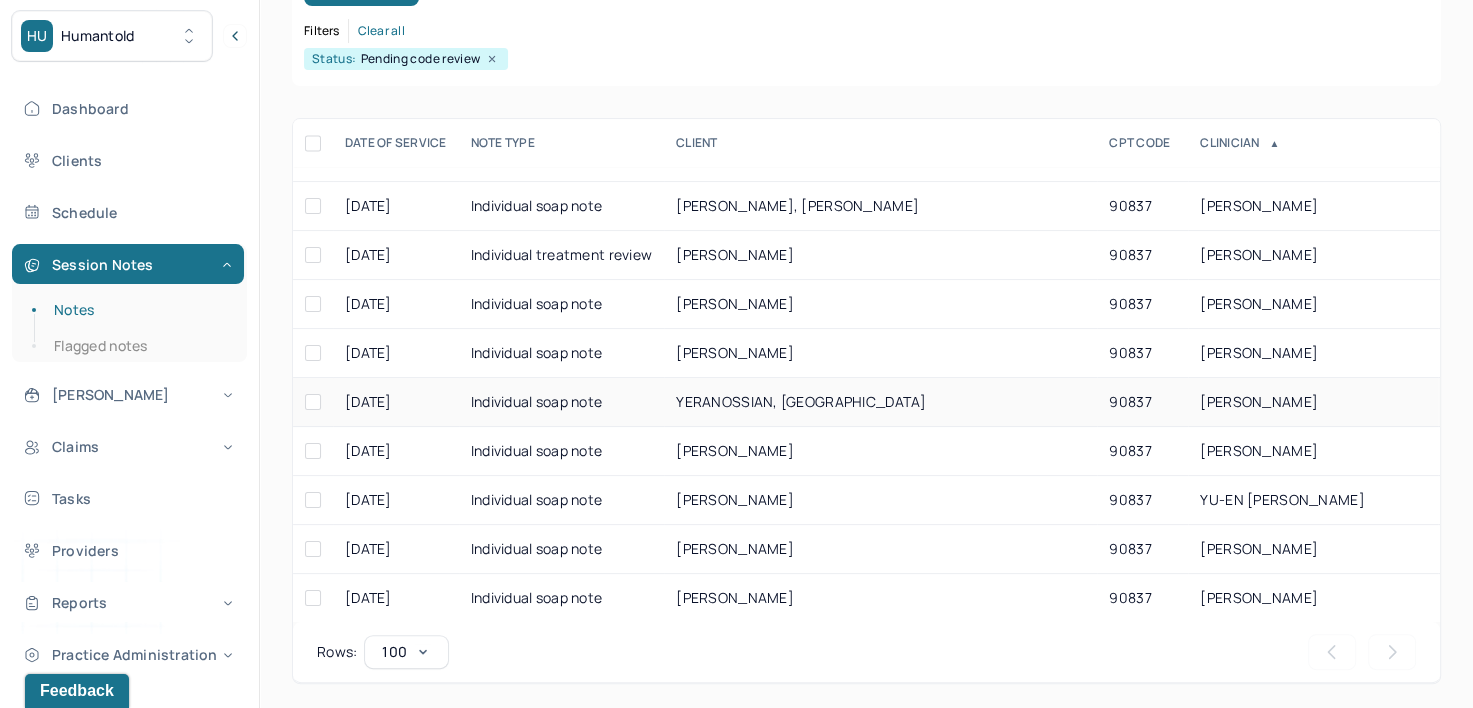 click on "[PERSON_NAME]" at bounding box center (1313, 402) 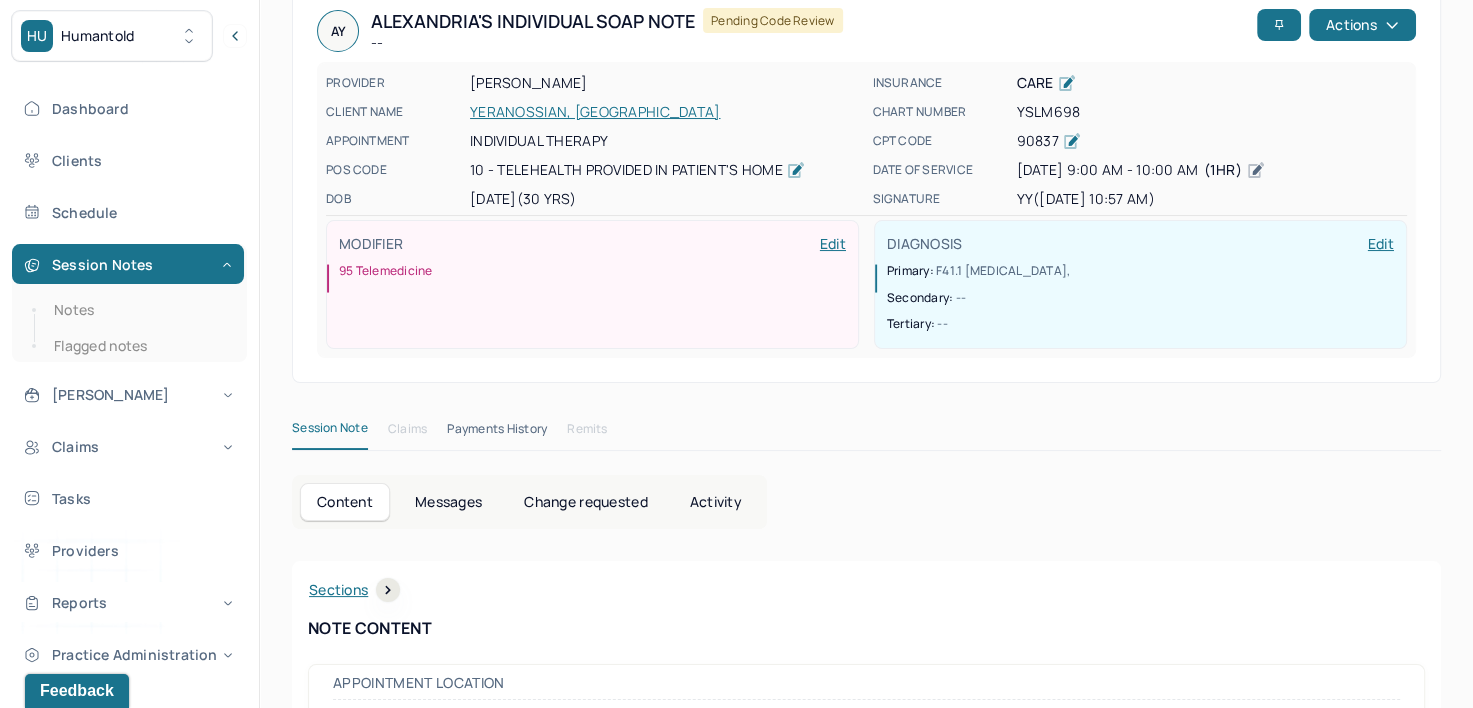 scroll, scrollTop: 0, scrollLeft: 0, axis: both 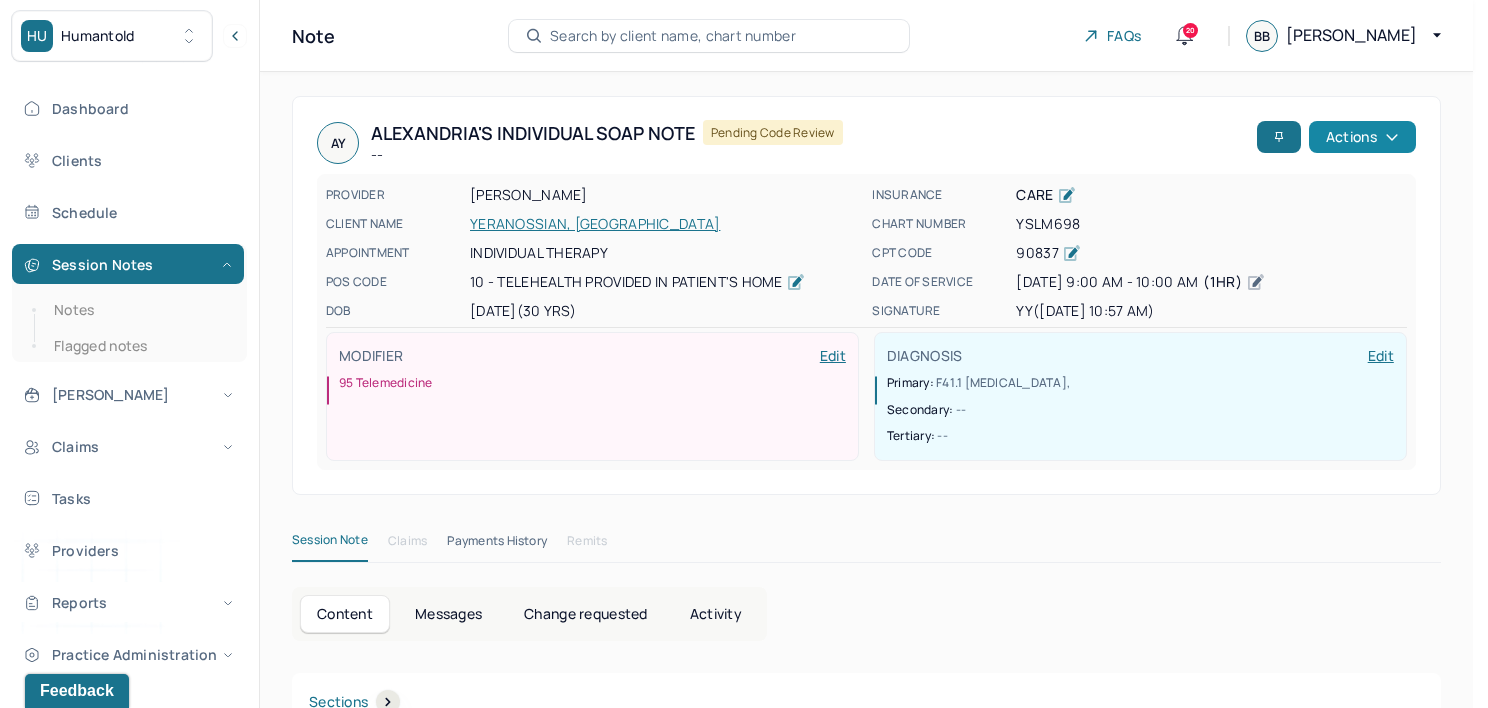 click on "Actions" at bounding box center (1362, 137) 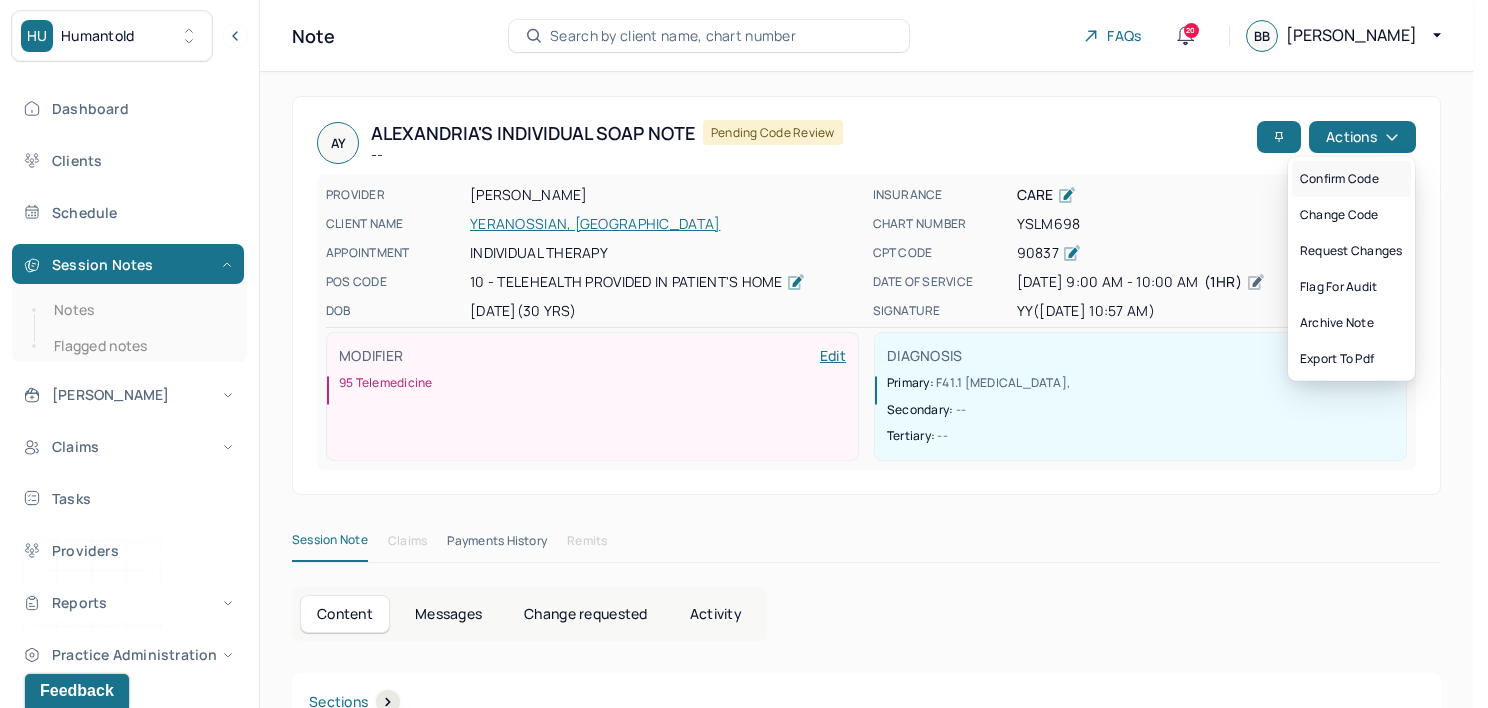 click on "Confirm code" at bounding box center [1351, 179] 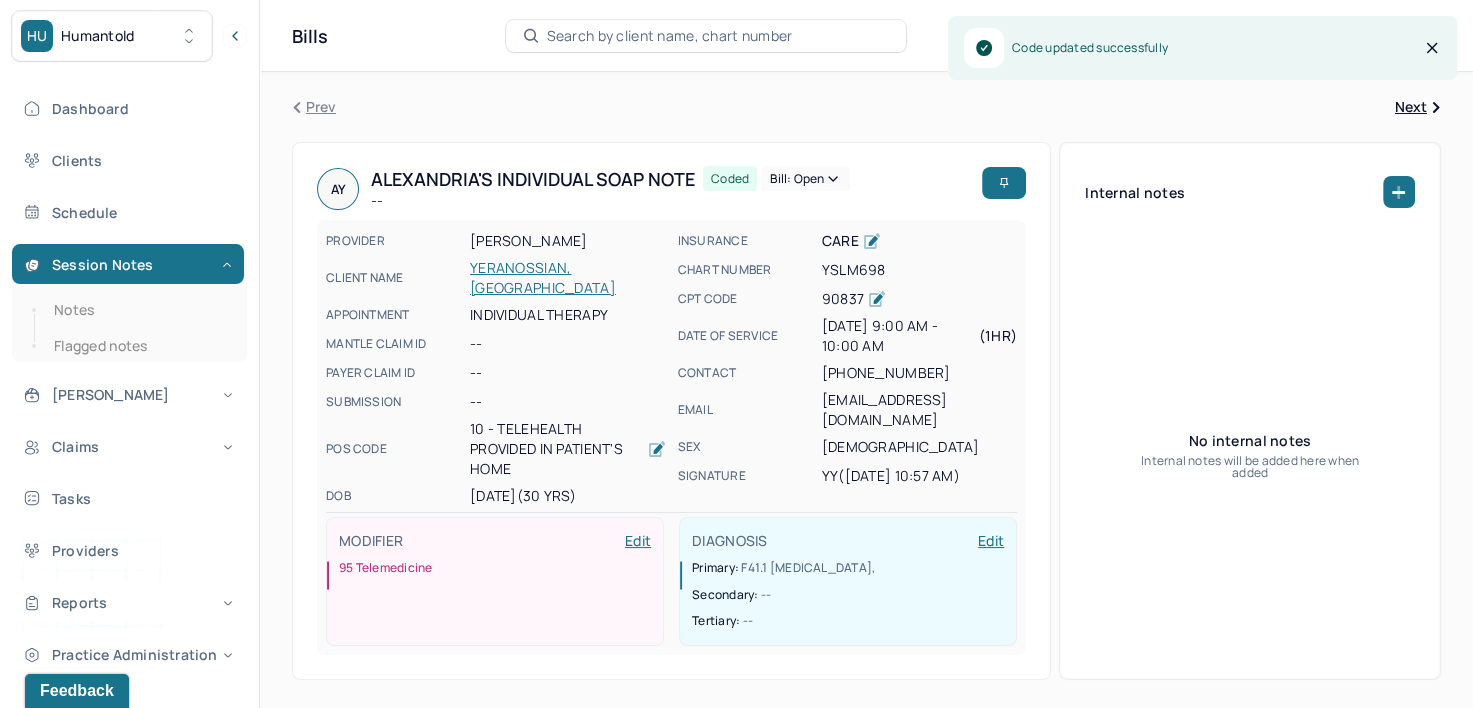 drag, startPoint x: 95, startPoint y: 309, endPoint x: 169, endPoint y: 326, distance: 75.9276 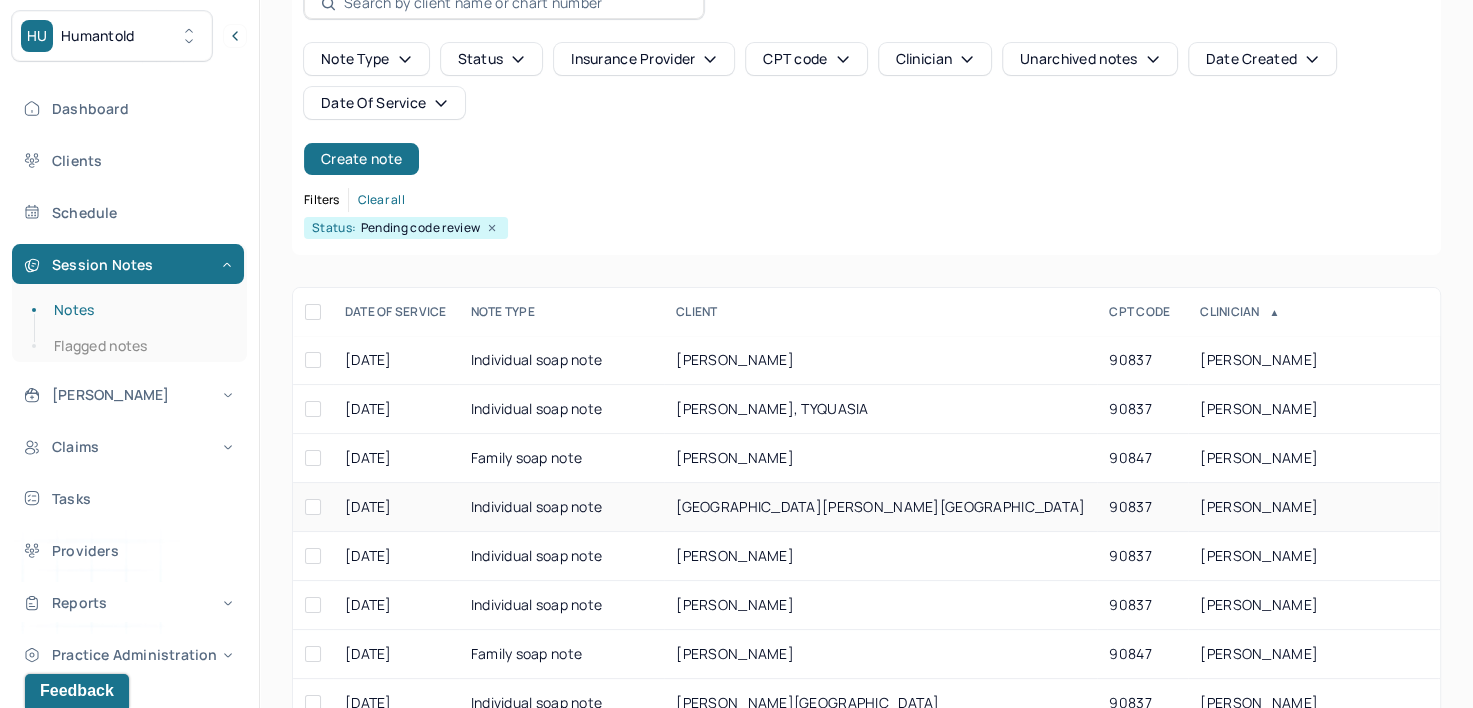scroll, scrollTop: 294, scrollLeft: 0, axis: vertical 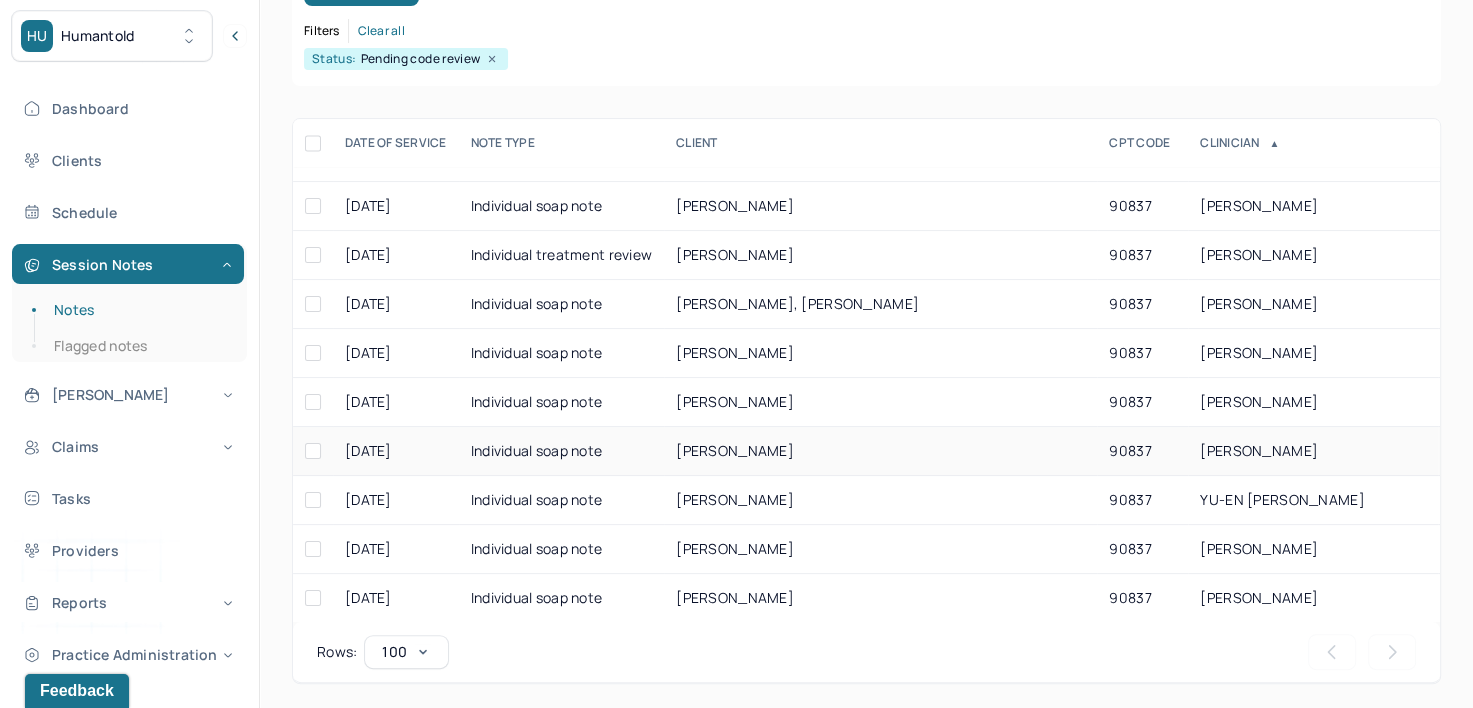 click on "[PERSON_NAME]" at bounding box center (1259, 450) 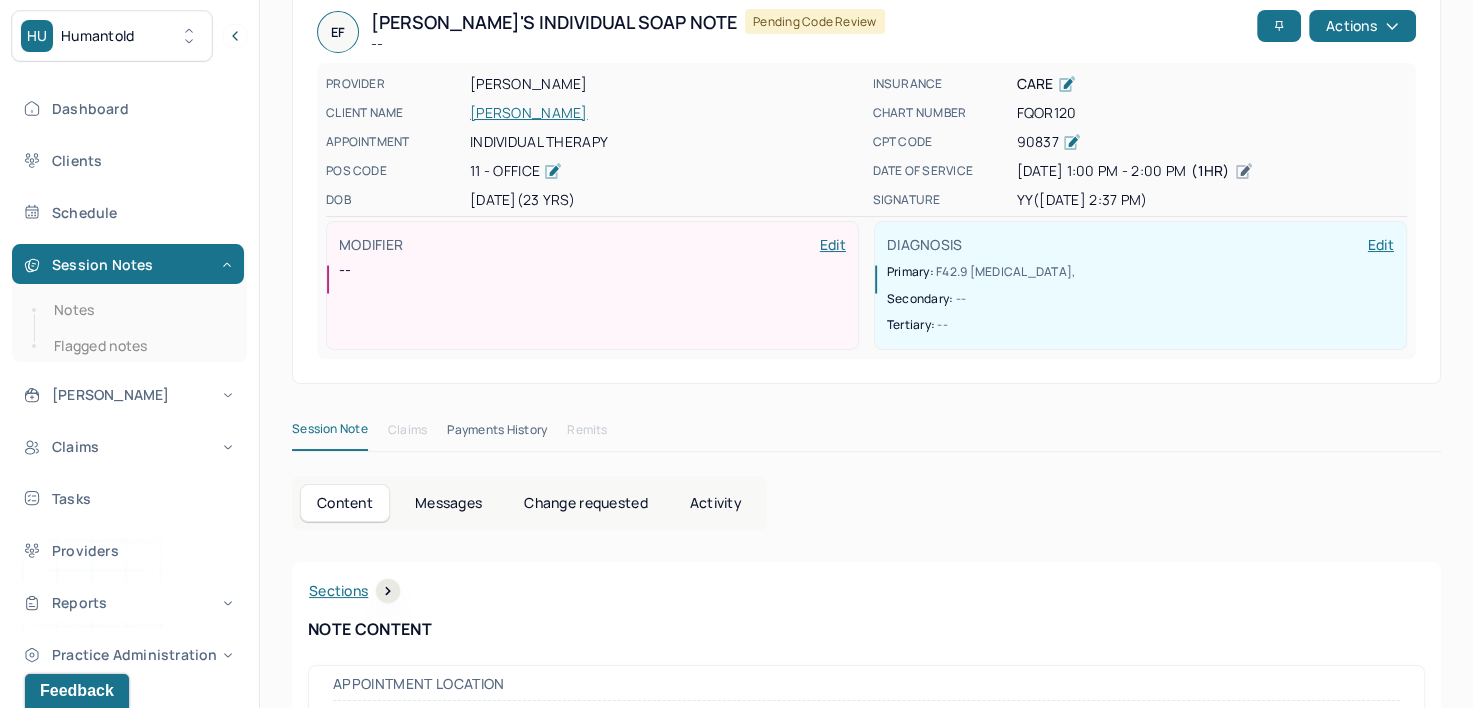 scroll, scrollTop: 0, scrollLeft: 0, axis: both 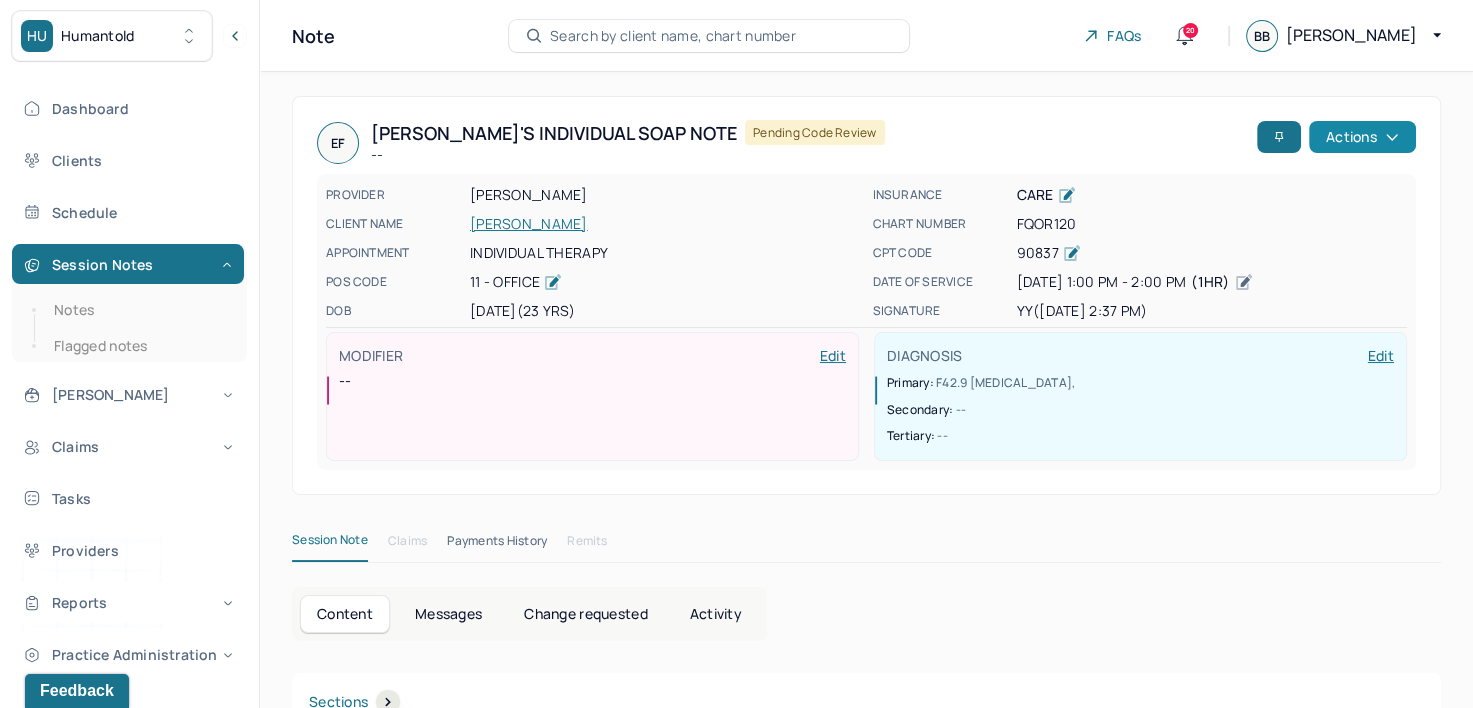 click on "Actions" at bounding box center (1362, 137) 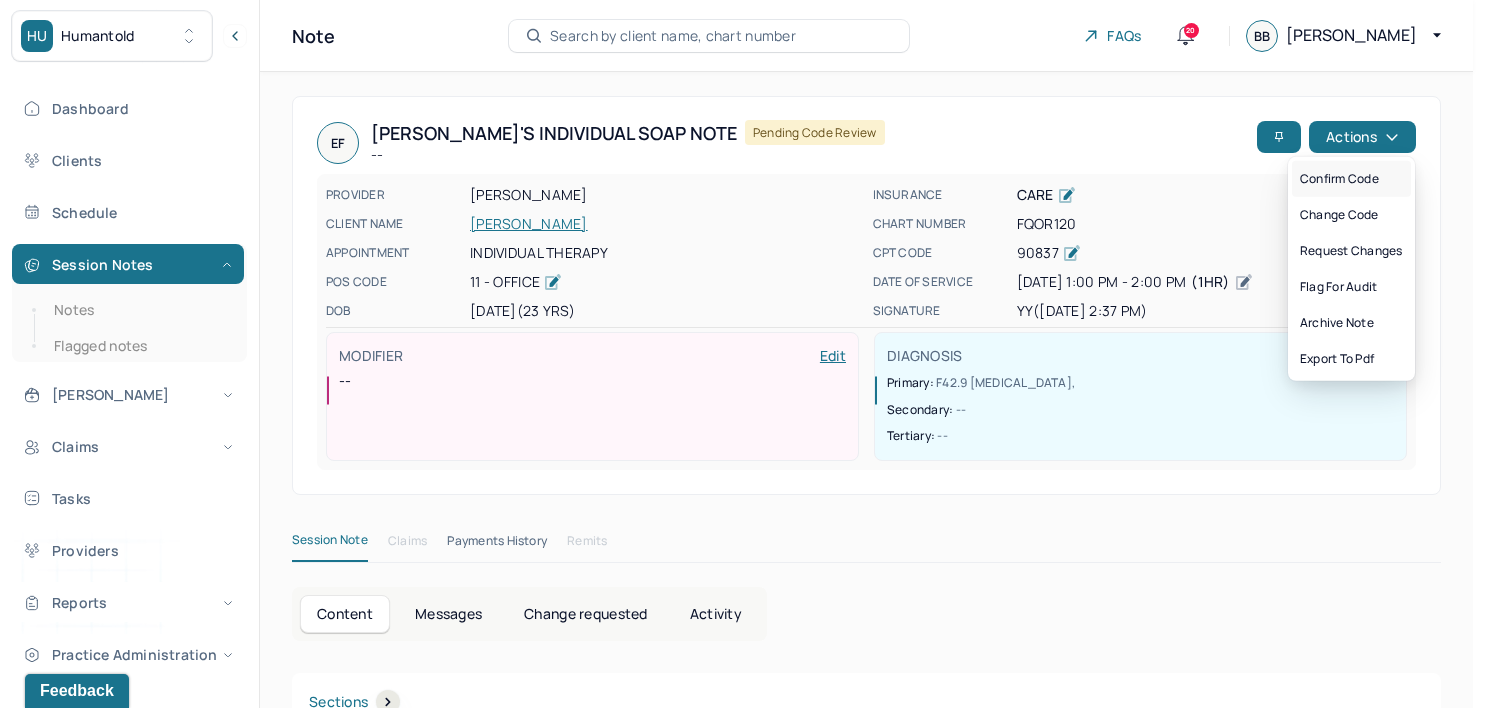 click on "Confirm code" at bounding box center [1351, 179] 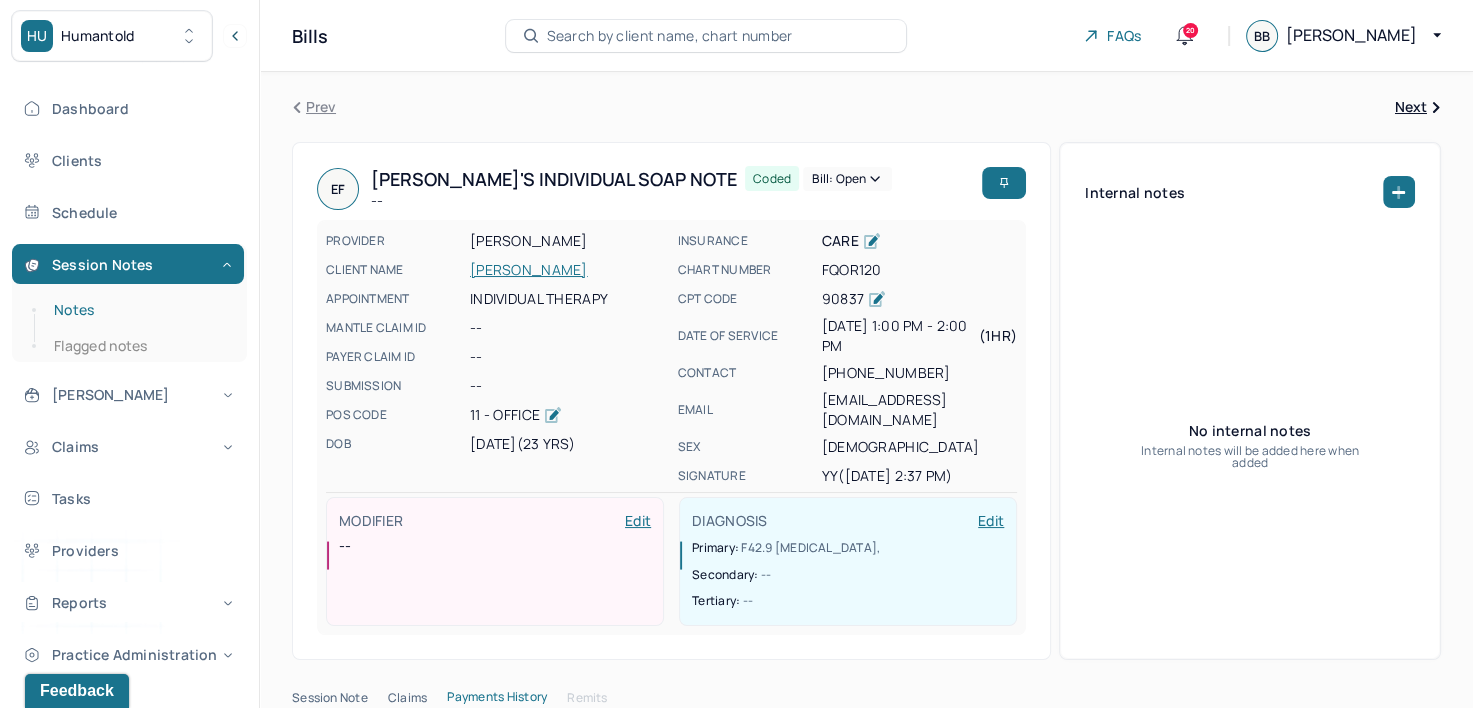 drag, startPoint x: 106, startPoint y: 312, endPoint x: 151, endPoint y: 312, distance: 45 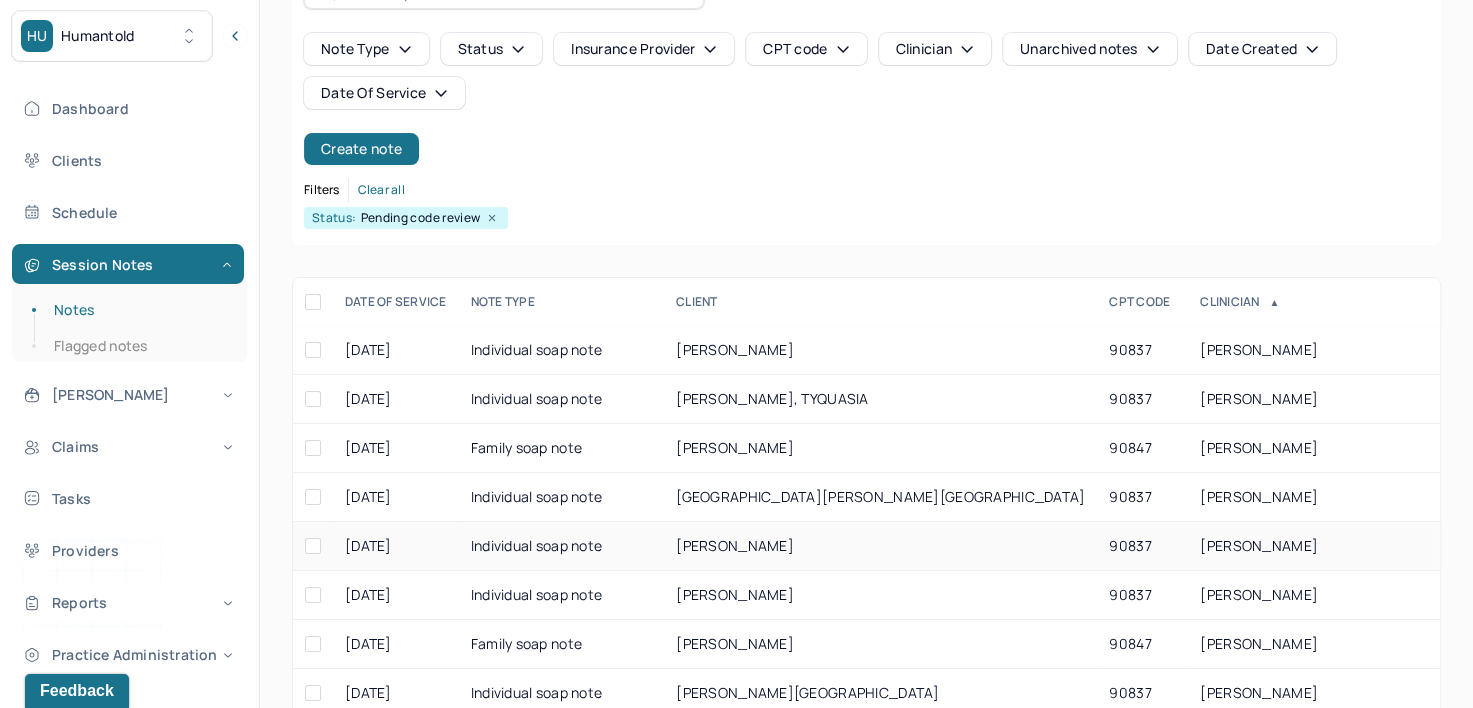 scroll, scrollTop: 294, scrollLeft: 0, axis: vertical 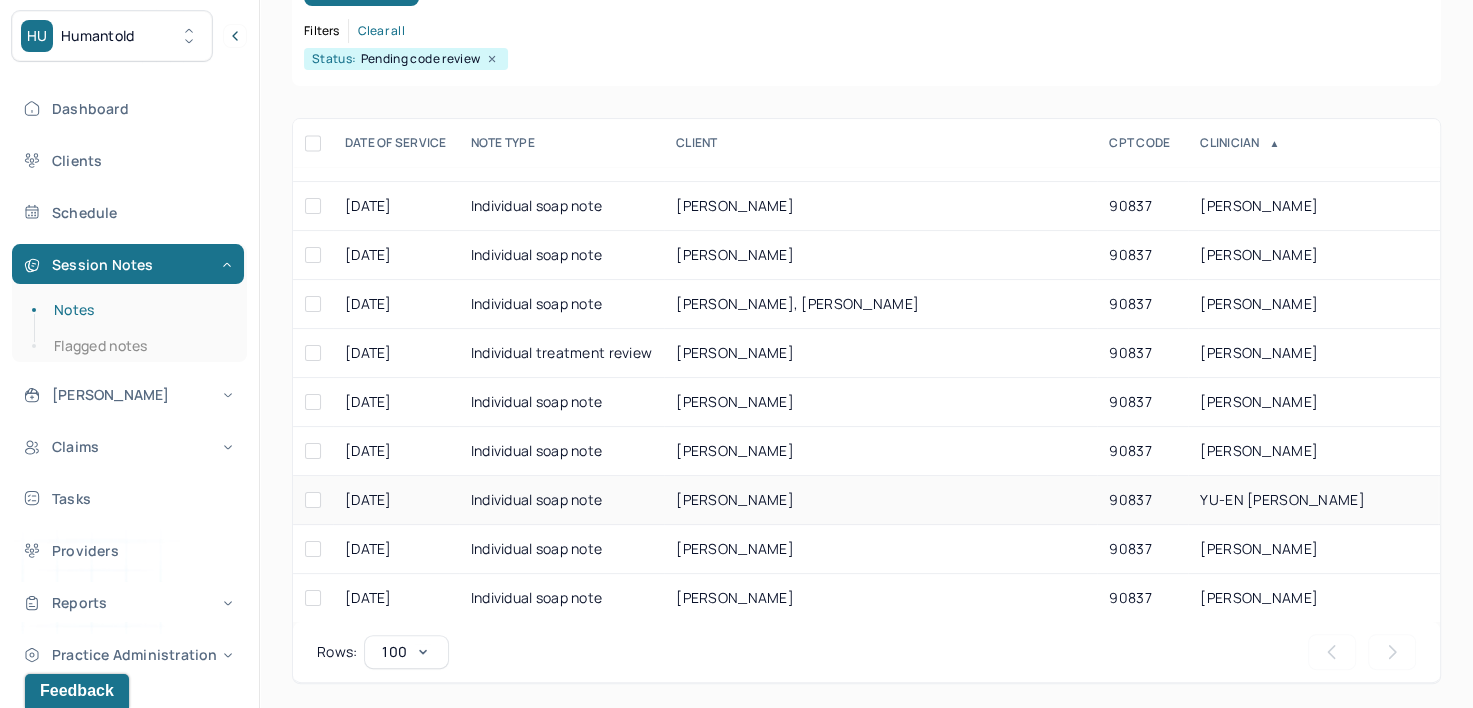 click on "YU-EN [PERSON_NAME]" at bounding box center (1282, 499) 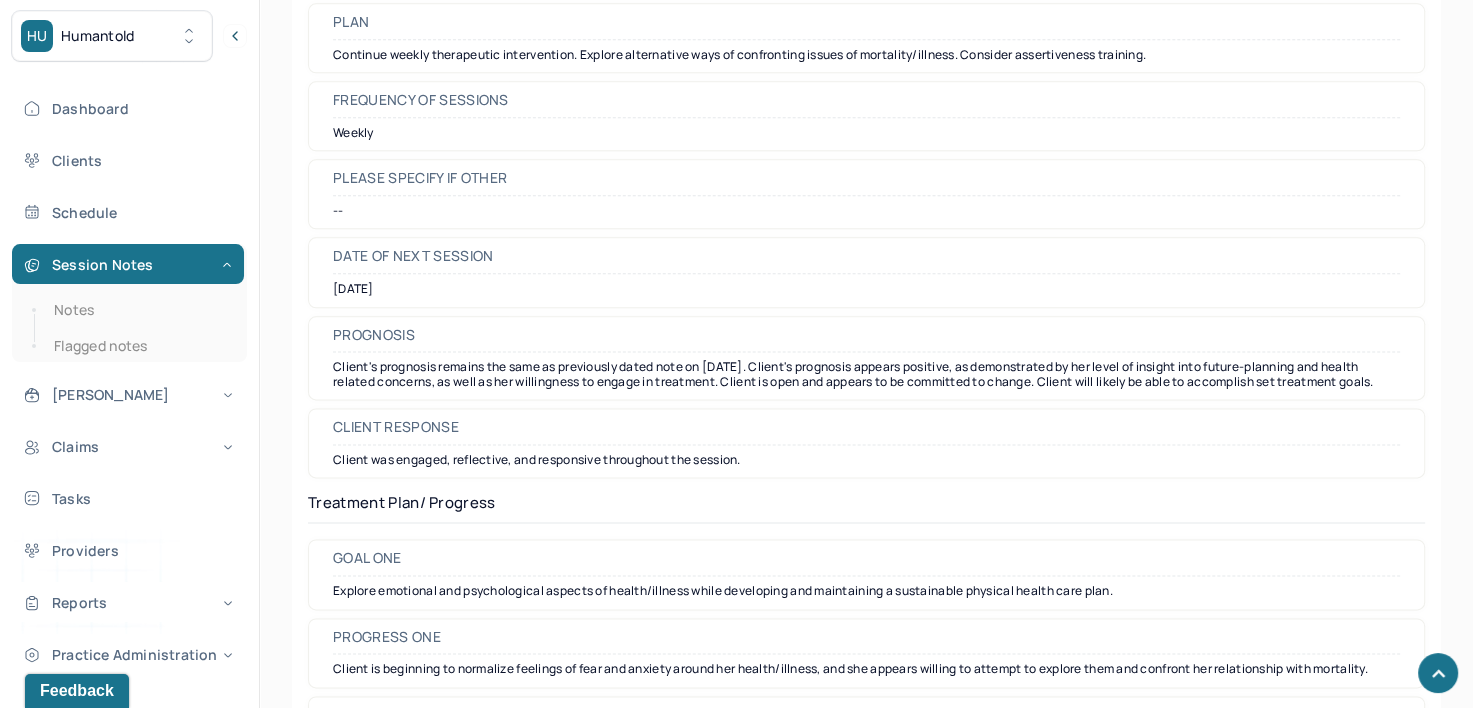 scroll, scrollTop: 2882, scrollLeft: 0, axis: vertical 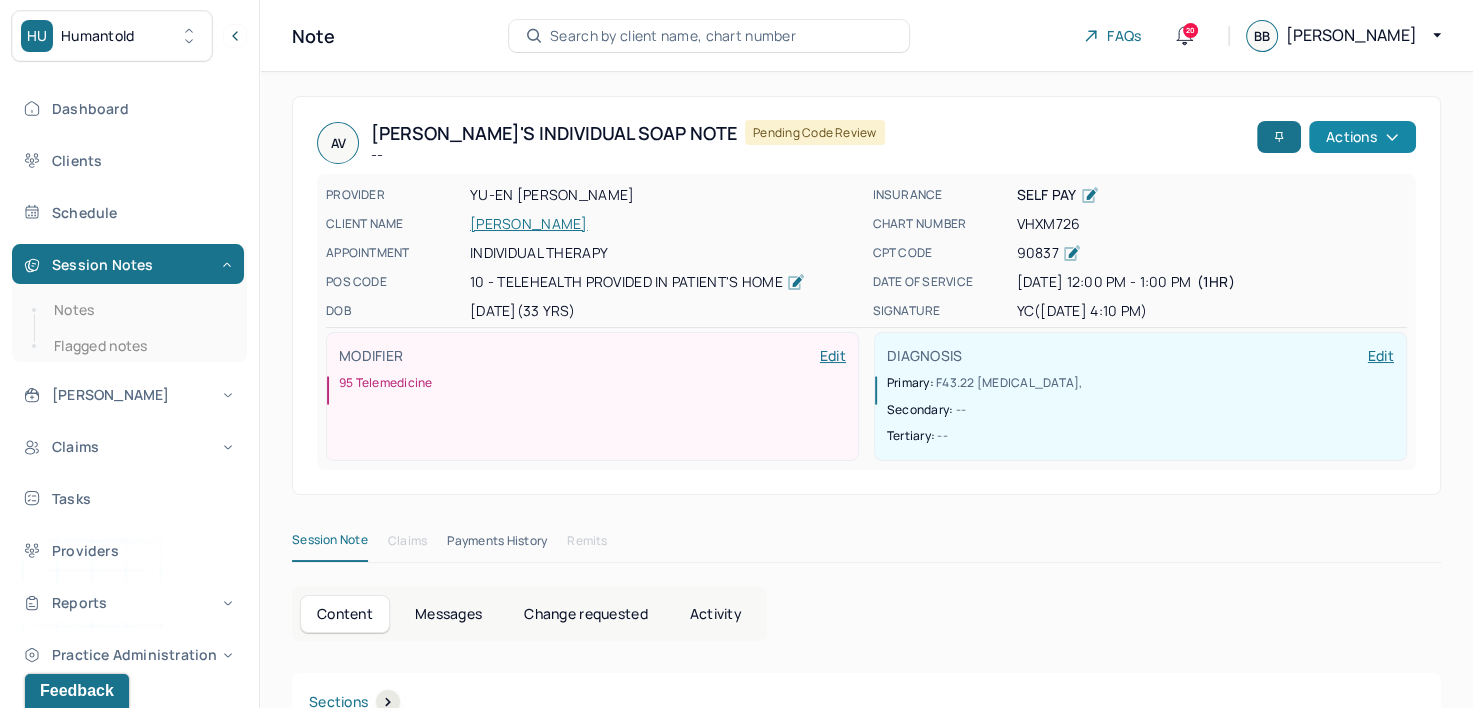 click on "Actions" at bounding box center (1362, 137) 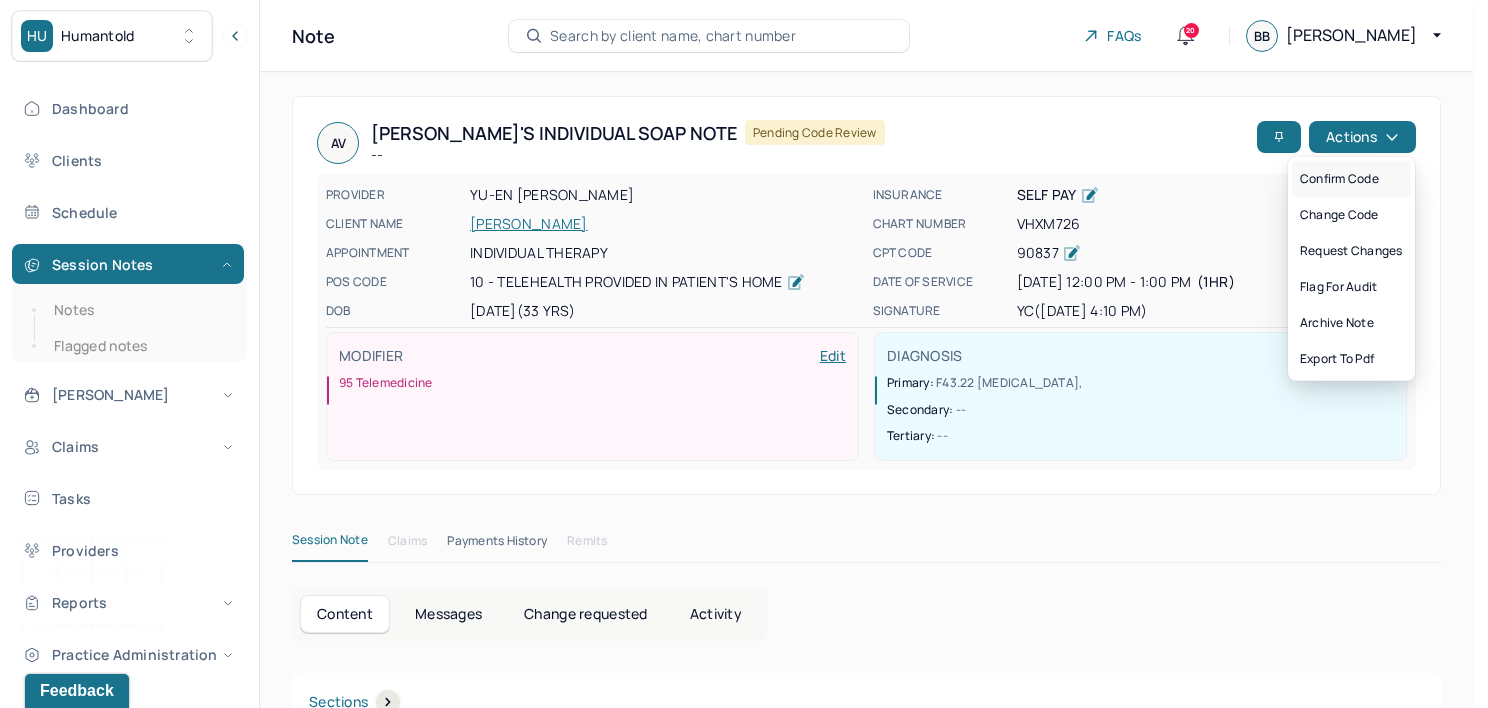 click on "Confirm code" at bounding box center [1351, 179] 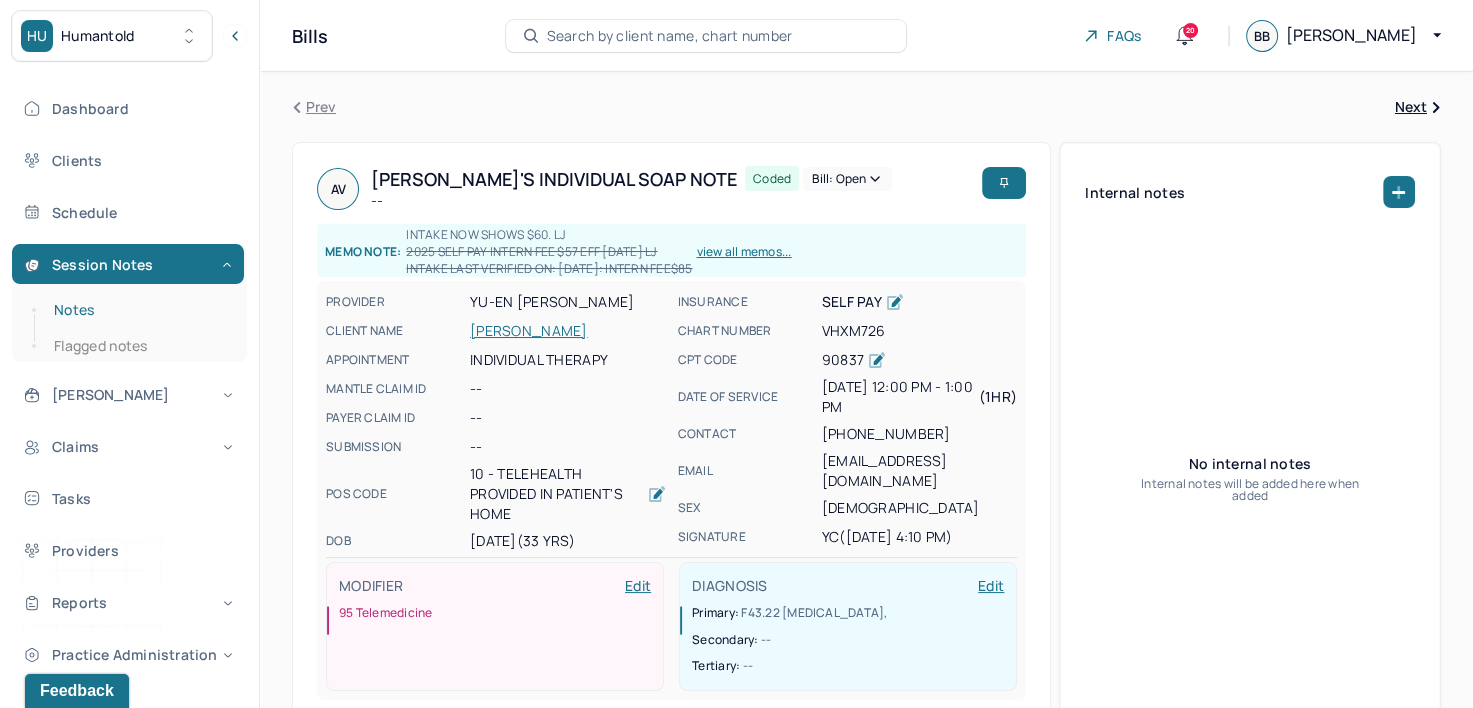 click on "Notes" at bounding box center [139, 310] 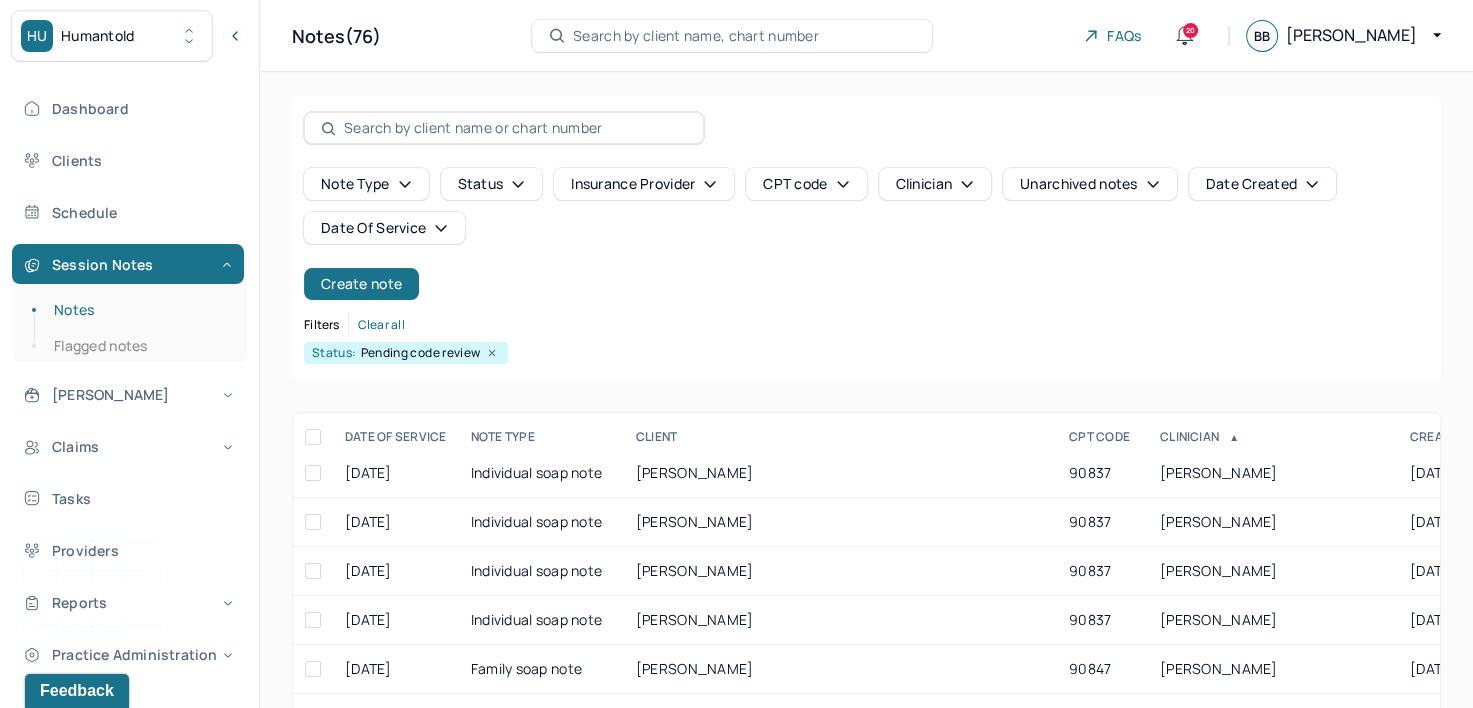 scroll, scrollTop: 1200, scrollLeft: 0, axis: vertical 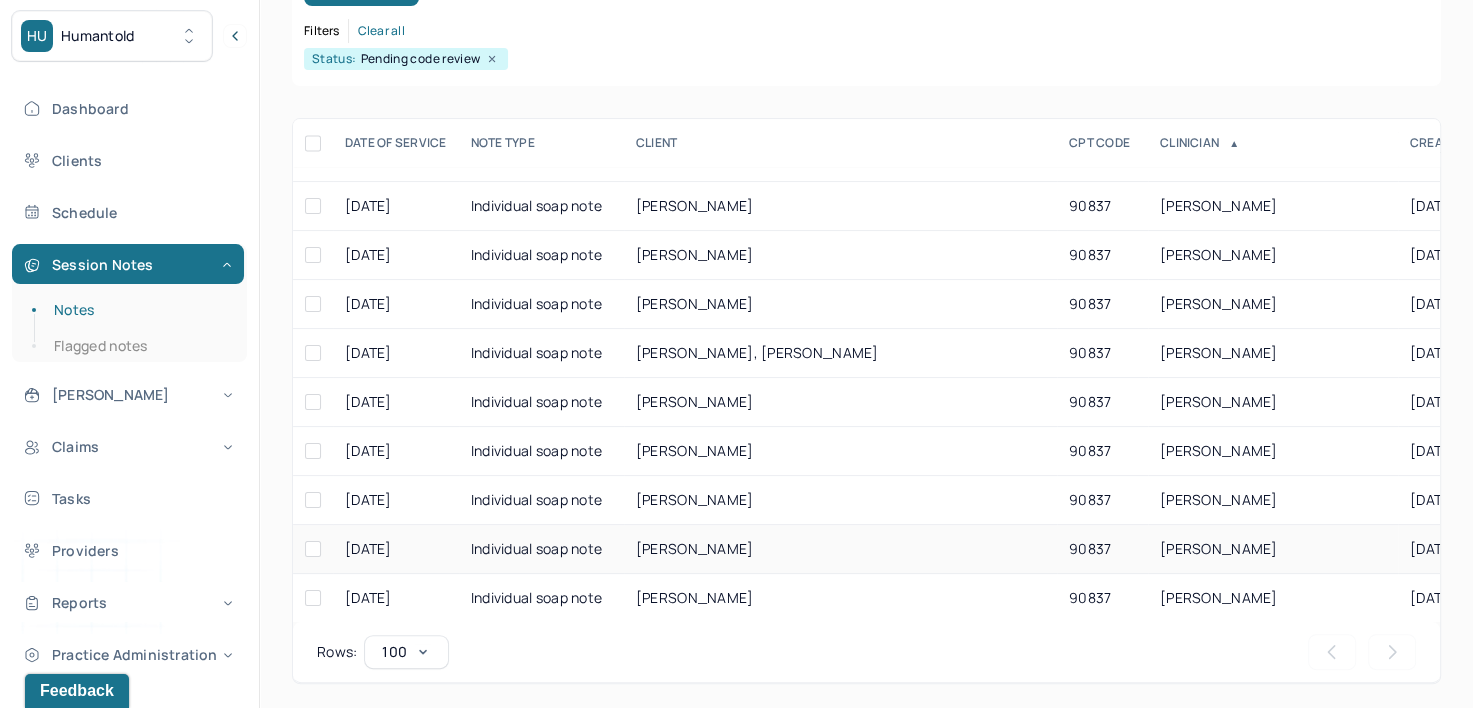 click on "[PERSON_NAME]" at bounding box center [1219, 548] 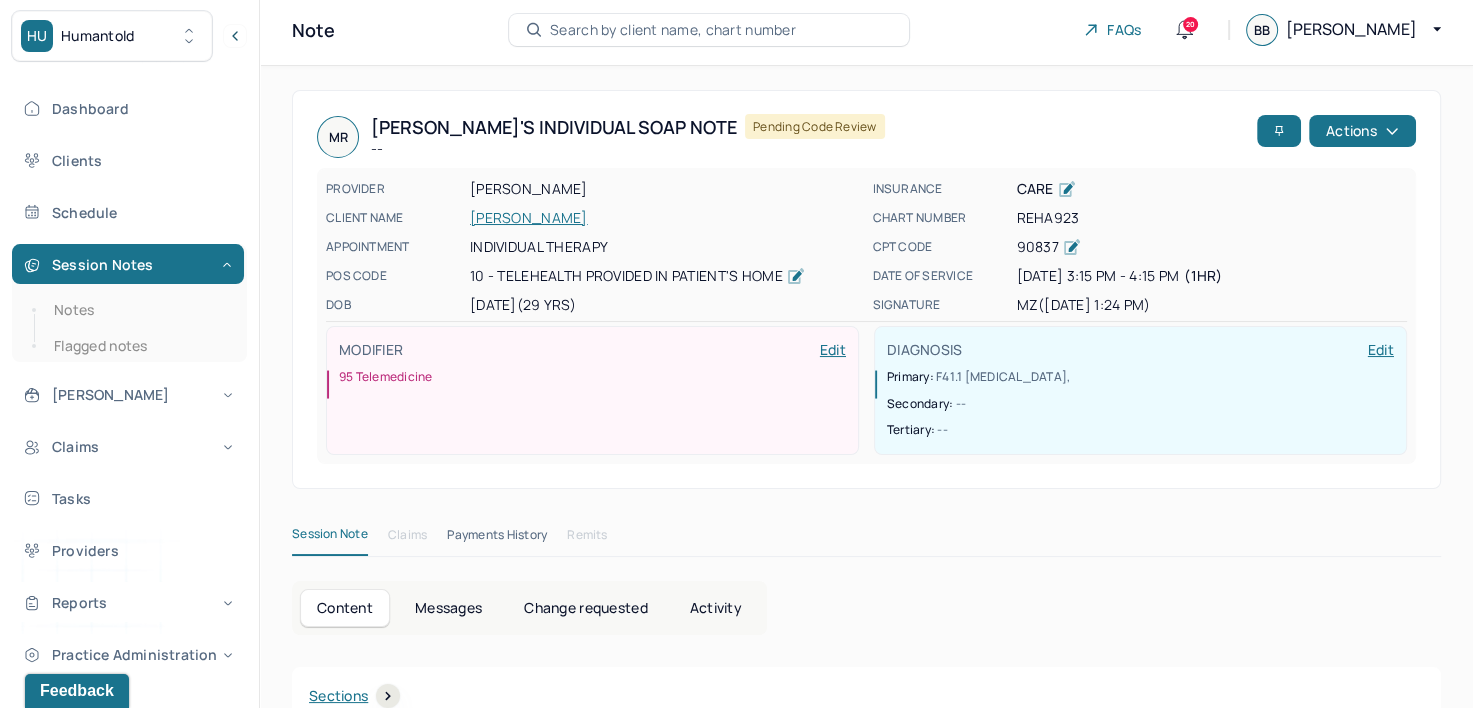scroll, scrollTop: 0, scrollLeft: 0, axis: both 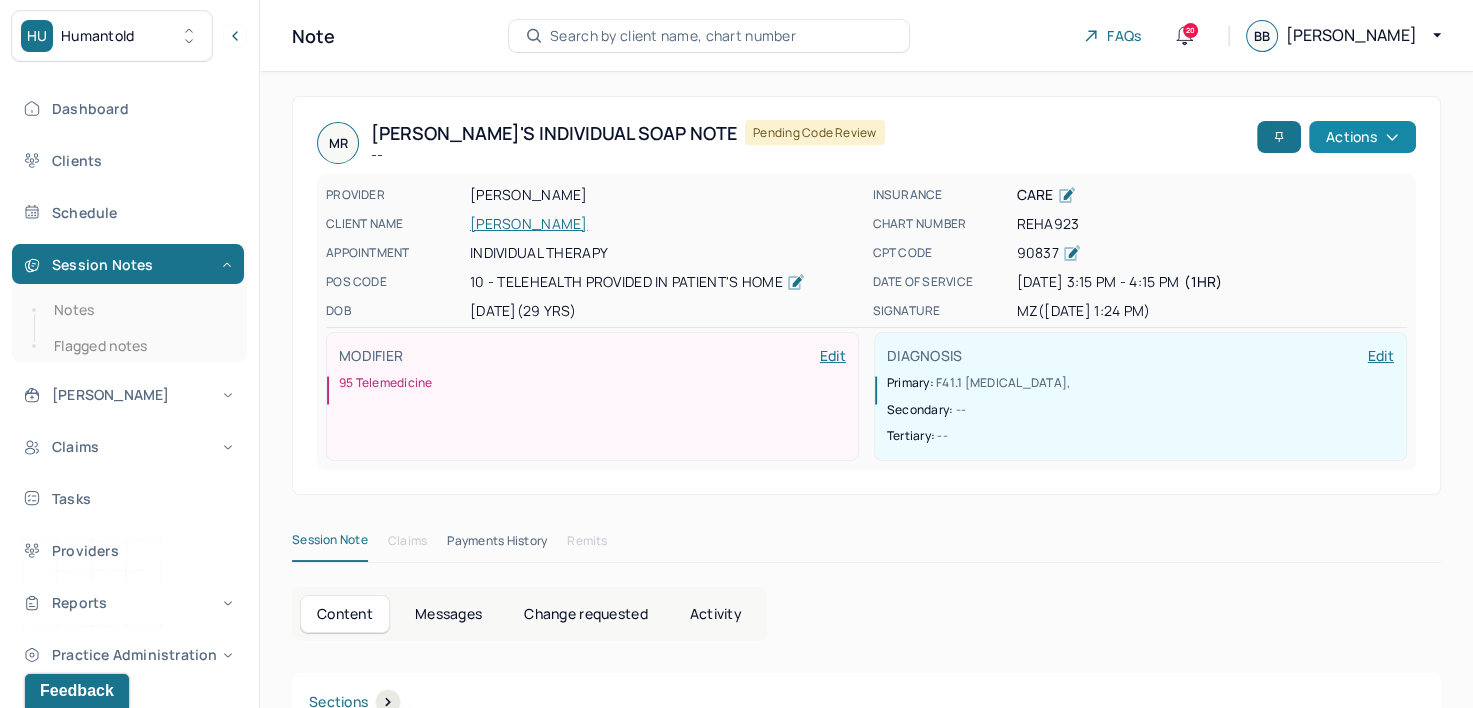 click on "Actions" at bounding box center [1362, 137] 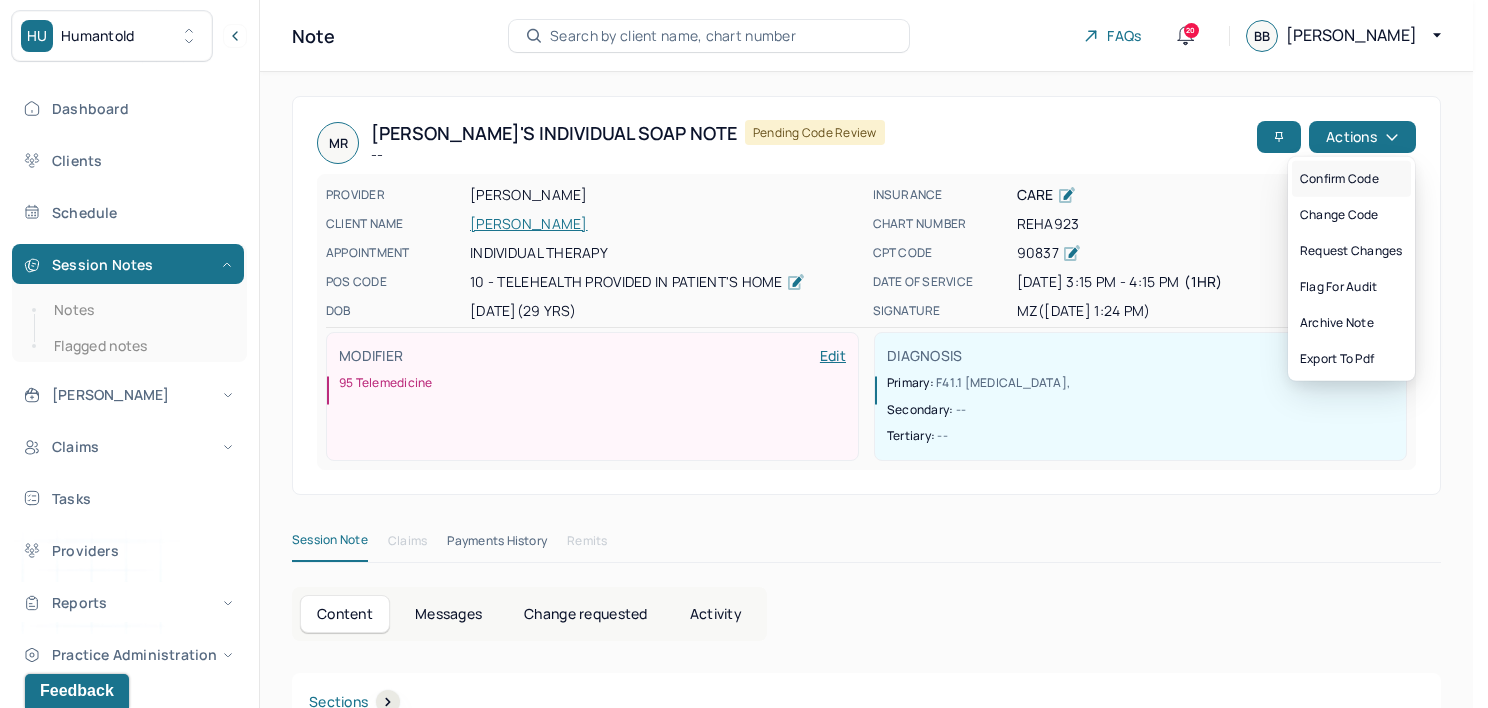 click on "Confirm code" at bounding box center (1351, 179) 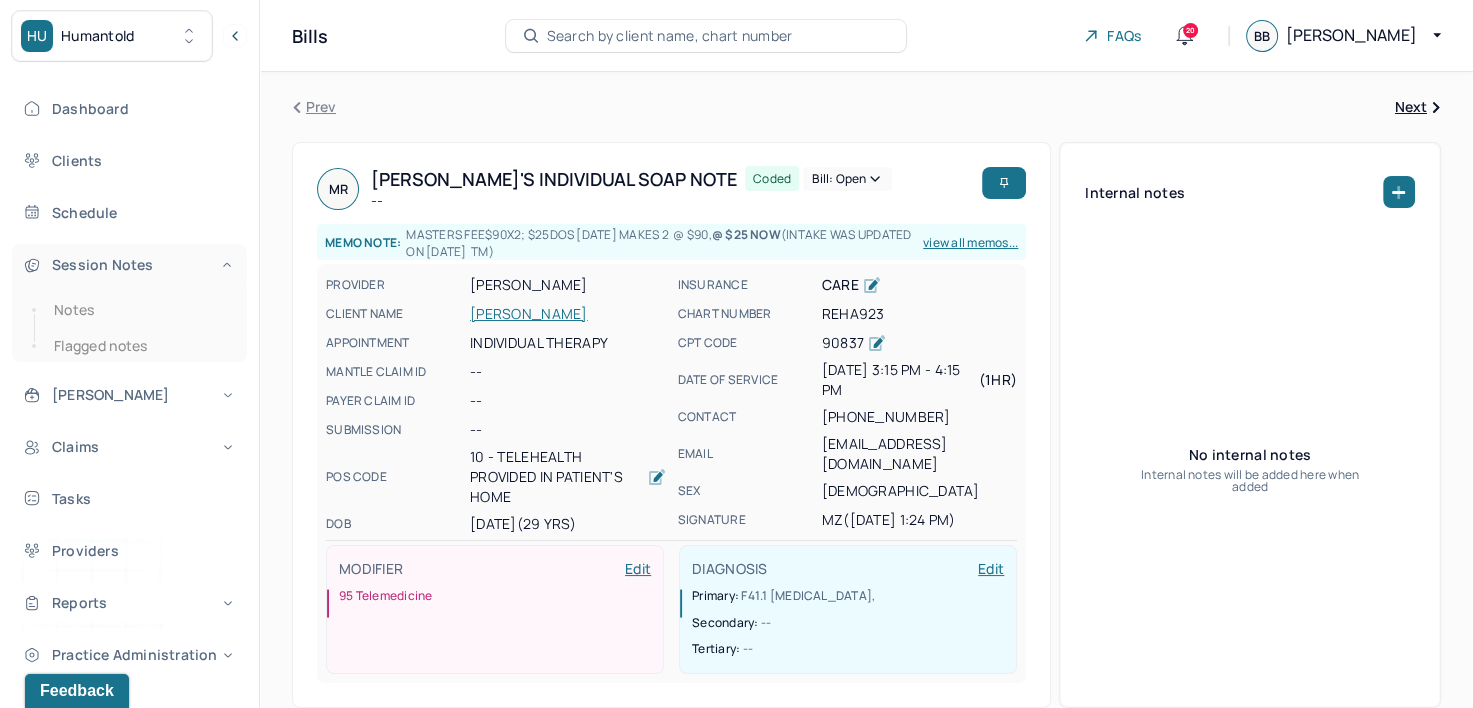drag, startPoint x: 92, startPoint y: 312, endPoint x: 175, endPoint y: 268, distance: 93.941475 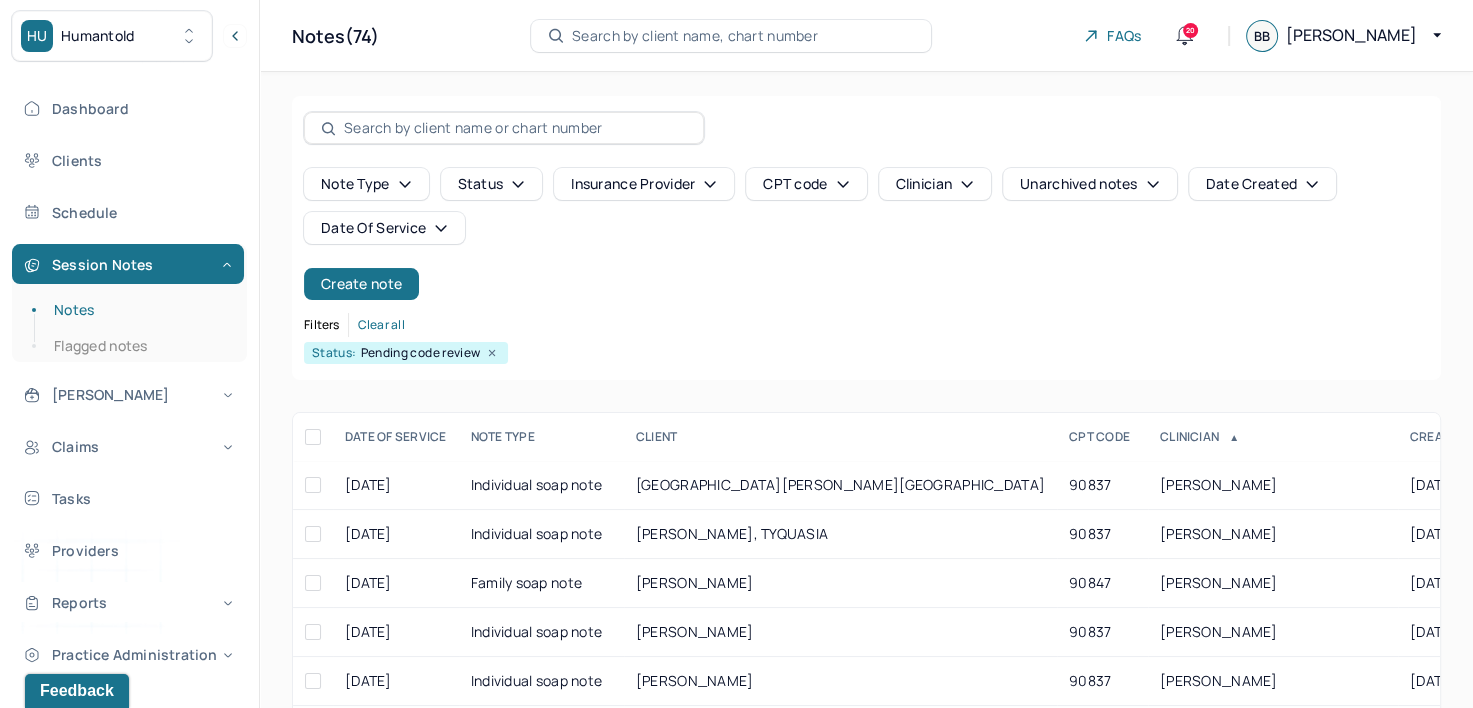 click on "Date Of Service" at bounding box center (384, 228) 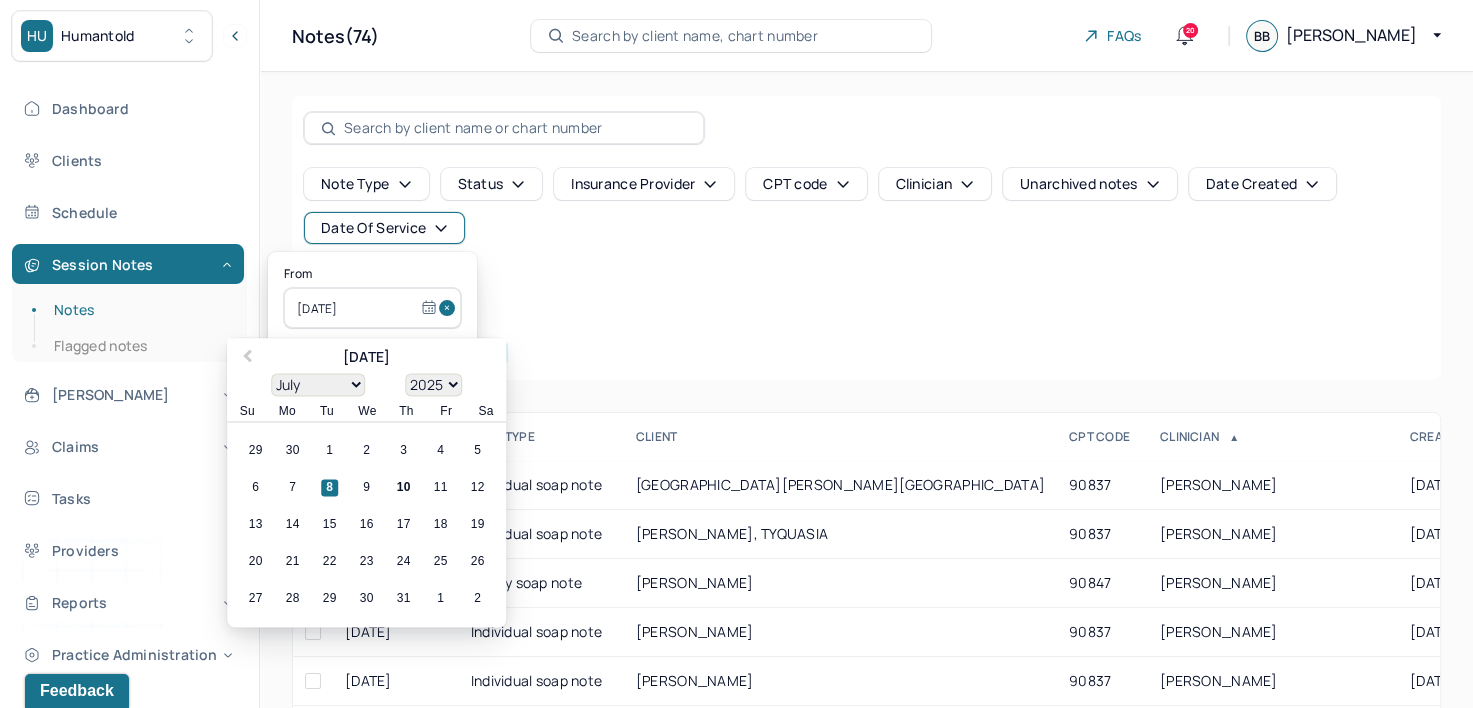 click at bounding box center (450, 308) 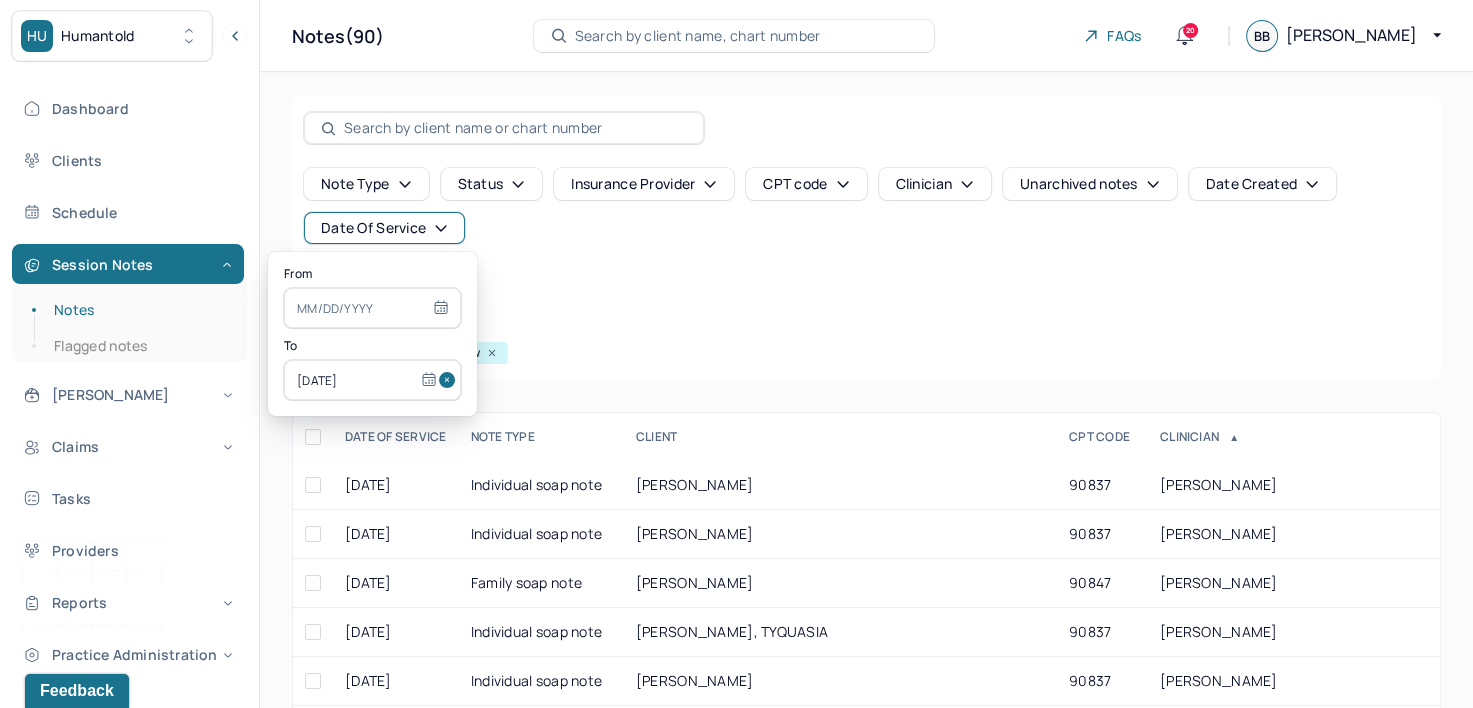click at bounding box center [450, 380] 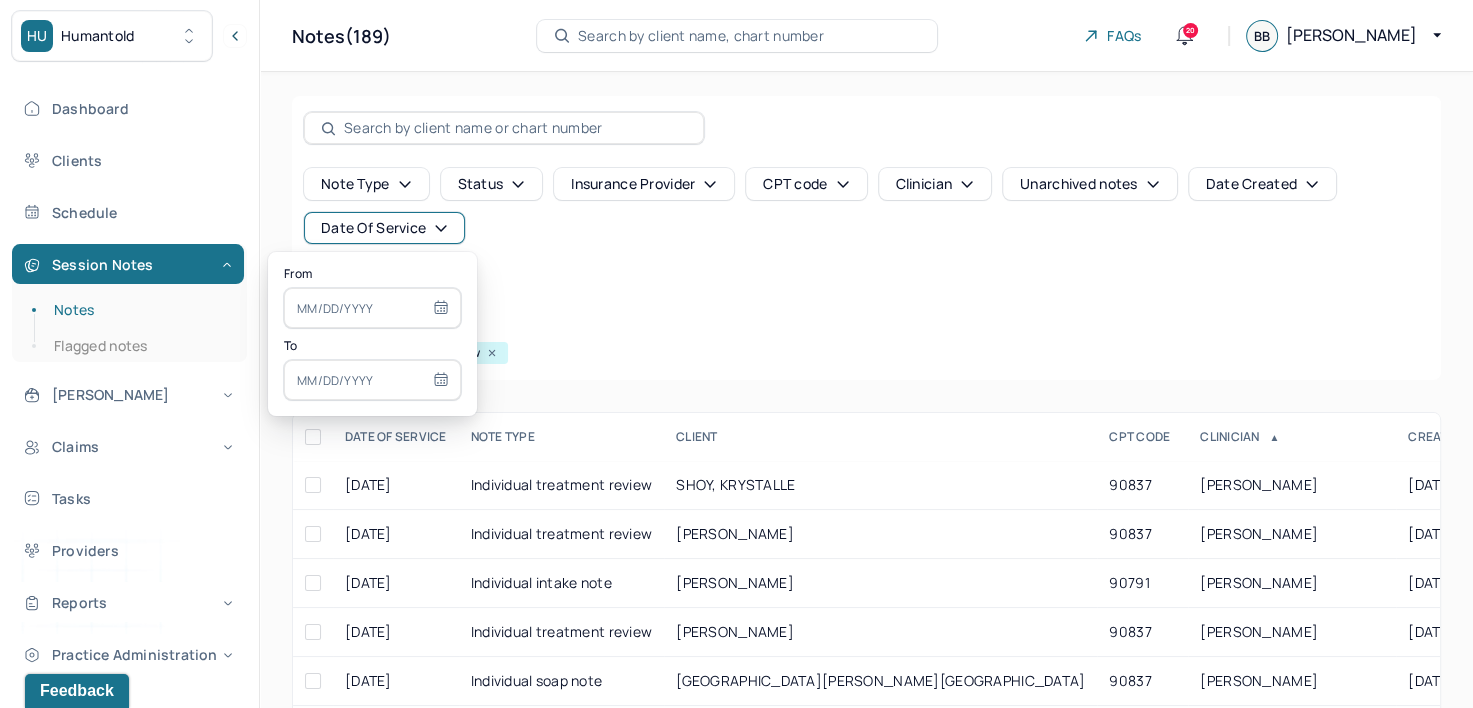 select on "6" 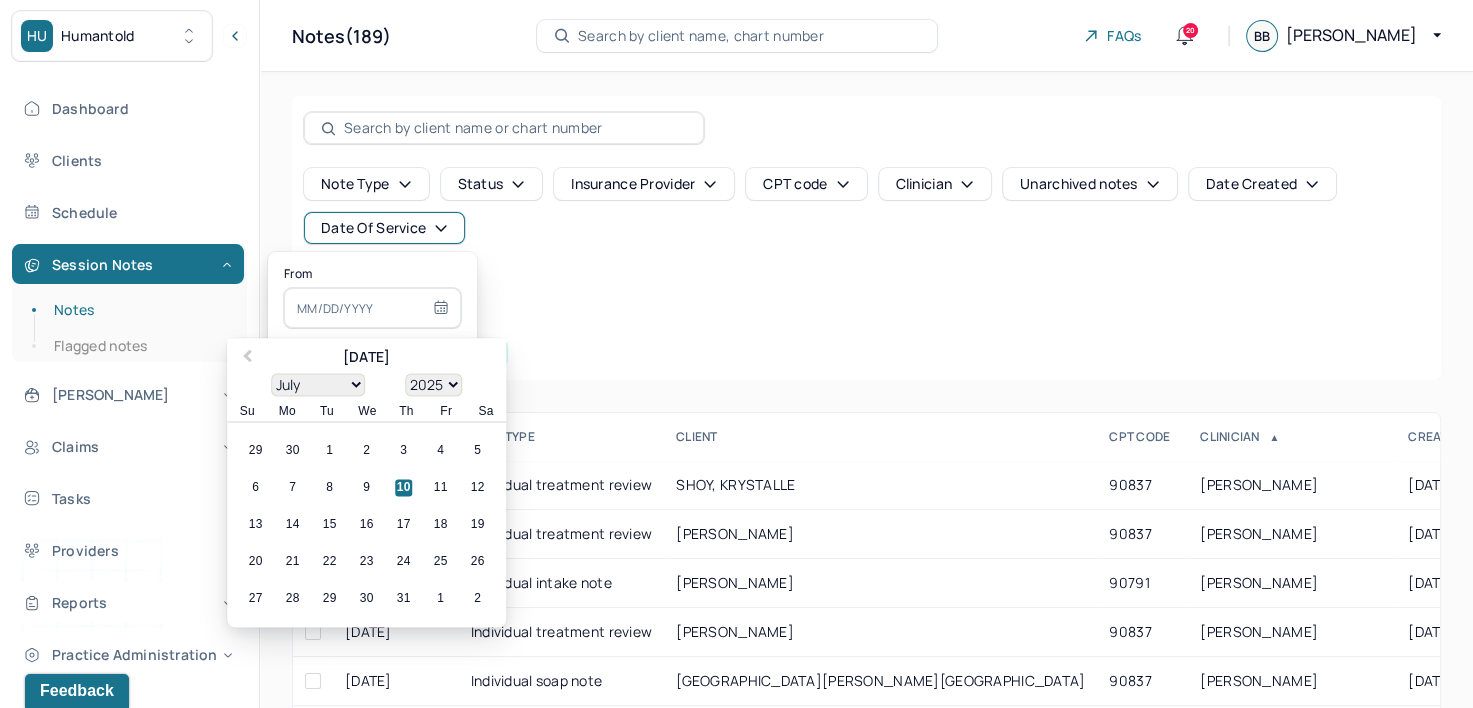 click at bounding box center (372, 308) 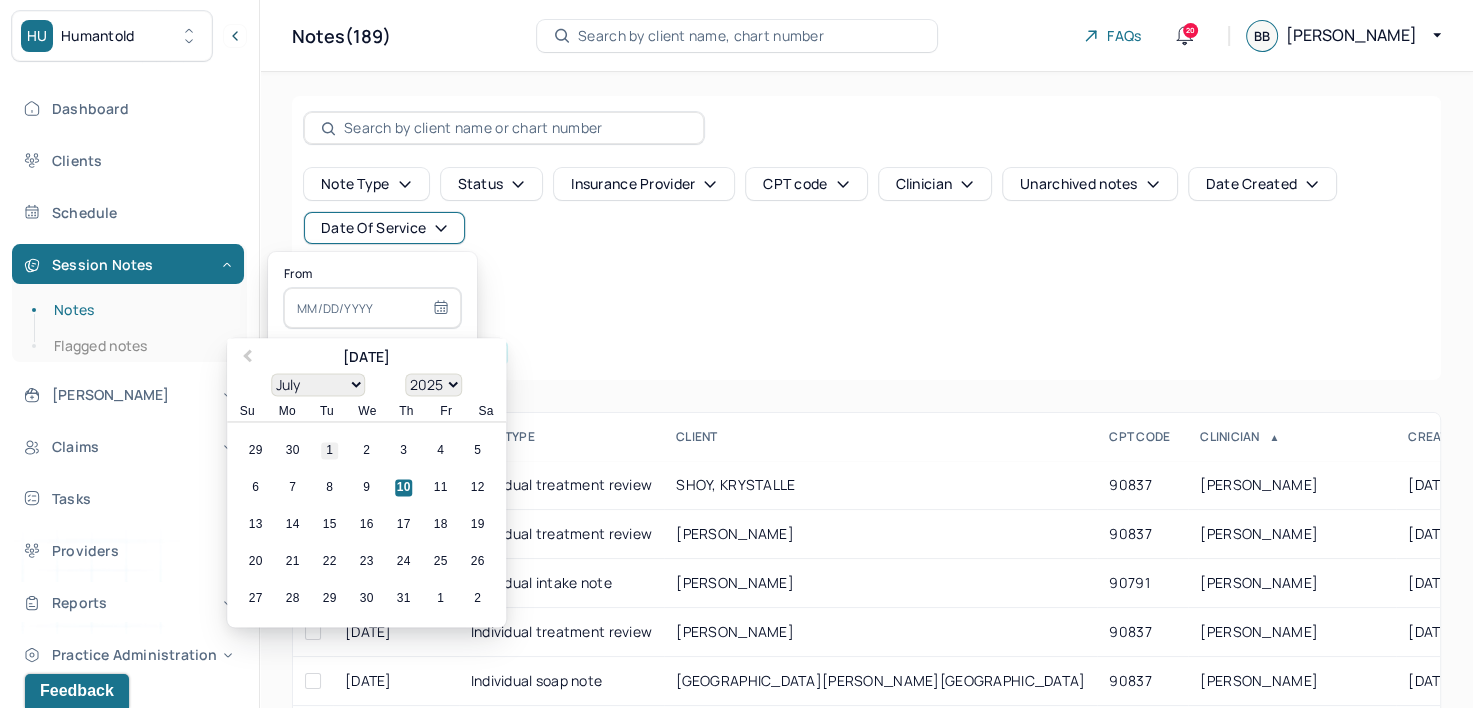 click on "1" at bounding box center (329, 451) 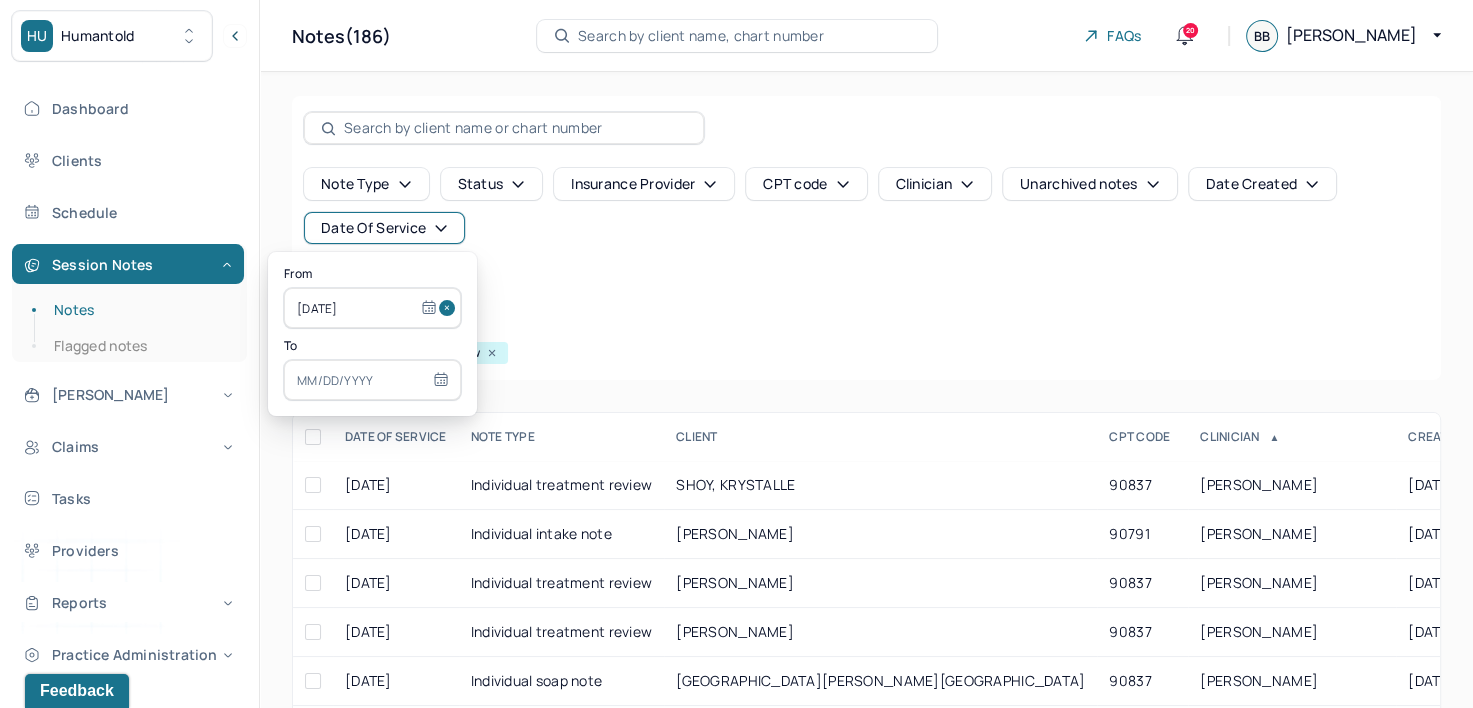 click at bounding box center [372, 380] 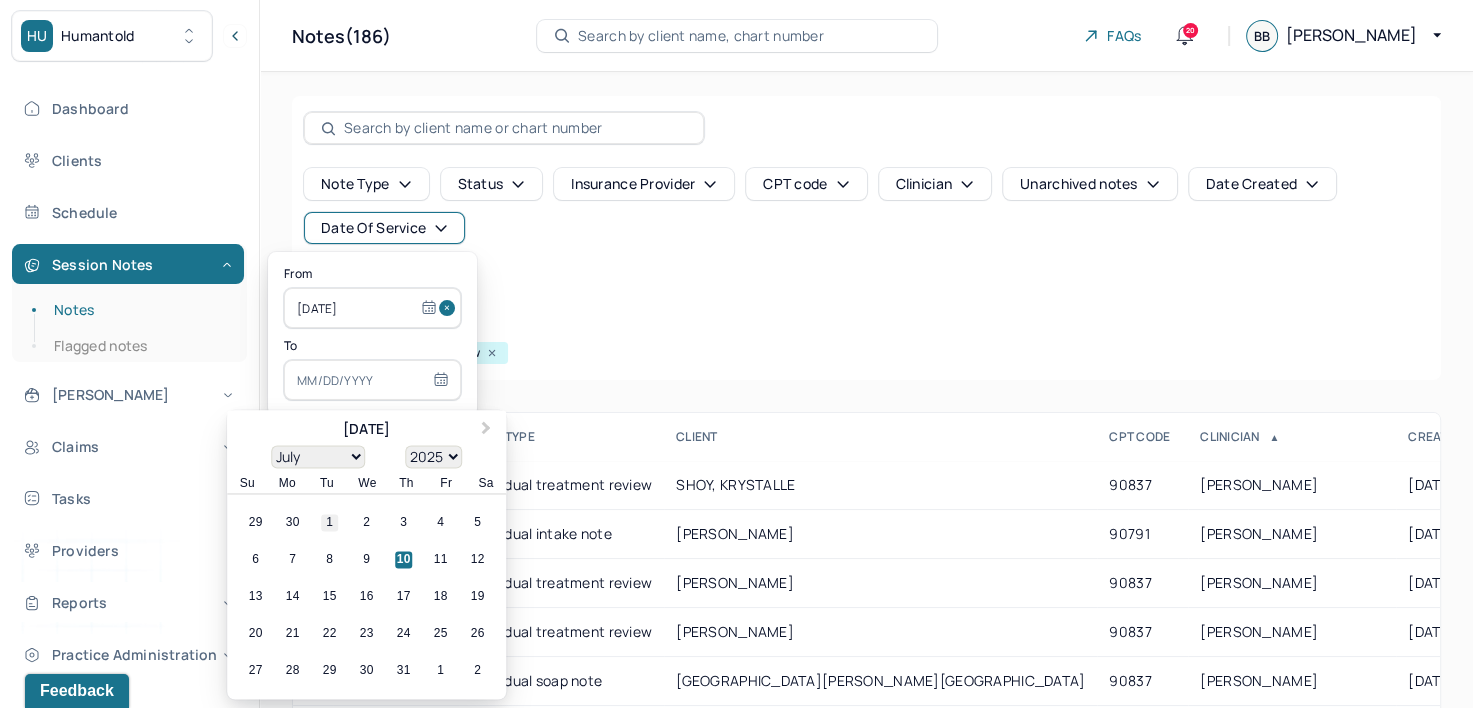 click on "1" at bounding box center (329, 523) 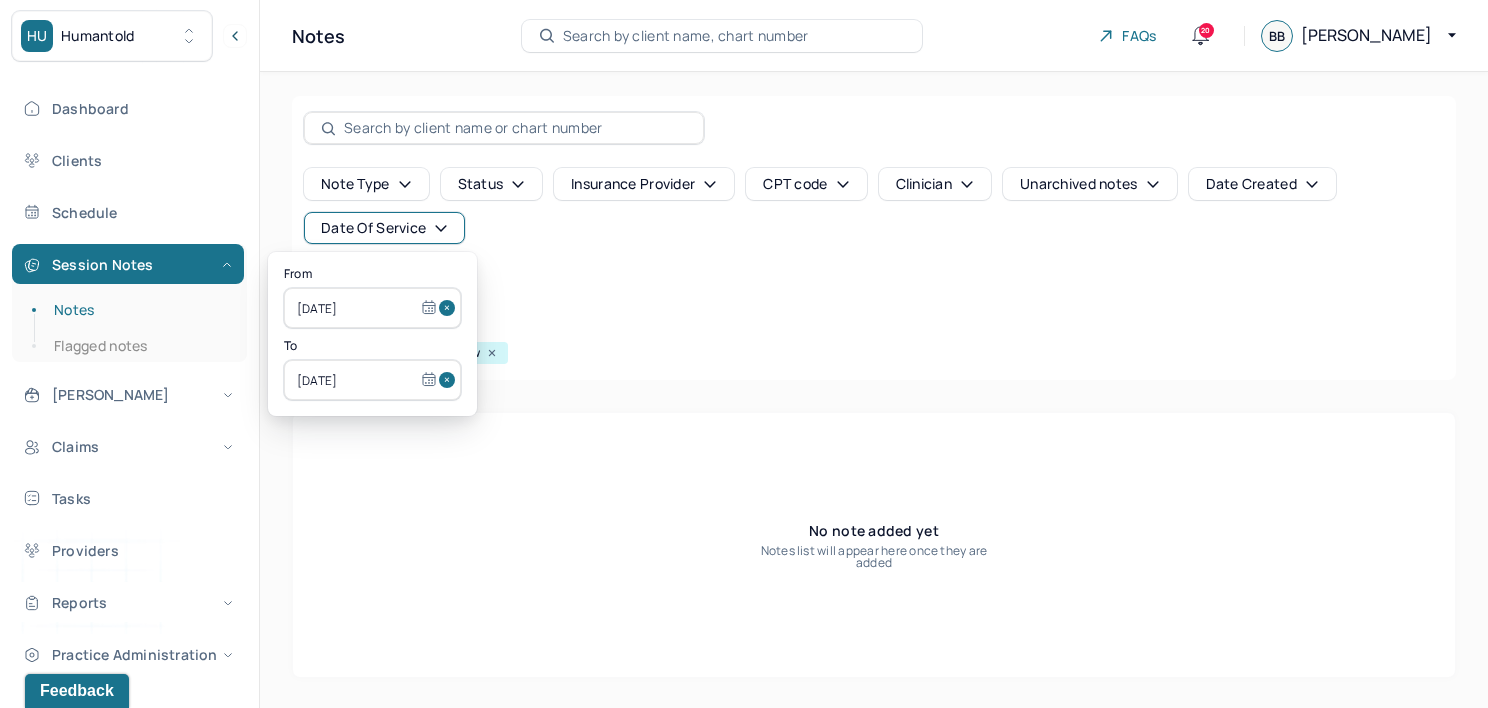 click on "Filters   Clear all" at bounding box center (874, 325) 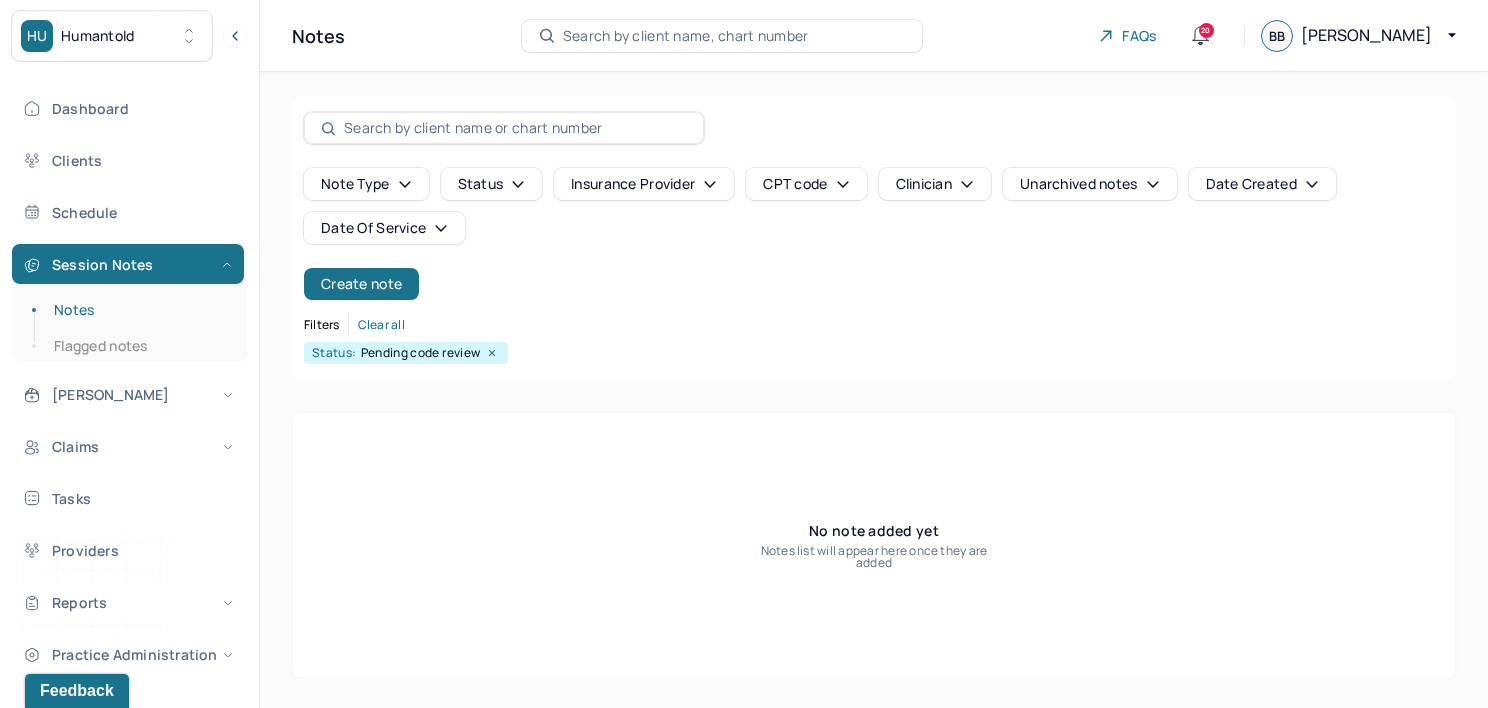 click 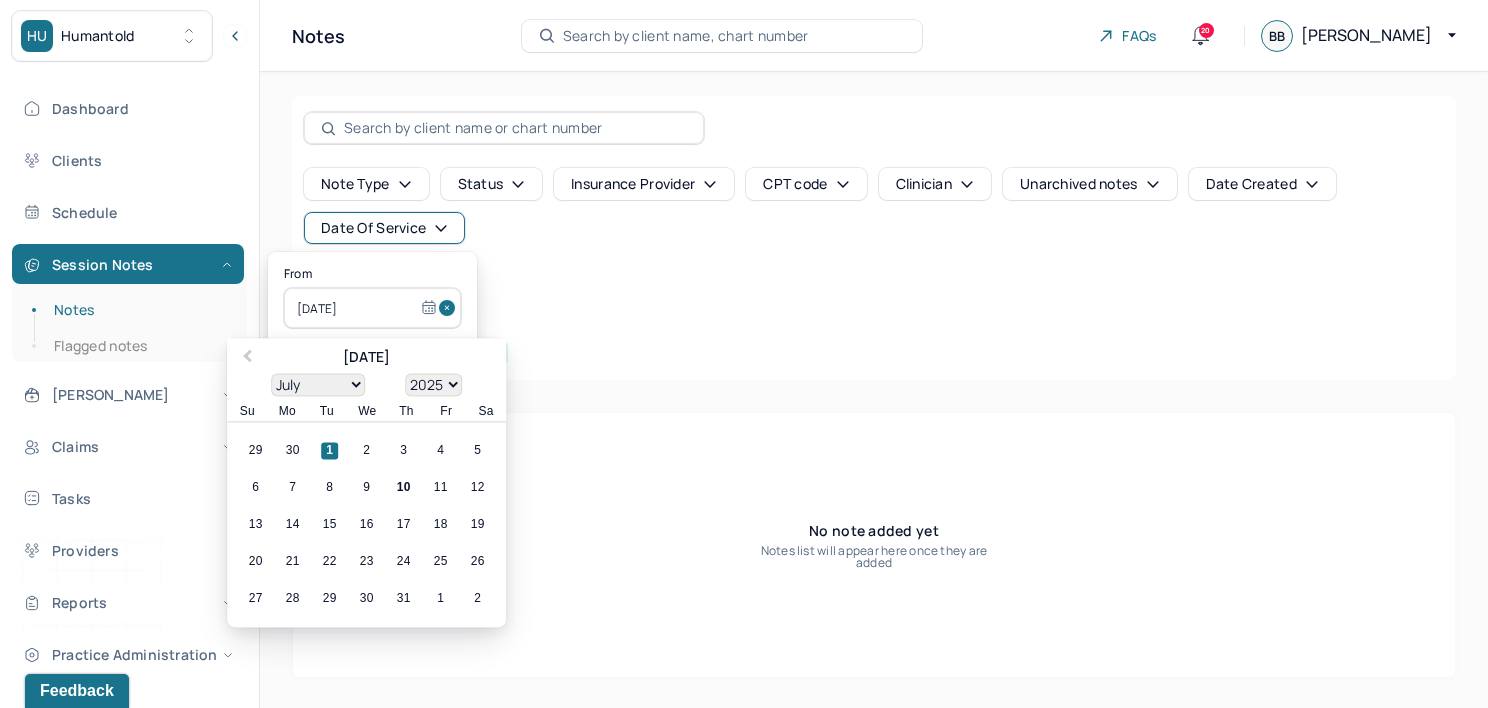 click at bounding box center [450, 308] 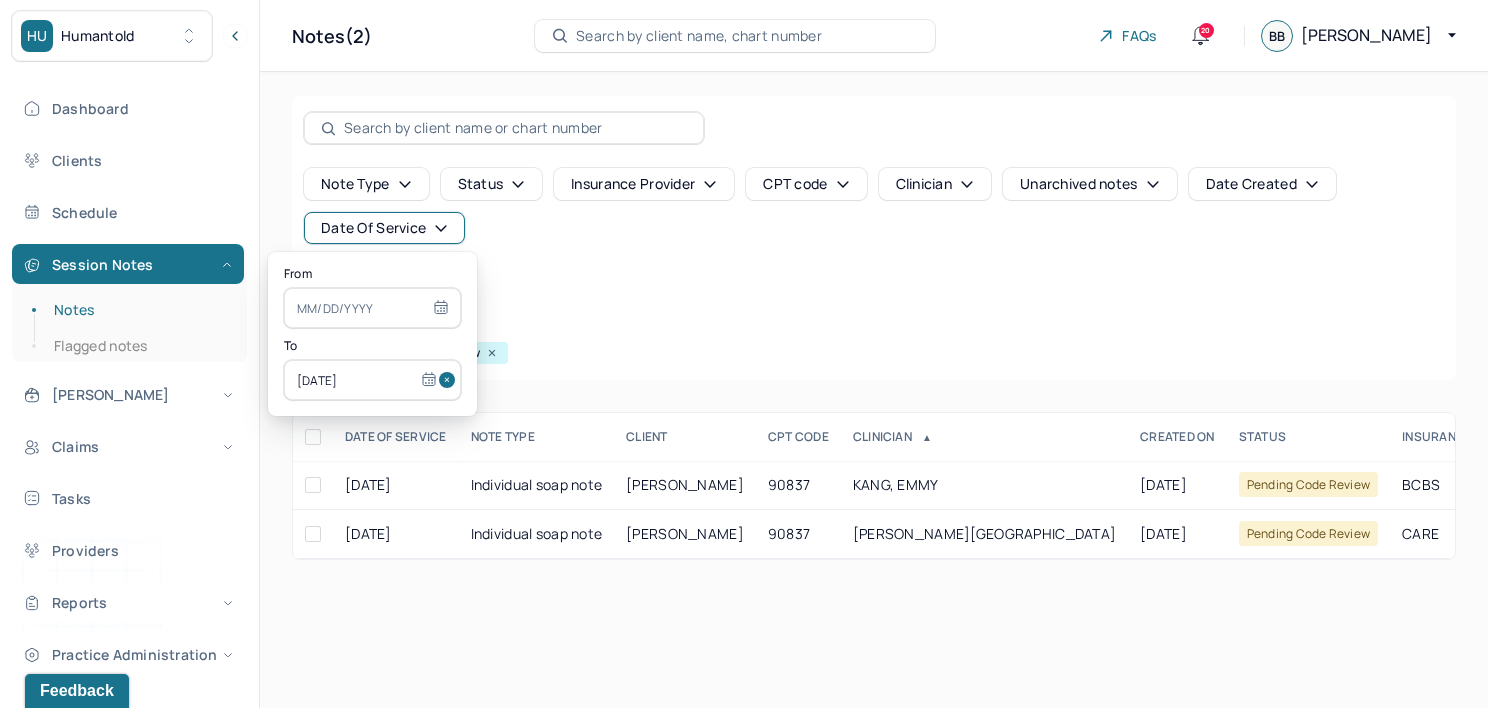 click at bounding box center (450, 380) 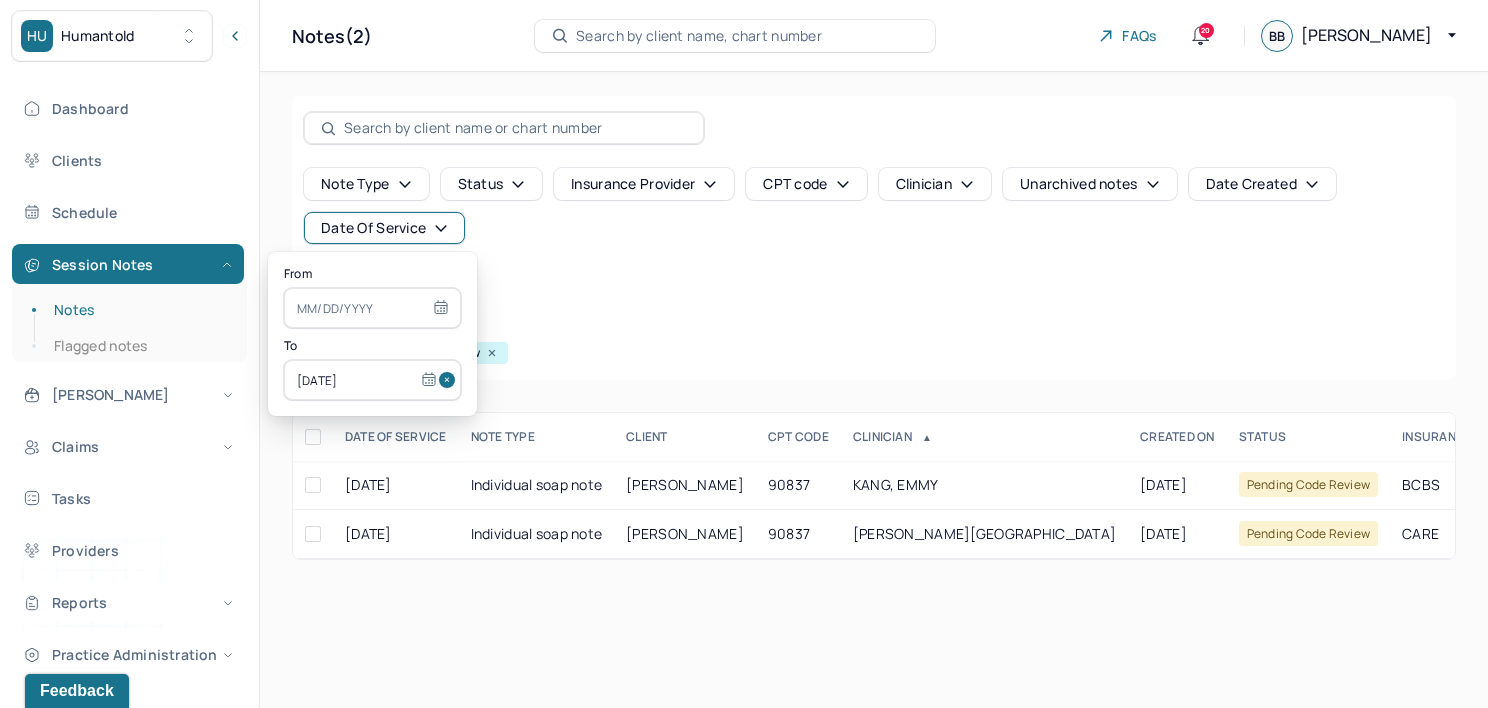 type 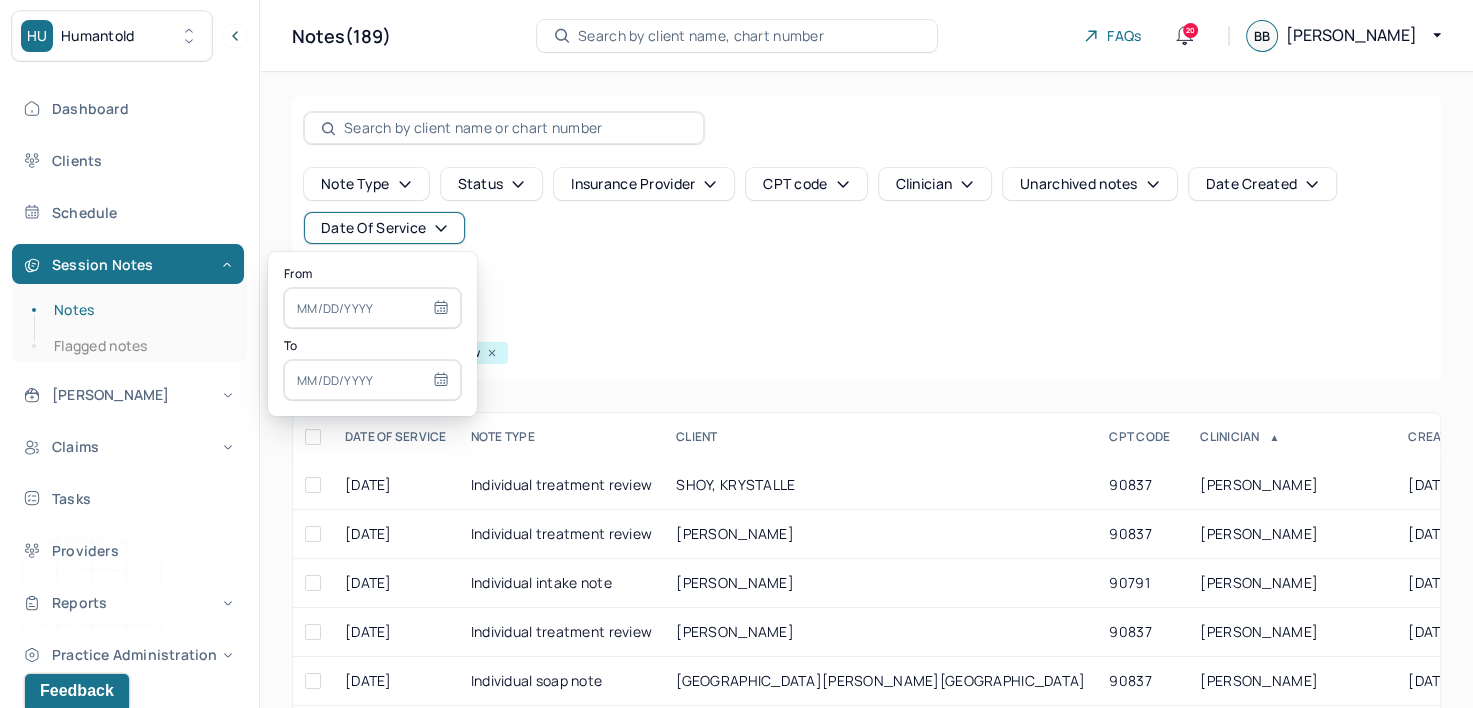 click at bounding box center (372, 308) 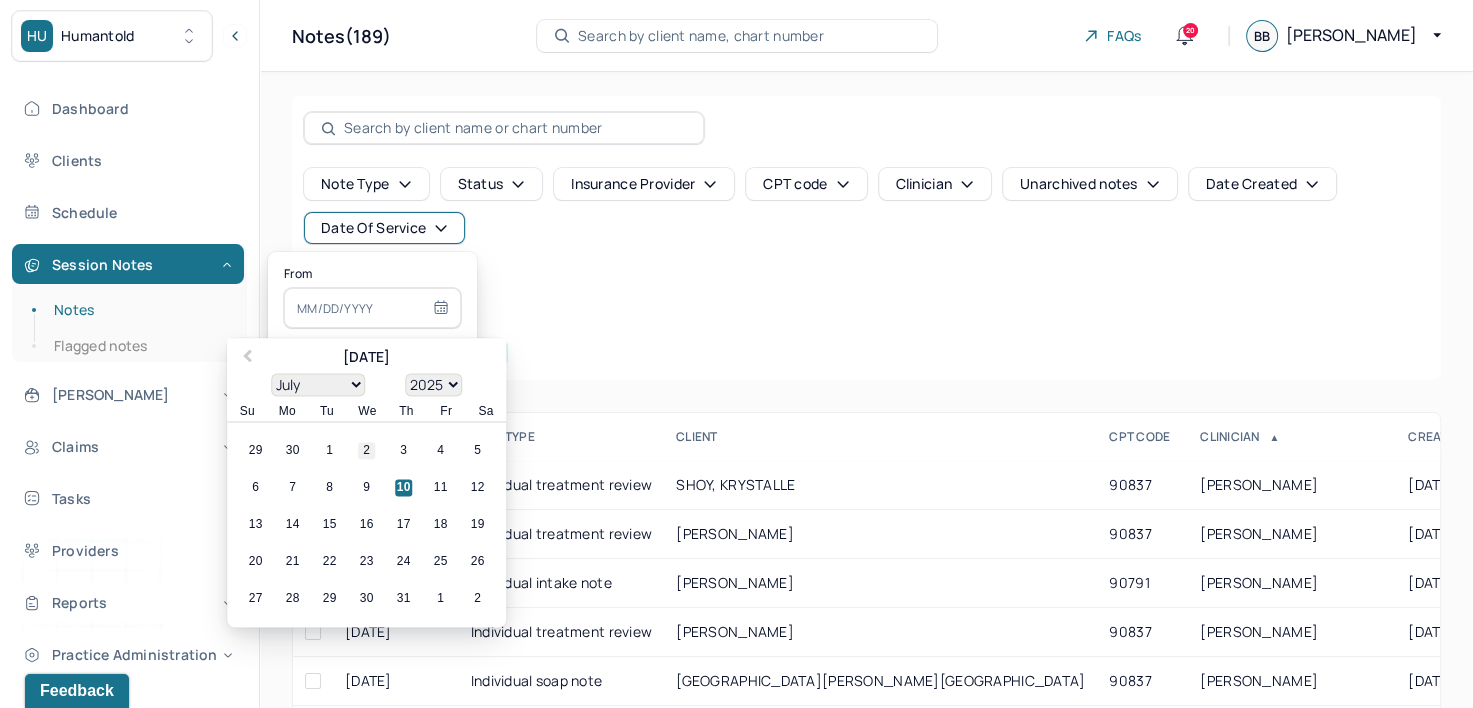 click on "2" at bounding box center [366, 451] 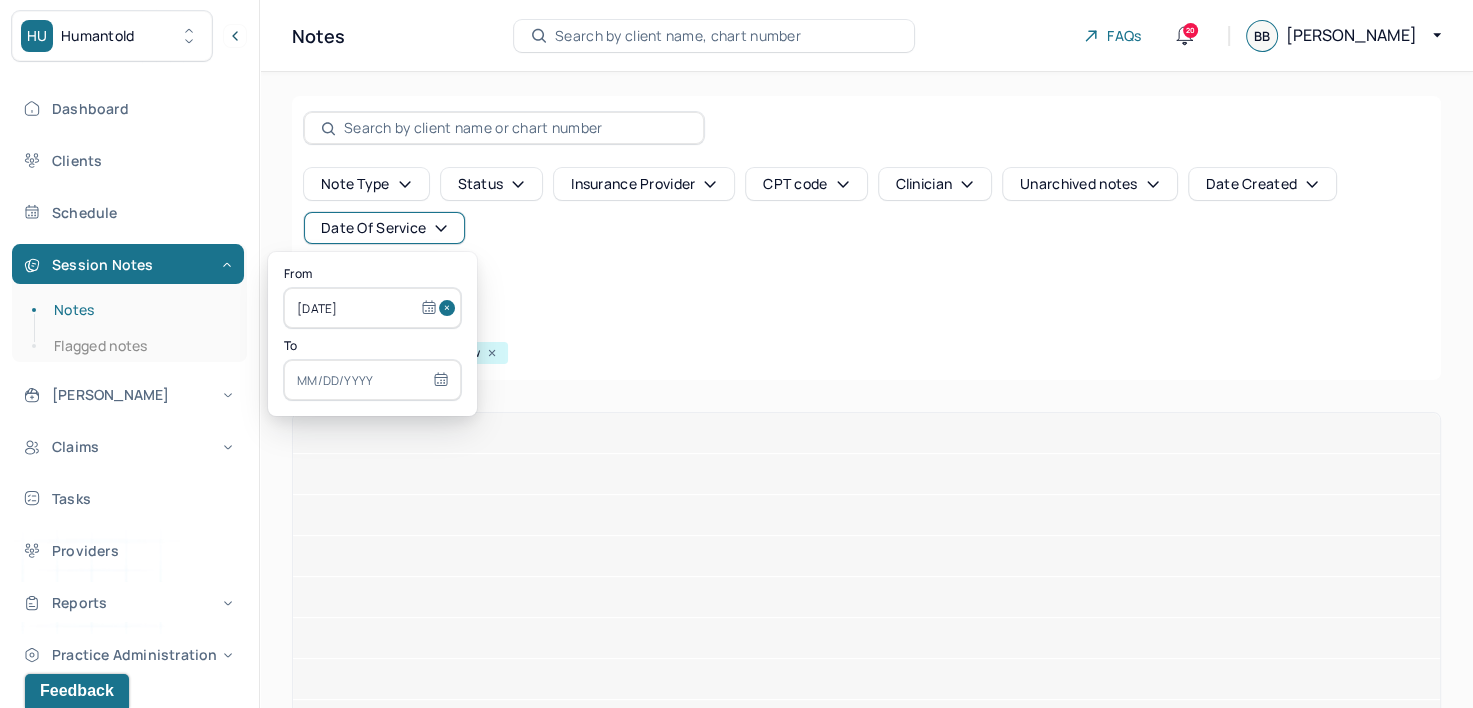 click at bounding box center (372, 380) 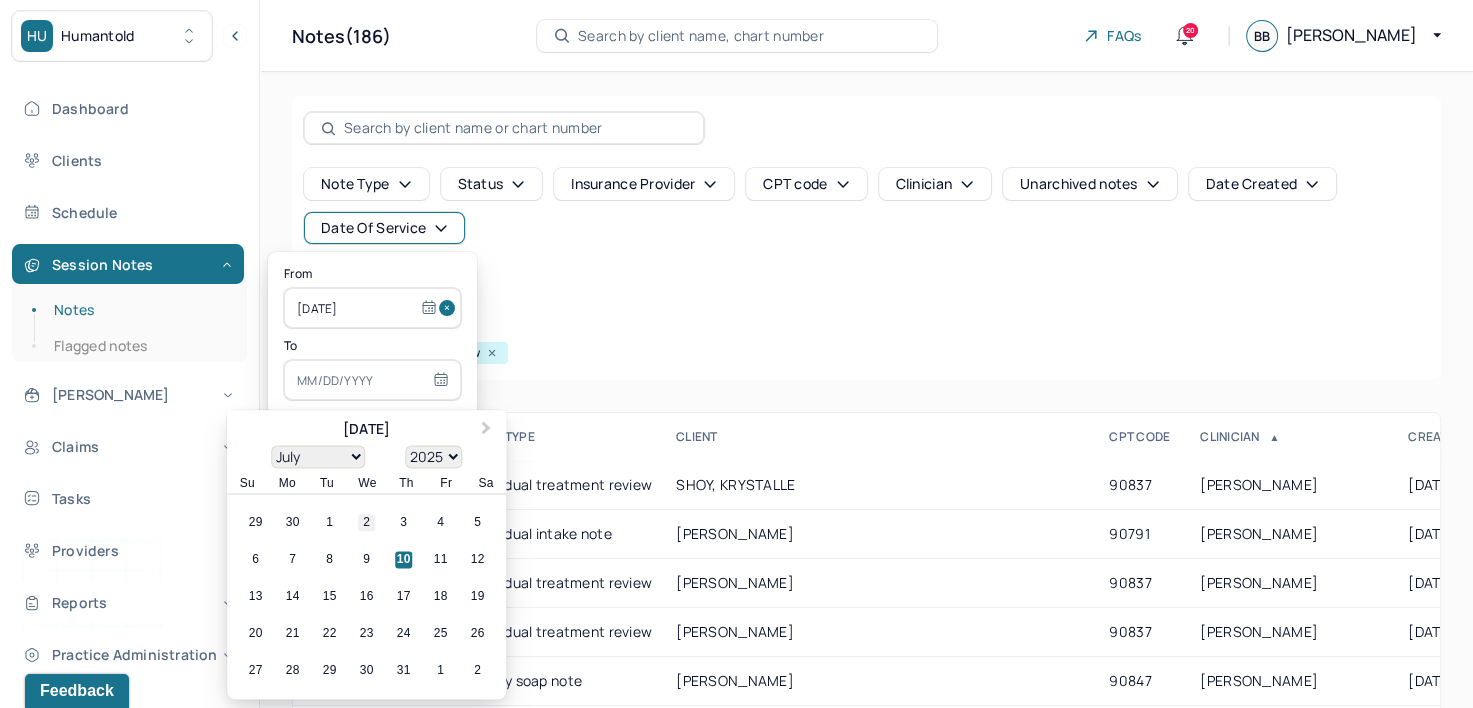 click on "2" at bounding box center [366, 523] 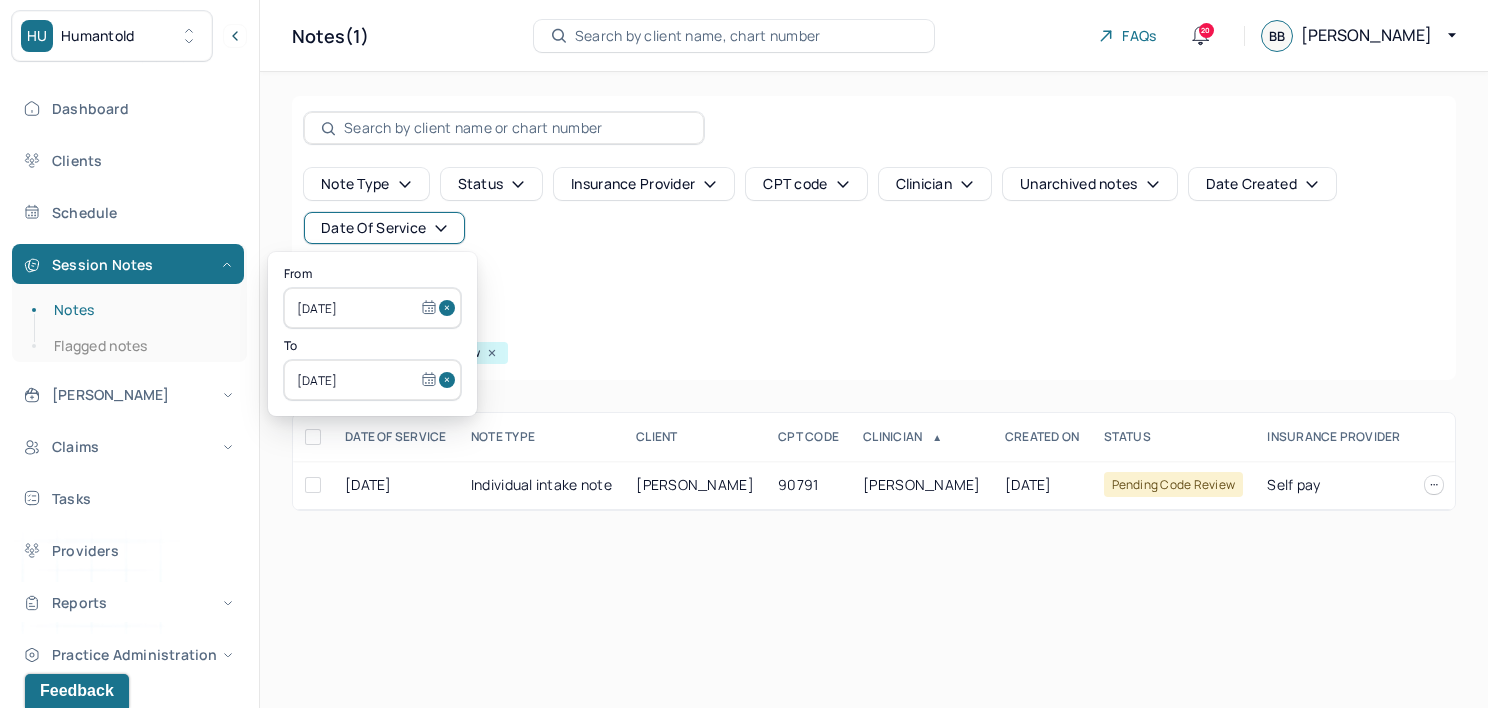 click on "Note type     Status     Insurance provider     CPT code     Clinician     Unarchived notes     Date Created     Date Of Service     Create note   Filters   Clear all   Status: Pending code review" at bounding box center (874, 238) 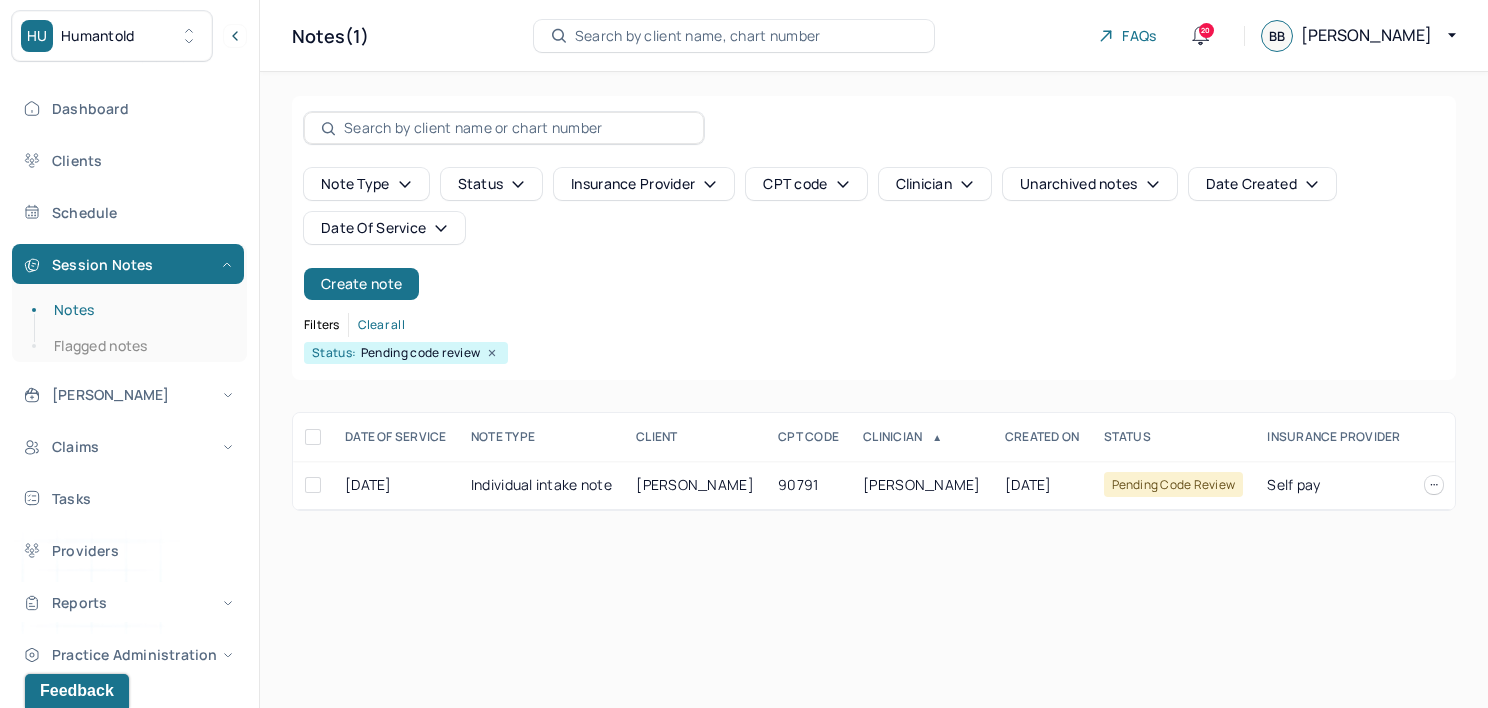 click on "Date Of Service" at bounding box center [384, 228] 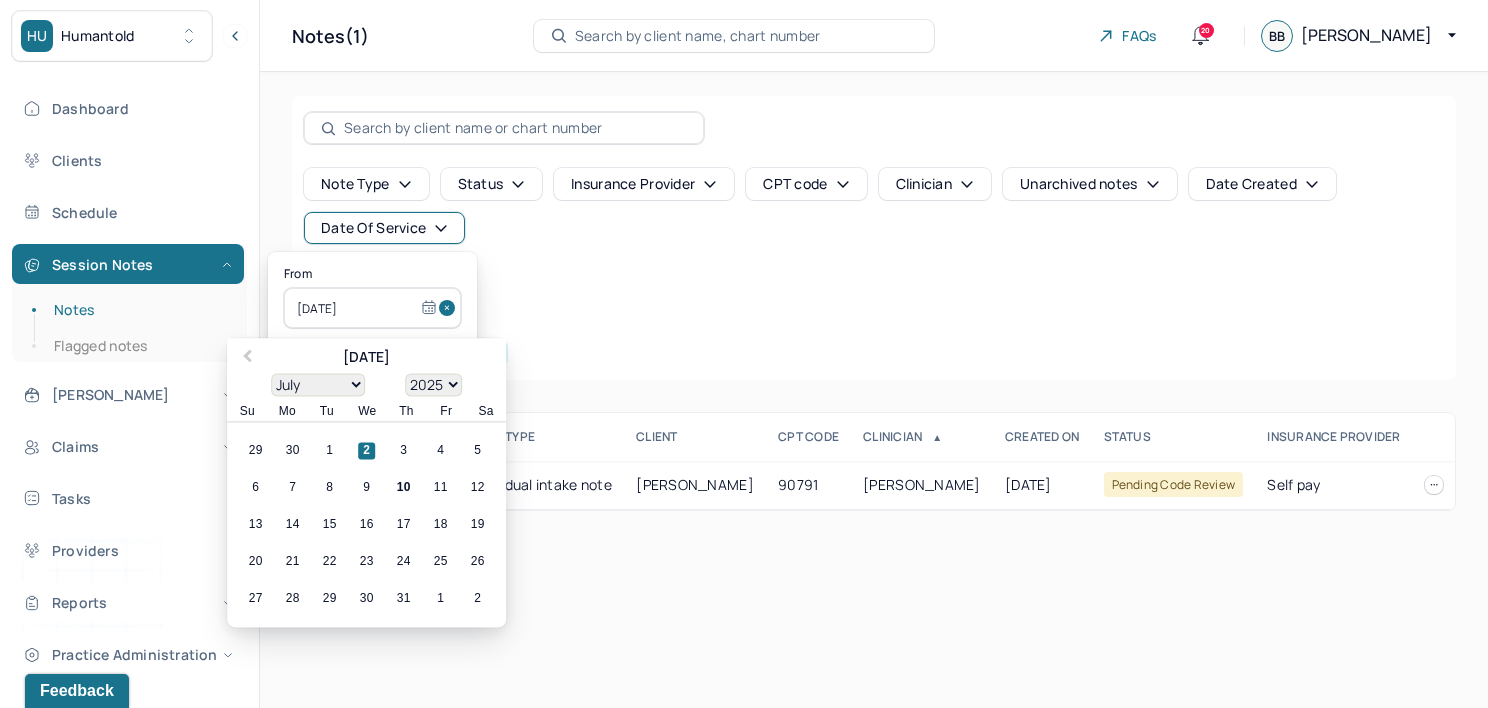 click at bounding box center [450, 308] 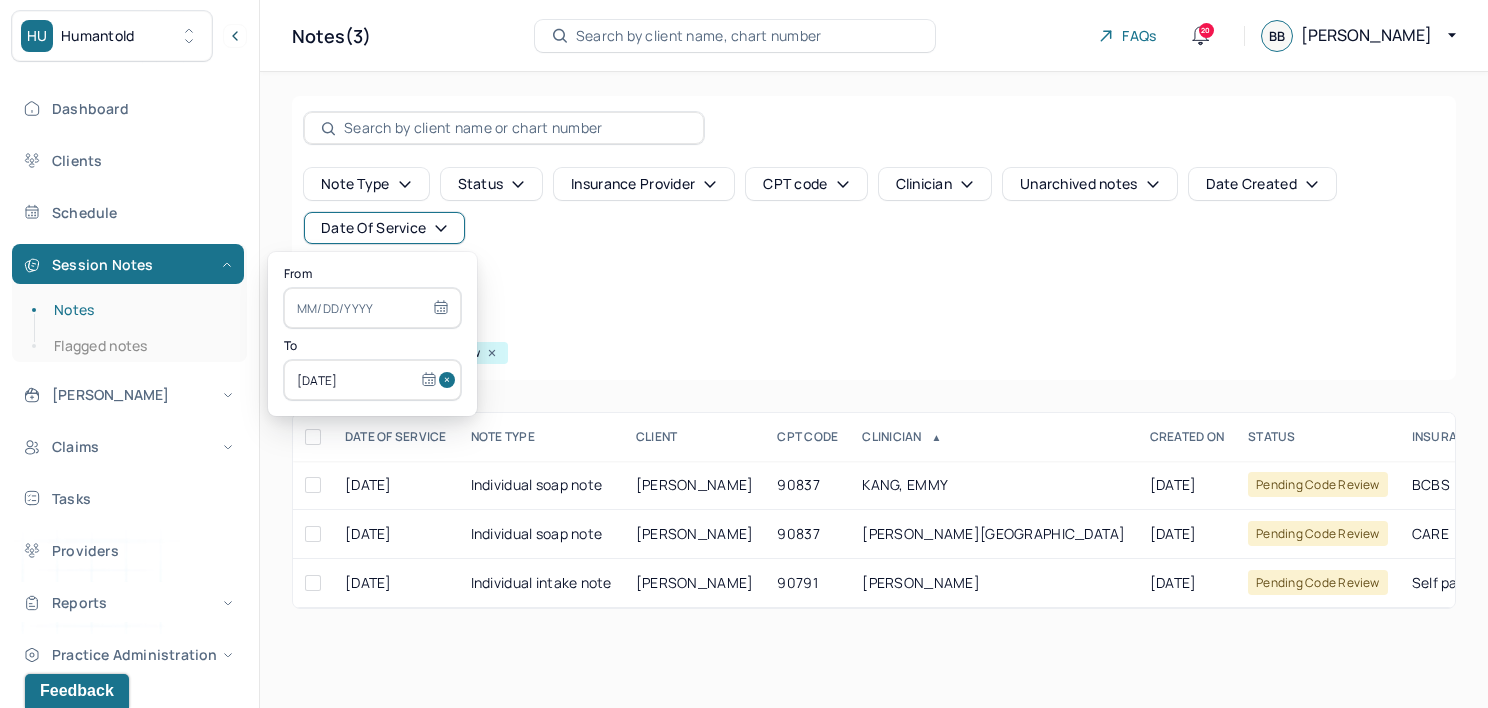 click at bounding box center (450, 380) 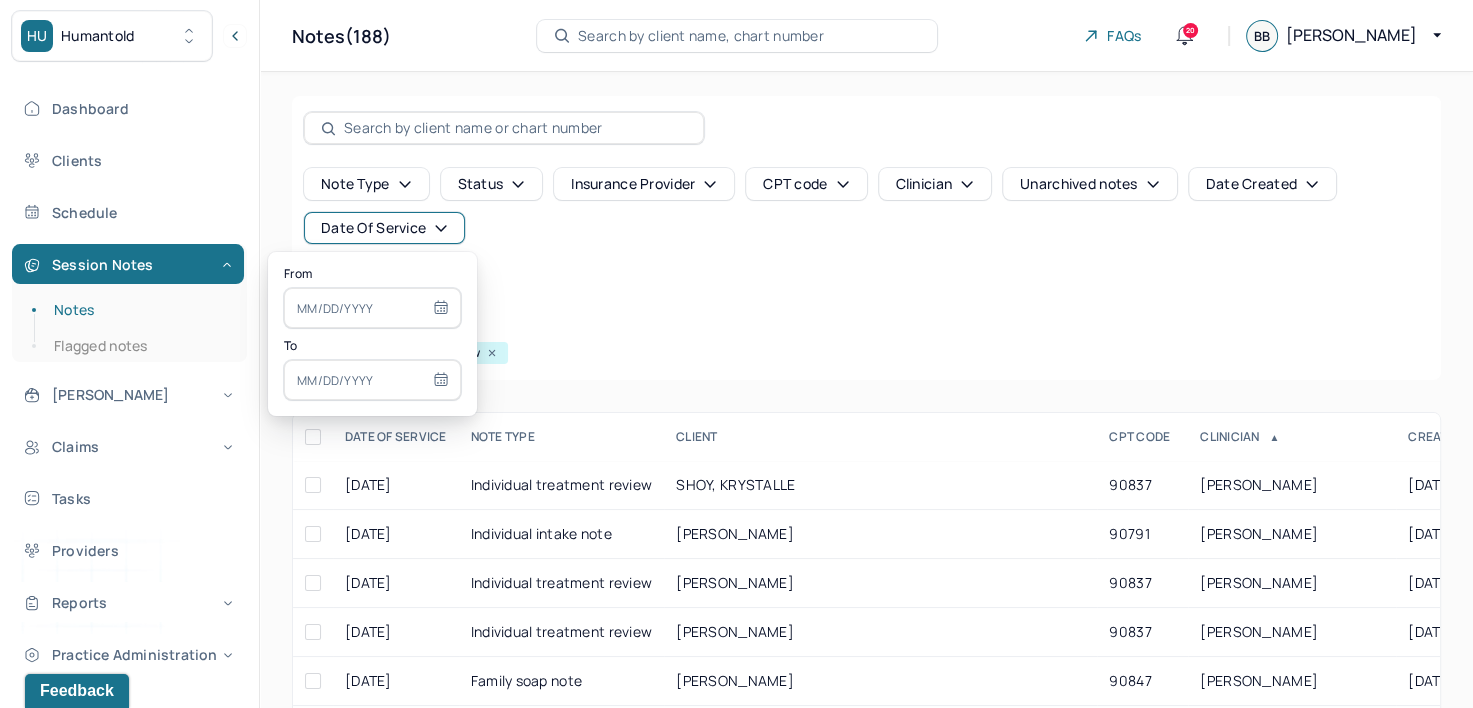 click at bounding box center [372, 308] 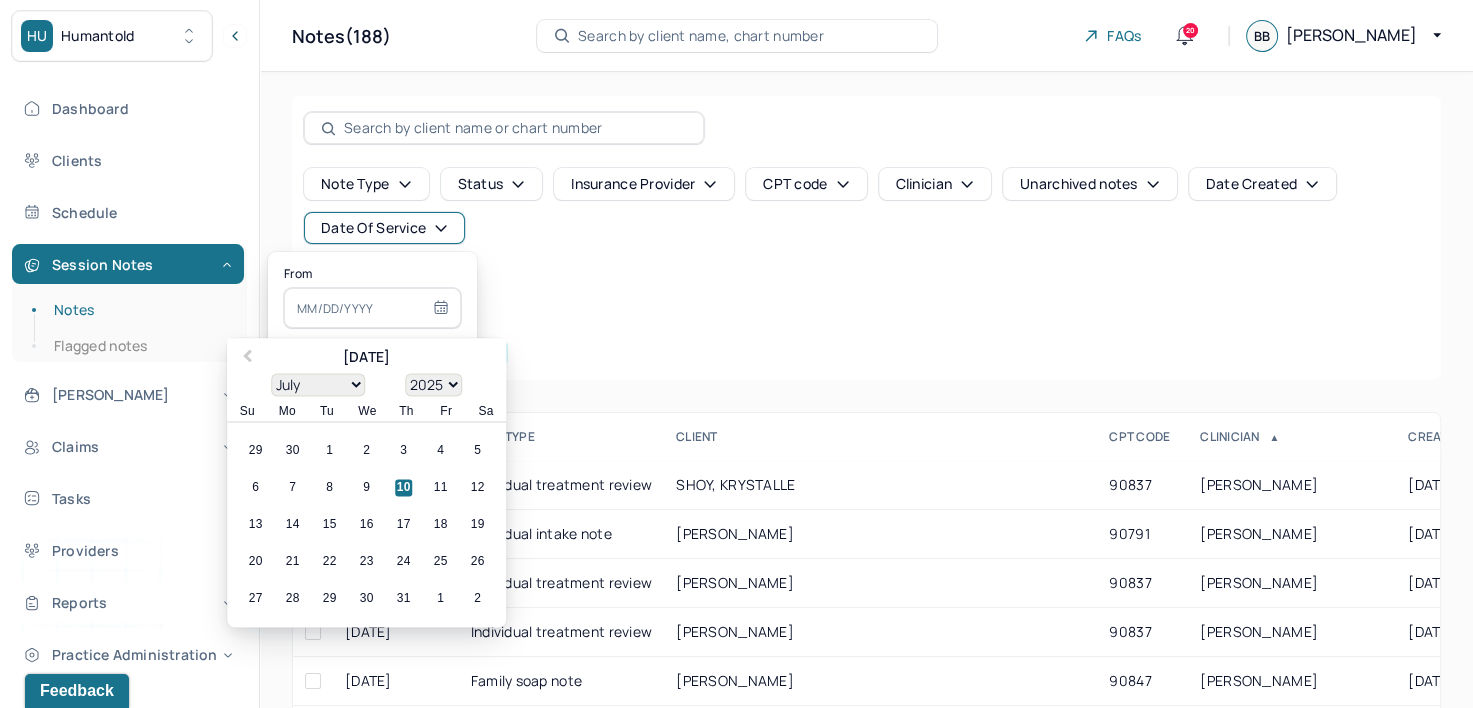 click on "29 30 1 2 3 4 5" at bounding box center [366, 451] 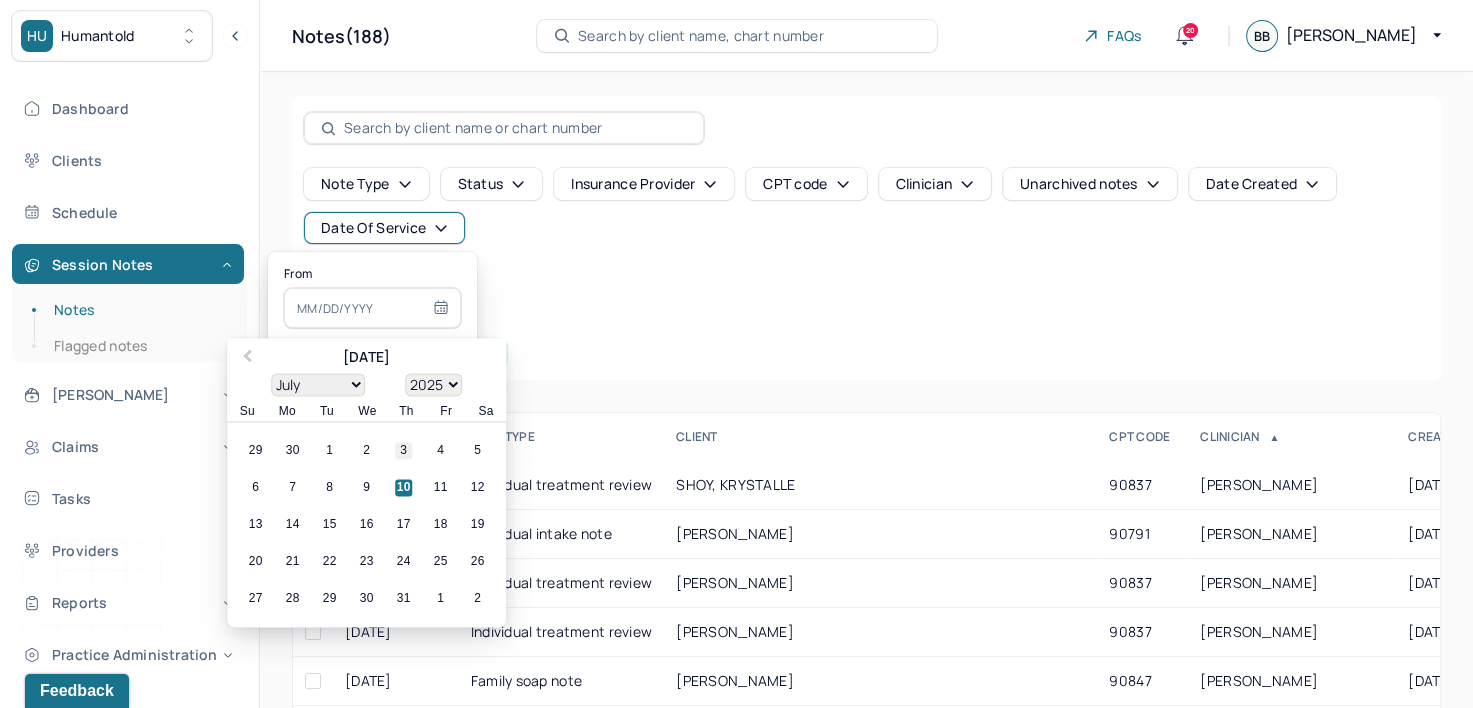 click on "3" at bounding box center (403, 451) 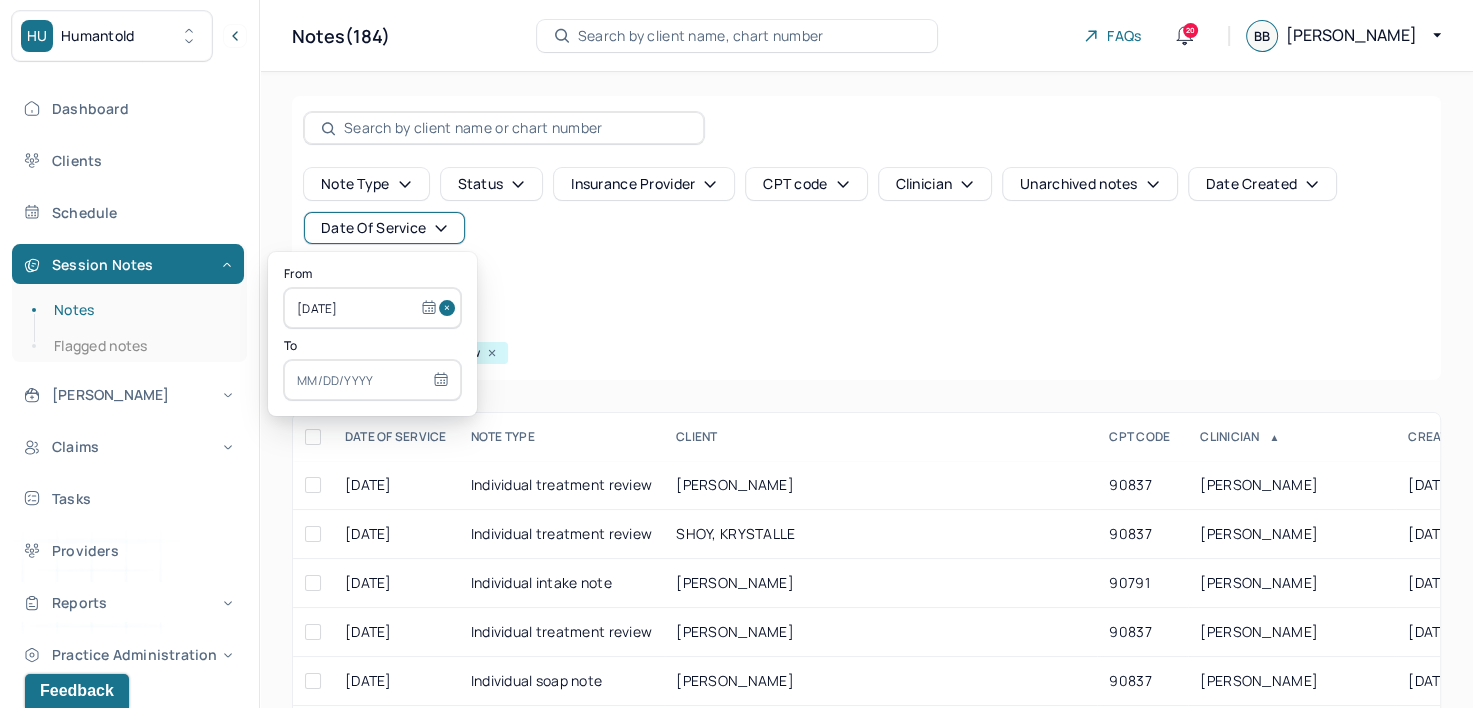 click at bounding box center [372, 380] 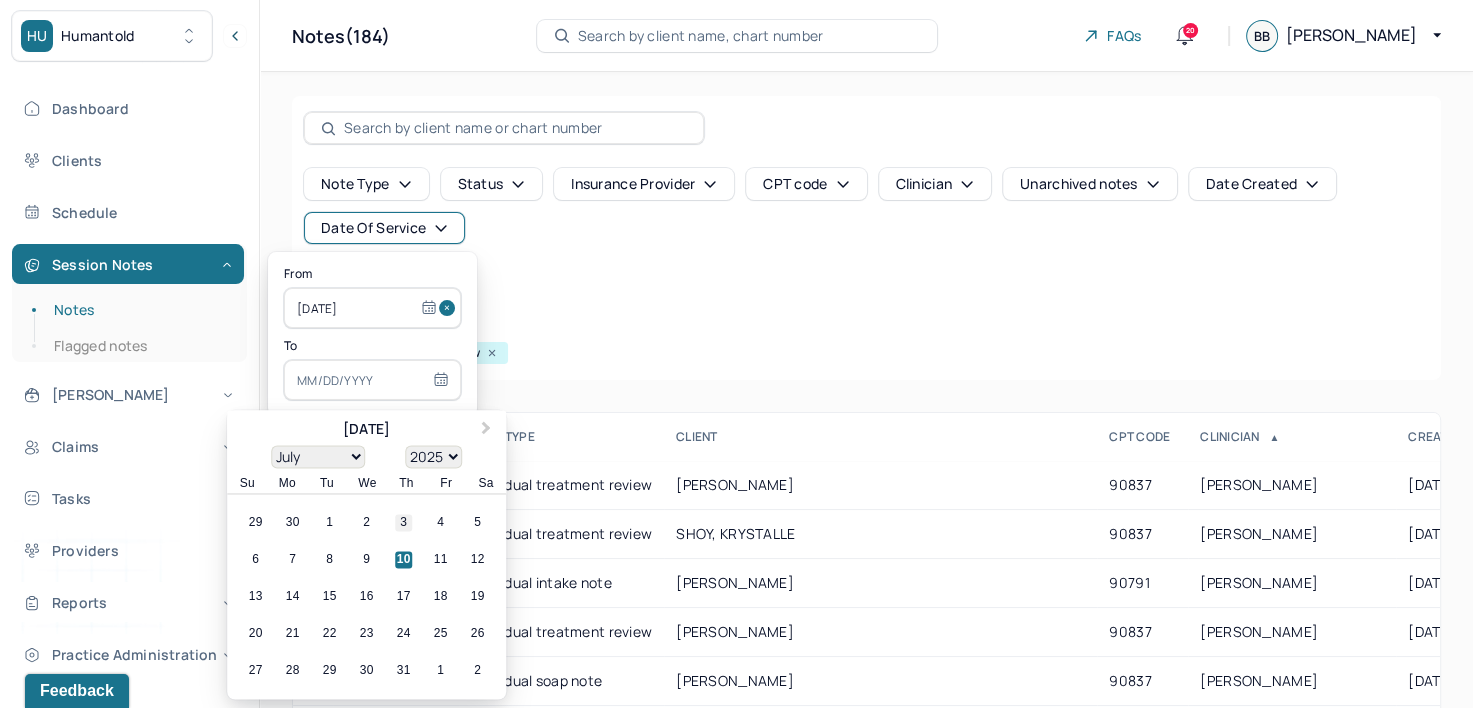 click on "3" at bounding box center (403, 523) 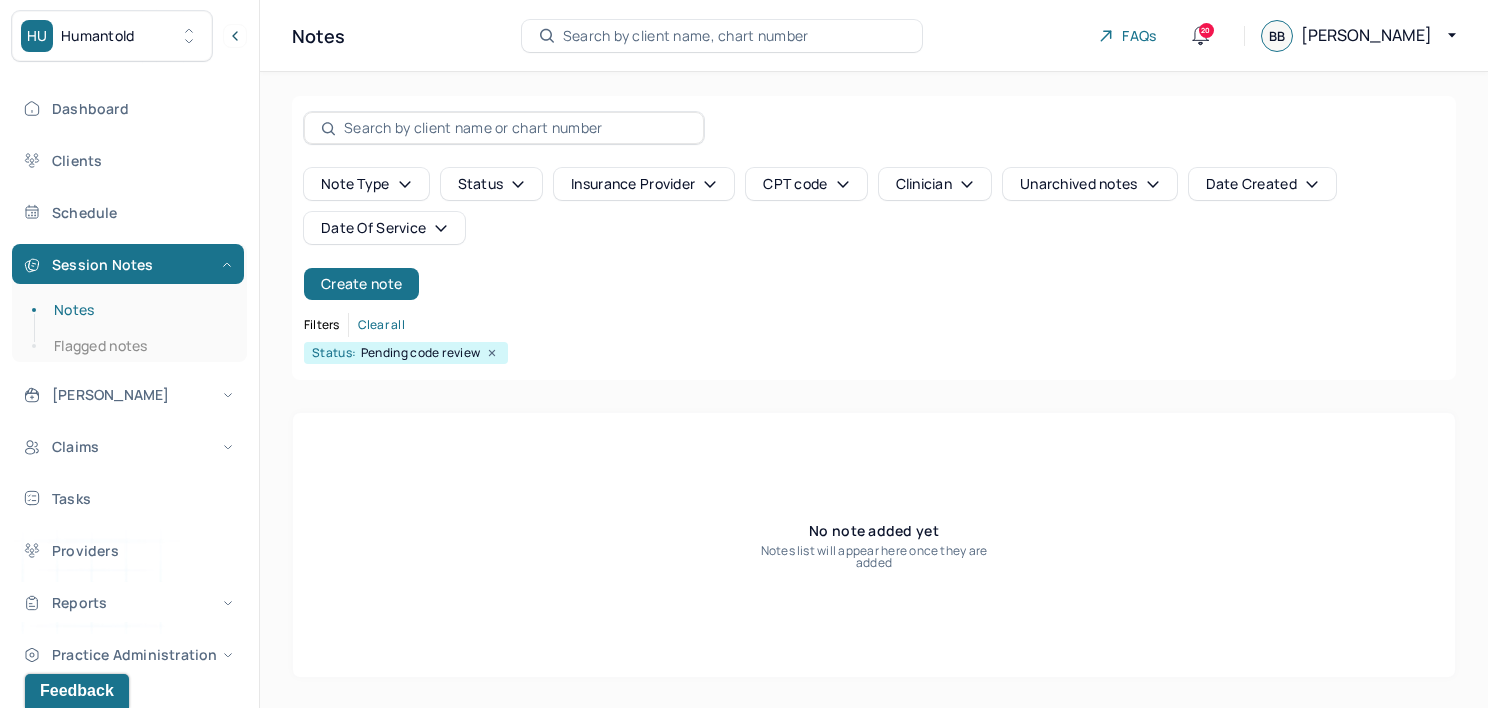 click on "Note type     Status     Insurance provider     CPT code     Clinician     Unarchived notes     Date Created     Date Of Service     Create note" at bounding box center (874, 234) 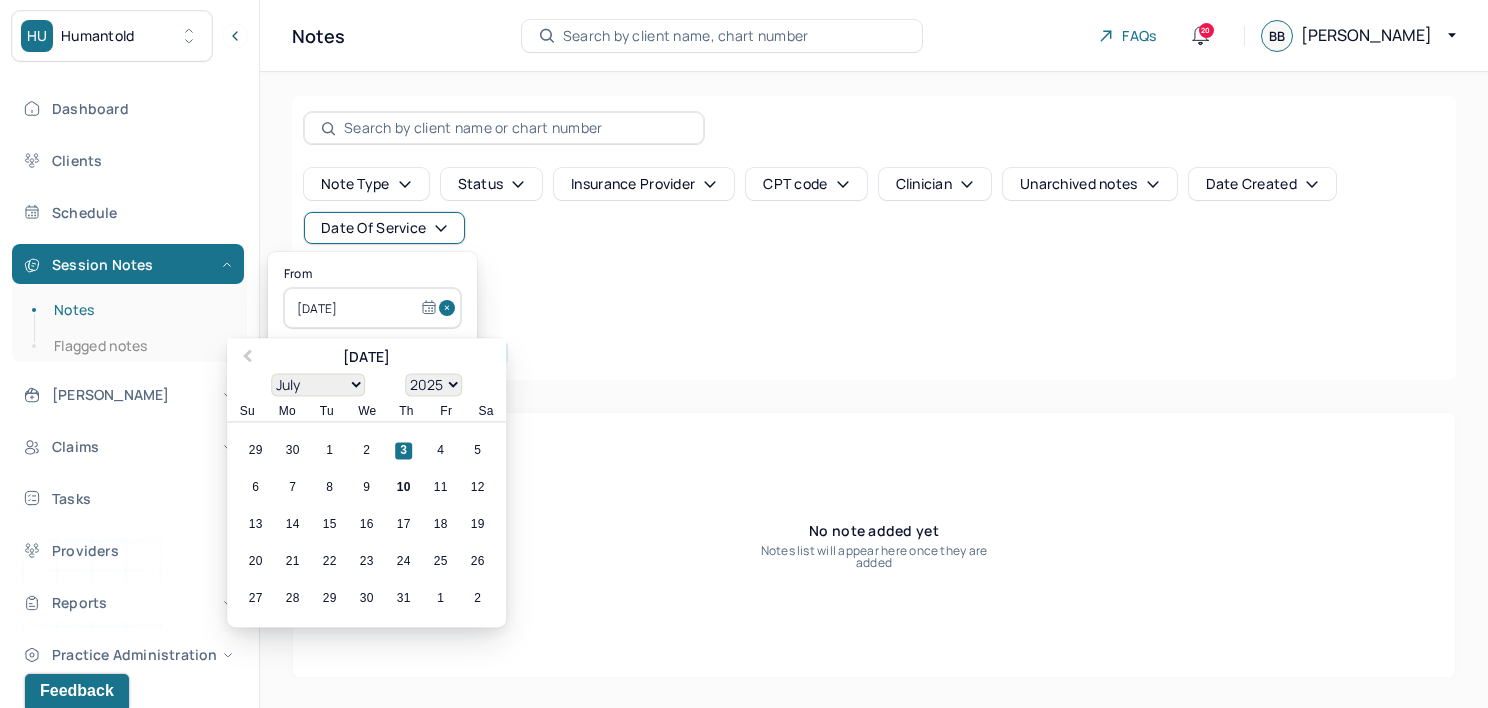 drag, startPoint x: 438, startPoint y: 301, endPoint x: 436, endPoint y: 320, distance: 19.104973 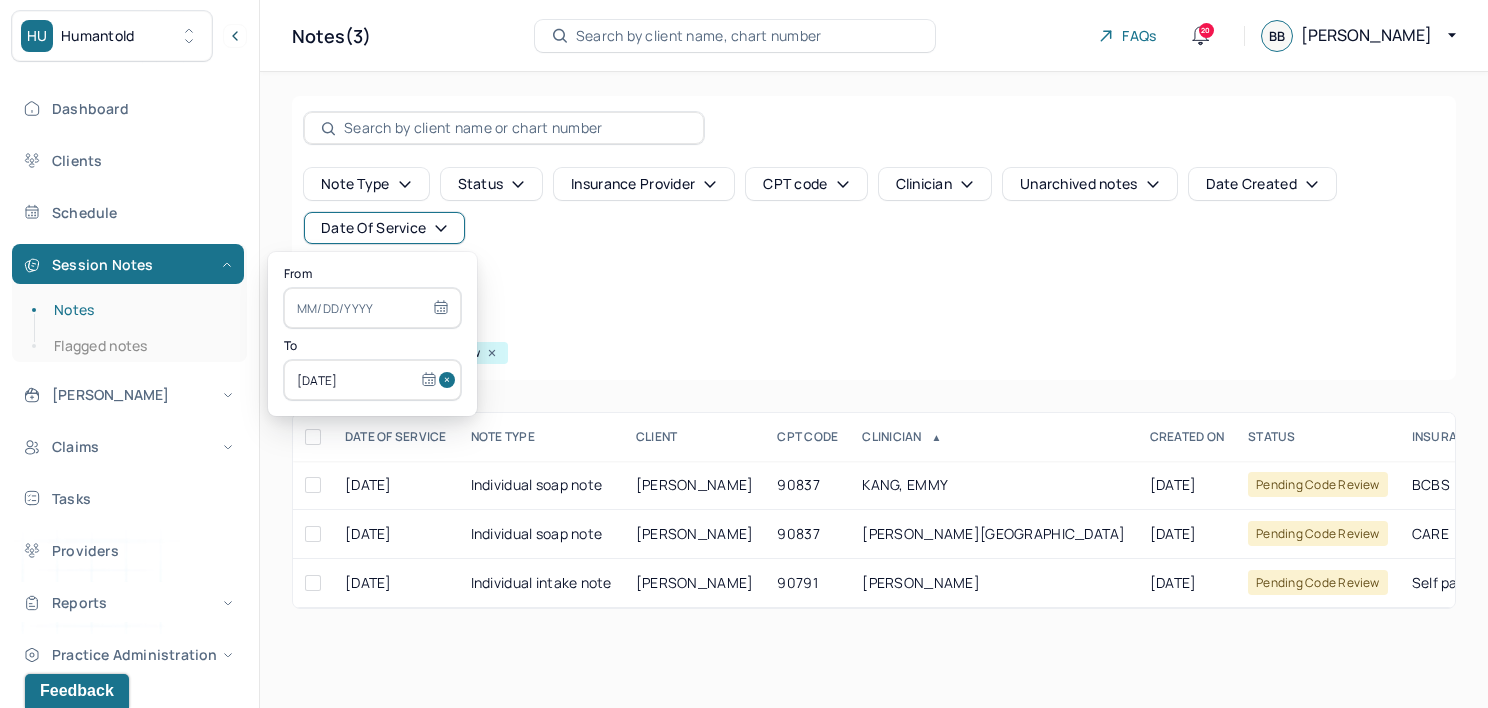 drag, startPoint x: 432, startPoint y: 372, endPoint x: 357, endPoint y: 319, distance: 91.836815 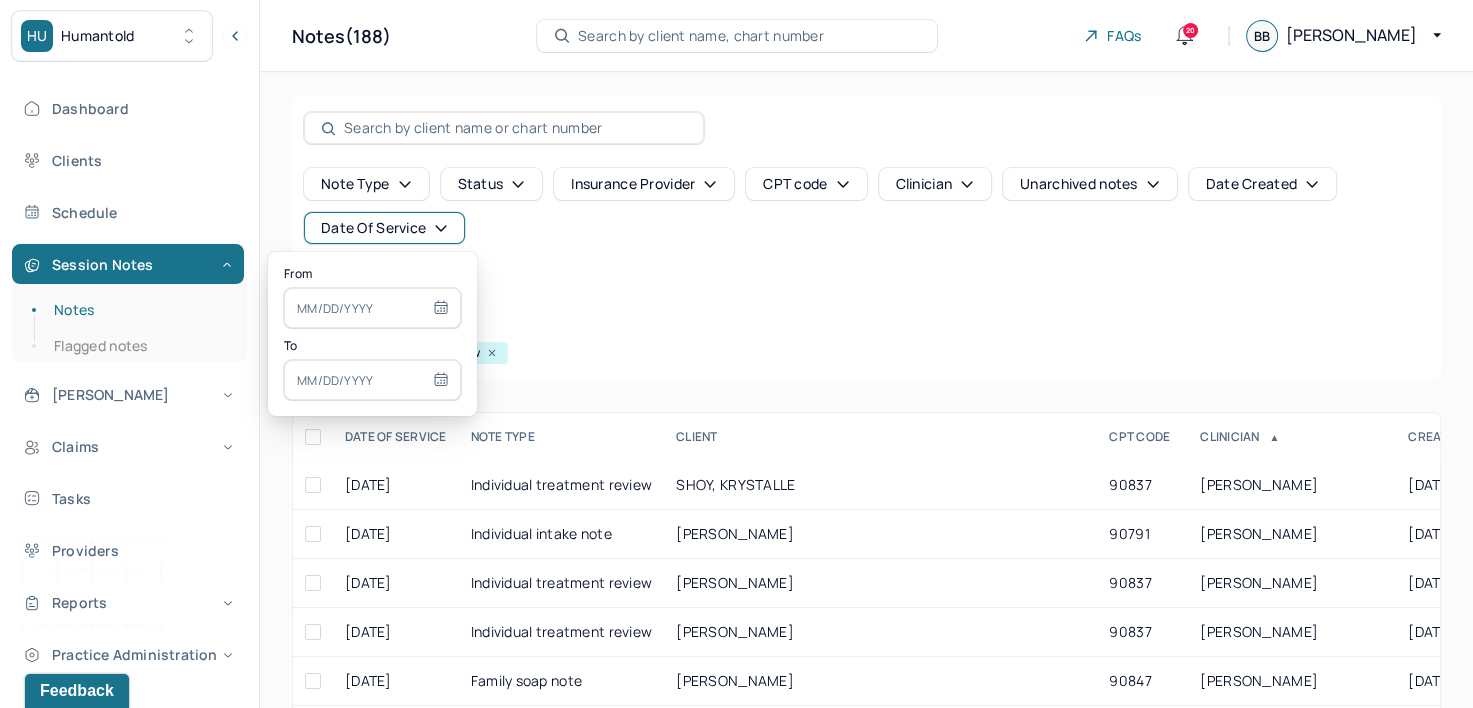click at bounding box center [372, 308] 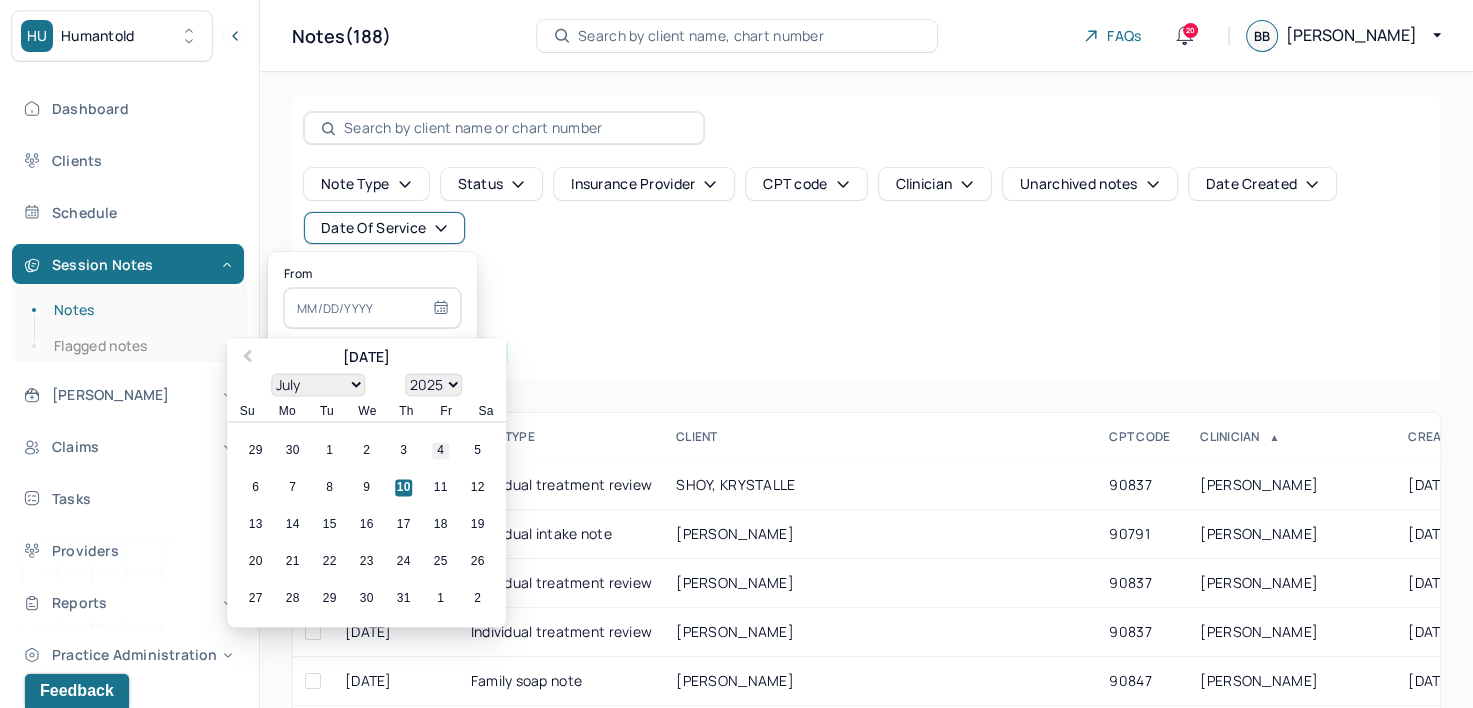 click on "4" at bounding box center [440, 451] 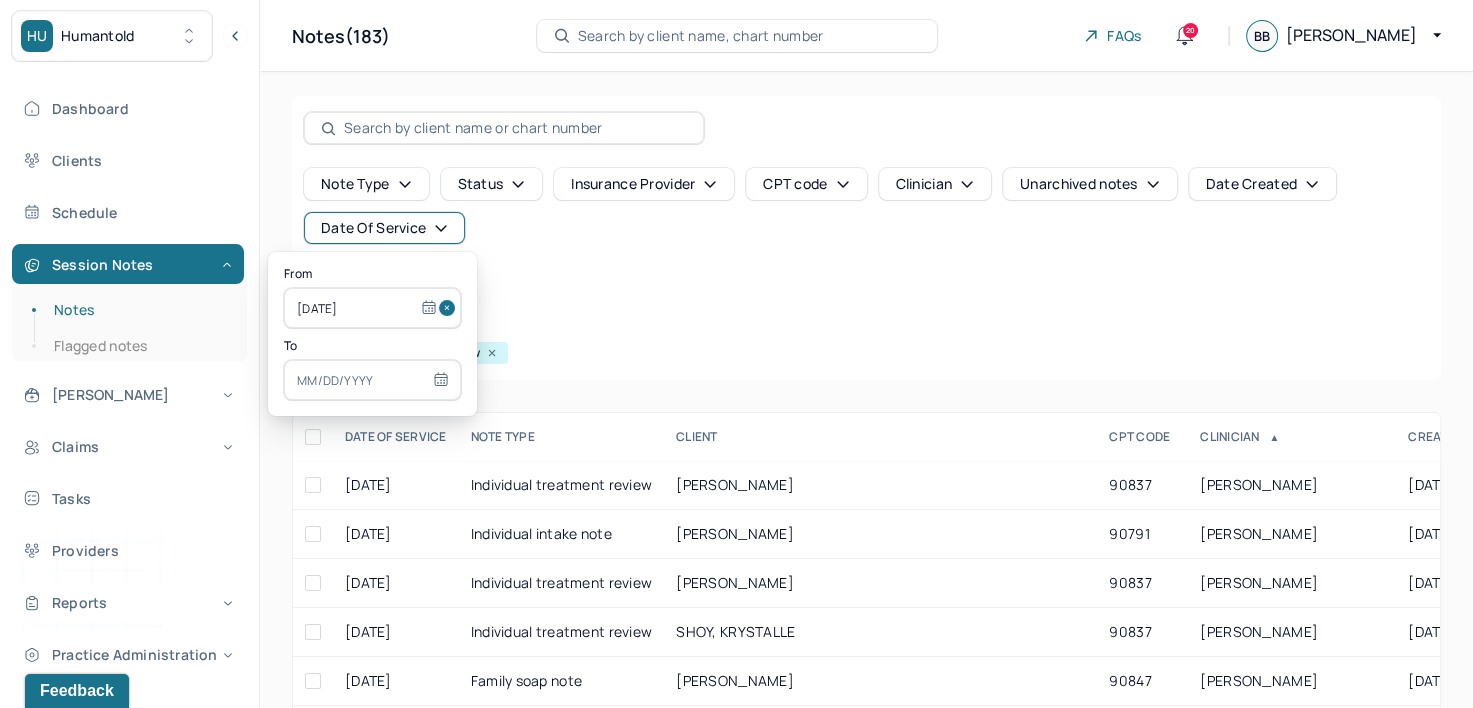 click at bounding box center [372, 380] 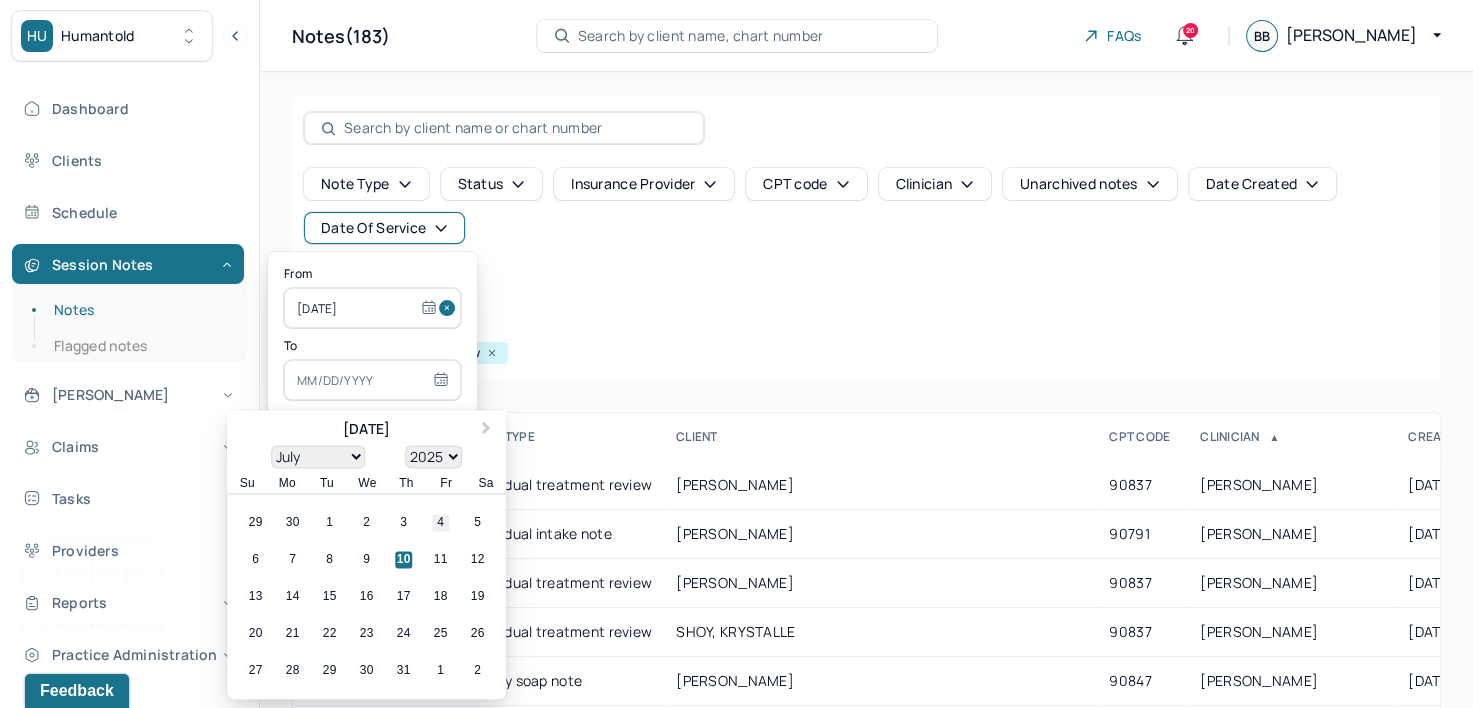 click on "4" at bounding box center (440, 523) 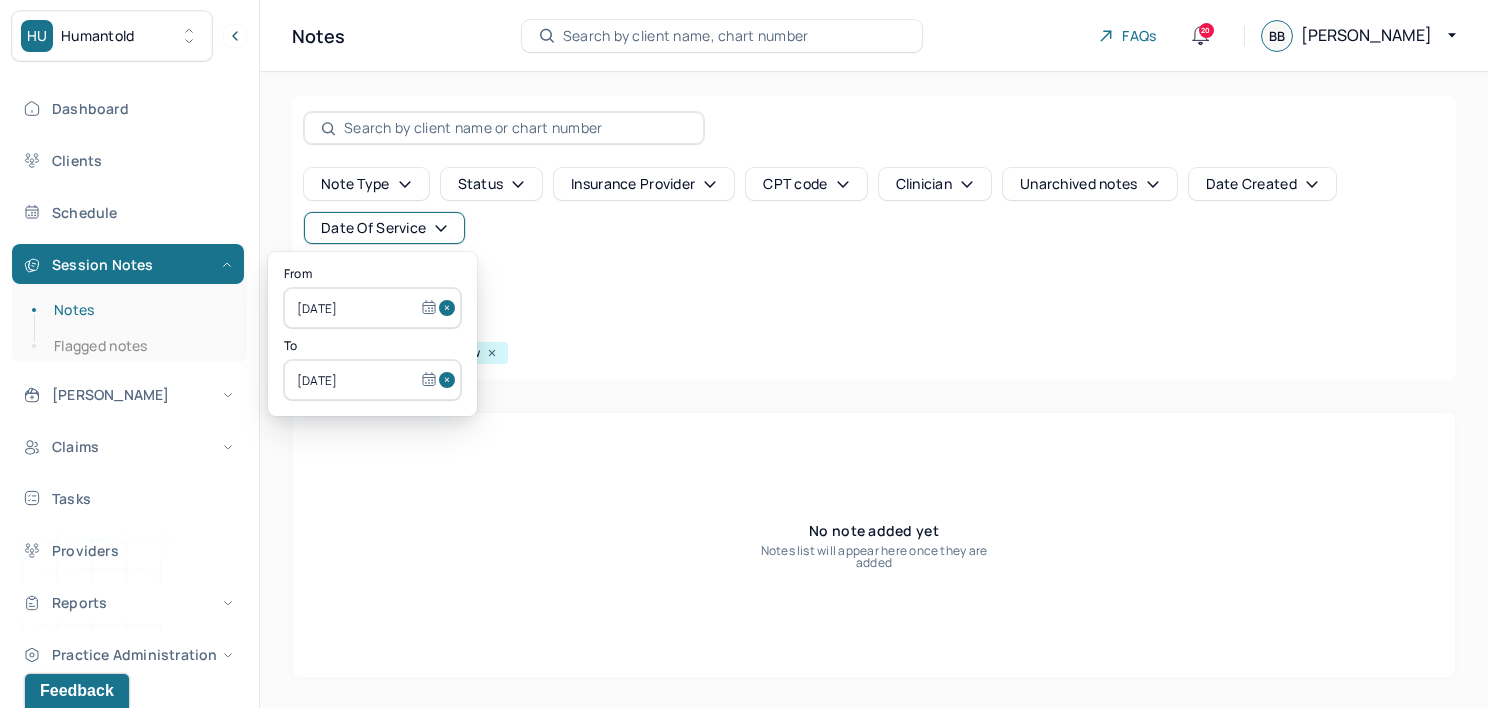 click at bounding box center [450, 308] 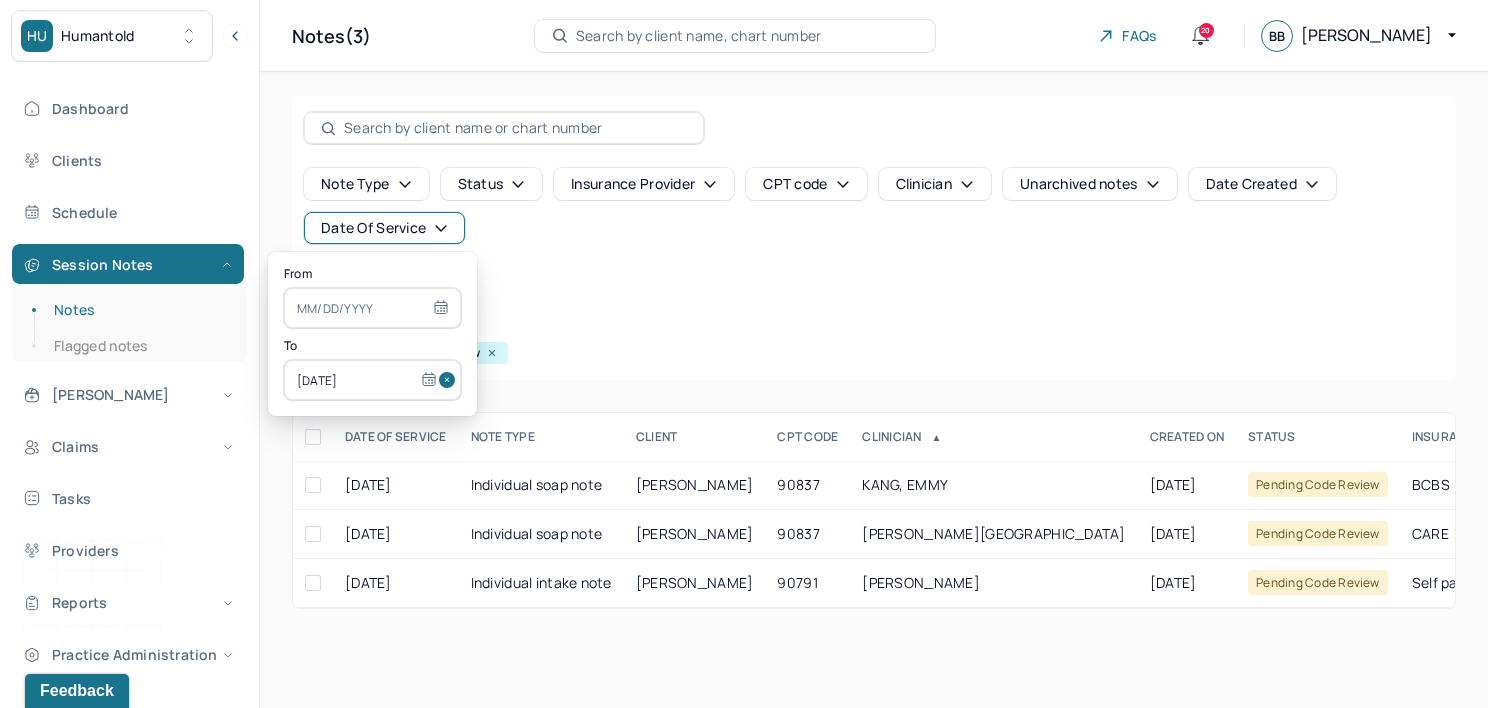 click at bounding box center [450, 380] 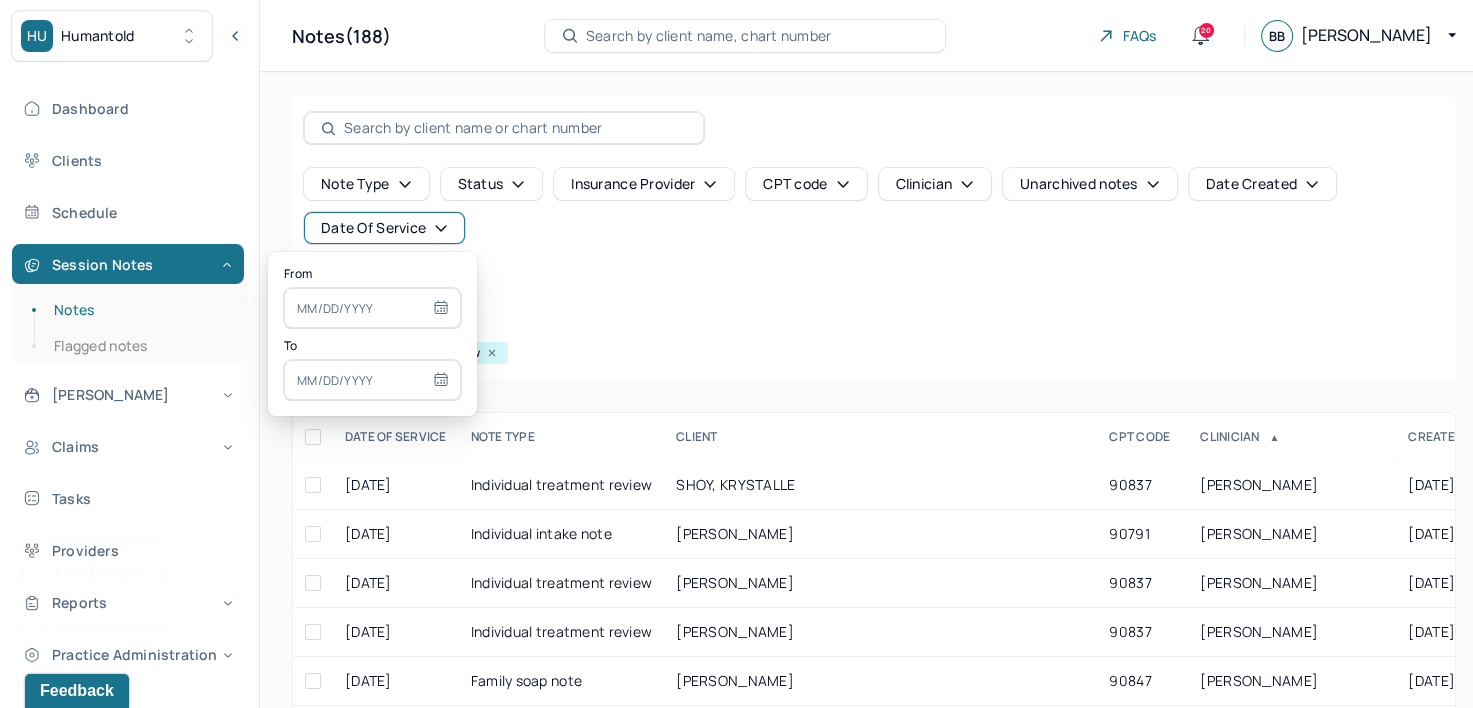 select on "6" 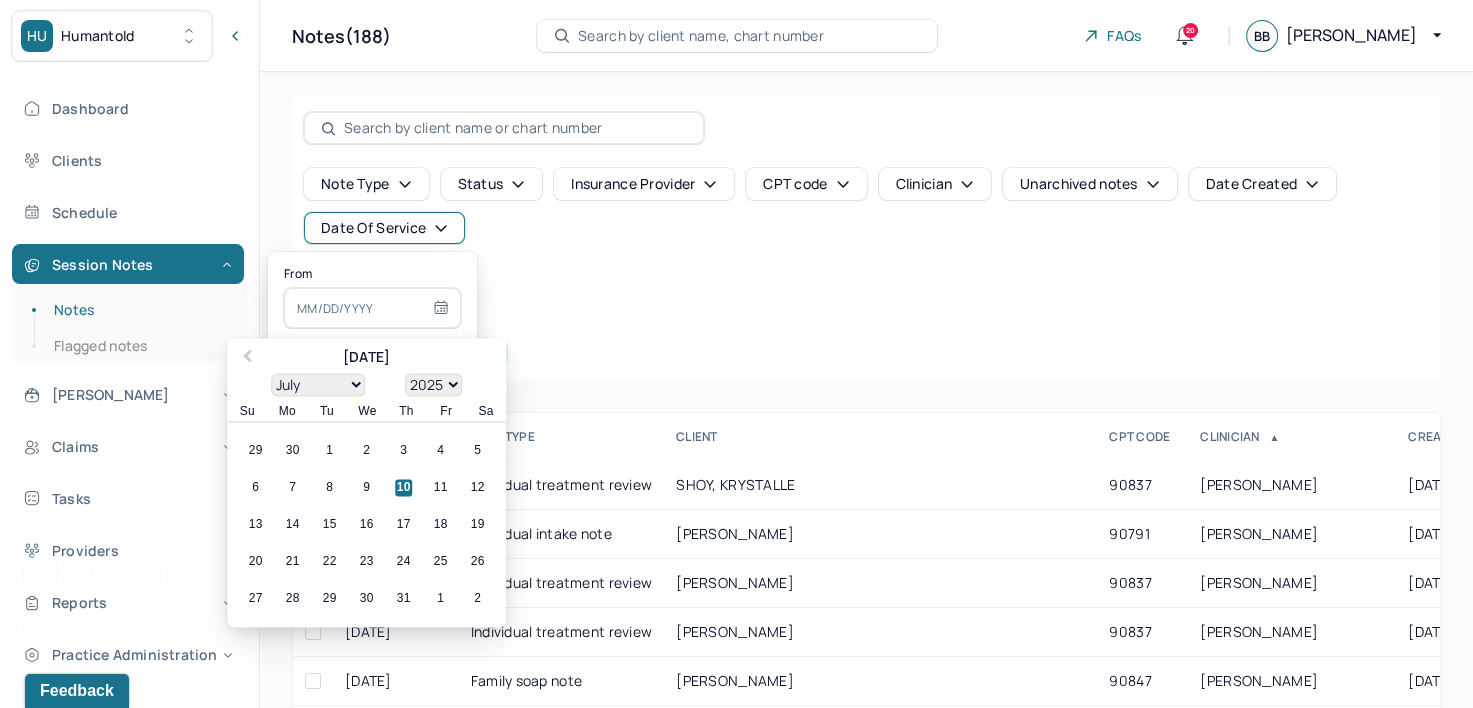 click at bounding box center [372, 308] 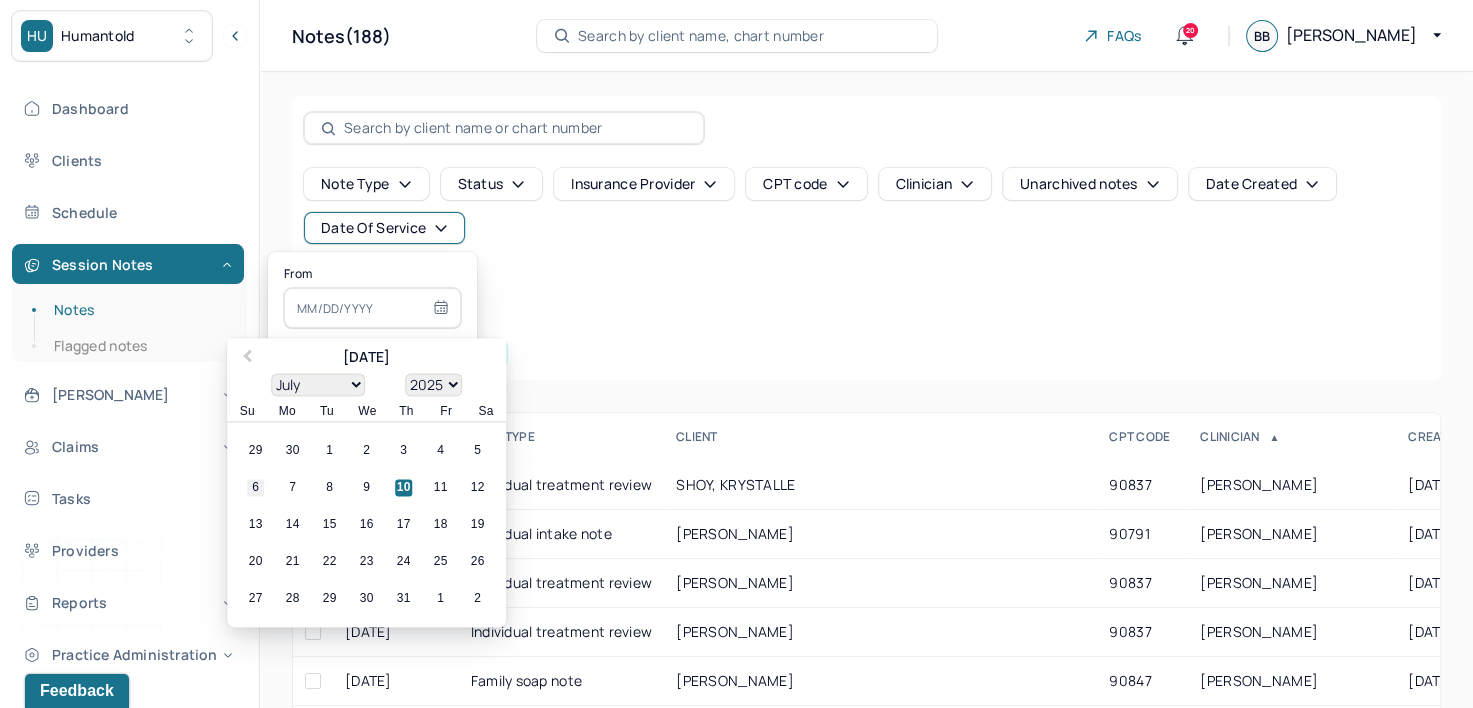 click on "6" at bounding box center (255, 488) 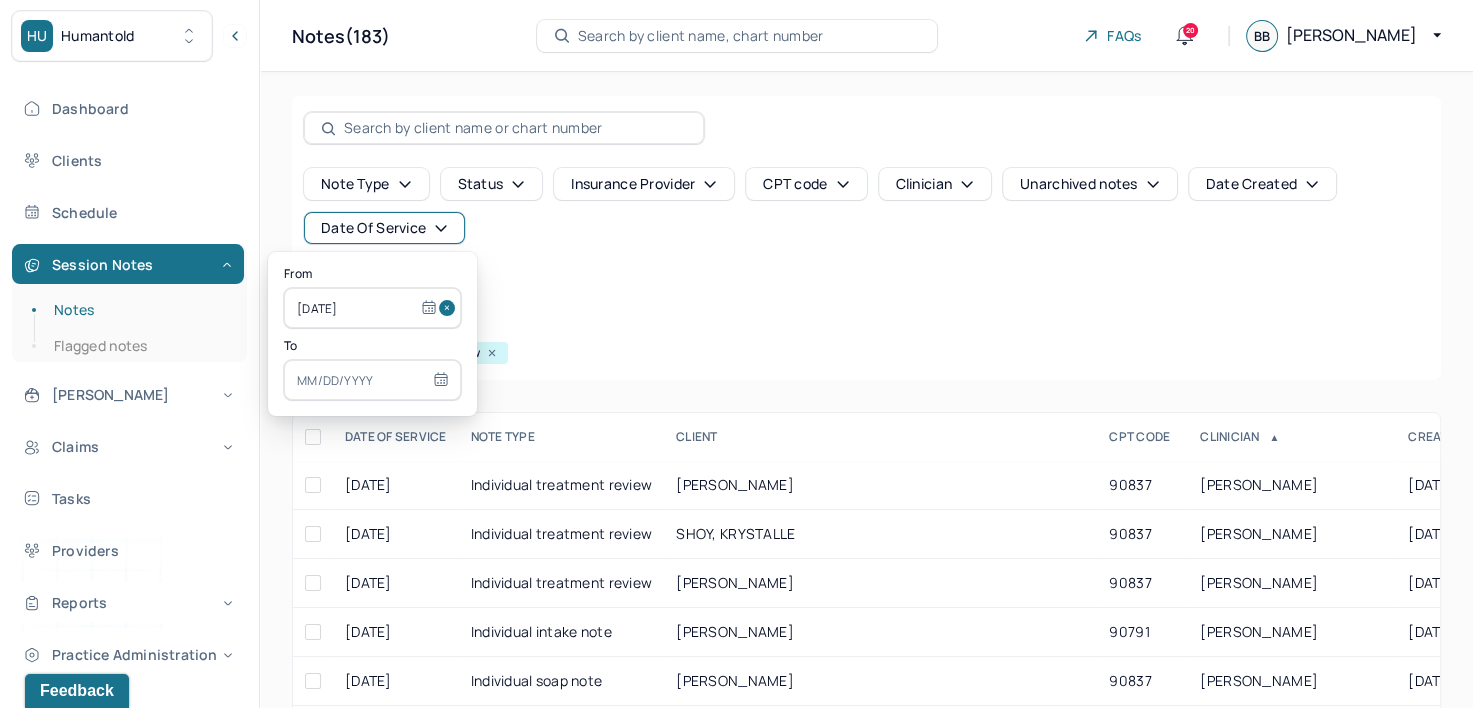 click at bounding box center [372, 380] 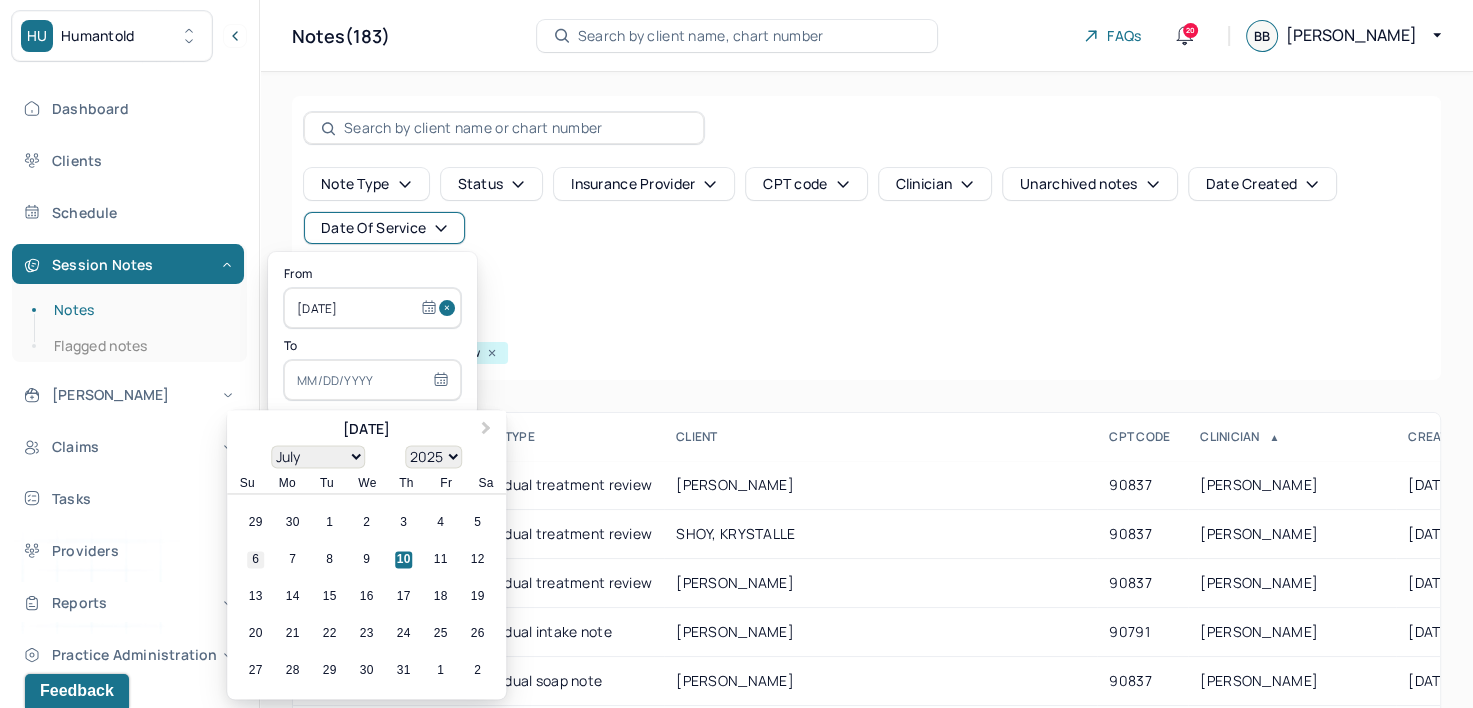 click on "6" at bounding box center [255, 560] 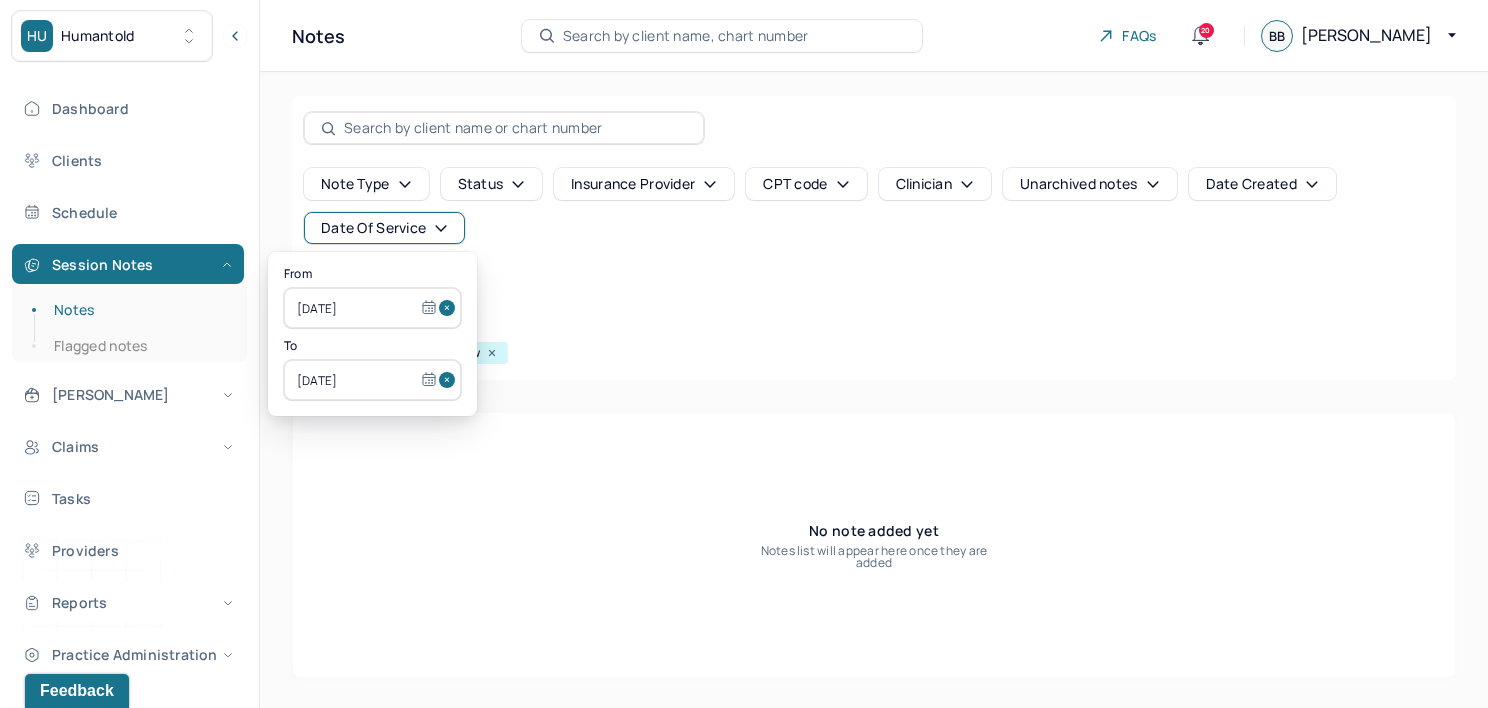 click at bounding box center [450, 308] 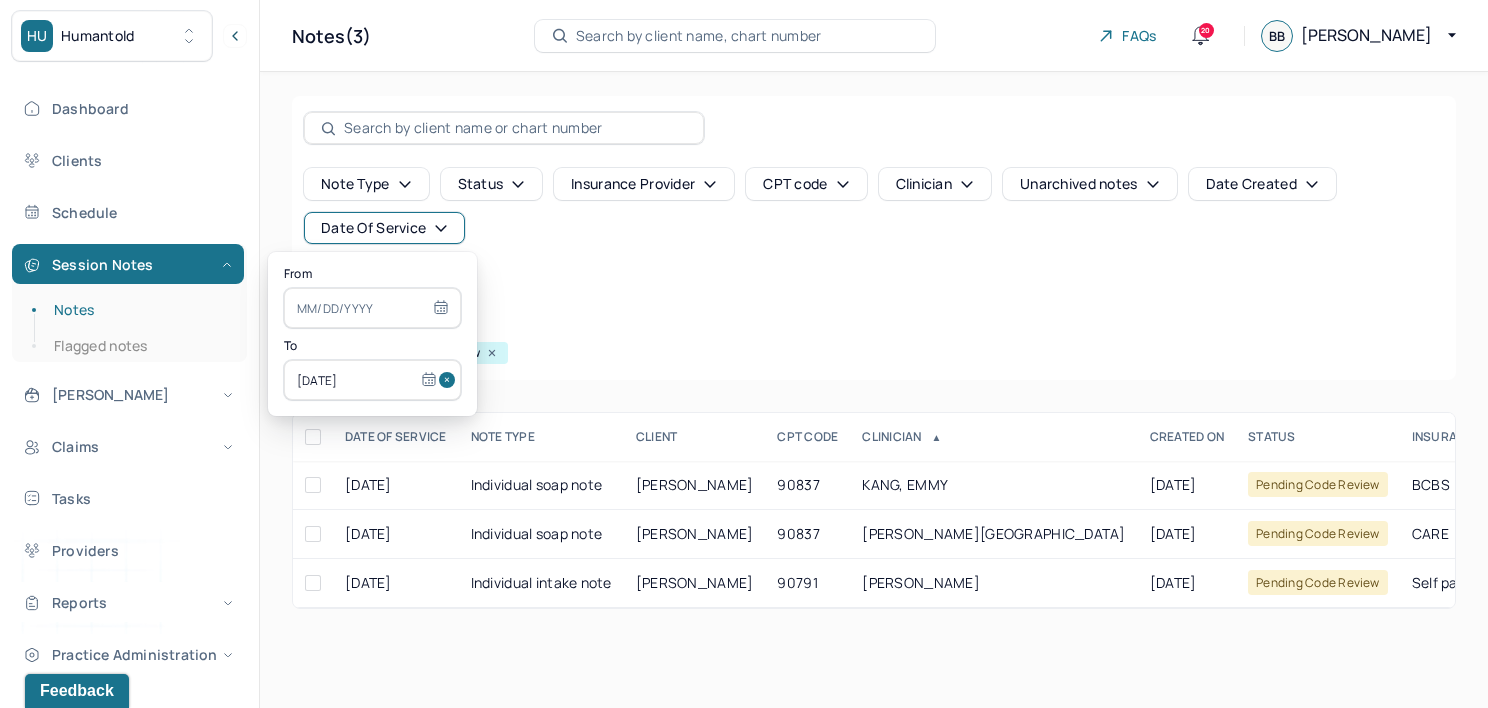 click at bounding box center [450, 380] 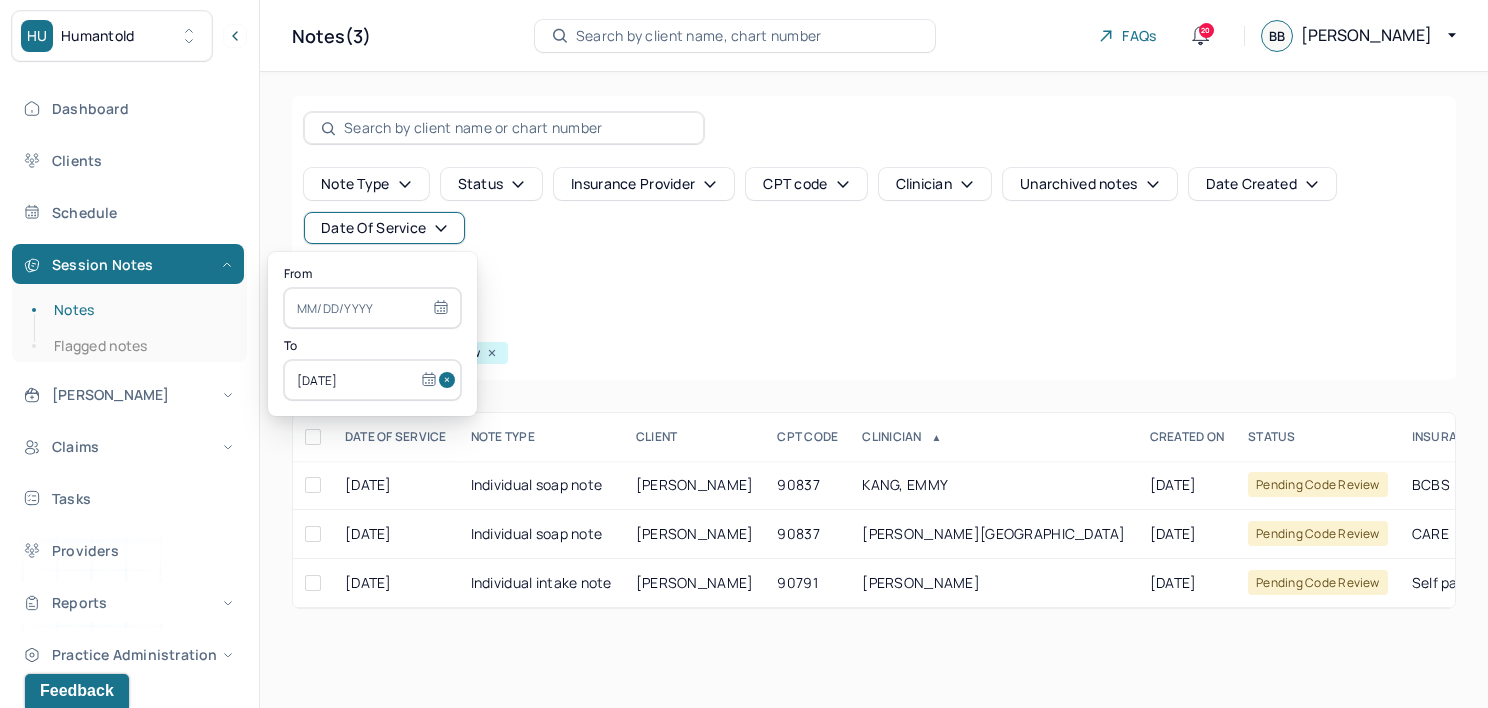 type 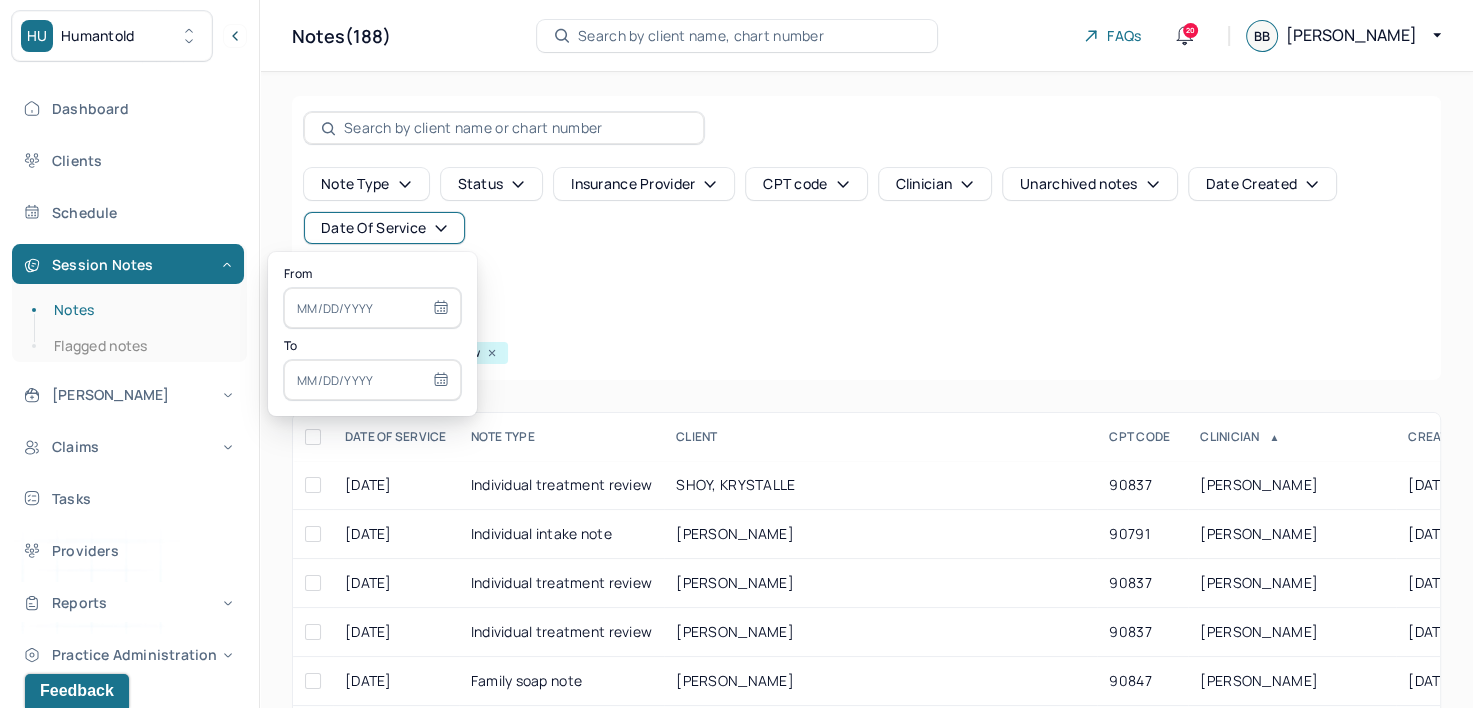 click at bounding box center [372, 308] 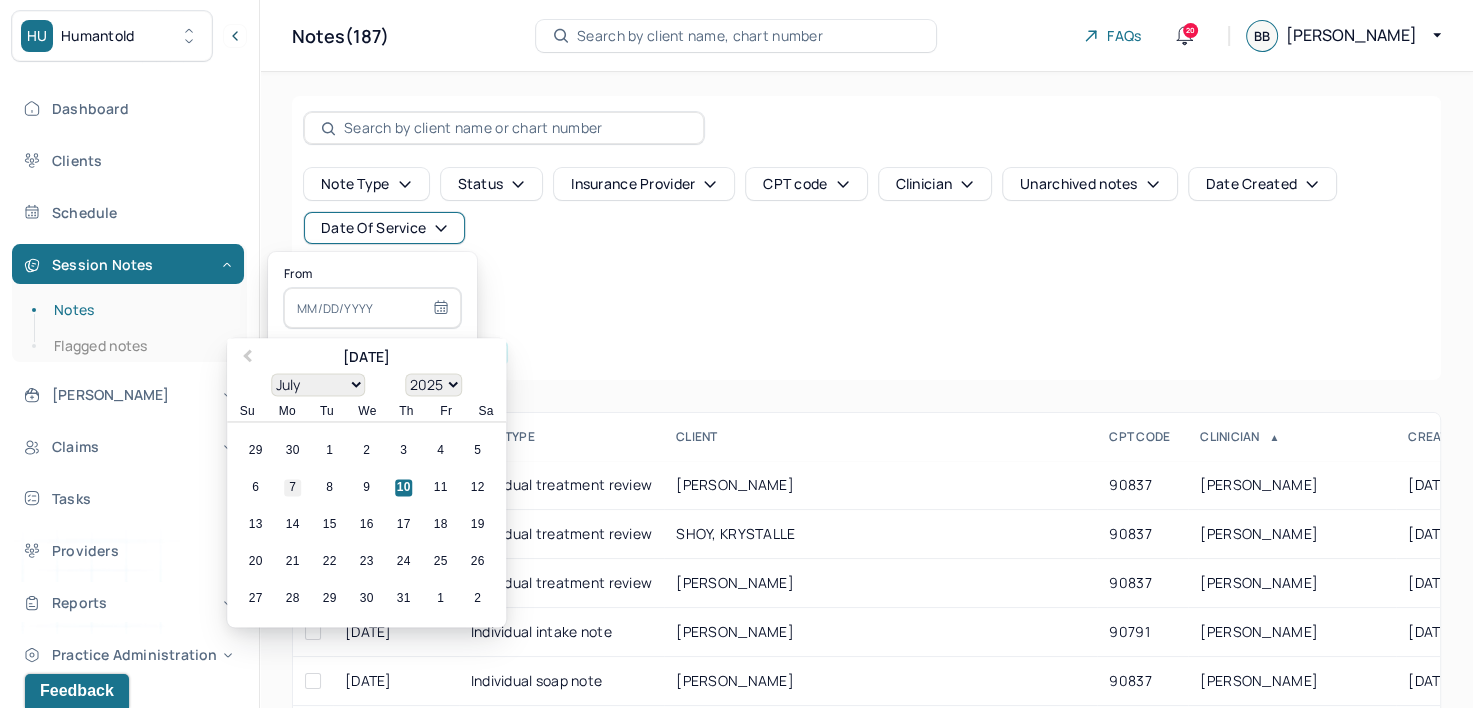 click on "7" at bounding box center (292, 488) 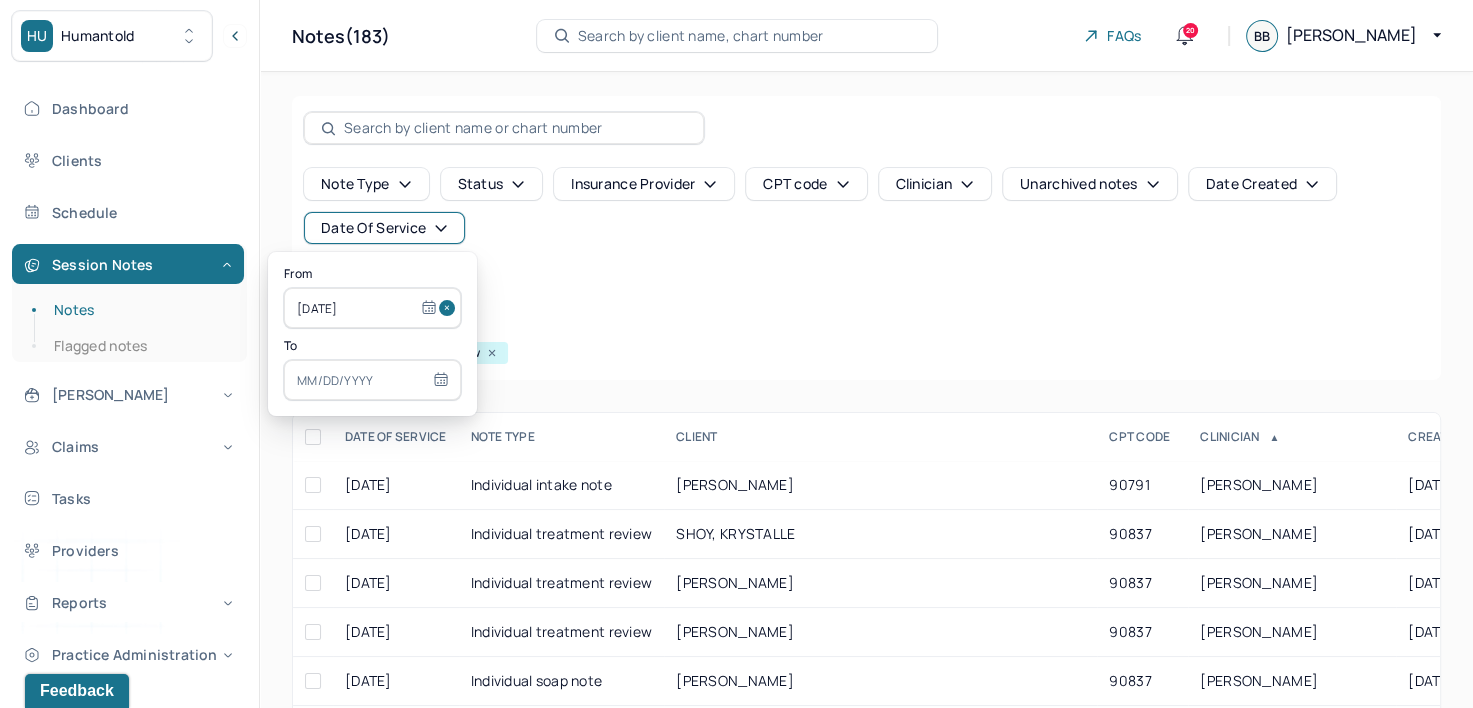 click at bounding box center (372, 380) 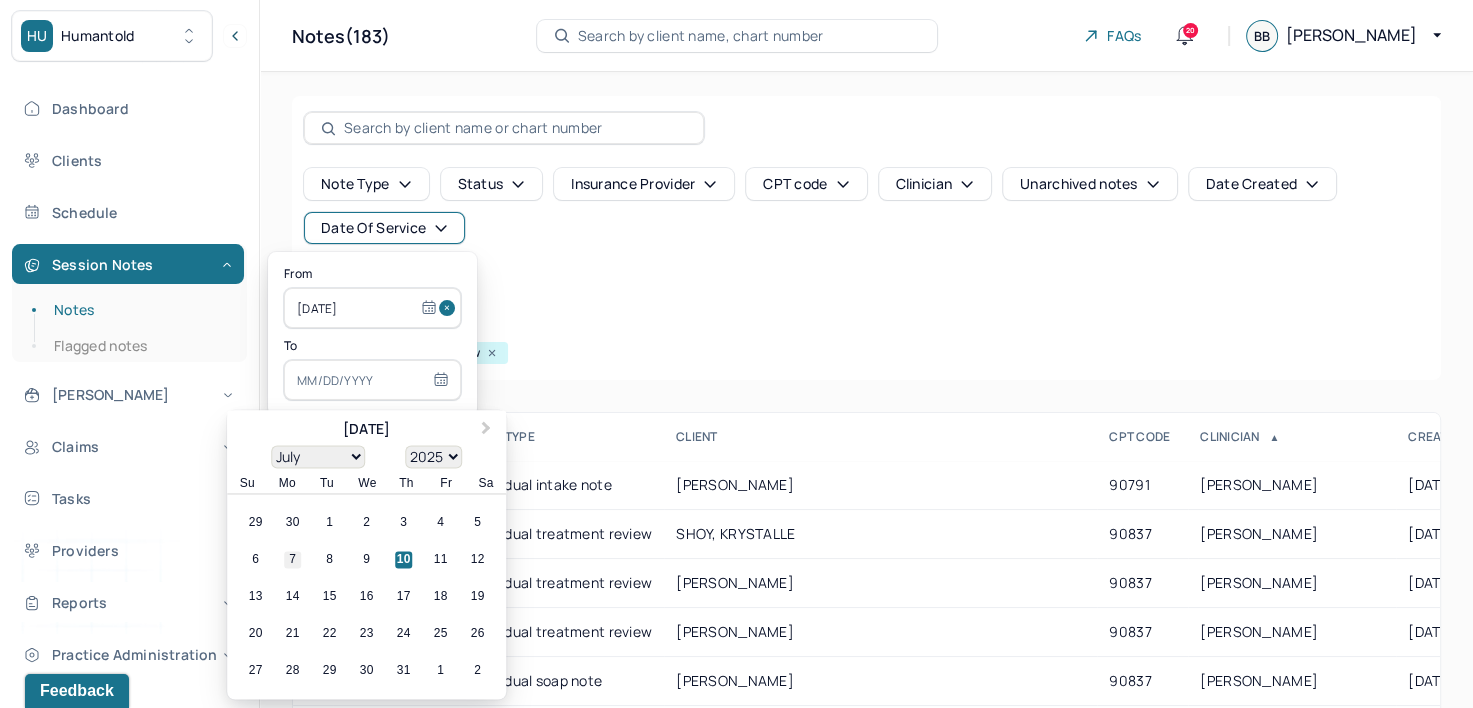 click on "7" at bounding box center (292, 560) 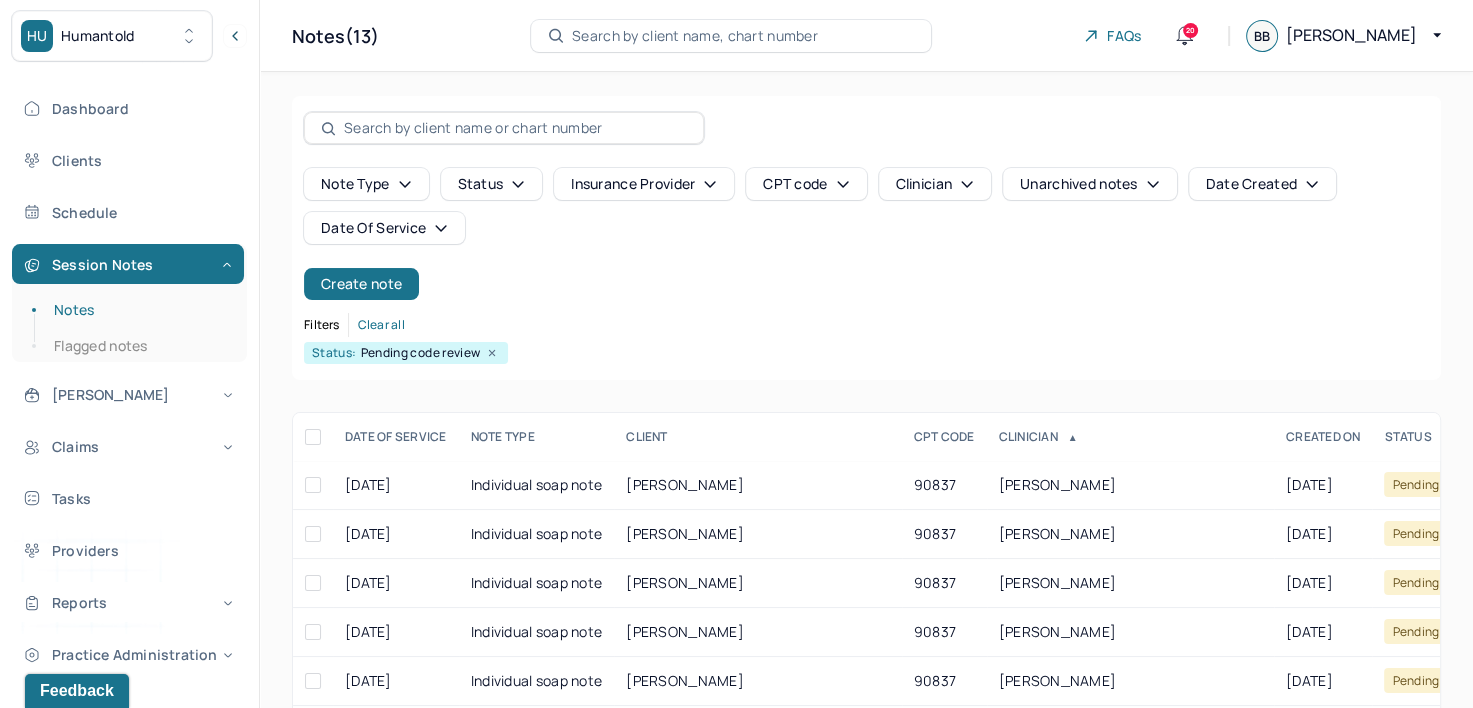 click on "Note type     Status     Insurance provider     CPT code     Clinician     Unarchived notes     Date Created     Date Of Service     Create note   Filters   Clear all   Status: Pending code review" at bounding box center [866, 238] 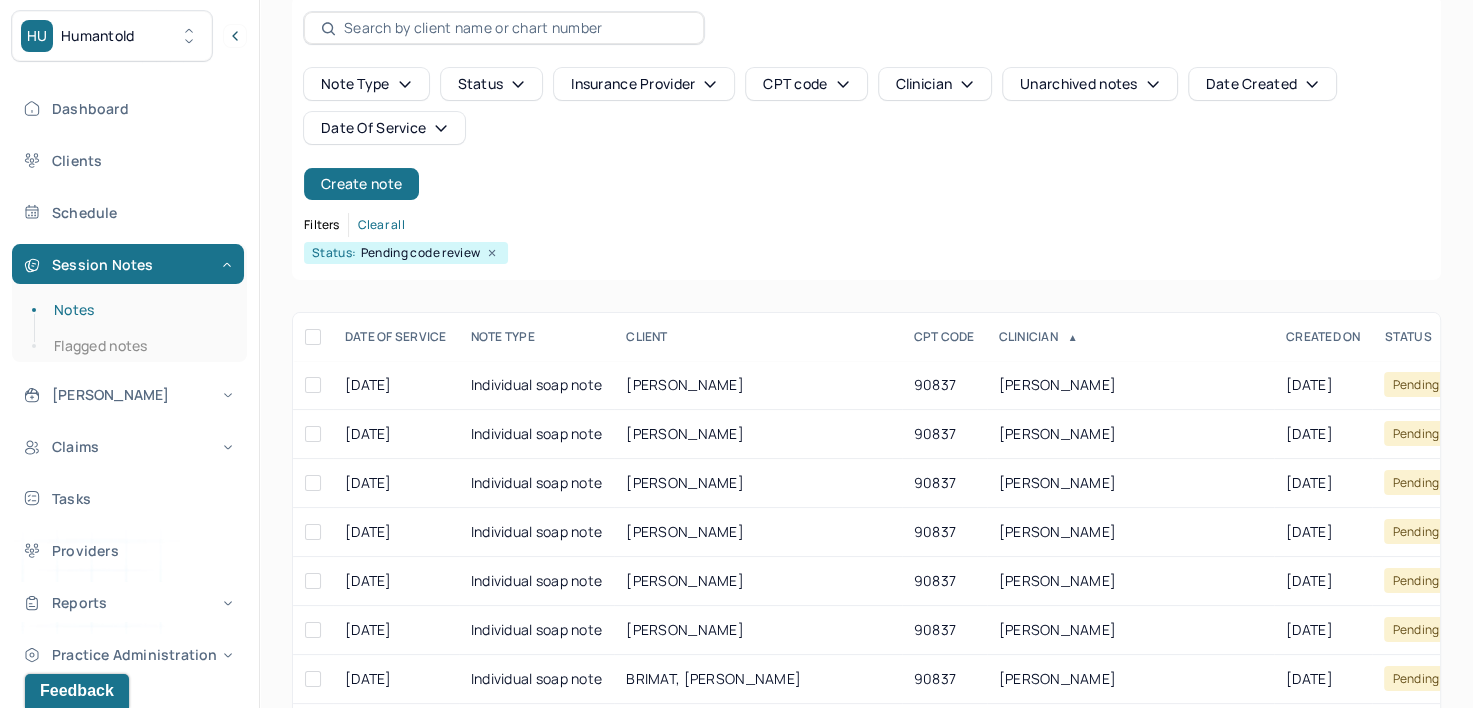 scroll, scrollTop: 200, scrollLeft: 0, axis: vertical 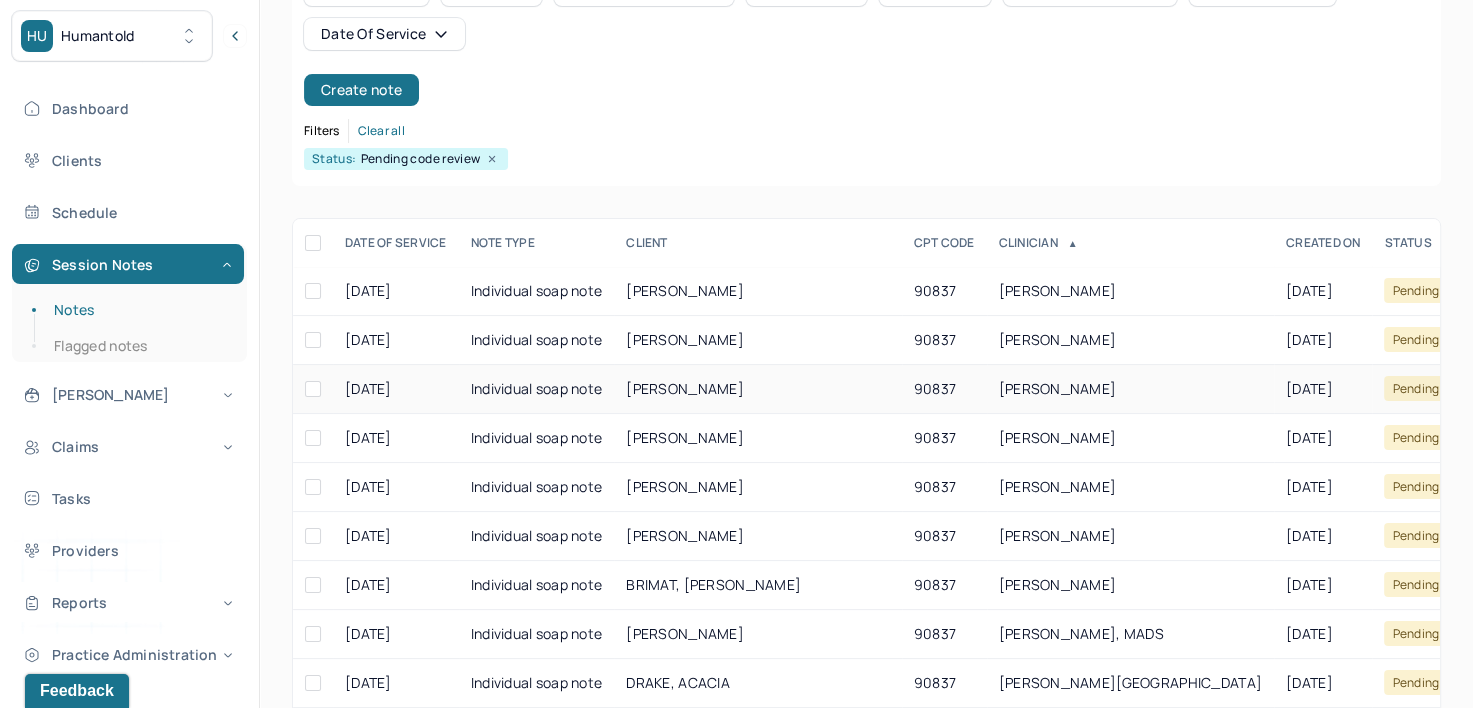 click on "[PERSON_NAME]" at bounding box center (1130, 389) 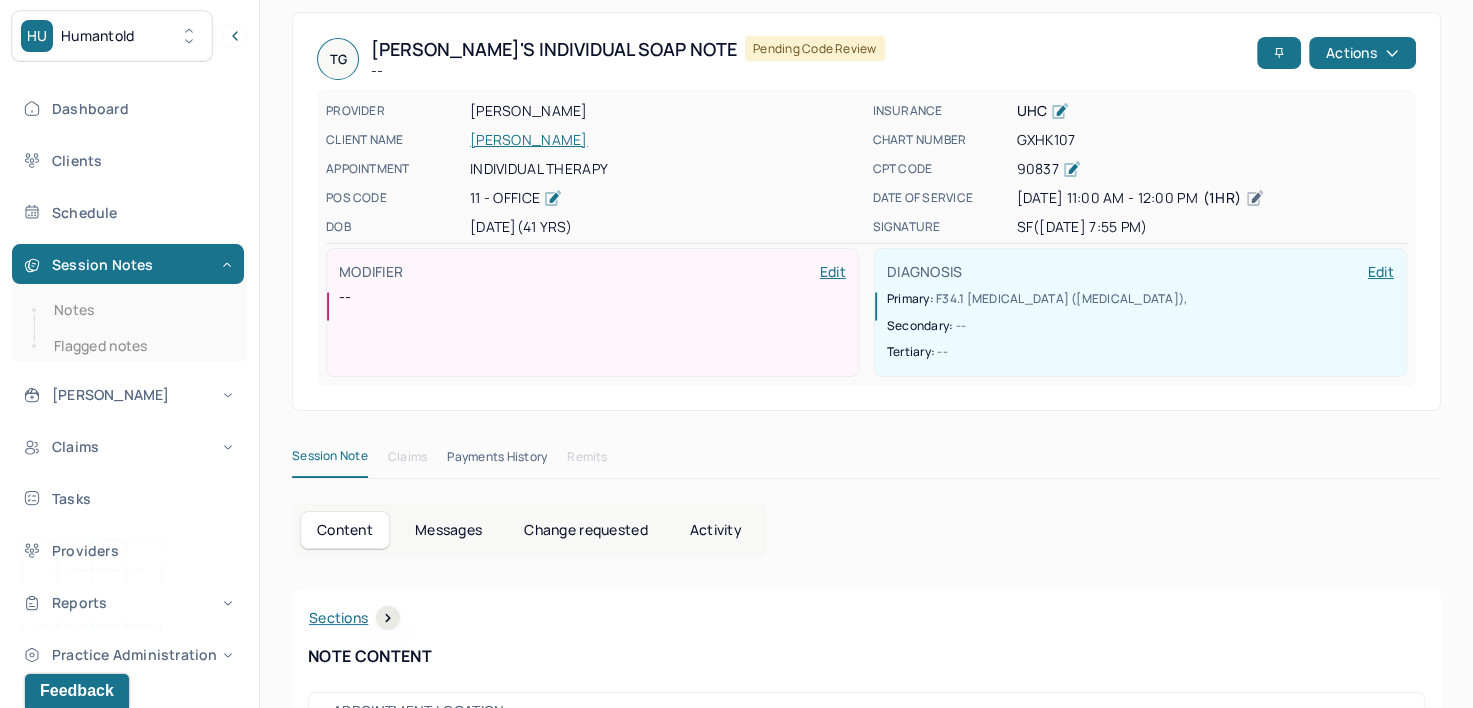 scroll, scrollTop: 0, scrollLeft: 0, axis: both 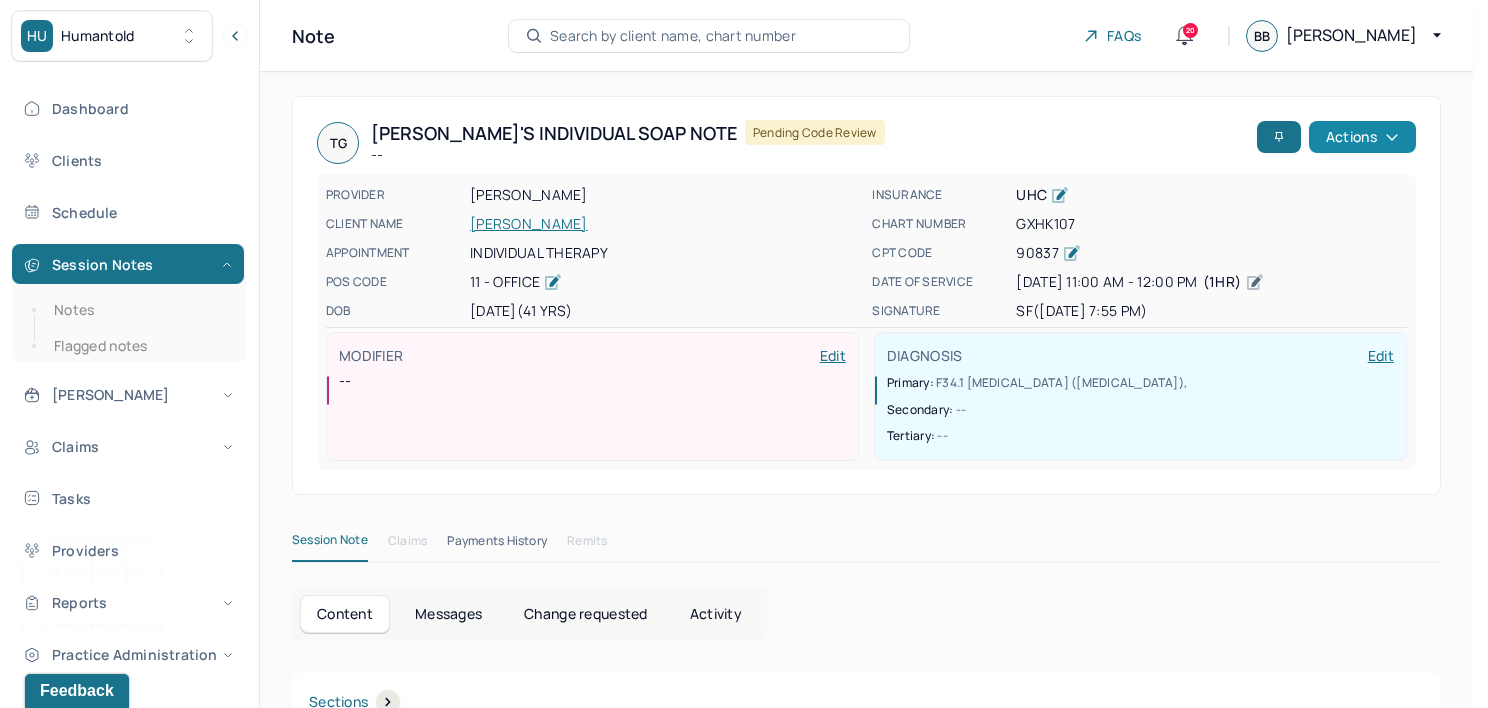 click on "Actions" at bounding box center [1362, 137] 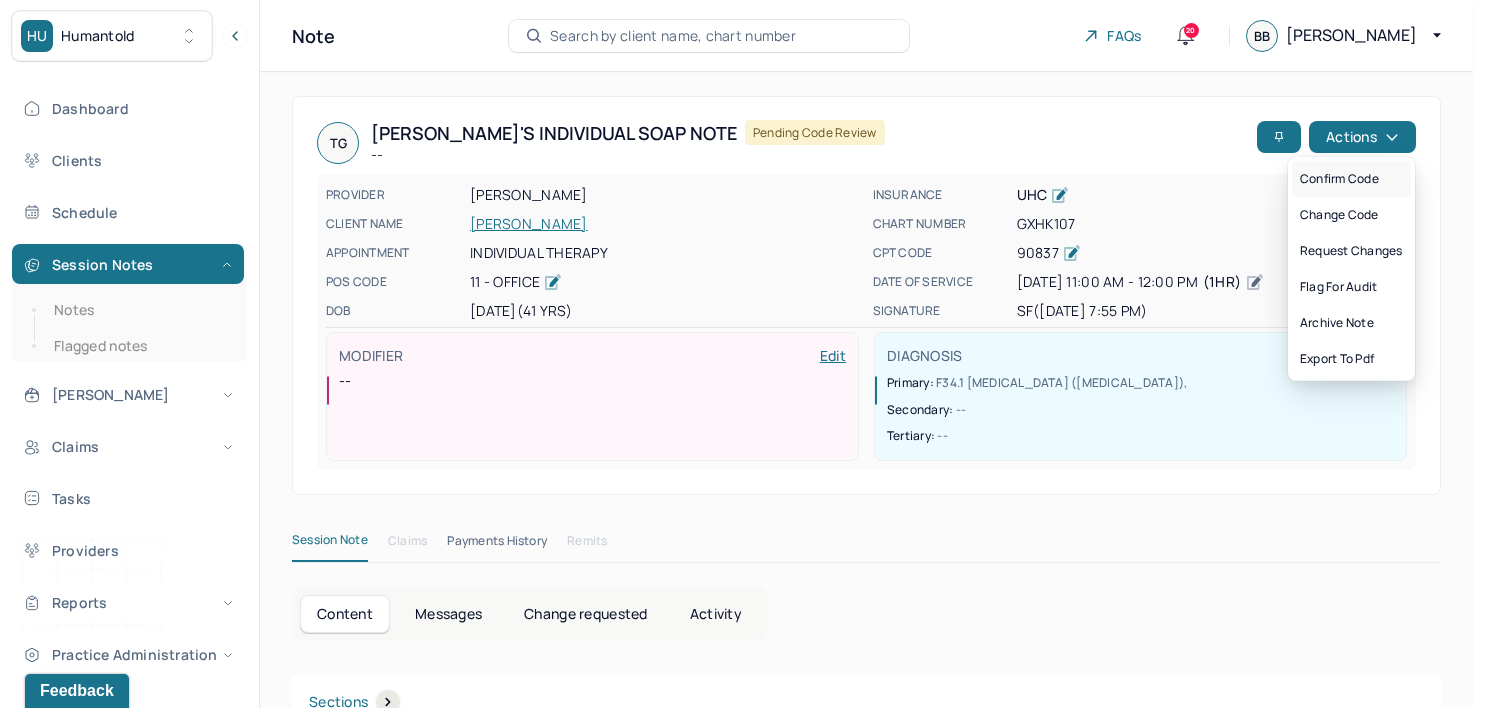 click on "Confirm code" at bounding box center (1351, 179) 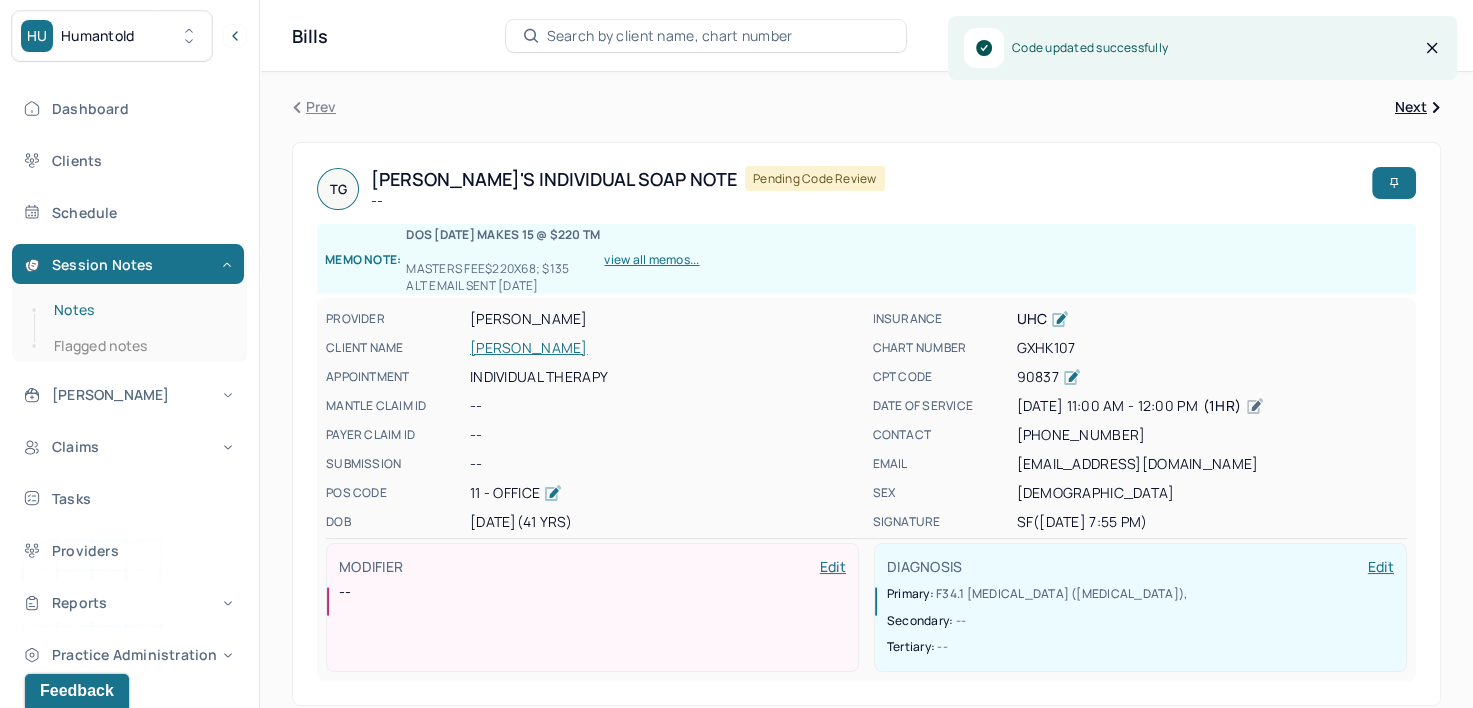 click on "Notes" at bounding box center [139, 310] 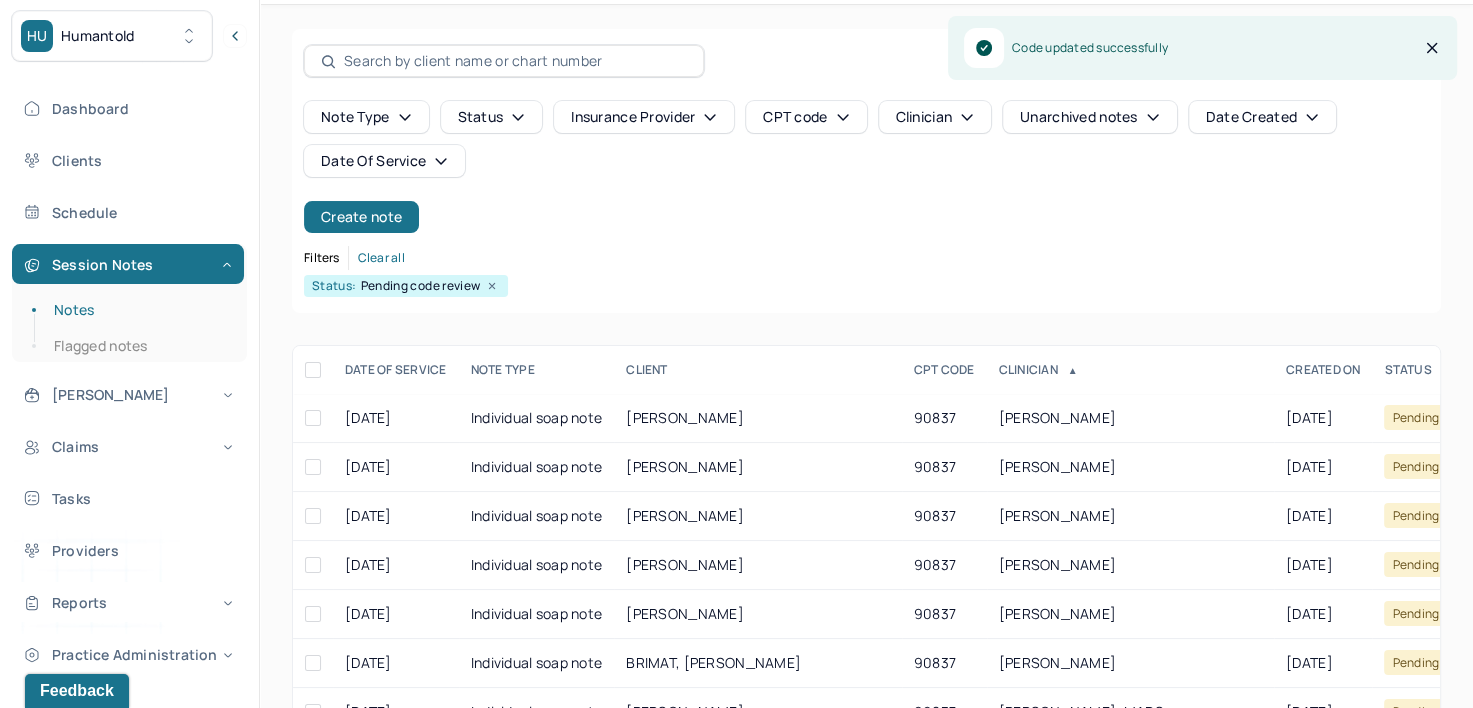 scroll, scrollTop: 100, scrollLeft: 0, axis: vertical 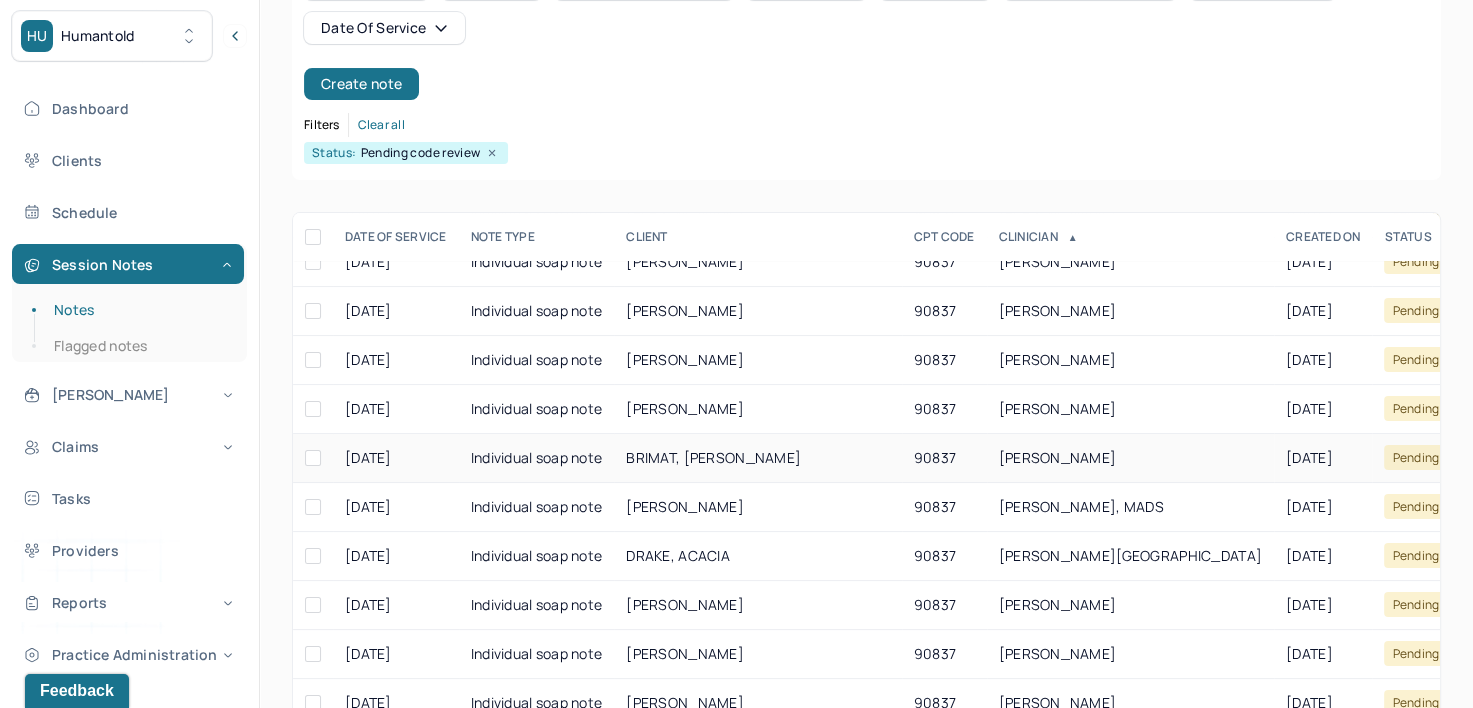 click on "[PERSON_NAME]" at bounding box center (1130, 458) 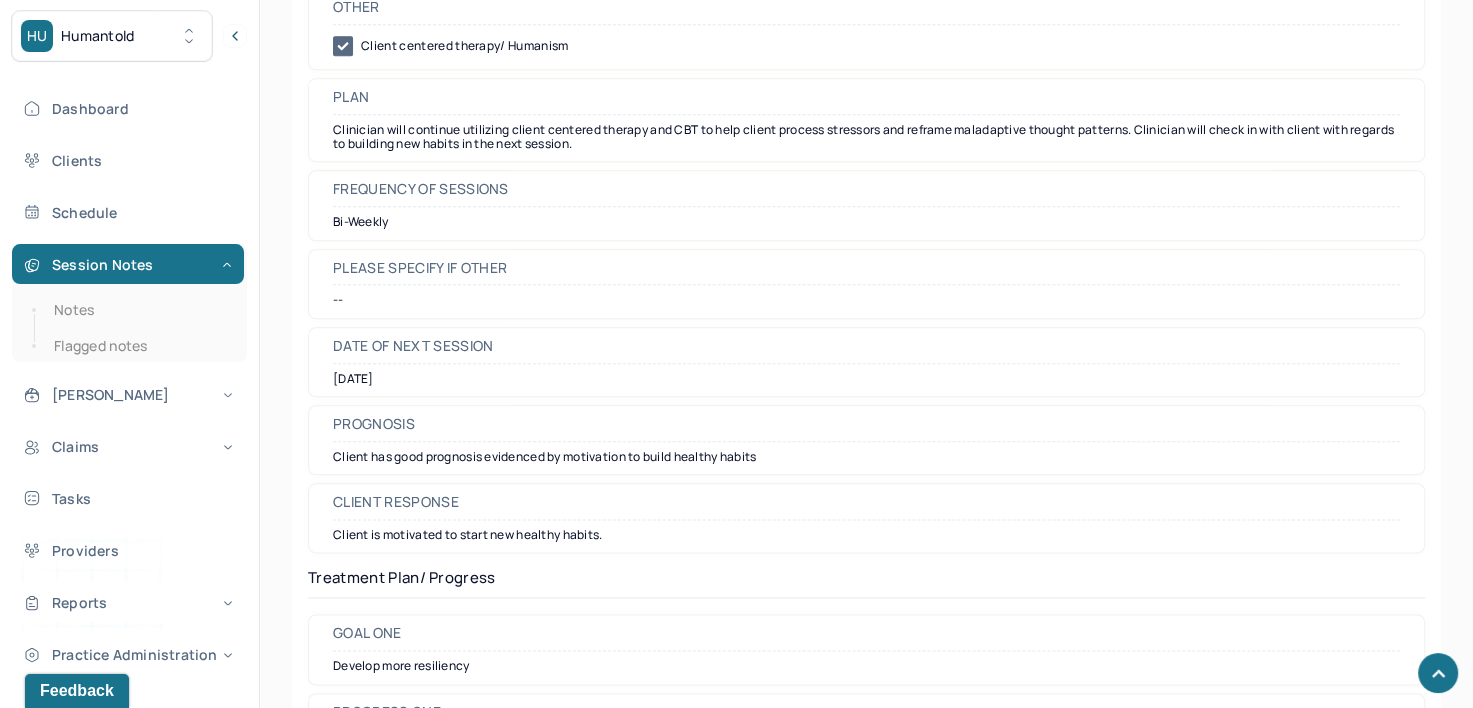 scroll, scrollTop: 2302, scrollLeft: 0, axis: vertical 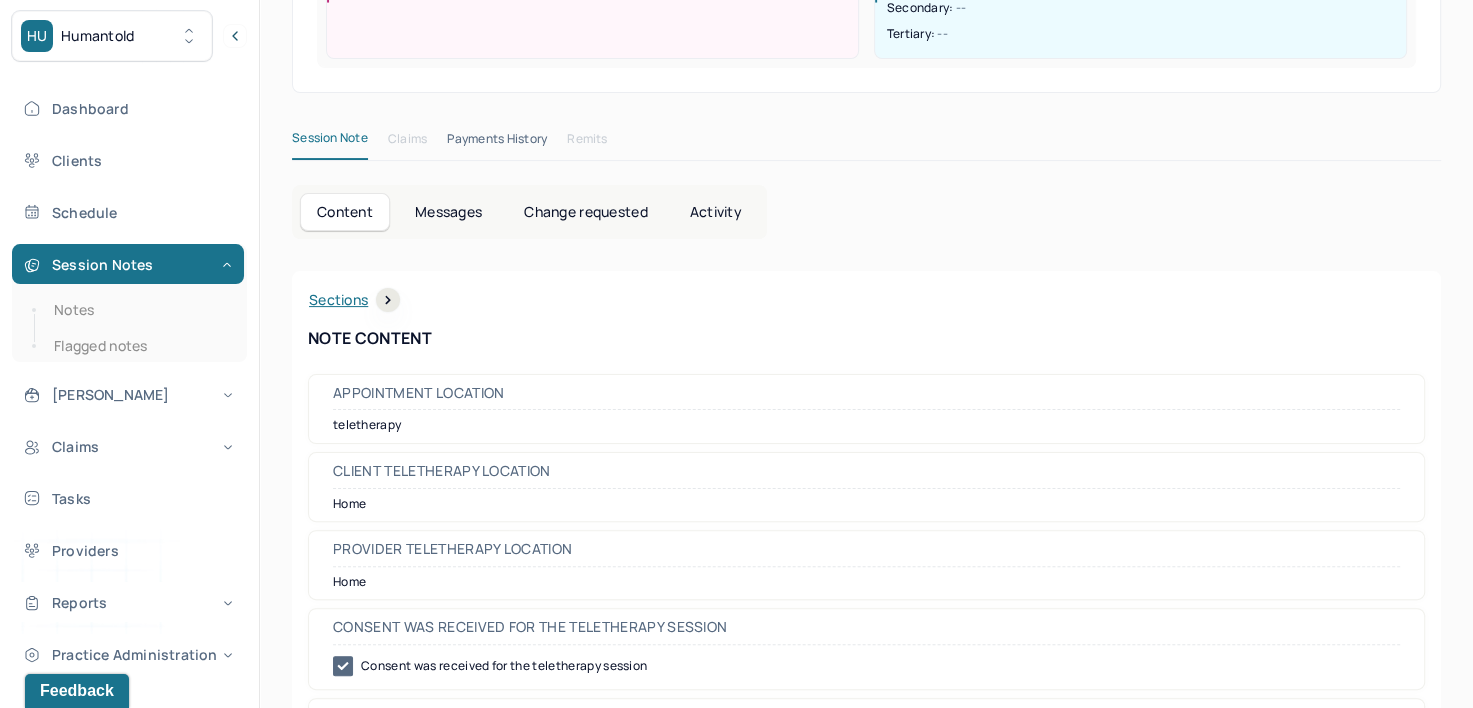 click on "Change requested" at bounding box center (585, 212) 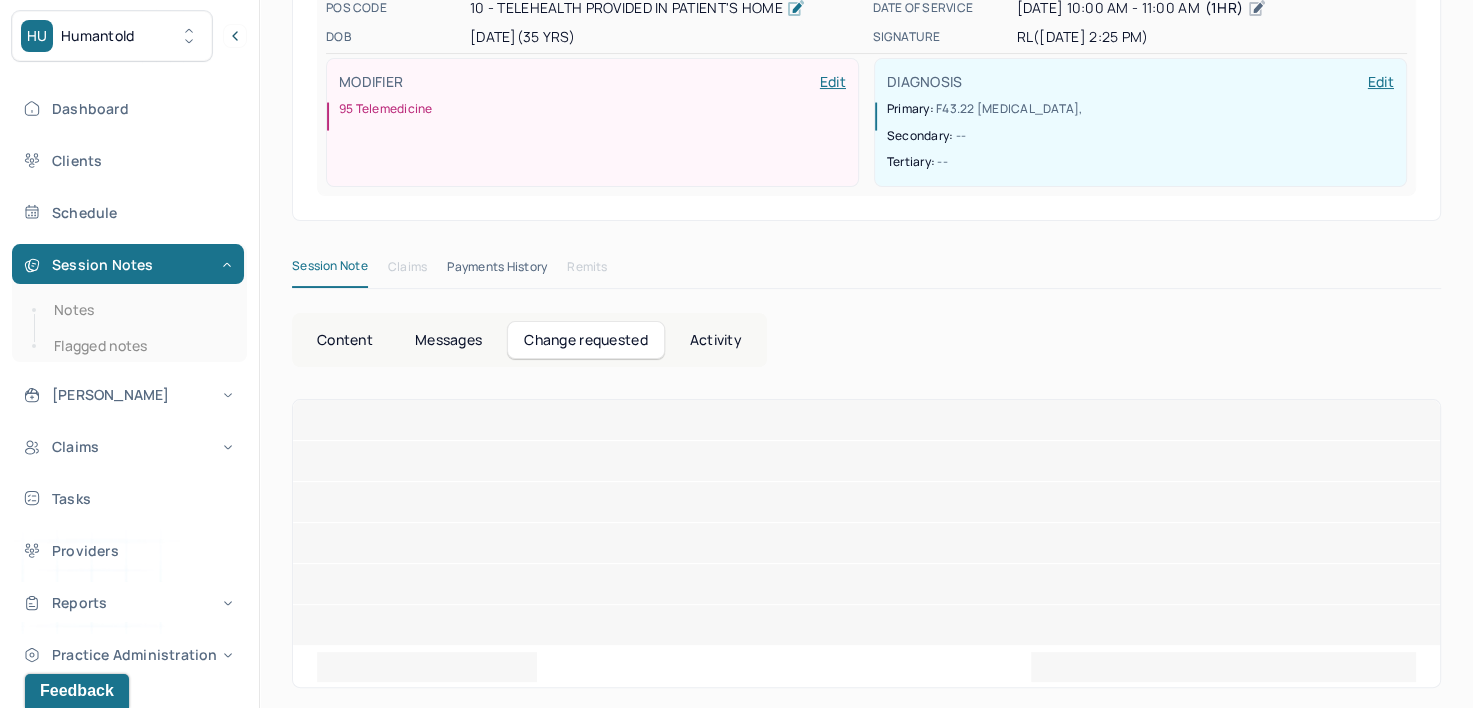 scroll, scrollTop: 251, scrollLeft: 0, axis: vertical 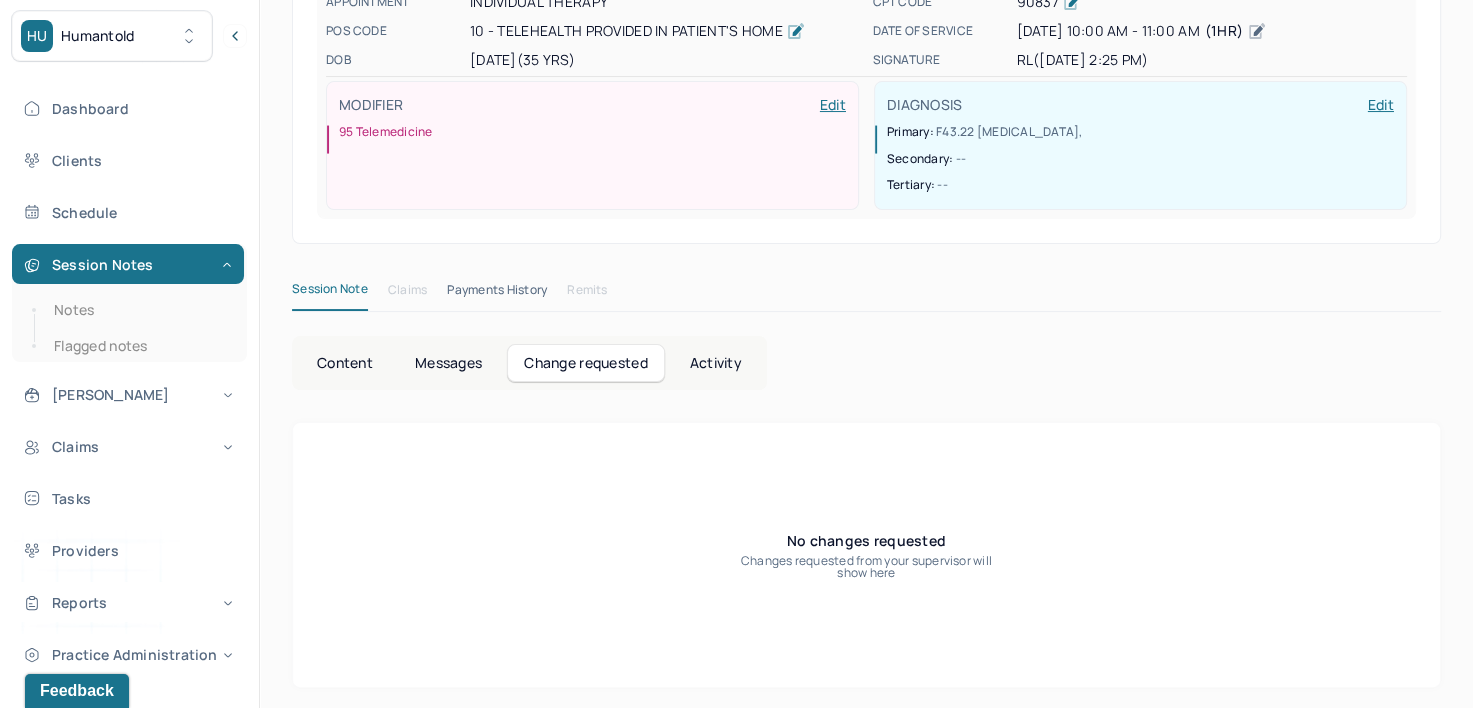 click on "Activity" at bounding box center [716, 363] 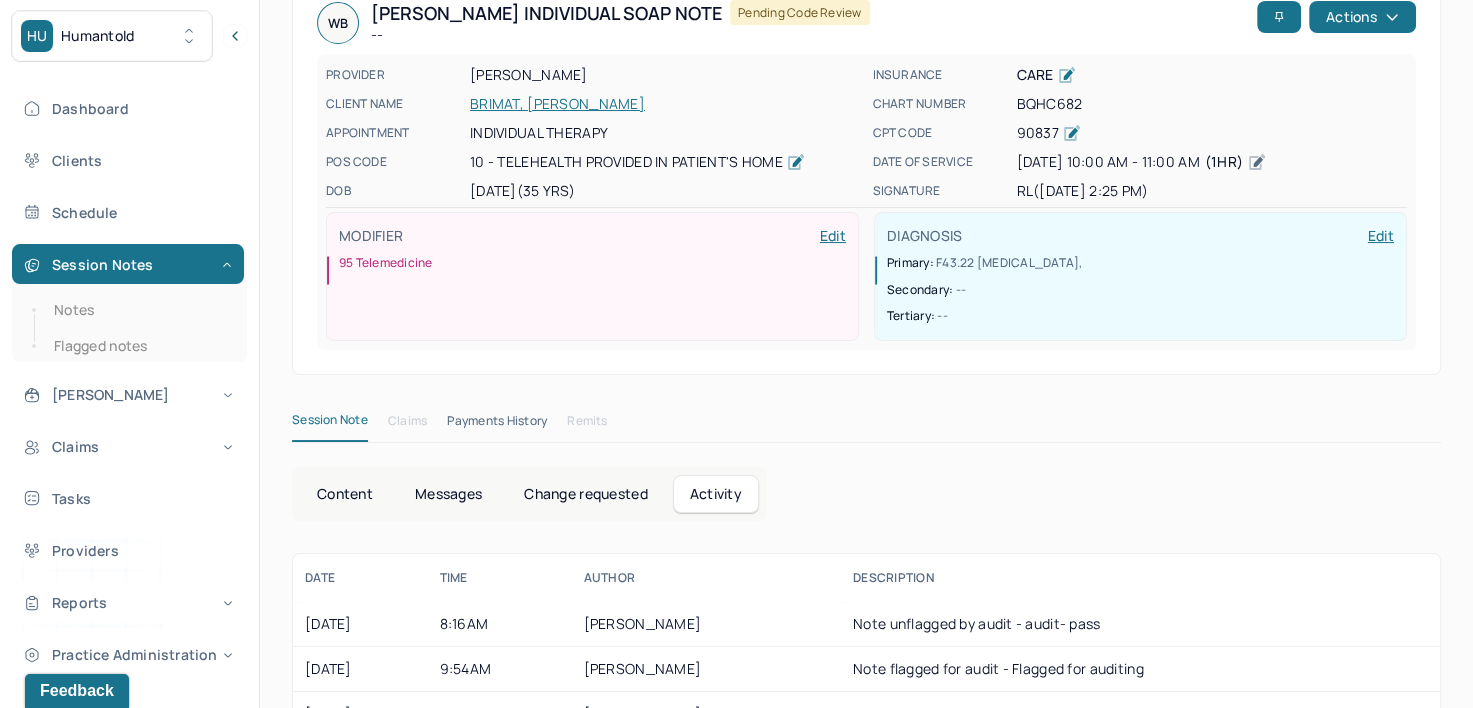 scroll, scrollTop: 0, scrollLeft: 0, axis: both 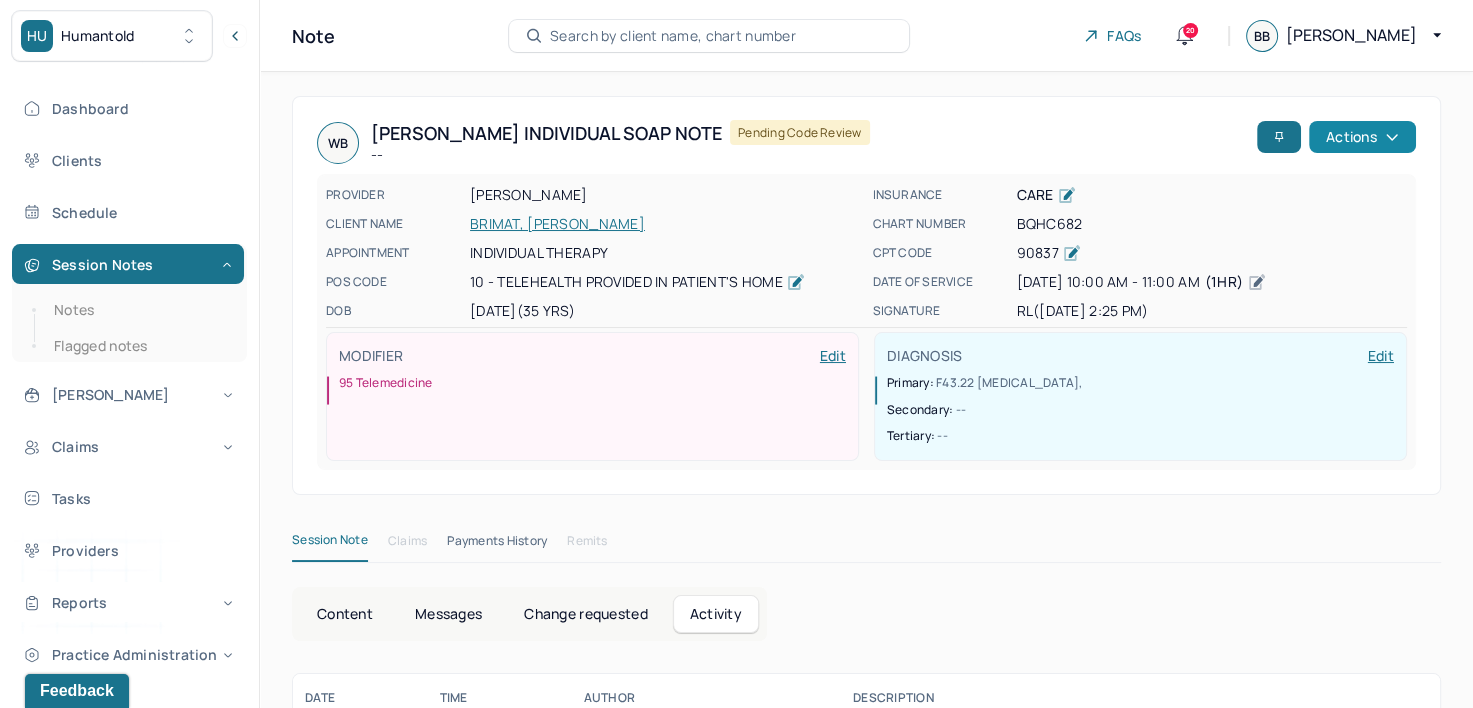 click on "Actions" at bounding box center [1362, 137] 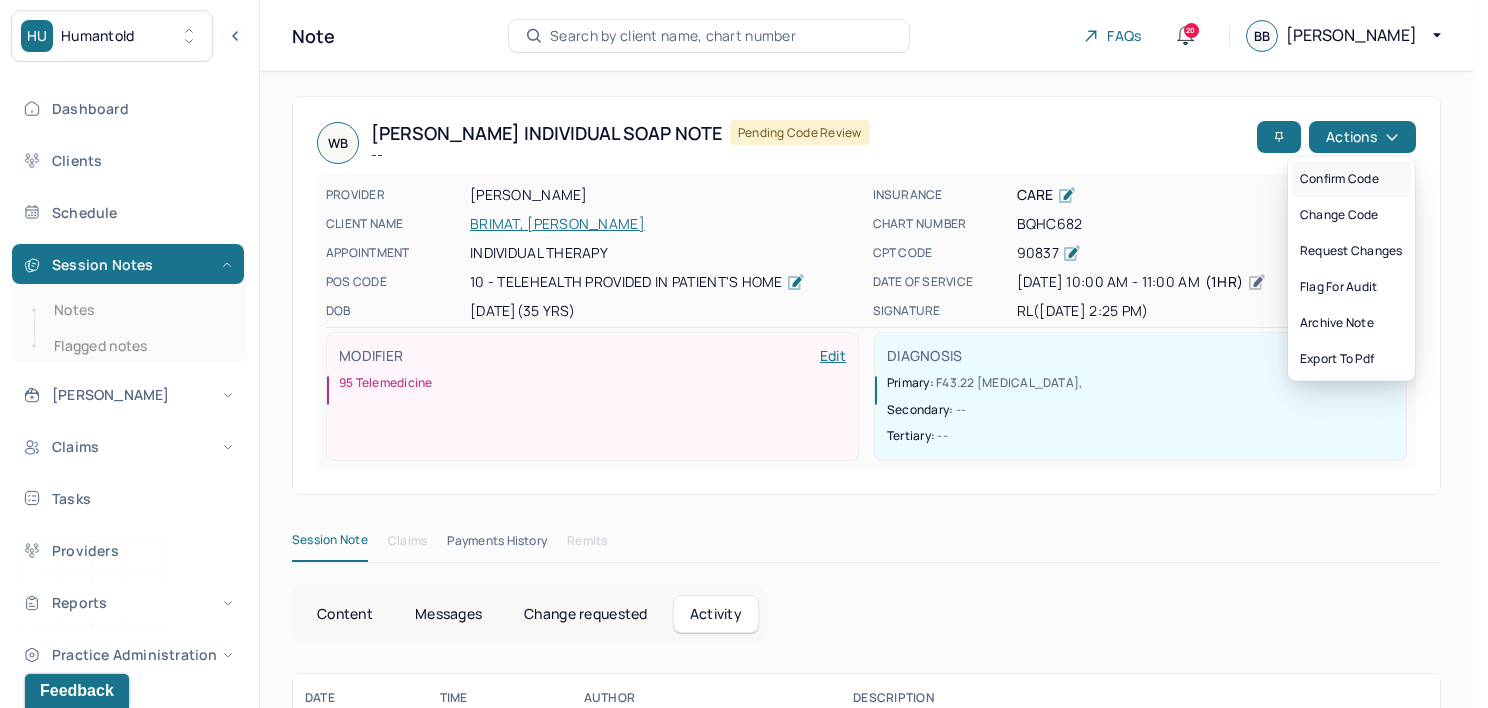 click on "Confirm code" at bounding box center (1351, 179) 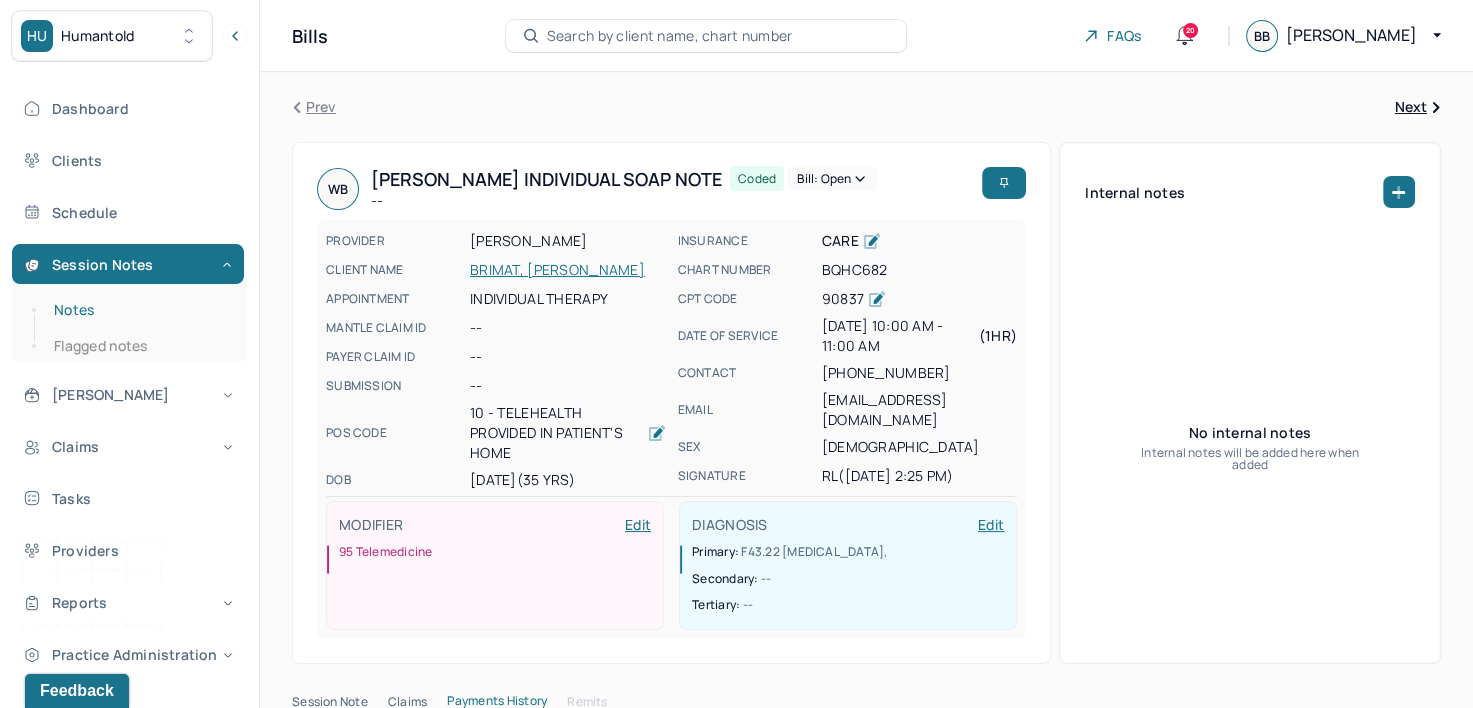 click on "Notes" at bounding box center (139, 310) 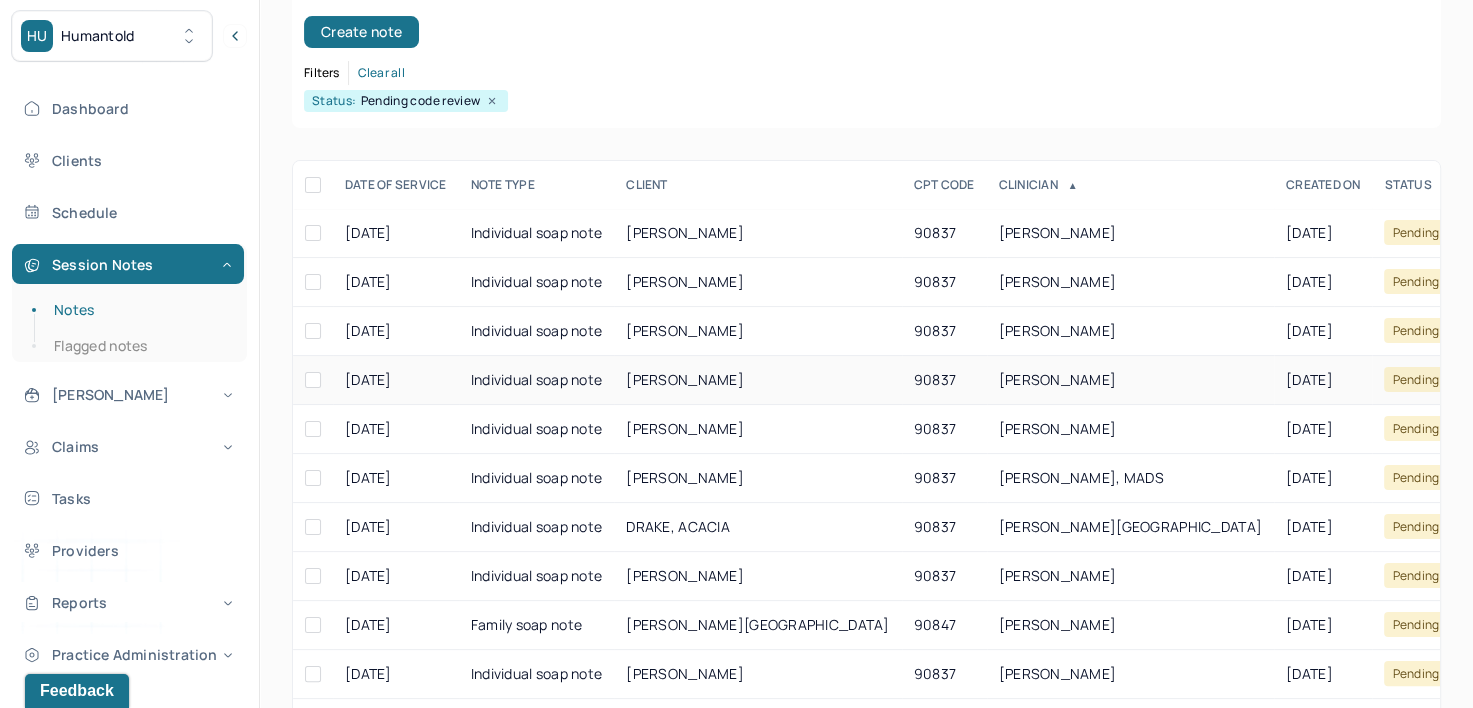 scroll, scrollTop: 294, scrollLeft: 0, axis: vertical 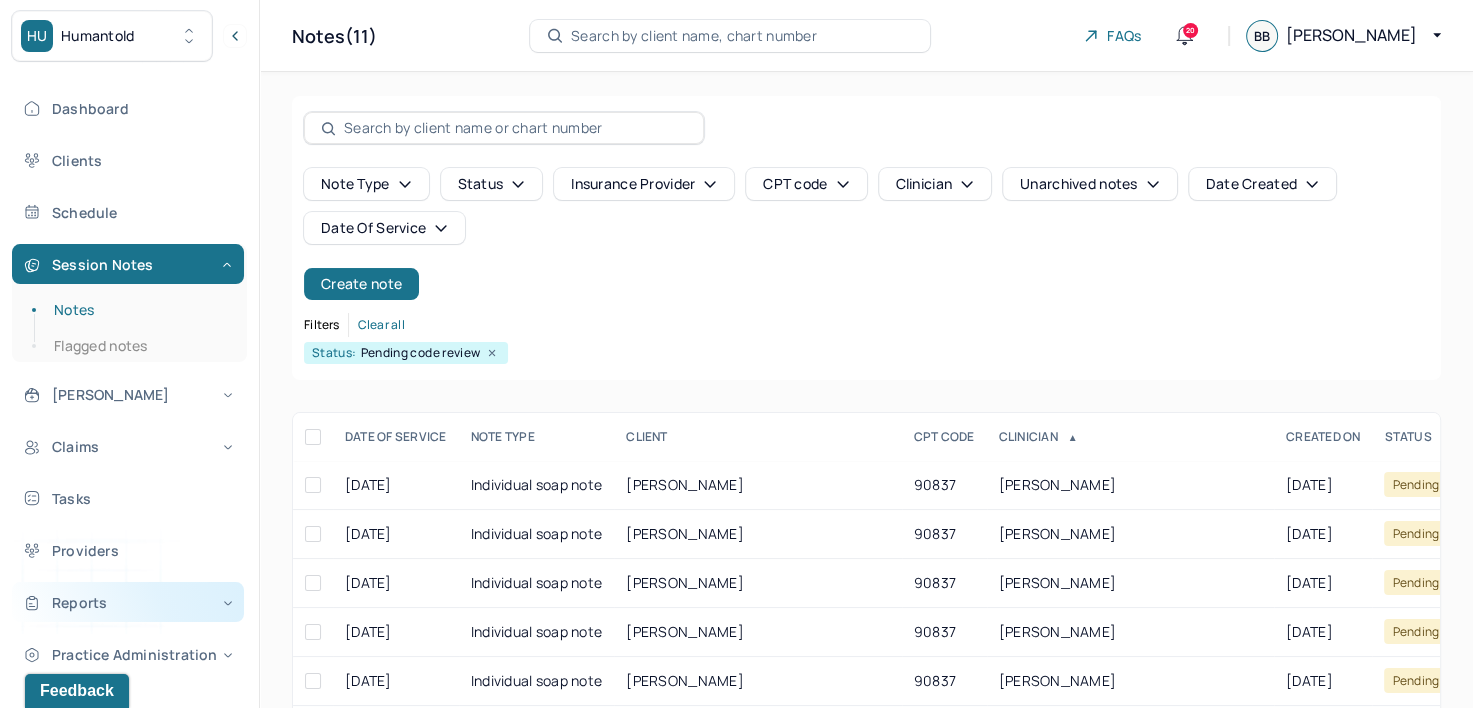 click on "Reports" at bounding box center [128, 602] 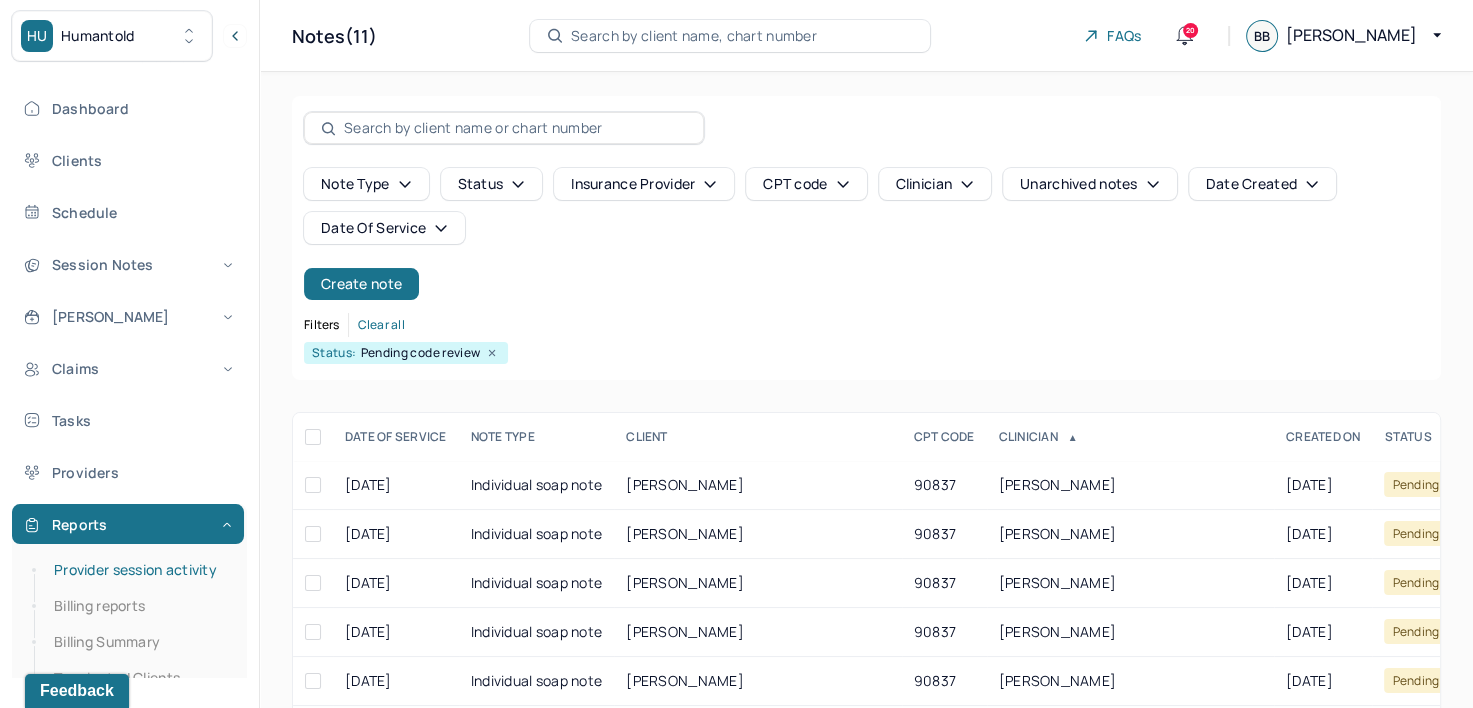 click on "Provider session activity" at bounding box center [139, 570] 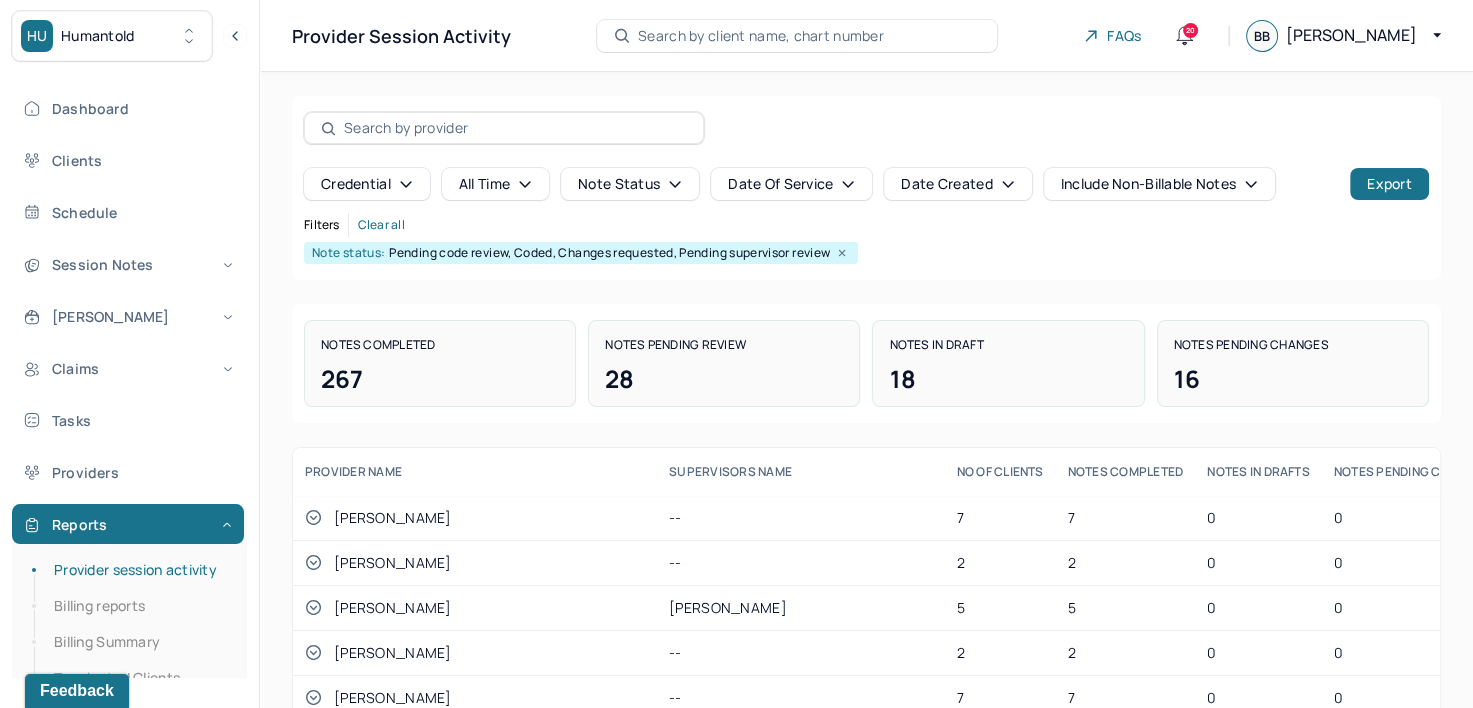 click on "Date Of Service" at bounding box center [791, 184] 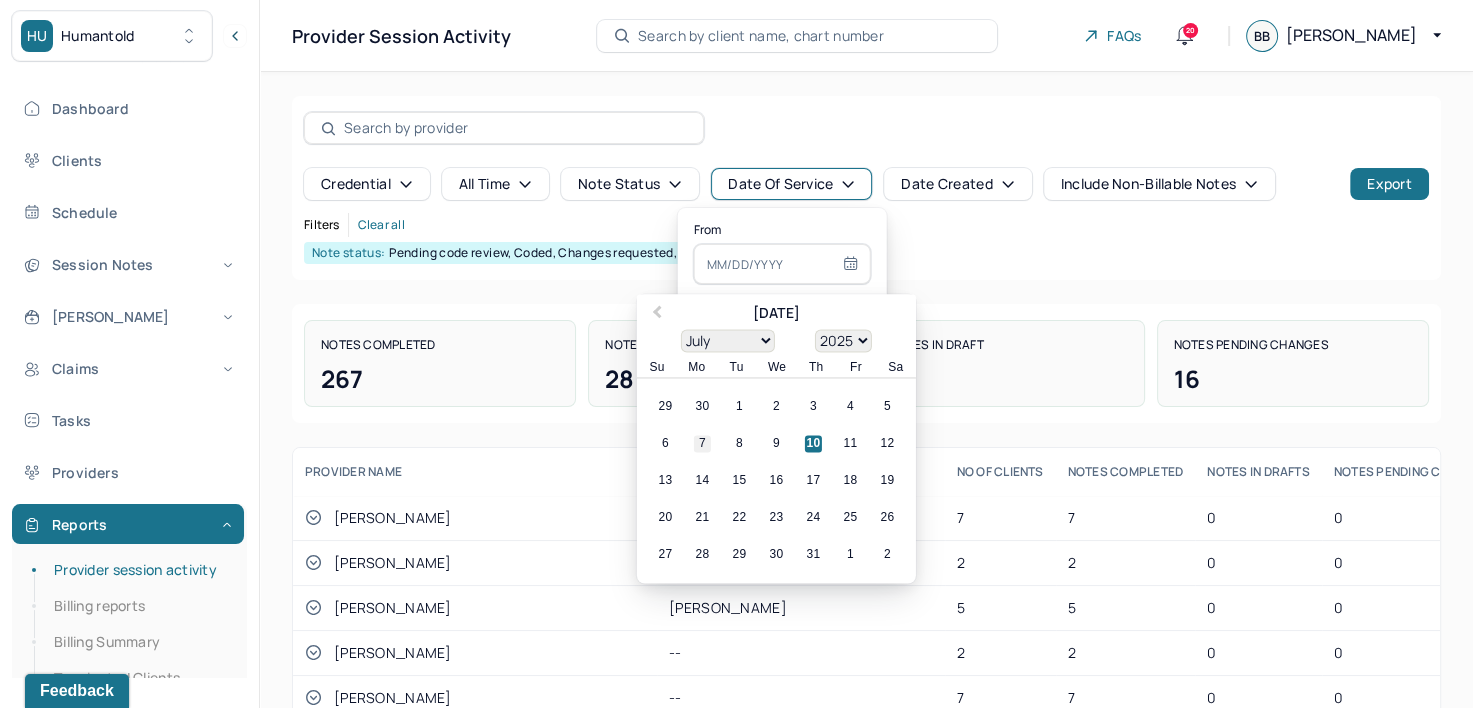 click on "7" at bounding box center [702, 444] 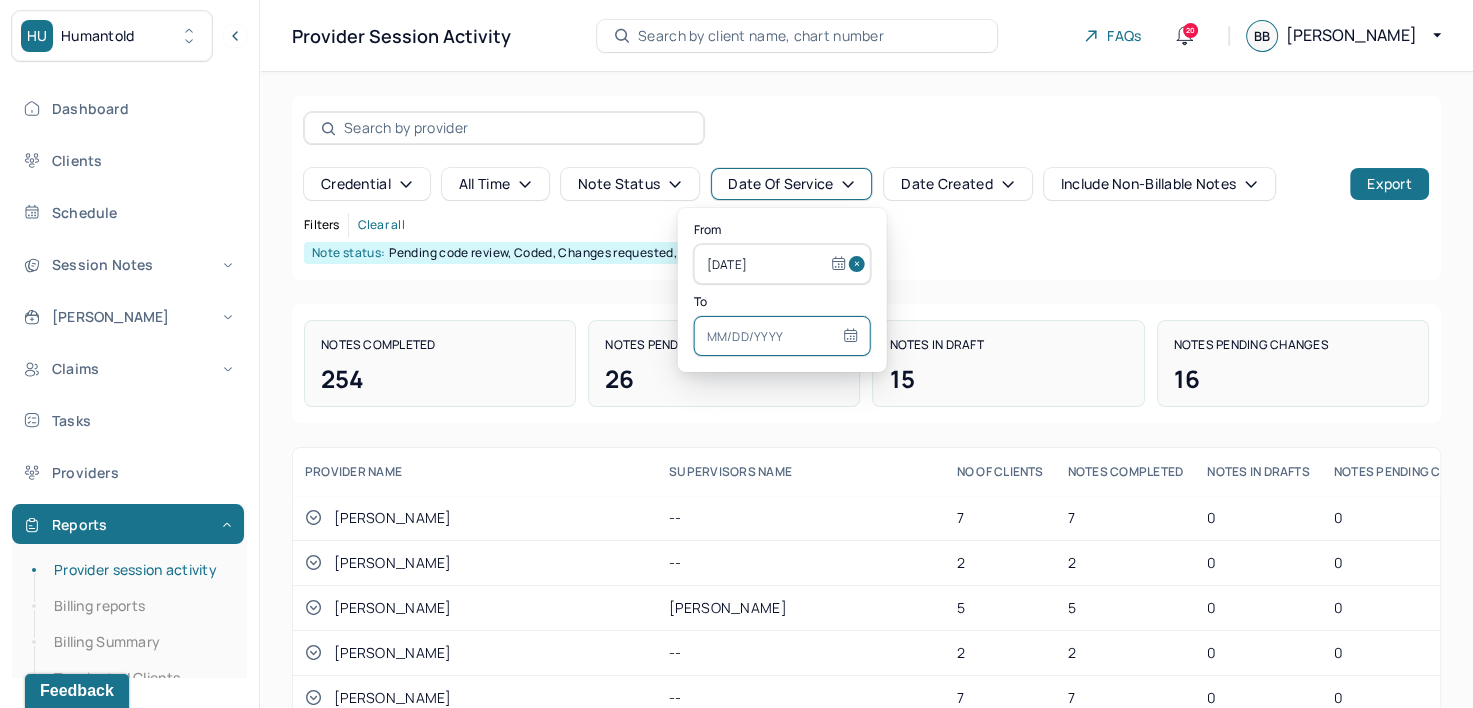 click at bounding box center (782, 336) 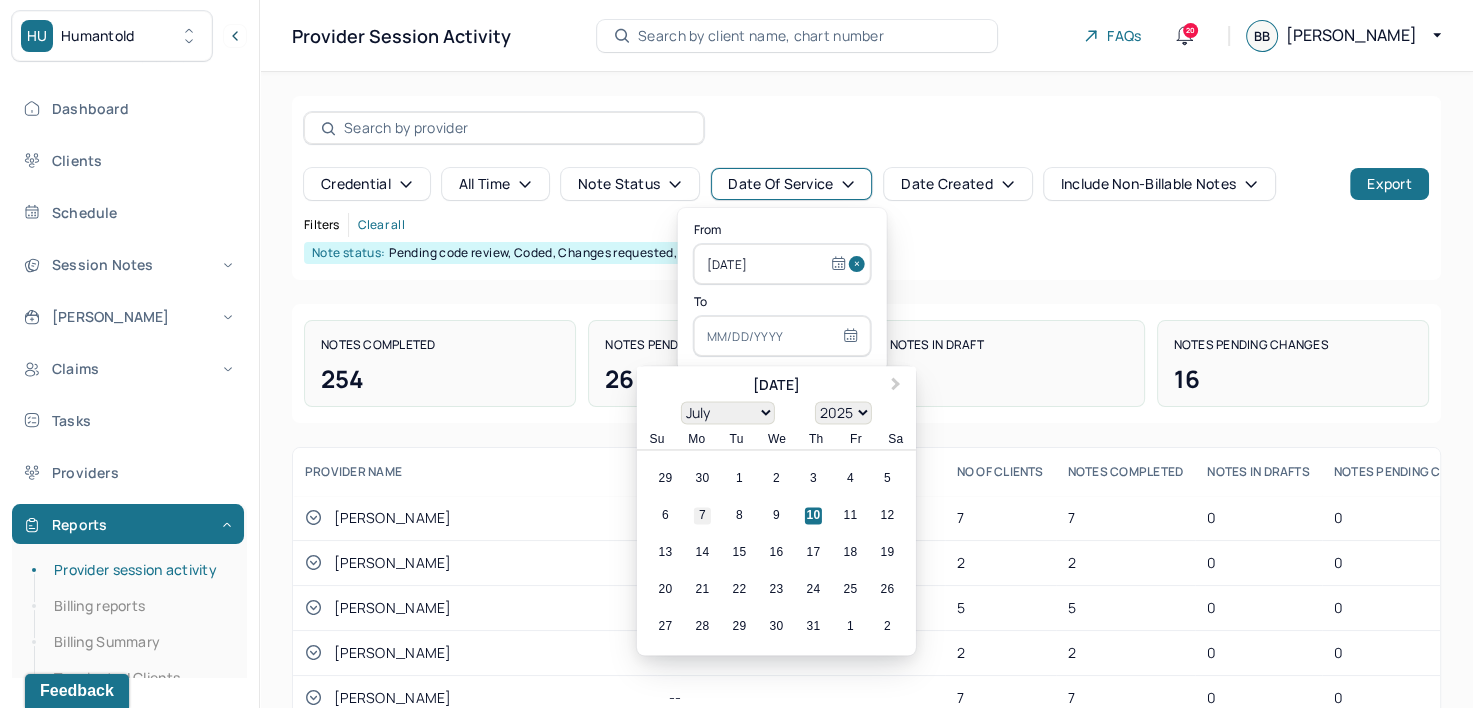 click on "7" at bounding box center [702, 516] 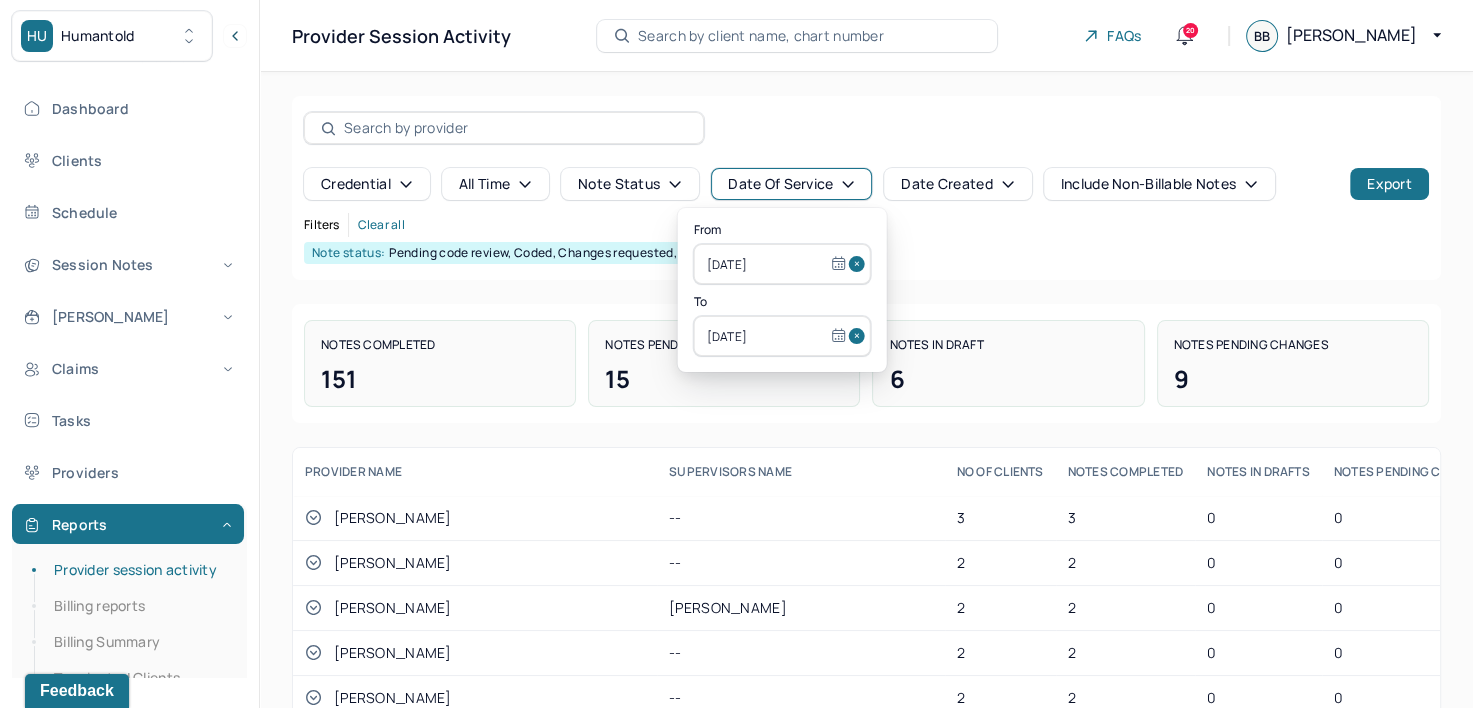 click on "Note status" at bounding box center [630, 184] 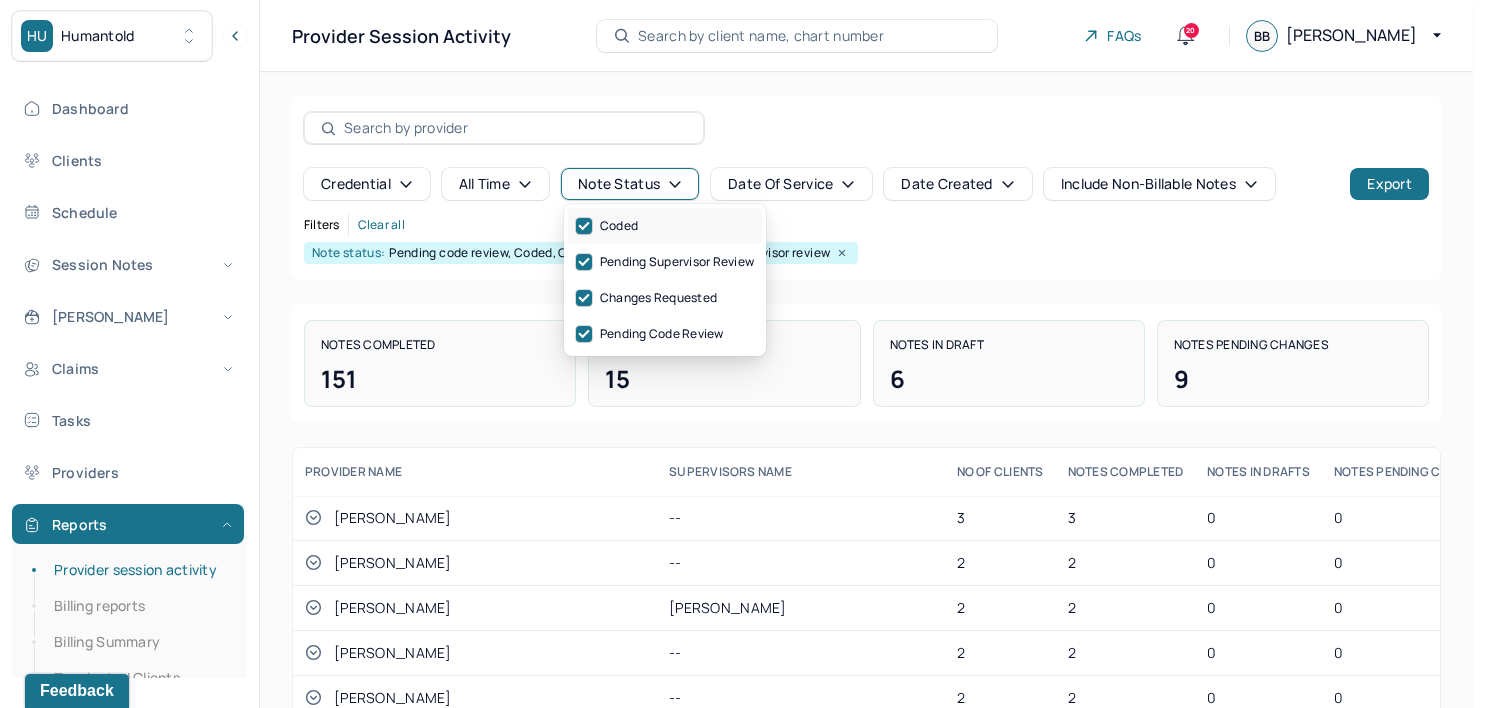 click 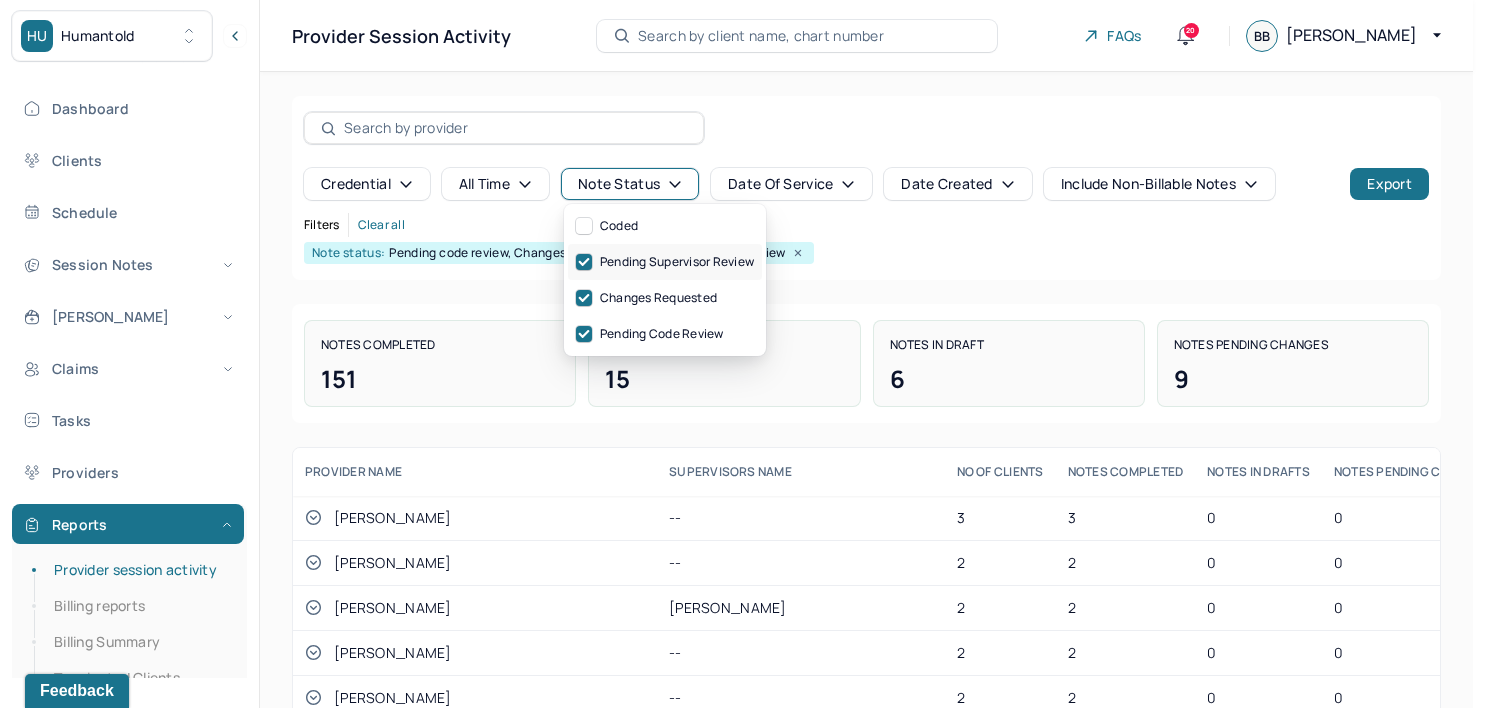 click at bounding box center [584, 262] 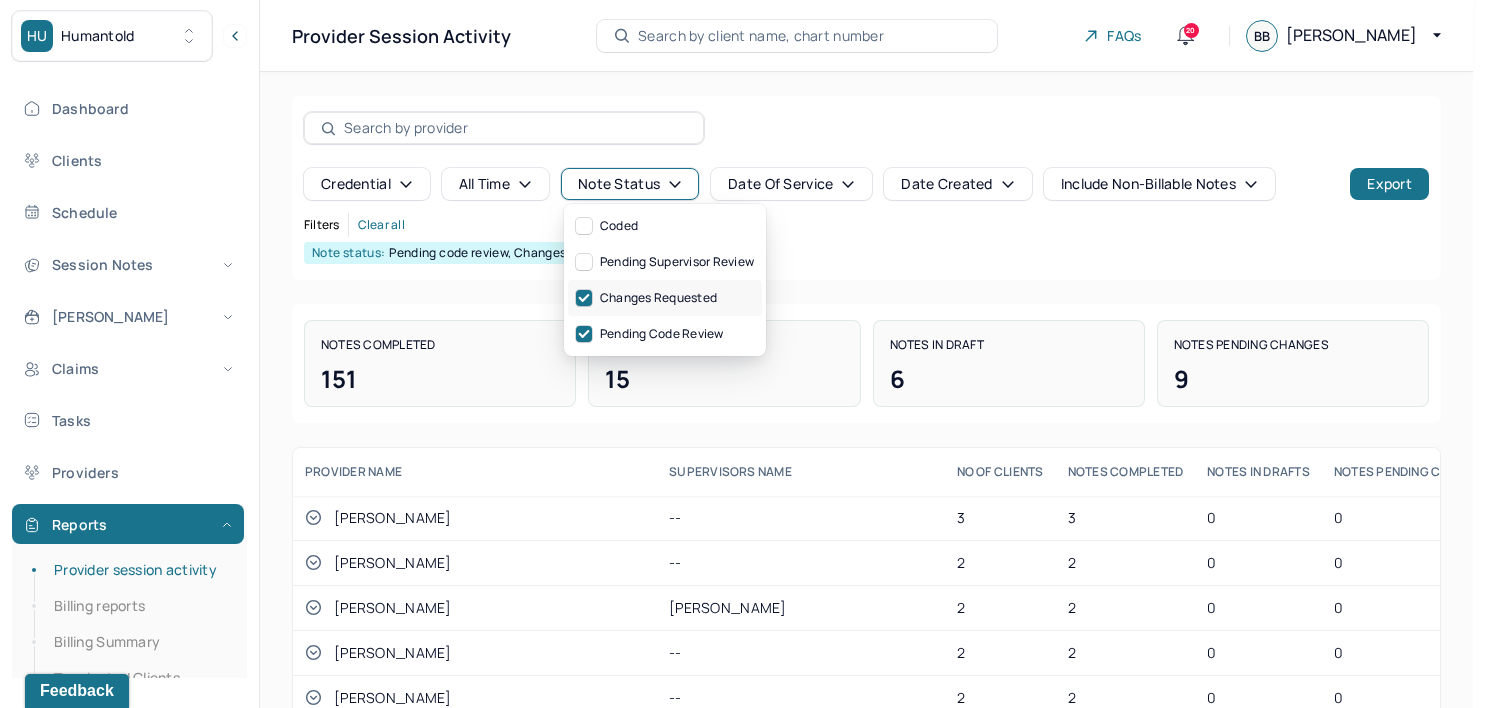 click on "Changes requested" at bounding box center (665, 298) 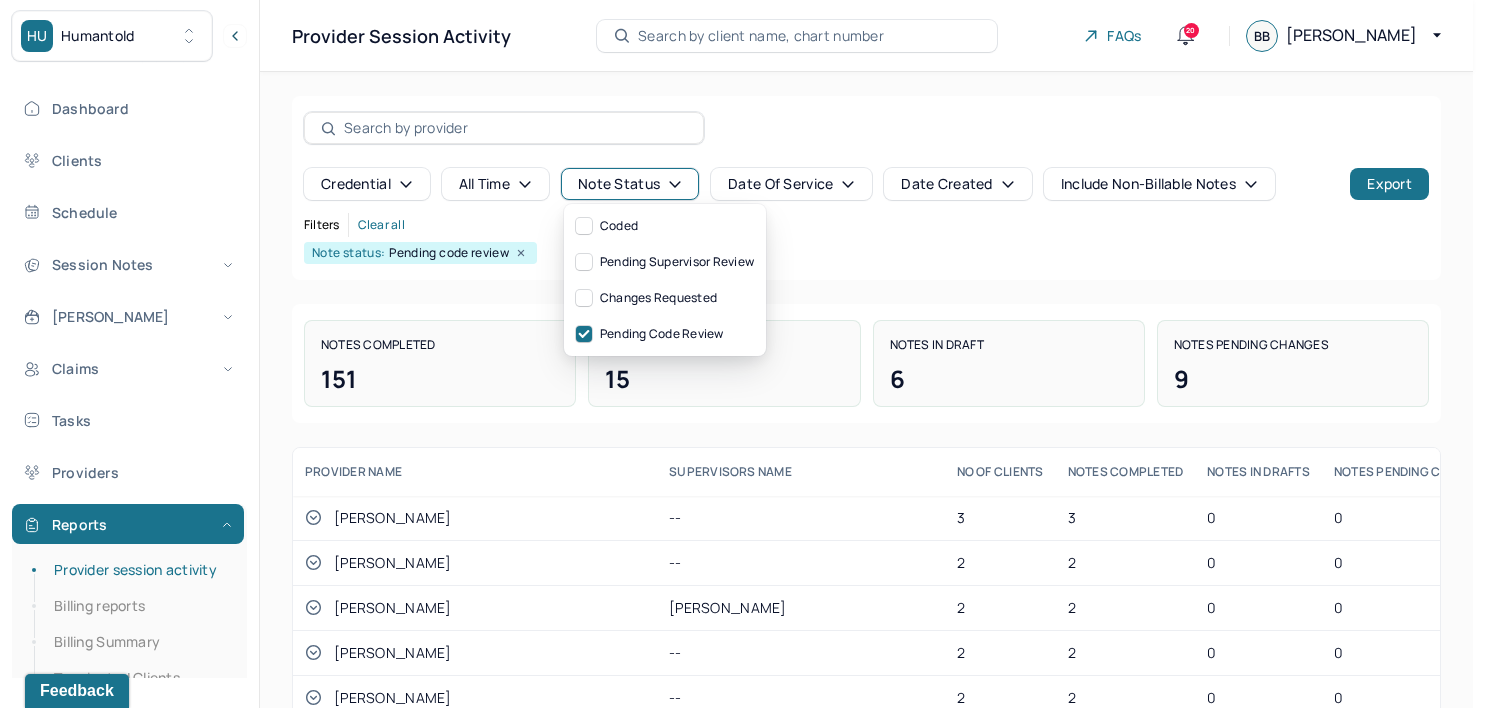 click on "Credential     all time     Note status     Date Of Service     Date Created     Include non-billable notes     Export   Filters   Clear all   Note status: Pending code review" at bounding box center (866, 188) 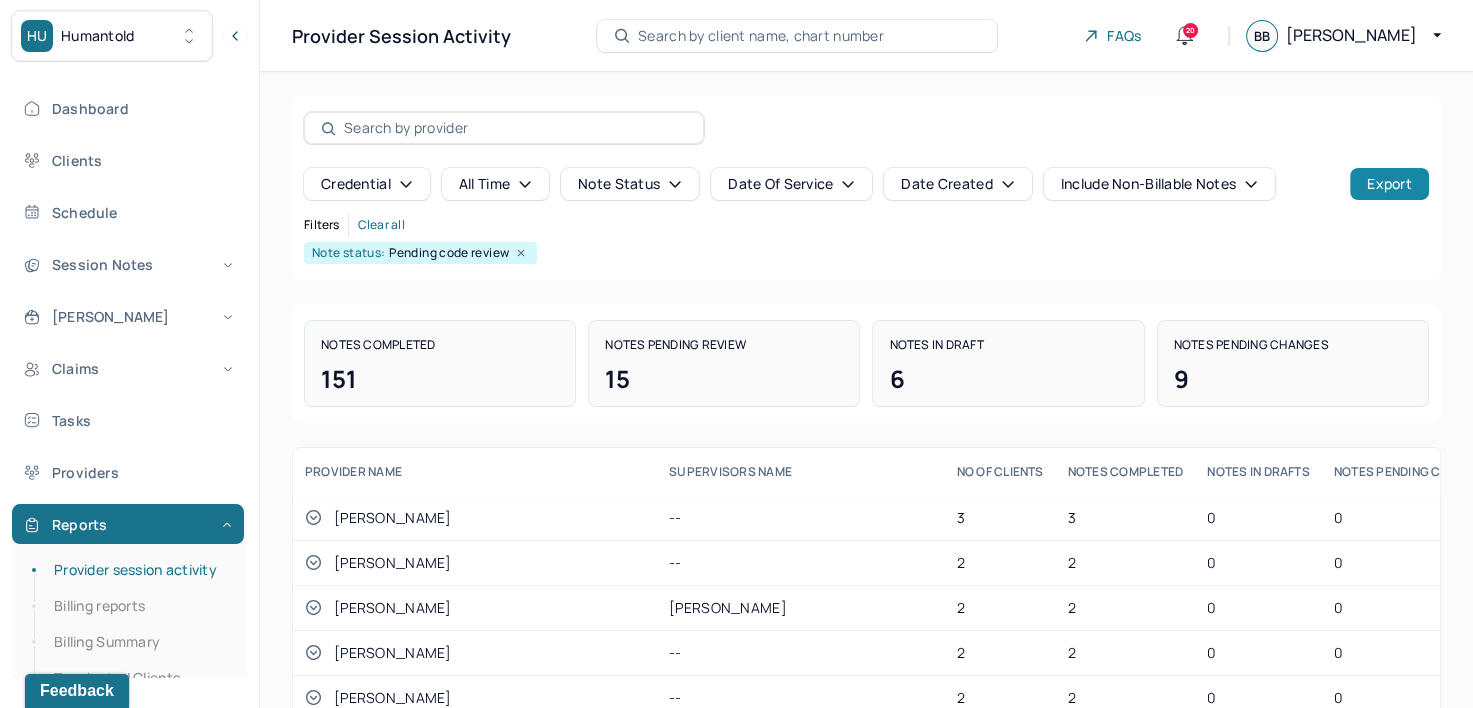 click on "Export" at bounding box center (1389, 184) 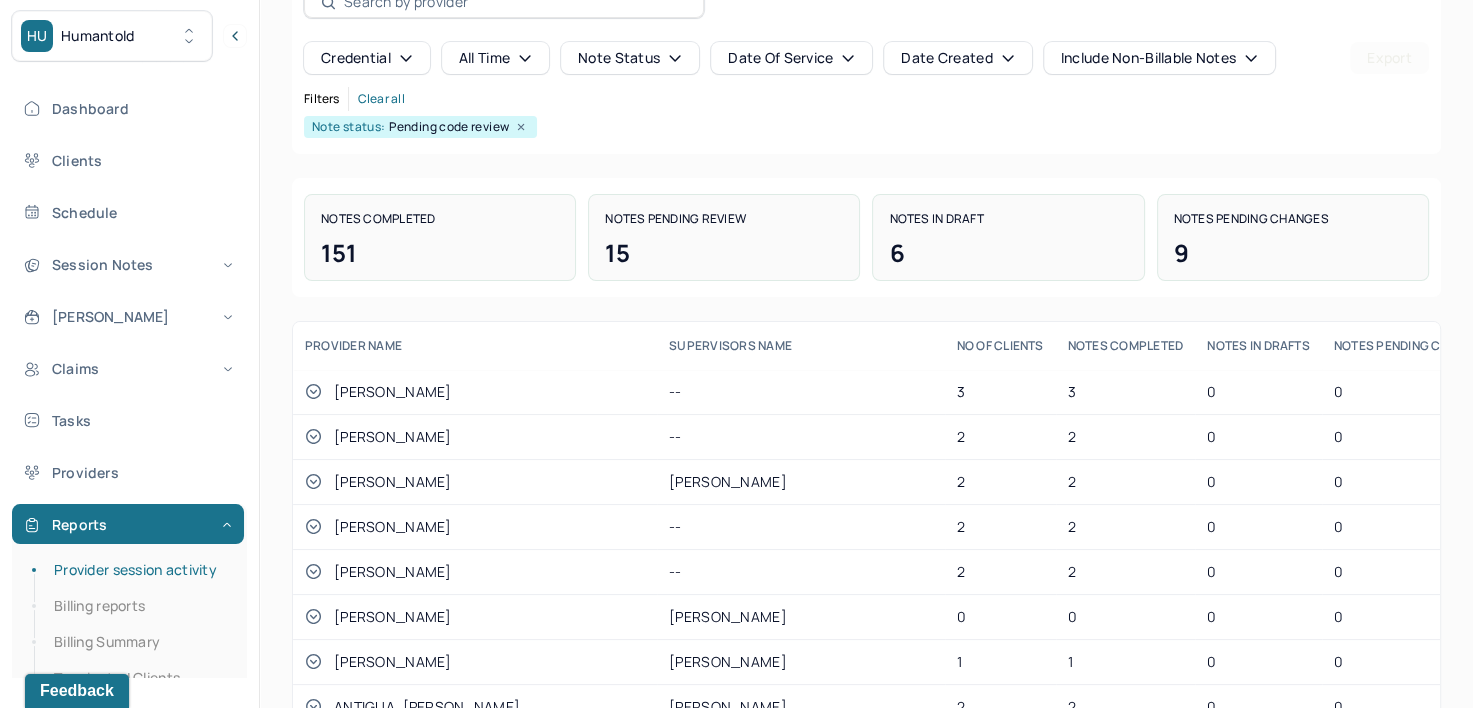 scroll, scrollTop: 0, scrollLeft: 0, axis: both 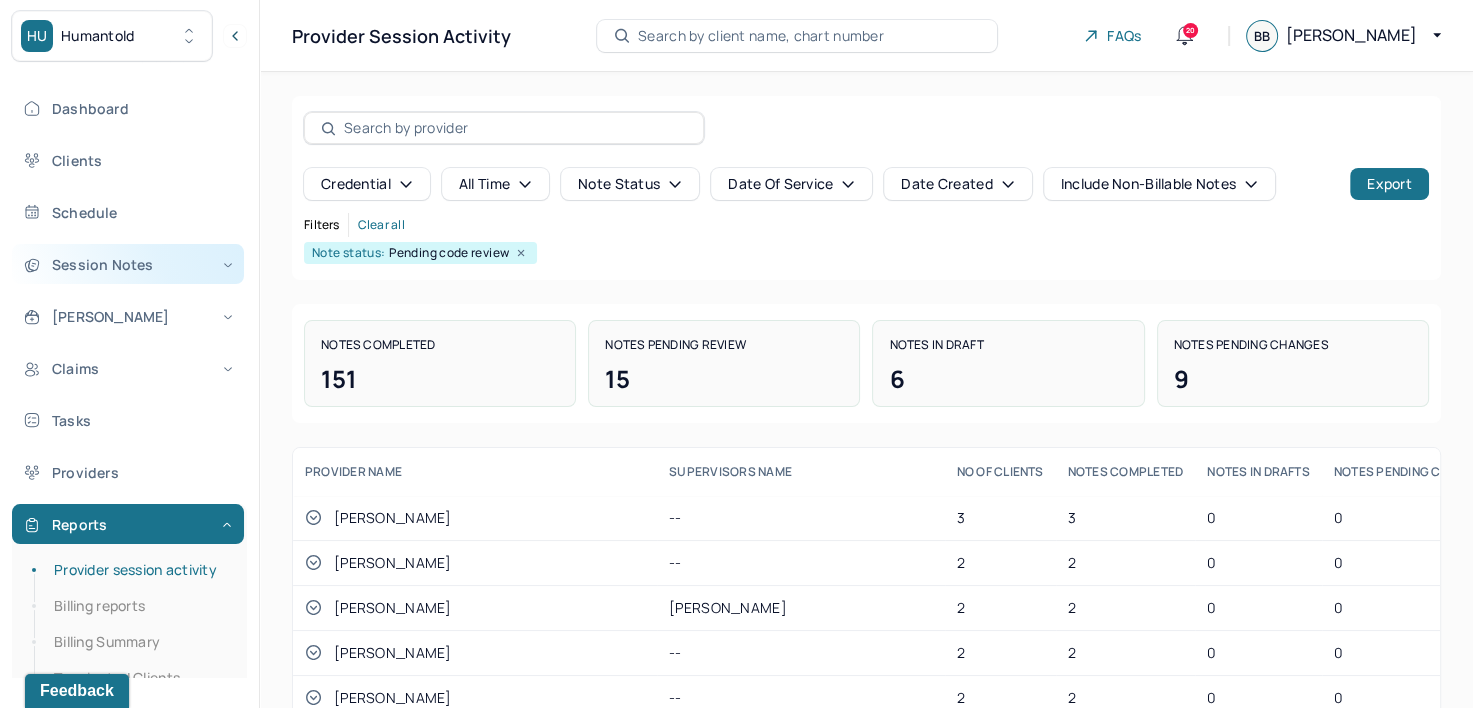 drag, startPoint x: 126, startPoint y: 254, endPoint x: 124, endPoint y: 275, distance: 21.095022 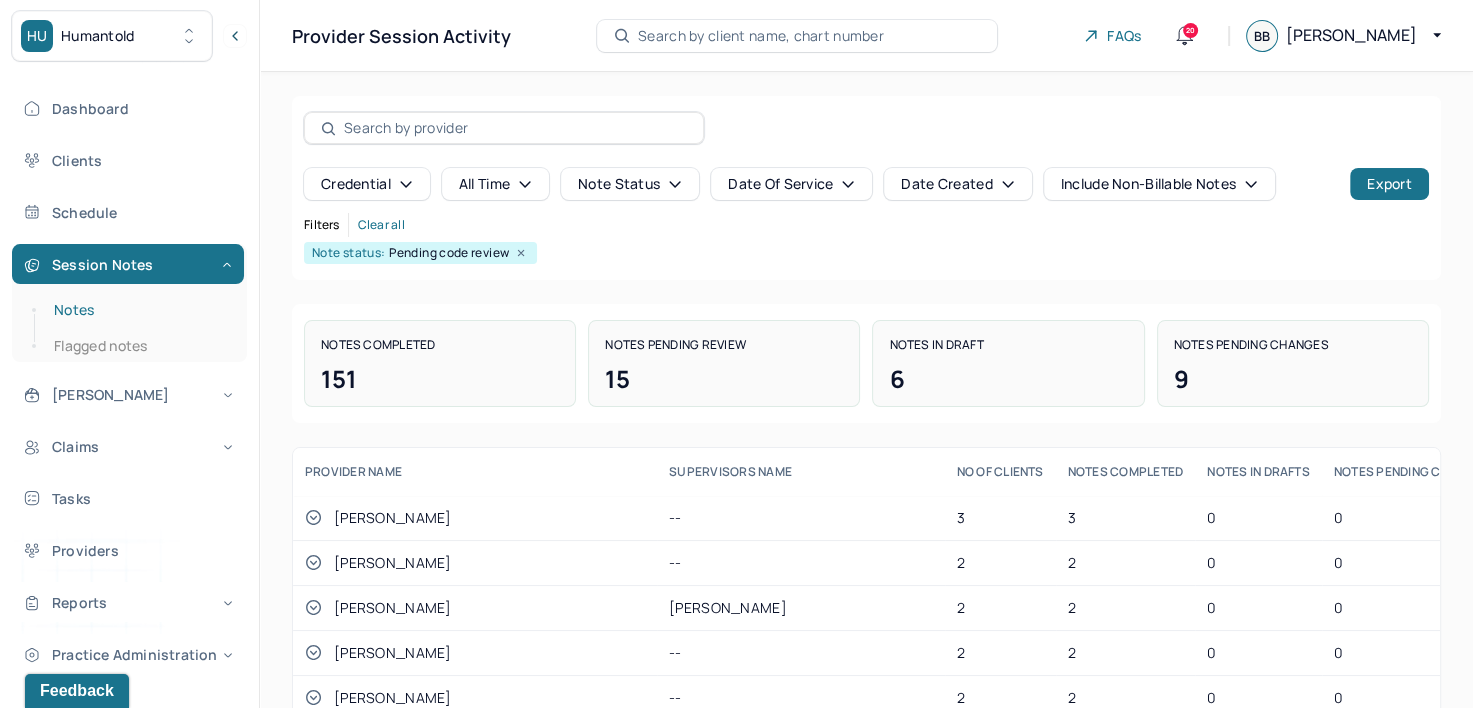 click on "Notes" at bounding box center [139, 310] 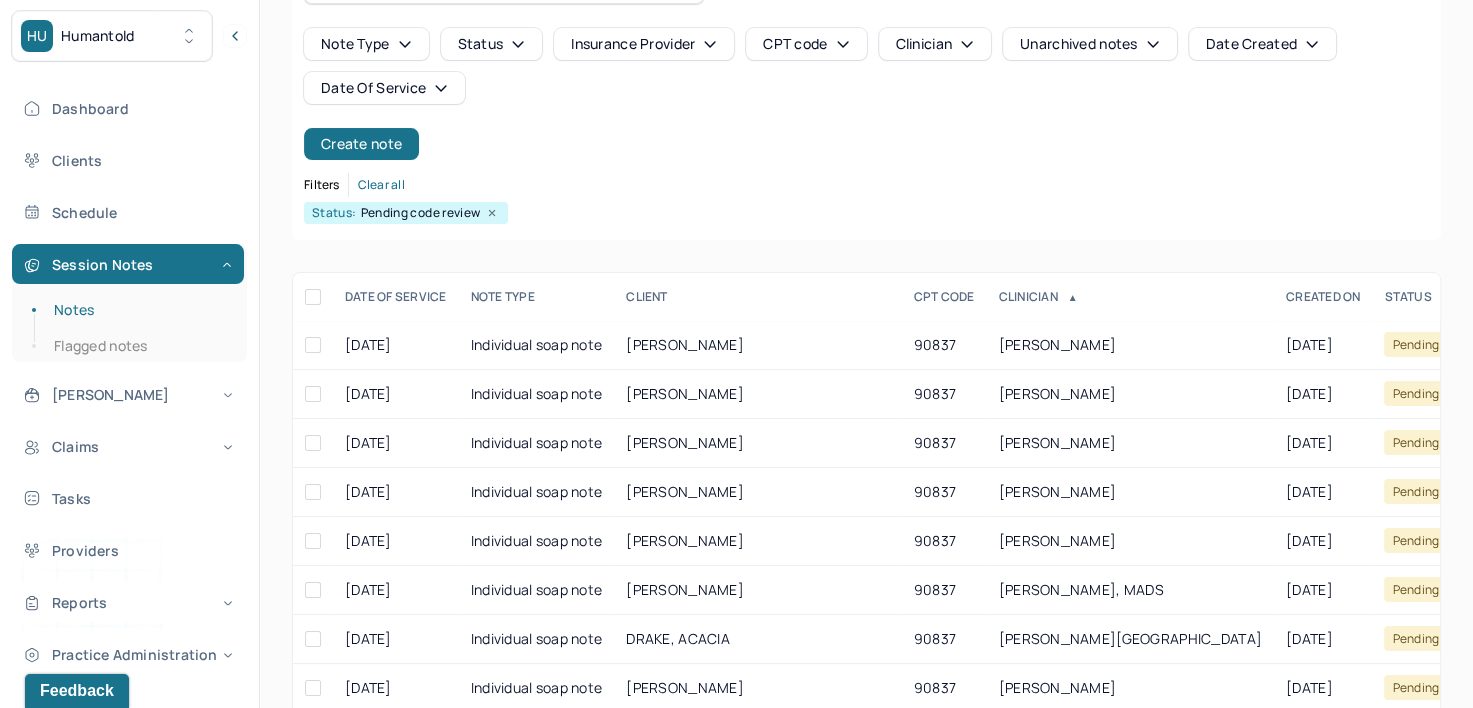 scroll, scrollTop: 200, scrollLeft: 0, axis: vertical 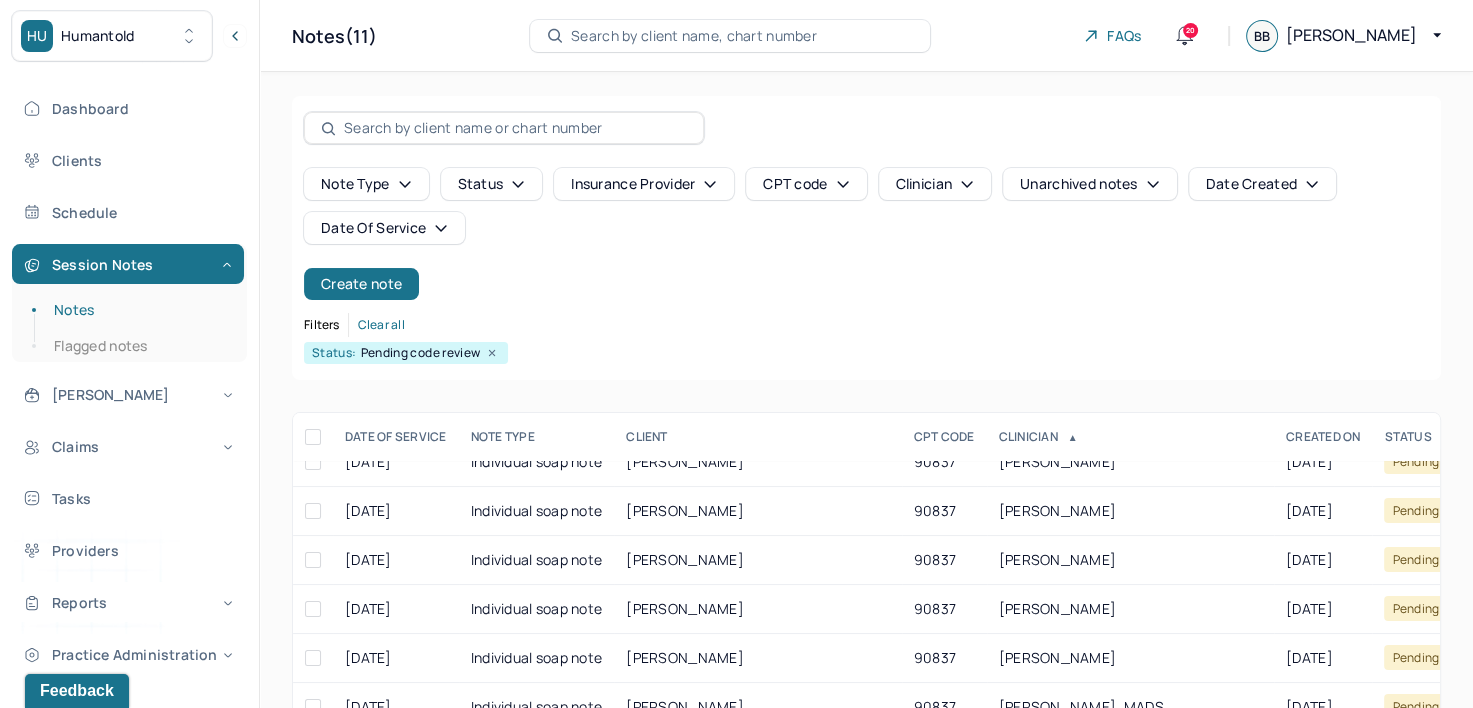 click on "Date Created" at bounding box center [1262, 184] 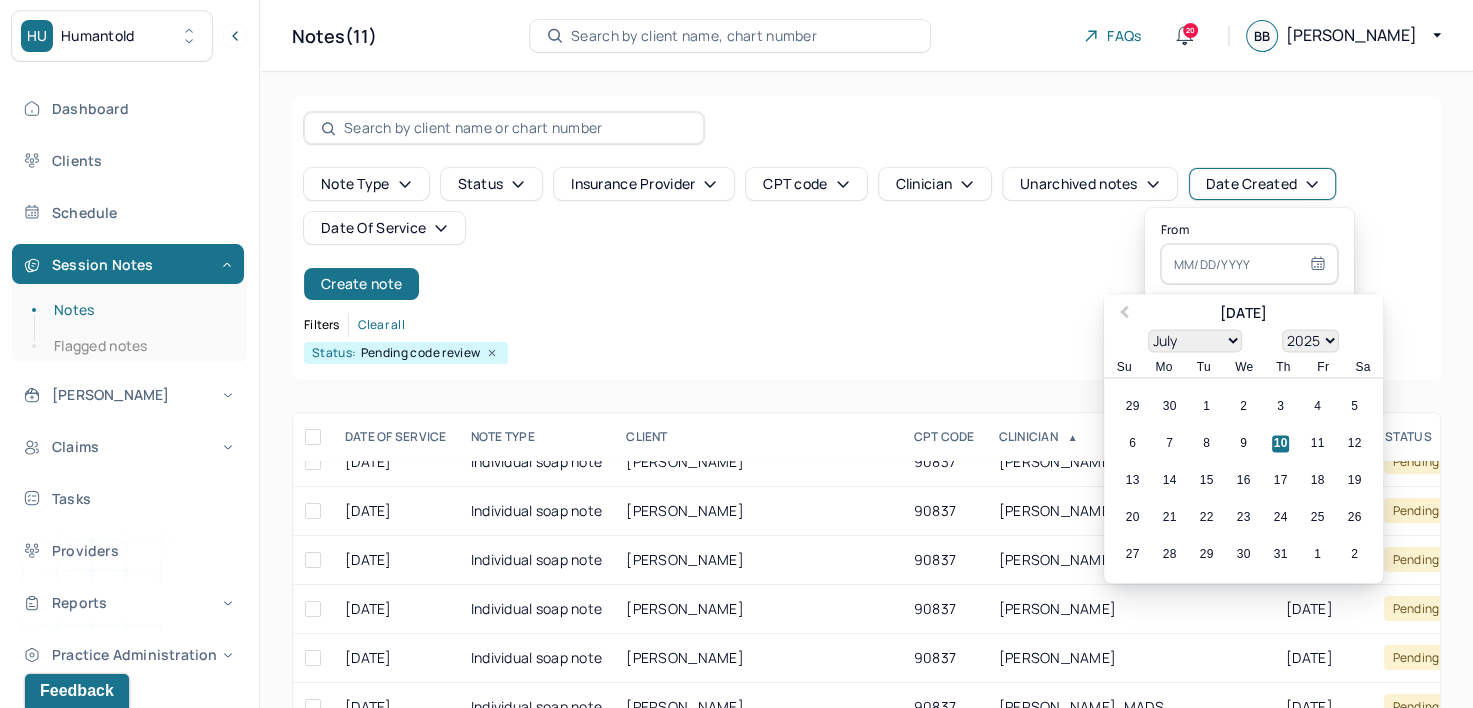click on "Note type     Status     Insurance provider     CPT code     Clinician     Unarchived notes     Date Created     Date Of Service     Create note" at bounding box center (866, 234) 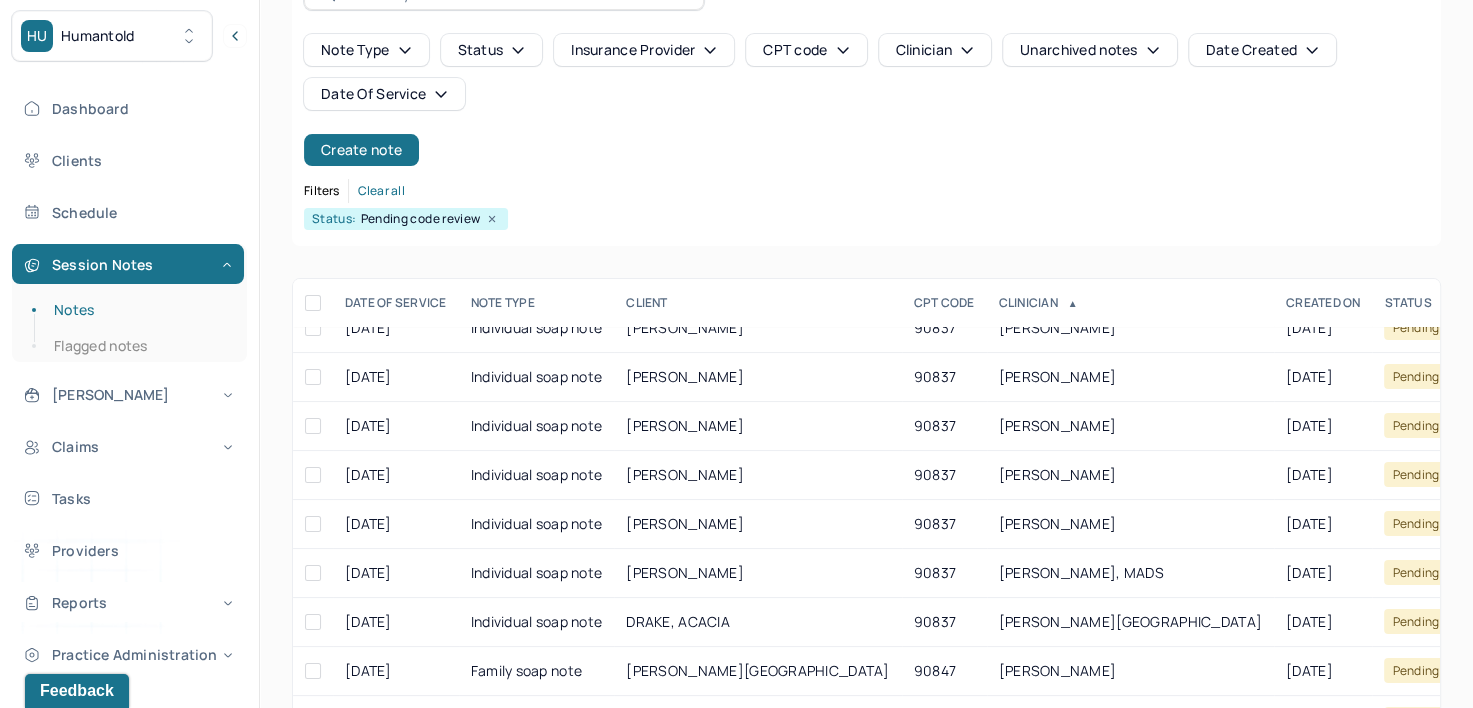scroll, scrollTop: 100, scrollLeft: 0, axis: vertical 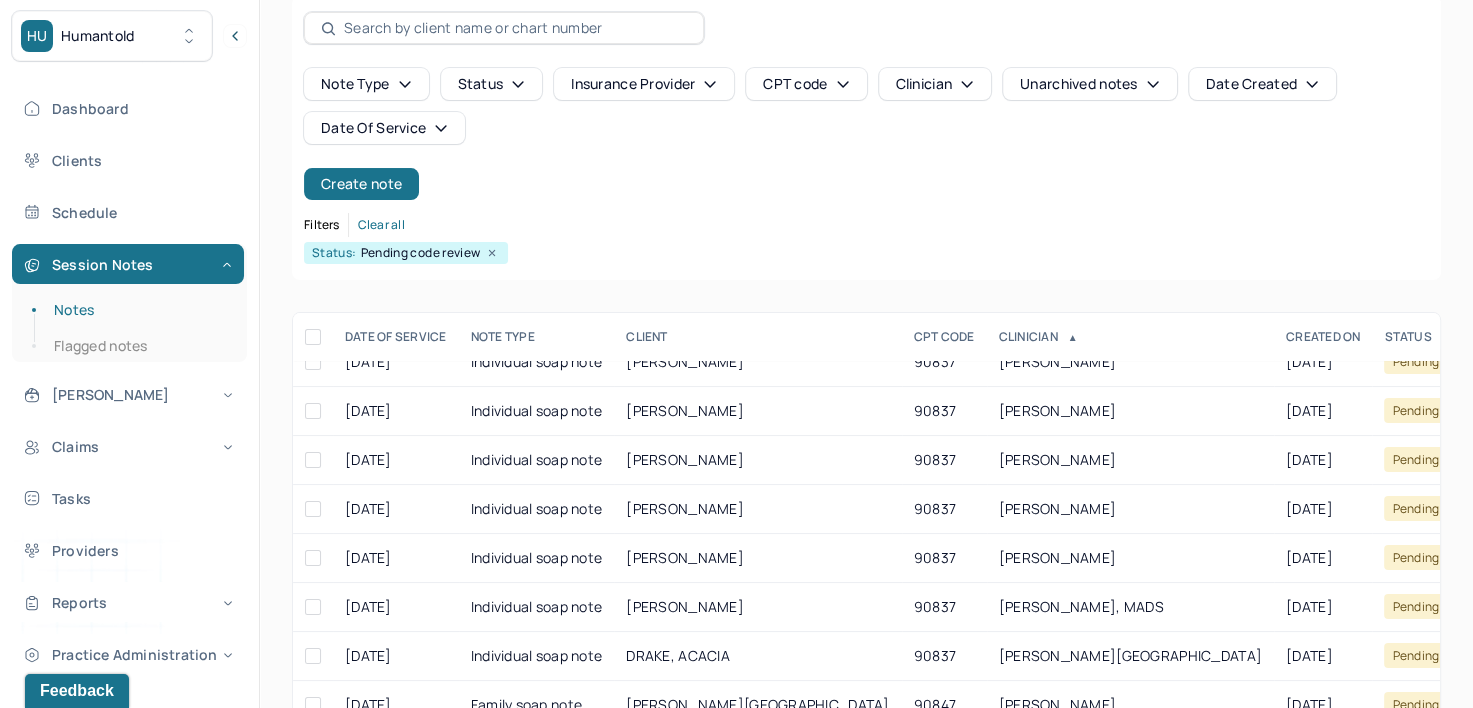 click 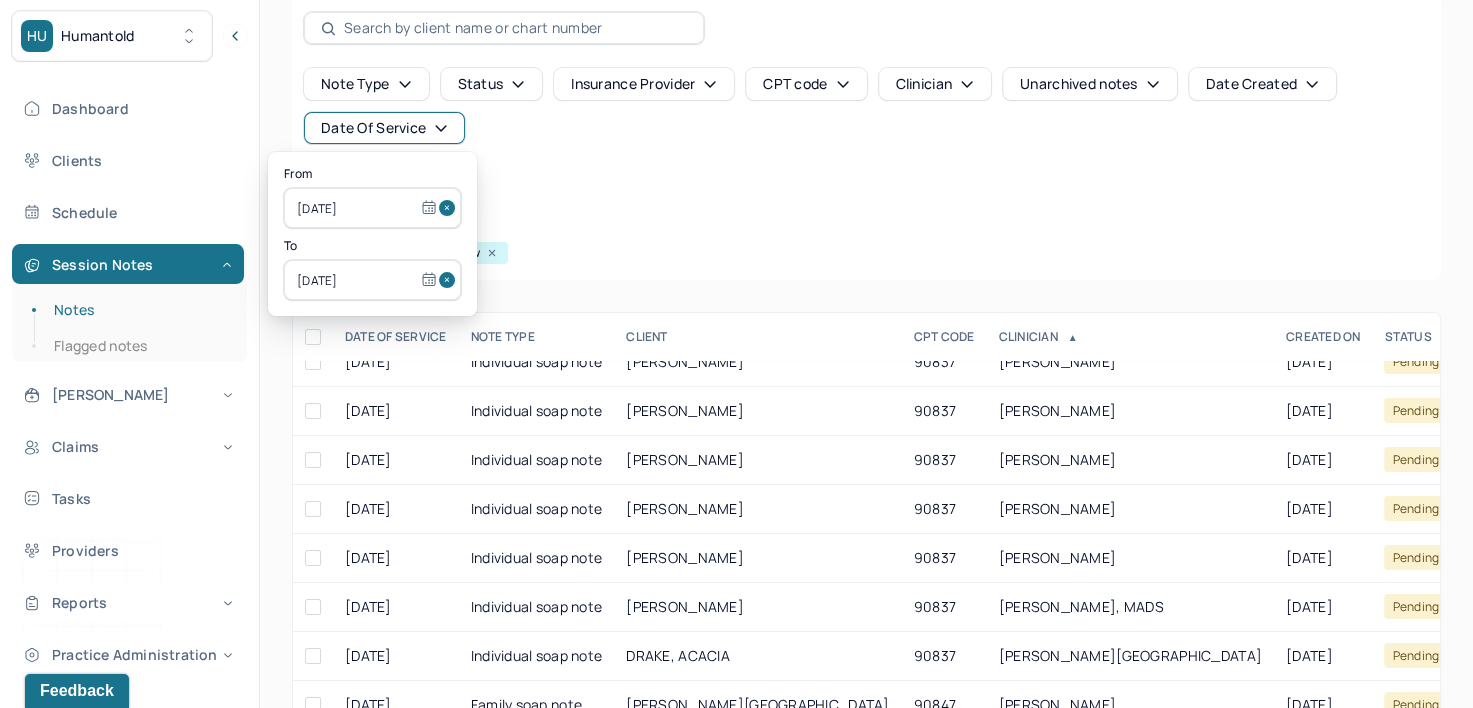 click at bounding box center (450, 208) 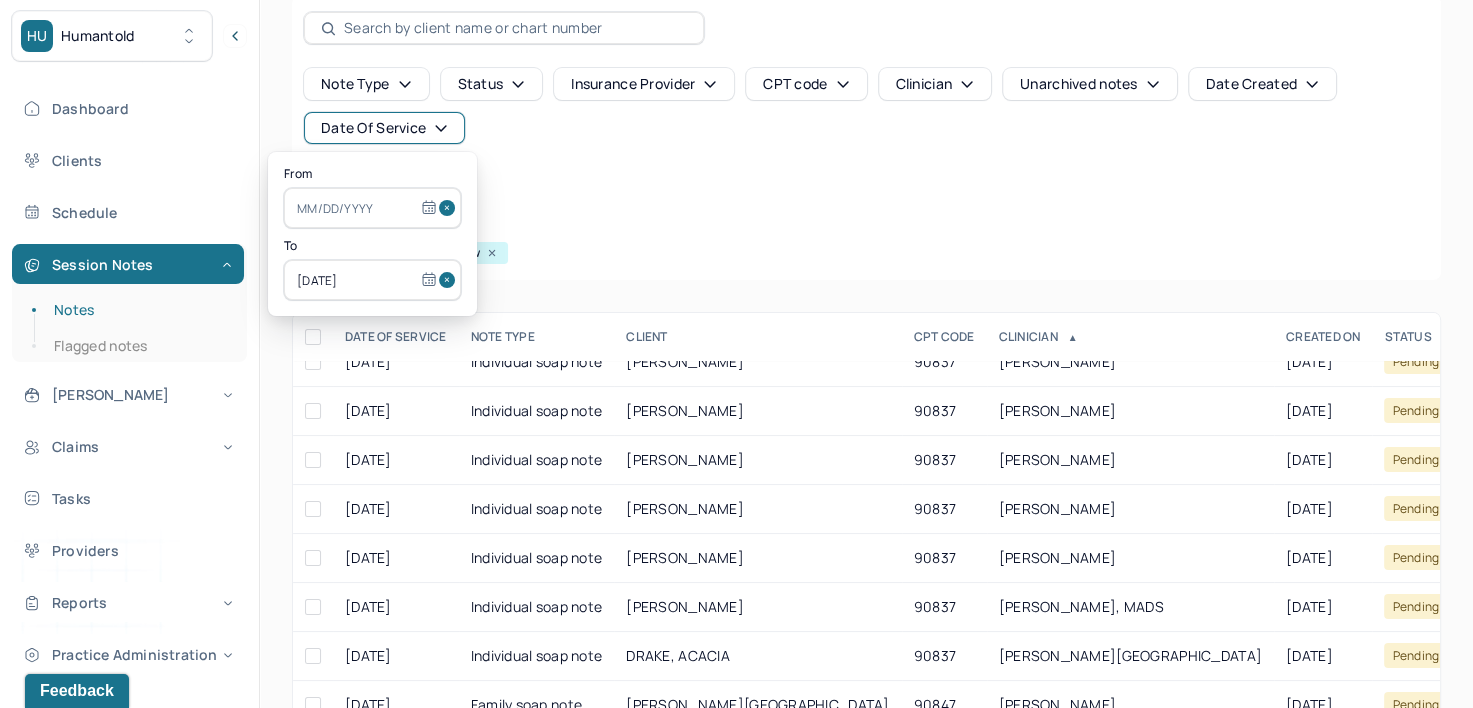 scroll, scrollTop: 0, scrollLeft: 0, axis: both 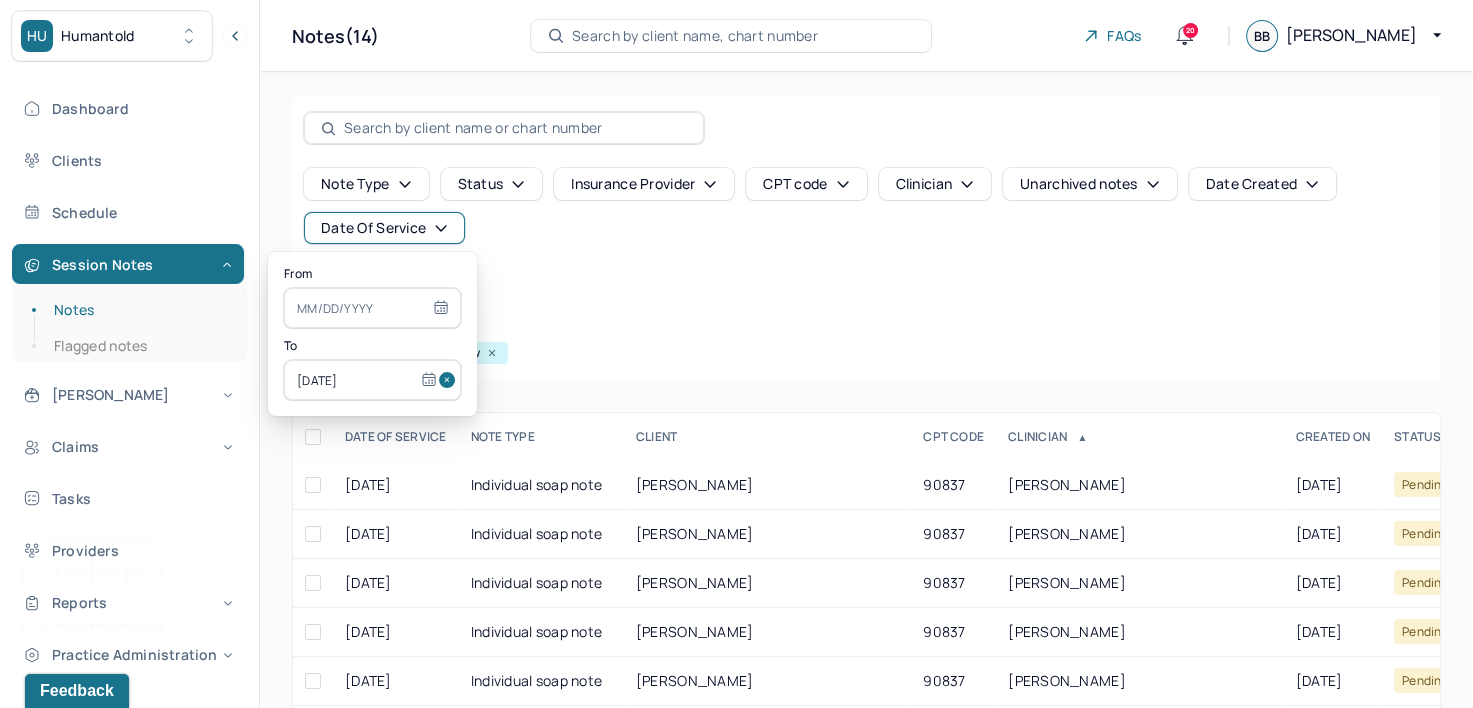 click at bounding box center (450, 380) 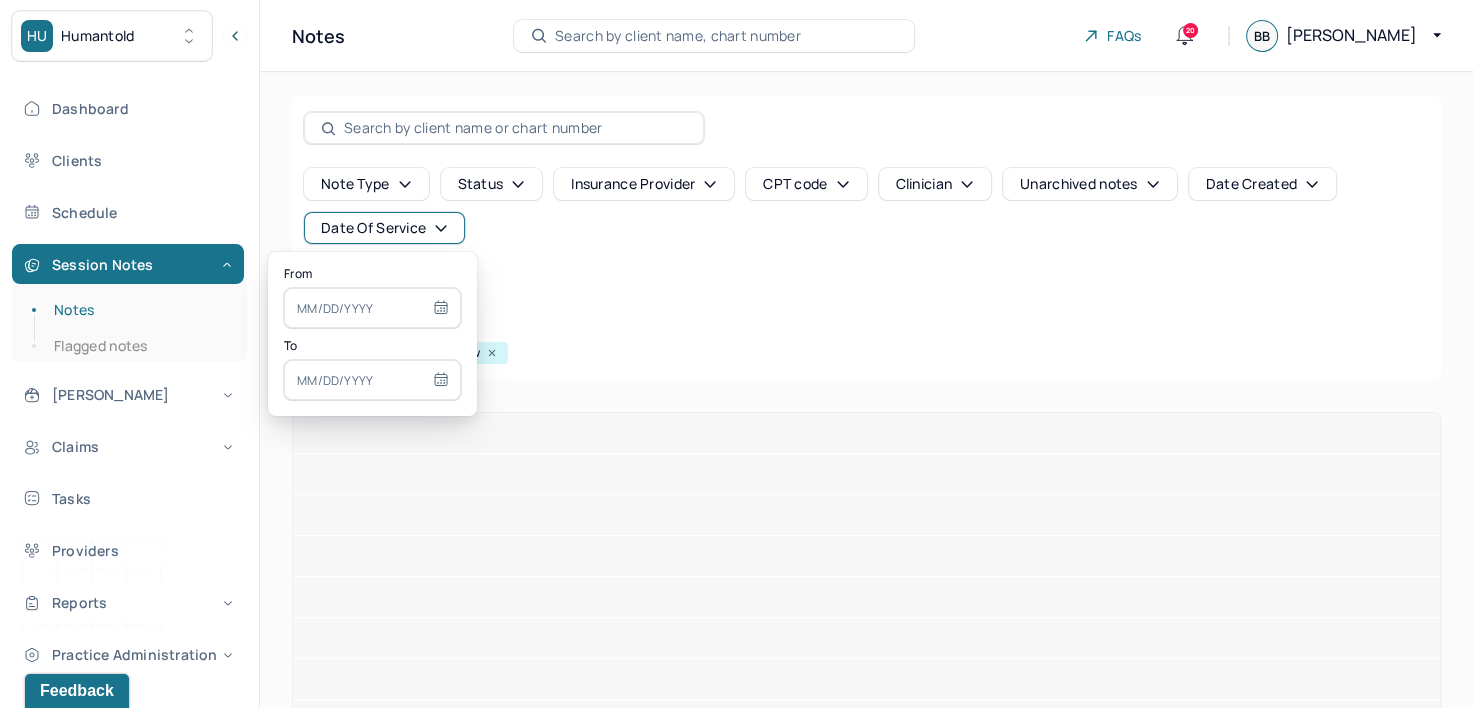 click at bounding box center (372, 308) 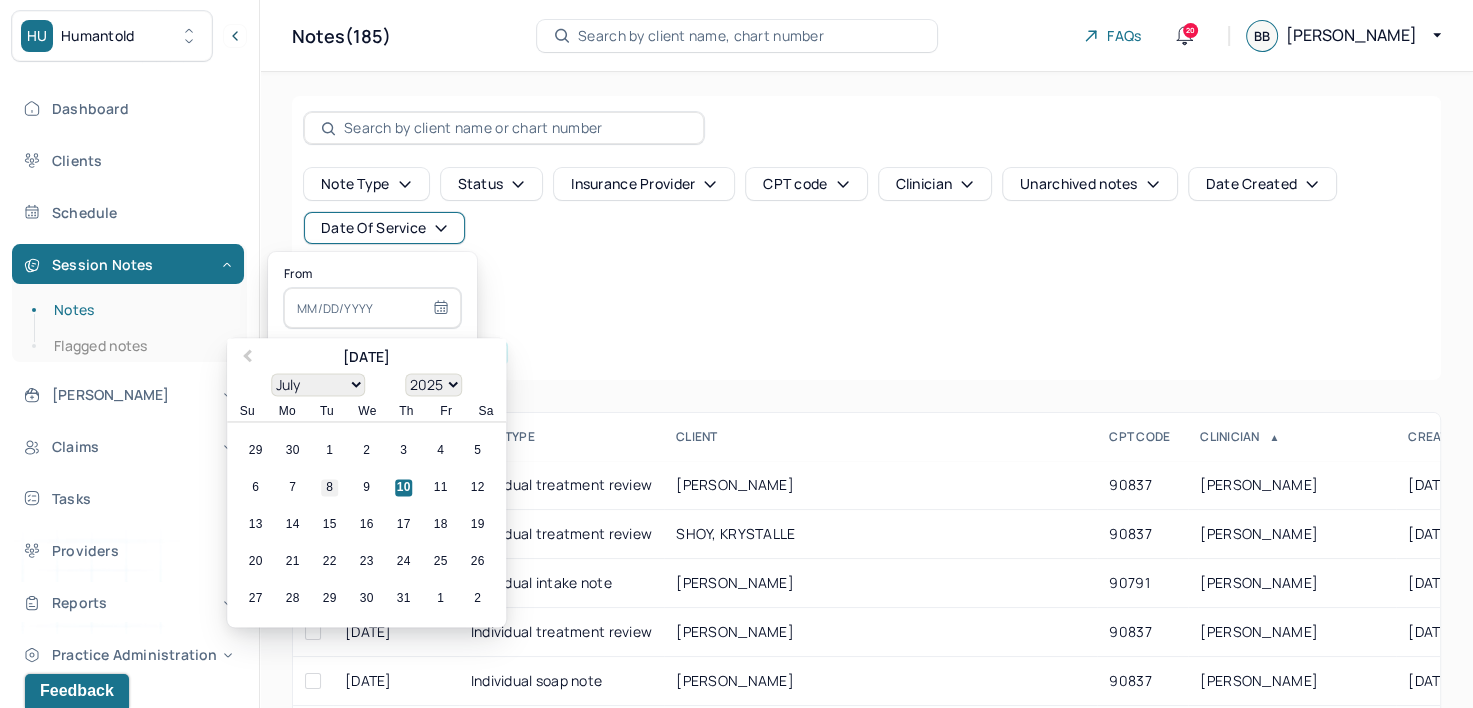 click on "8" at bounding box center (329, 488) 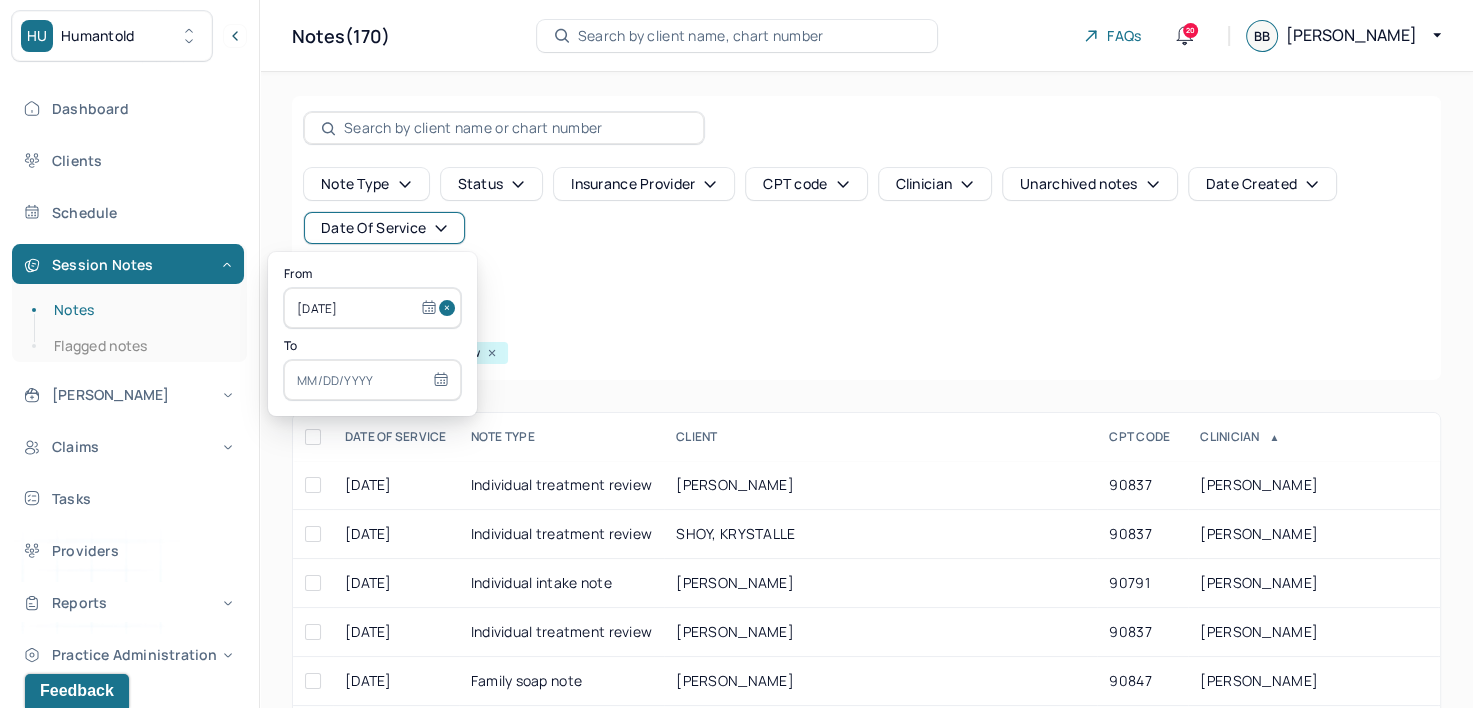 click at bounding box center (372, 380) 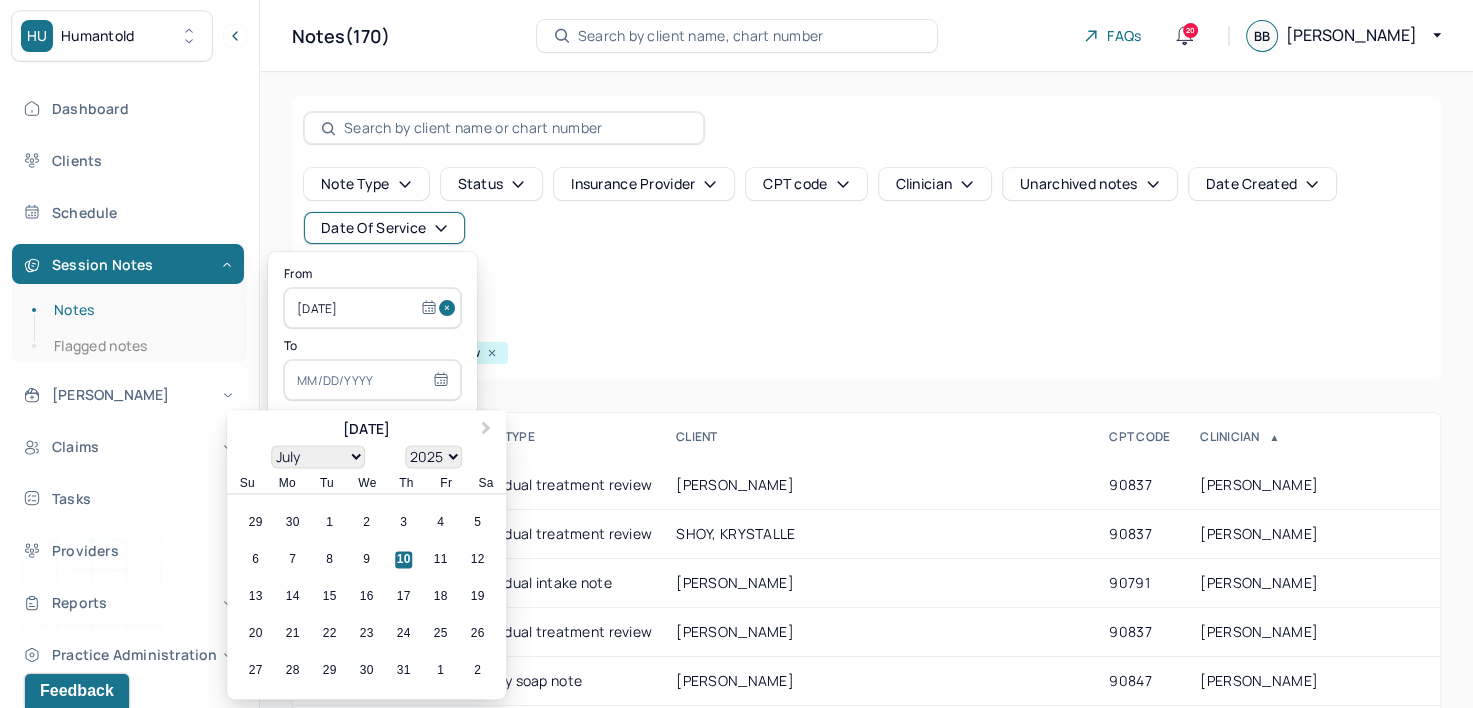 click on "6 7 8 9 10 11 12" at bounding box center [366, 560] 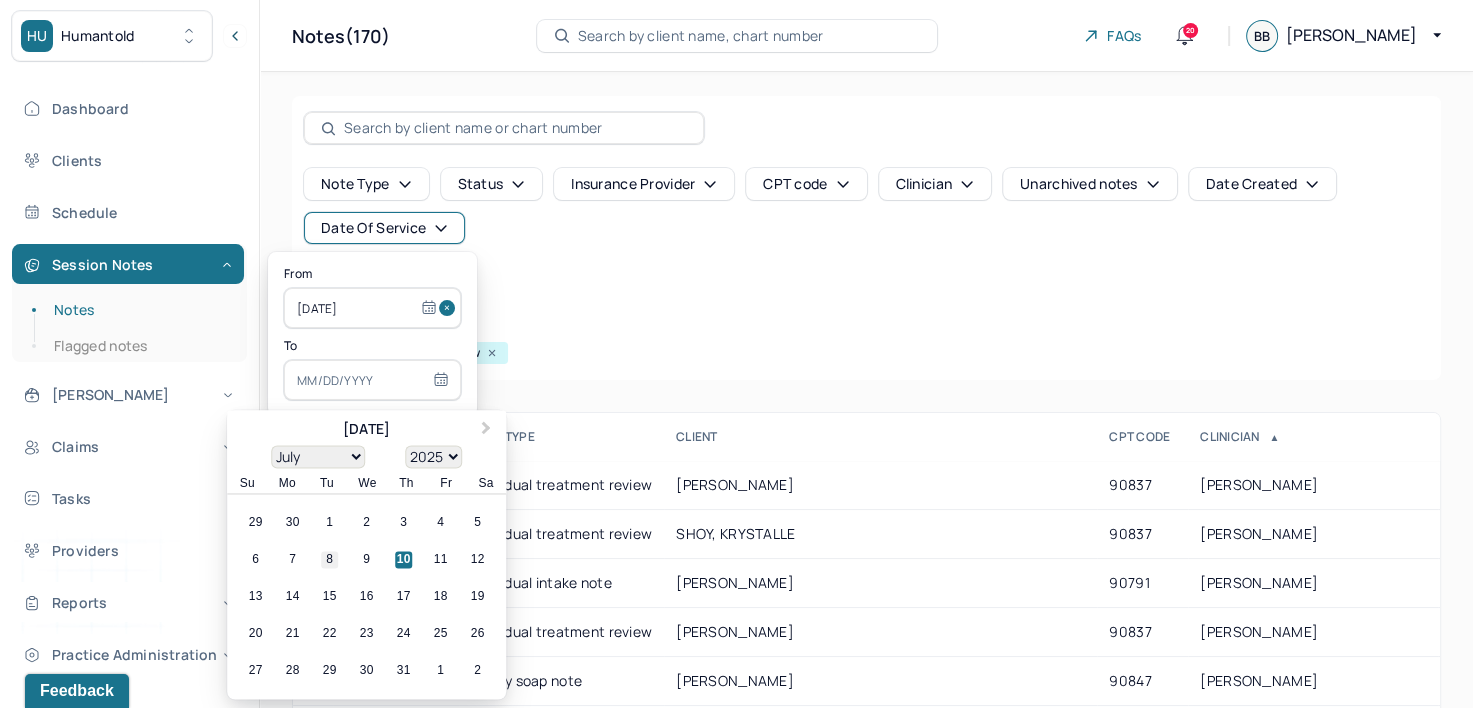 click on "8" at bounding box center [329, 560] 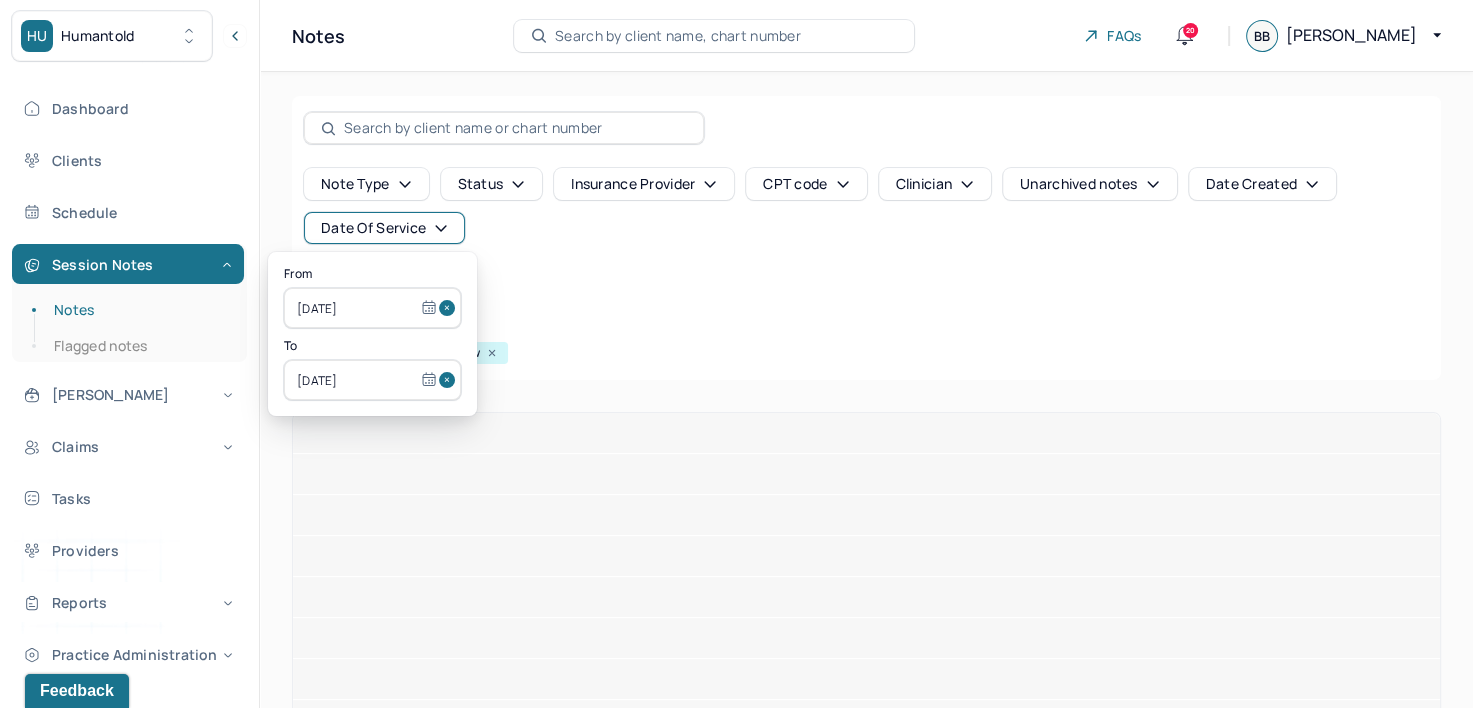 click on "Filters   Clear all" at bounding box center [866, 325] 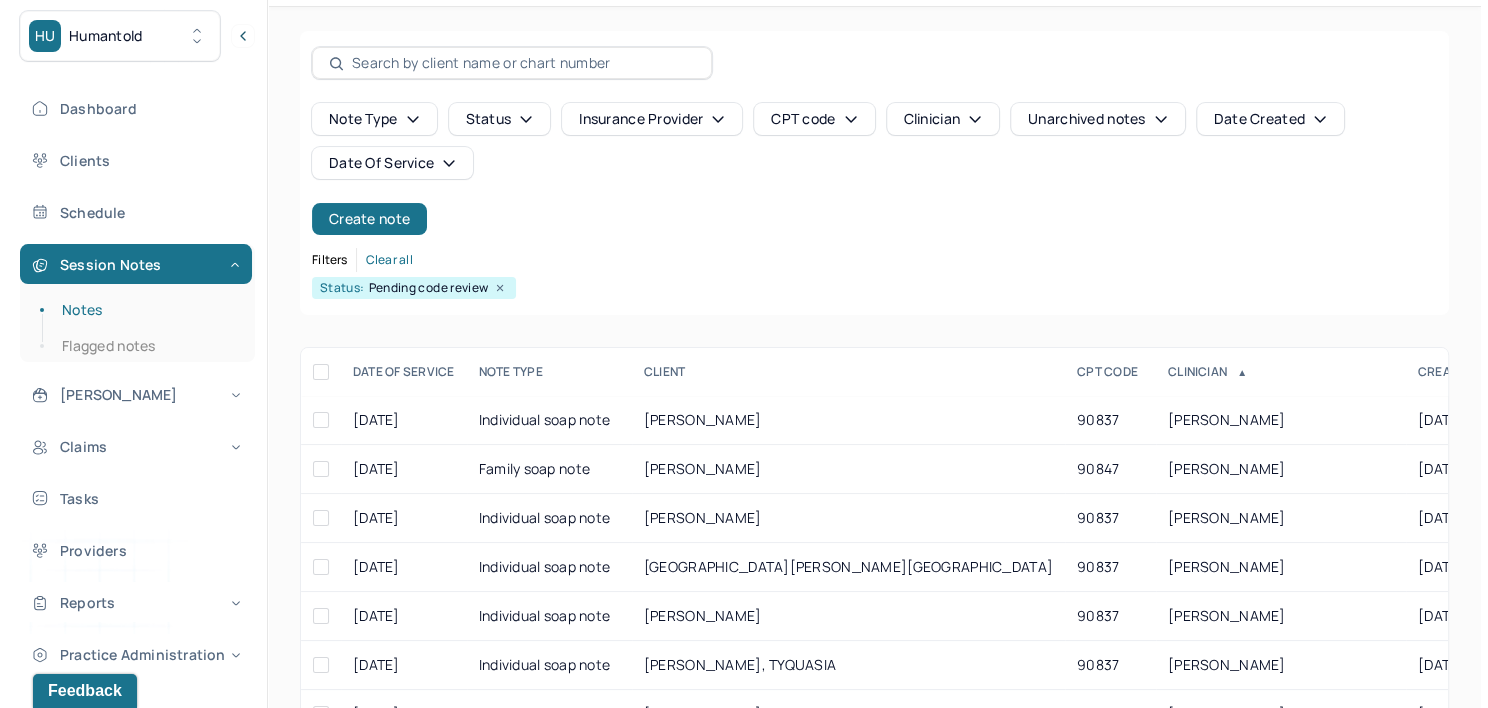 scroll, scrollTop: 100, scrollLeft: 0, axis: vertical 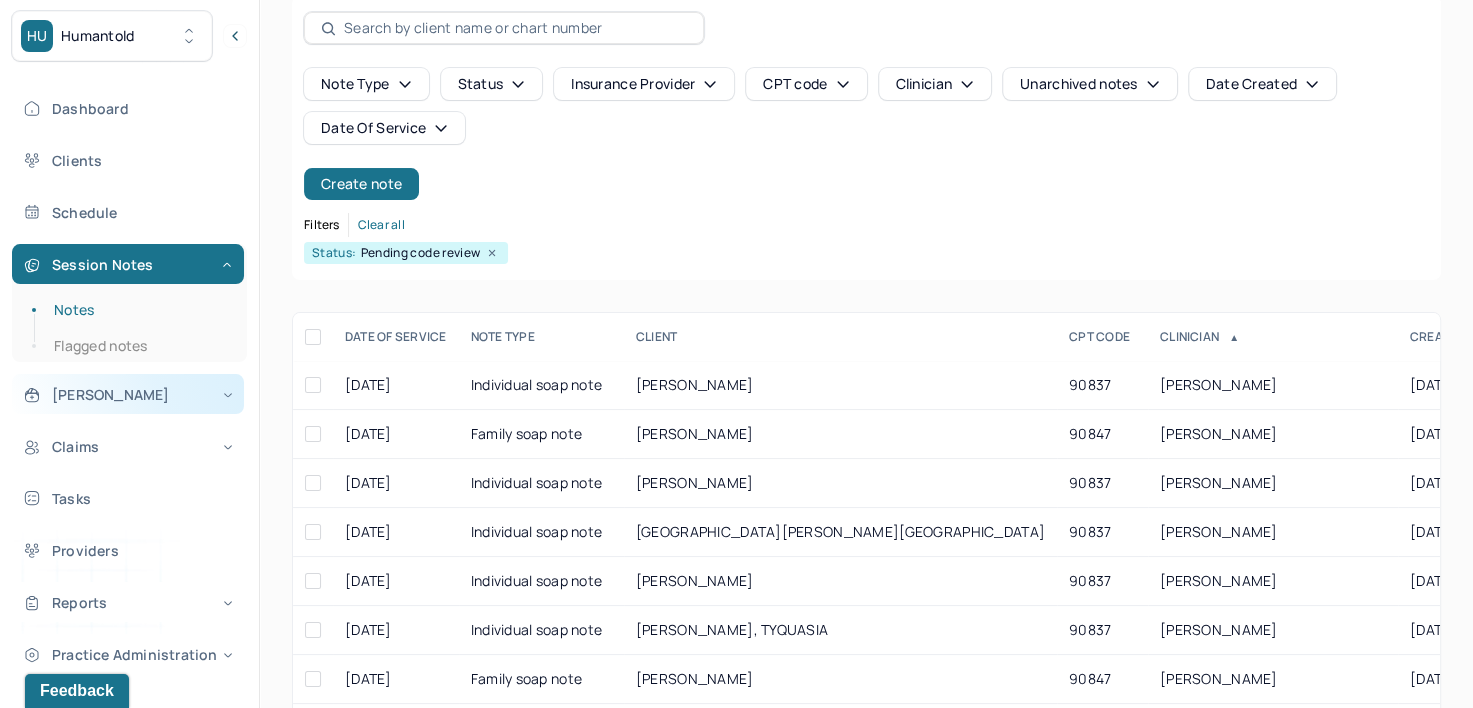 click on "[PERSON_NAME]" at bounding box center (128, 394) 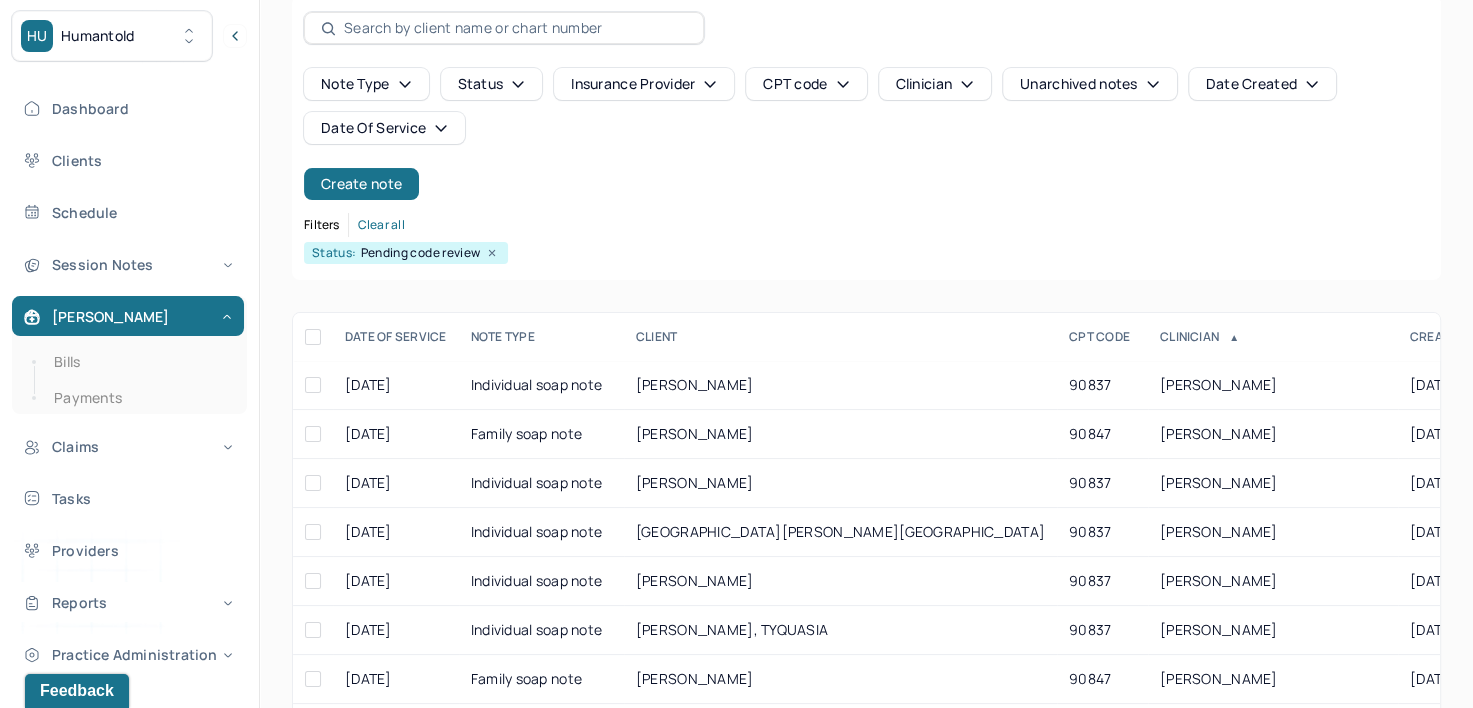 click on "Status" at bounding box center (492, 84) 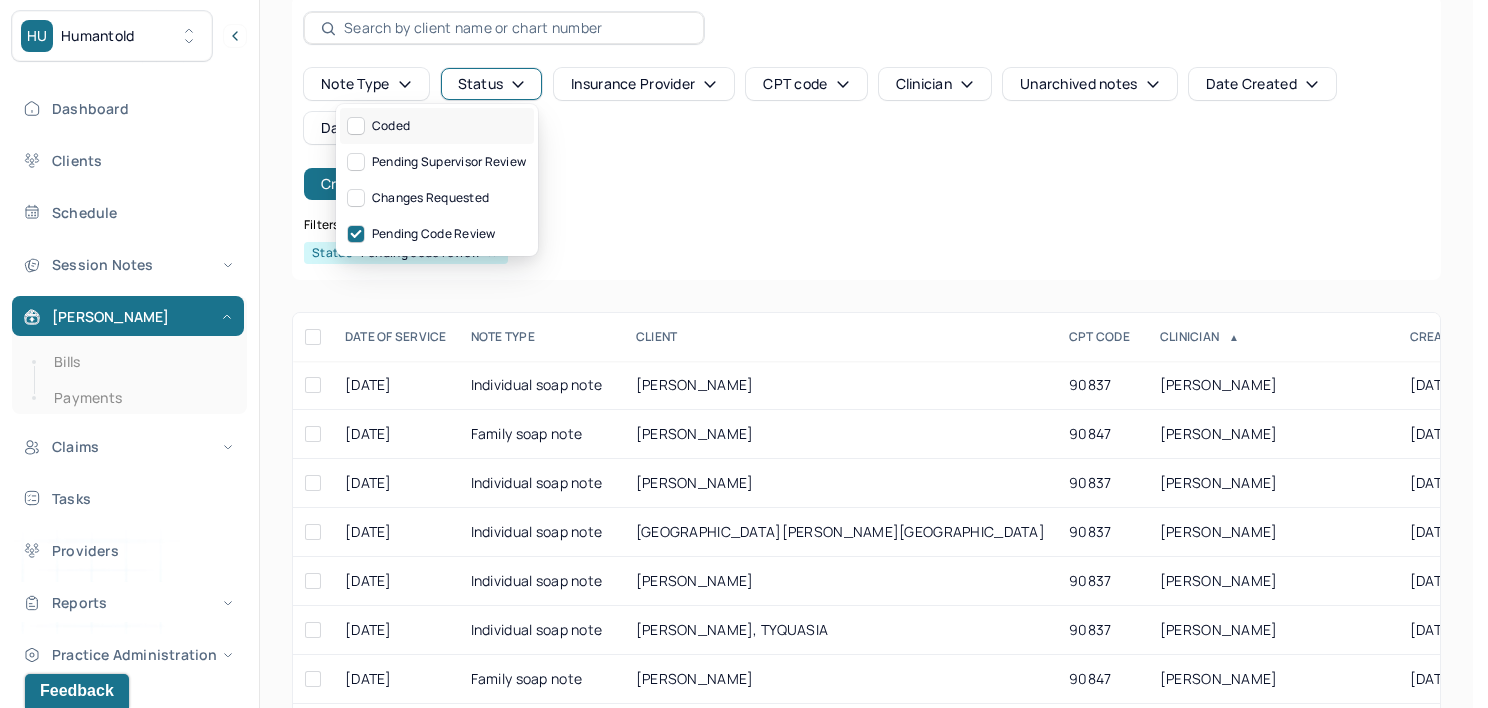 click at bounding box center (356, 126) 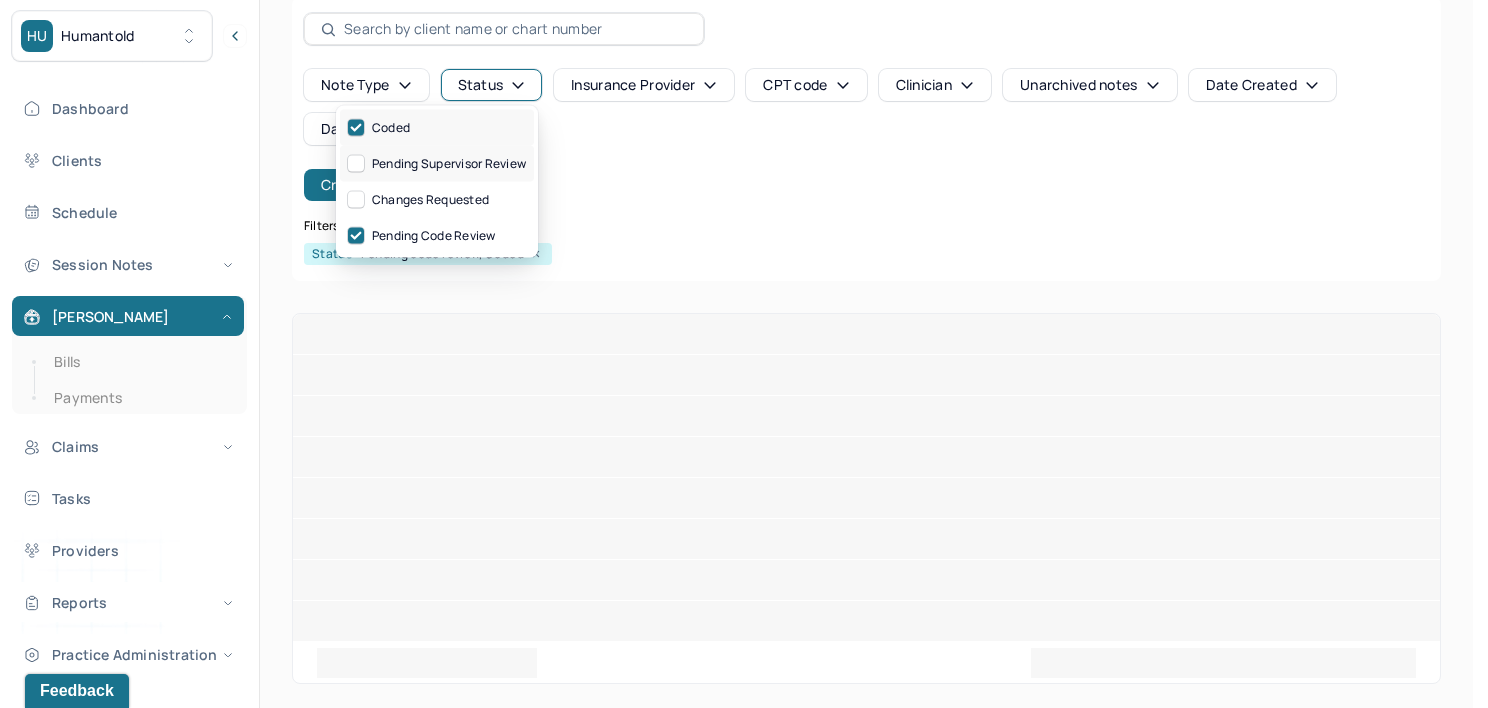 scroll, scrollTop: 98, scrollLeft: 0, axis: vertical 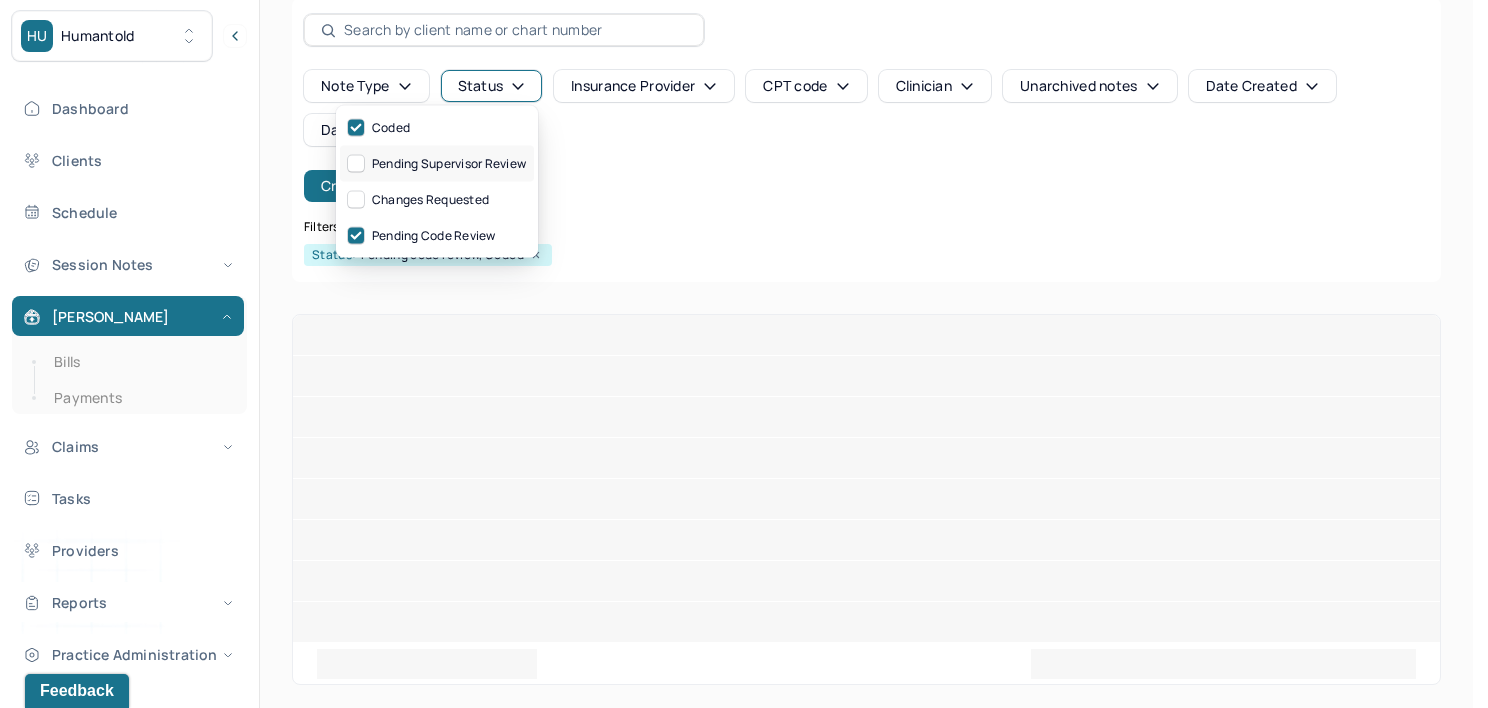 click at bounding box center (356, 164) 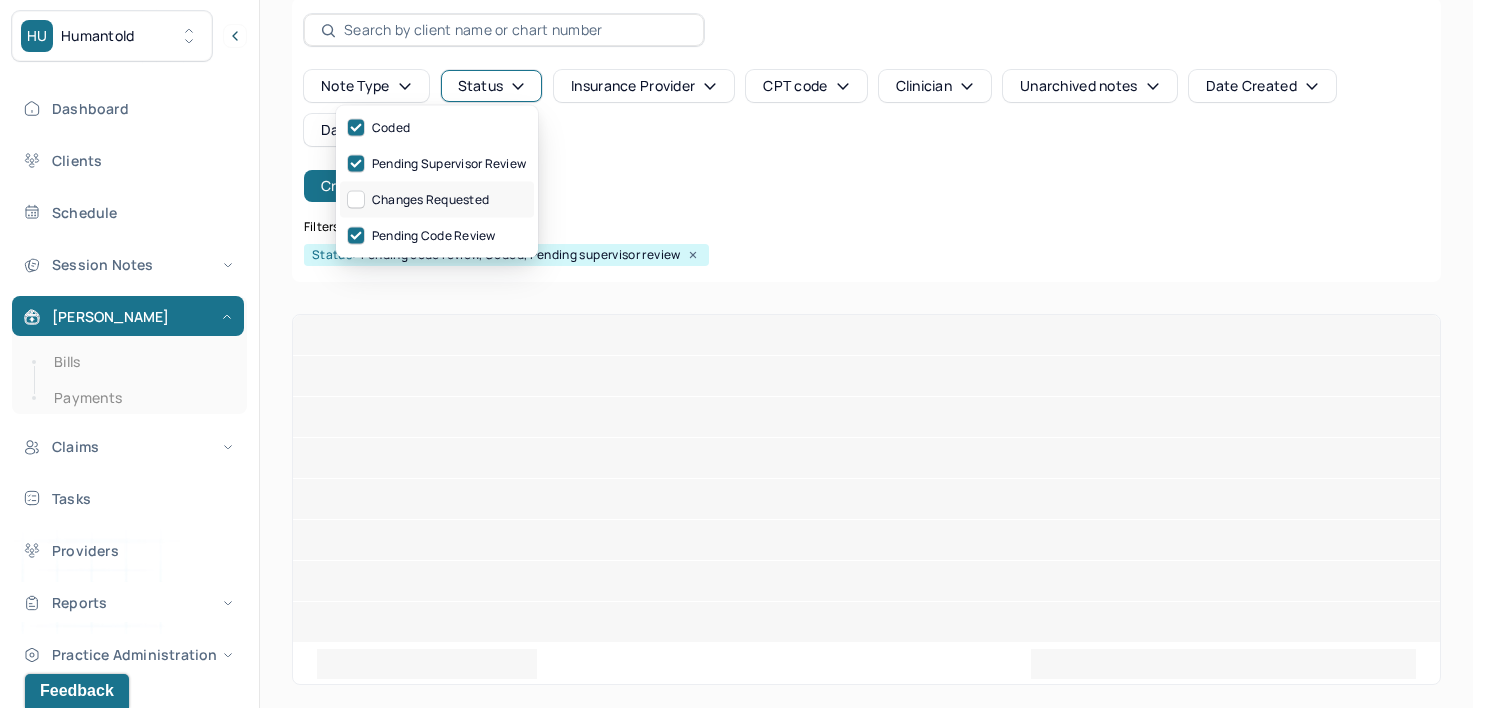 click 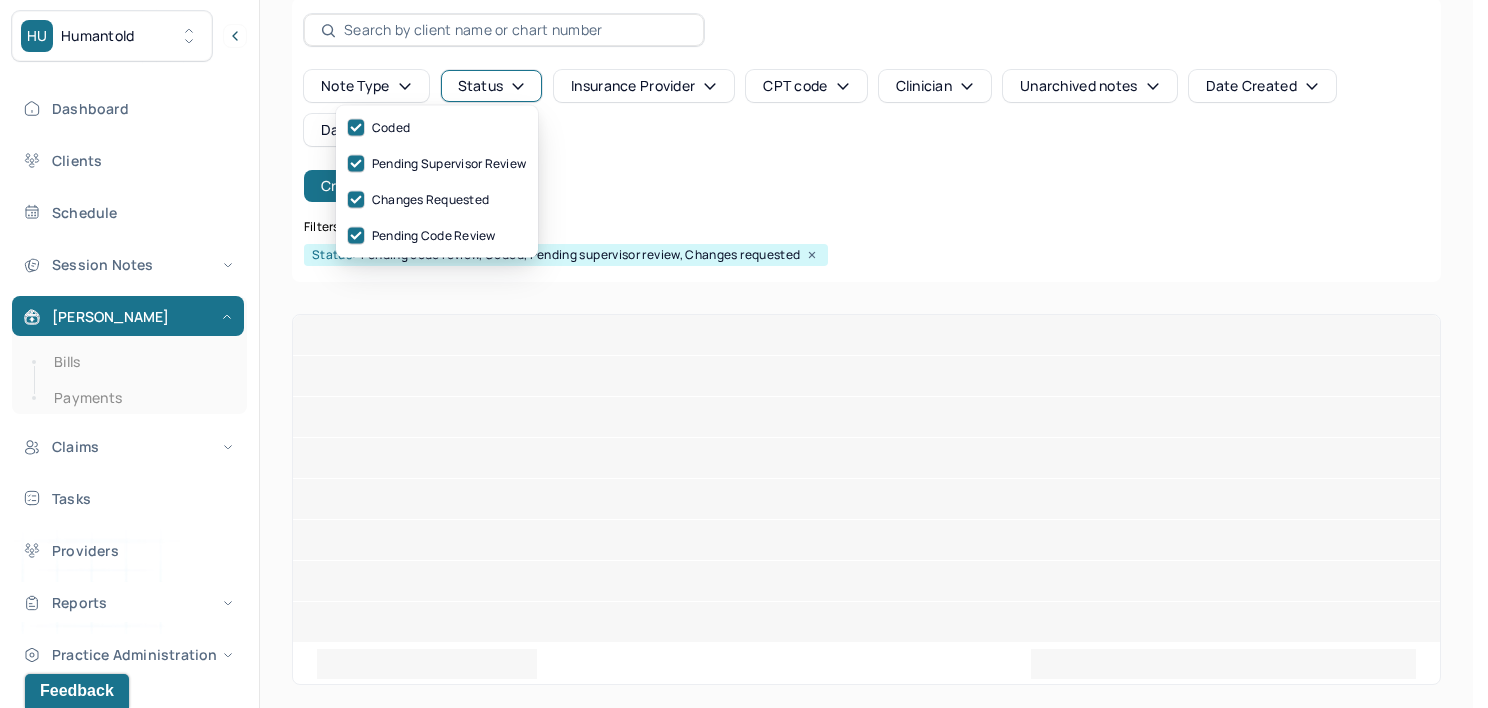 click on "Note type     Status     Insurance provider     CPT code     Clinician     Unarchived notes     Date Created     Date Of Service     Create note" at bounding box center [866, 136] 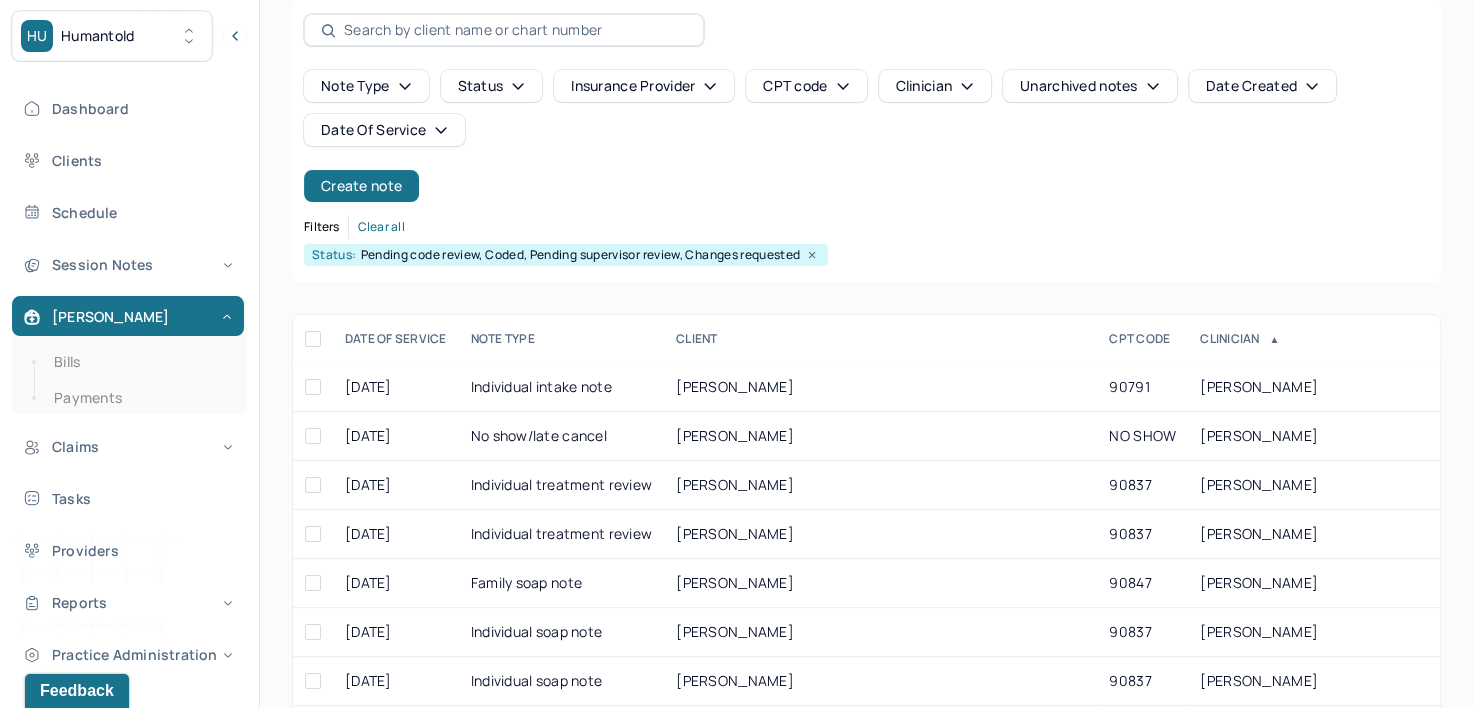 click on "HU Humantold" at bounding box center [112, 36] 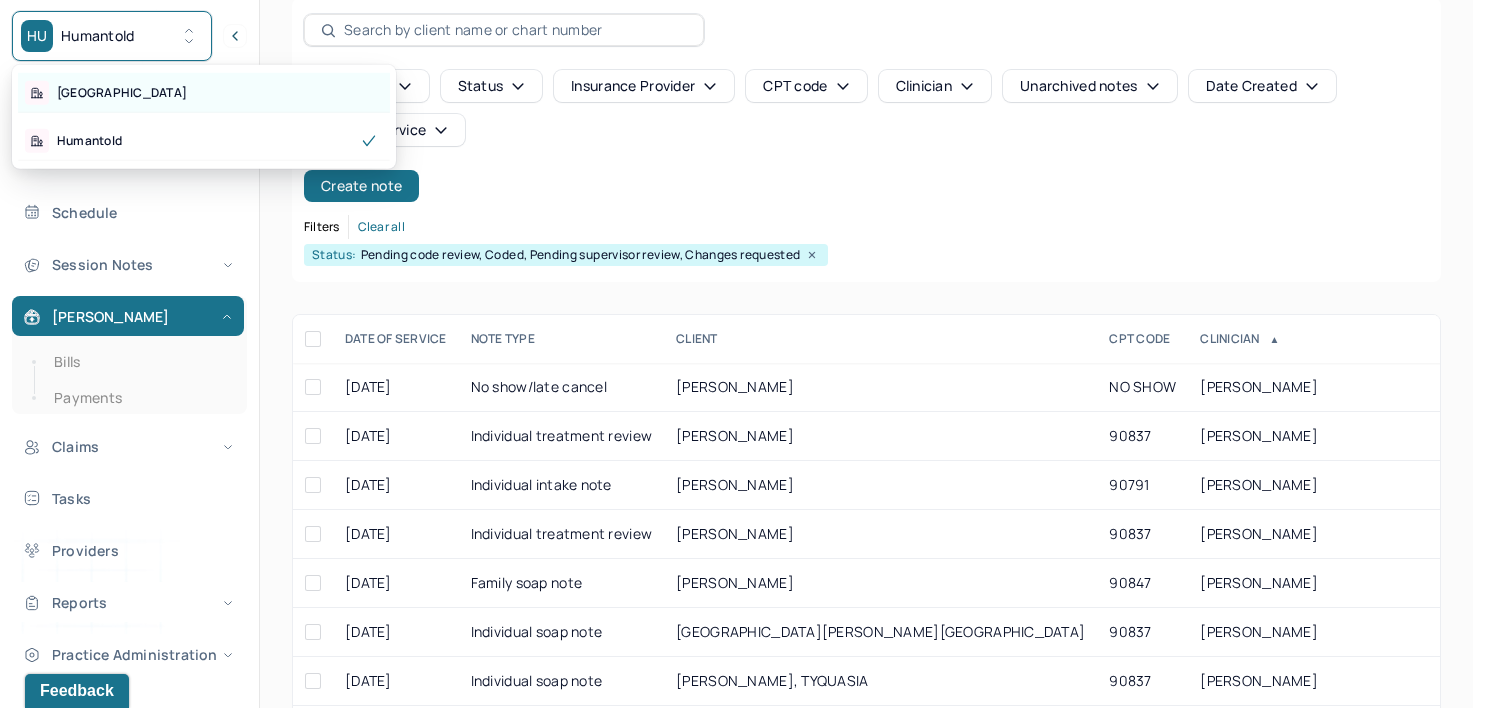 click on "[GEOGRAPHIC_DATA]" at bounding box center (204, 93) 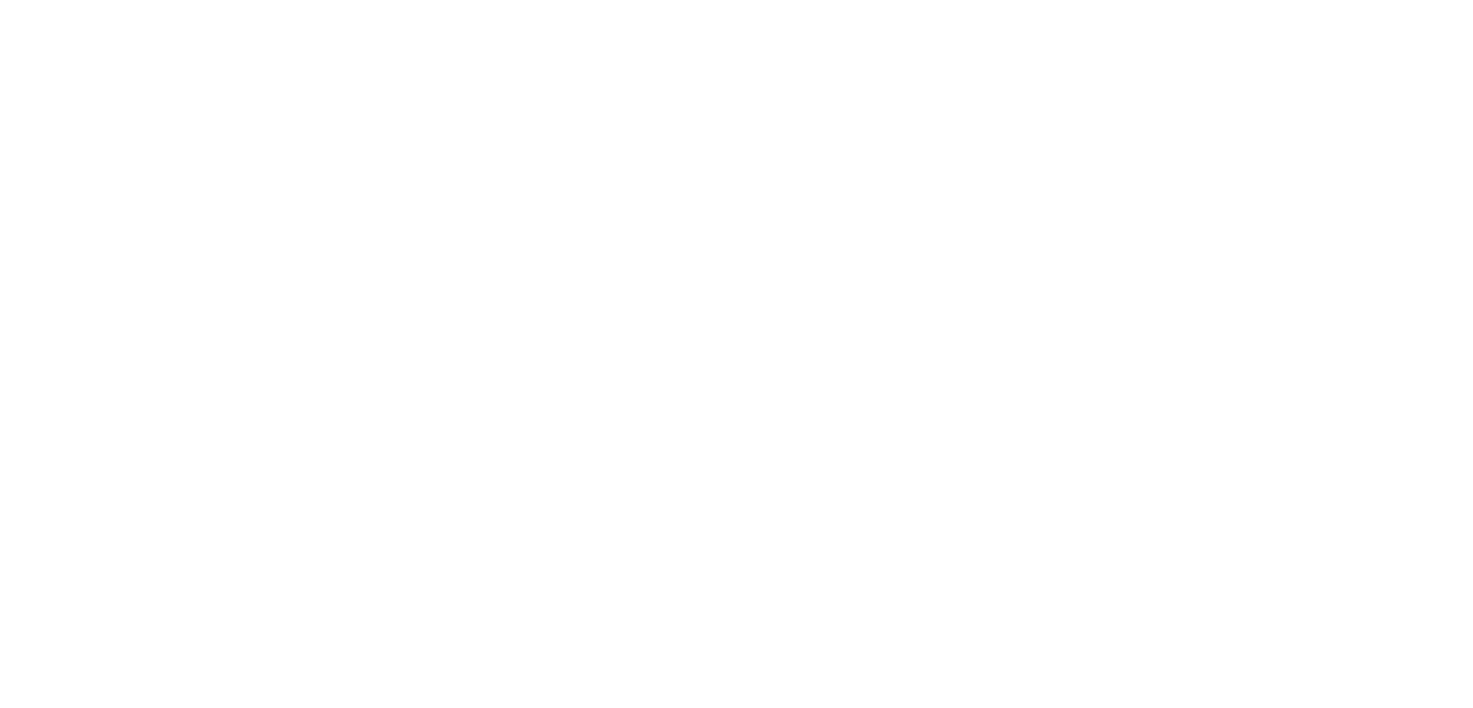 scroll, scrollTop: 0, scrollLeft: 0, axis: both 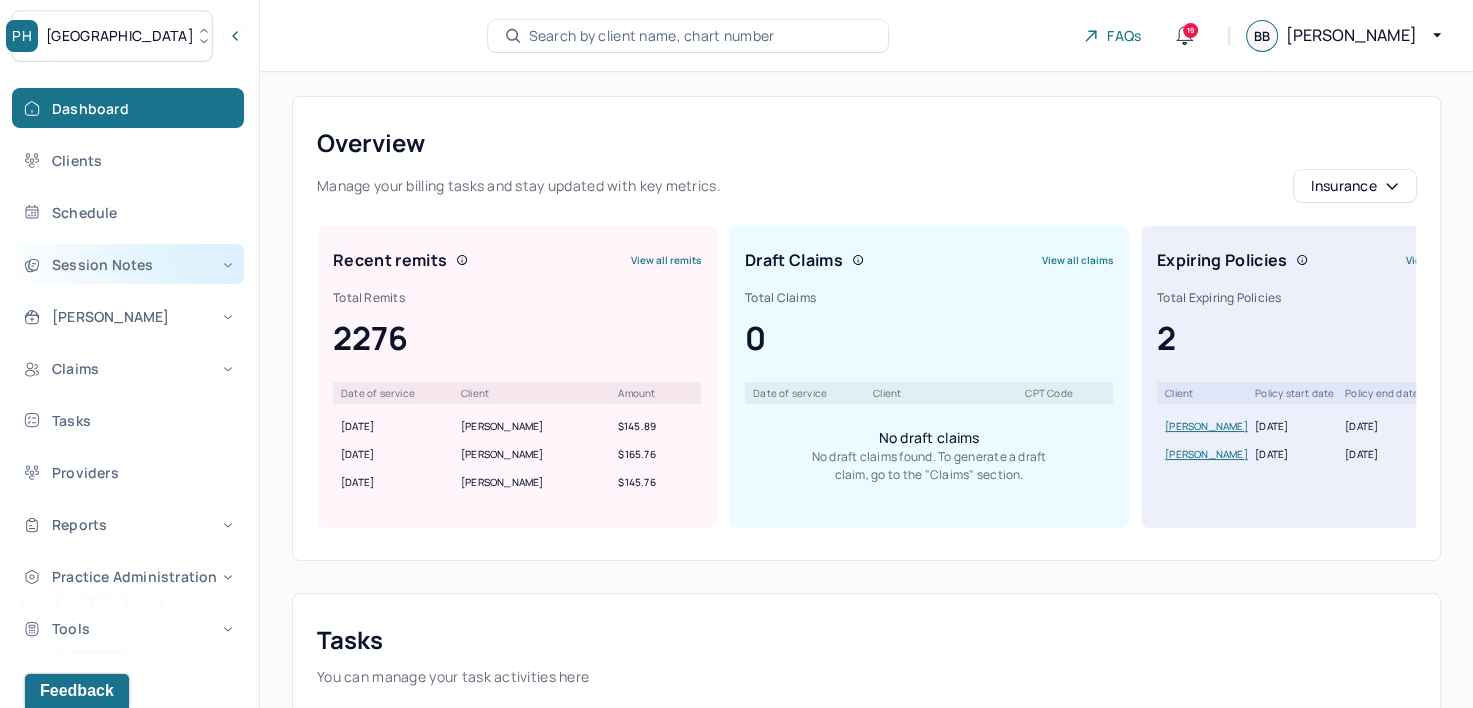 click on "Session Notes" at bounding box center [128, 264] 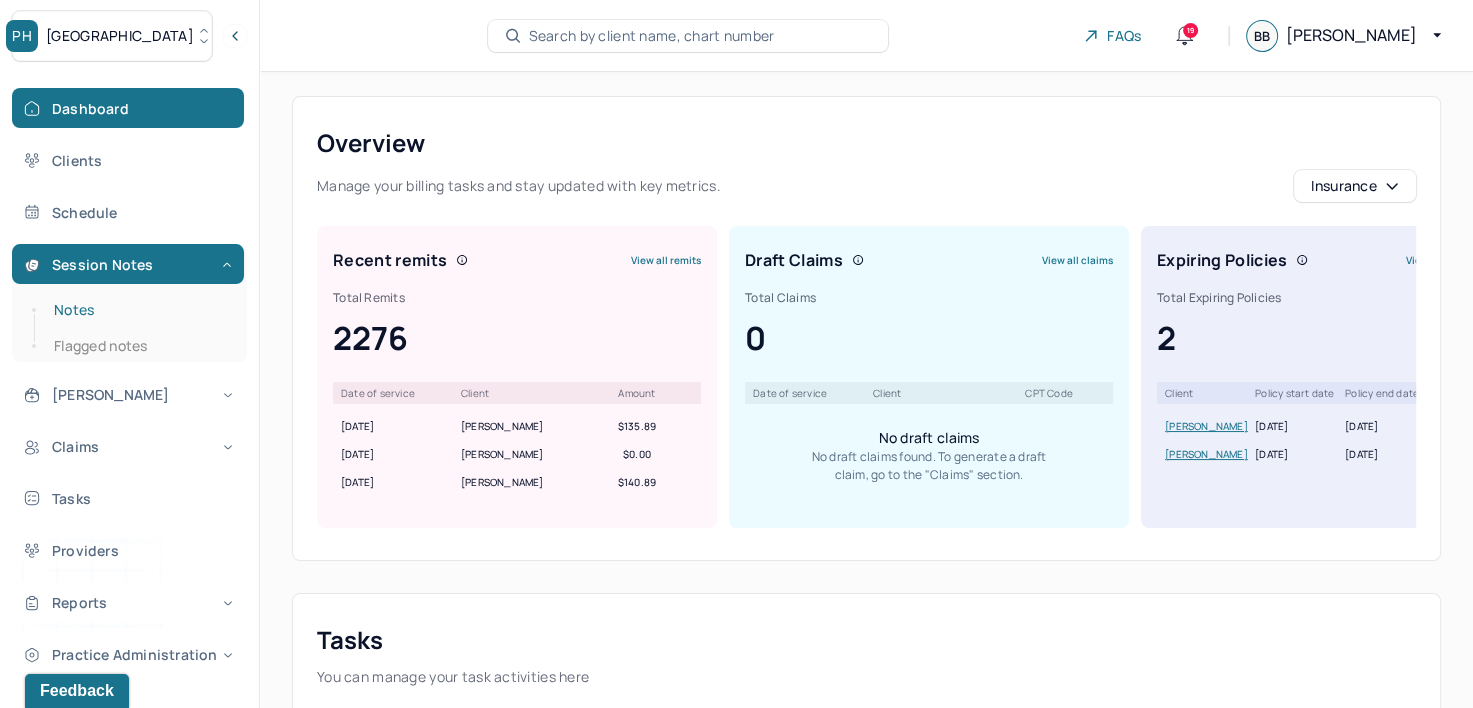 click on "Notes" at bounding box center (139, 310) 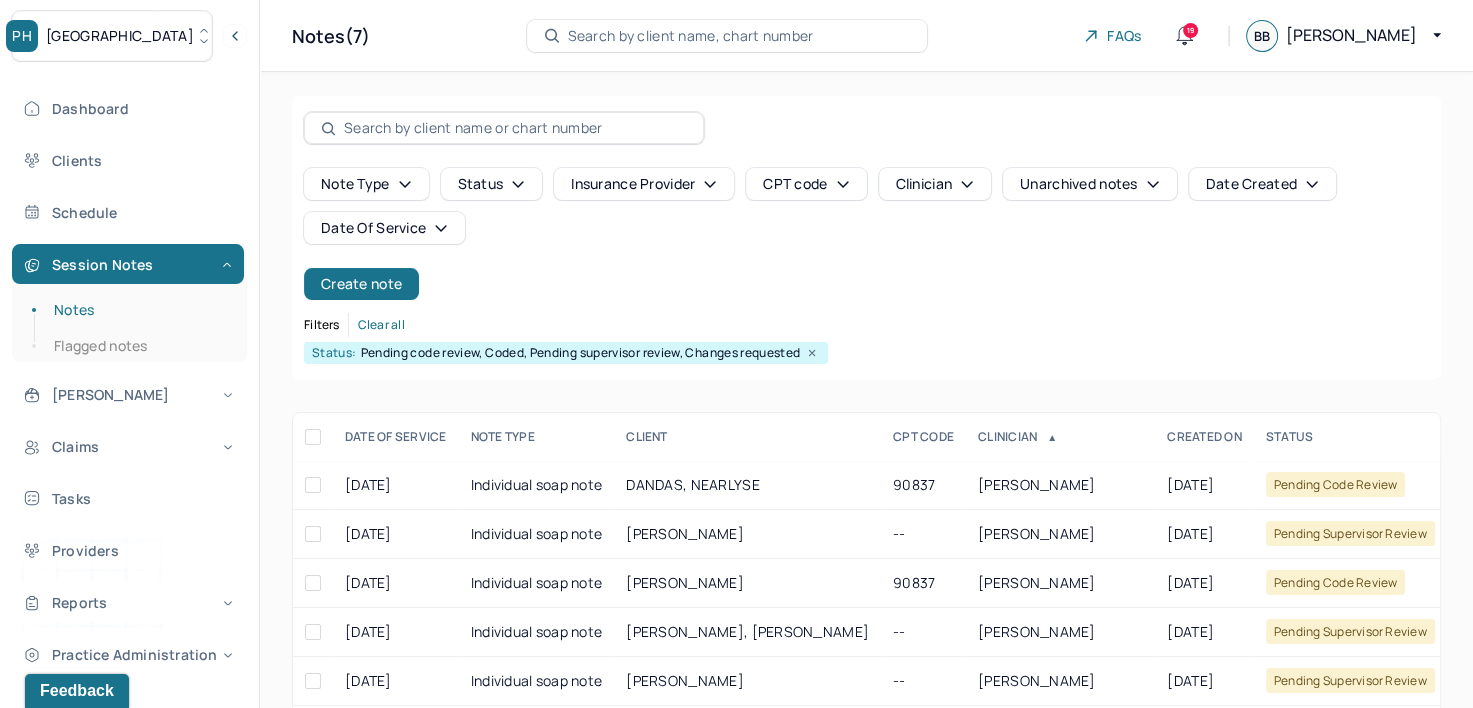 click on "Date Of Service" at bounding box center [384, 228] 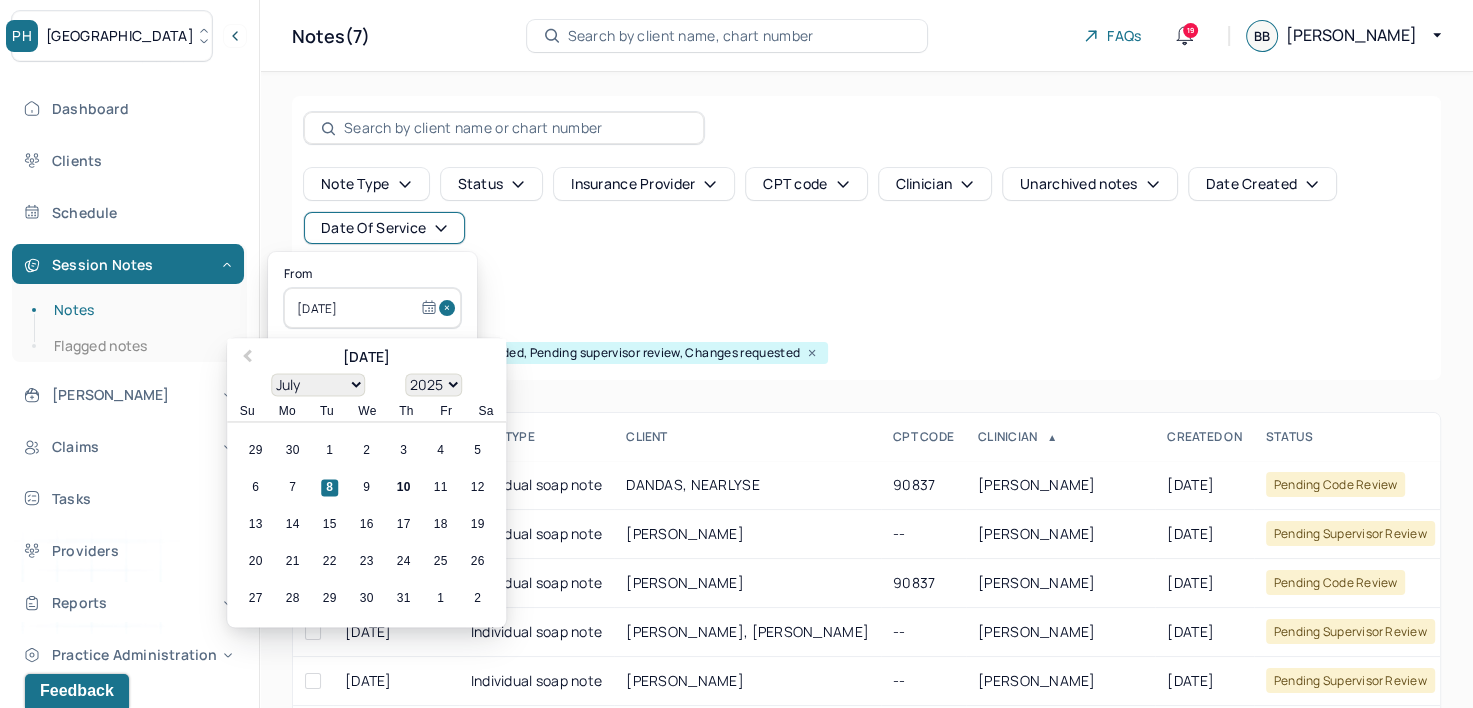 click at bounding box center (450, 308) 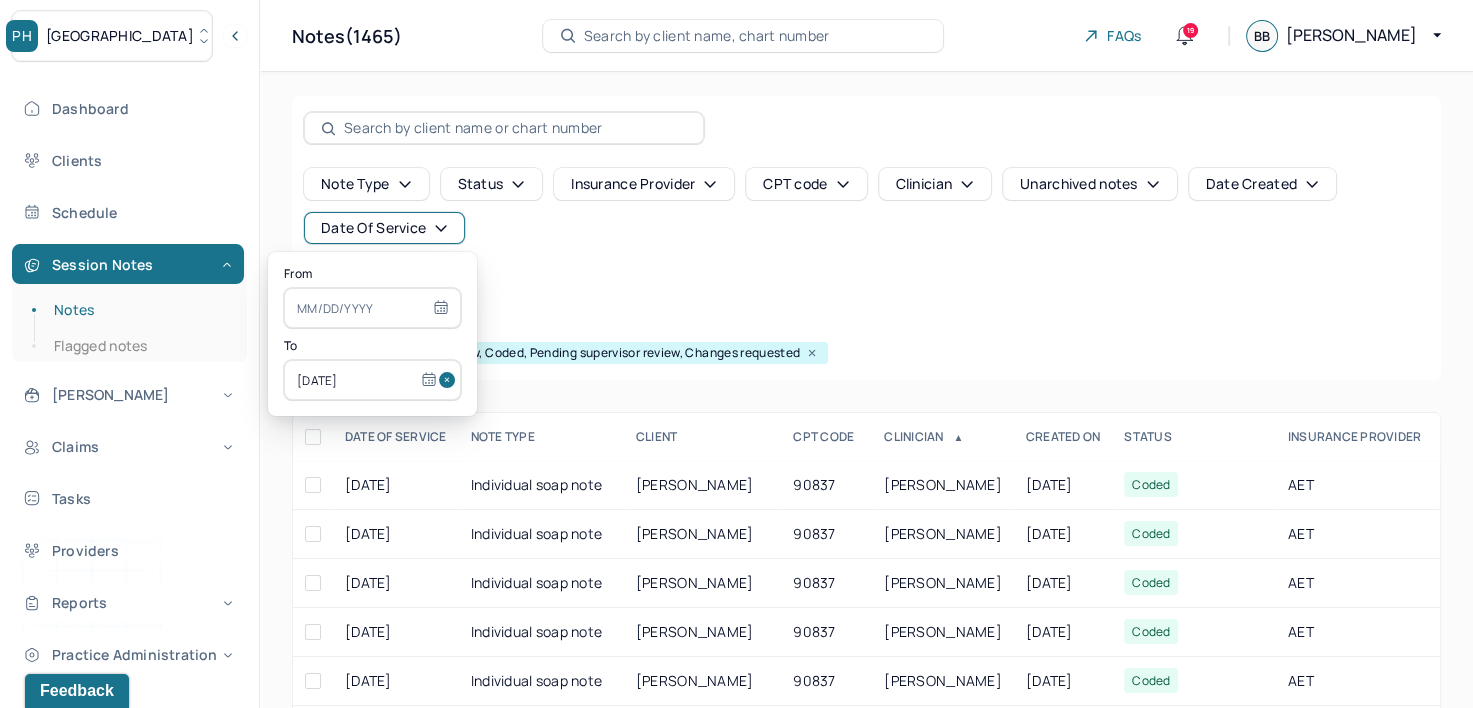 click at bounding box center [450, 380] 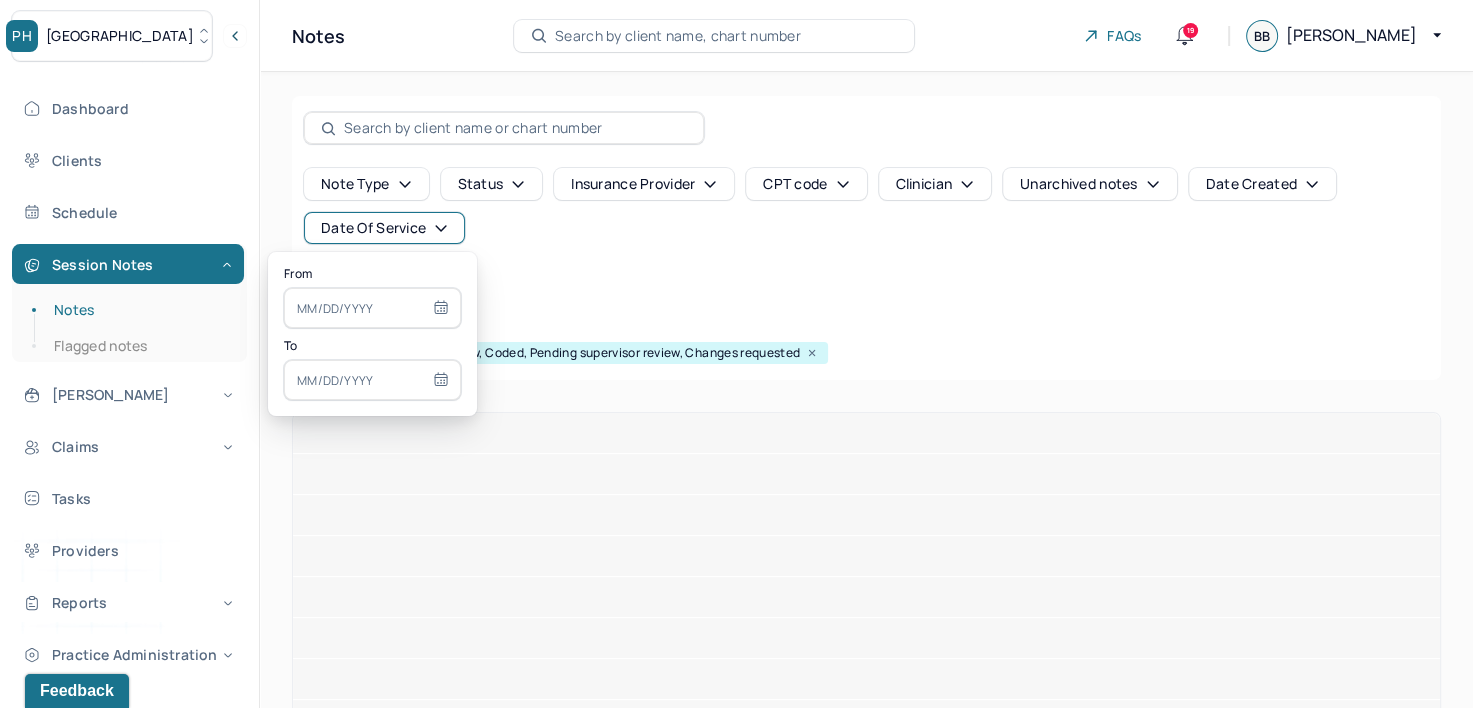 select on "6" 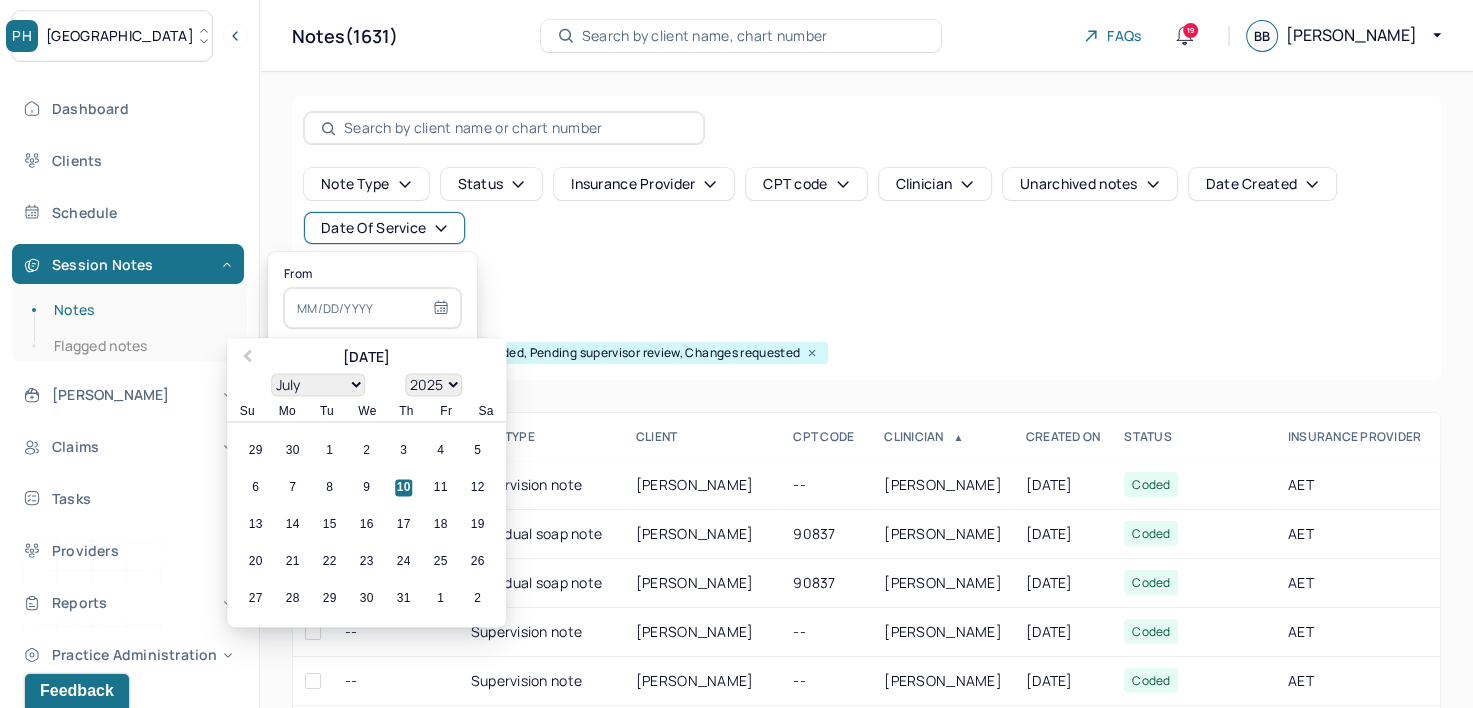 click at bounding box center [372, 308] 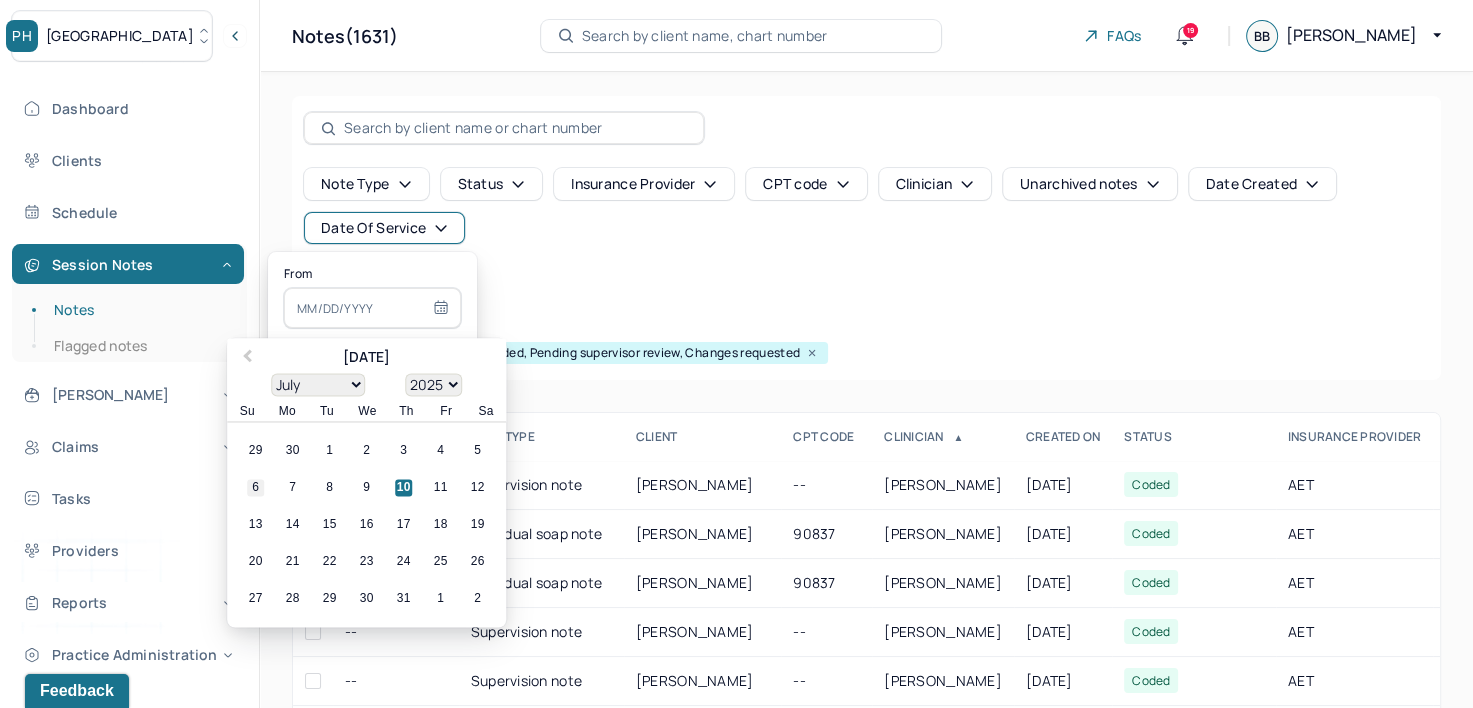 click on "6" at bounding box center (255, 488) 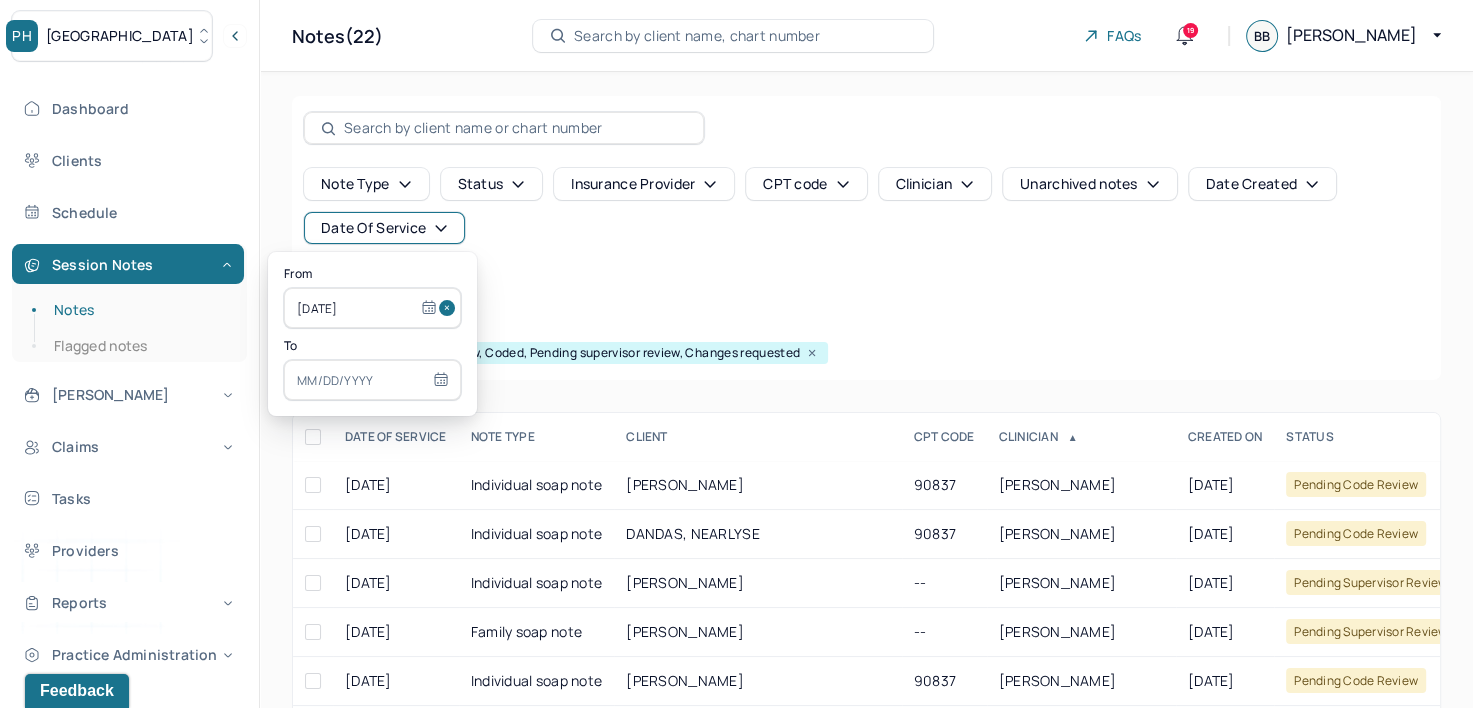 click at bounding box center [372, 380] 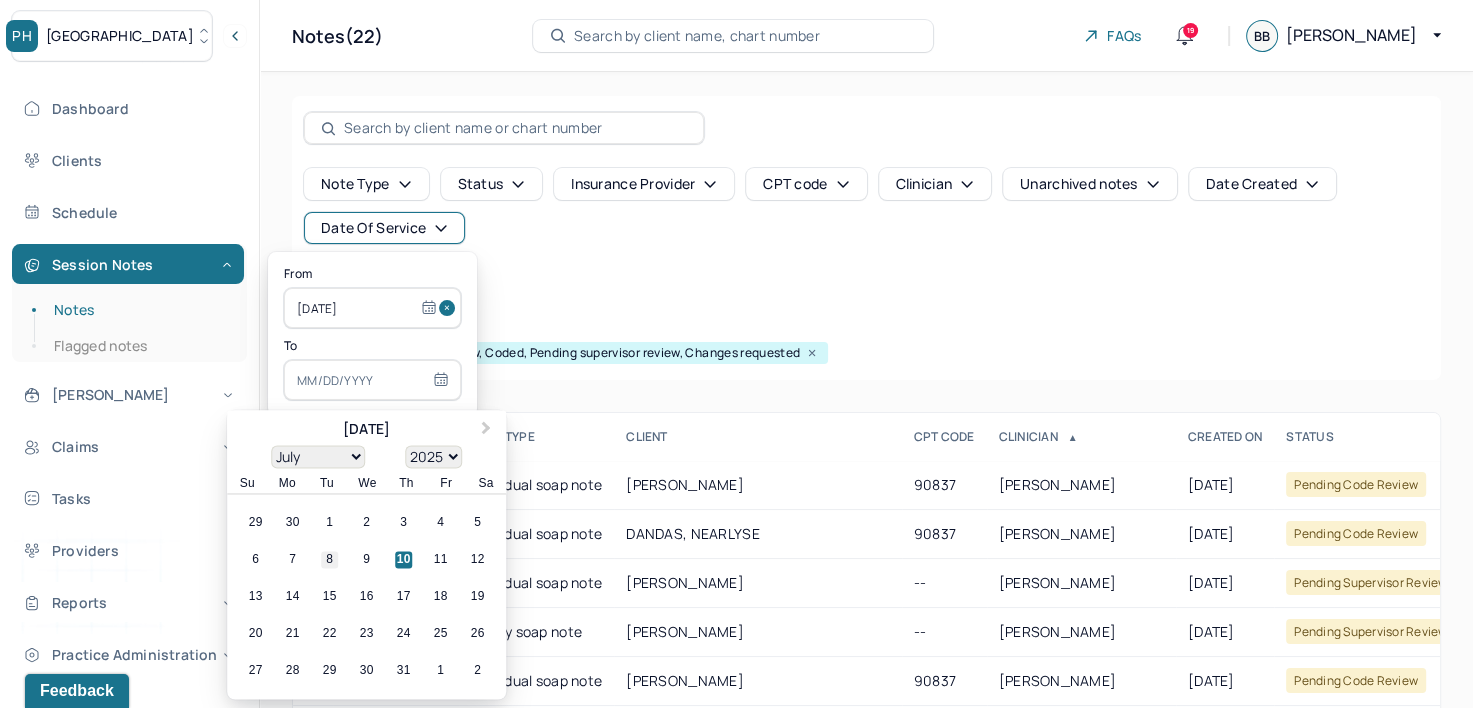 click on "8" at bounding box center (329, 560) 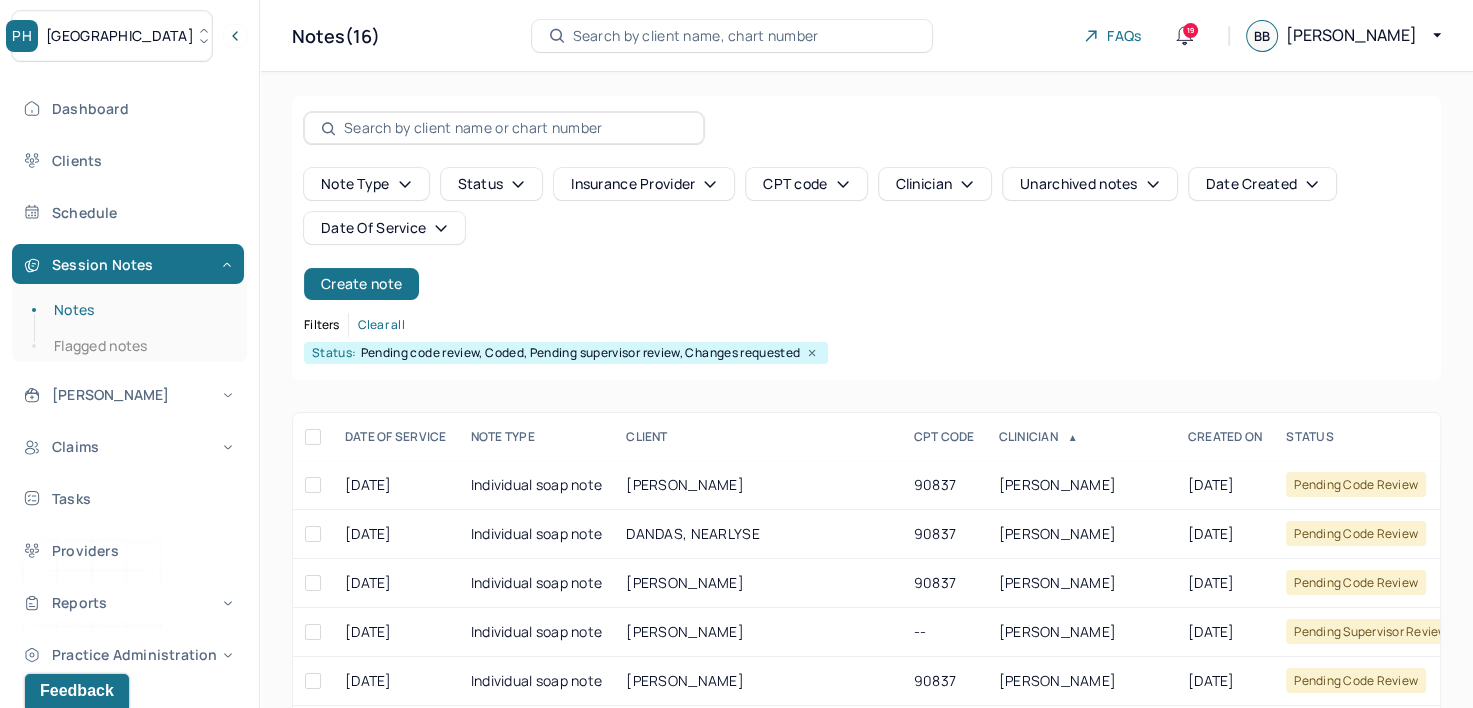 click on "Note type     Status     Insurance provider     CPT code     Clinician     Unarchived notes     Date Created     Date Of Service     Create note   Filters   Clear all   Status: Pending code review, Coded, Pending supervisor review, Changes requested" at bounding box center (866, 238) 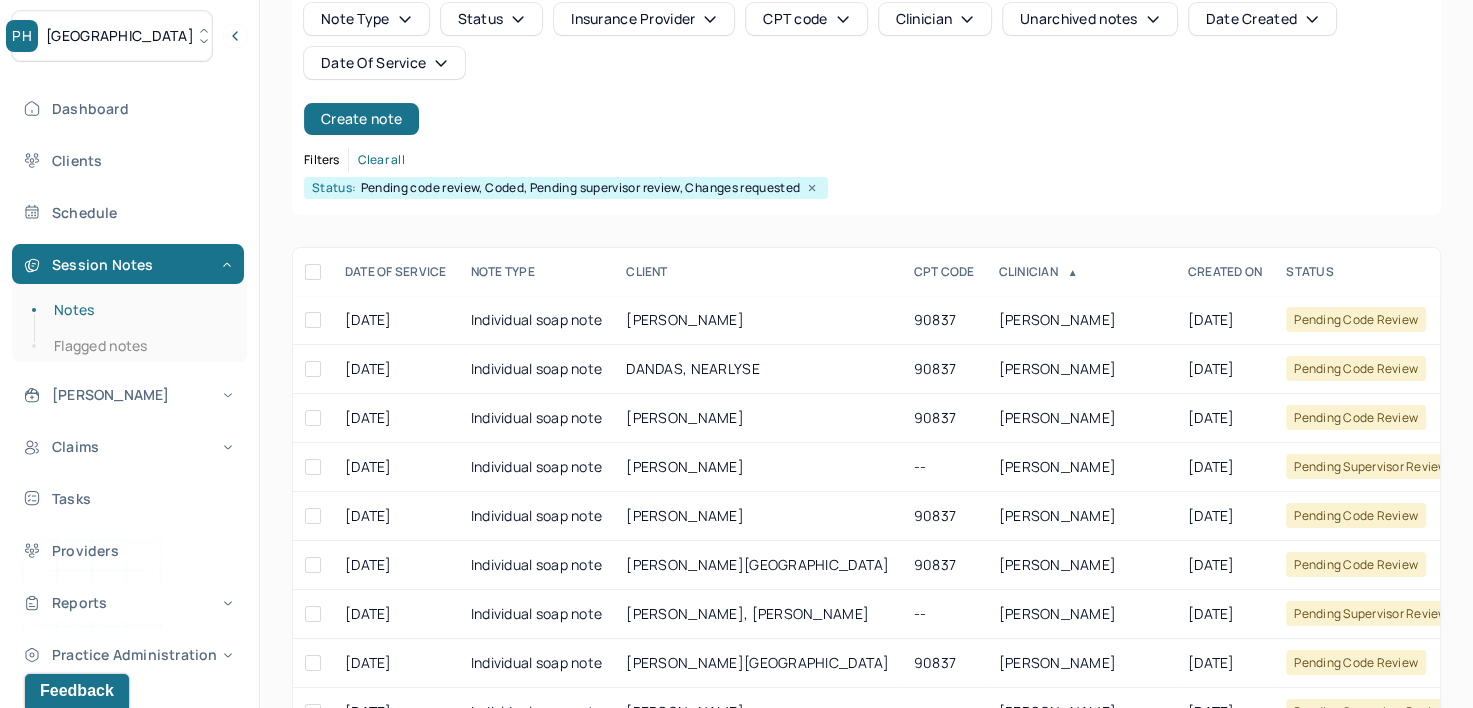scroll, scrollTop: 200, scrollLeft: 0, axis: vertical 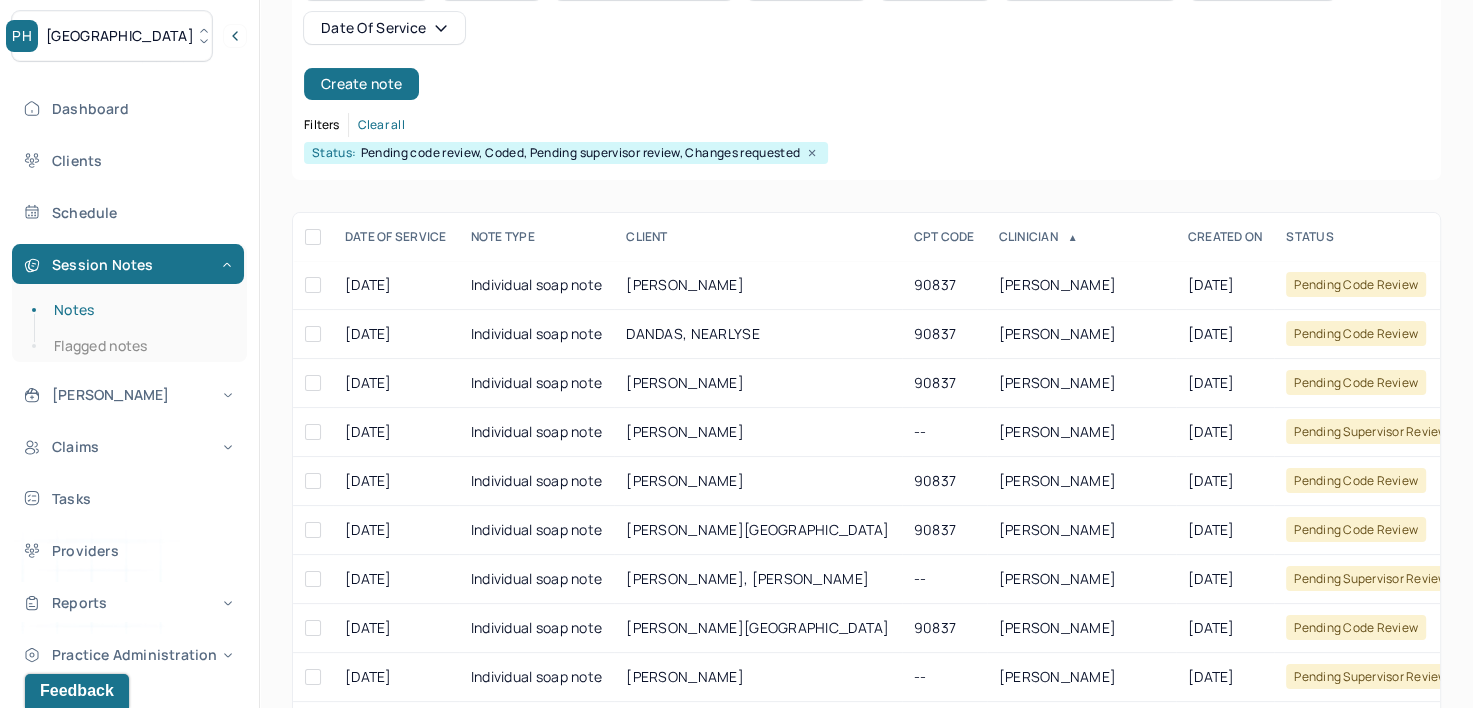 click on "DATE OF SERVICE" at bounding box center (396, 237) 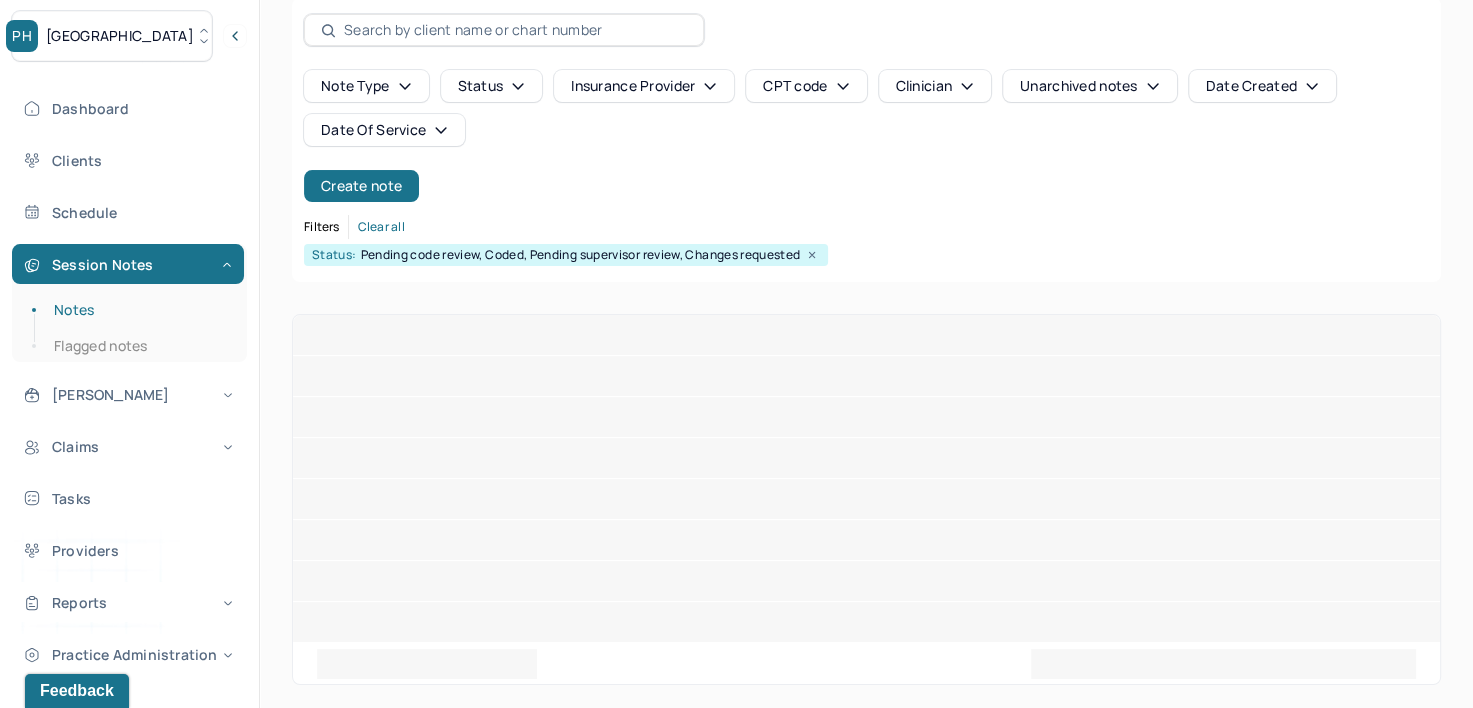 scroll, scrollTop: 200, scrollLeft: 0, axis: vertical 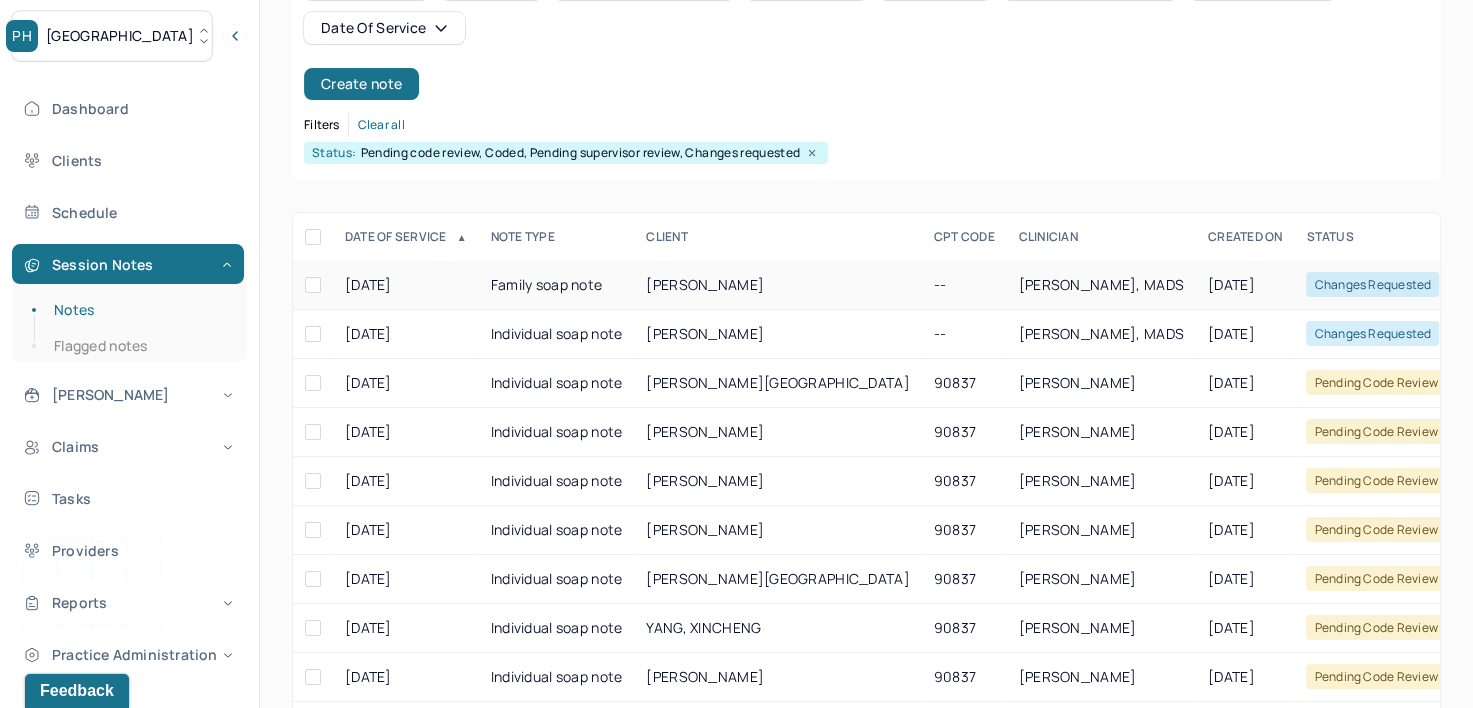 click on "[PERSON_NAME], MADS" at bounding box center (1101, 284) 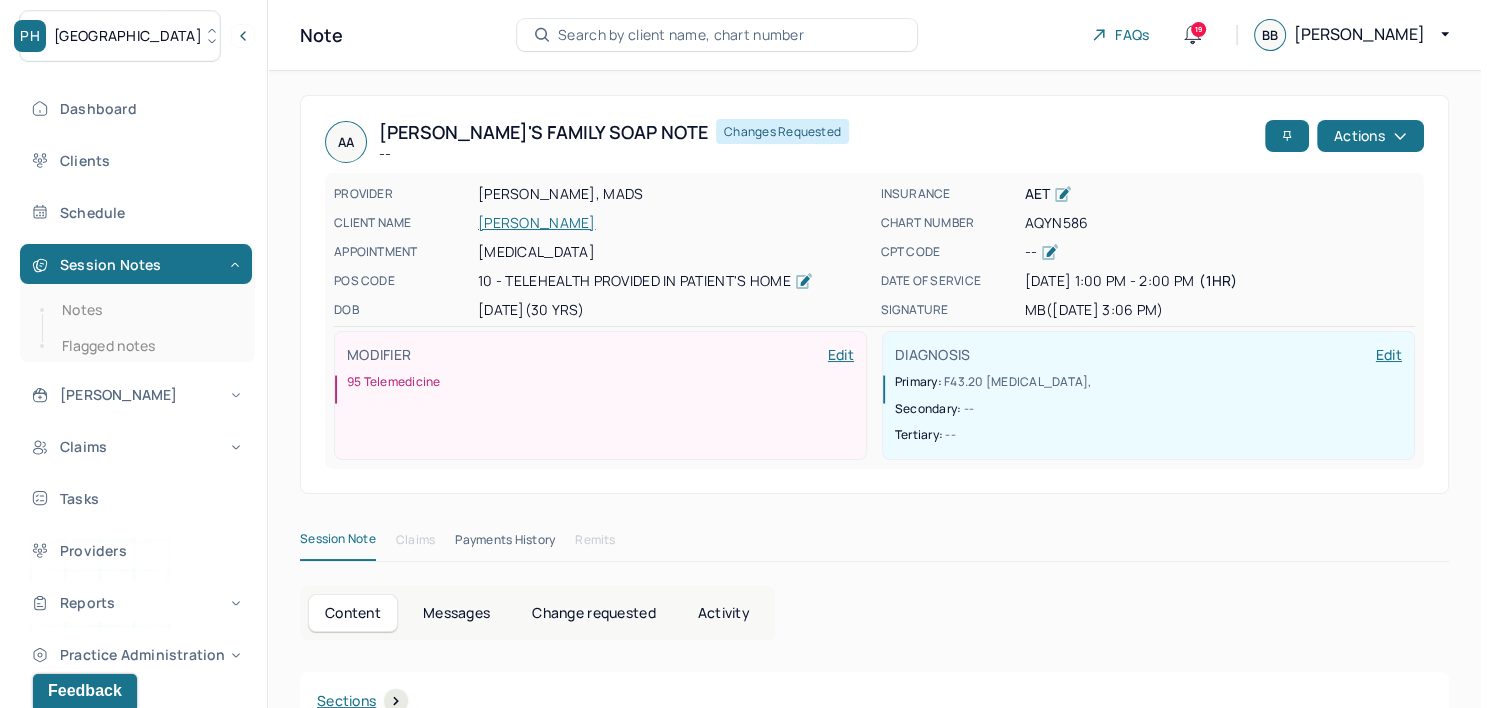 scroll, scrollTop: 0, scrollLeft: 0, axis: both 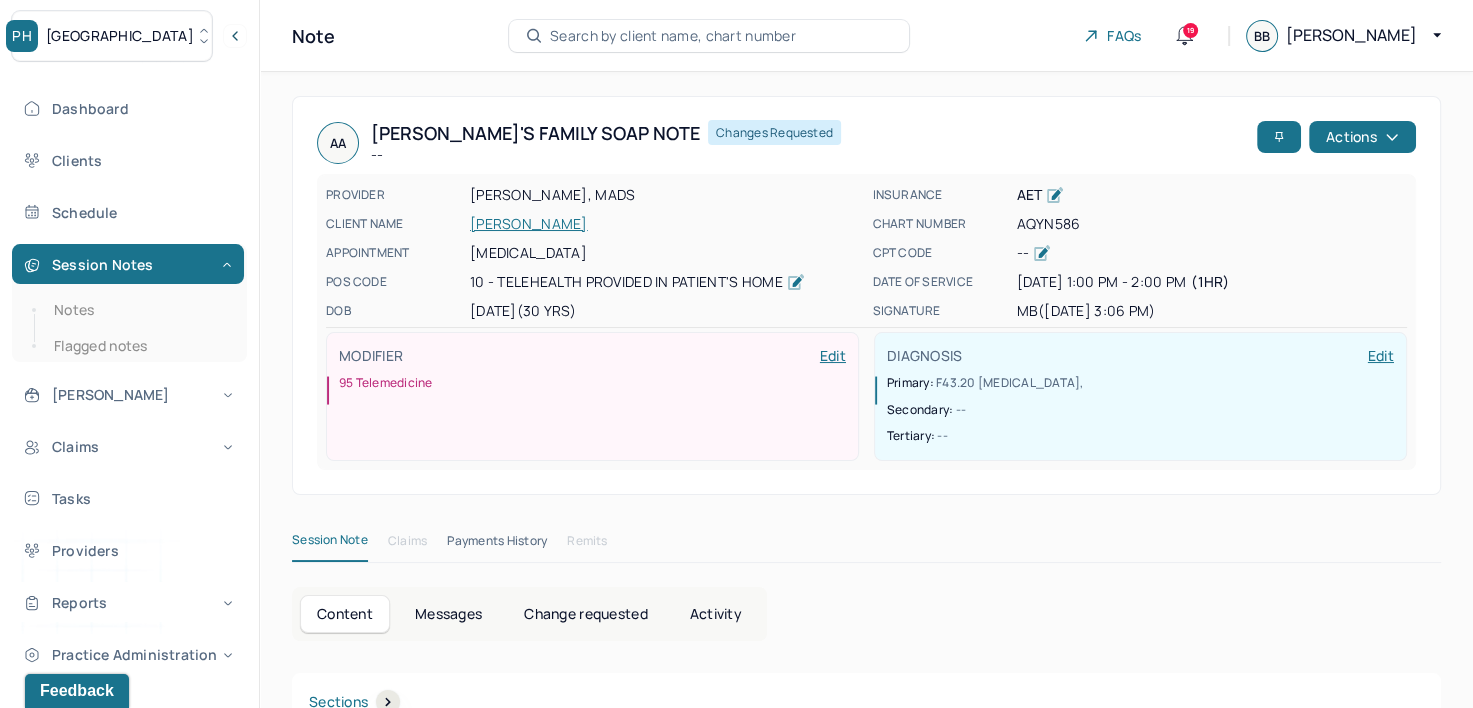 click 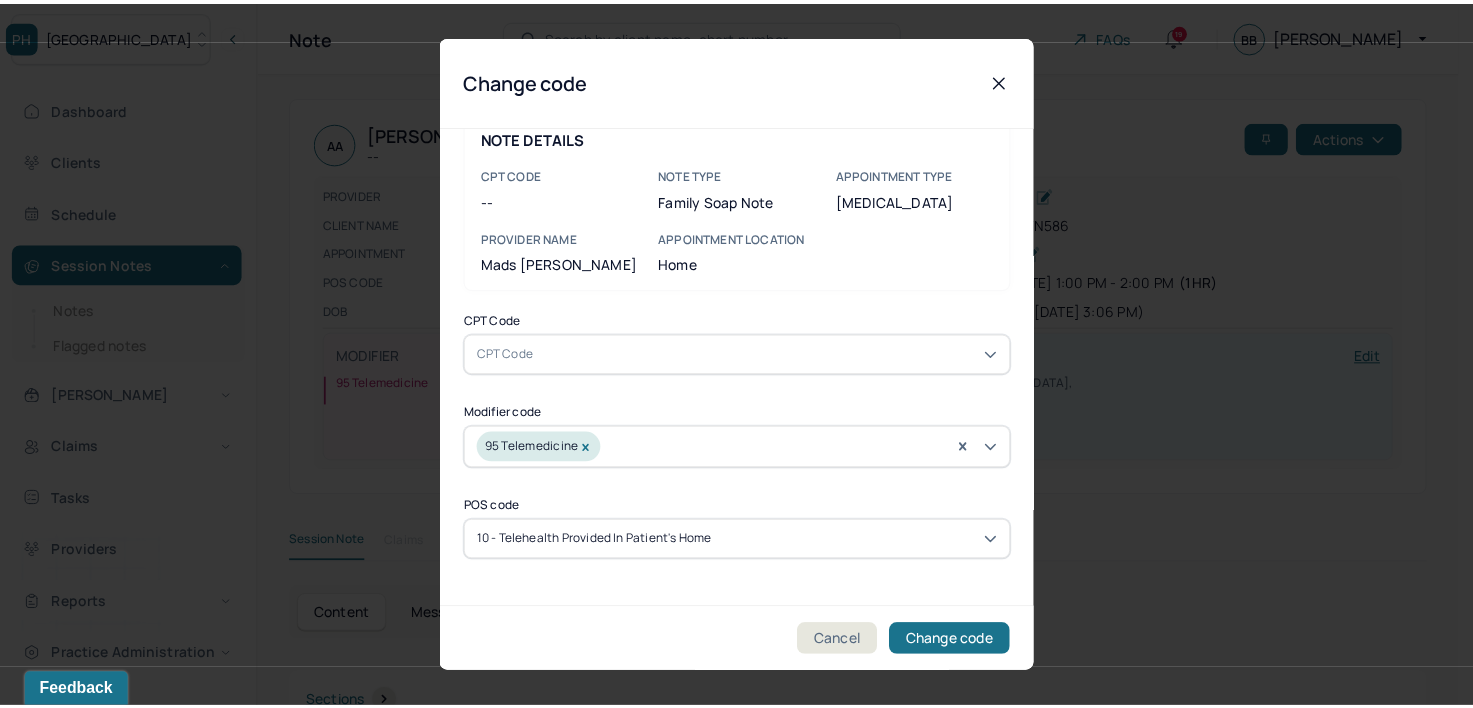 scroll, scrollTop: 56, scrollLeft: 0, axis: vertical 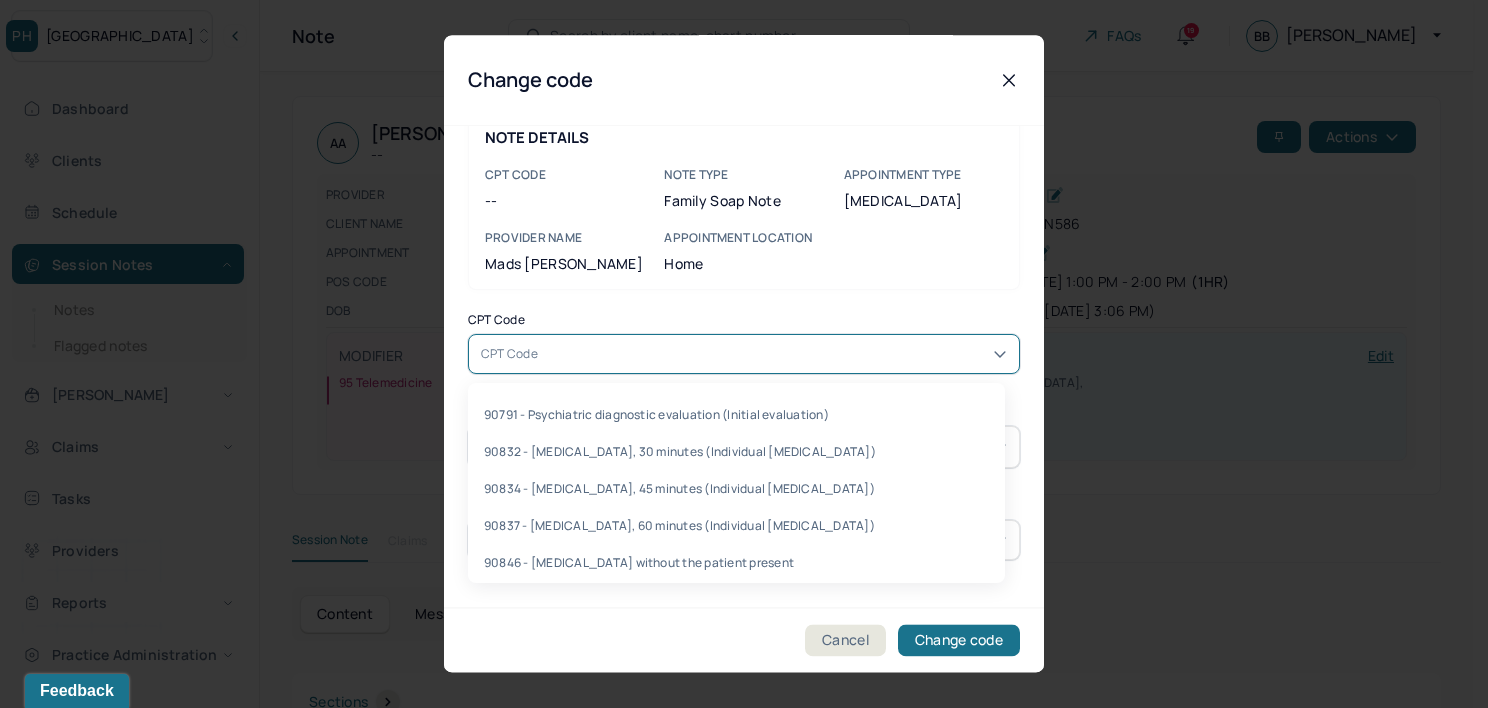 click at bounding box center [774, 354] 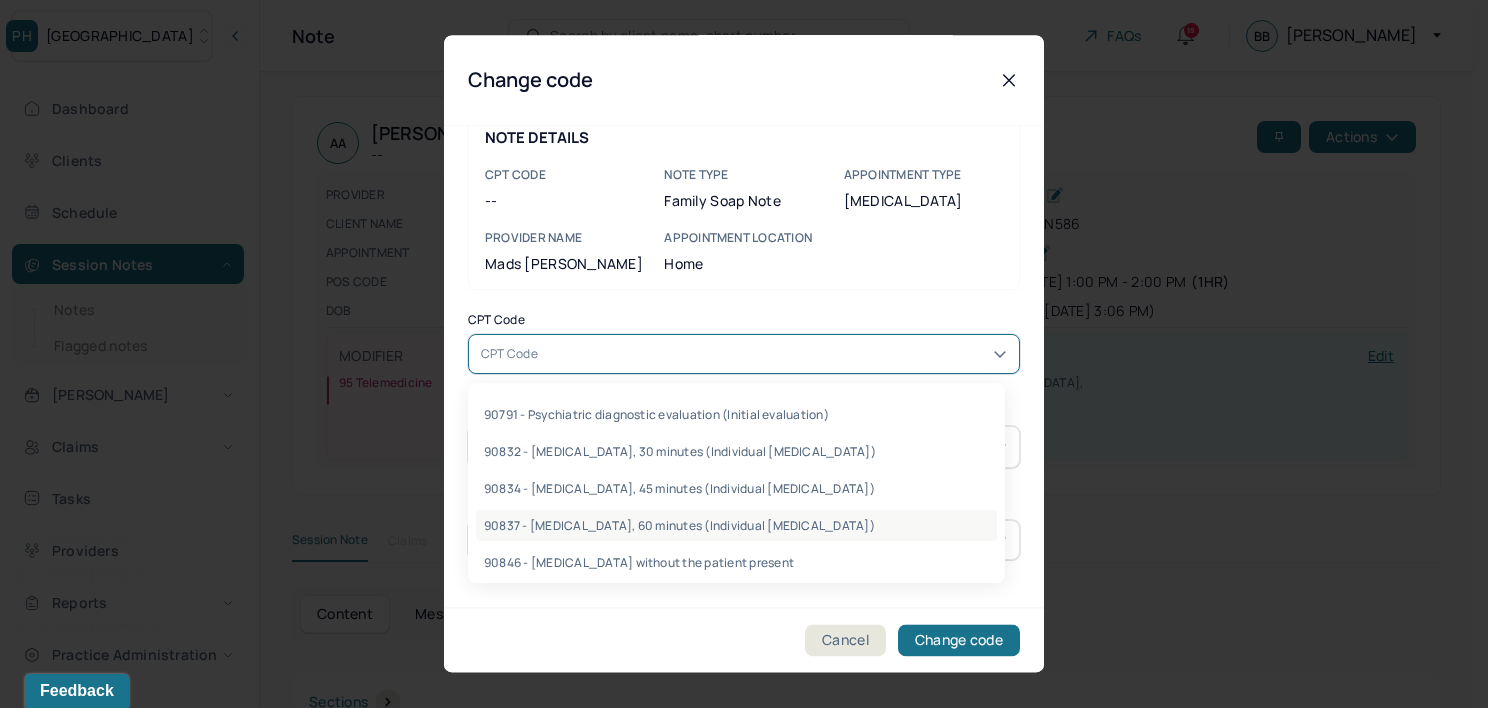 click on "90837 - Psychotherapy, 60 minutes (Individual psychotherapy)" at bounding box center (736, 525) 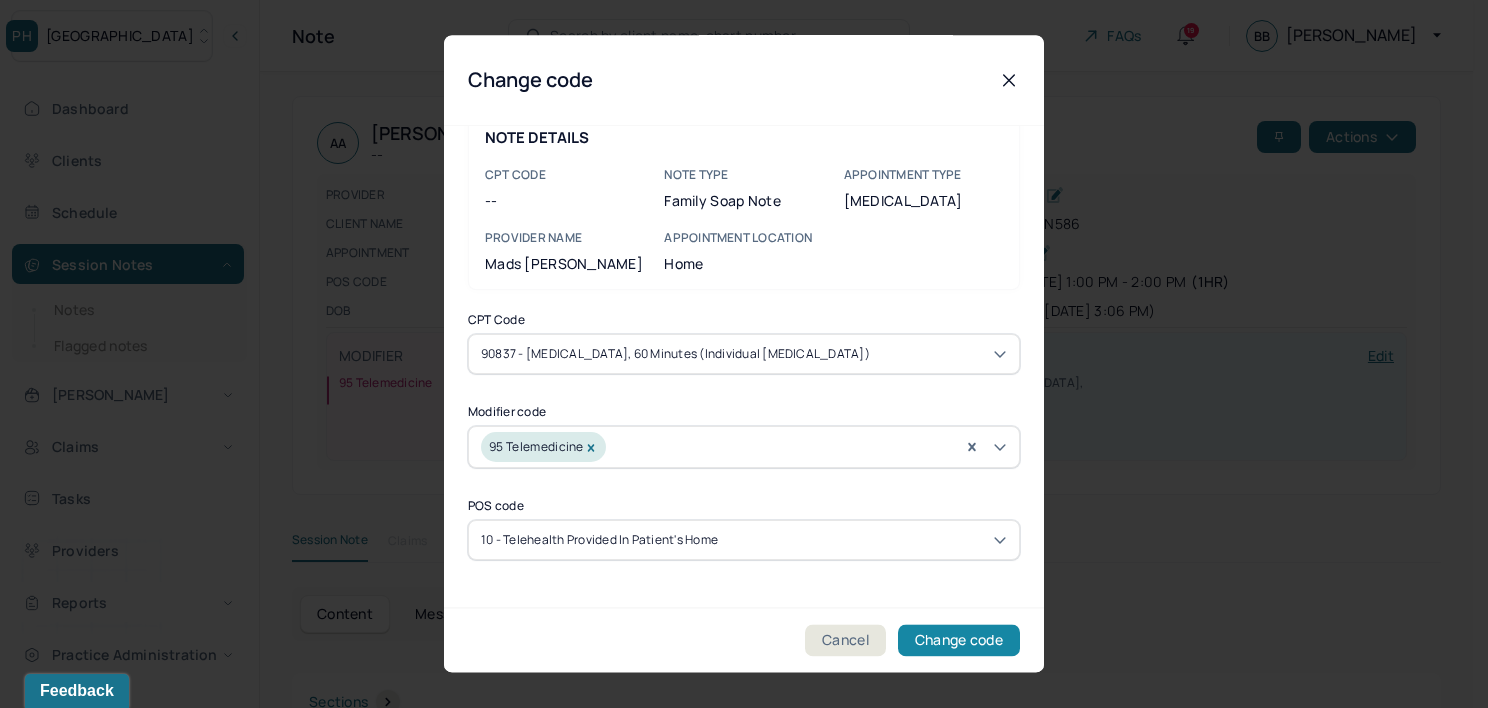 click on "Change code" at bounding box center [959, 641] 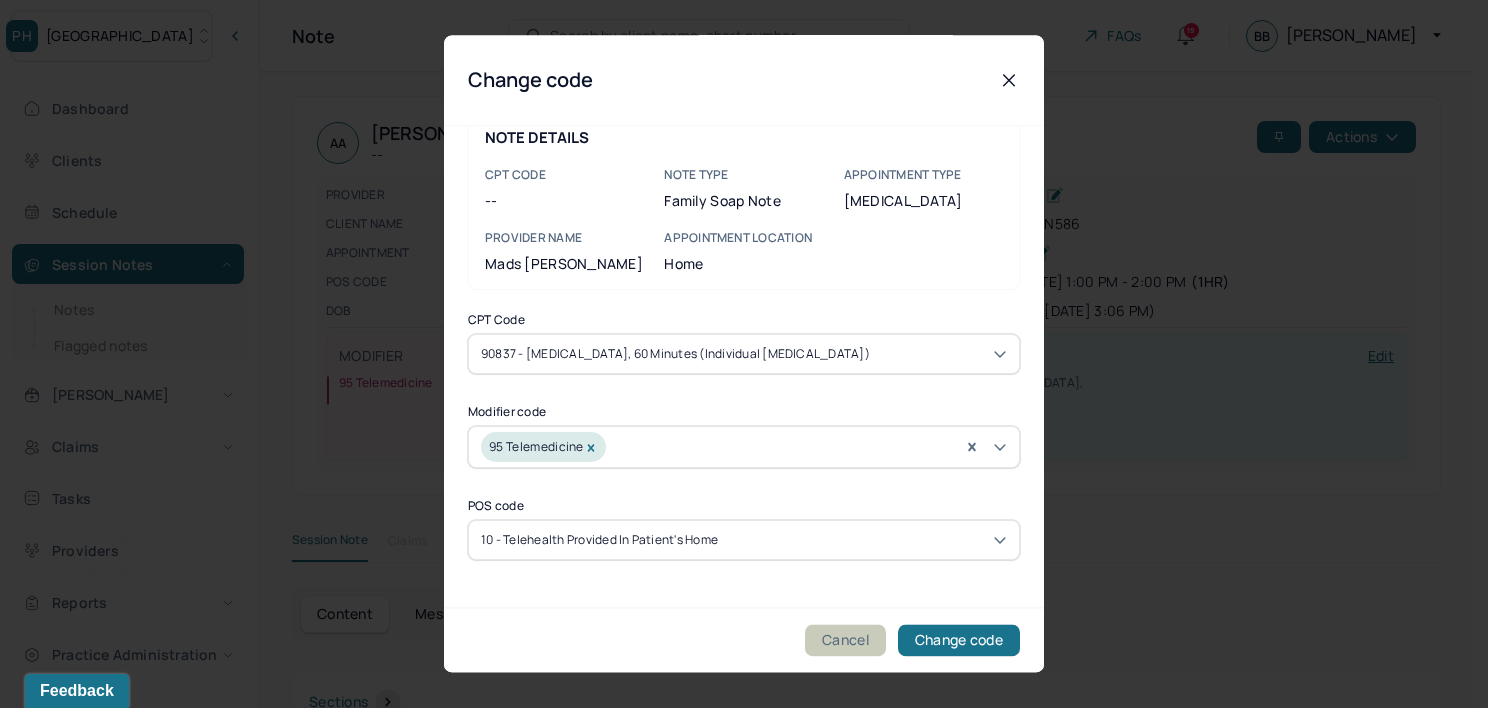 click on "Cancel" at bounding box center [845, 641] 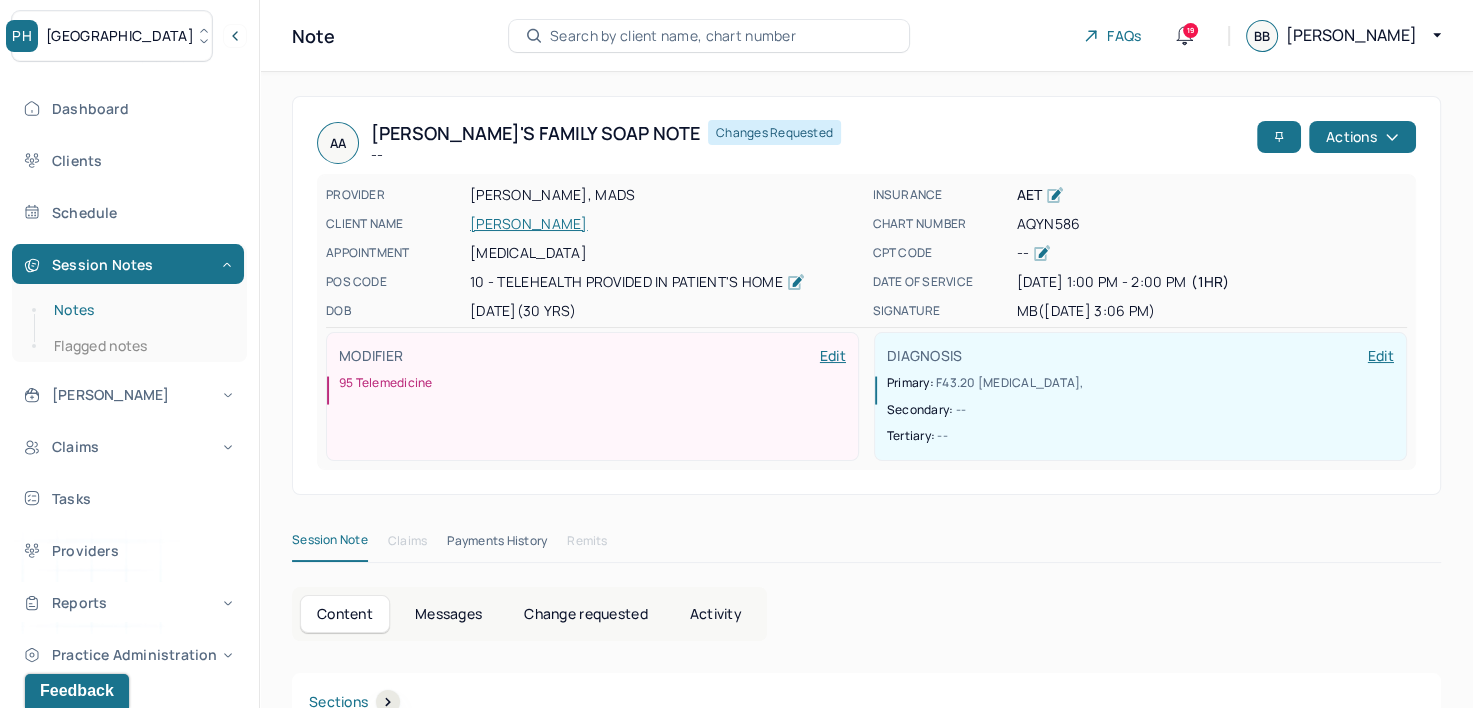 click on "Notes" at bounding box center [139, 310] 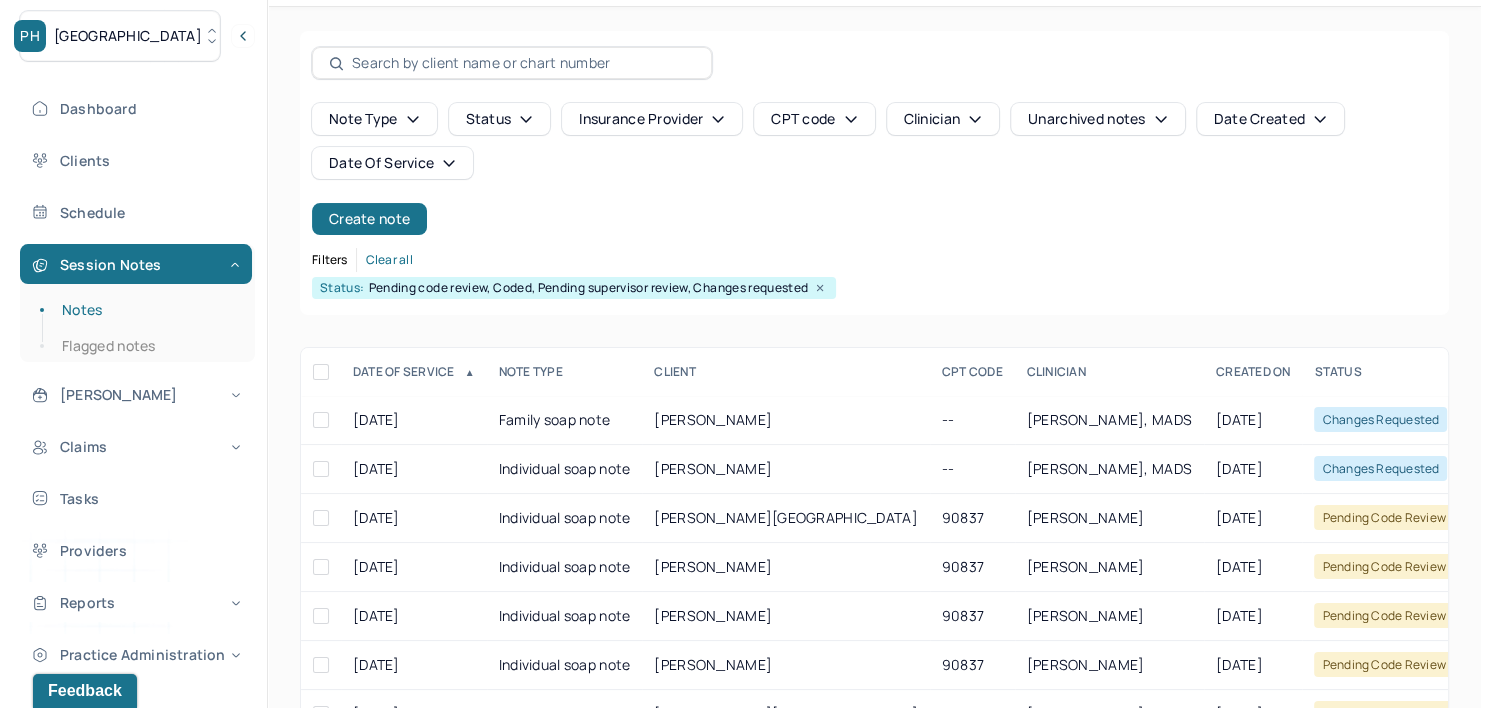 scroll, scrollTop: 100, scrollLeft: 0, axis: vertical 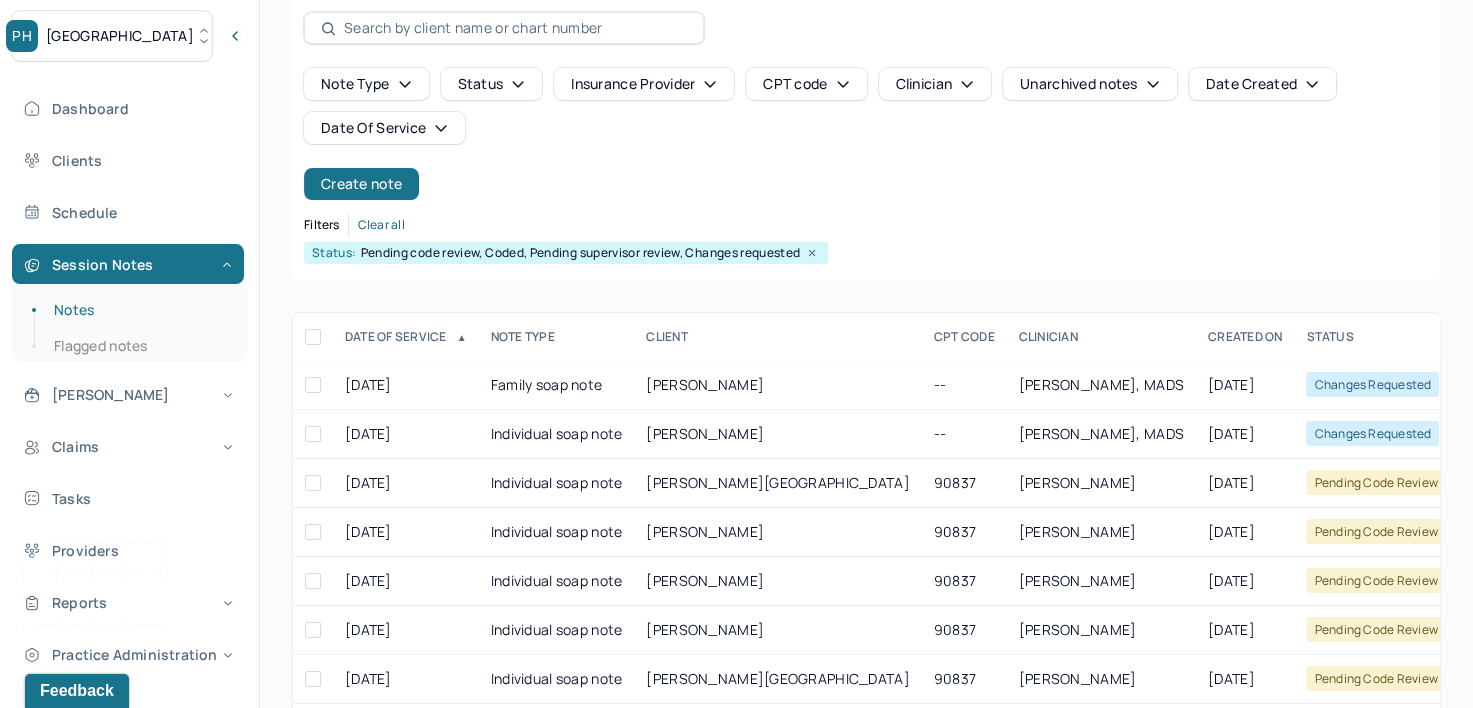 click 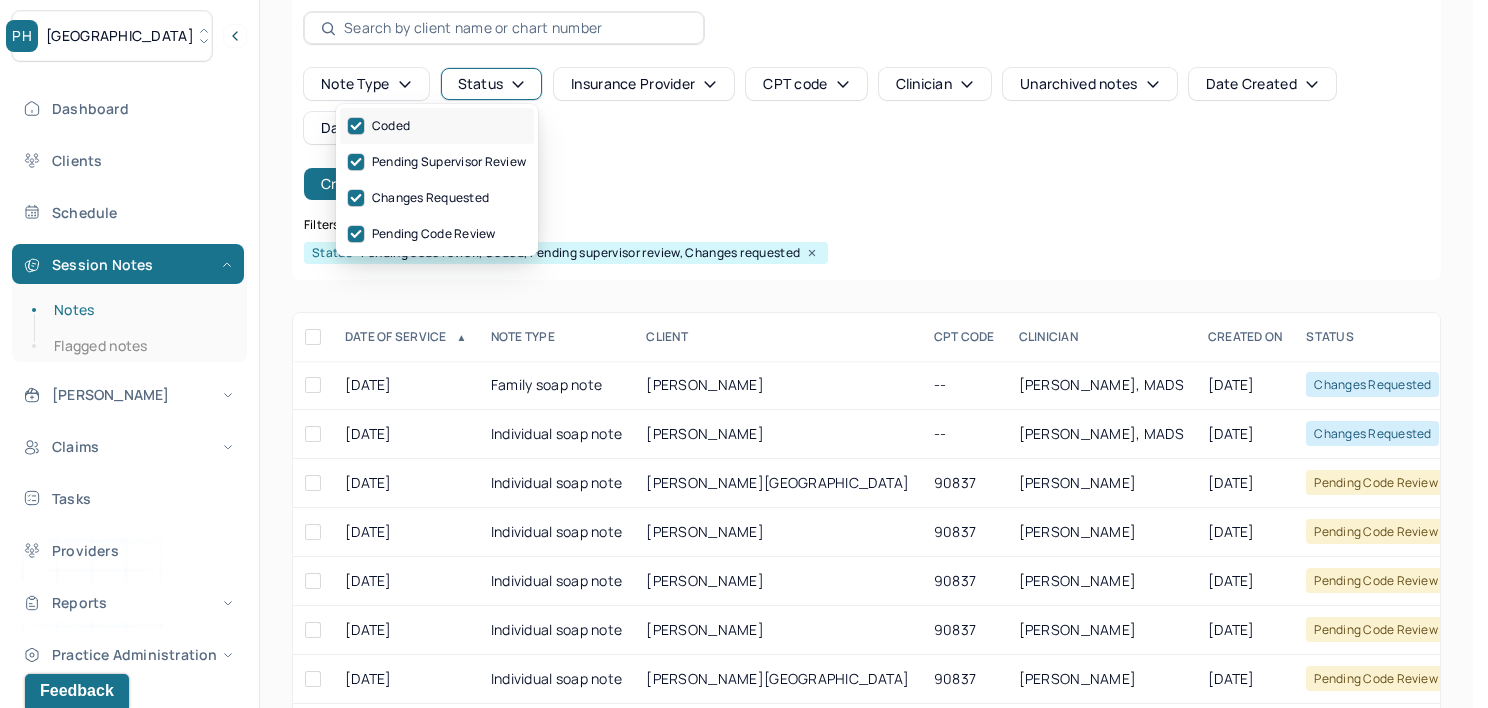click at bounding box center [356, 126] 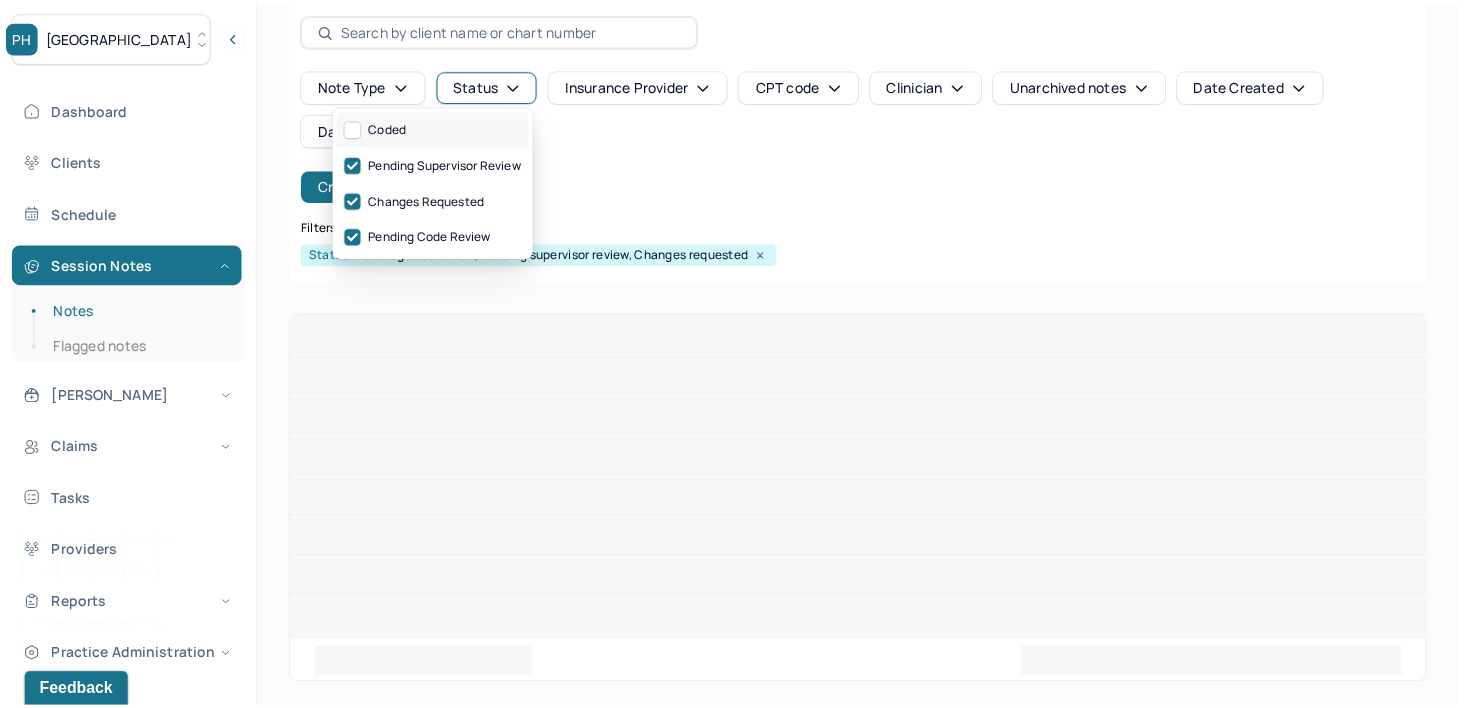 scroll, scrollTop: 98, scrollLeft: 0, axis: vertical 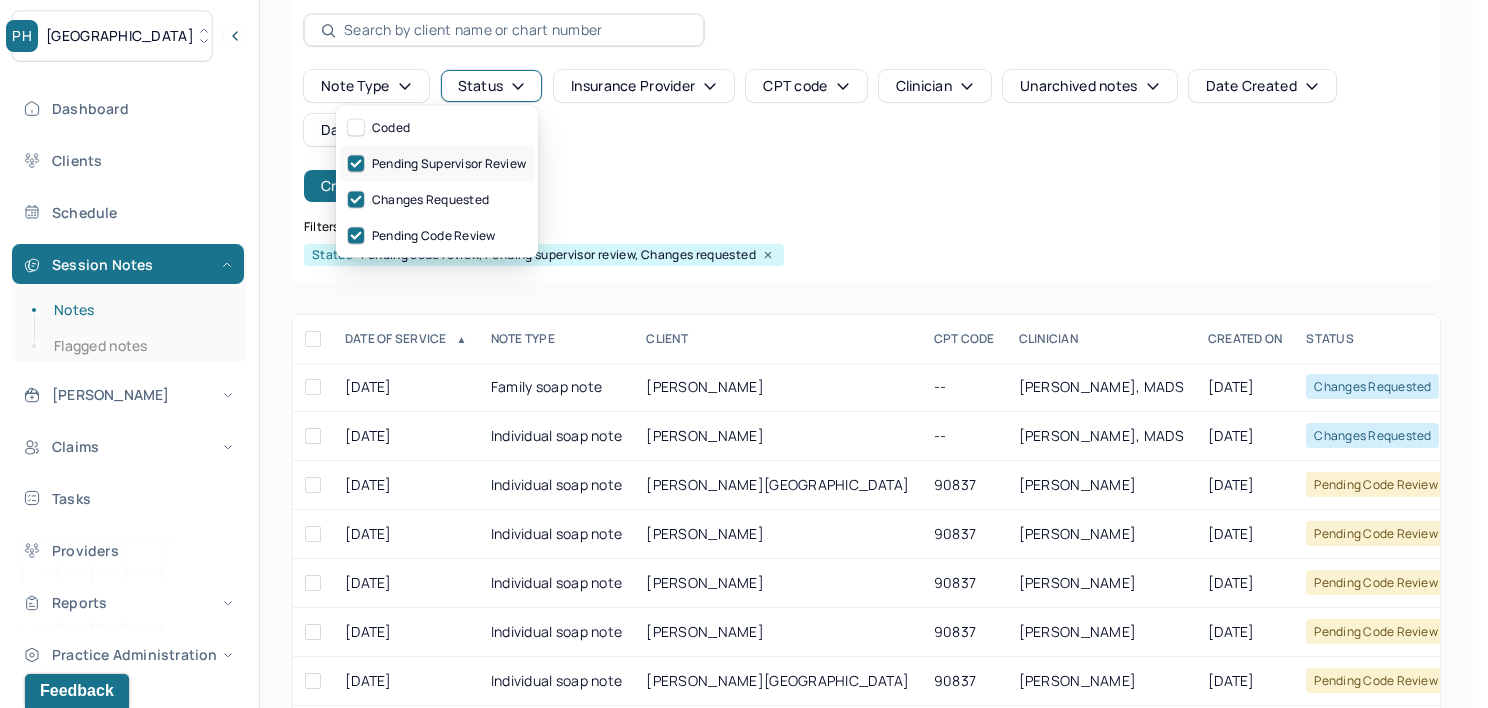 click at bounding box center (356, 164) 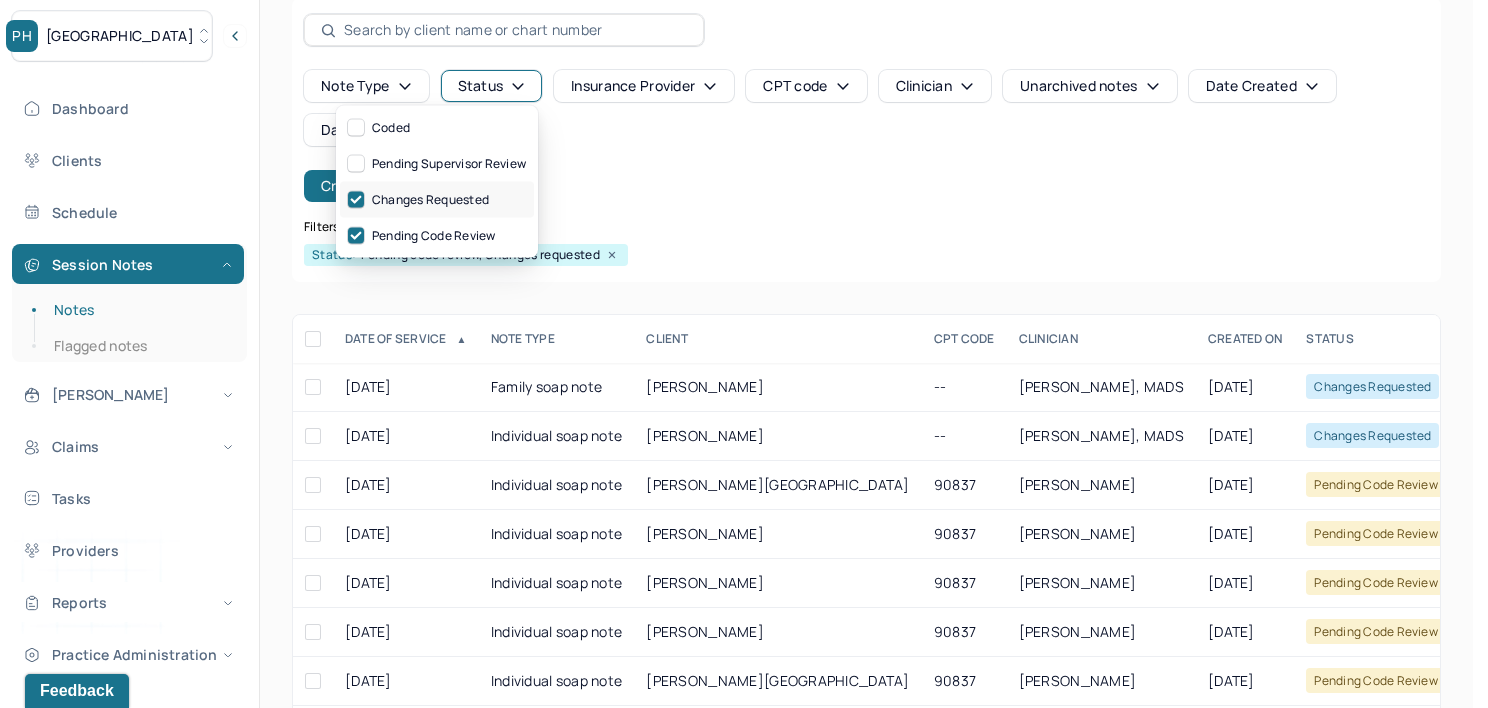 click at bounding box center (356, 200) 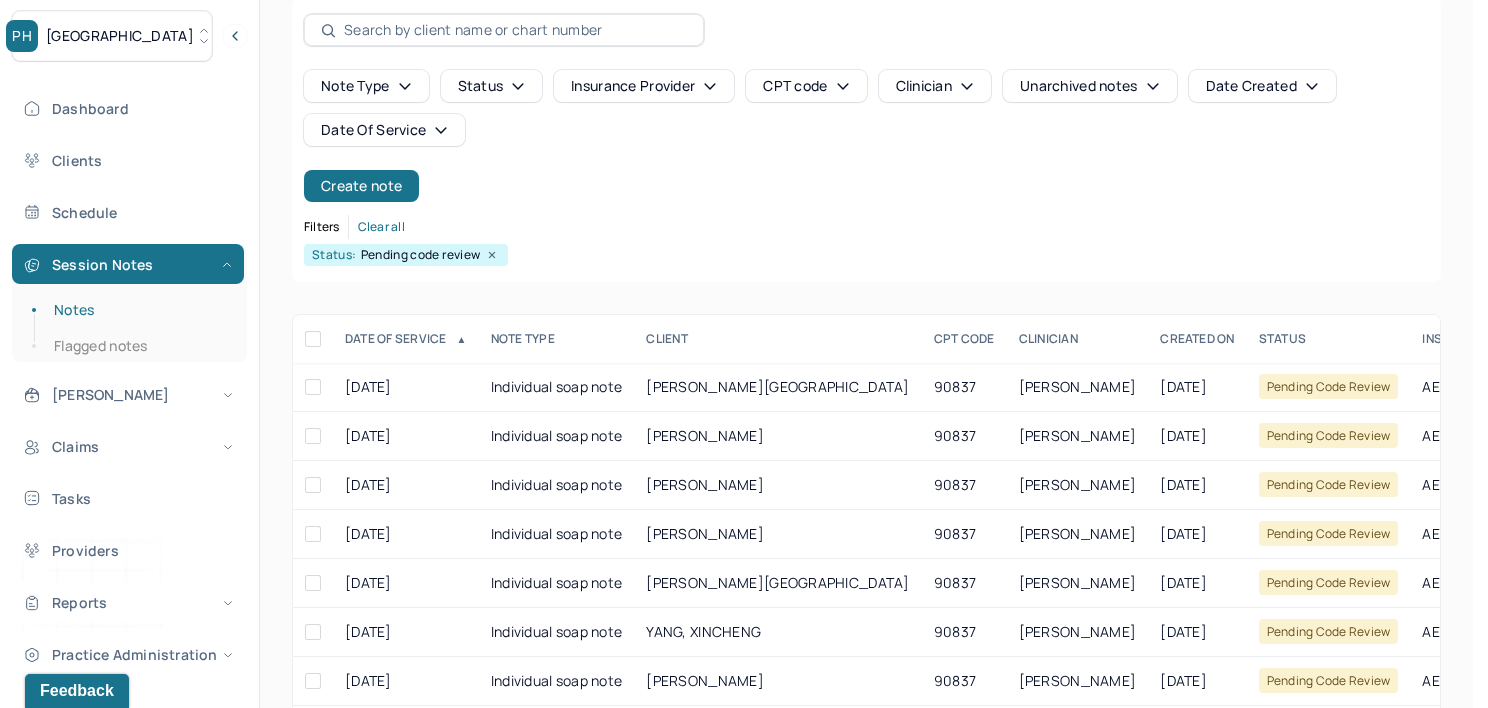 click on "Note type     Status     Insurance provider     CPT code     Clinician     Unarchived notes     Date Created     Date Of Service     Create note" at bounding box center (866, 136) 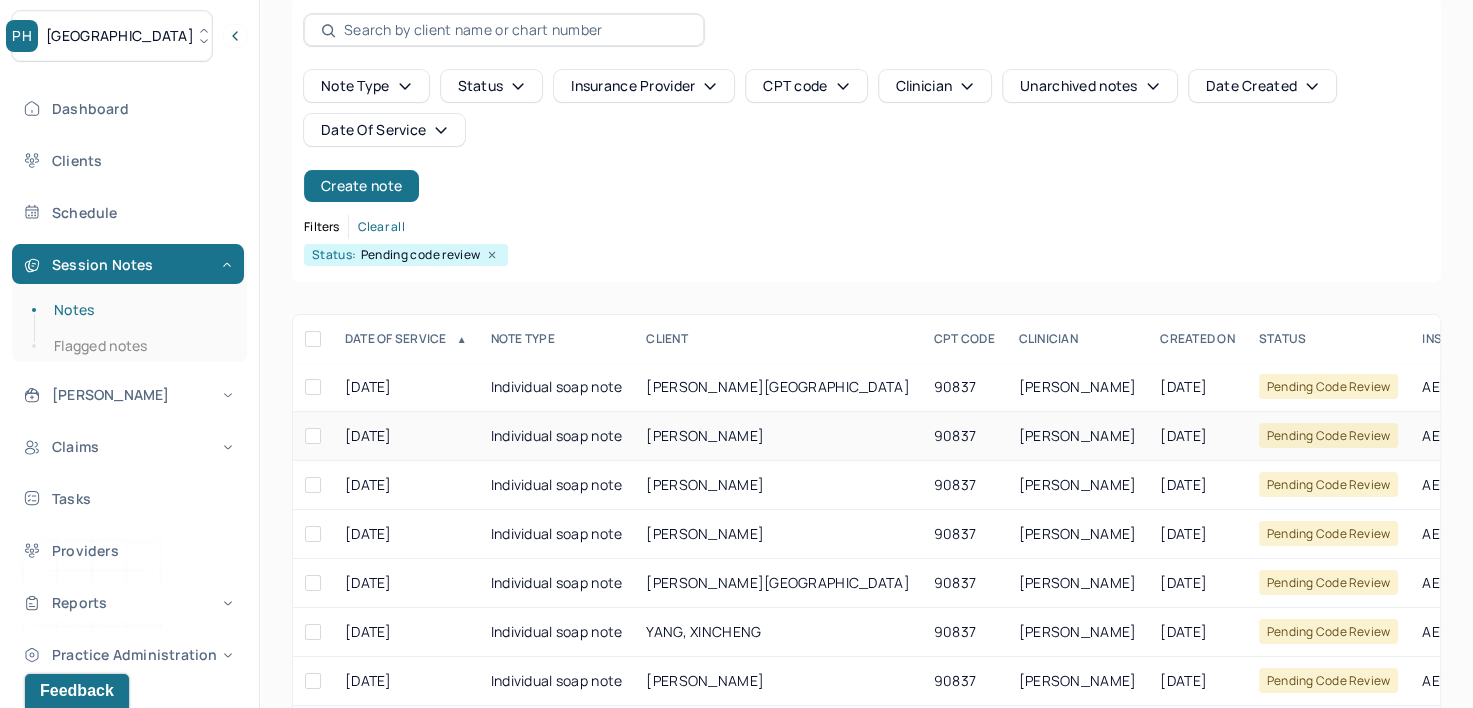 click on "[PERSON_NAME]" at bounding box center (1078, 435) 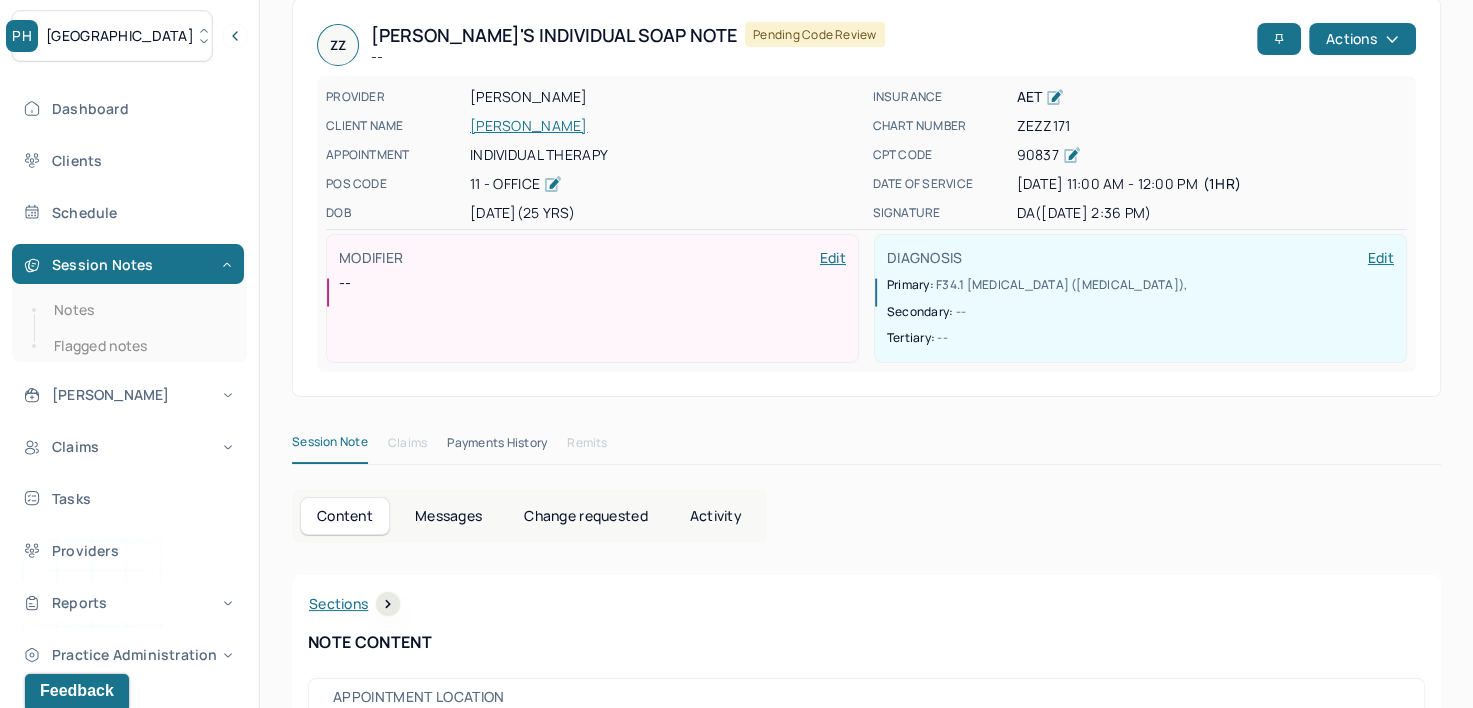 click on "Notes Flagged notes" at bounding box center [129, 328] 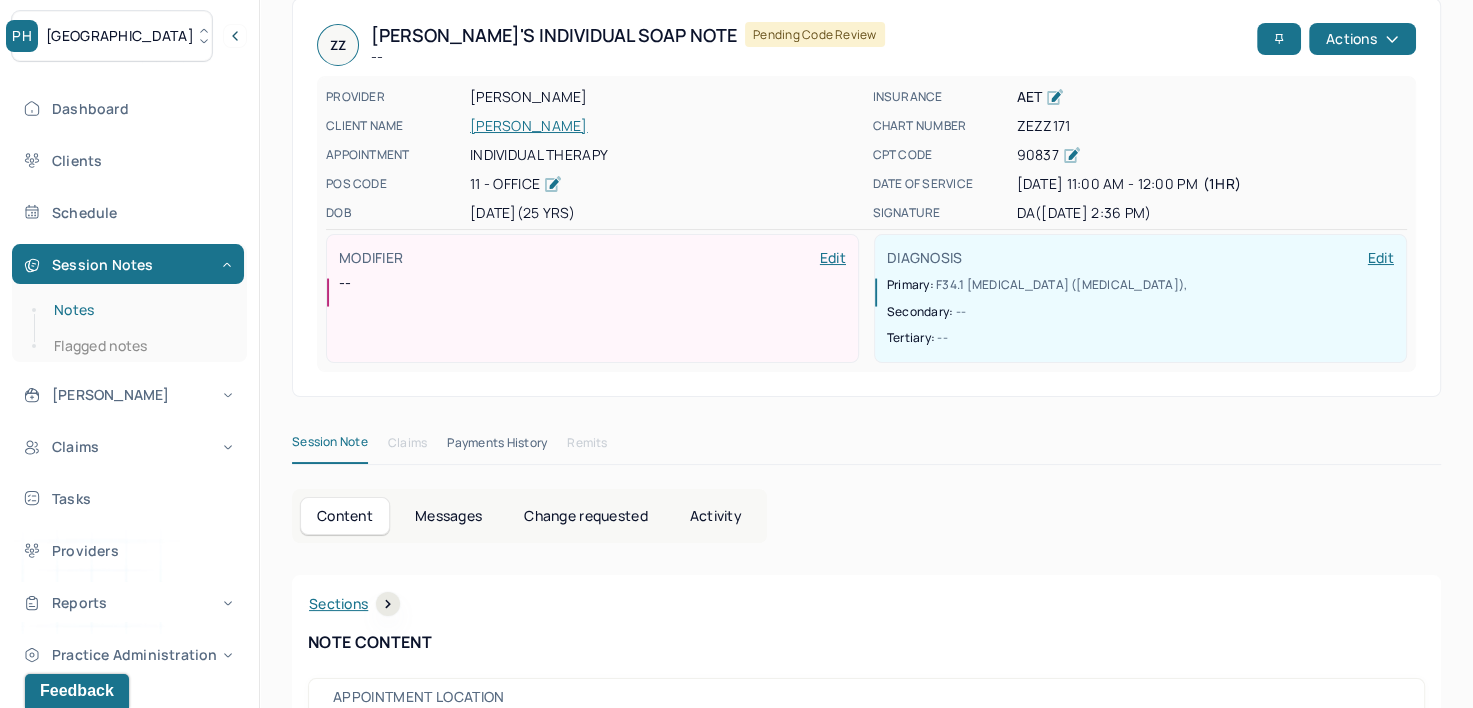 click on "Notes" at bounding box center (139, 310) 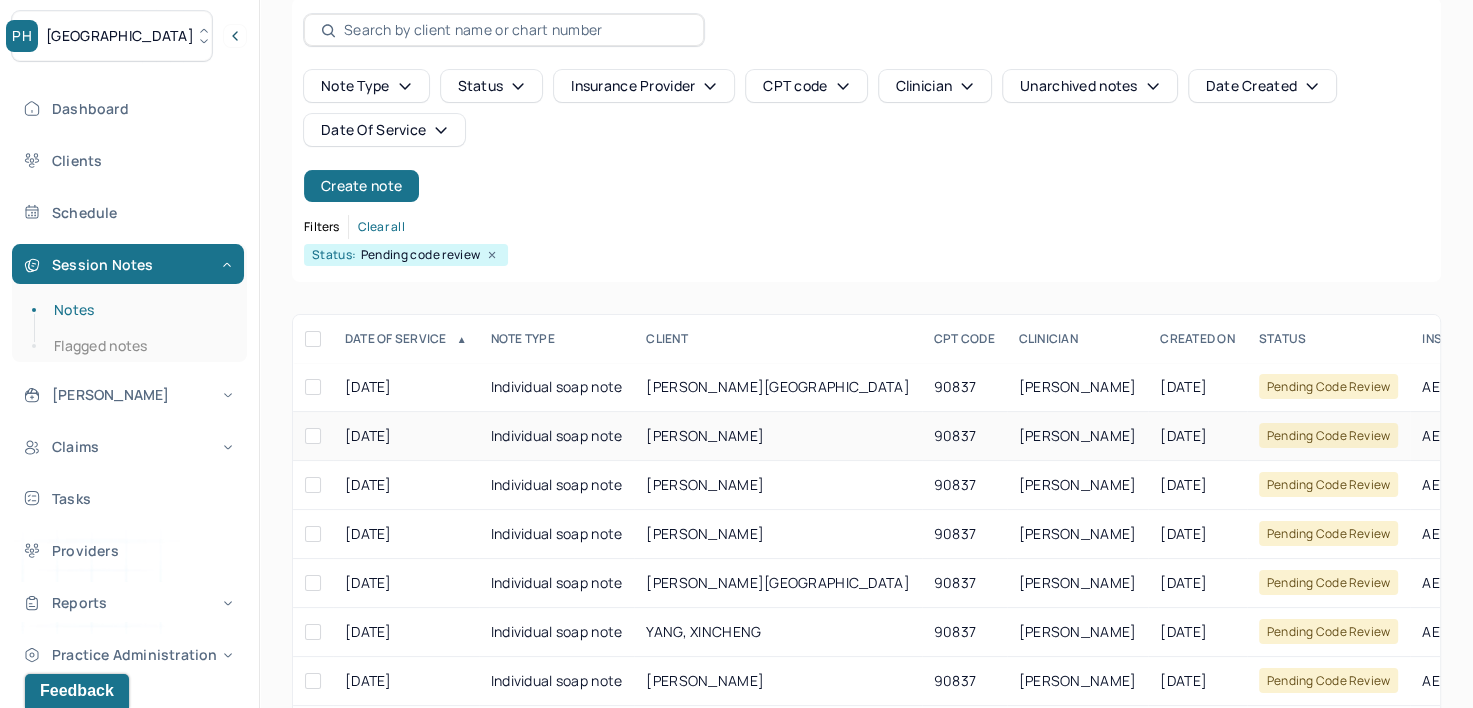 click on "[PERSON_NAME]" at bounding box center (1078, 435) 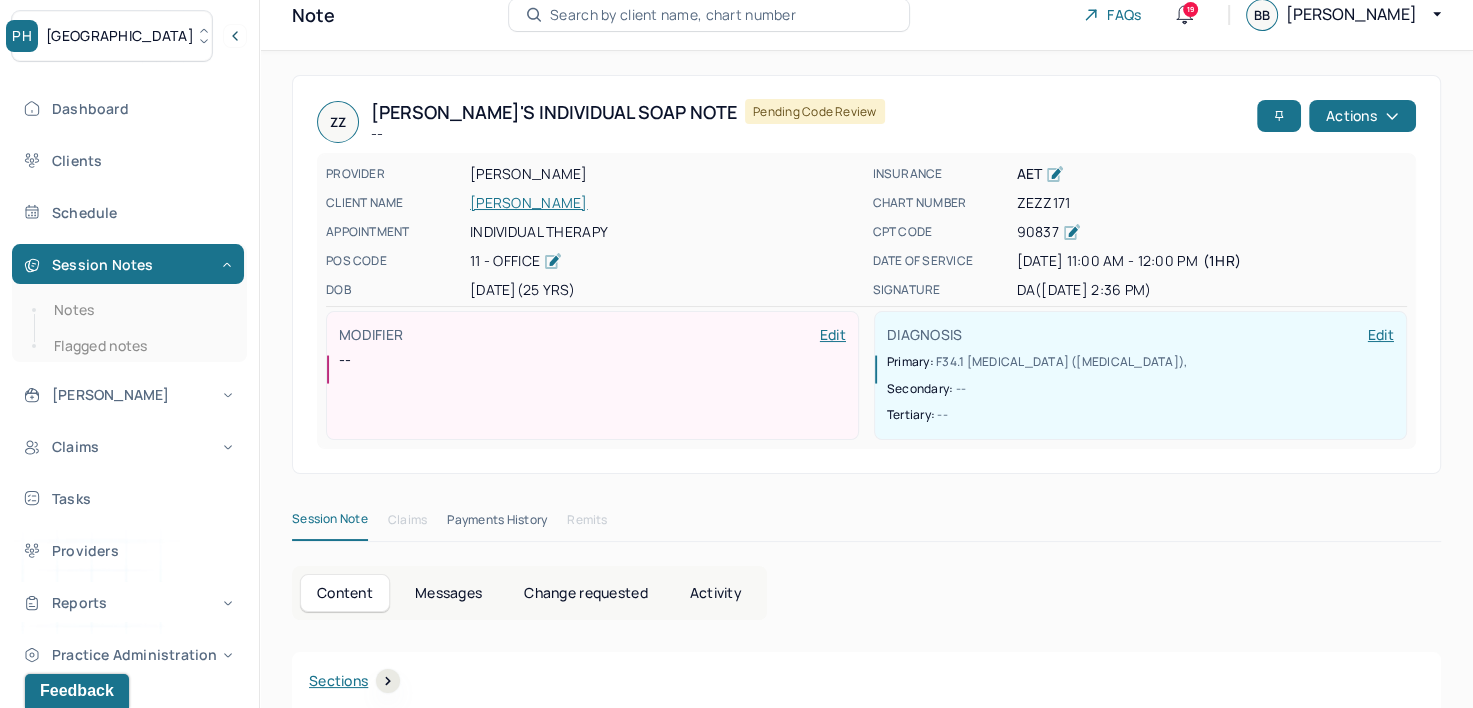 scroll, scrollTop: 0, scrollLeft: 0, axis: both 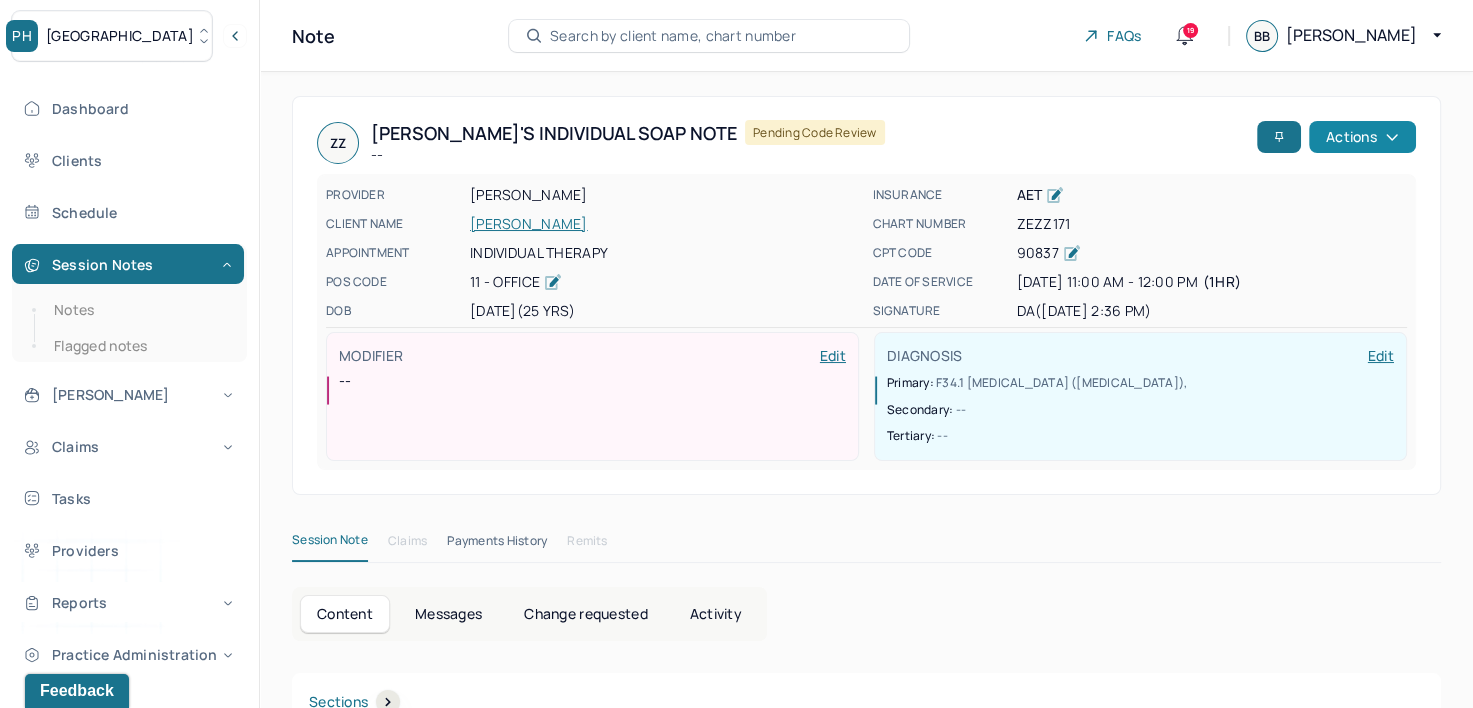 click 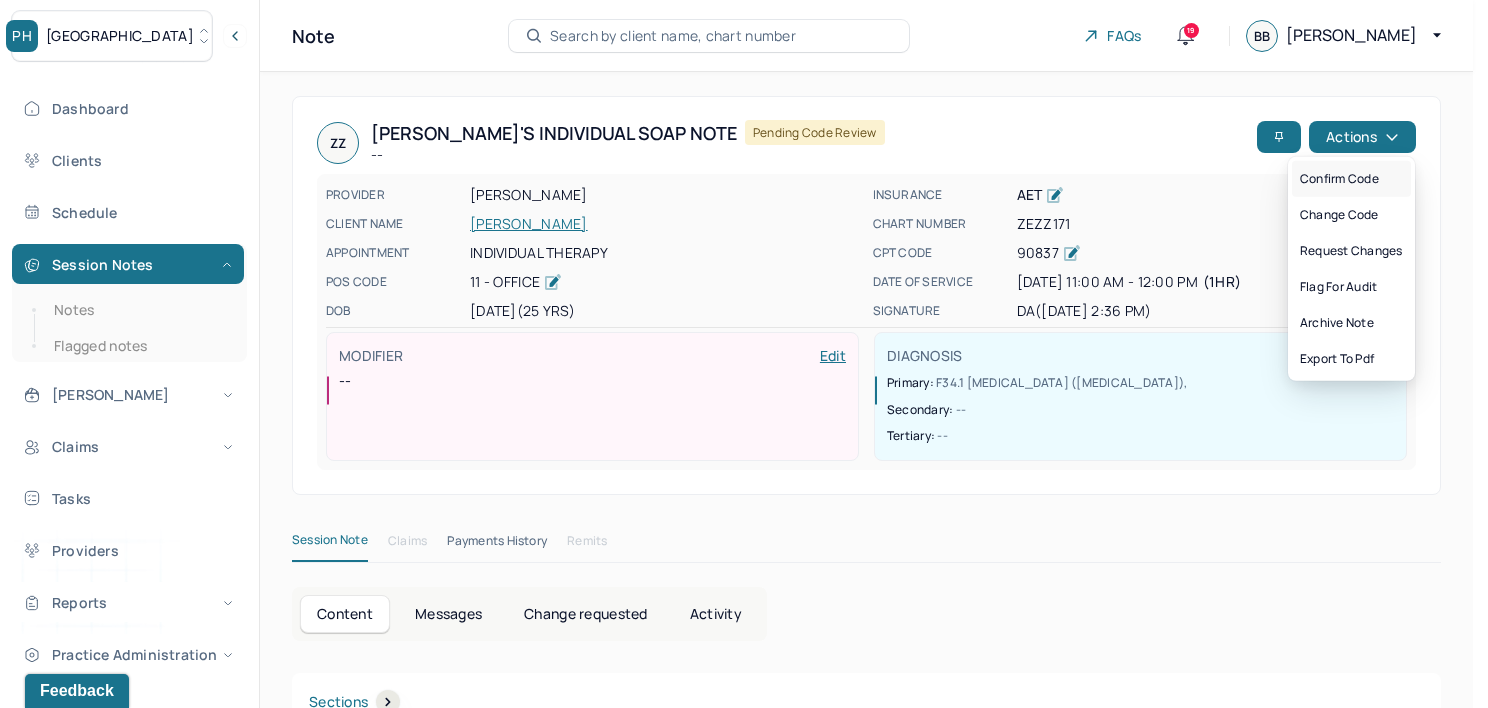 click on "Confirm code" at bounding box center (1351, 179) 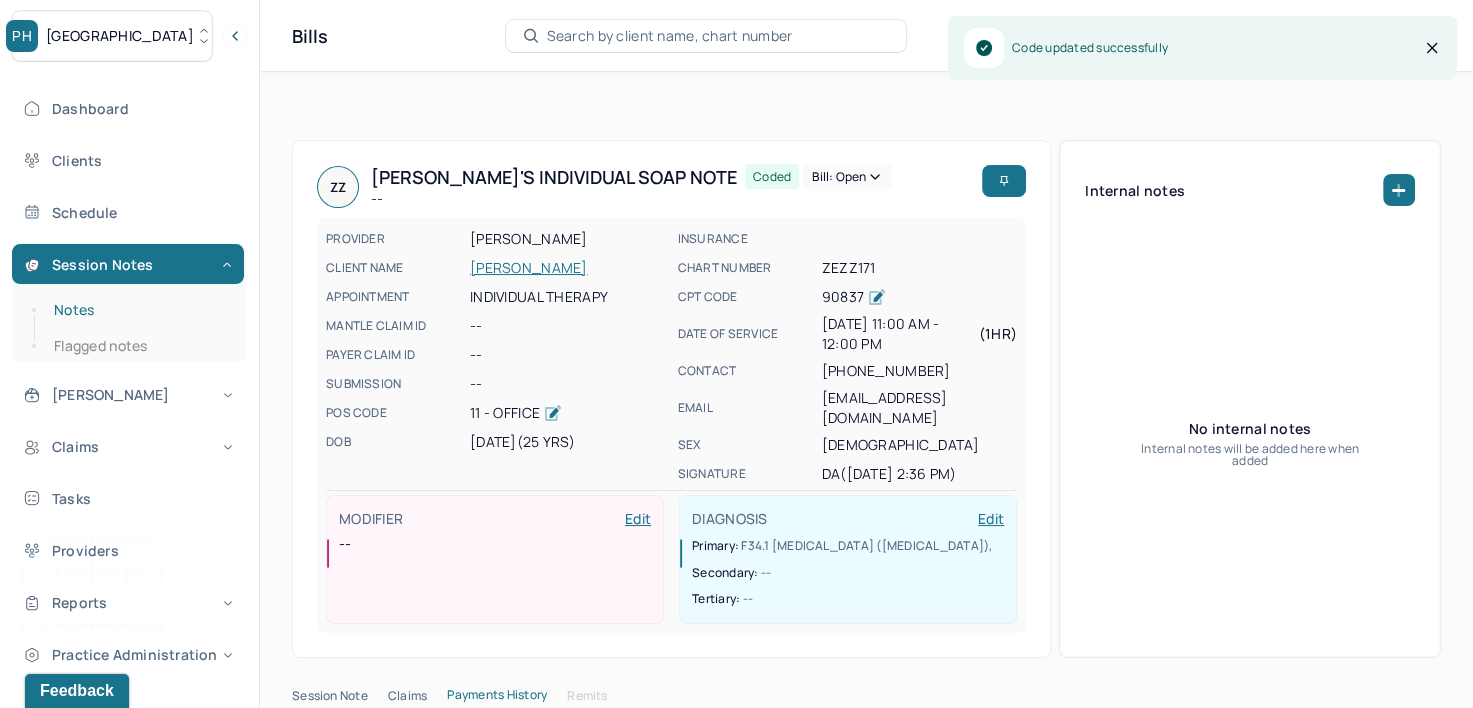 click on "Notes" at bounding box center [139, 310] 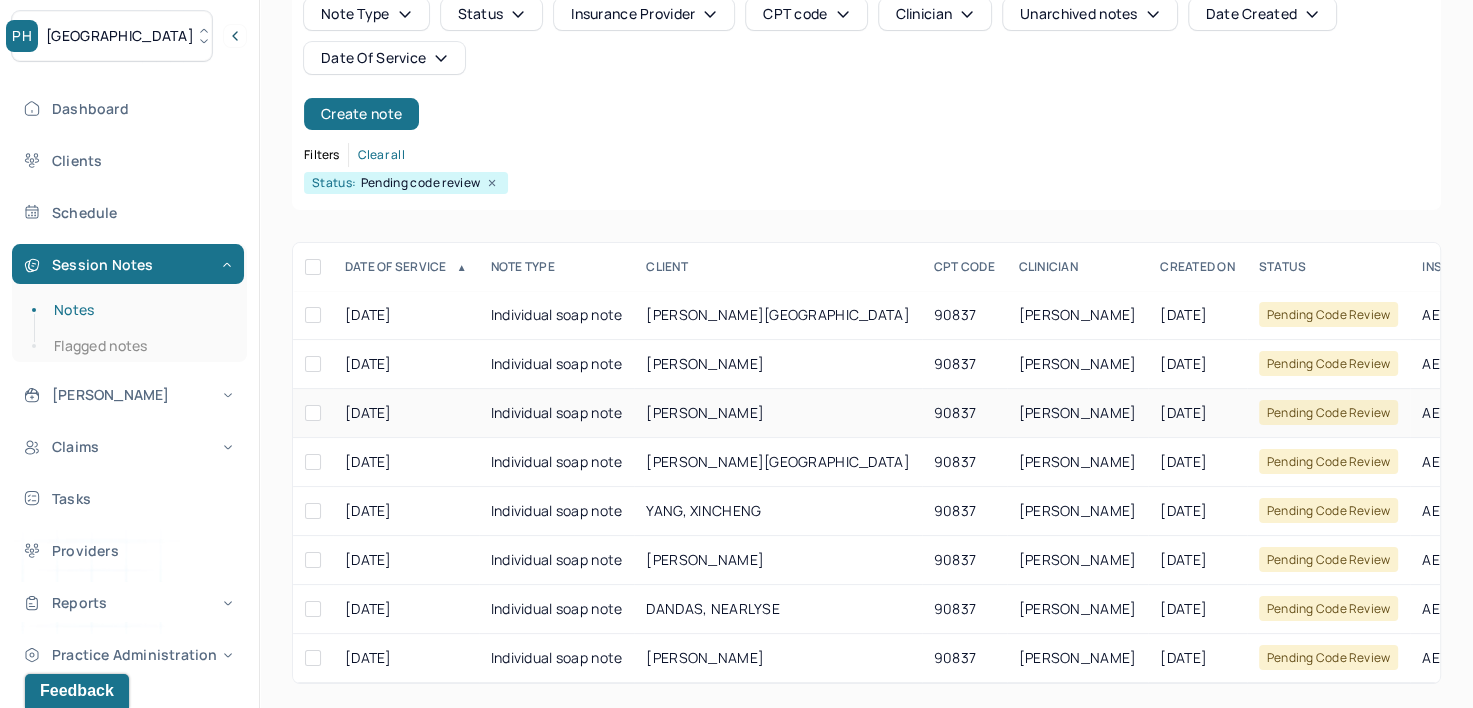 scroll, scrollTop: 184, scrollLeft: 0, axis: vertical 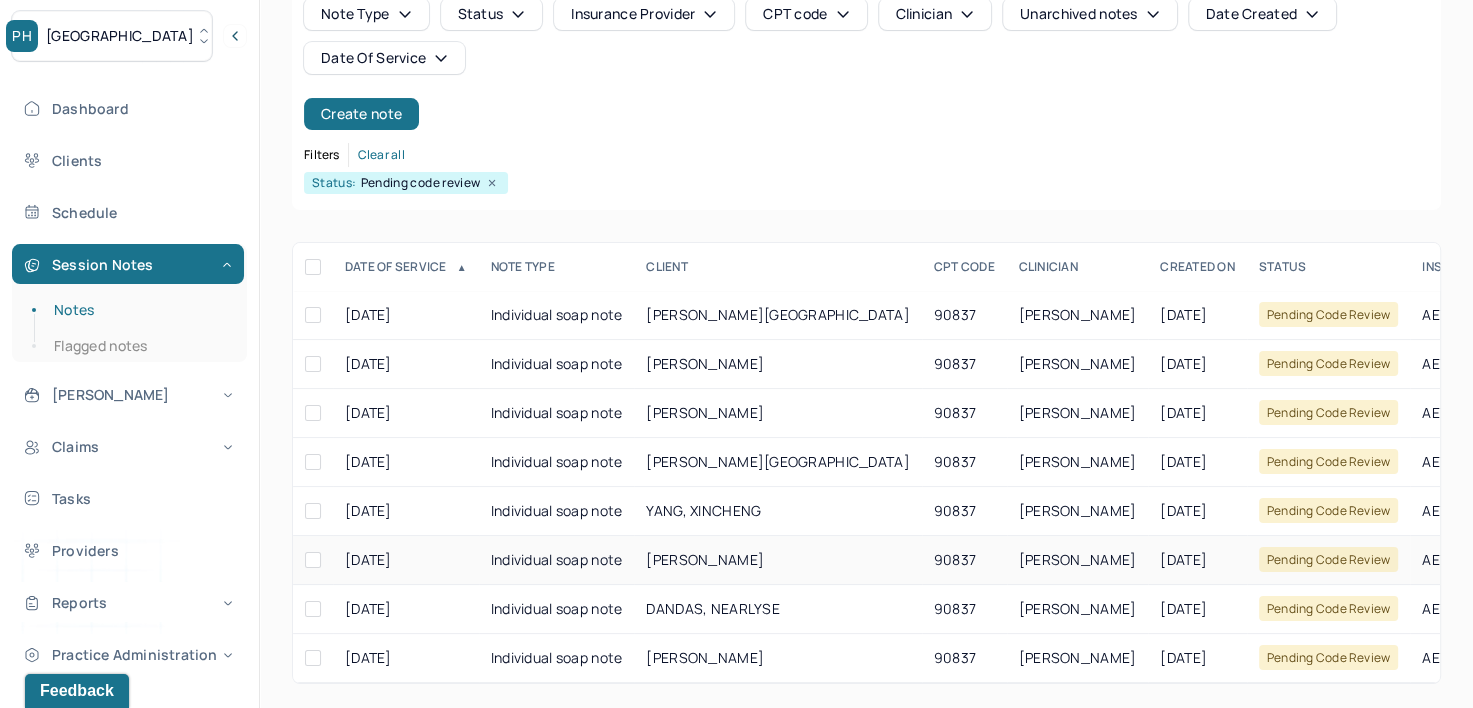 click on "[PERSON_NAME]" at bounding box center (1078, 560) 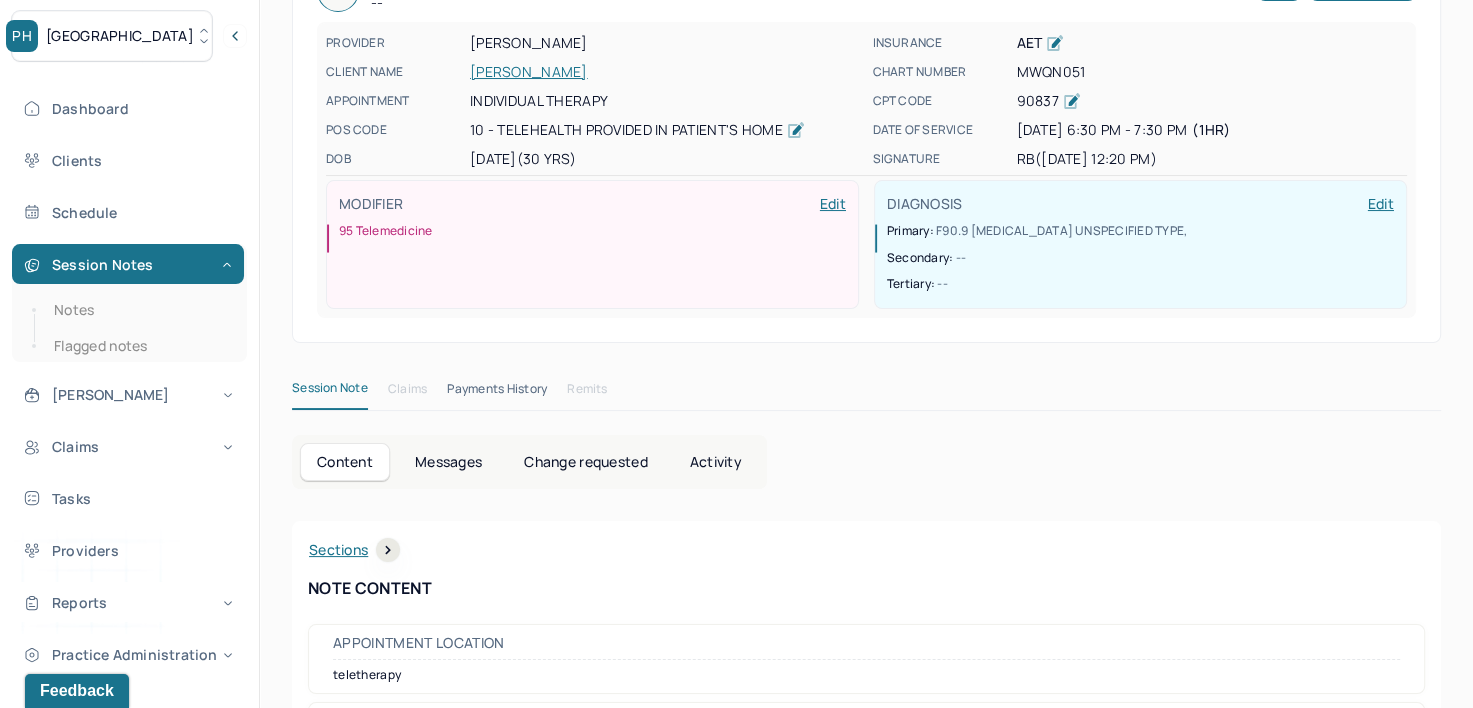 scroll, scrollTop: 0, scrollLeft: 0, axis: both 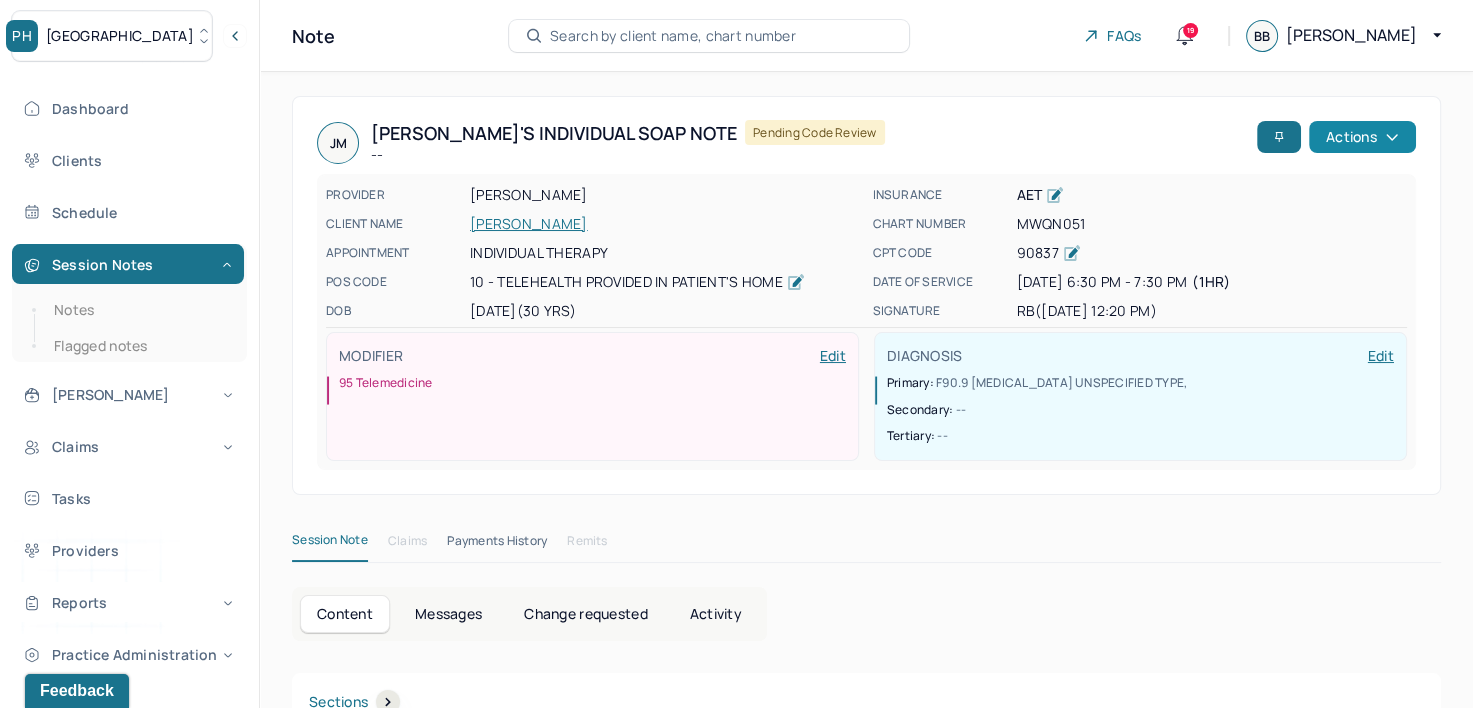 click on "Actions" at bounding box center (1362, 137) 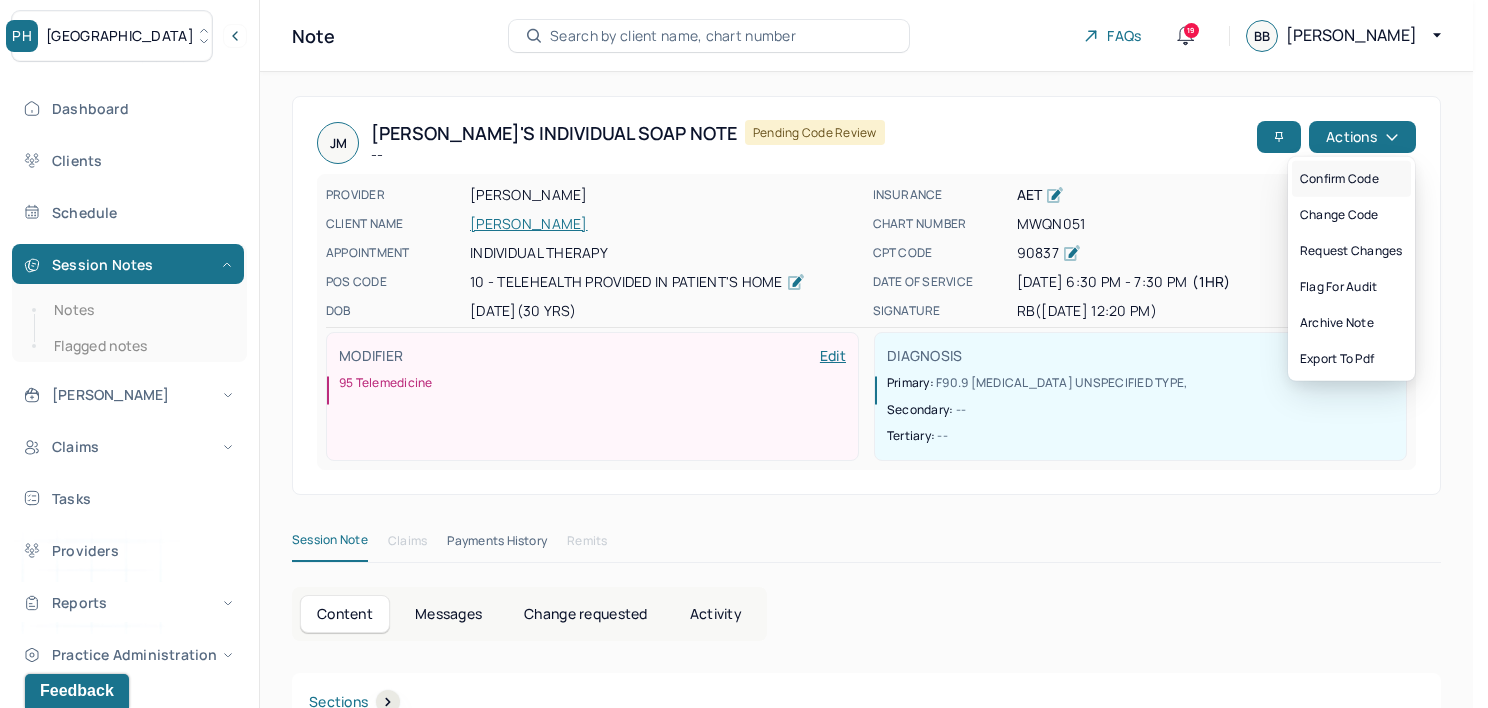 click on "Confirm code" at bounding box center [1351, 179] 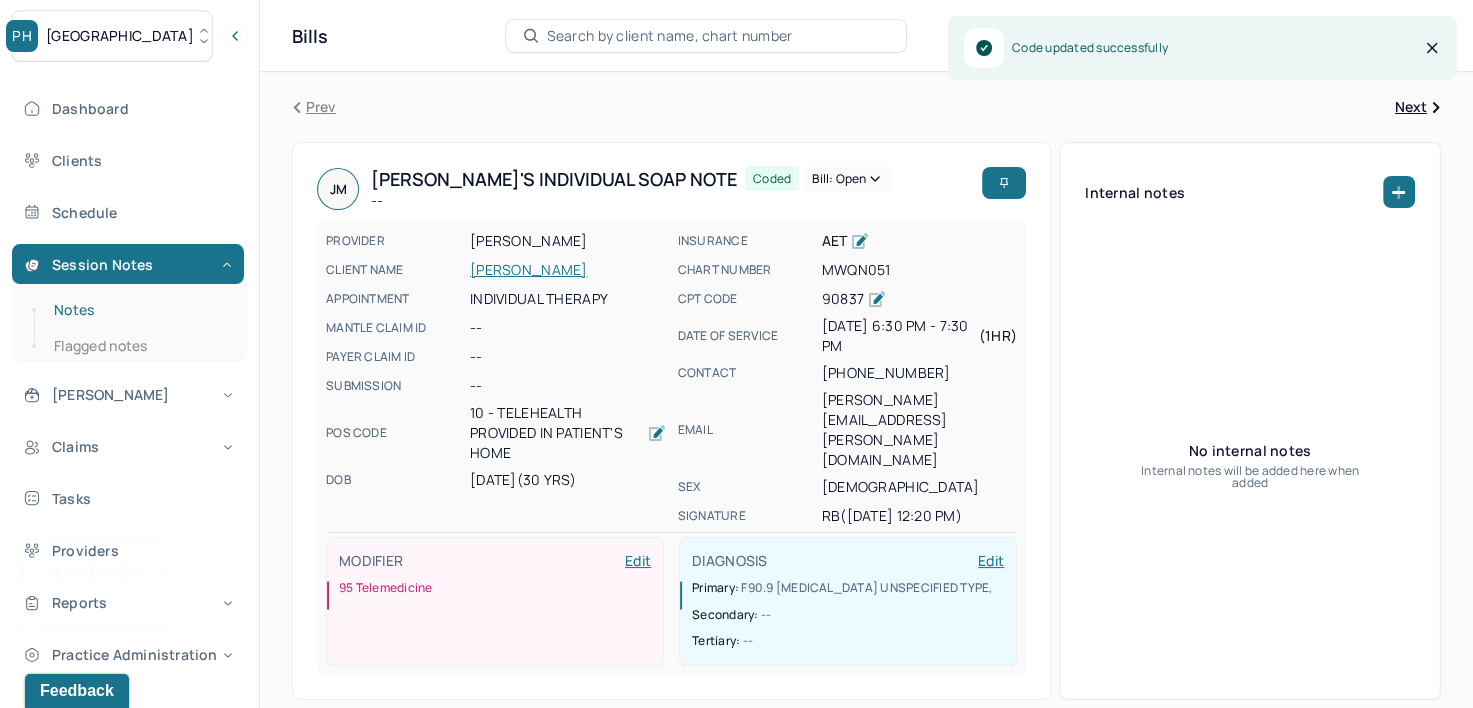 click on "Notes" at bounding box center (139, 310) 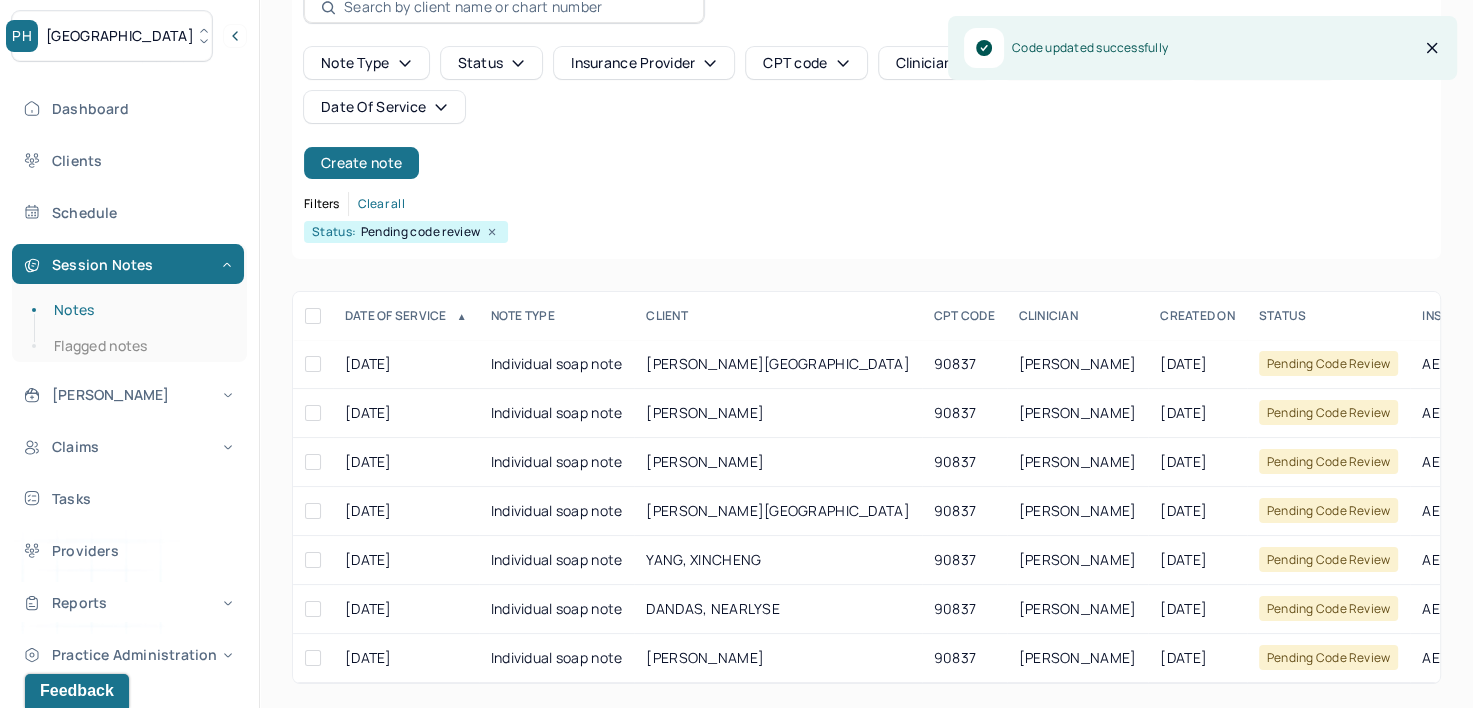 scroll, scrollTop: 135, scrollLeft: 0, axis: vertical 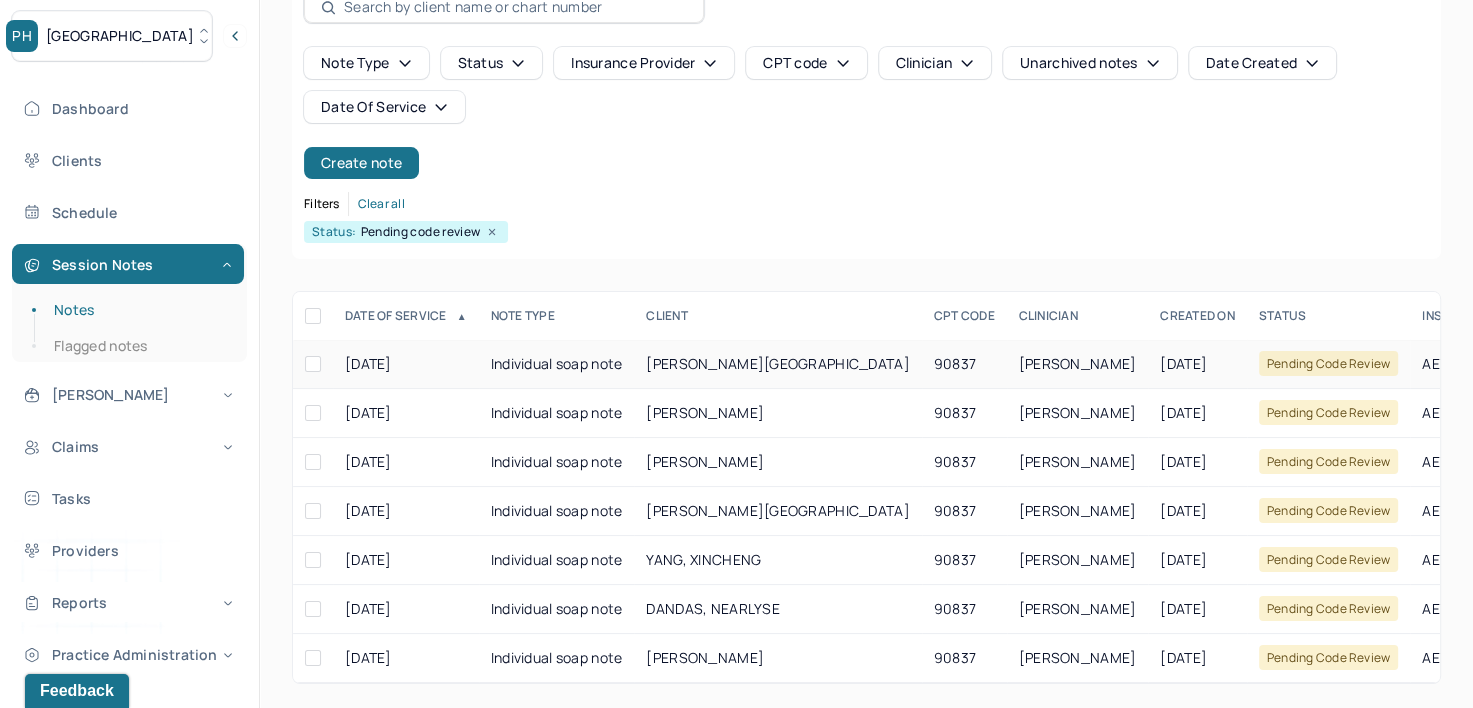 click on "[PERSON_NAME]" at bounding box center [1078, 364] 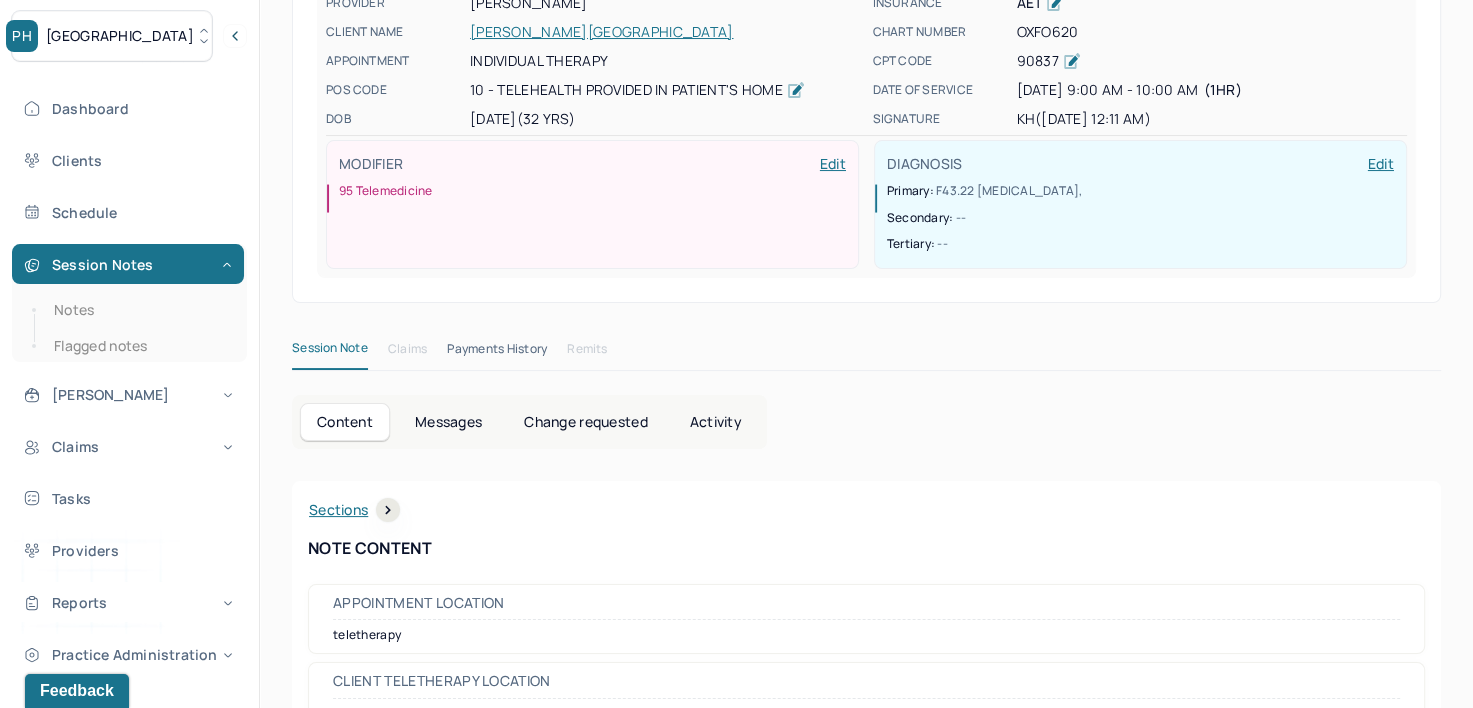 scroll, scrollTop: 0, scrollLeft: 0, axis: both 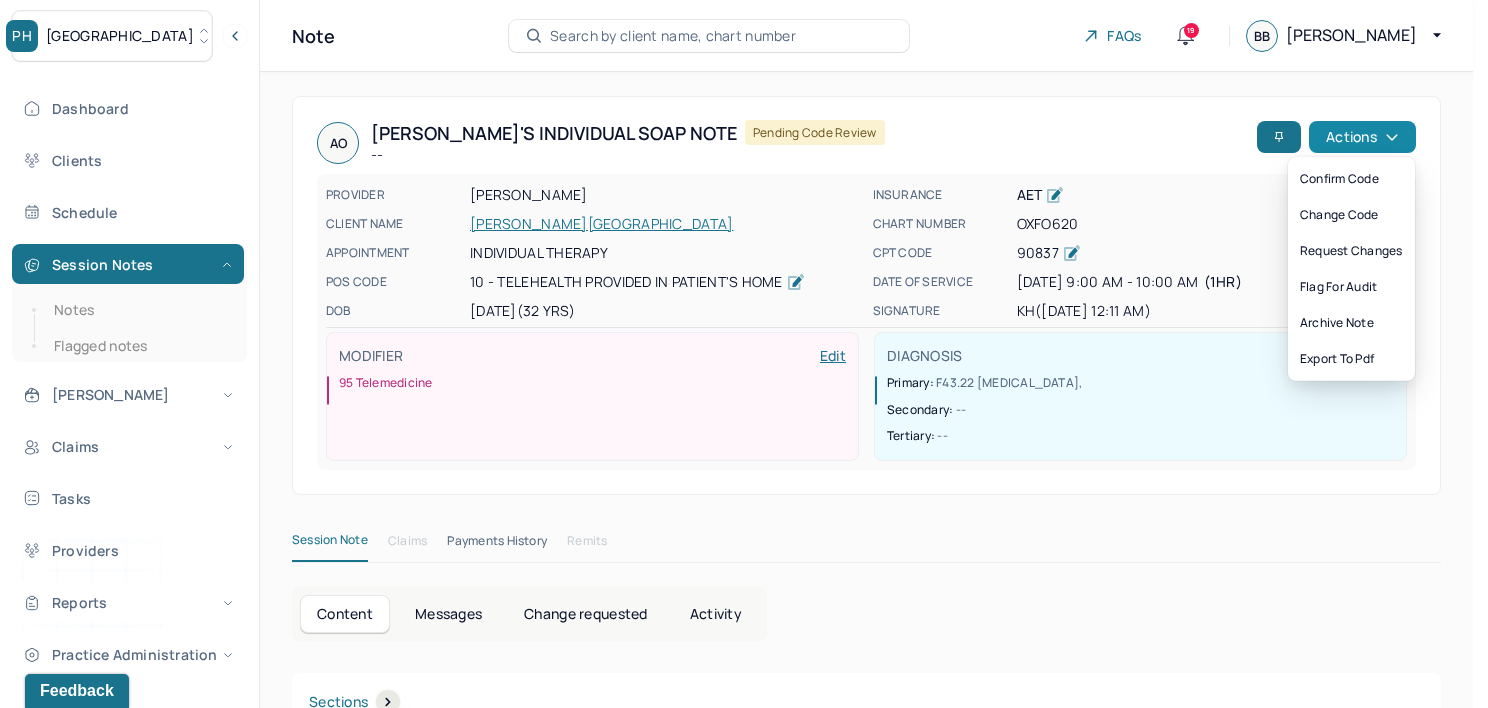 click on "Actions" at bounding box center (1362, 137) 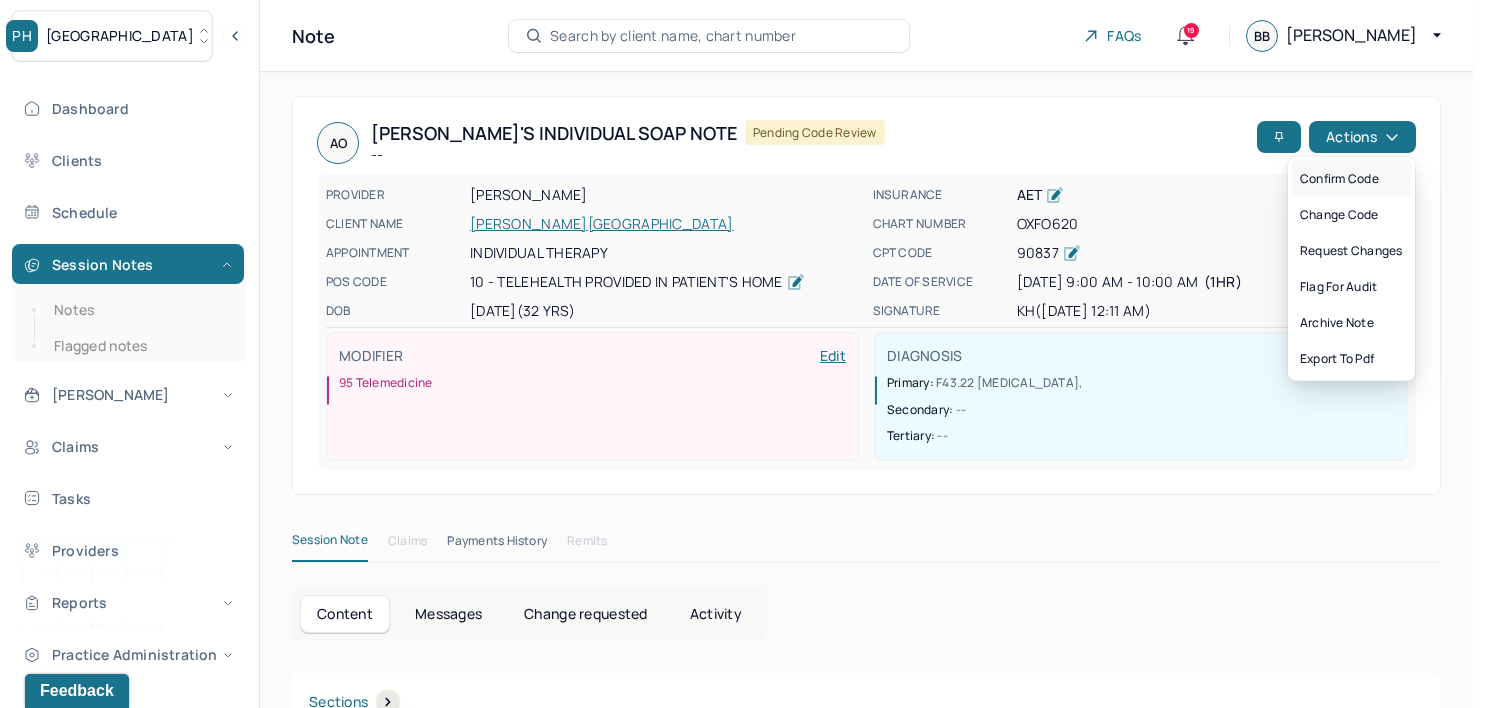 click on "Confirm code" at bounding box center [1351, 179] 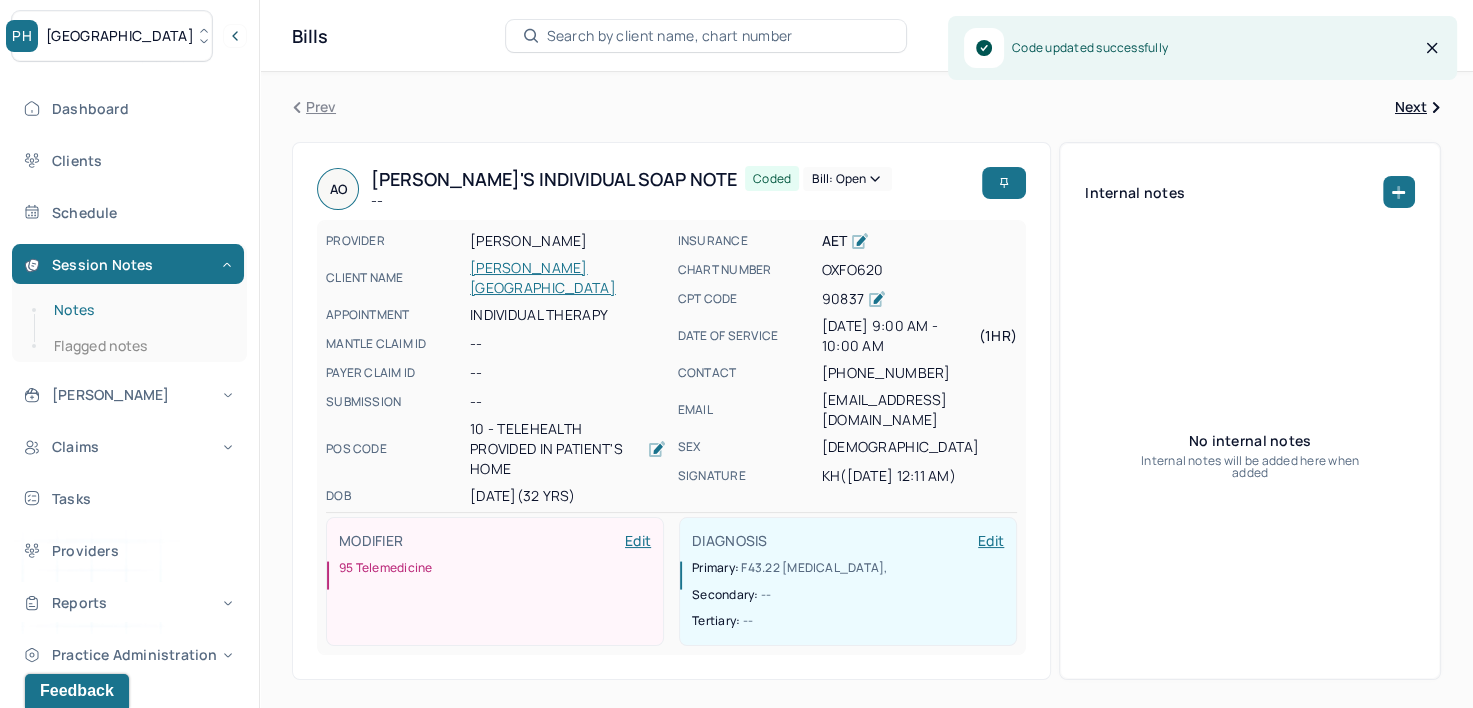 click on "Notes" at bounding box center [139, 310] 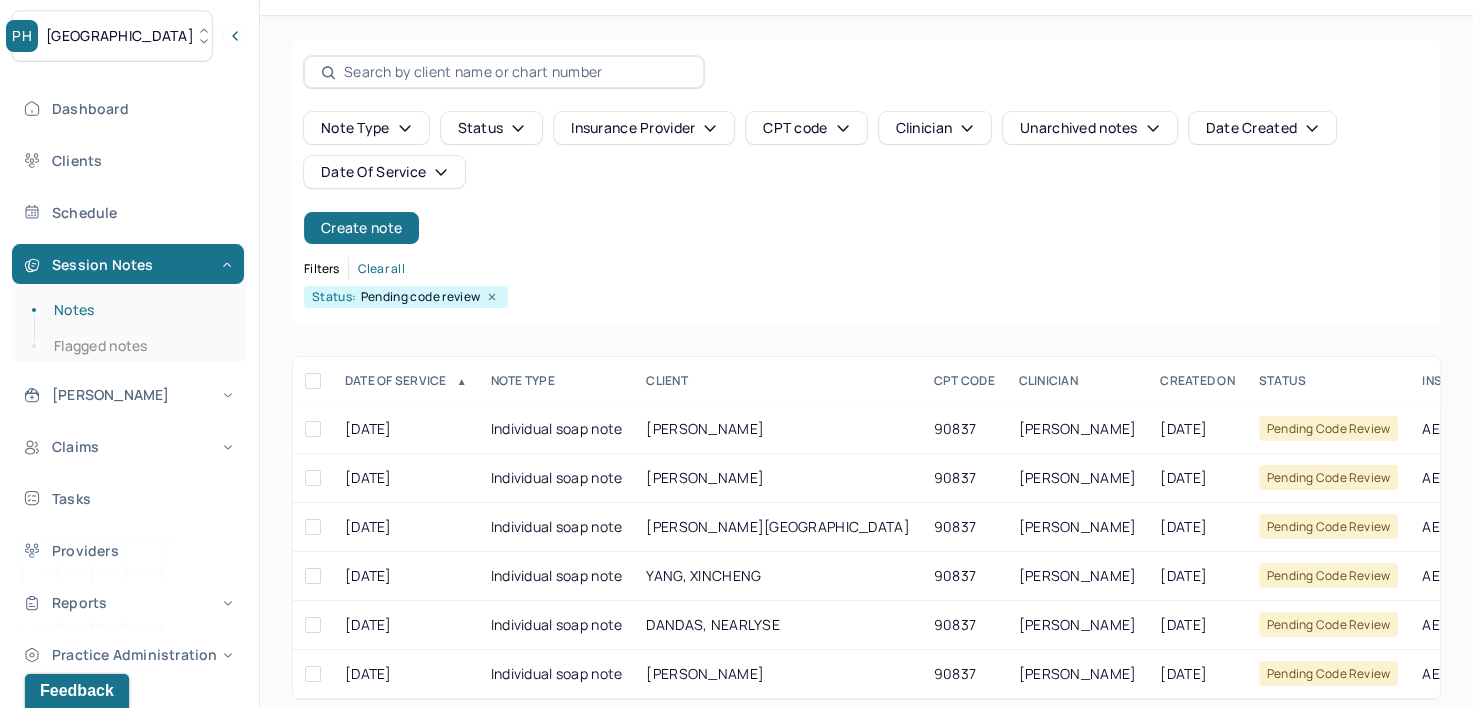 scroll, scrollTop: 86, scrollLeft: 0, axis: vertical 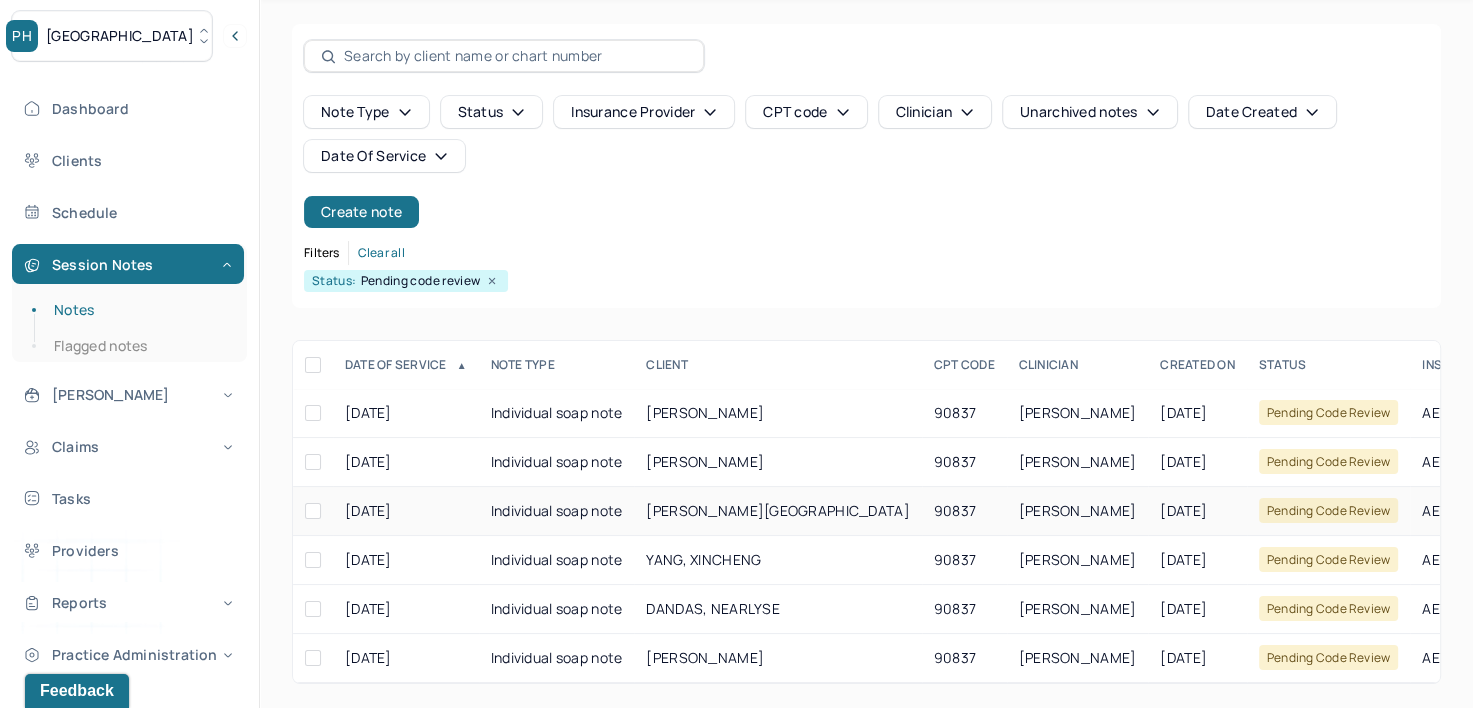 click on "[PERSON_NAME]" at bounding box center [1078, 510] 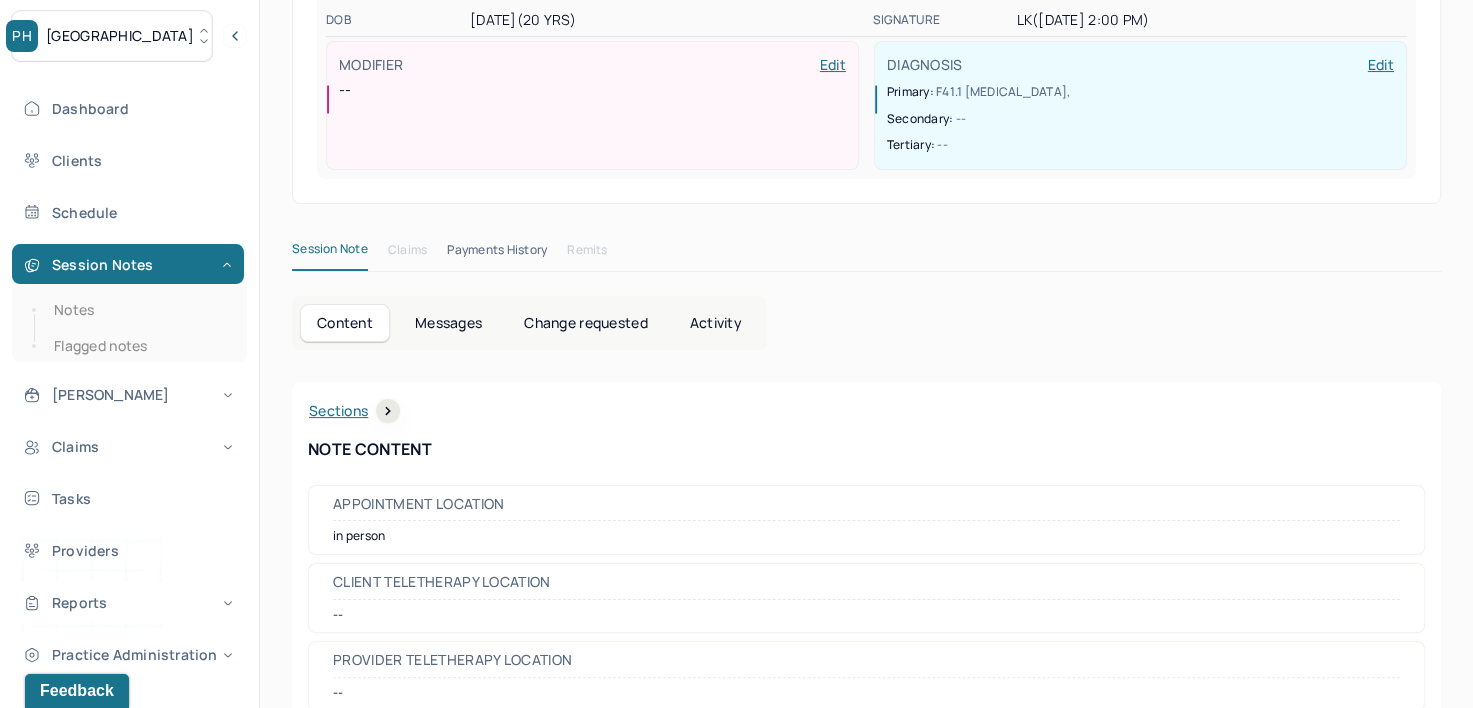 scroll, scrollTop: 0, scrollLeft: 0, axis: both 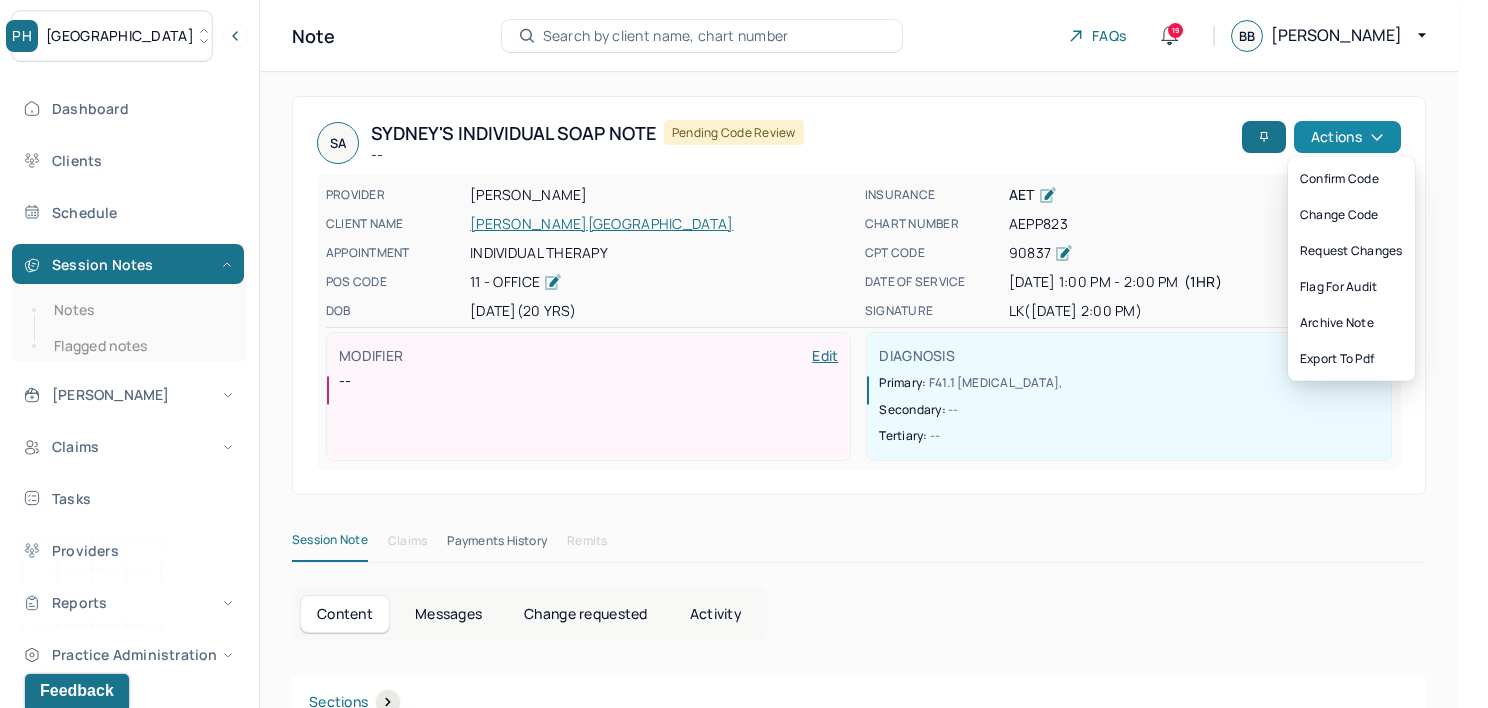 click on "Actions" at bounding box center [1347, 137] 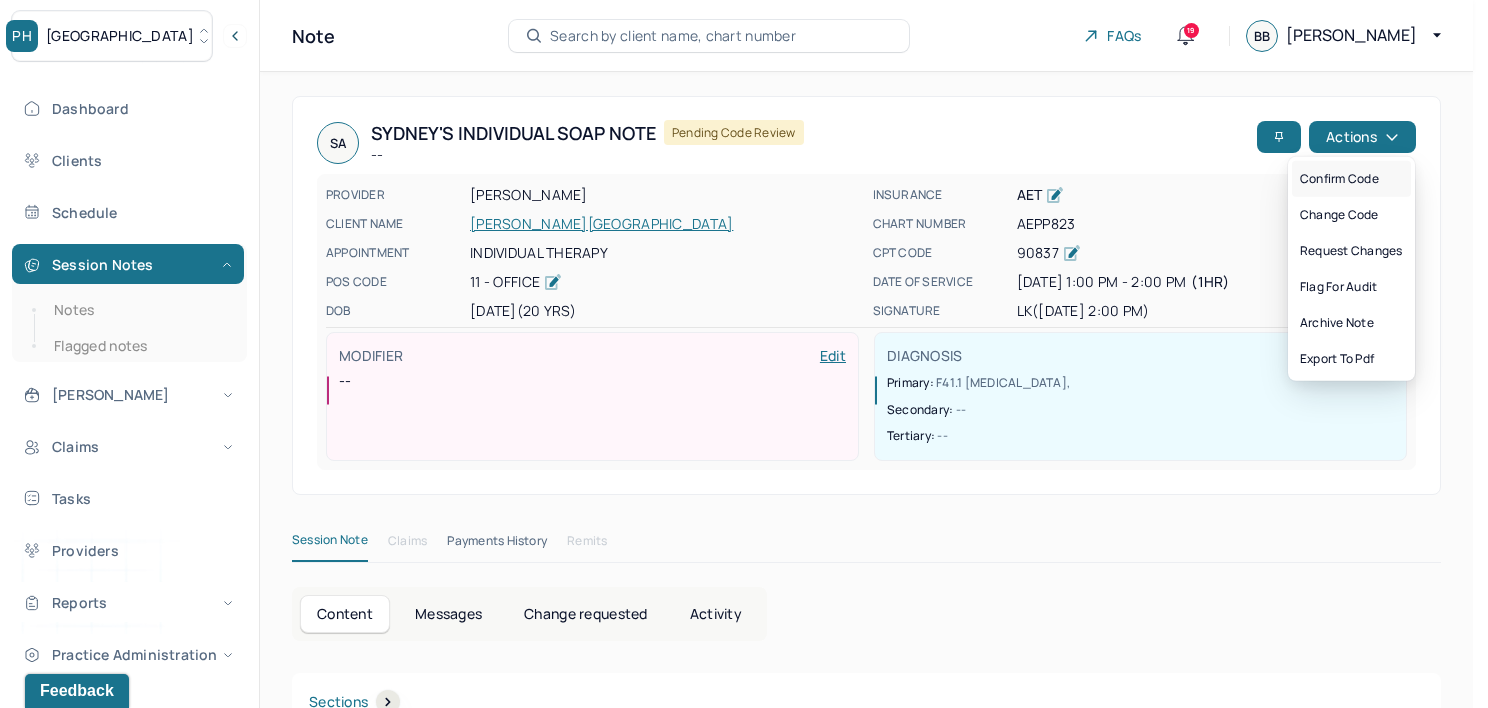 click on "Confirm code" at bounding box center [1351, 179] 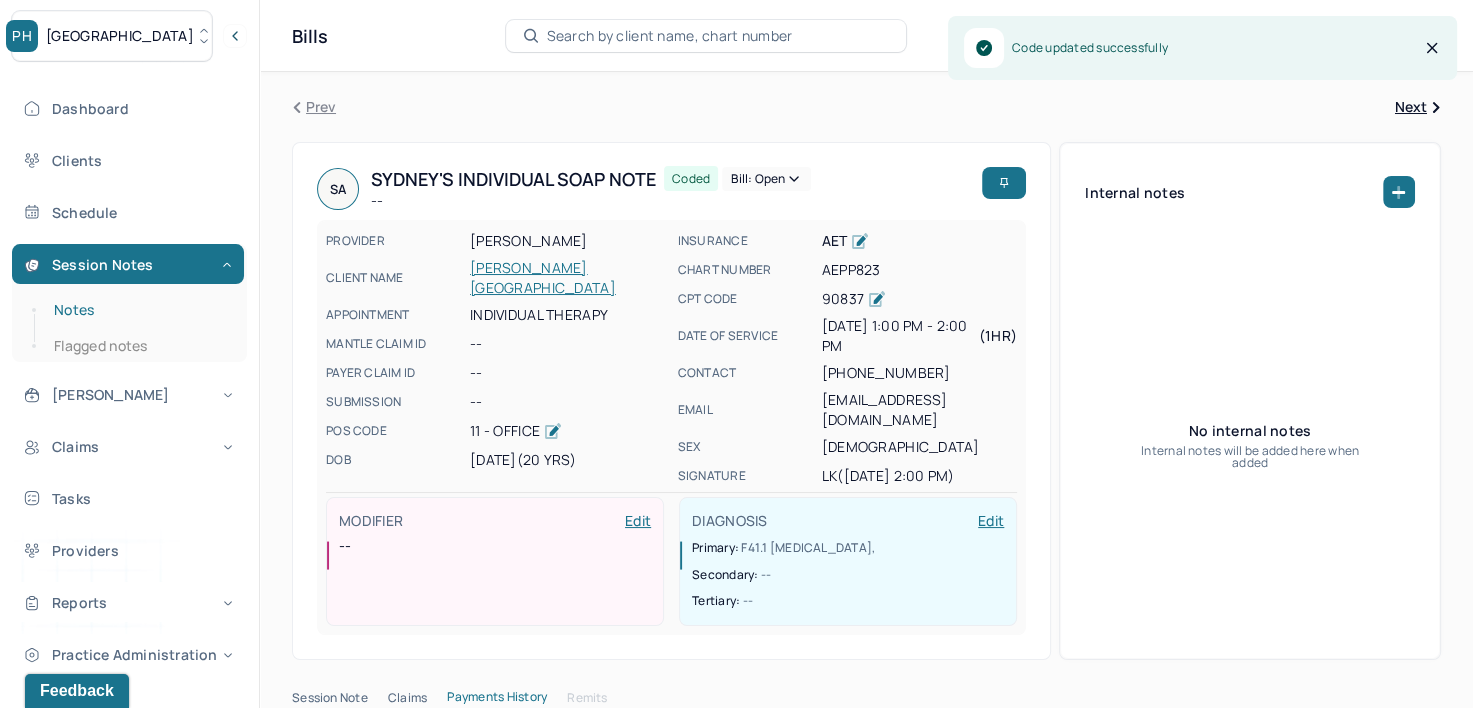 click on "Notes" at bounding box center (139, 310) 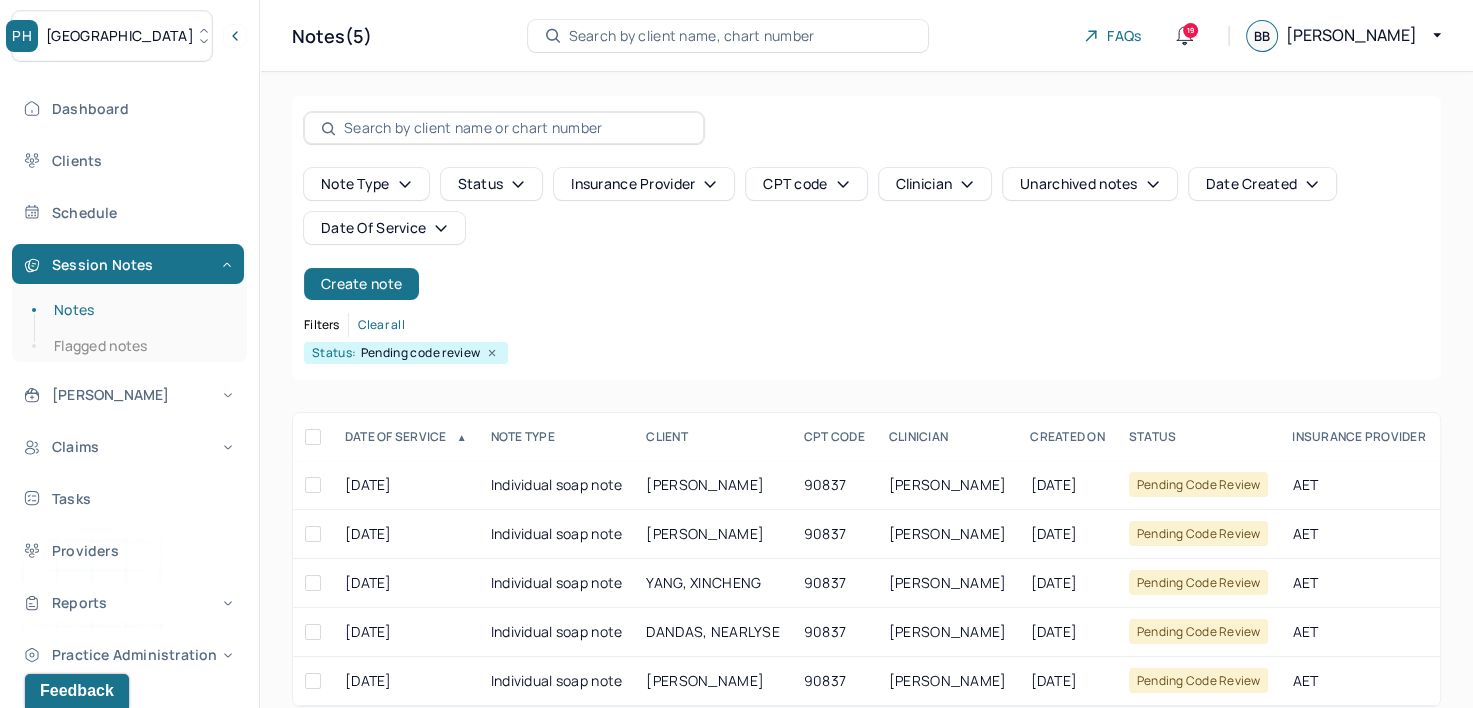 scroll, scrollTop: 37, scrollLeft: 0, axis: vertical 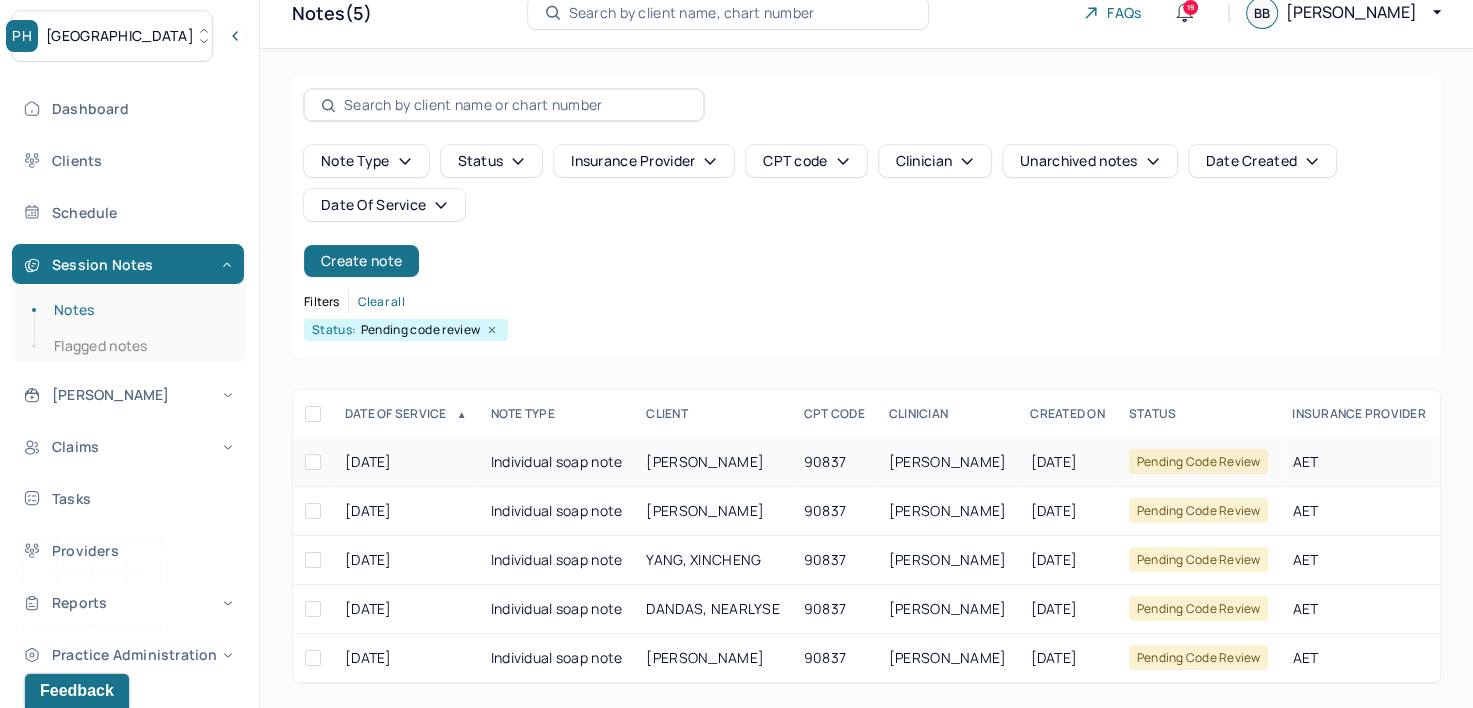click on "[PERSON_NAME]" at bounding box center (948, 461) 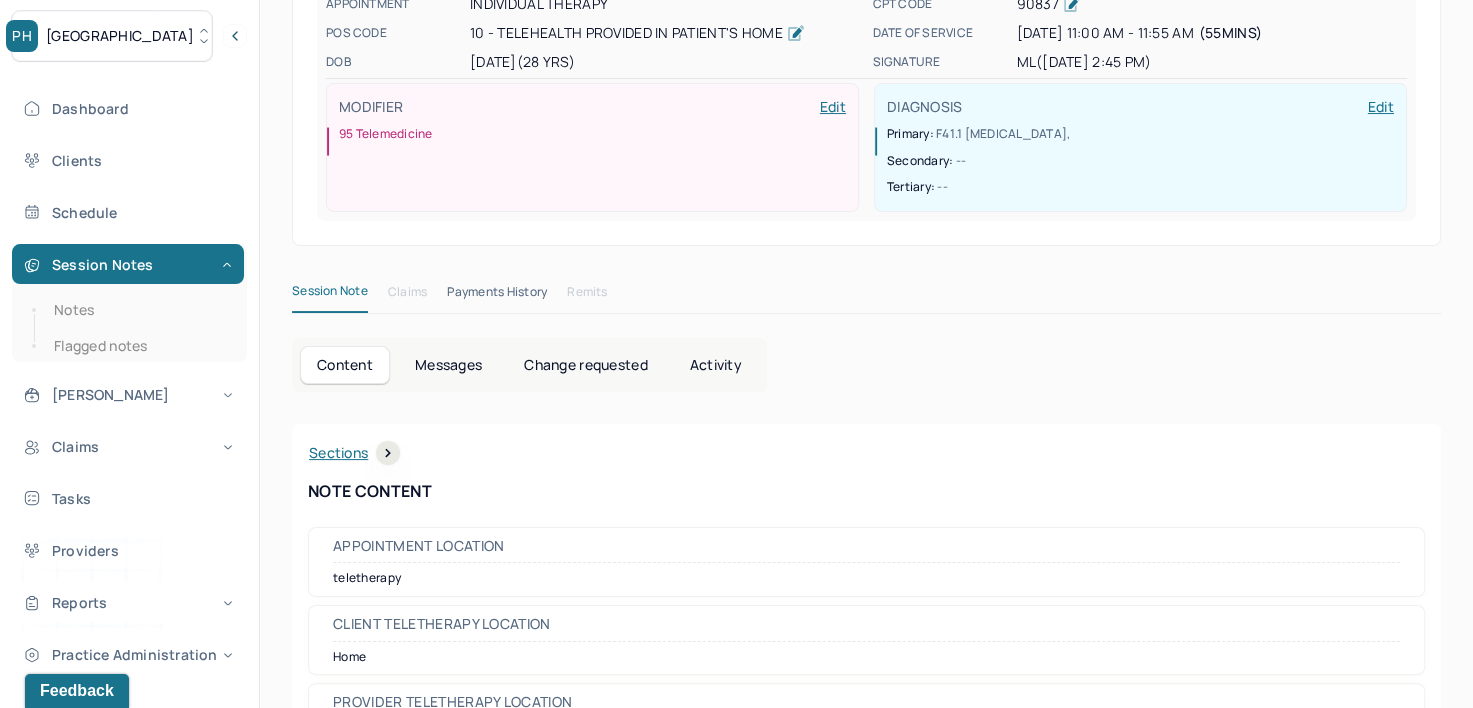 scroll, scrollTop: 0, scrollLeft: 0, axis: both 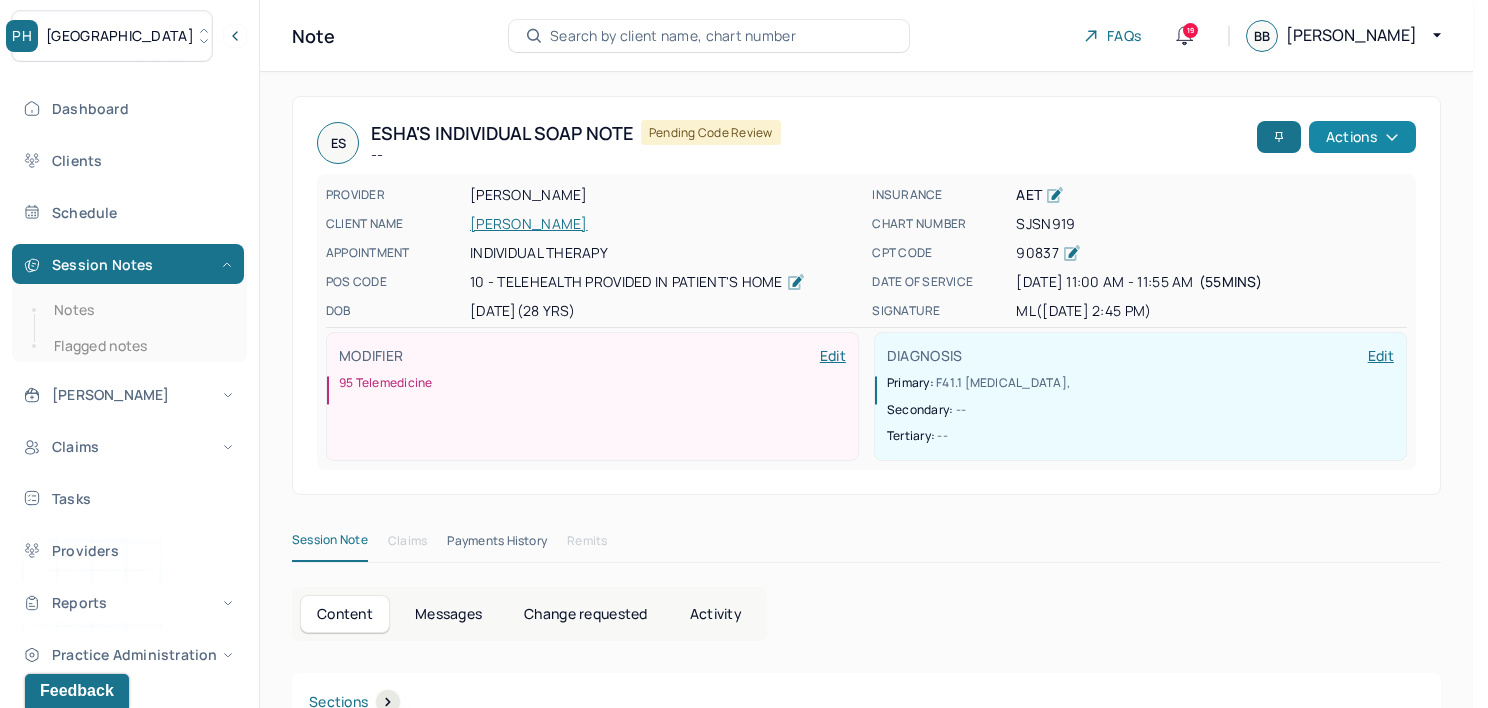 click on "Actions" at bounding box center (1362, 137) 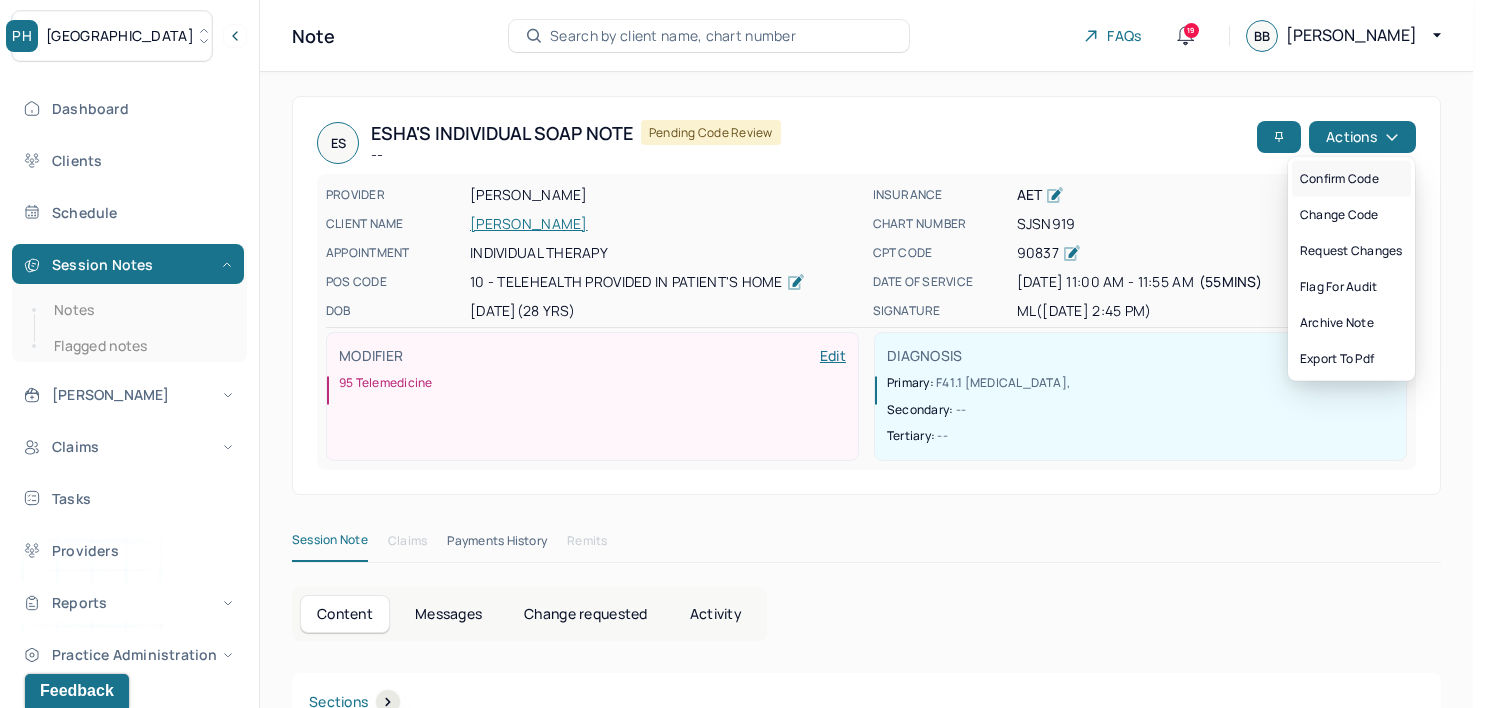 click on "Confirm code" at bounding box center [1351, 179] 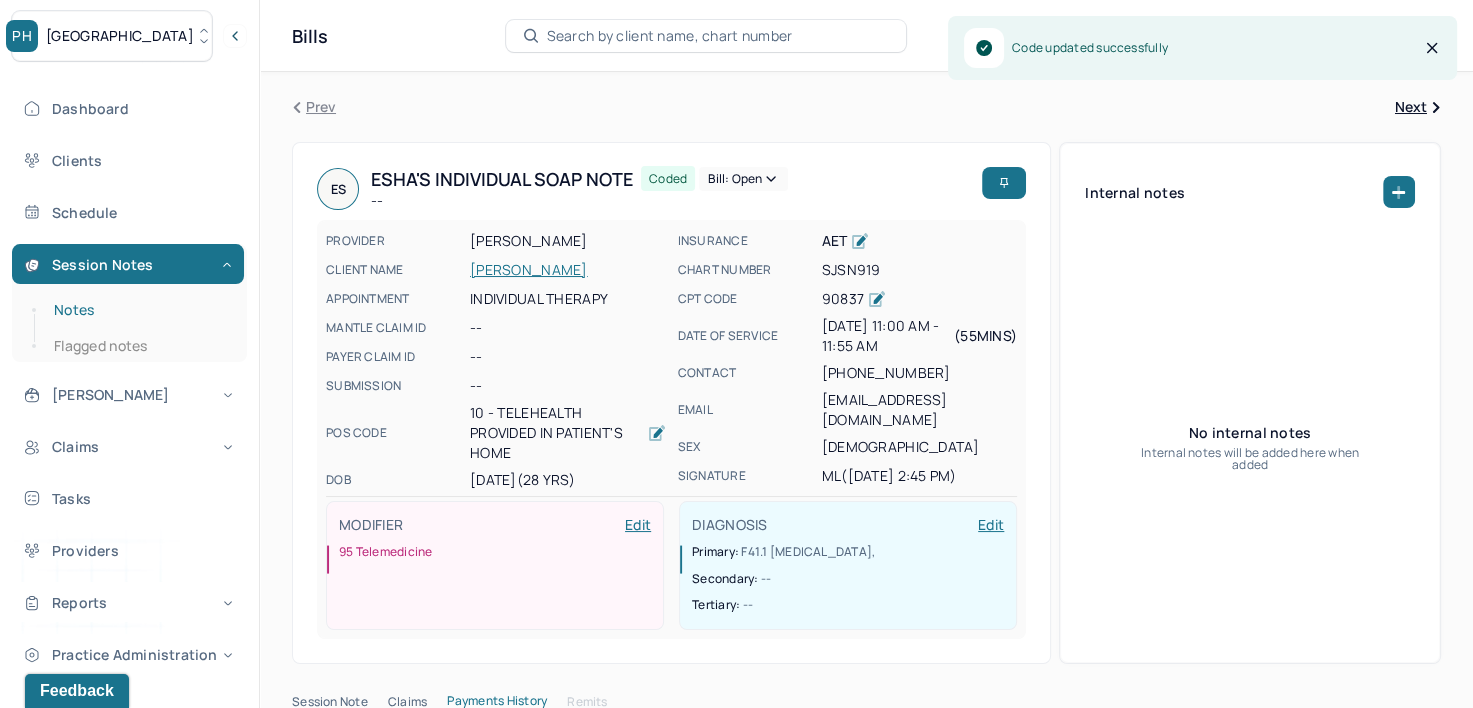 click on "Notes" at bounding box center (139, 310) 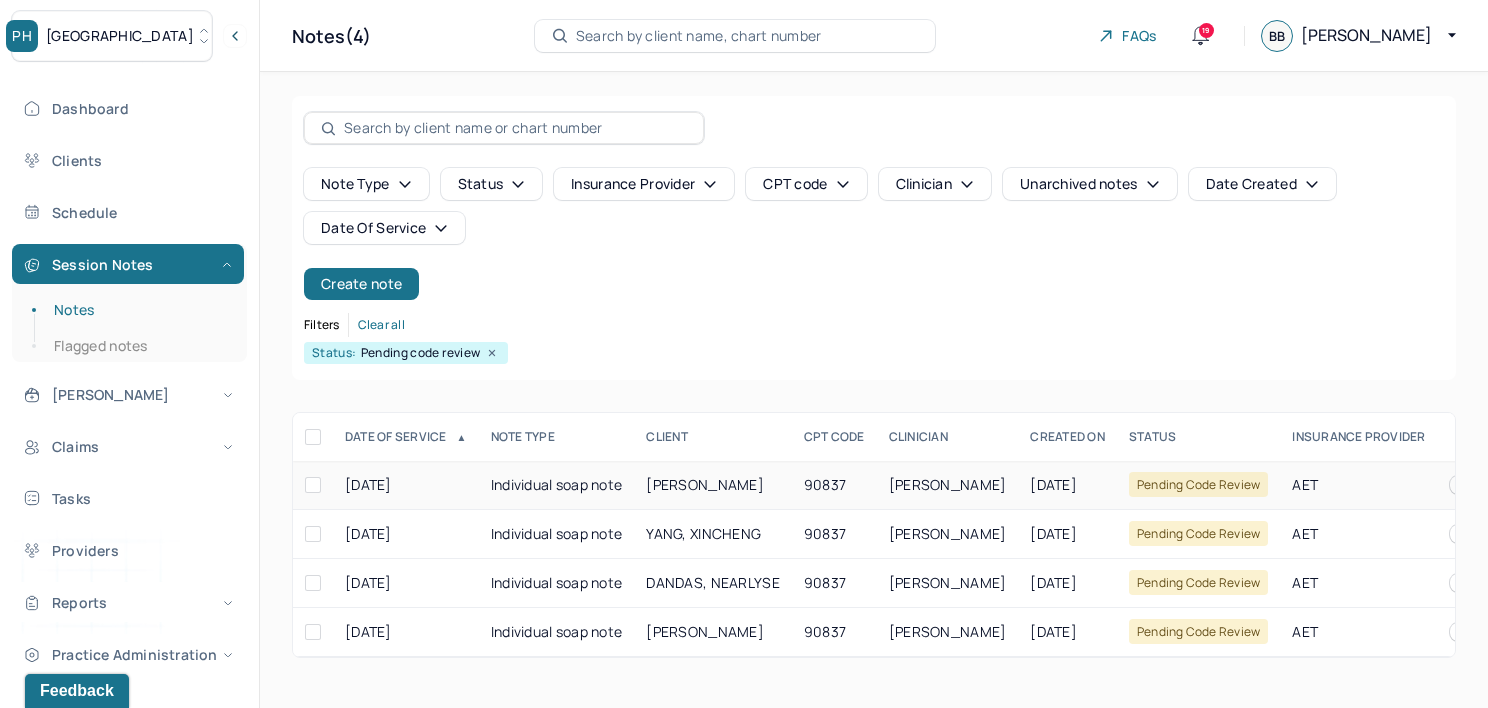 click on "[PERSON_NAME]" at bounding box center (948, 484) 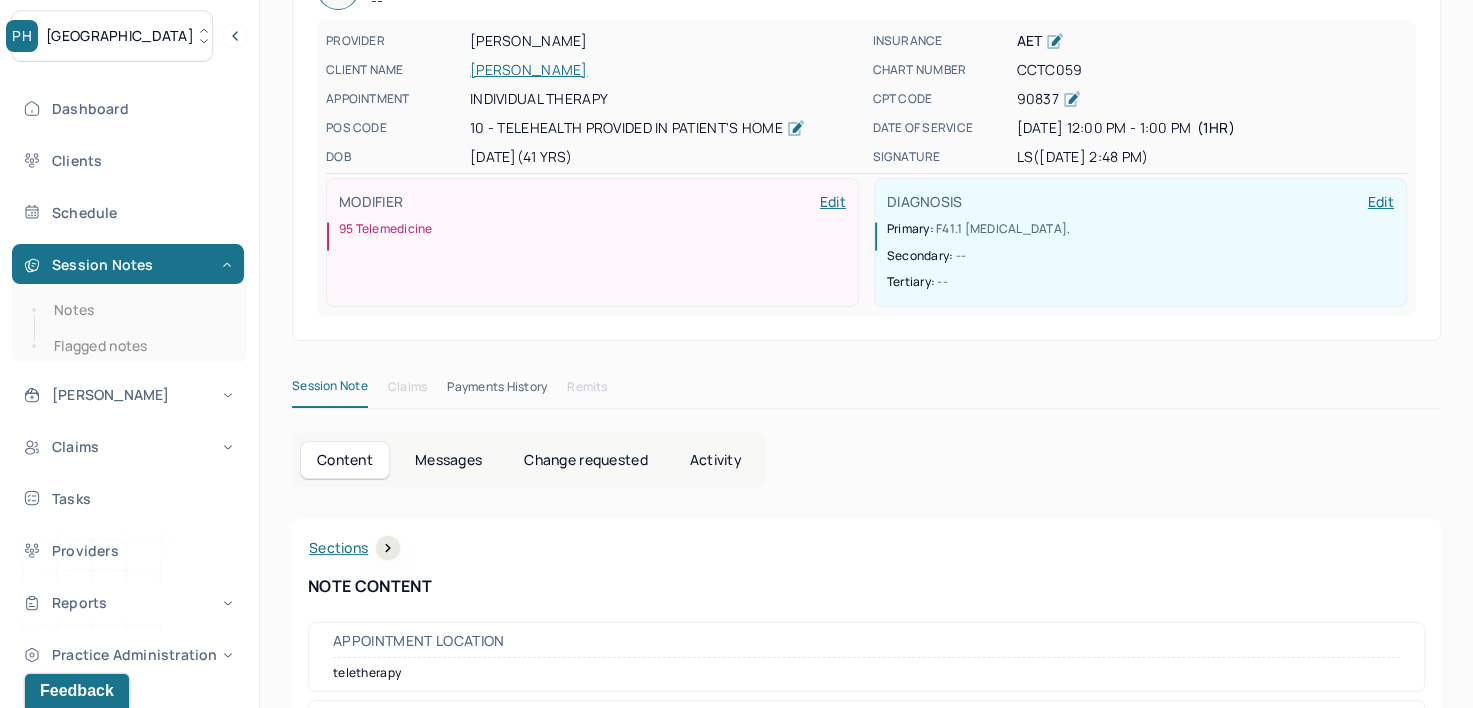 scroll, scrollTop: 0, scrollLeft: 0, axis: both 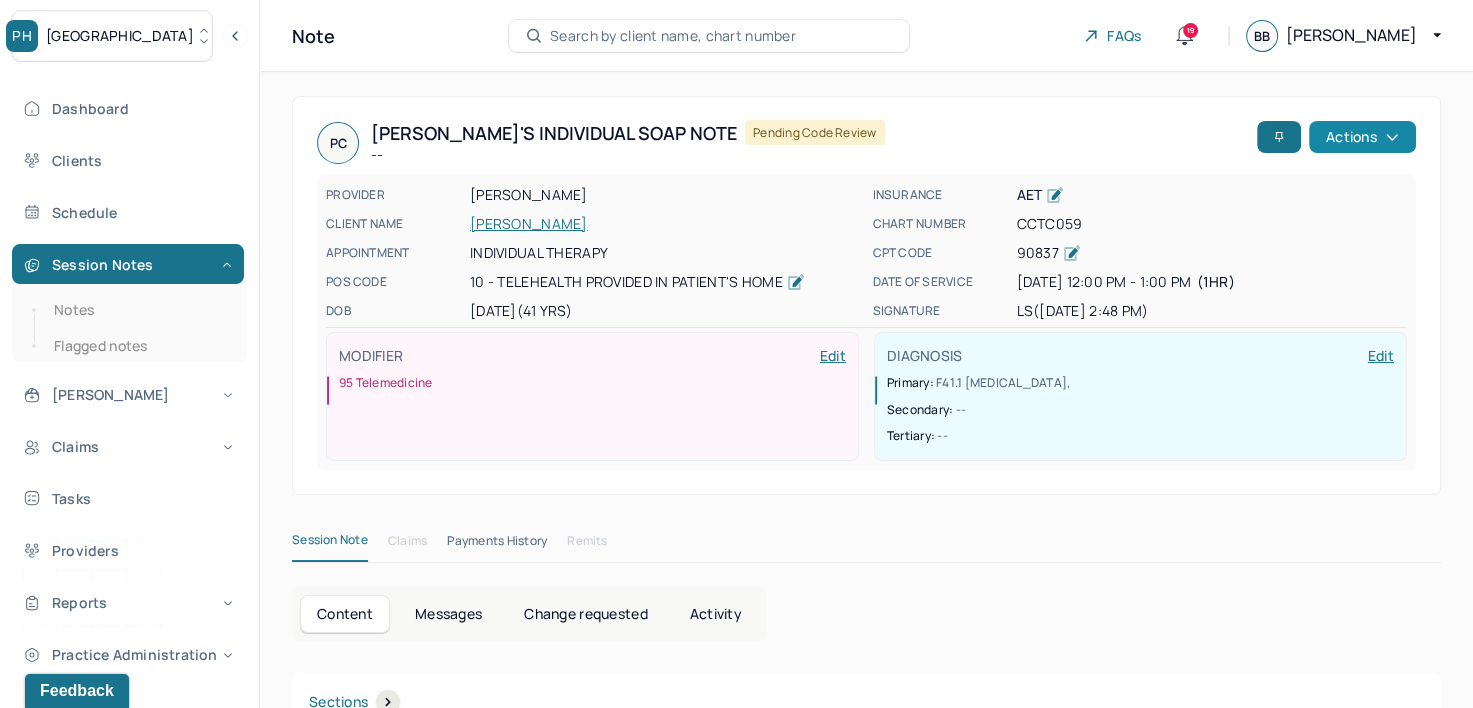 click on "Actions" at bounding box center (1362, 137) 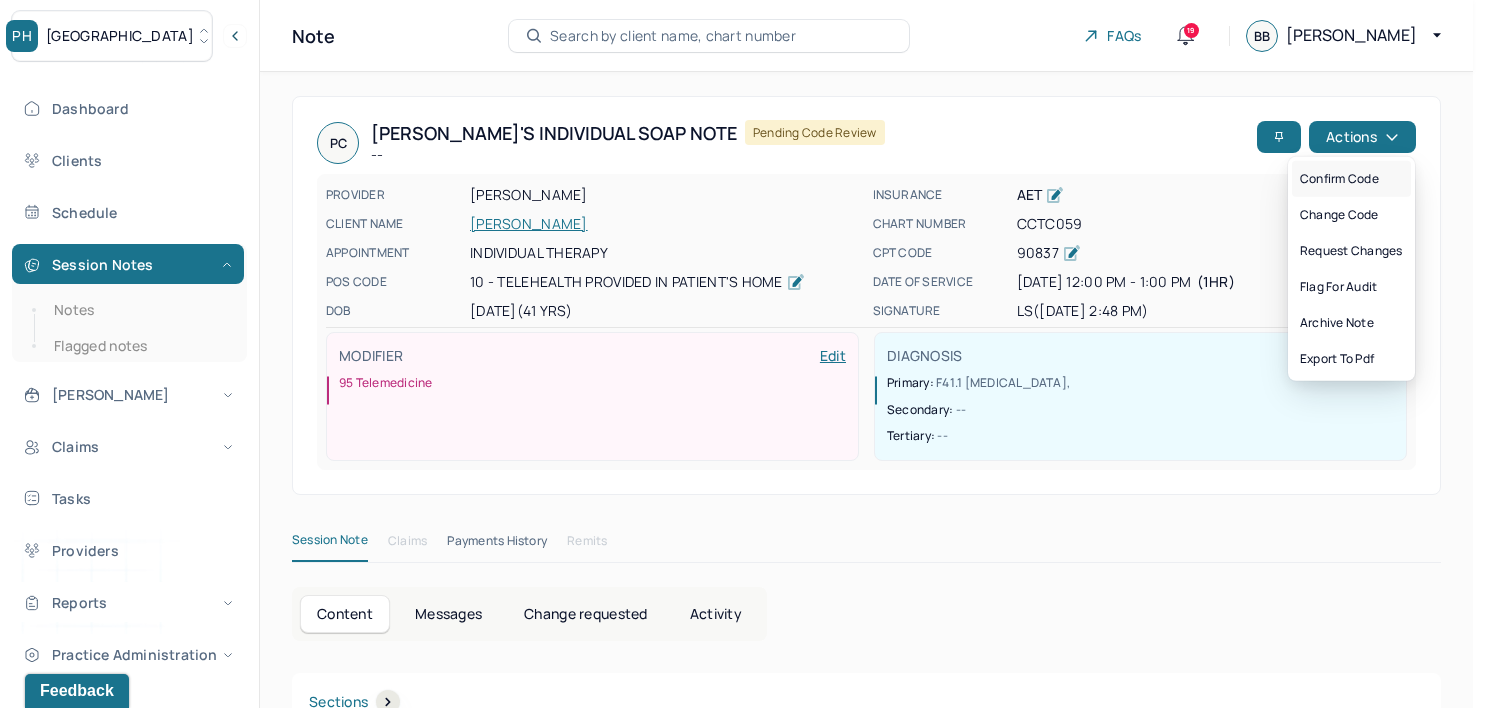 click on "Confirm code" at bounding box center [1351, 179] 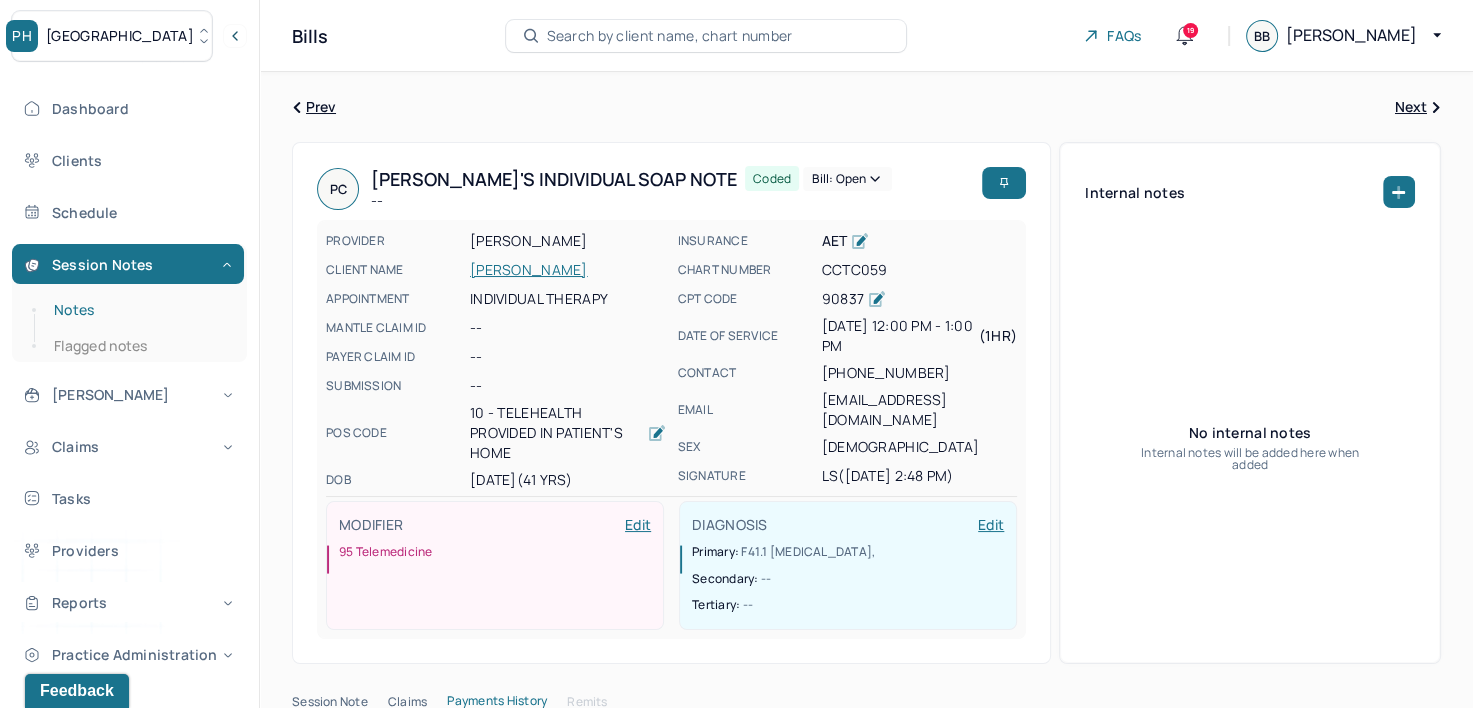 click on "Notes" at bounding box center [139, 310] 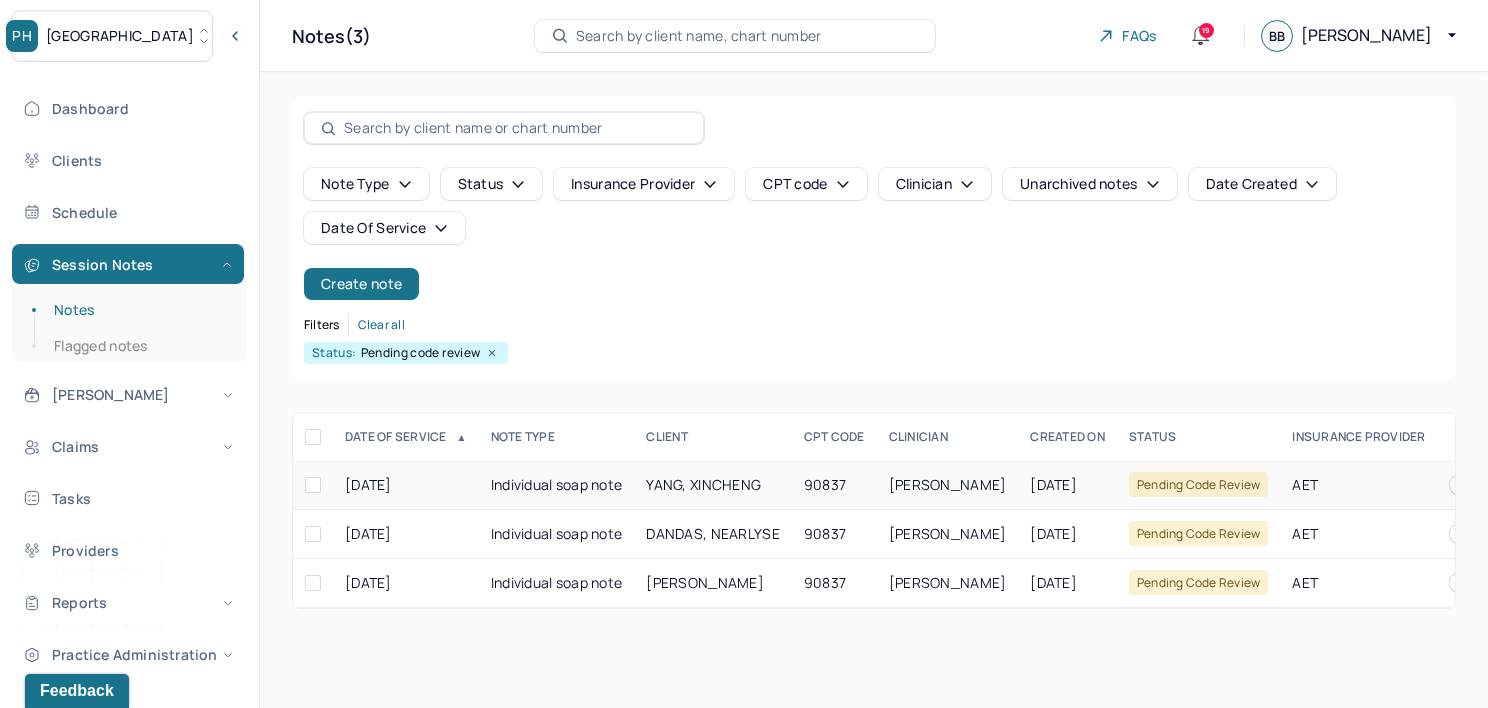 click on "[PERSON_NAME]" at bounding box center (948, 484) 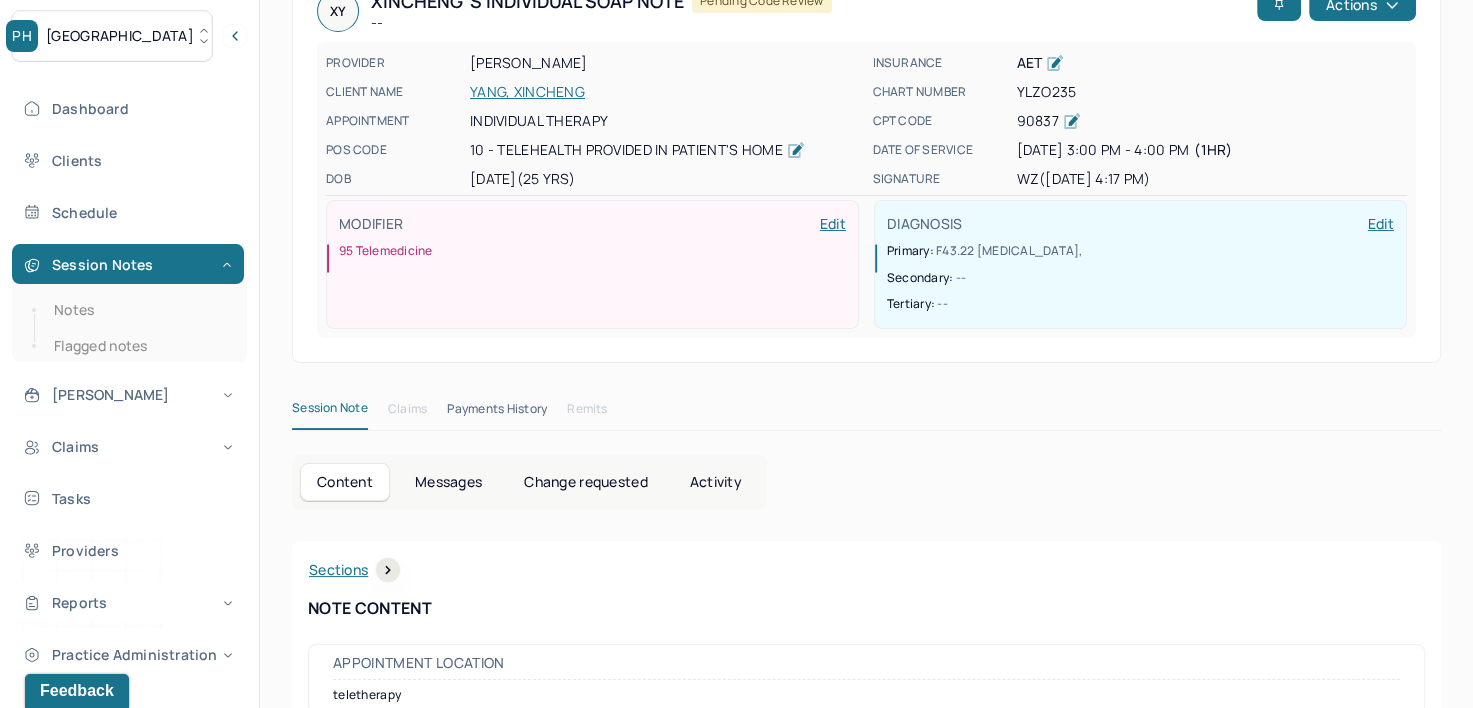 scroll, scrollTop: 0, scrollLeft: 0, axis: both 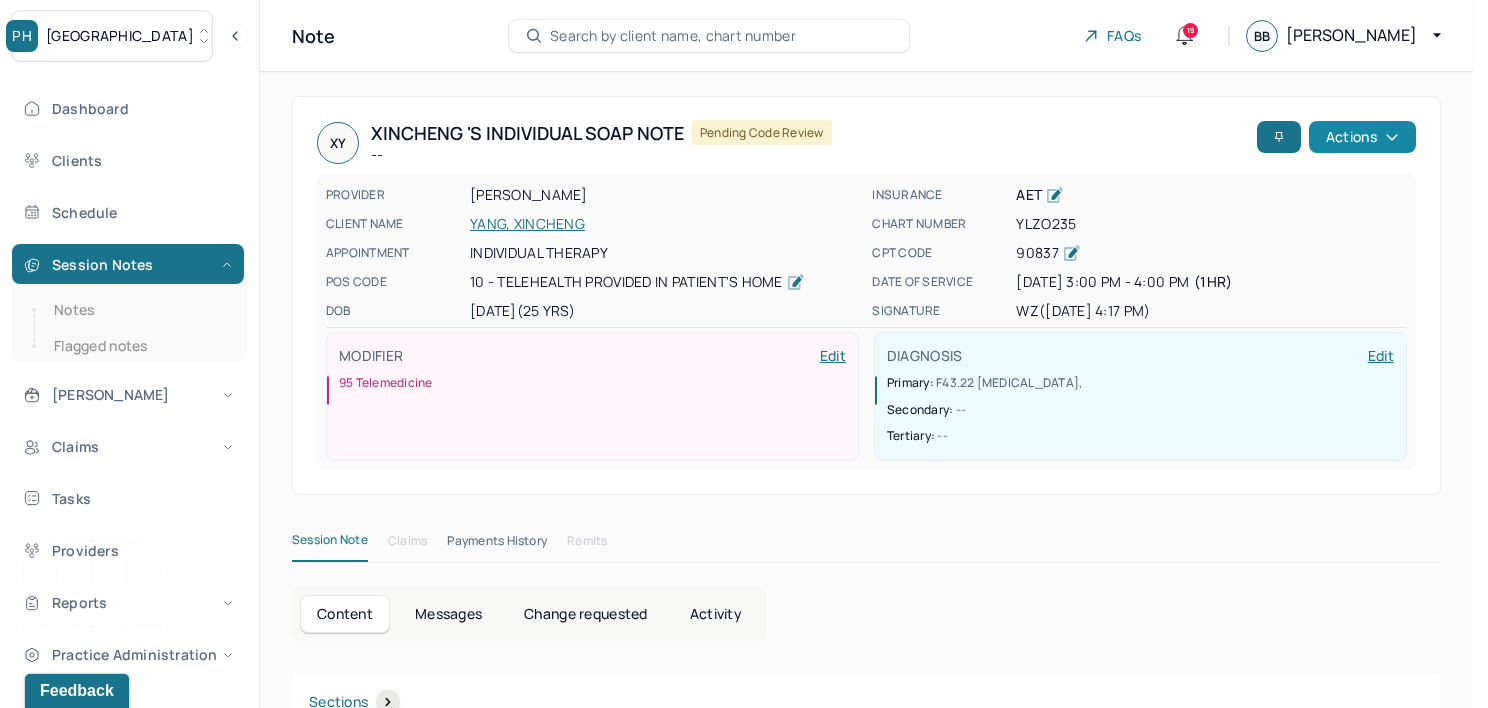 click on "Actions" at bounding box center [1362, 137] 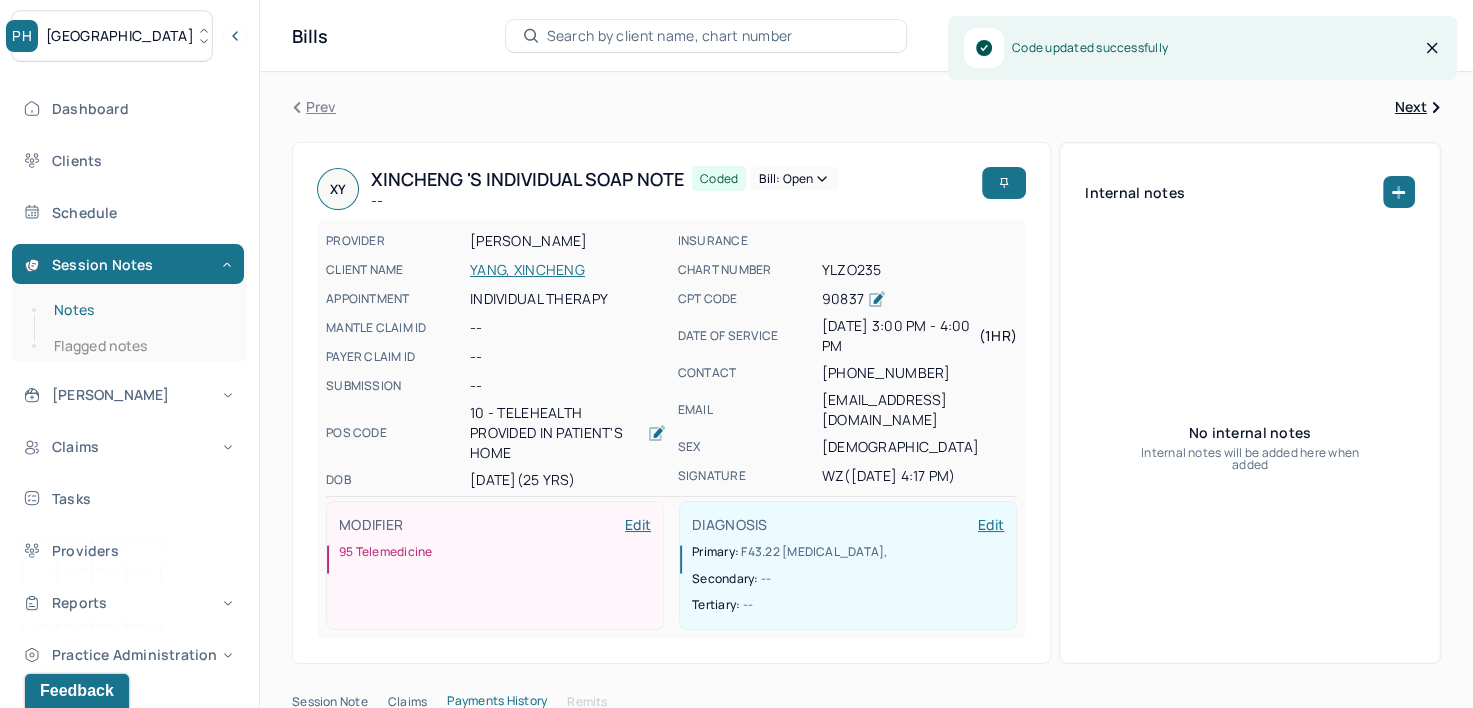 click on "Notes" at bounding box center (139, 310) 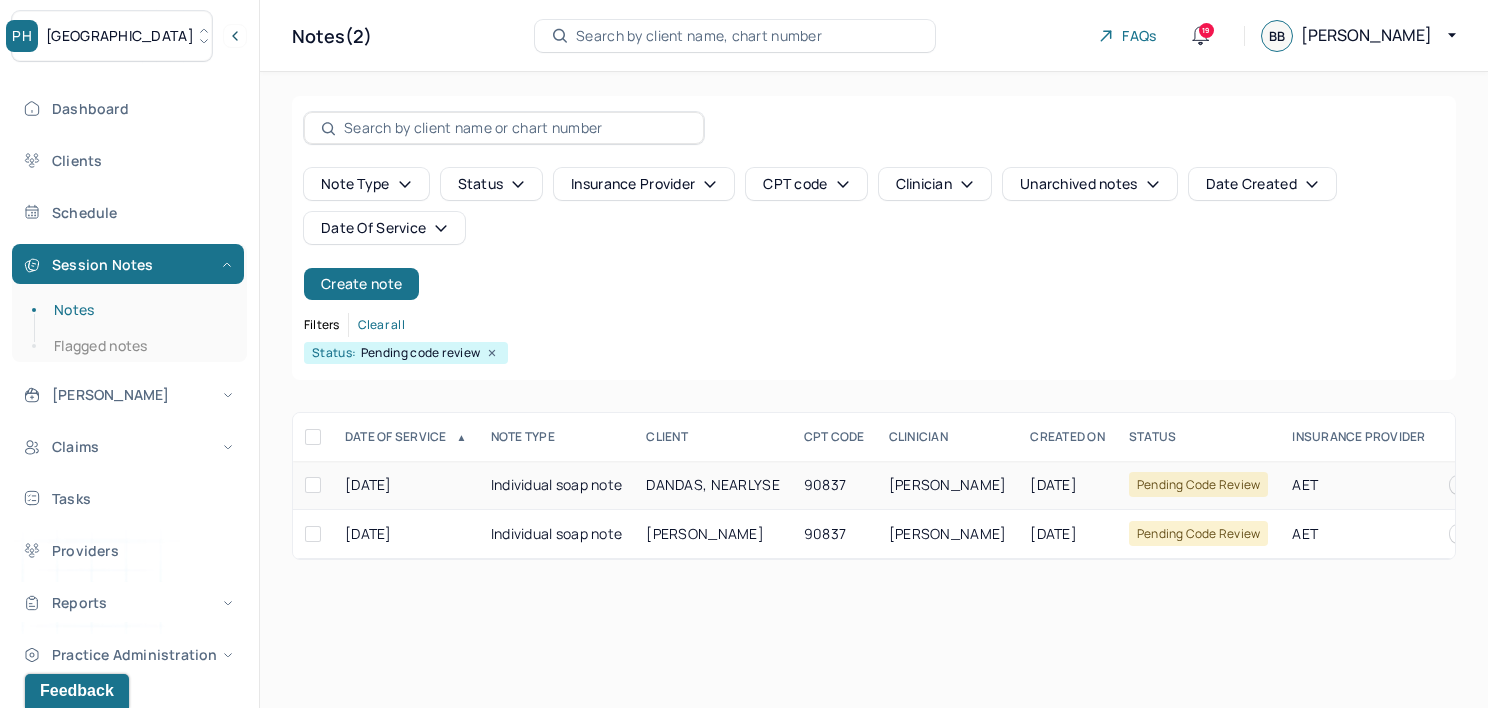 click on "[PERSON_NAME]" at bounding box center [948, 484] 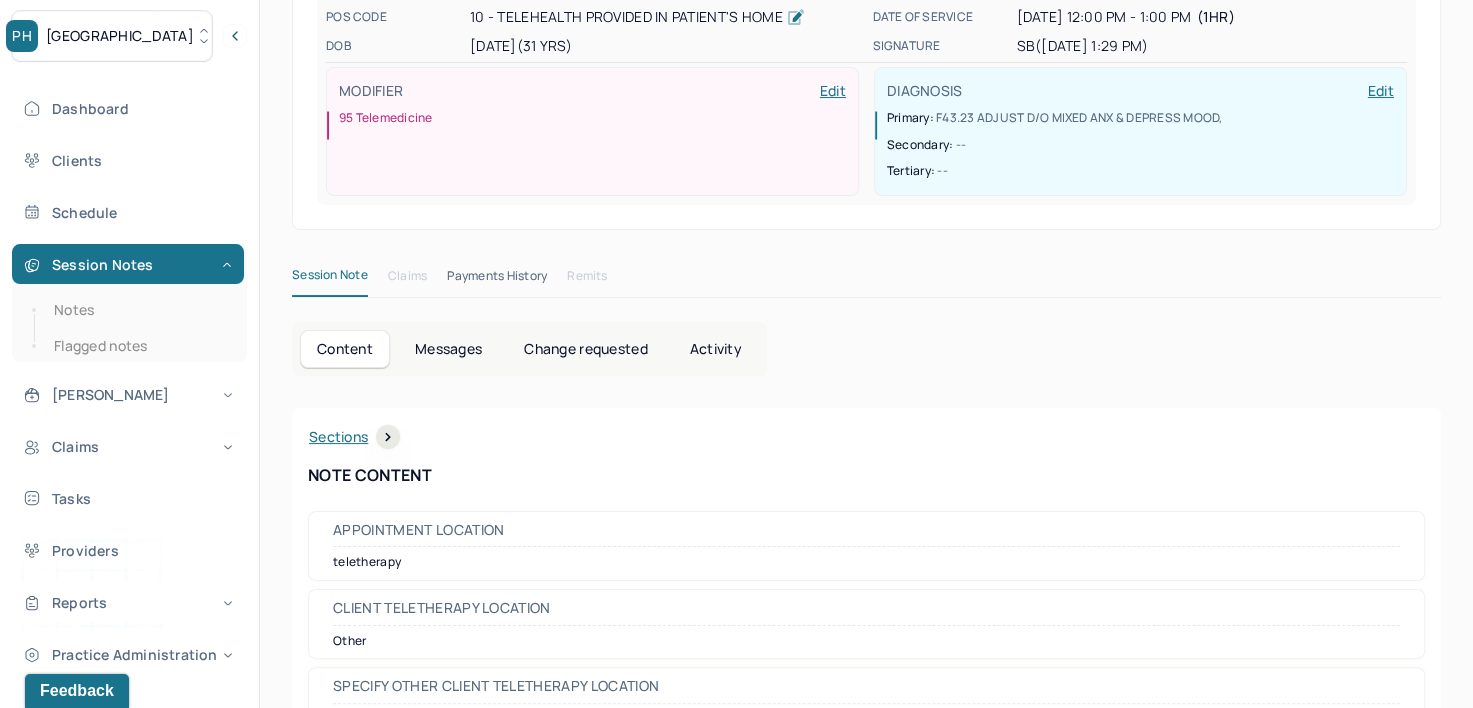 scroll, scrollTop: 0, scrollLeft: 0, axis: both 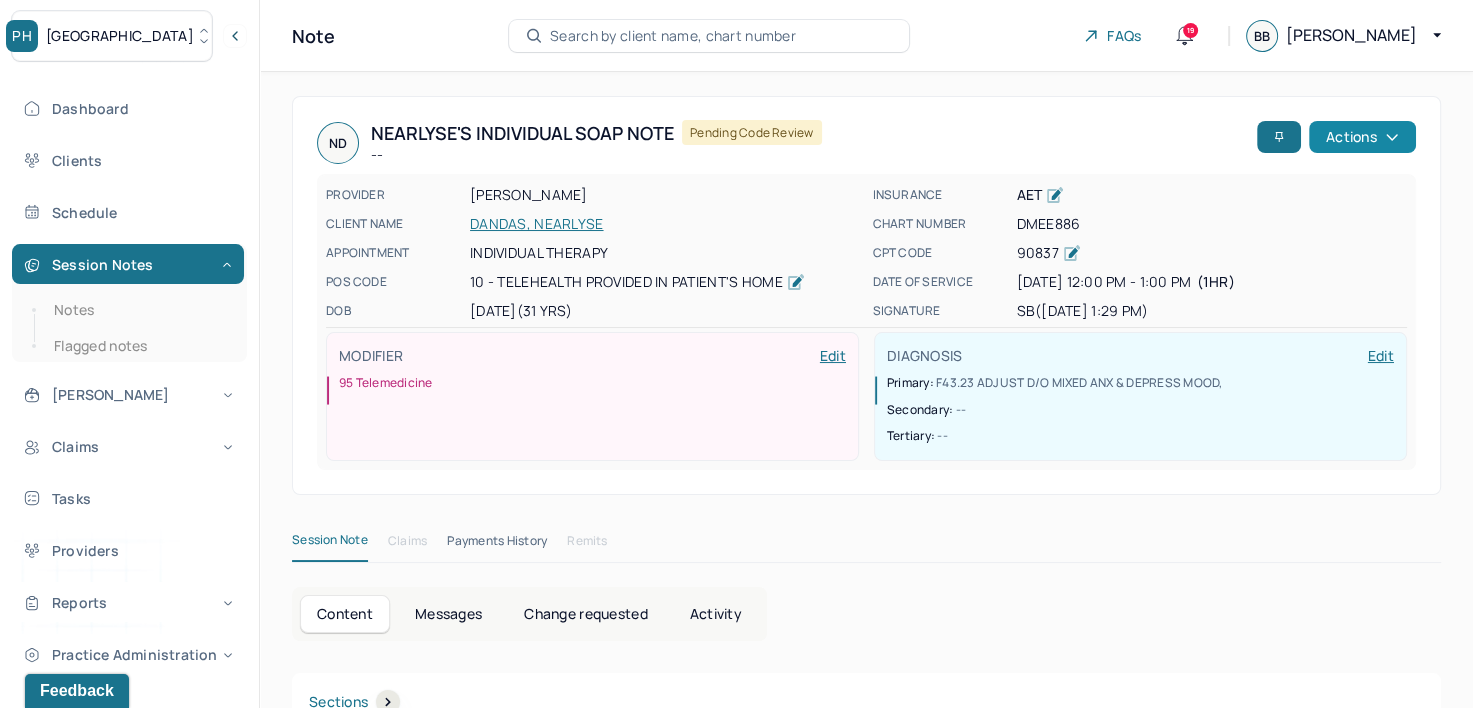 click on "Actions" at bounding box center [1362, 137] 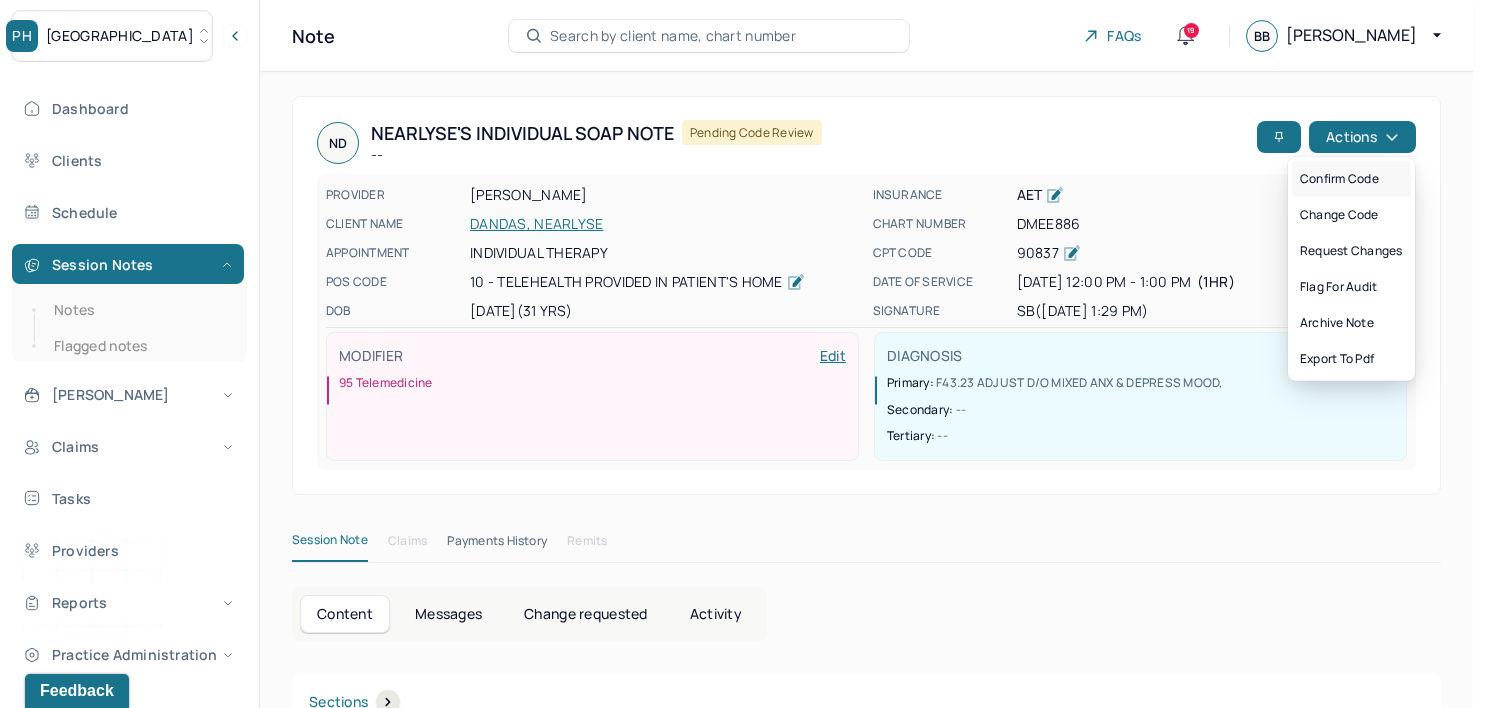 click on "Confirm code" at bounding box center (1351, 179) 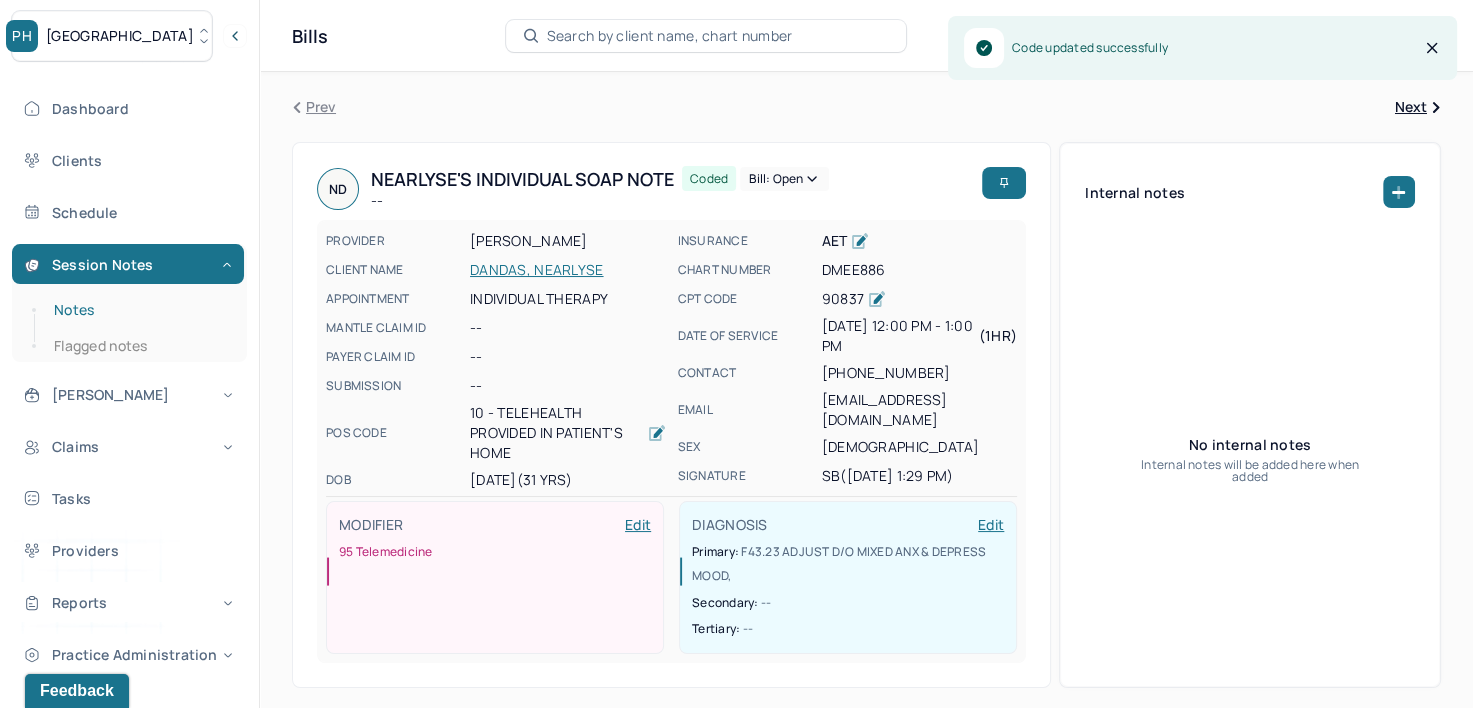 click on "Notes" at bounding box center (139, 310) 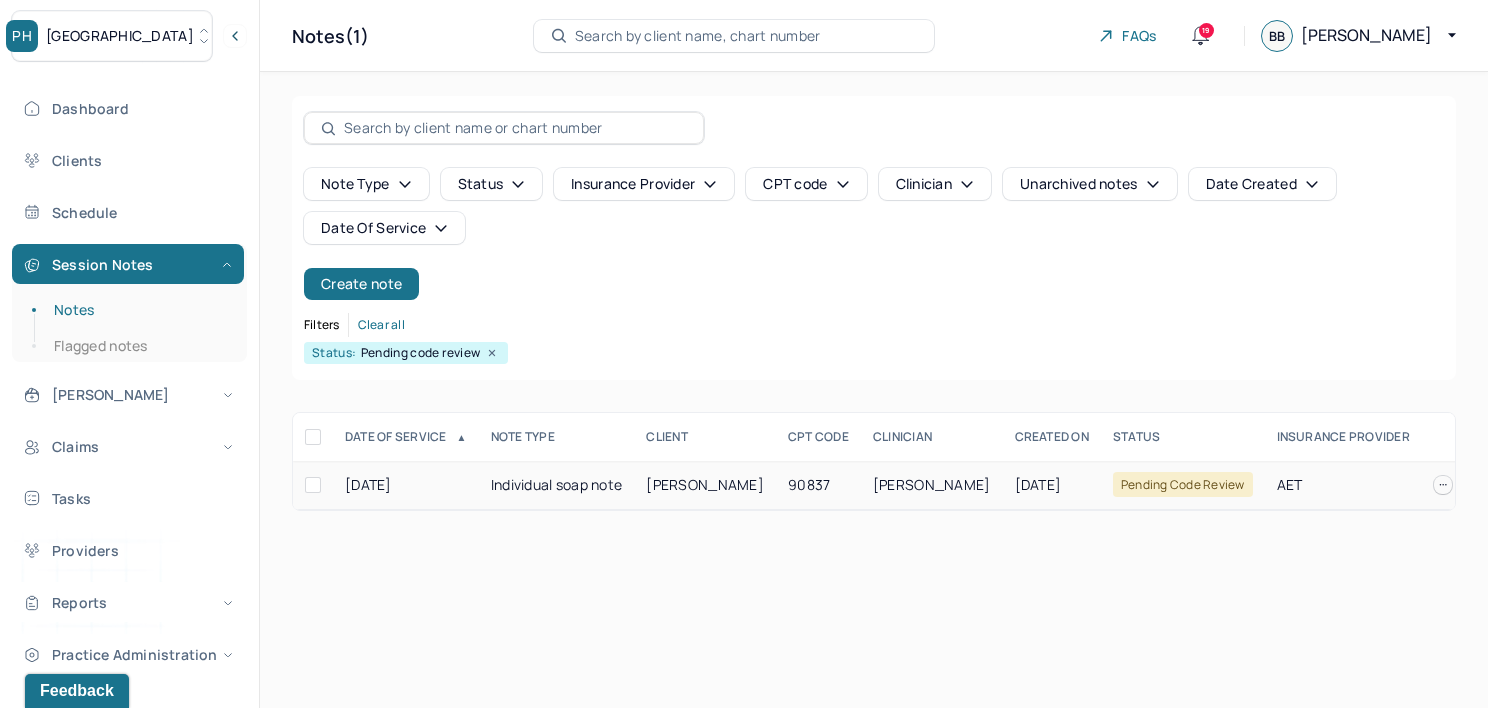 click on "[PERSON_NAME]" at bounding box center (932, 485) 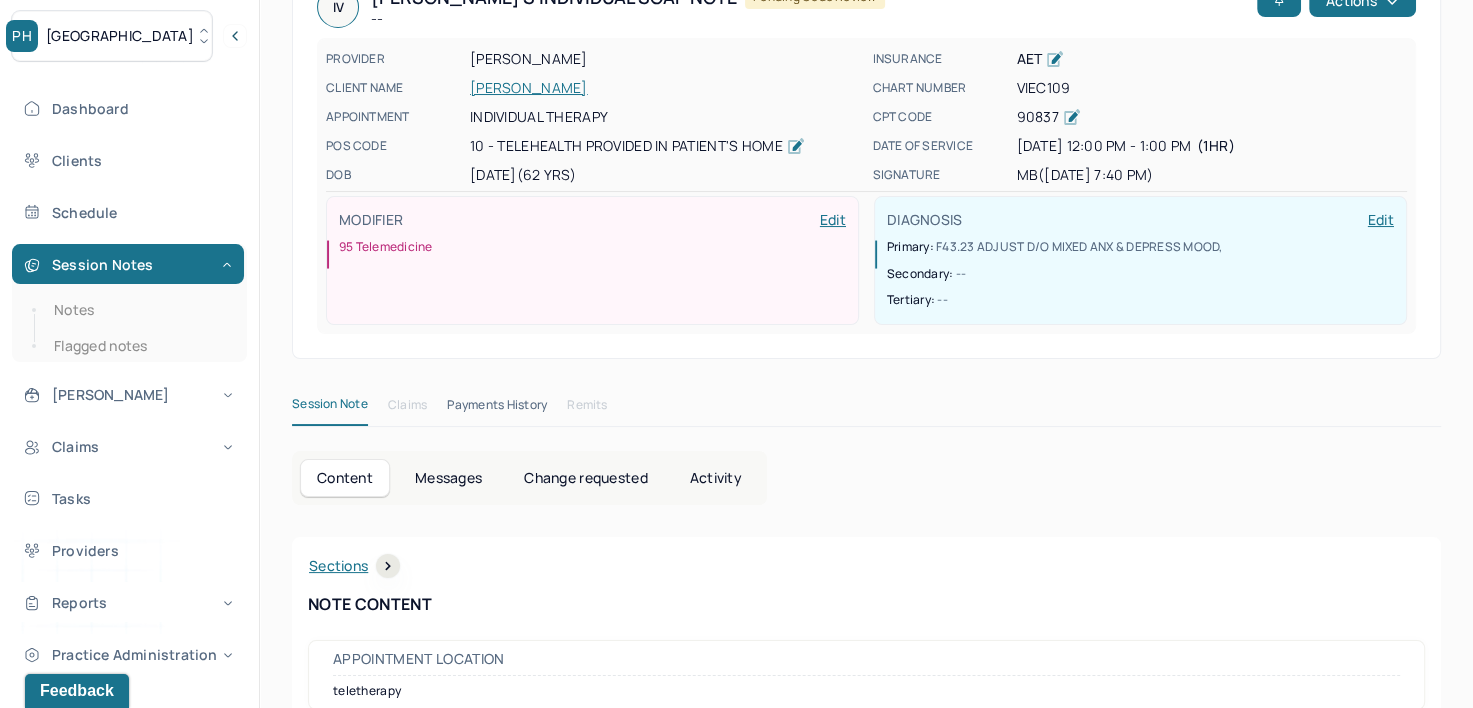 scroll, scrollTop: 0, scrollLeft: 0, axis: both 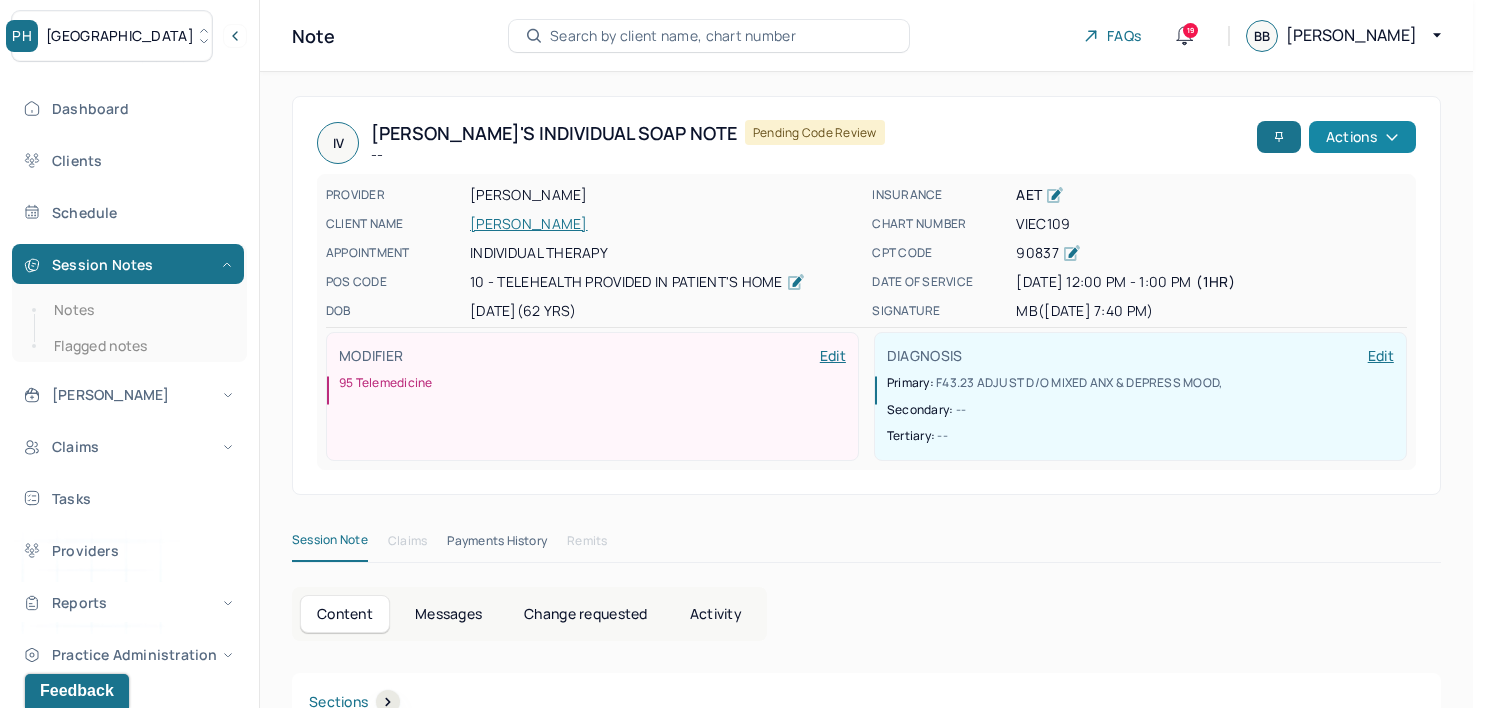 click on "Actions" at bounding box center (1362, 137) 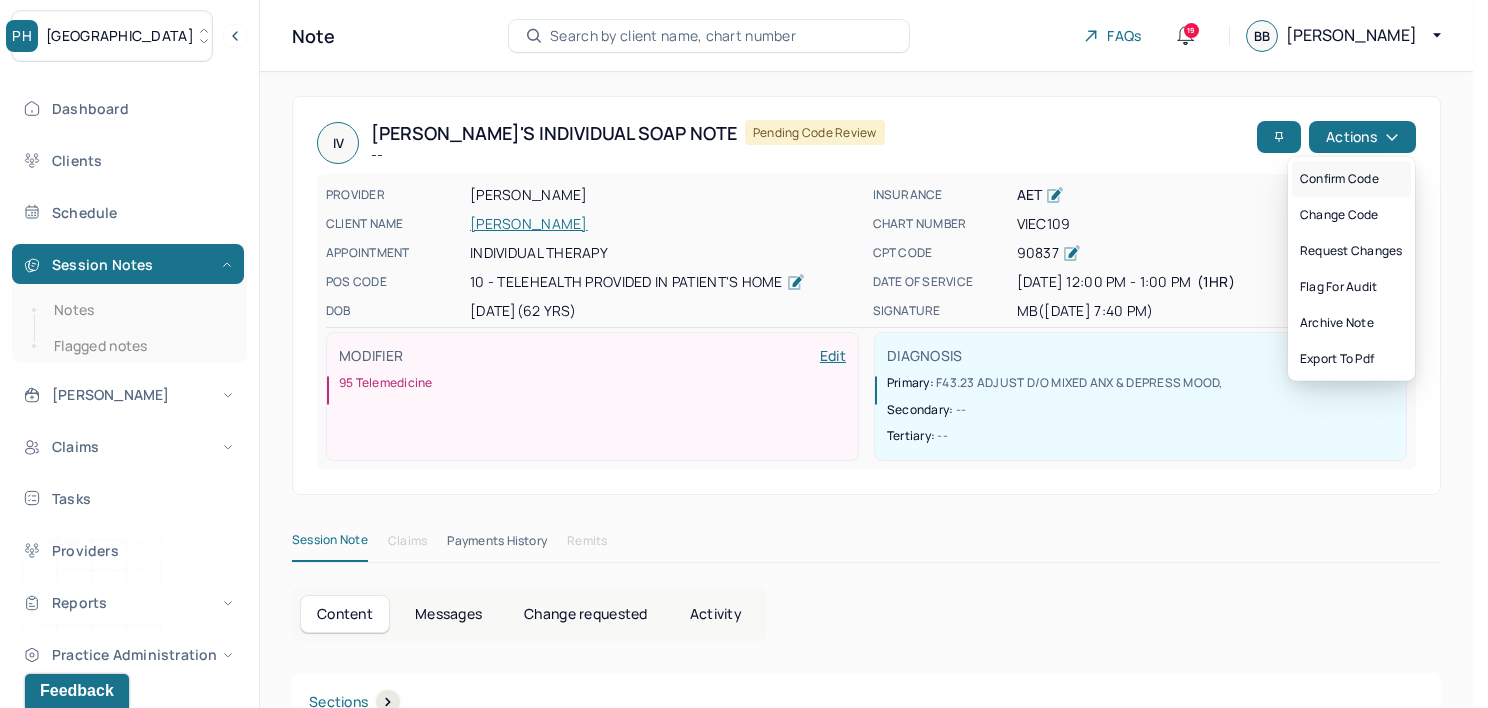 click on "Confirm code" at bounding box center [1351, 179] 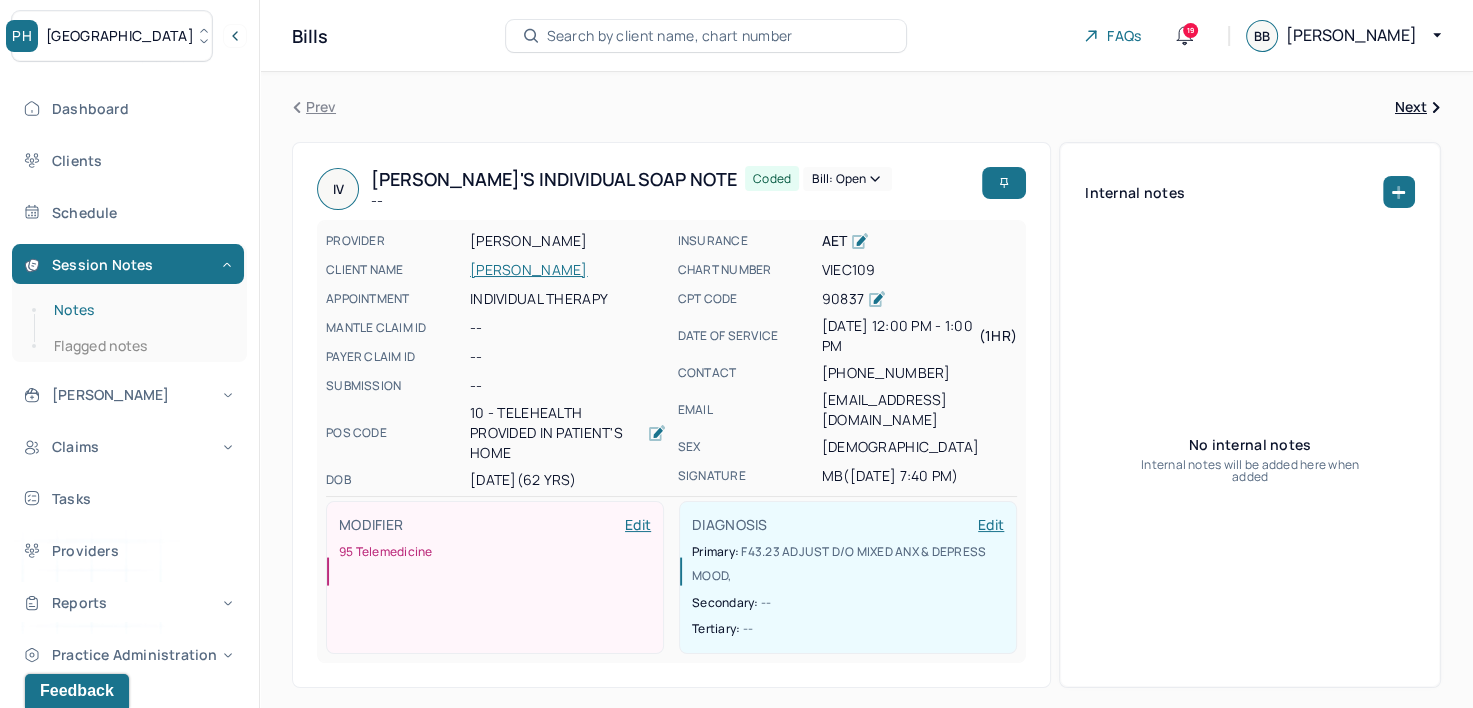 click on "Notes" at bounding box center (139, 310) 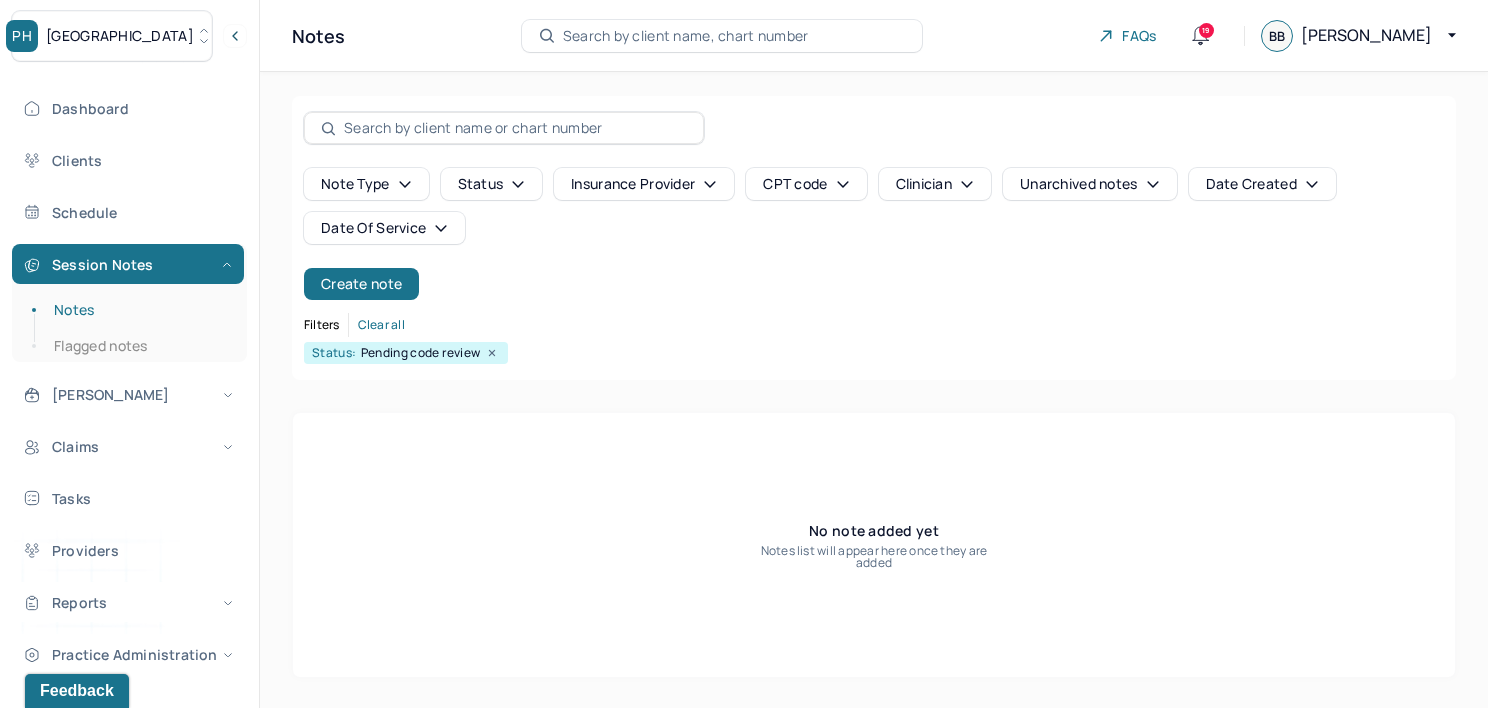 click 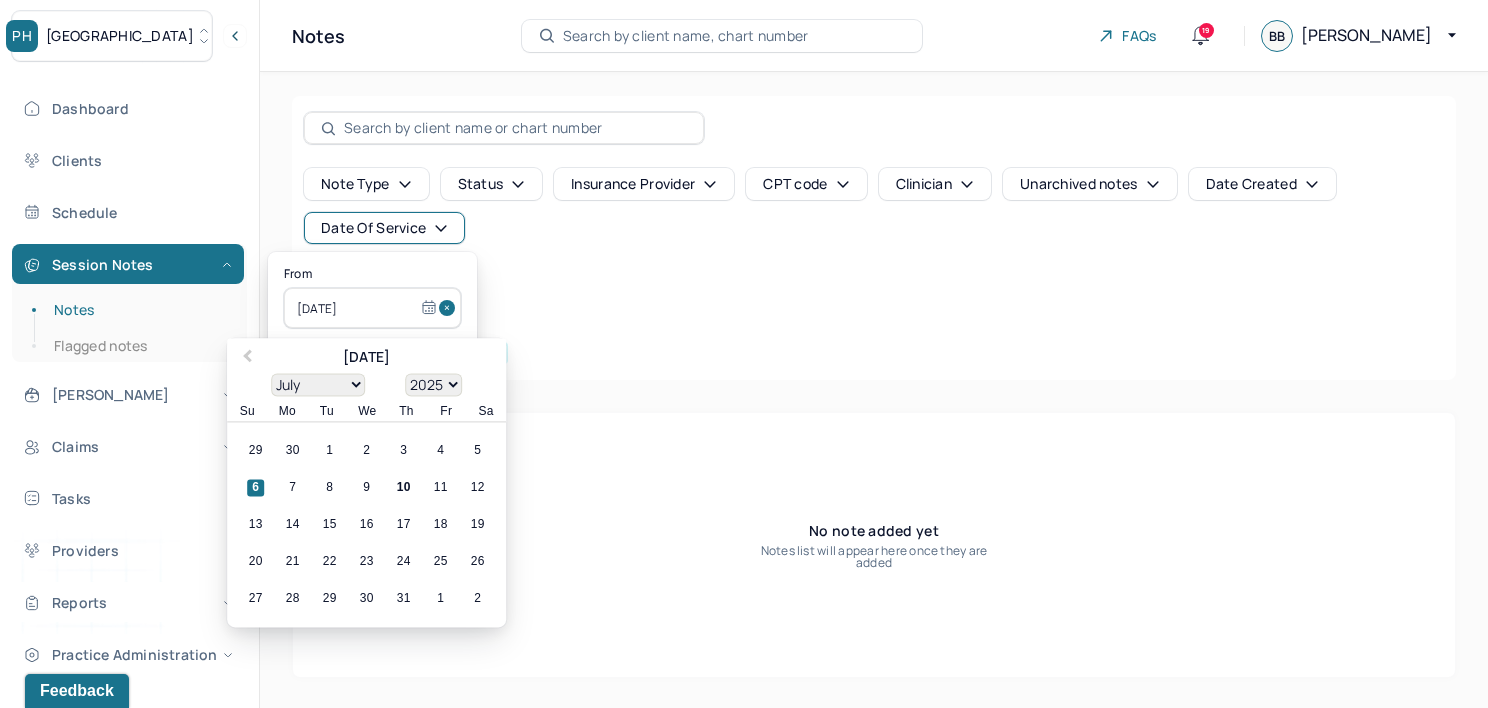 click at bounding box center [450, 308] 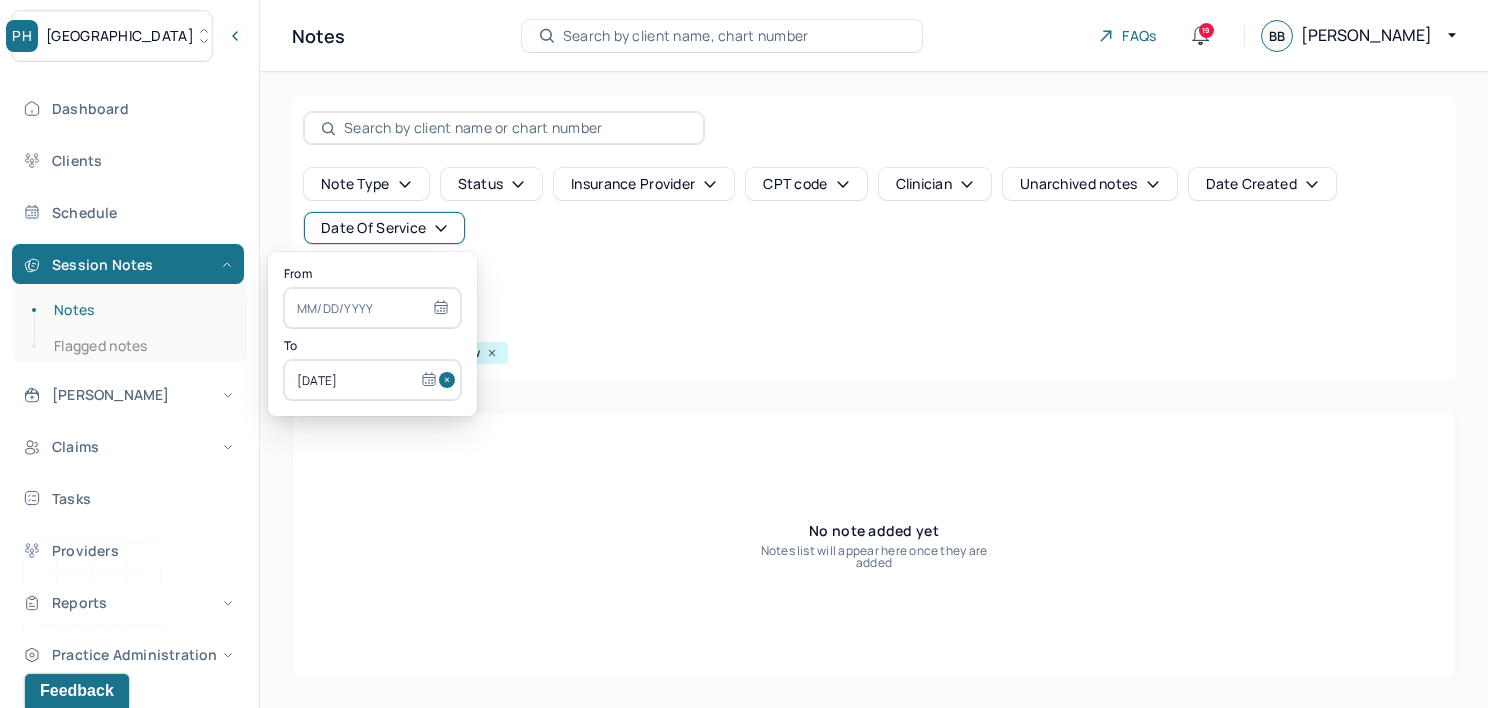 click at bounding box center (450, 380) 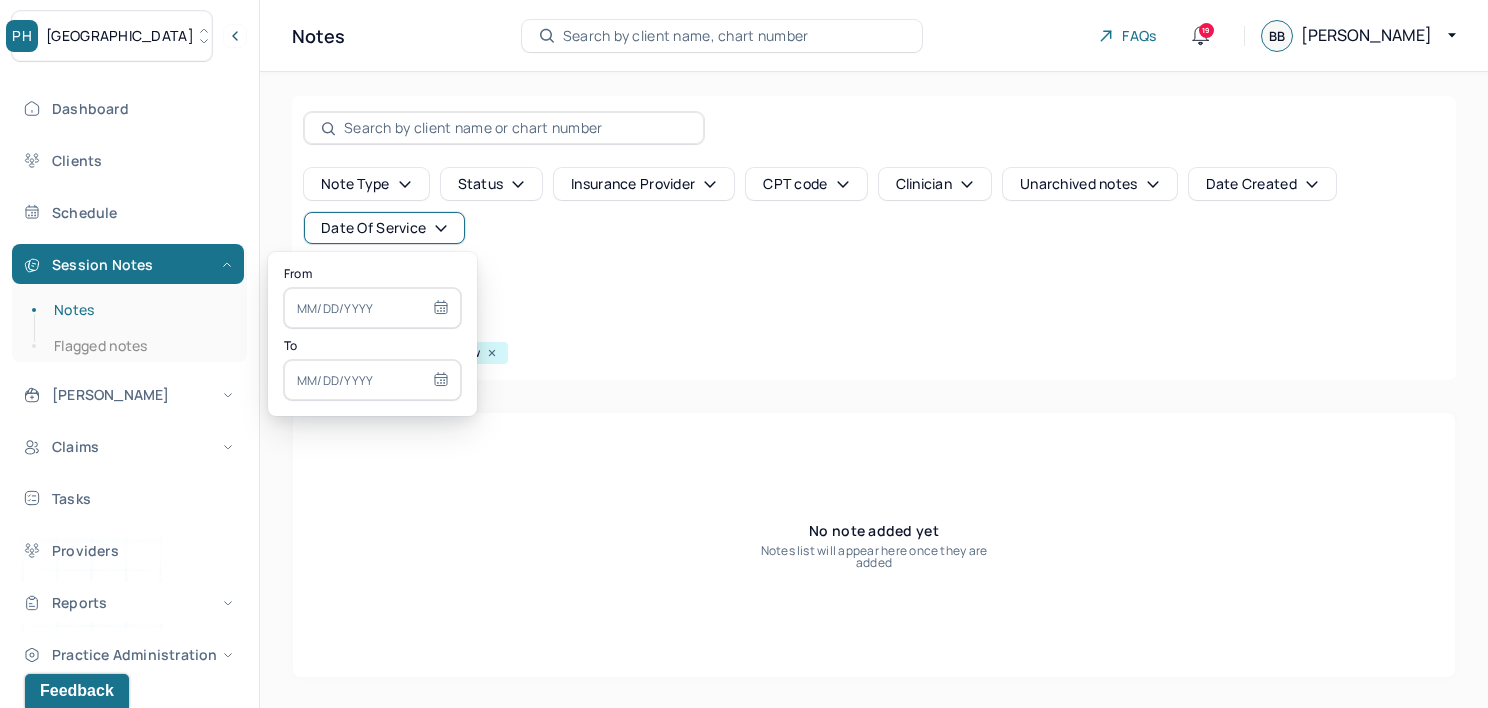 click at bounding box center (372, 308) 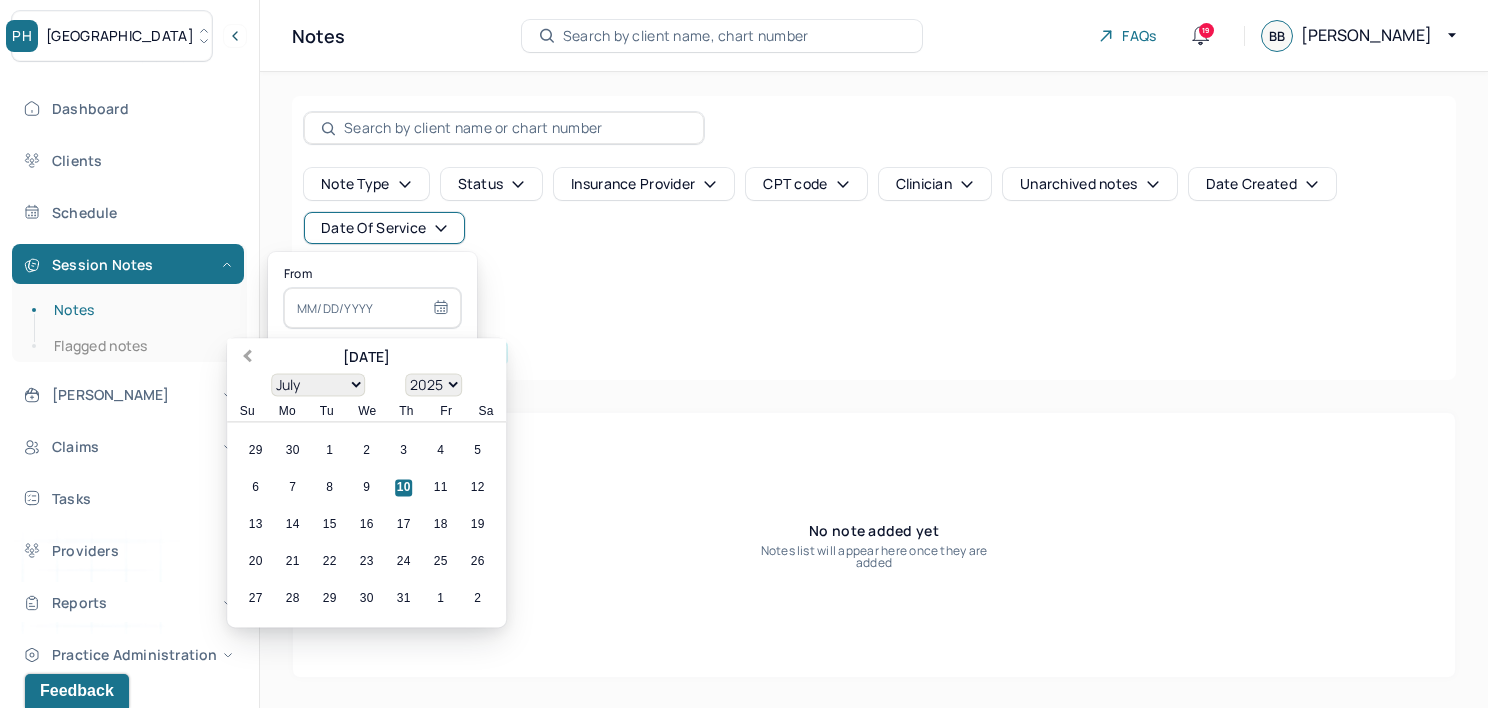 click on "Previous Month" at bounding box center [247, 358] 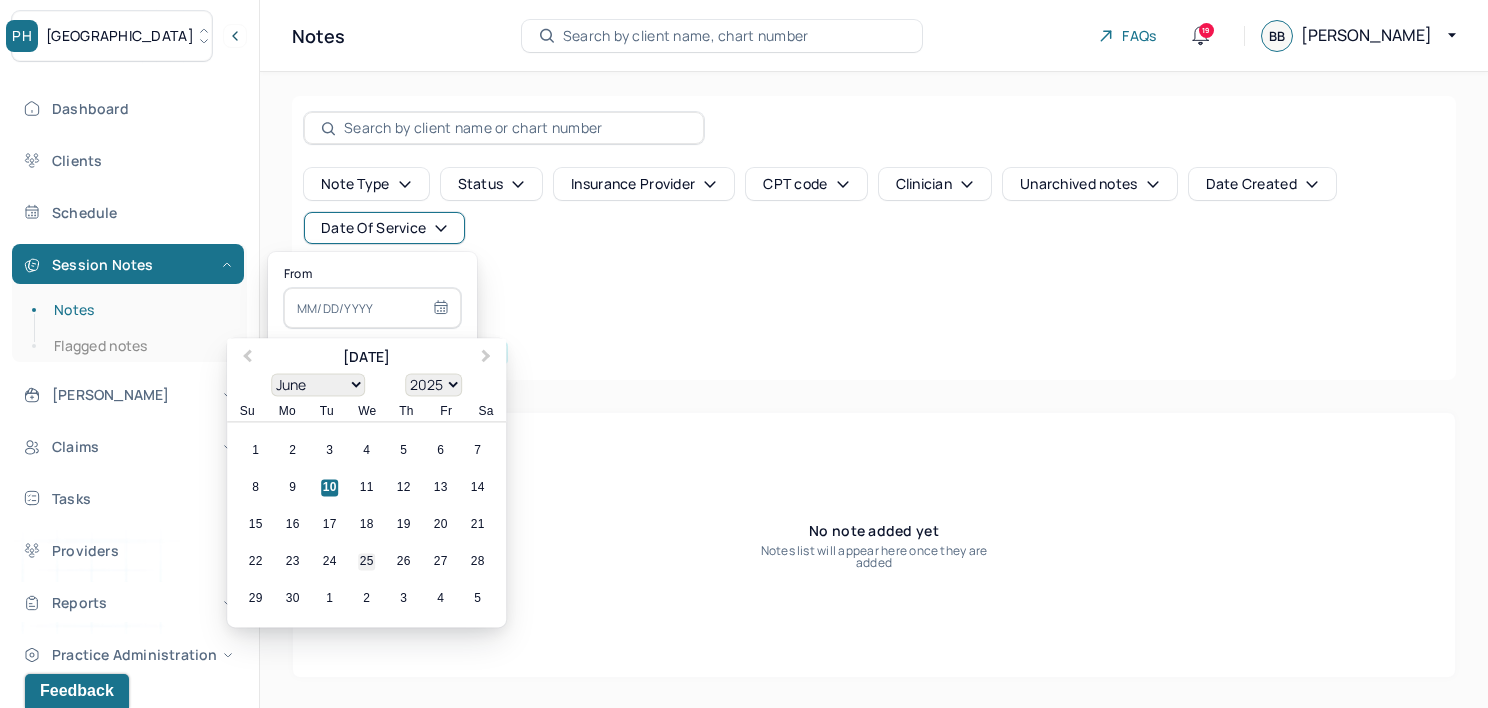 click on "25" at bounding box center [366, 562] 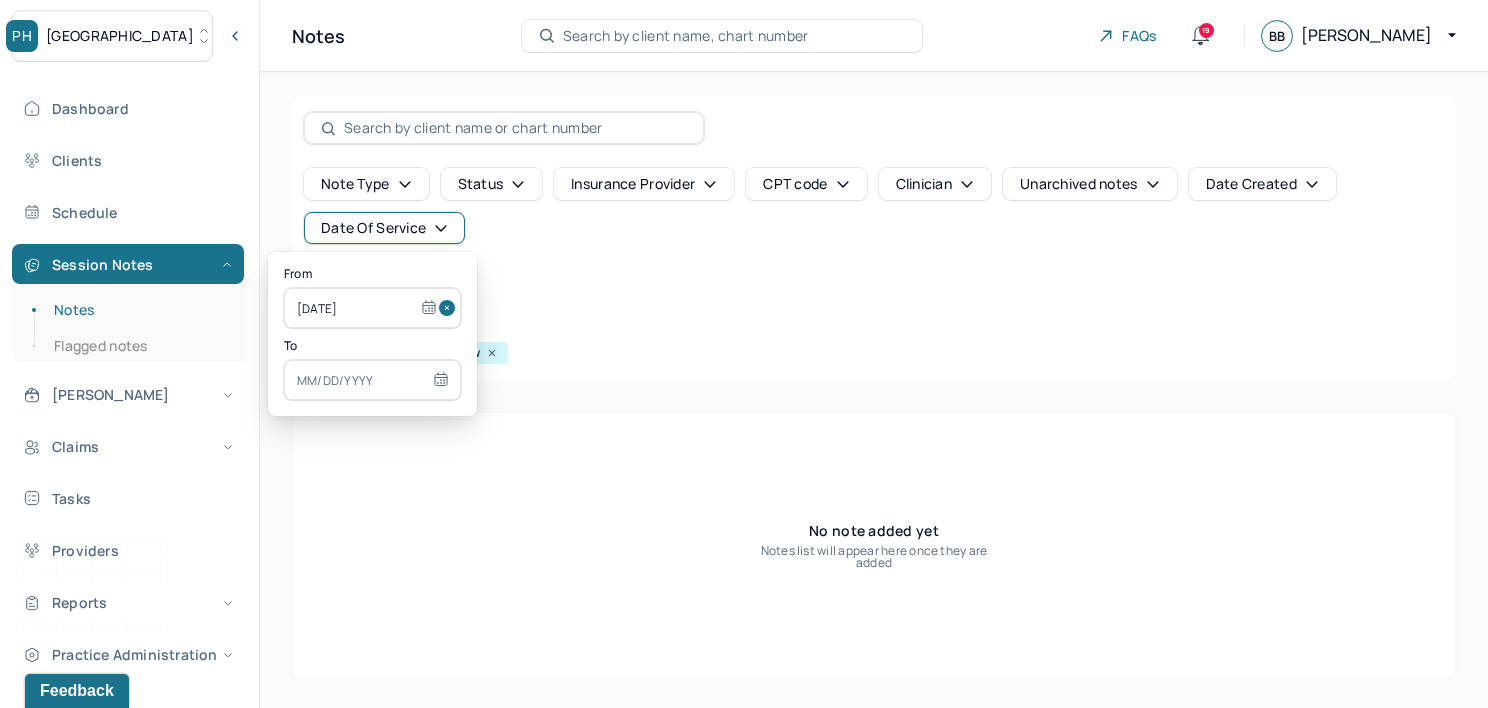 click at bounding box center (372, 380) 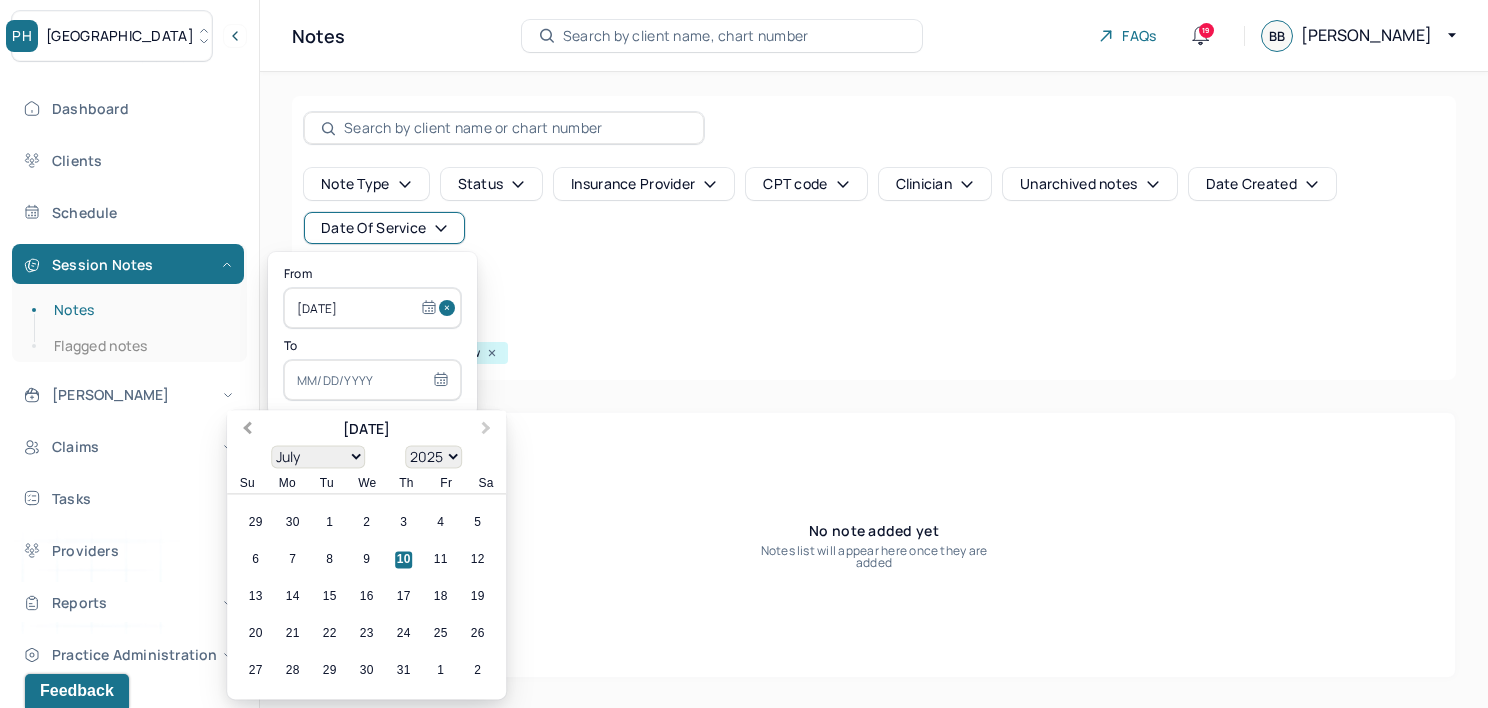 click on "Previous Month" at bounding box center (247, 430) 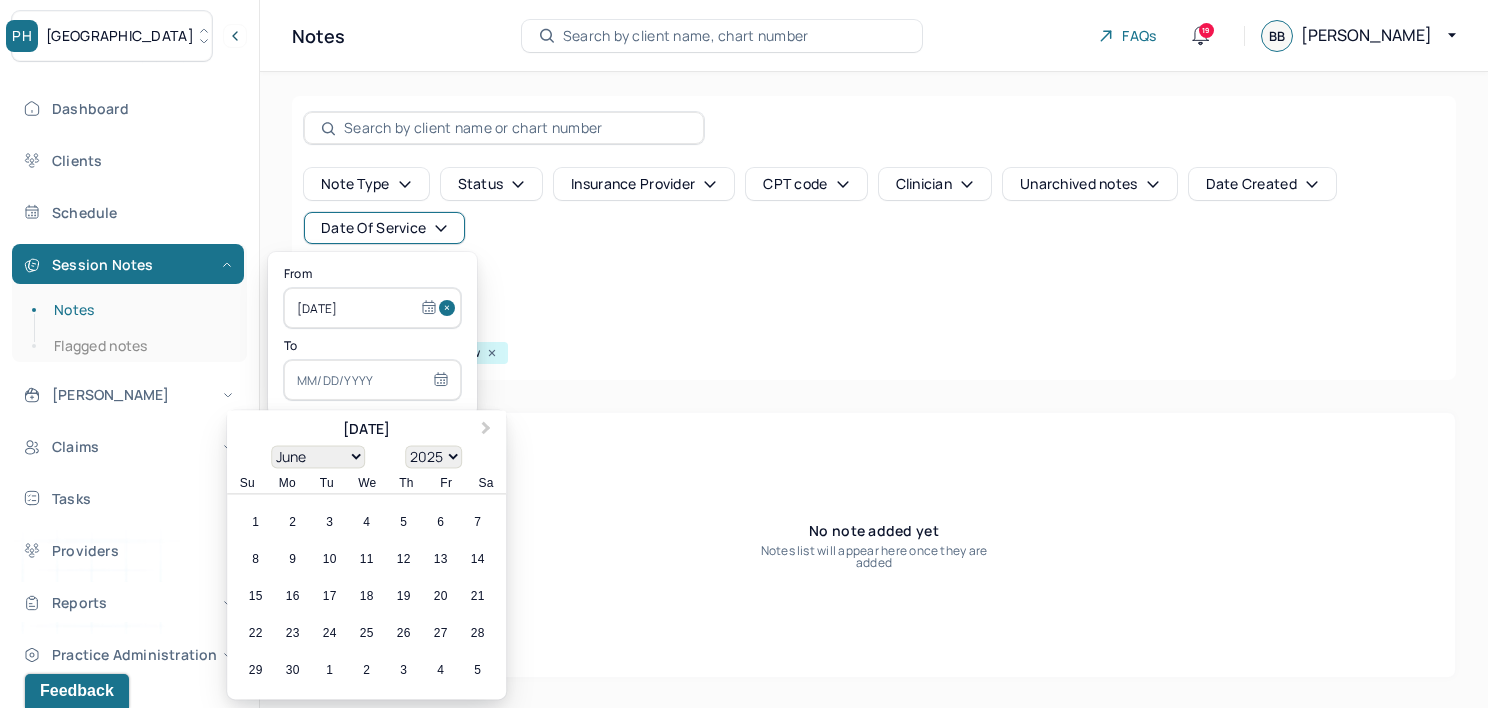click on "22 23 24 25 26 27 28" at bounding box center (366, 634) 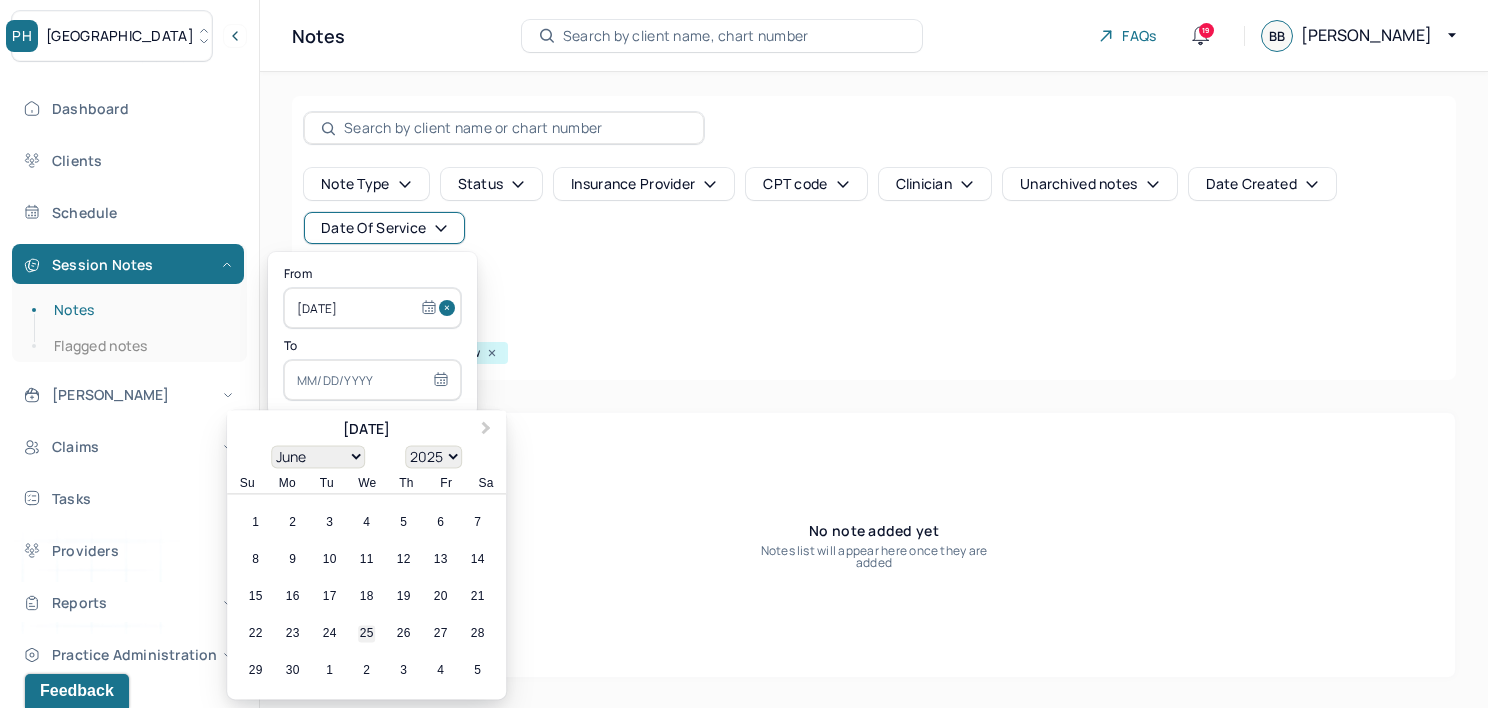 click on "25" at bounding box center (366, 634) 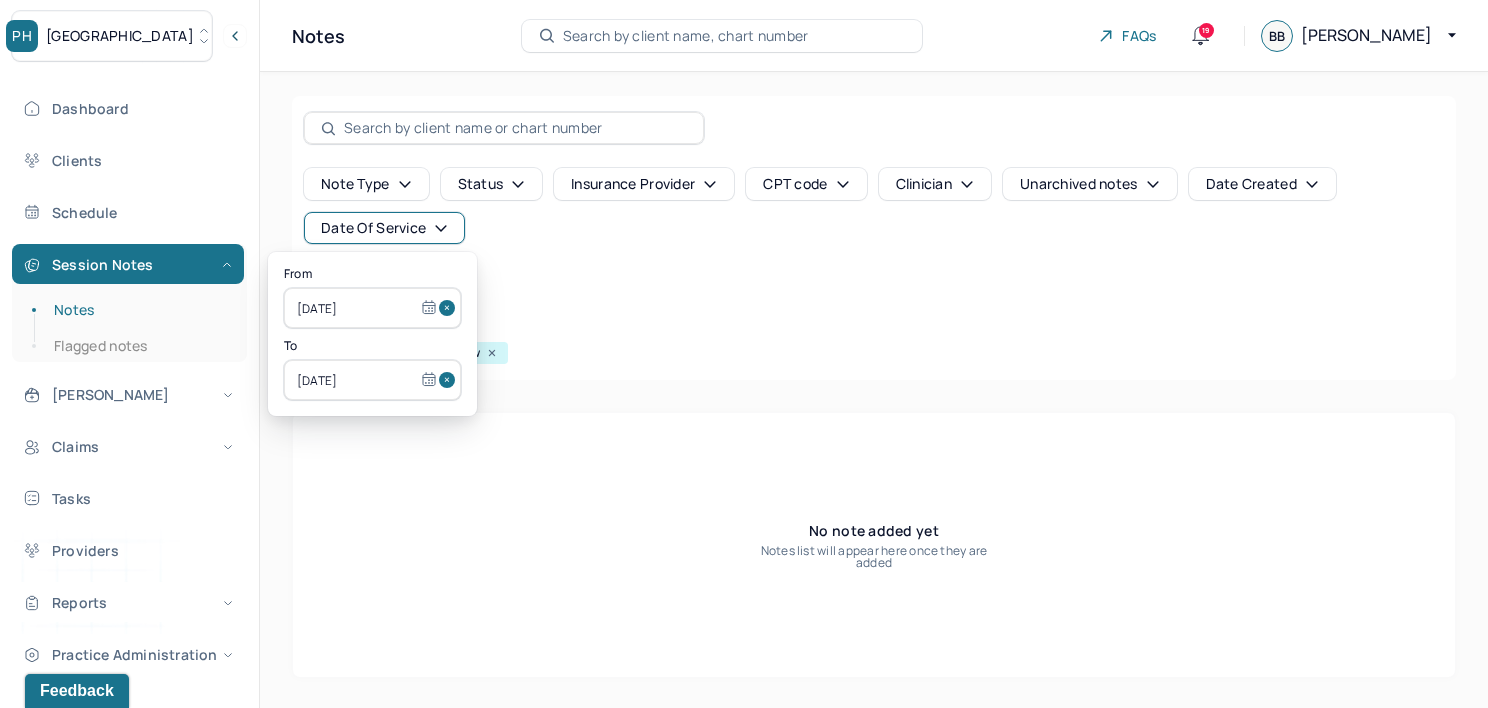 click on "Filters   Clear all" at bounding box center [874, 325] 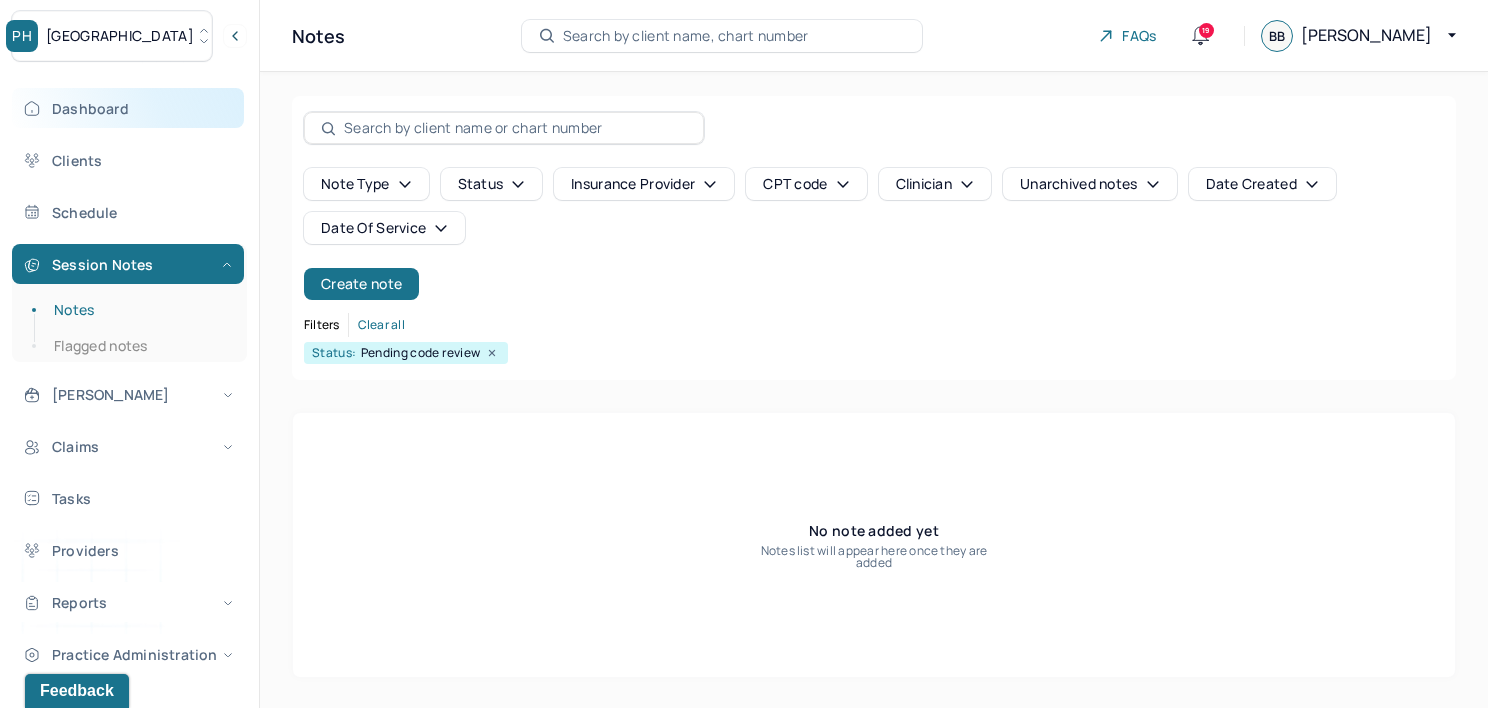click on "Dashboard" at bounding box center [128, 108] 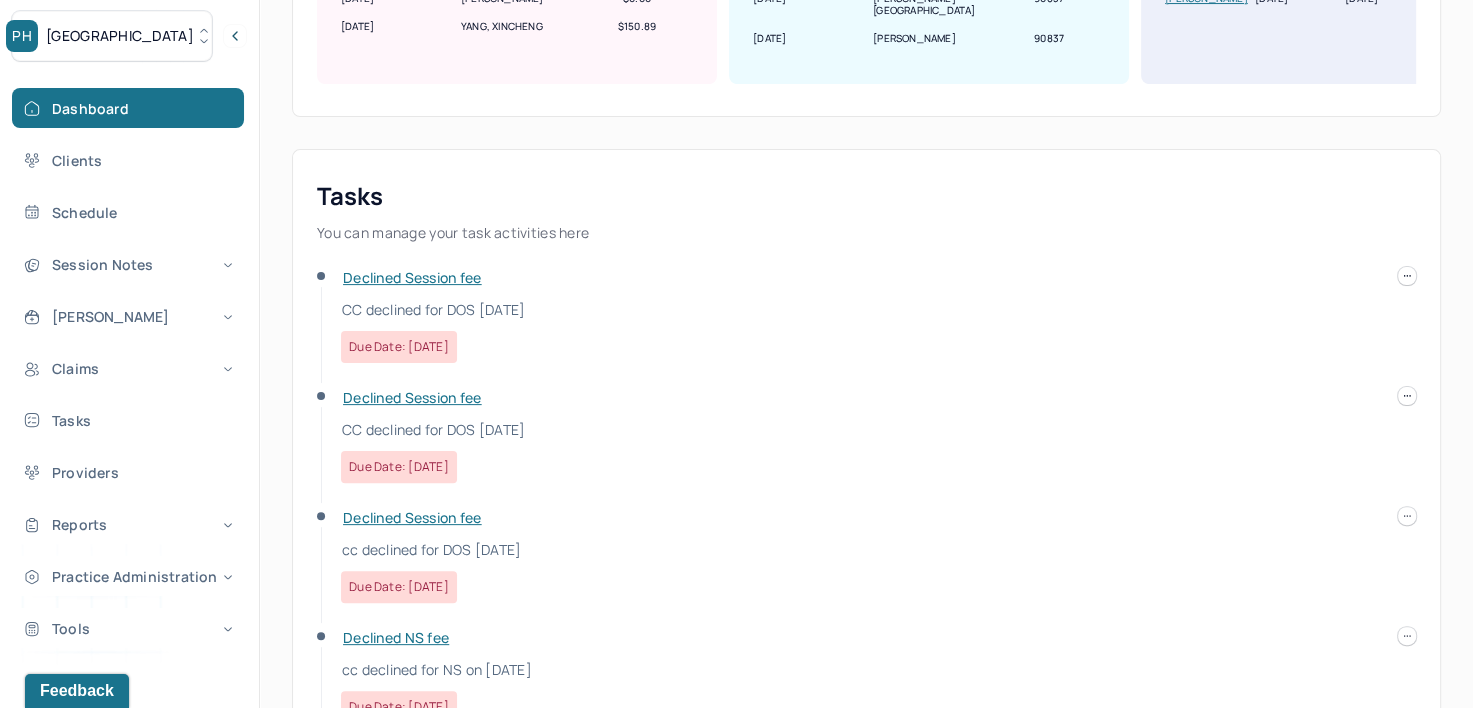 scroll, scrollTop: 0, scrollLeft: 0, axis: both 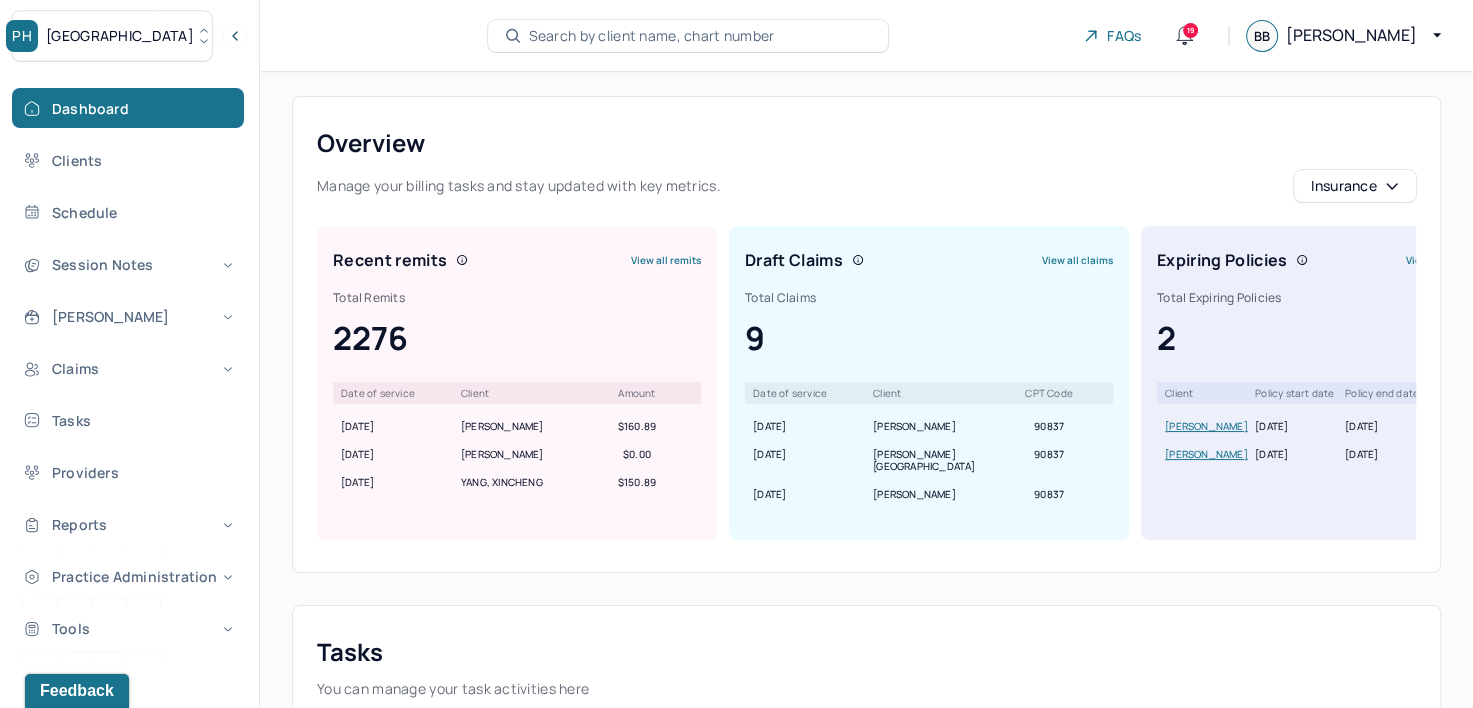 click on "Search by client name, chart number" at bounding box center [652, 36] 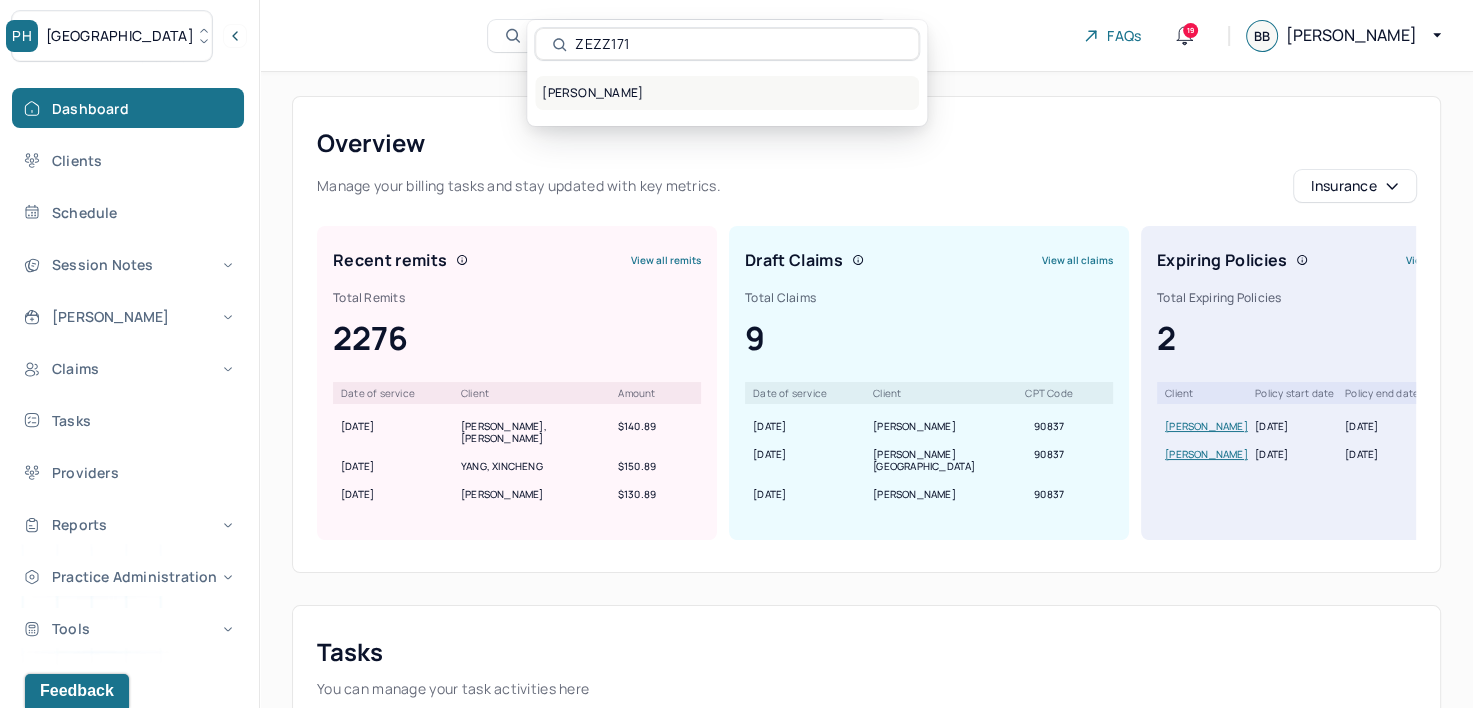 type on "ZEZZ171" 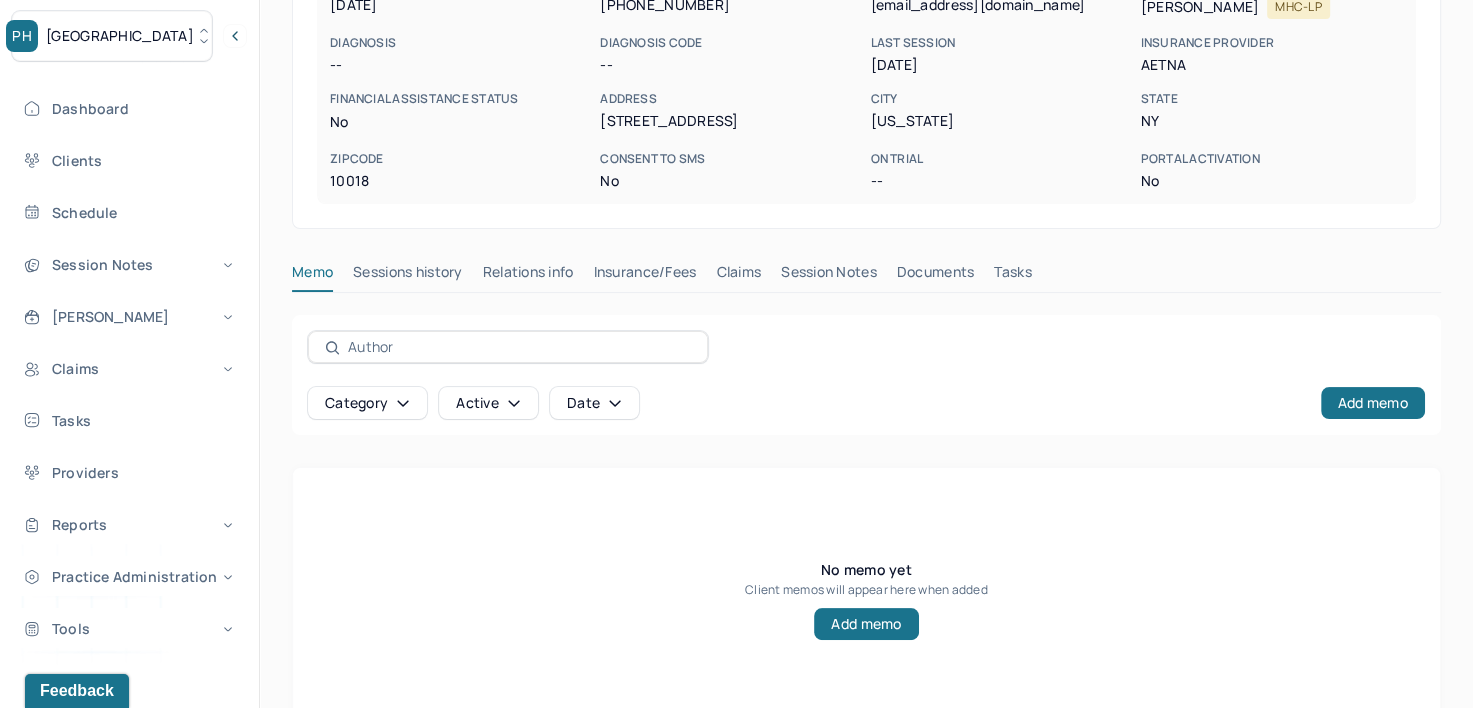 click on "Insurance/Fees" at bounding box center (645, 276) 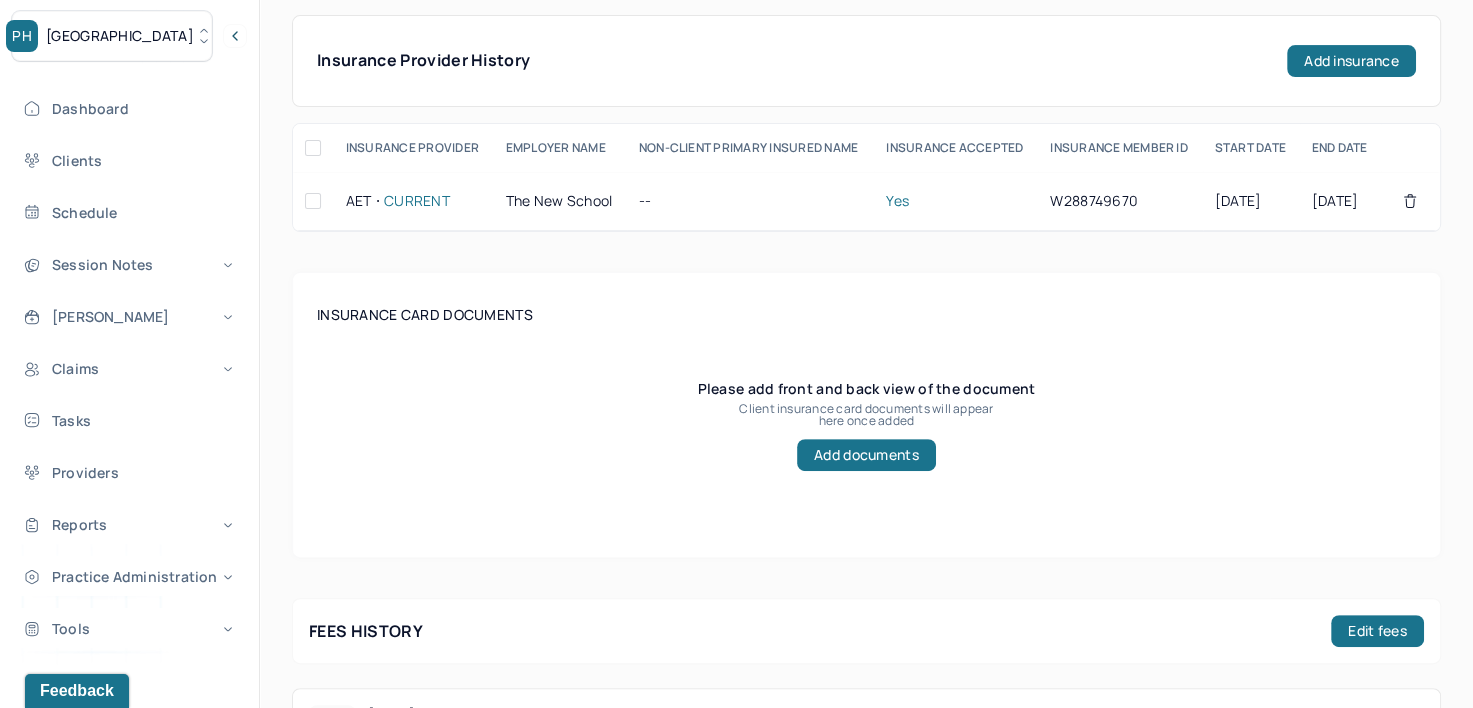 scroll, scrollTop: 200, scrollLeft: 0, axis: vertical 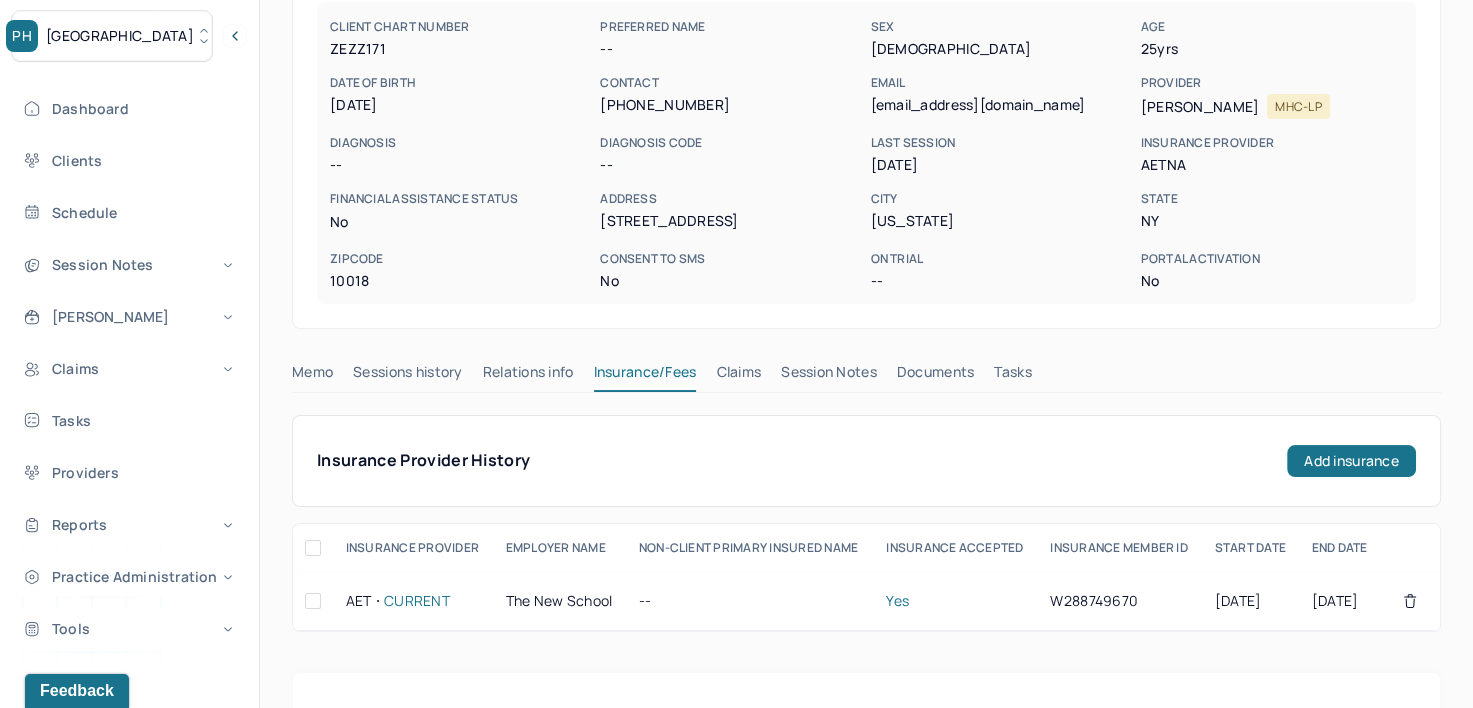 click on "Claims" at bounding box center [738, 376] 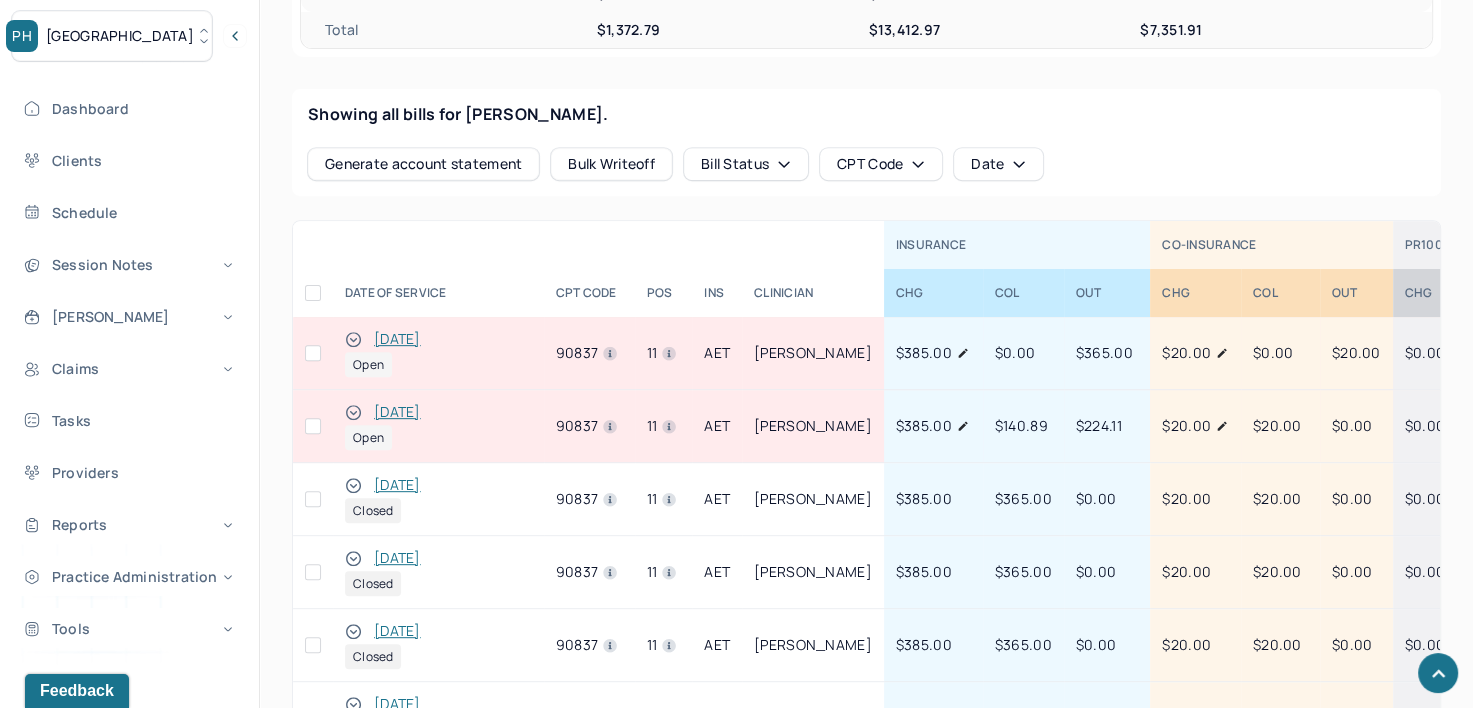 scroll, scrollTop: 841, scrollLeft: 0, axis: vertical 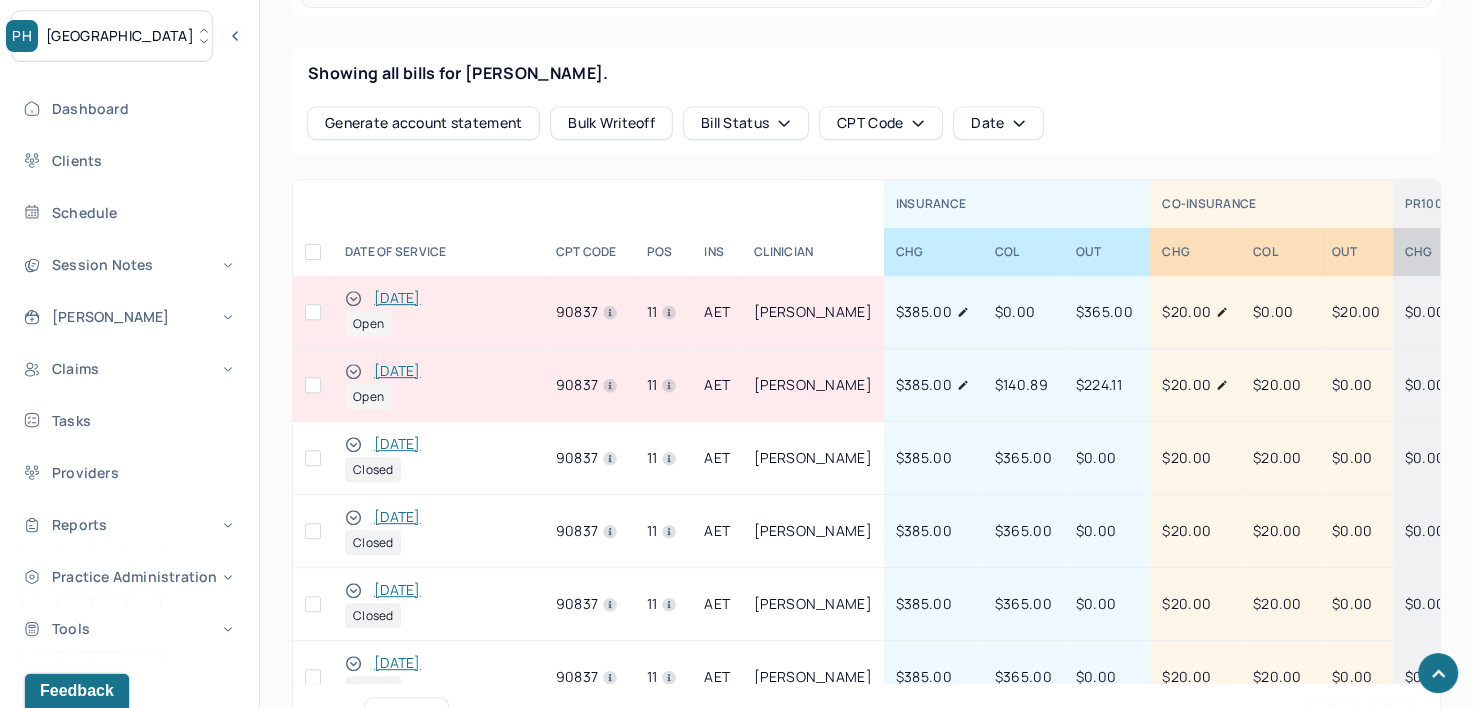 click at bounding box center (313, 312) 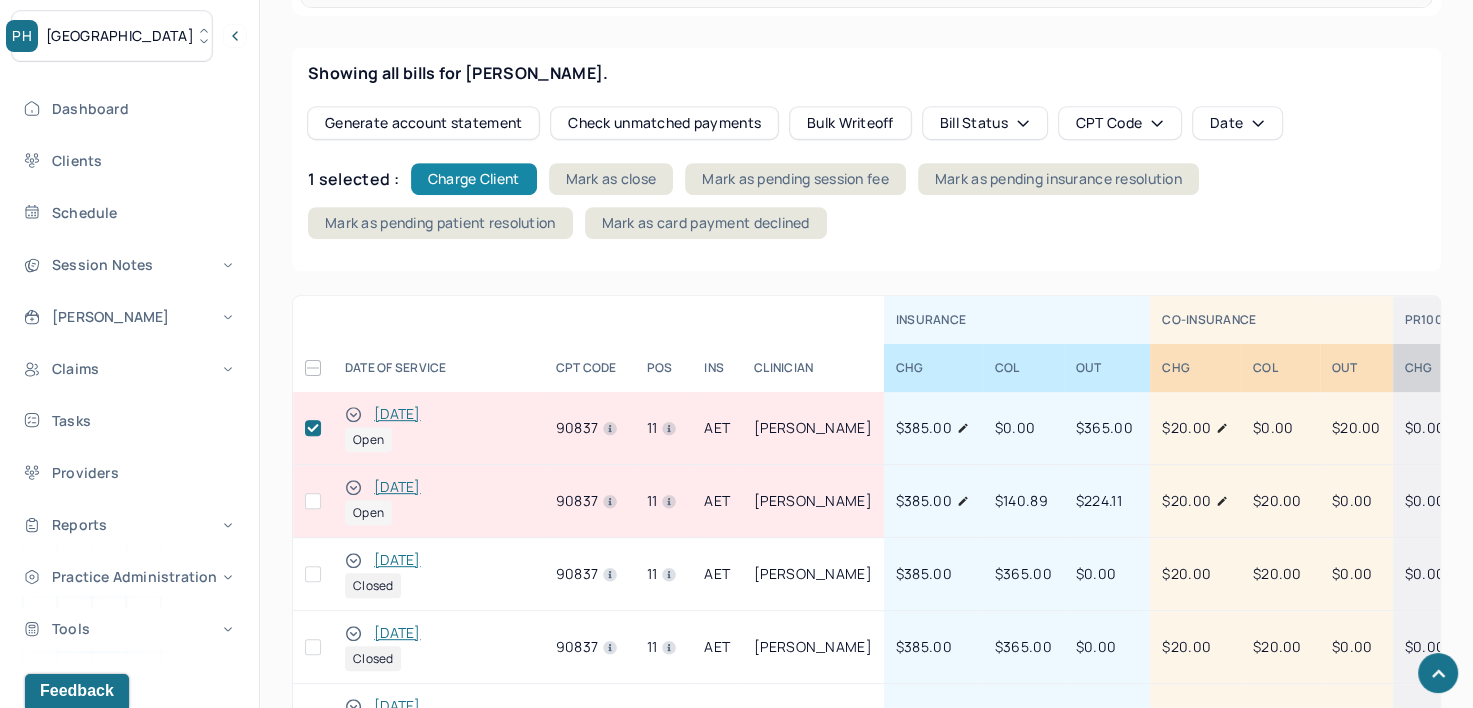 click on "Charge Client" at bounding box center [474, 179] 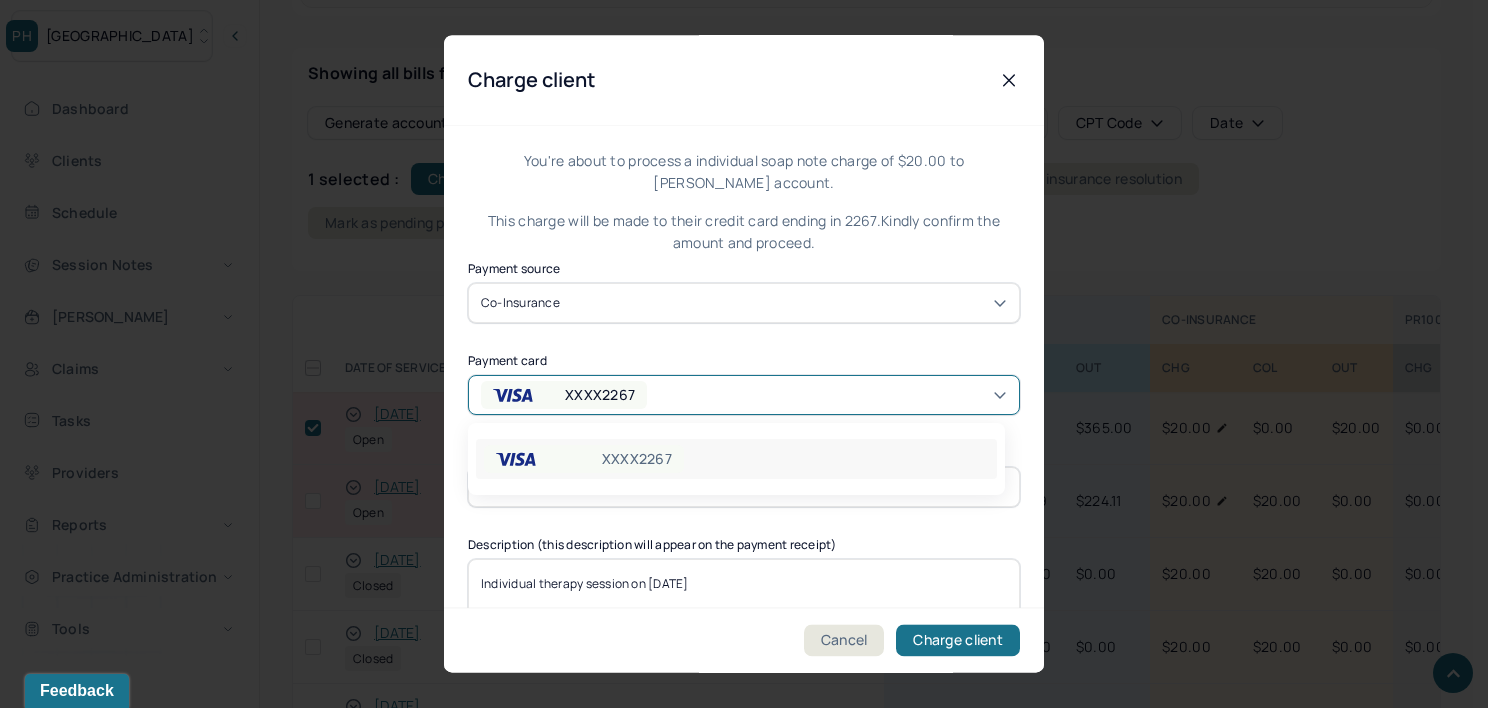 click on "XXXX2267" at bounding box center (581, 395) 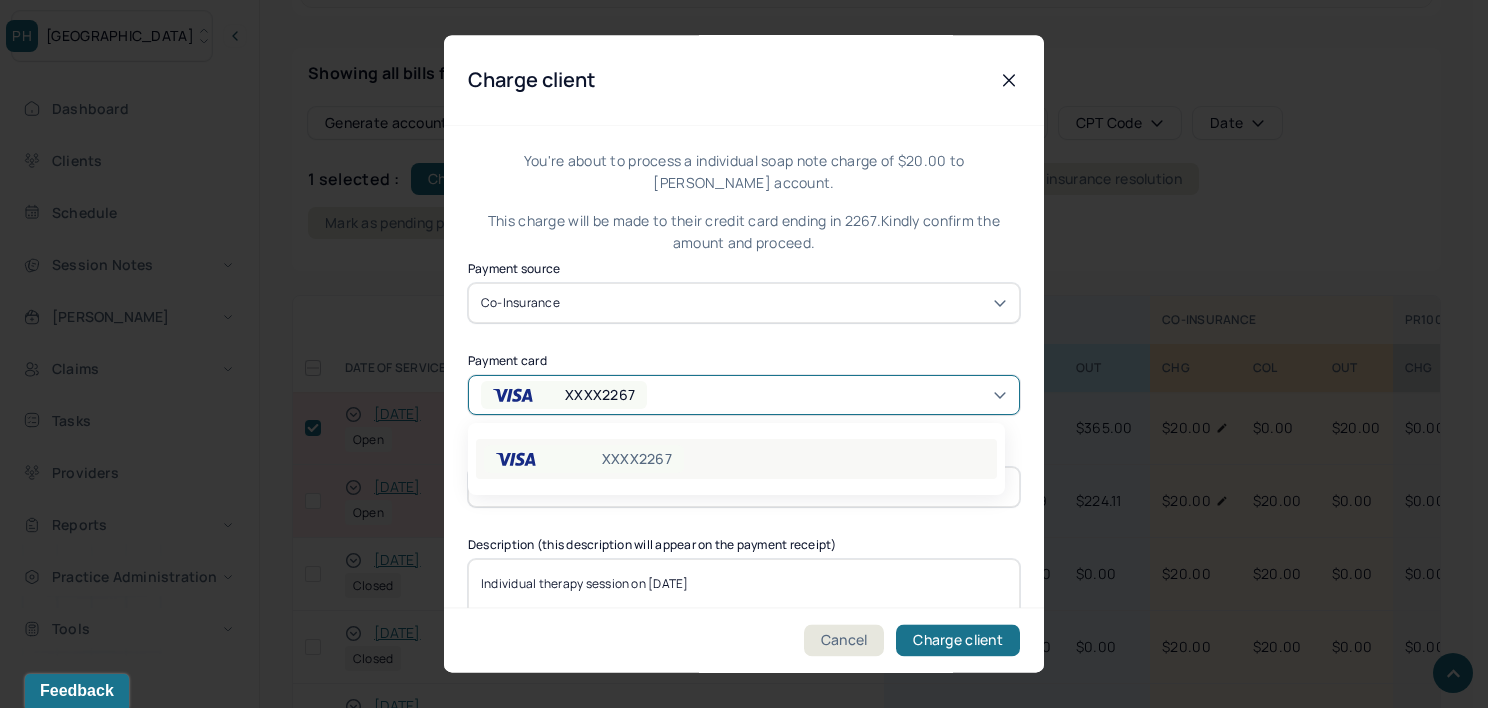 click on "XXXX2267" at bounding box center (736, 459) 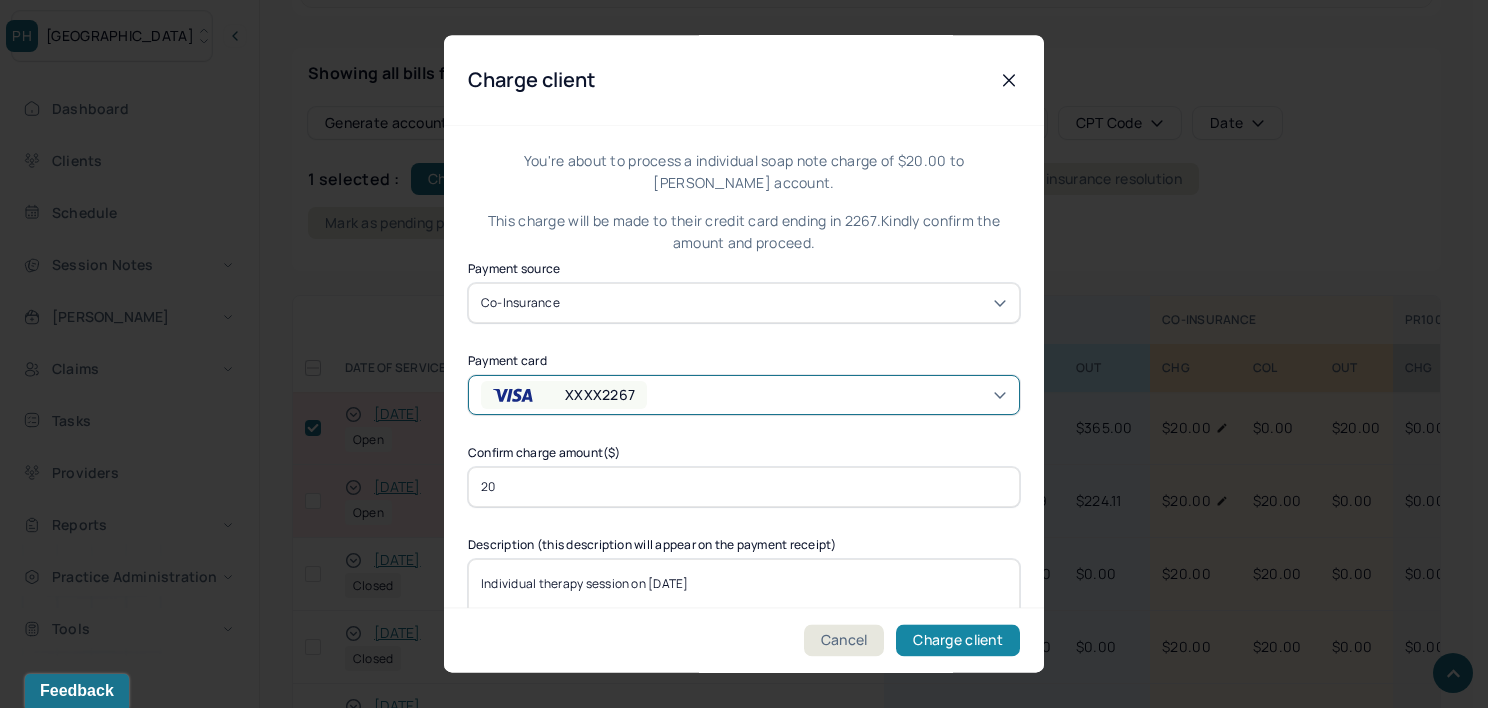 click on "Charge client" at bounding box center [958, 641] 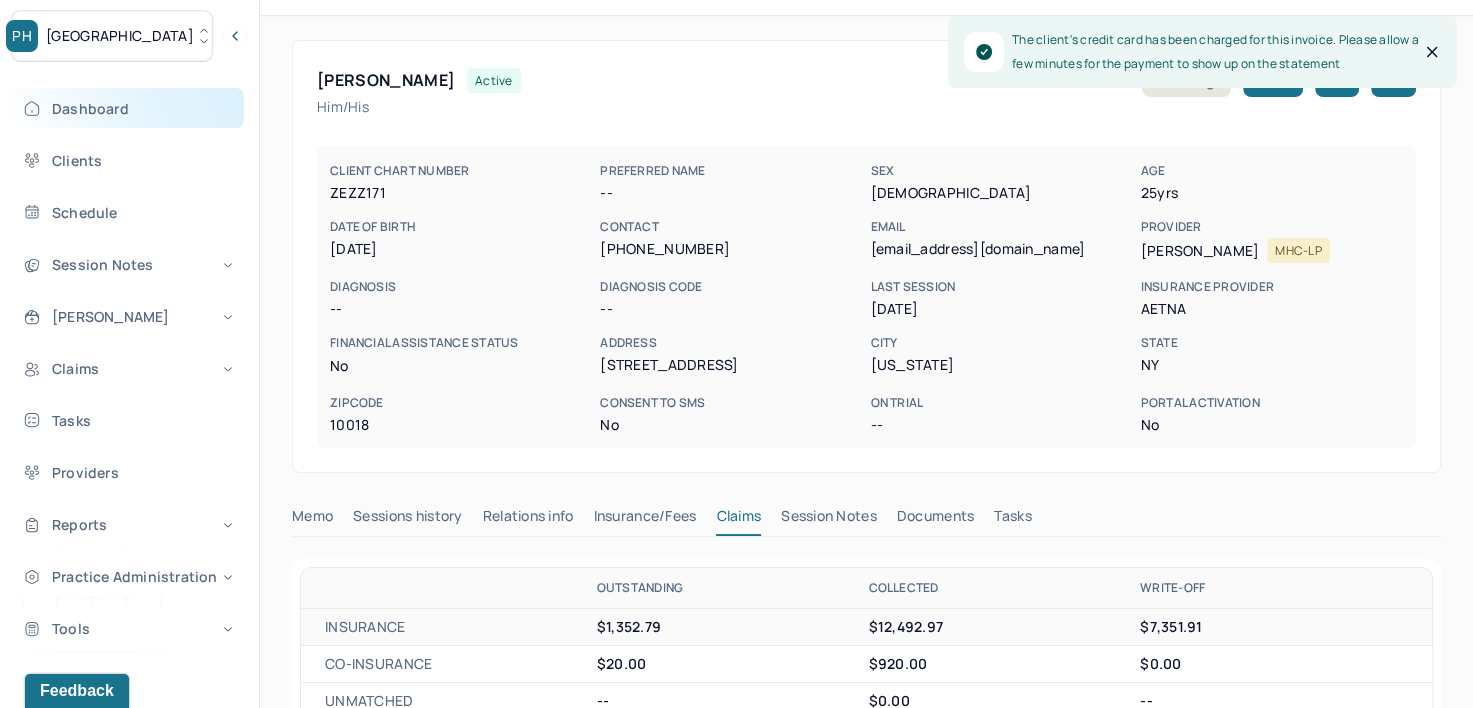 scroll, scrollTop: 41, scrollLeft: 0, axis: vertical 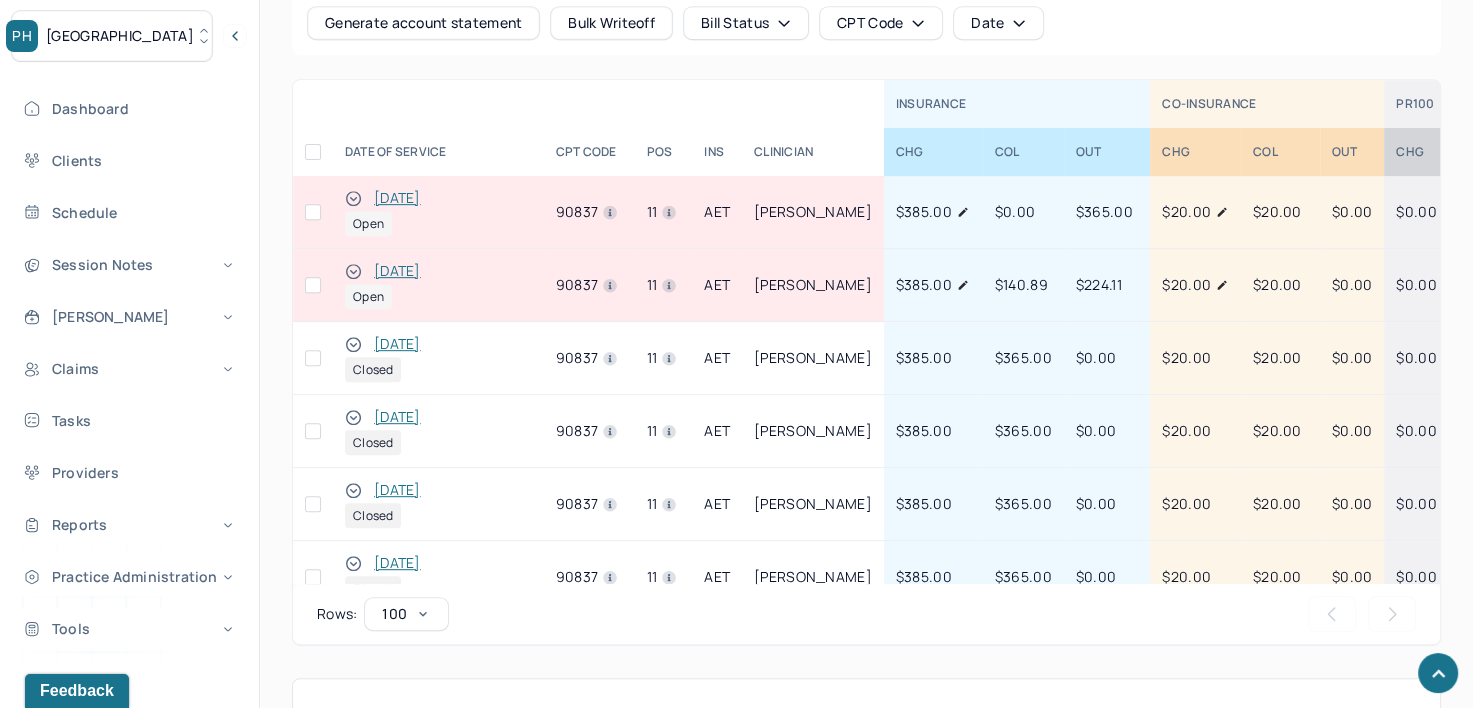 click 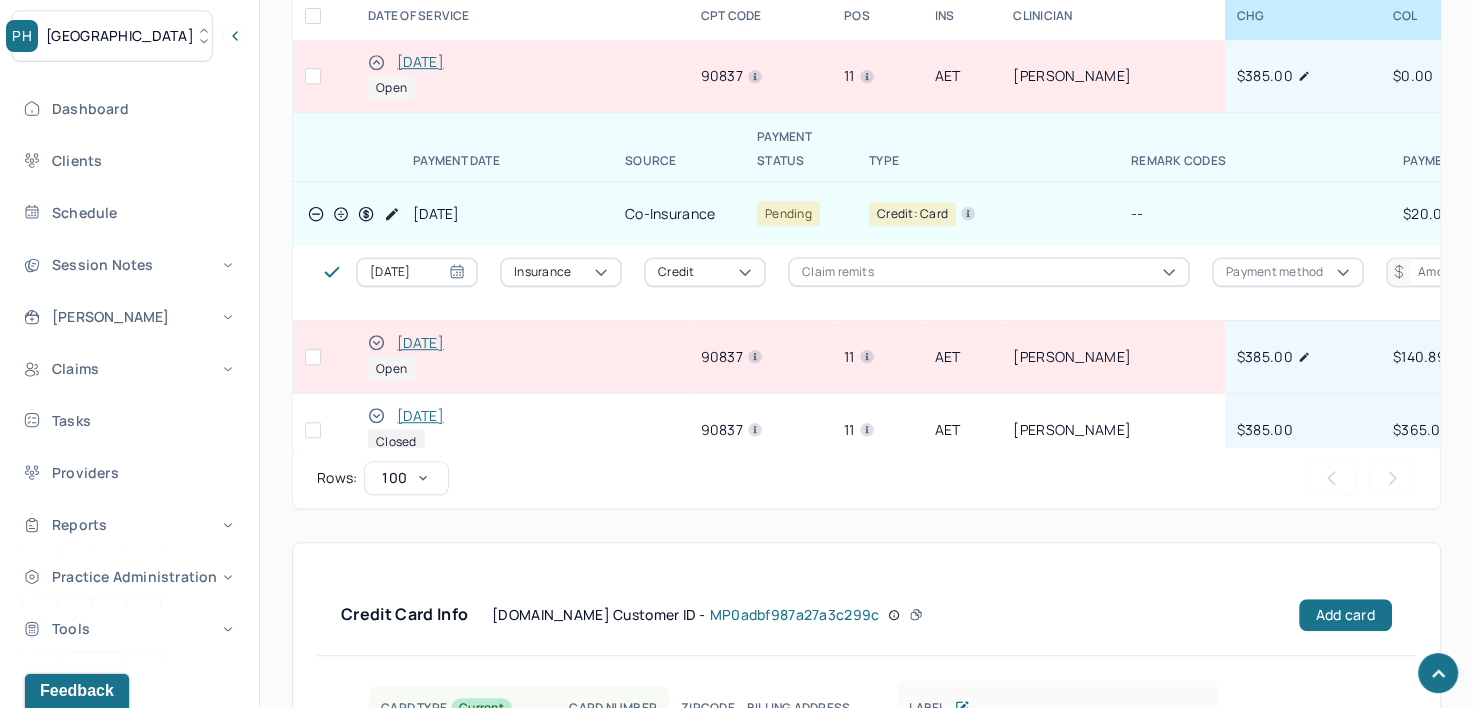 scroll, scrollTop: 1141, scrollLeft: 0, axis: vertical 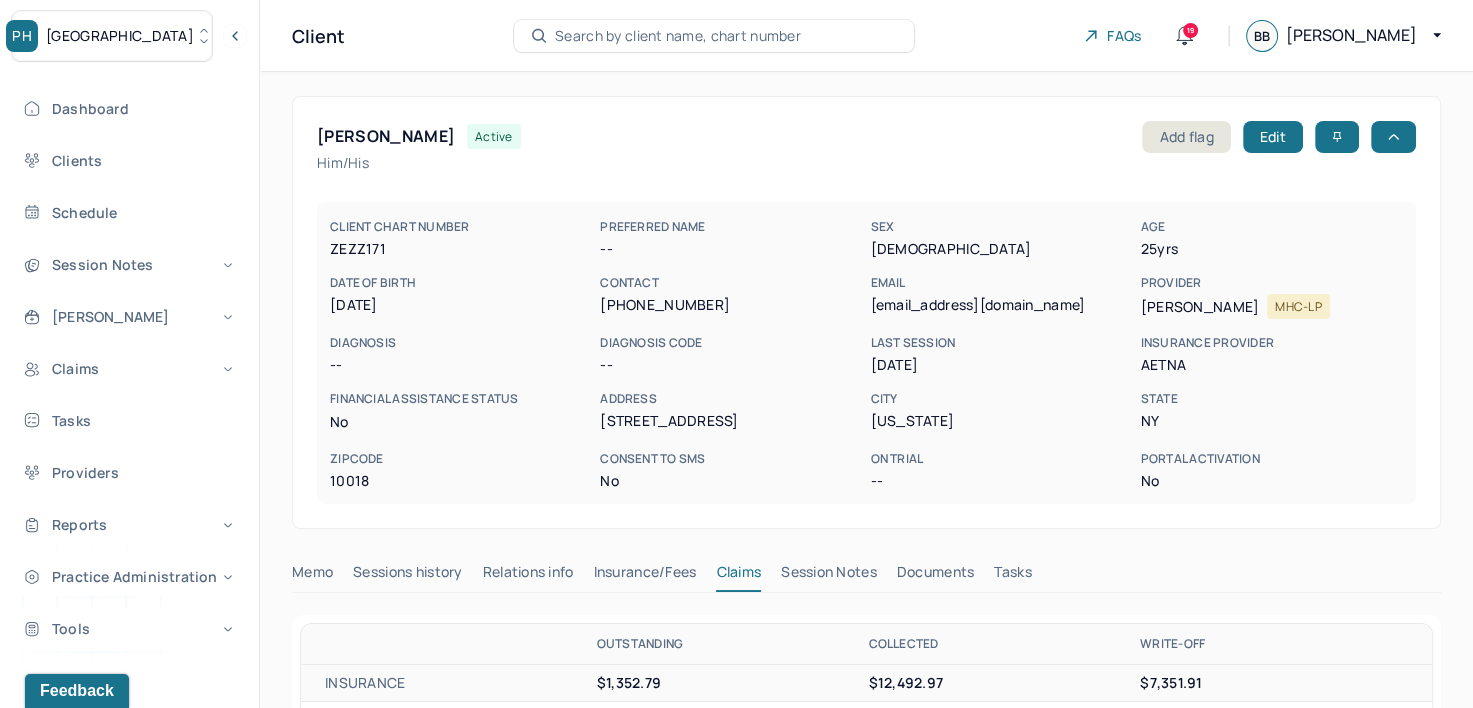click on "Search by client name, chart number" at bounding box center (678, 36) 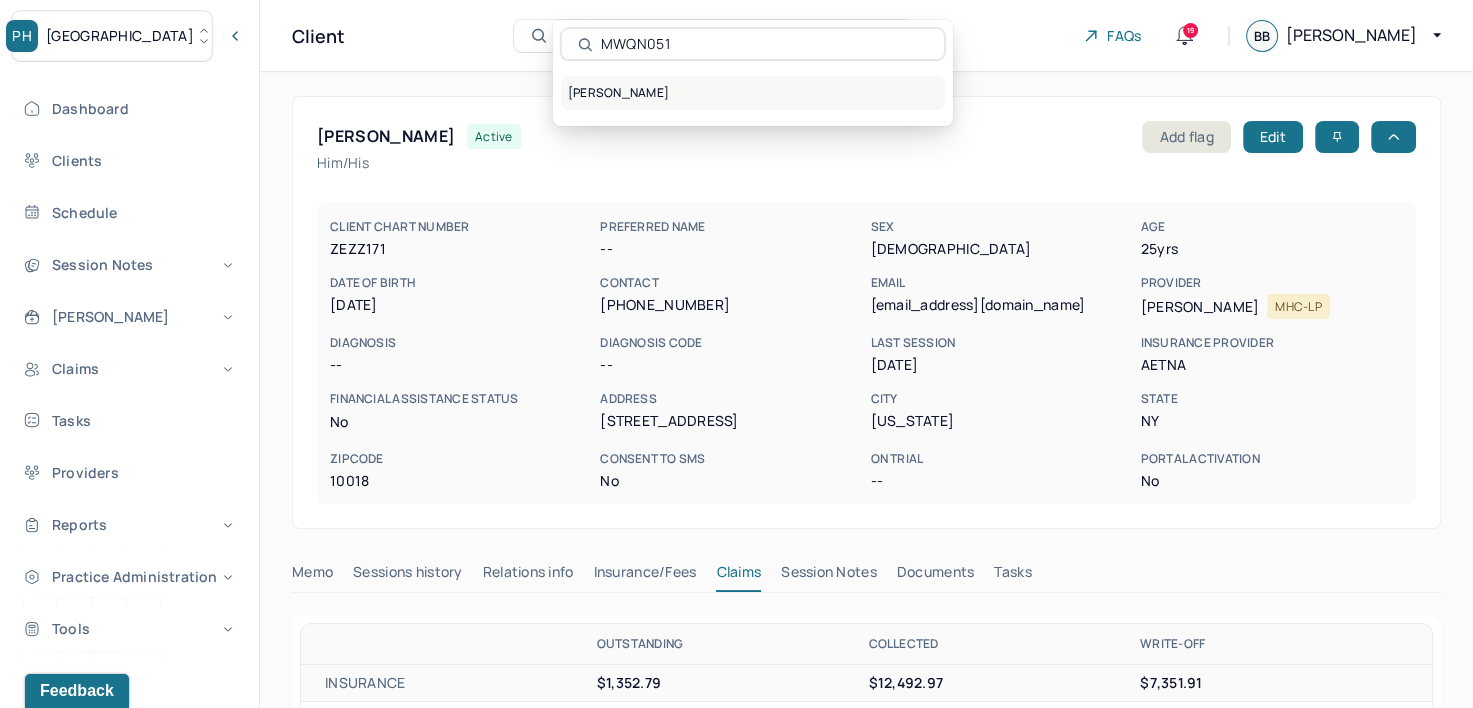 type on "MWQN051" 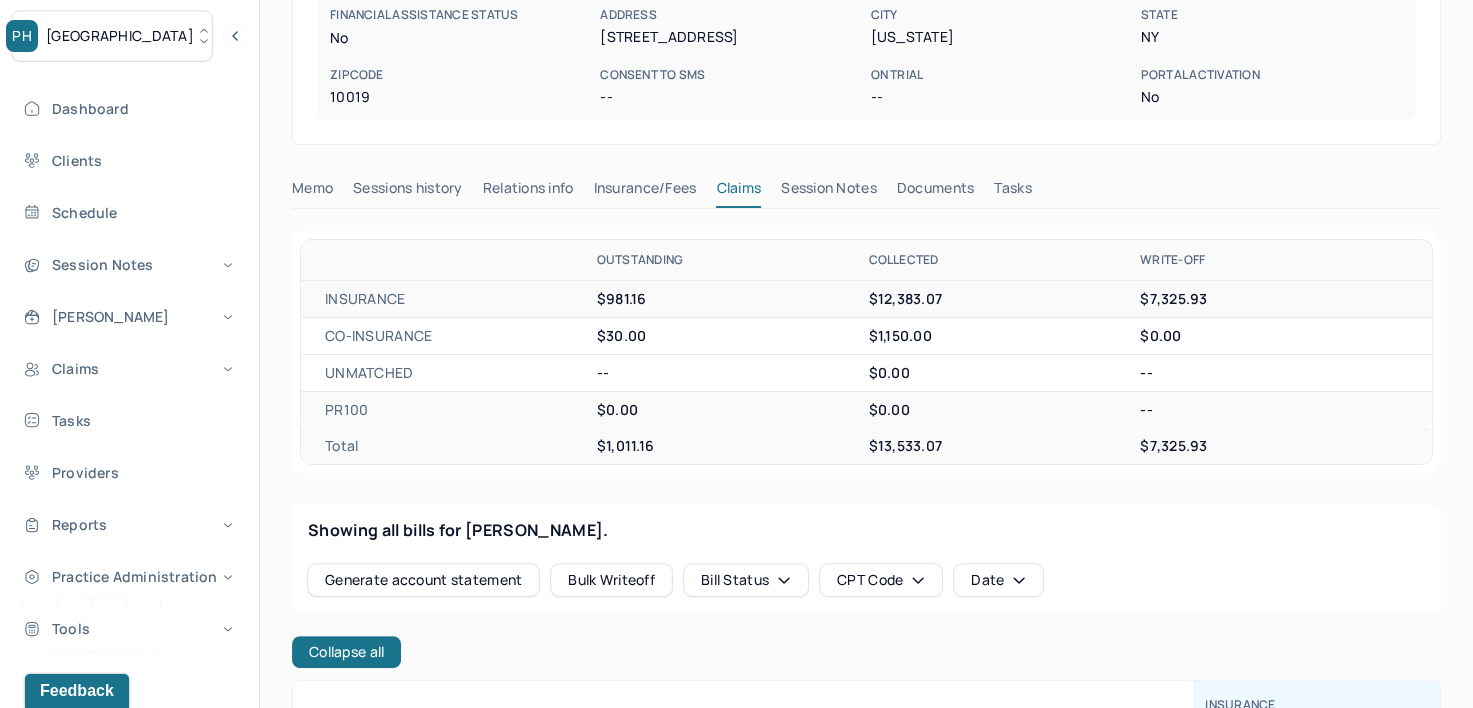 click on "Insurance/Fees" at bounding box center (645, 192) 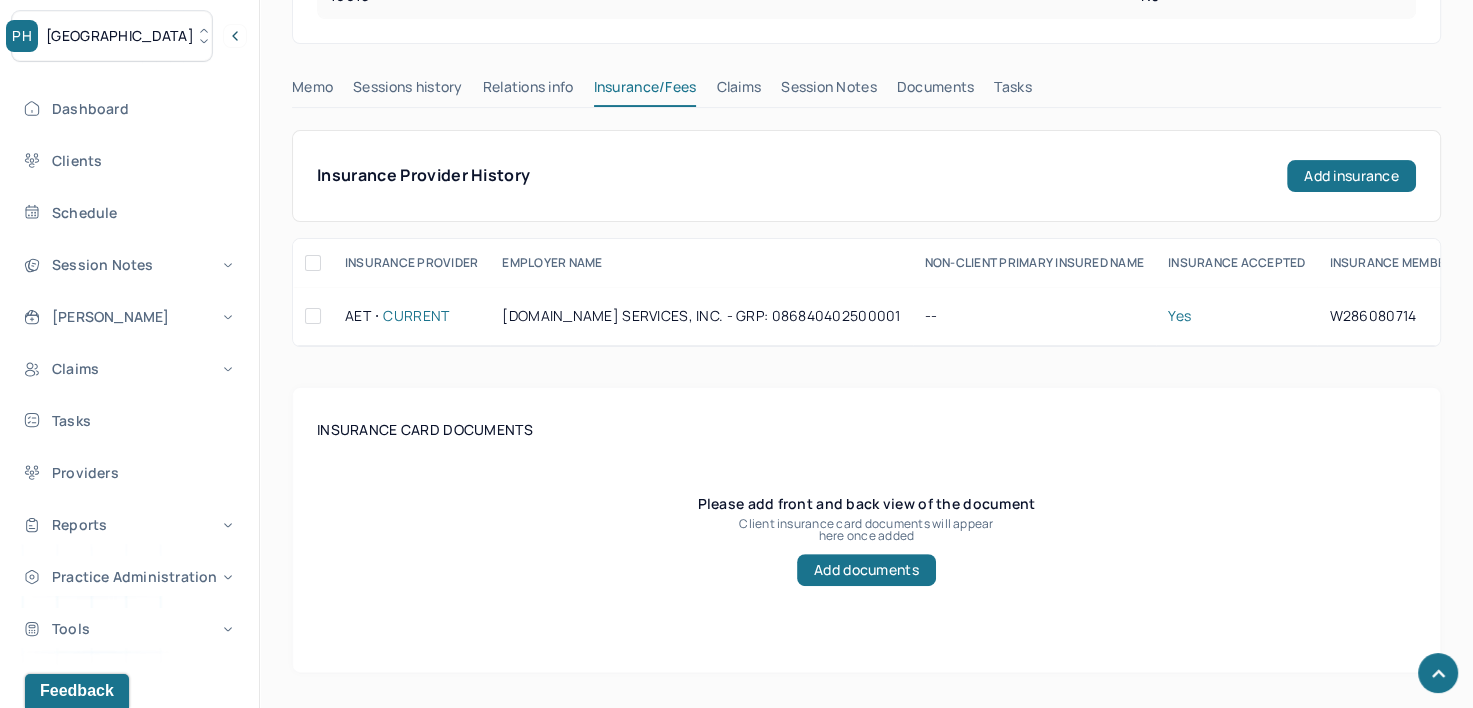scroll, scrollTop: 500, scrollLeft: 0, axis: vertical 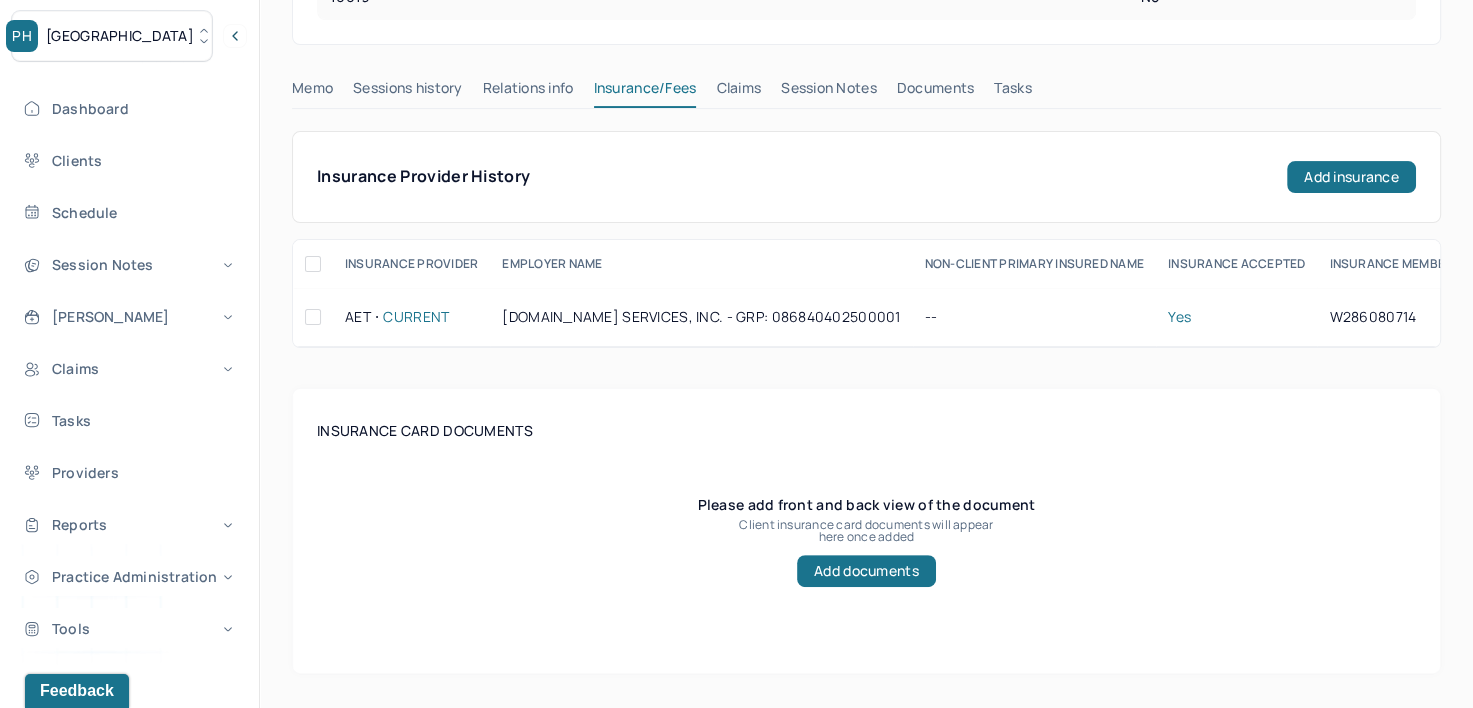 click on "Claims" at bounding box center (738, 92) 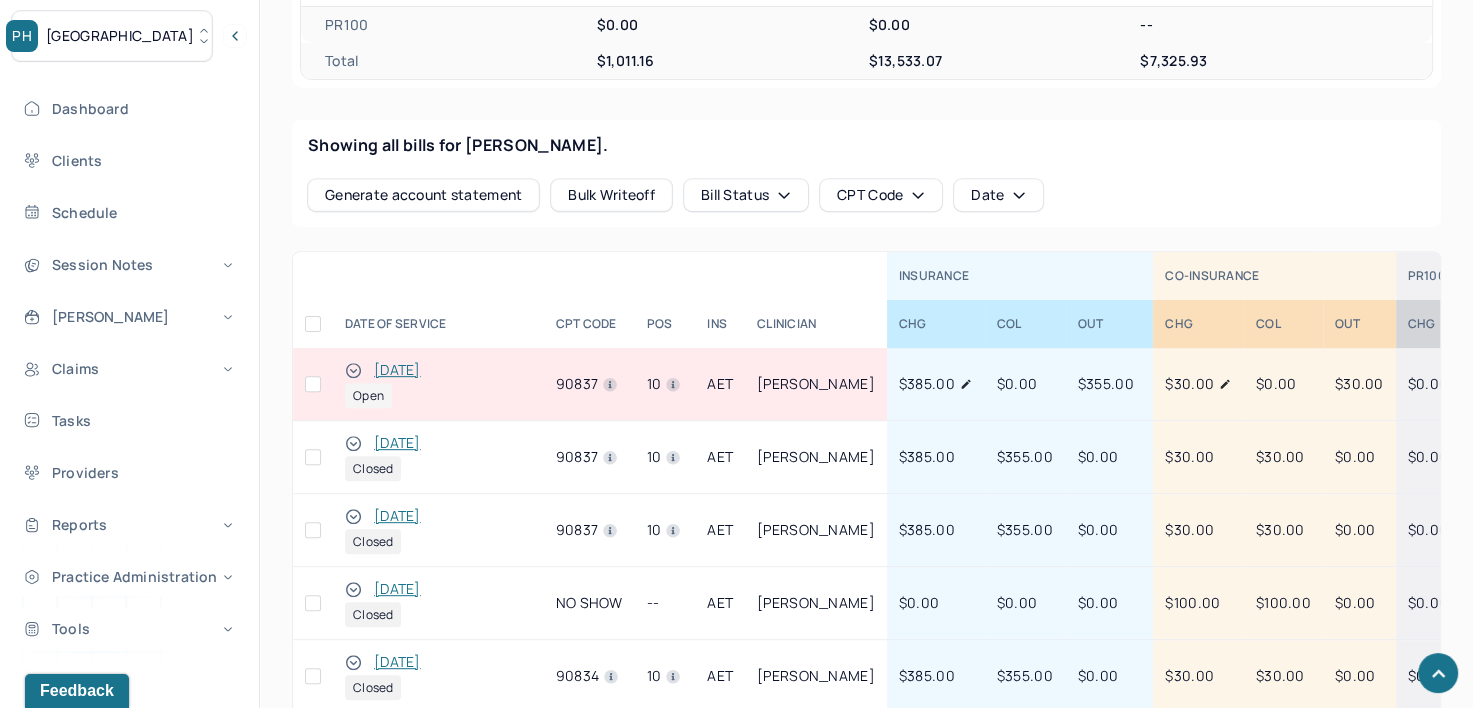 scroll, scrollTop: 800, scrollLeft: 0, axis: vertical 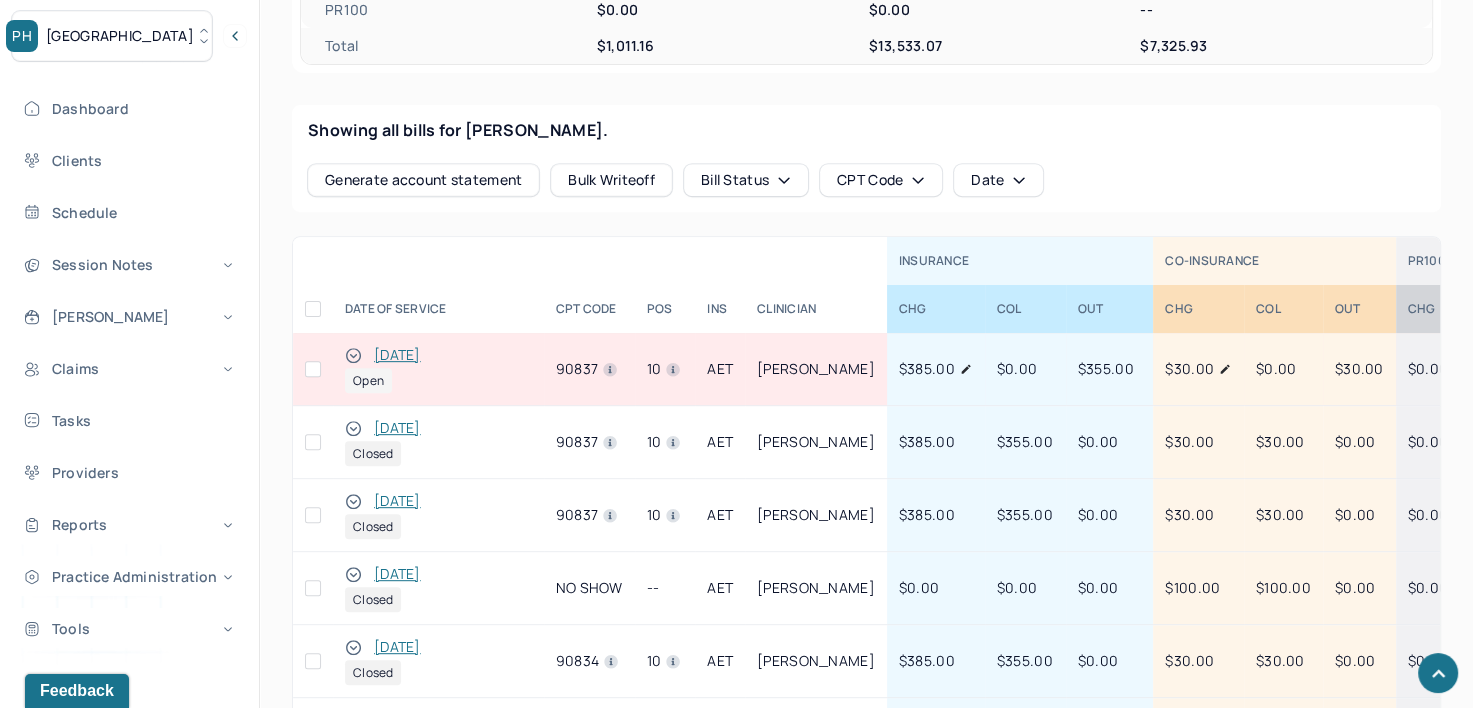 click at bounding box center [313, 369] 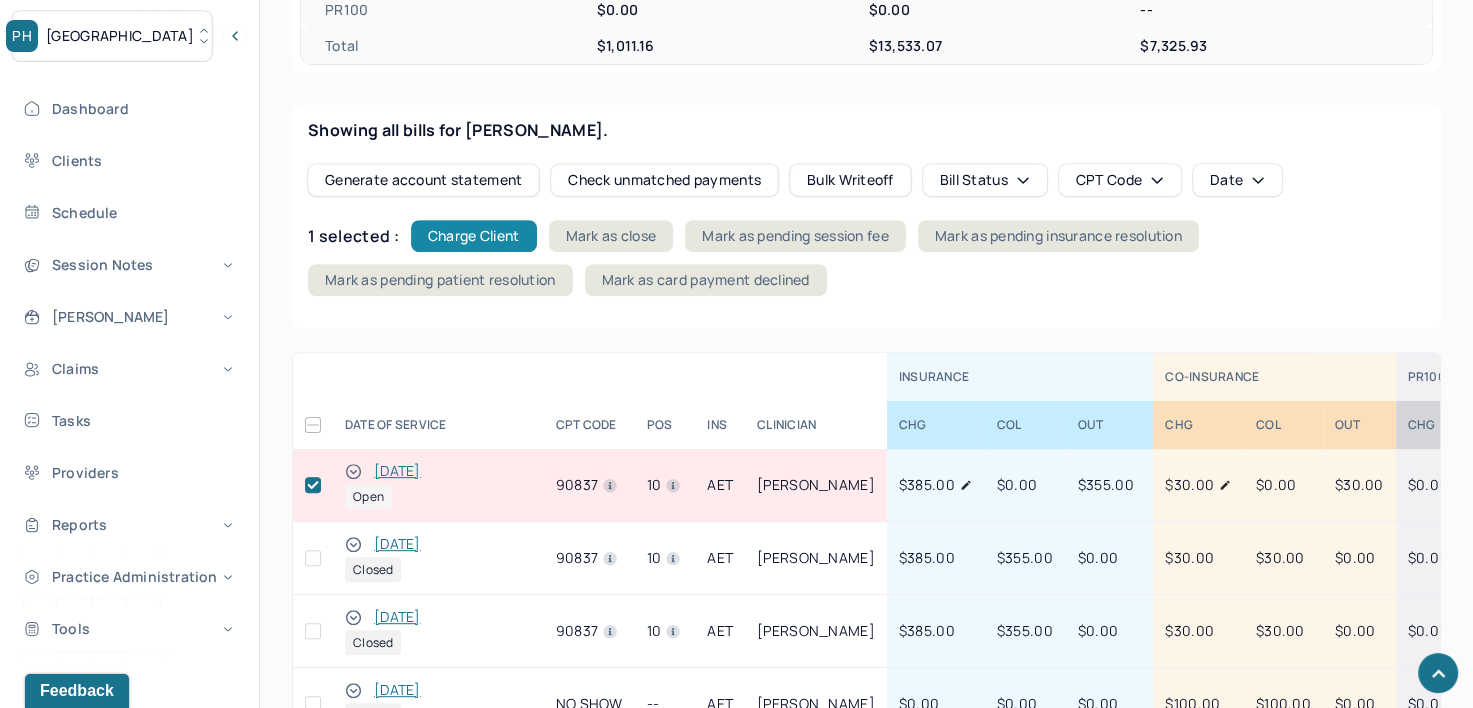 click on "Charge Client" at bounding box center (474, 236) 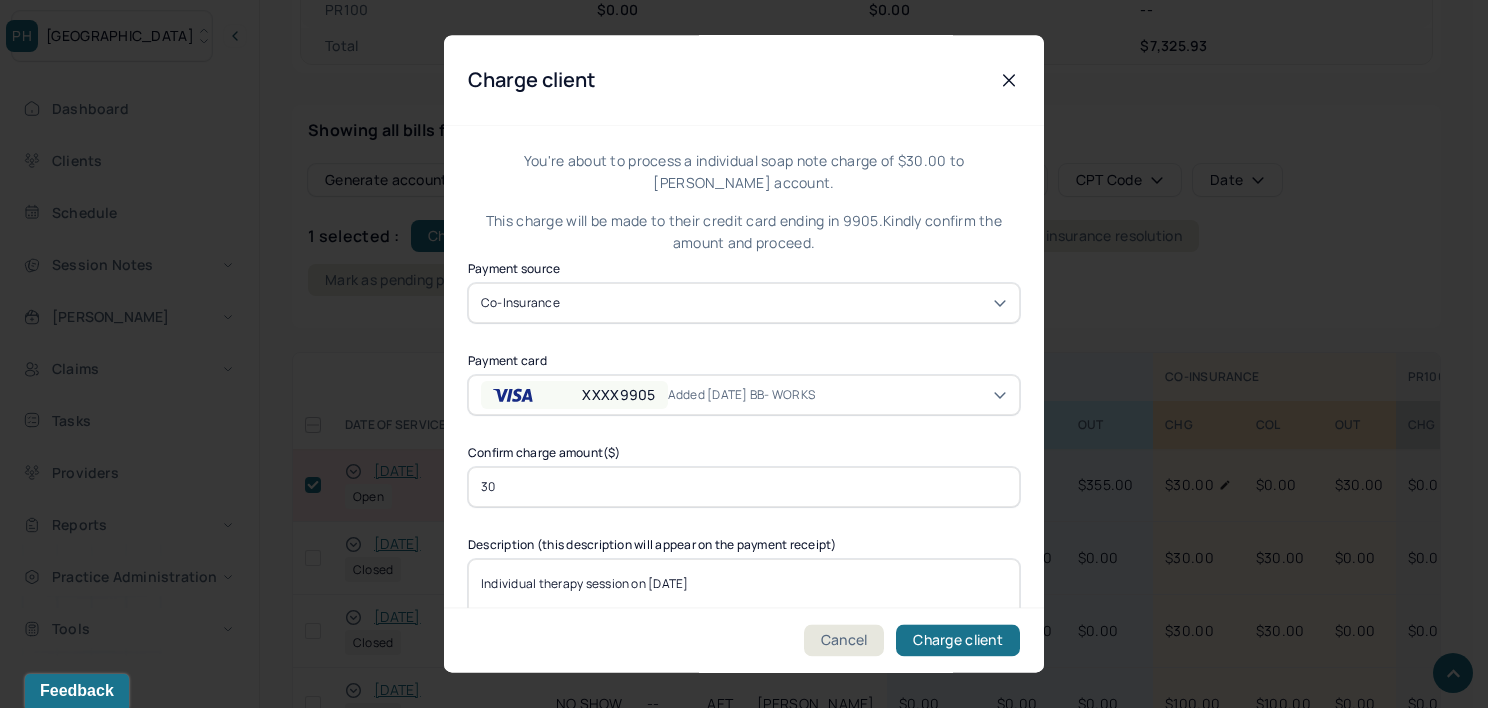 click on "Added 12/17/24 BB- WORKS" at bounding box center (748, 395) 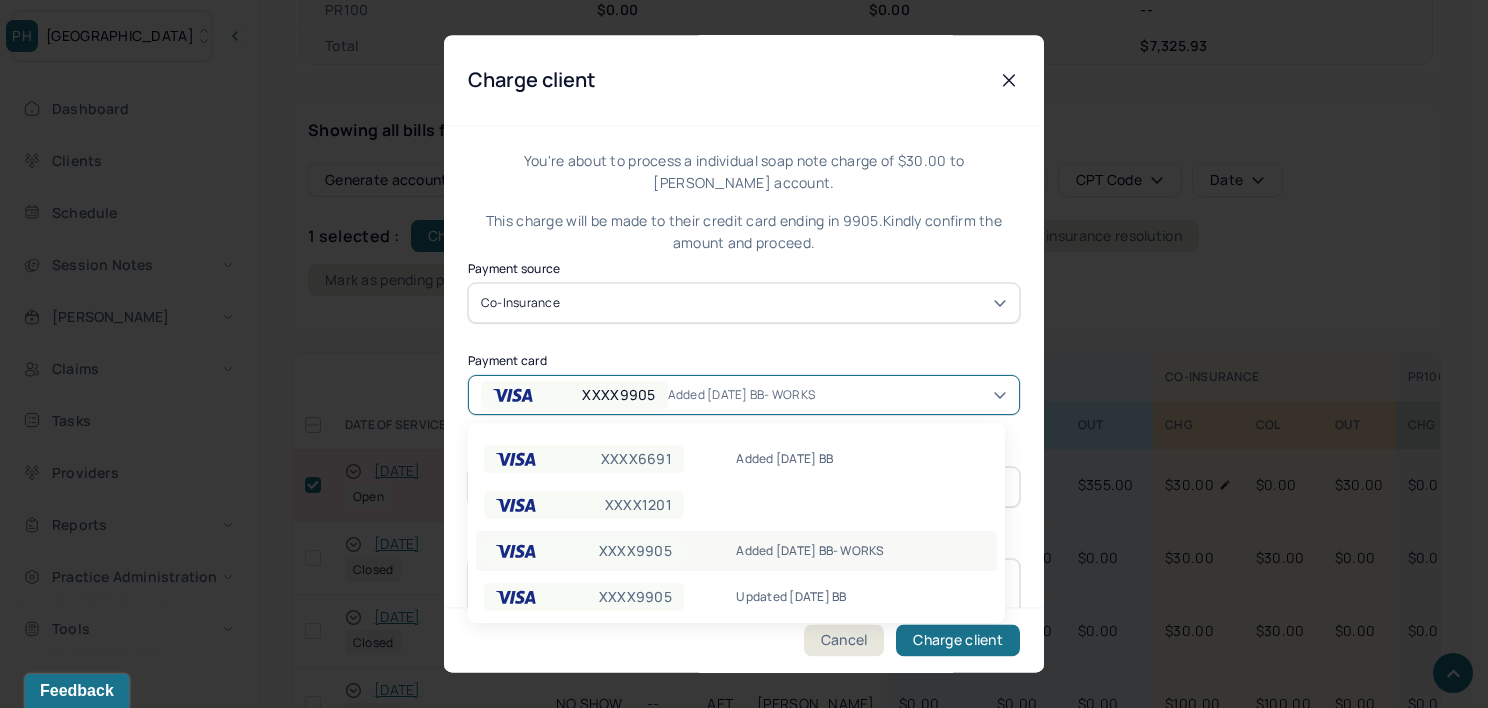 click on "XXXX9905 Added 12/17/24 BB- WORKS" at bounding box center [736, 551] 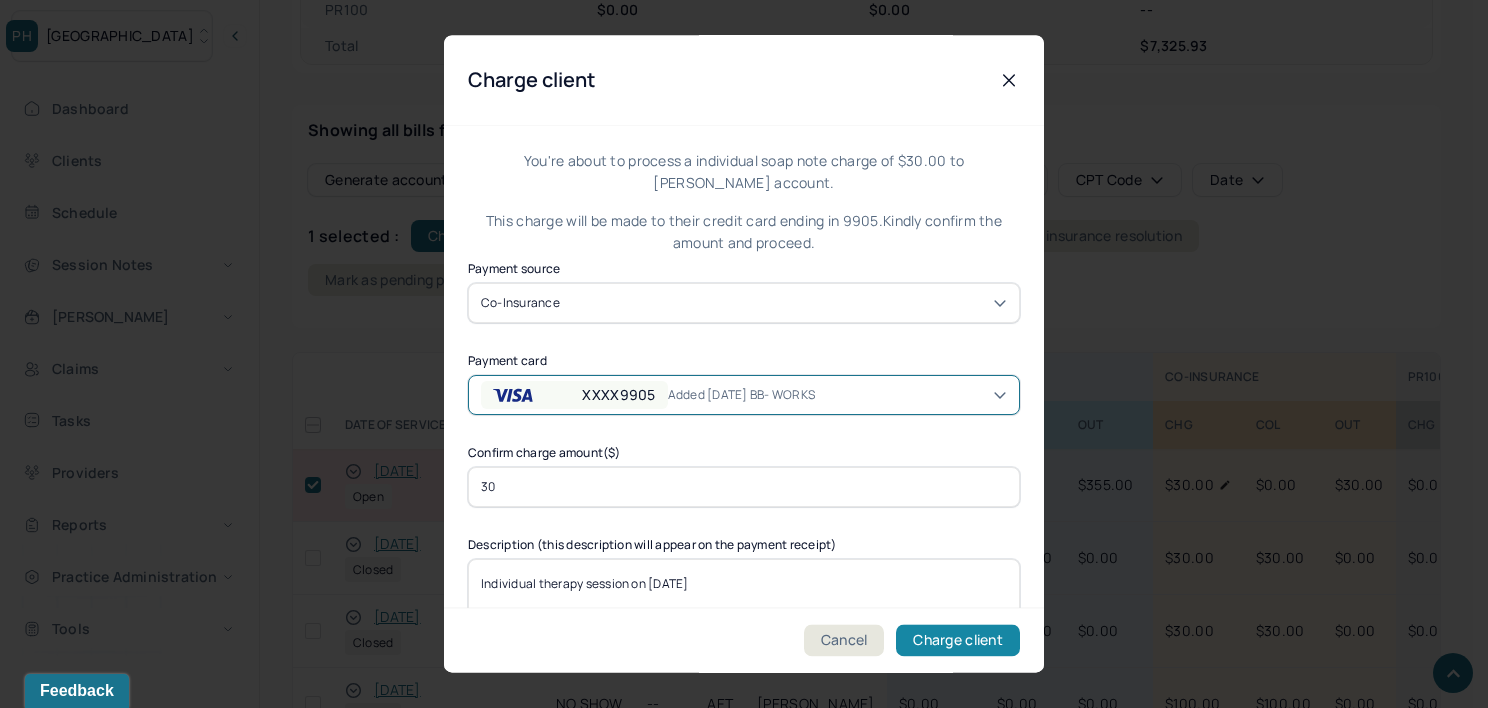 click on "Charge client" at bounding box center [958, 641] 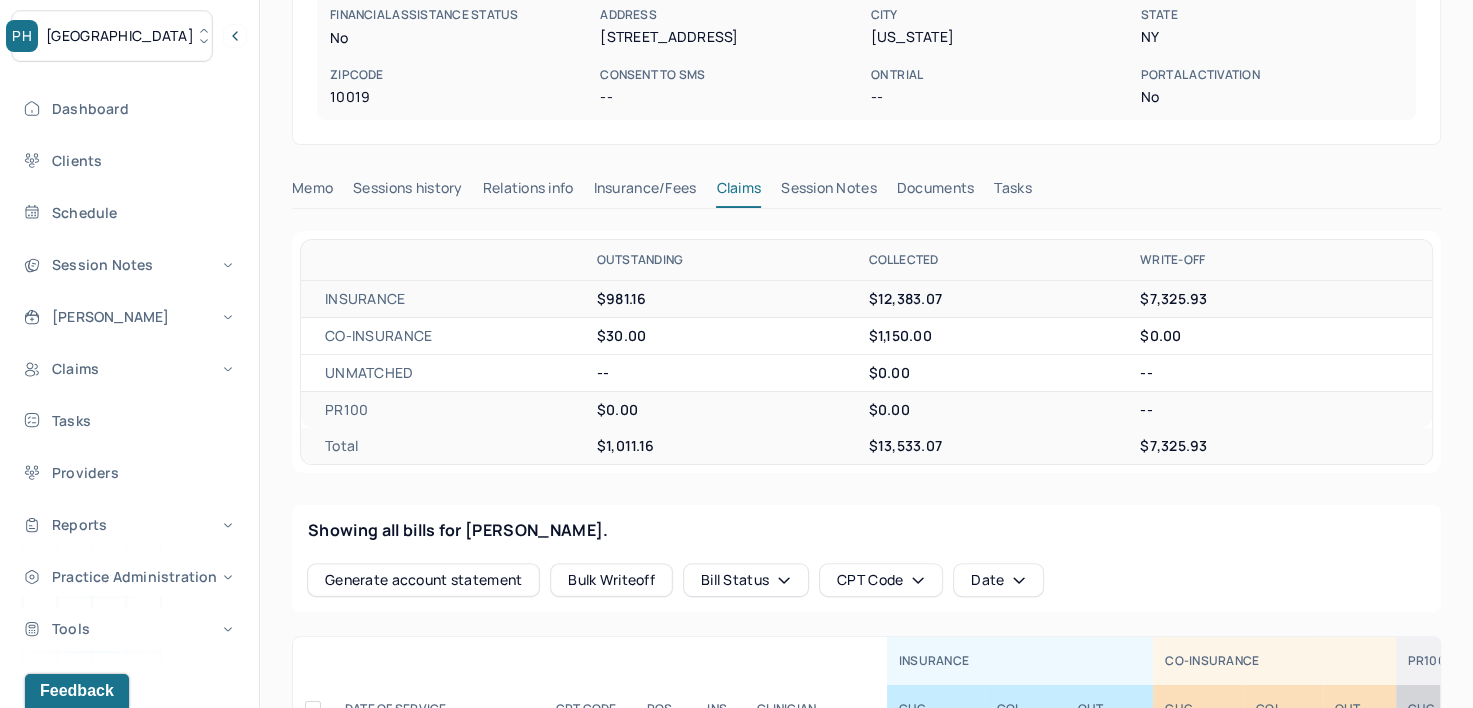scroll, scrollTop: 0, scrollLeft: 0, axis: both 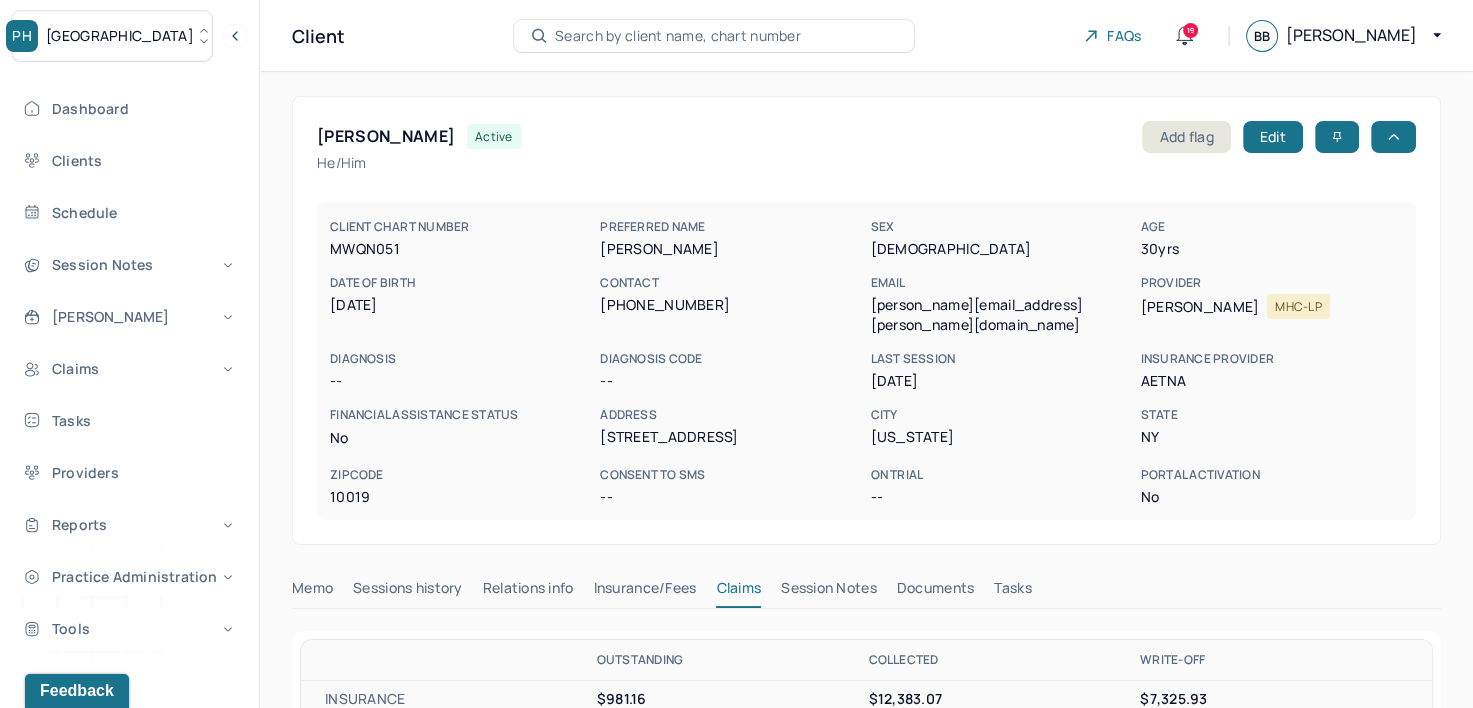 type 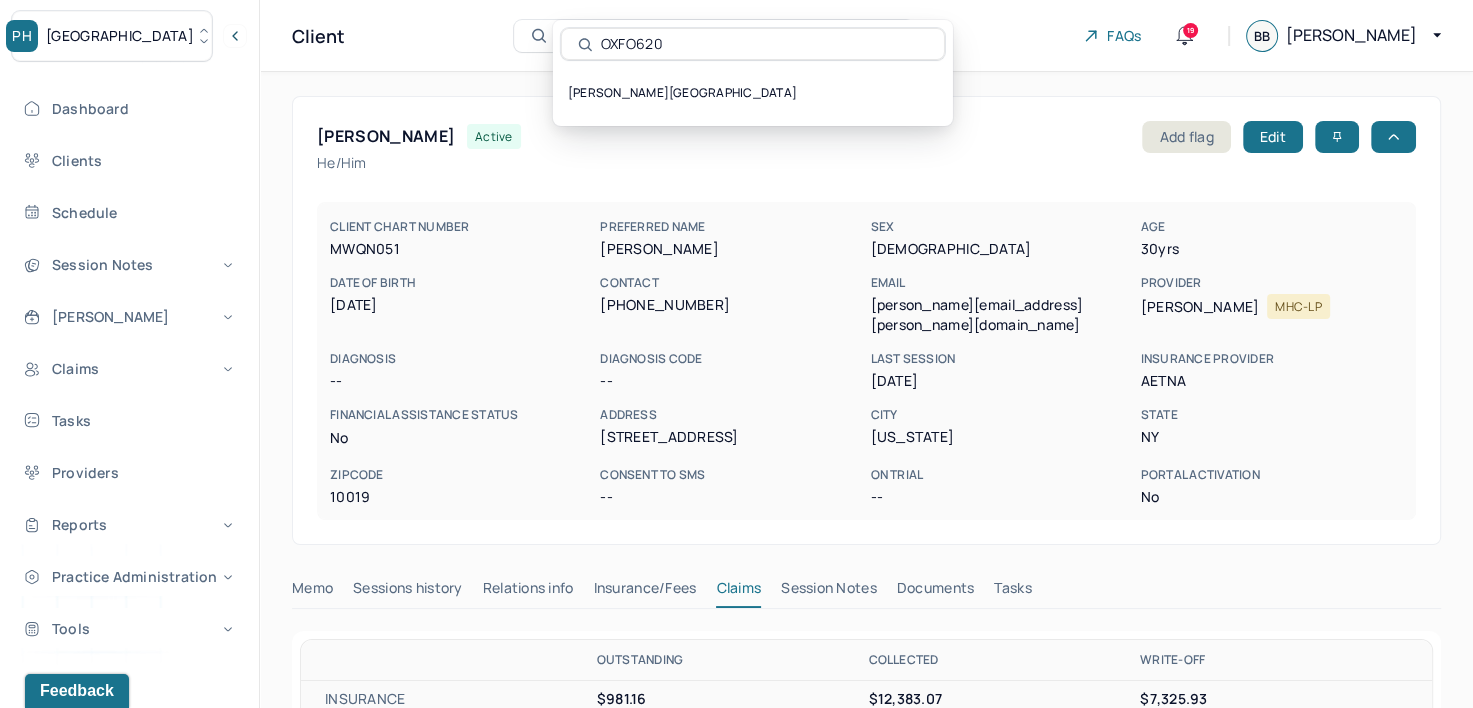 type on "OXFO620" 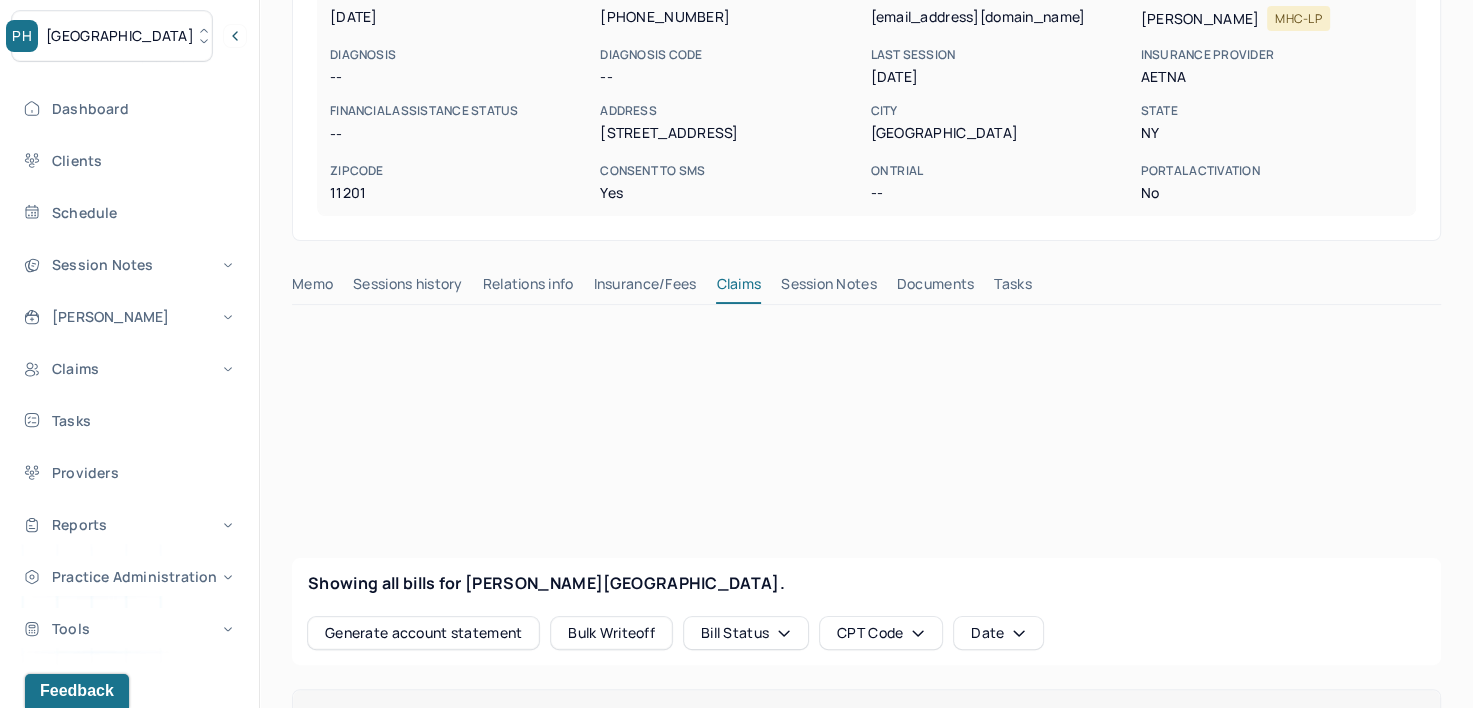 scroll, scrollTop: 300, scrollLeft: 0, axis: vertical 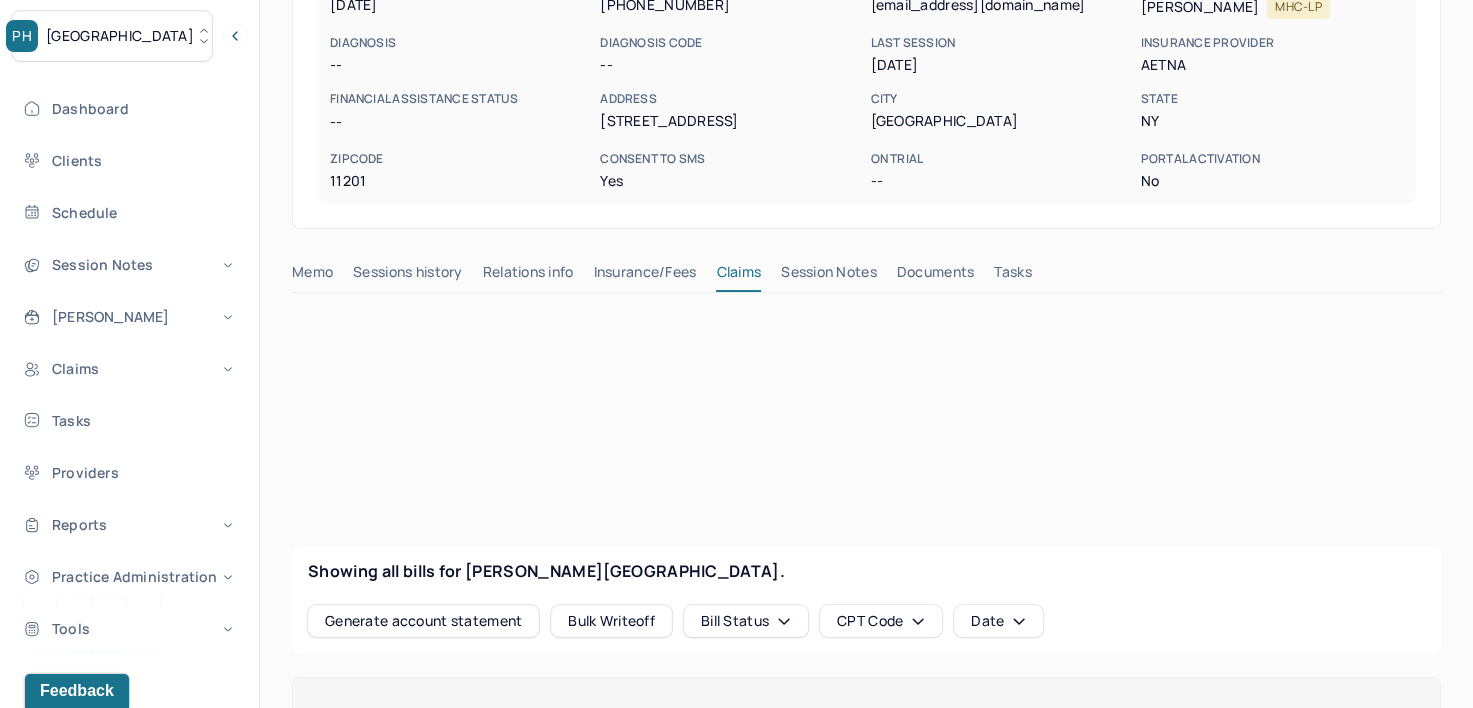 click on "Insurance/Fees" at bounding box center [645, 276] 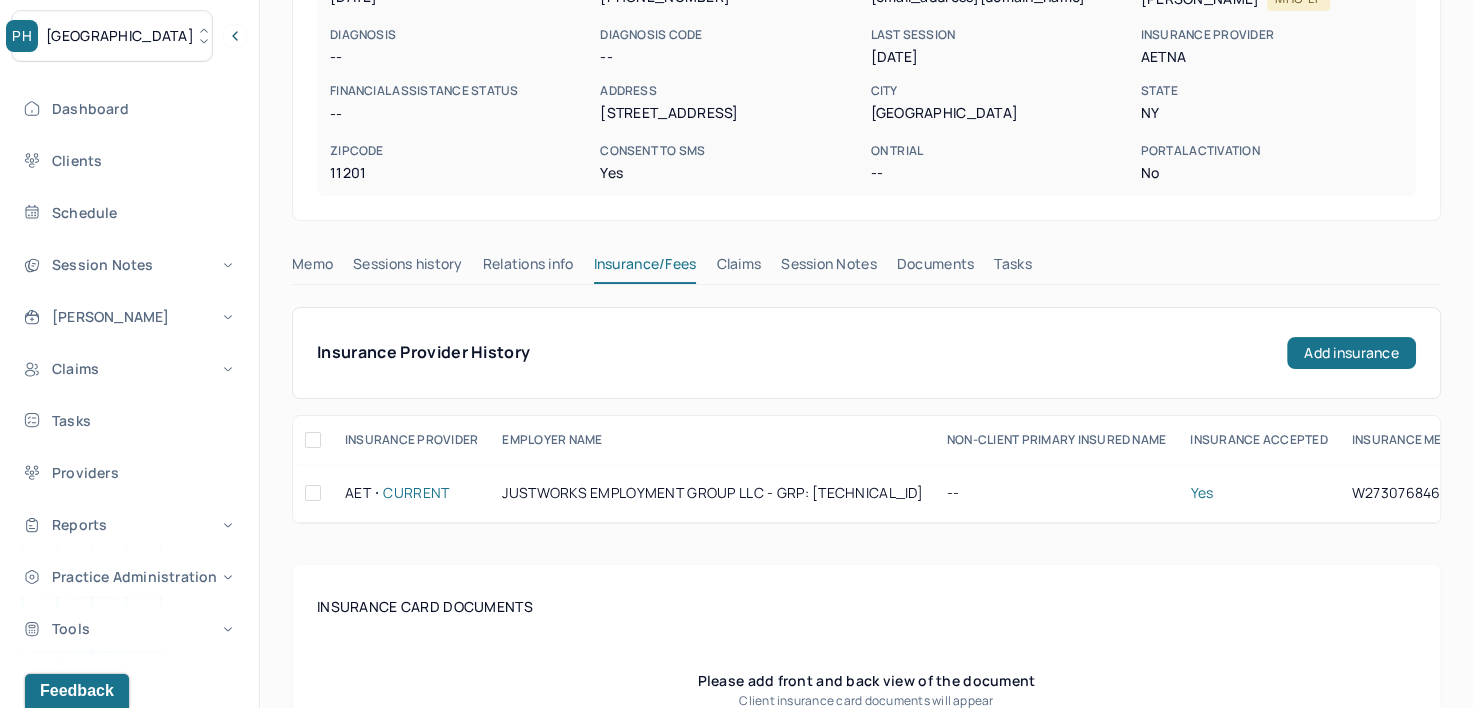 scroll, scrollTop: 300, scrollLeft: 0, axis: vertical 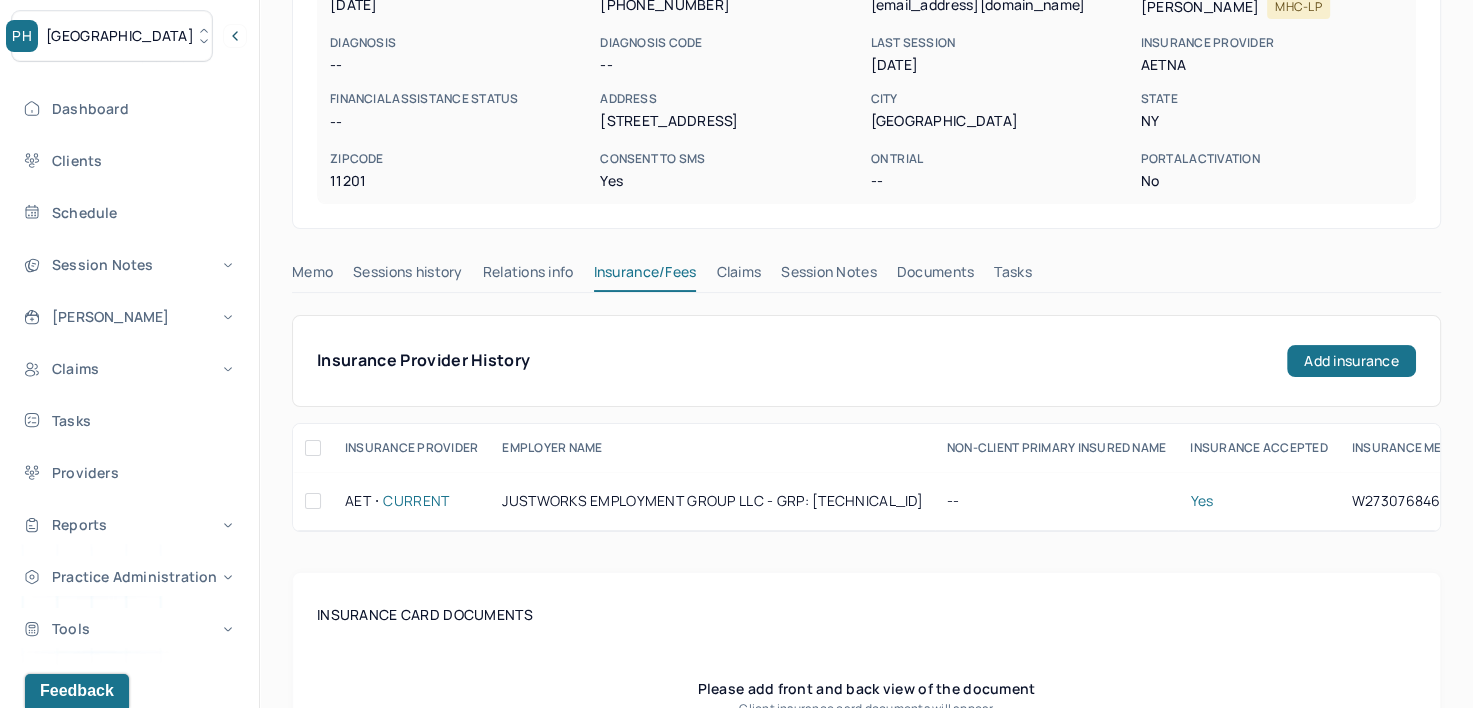 click on "Claims" at bounding box center (738, 276) 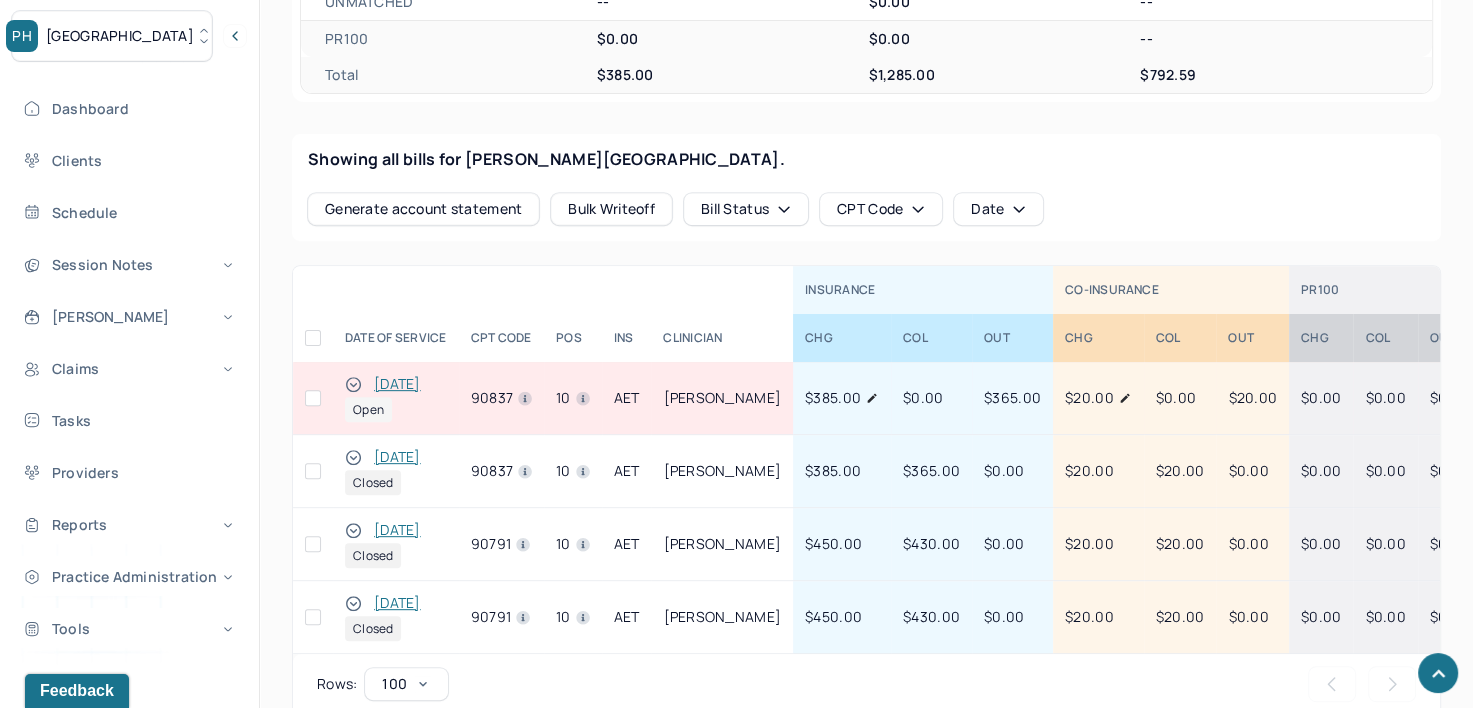 scroll, scrollTop: 900, scrollLeft: 0, axis: vertical 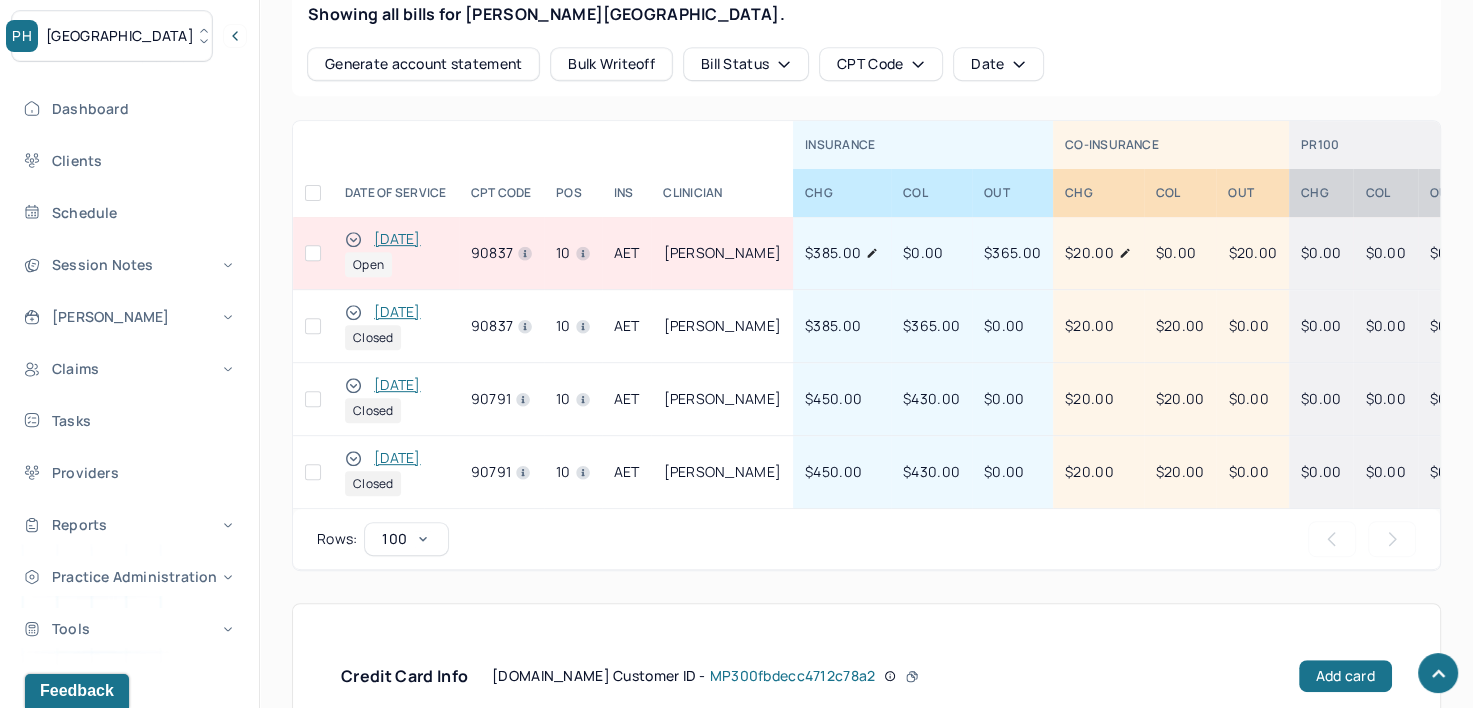 click at bounding box center [313, 253] 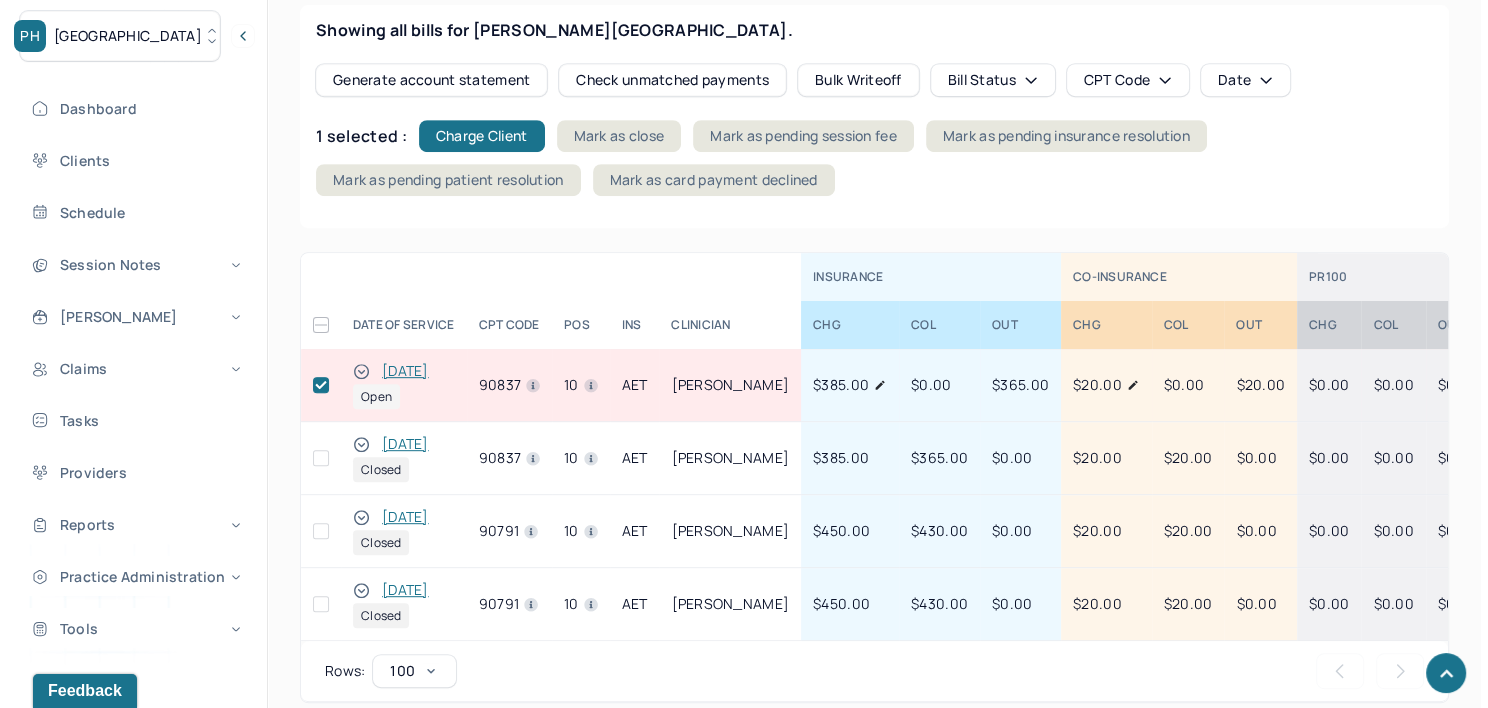 scroll, scrollTop: 600, scrollLeft: 0, axis: vertical 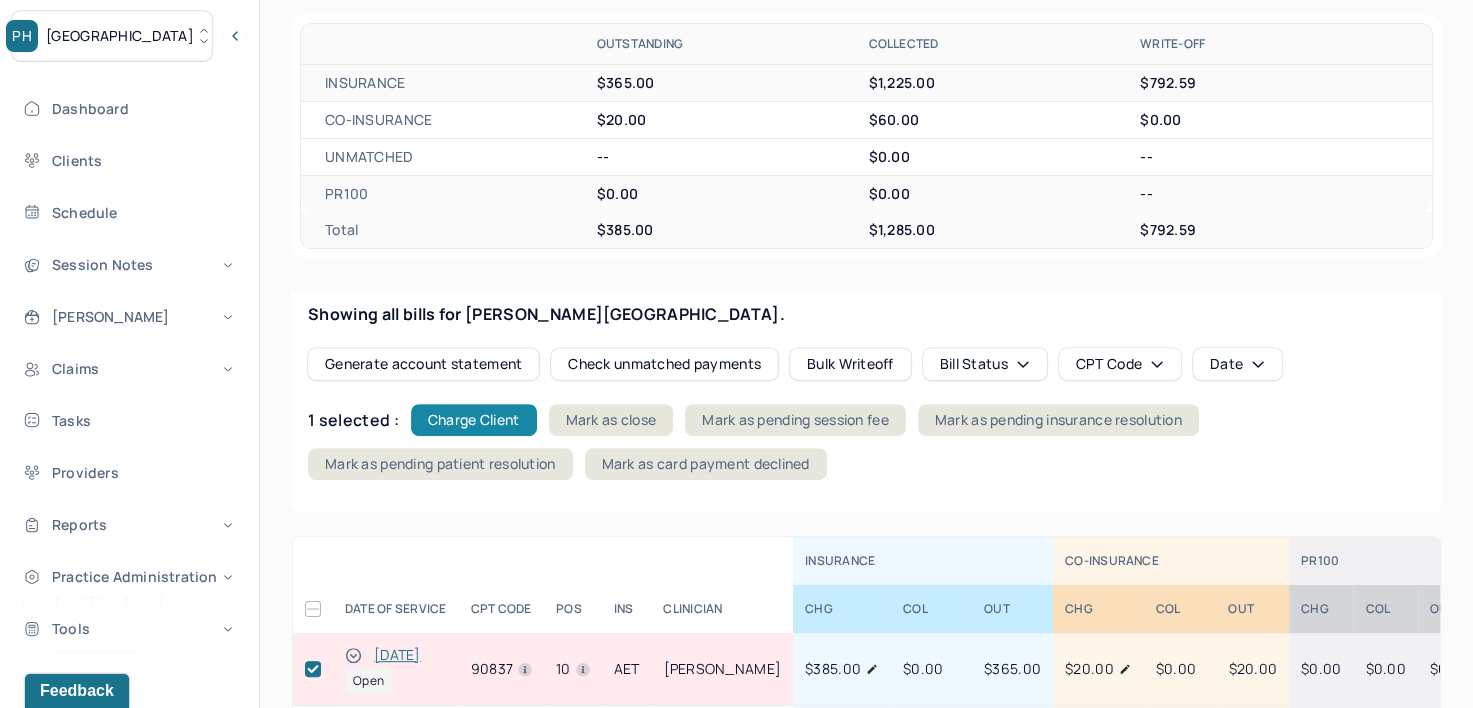click on "Charge Client" at bounding box center [474, 420] 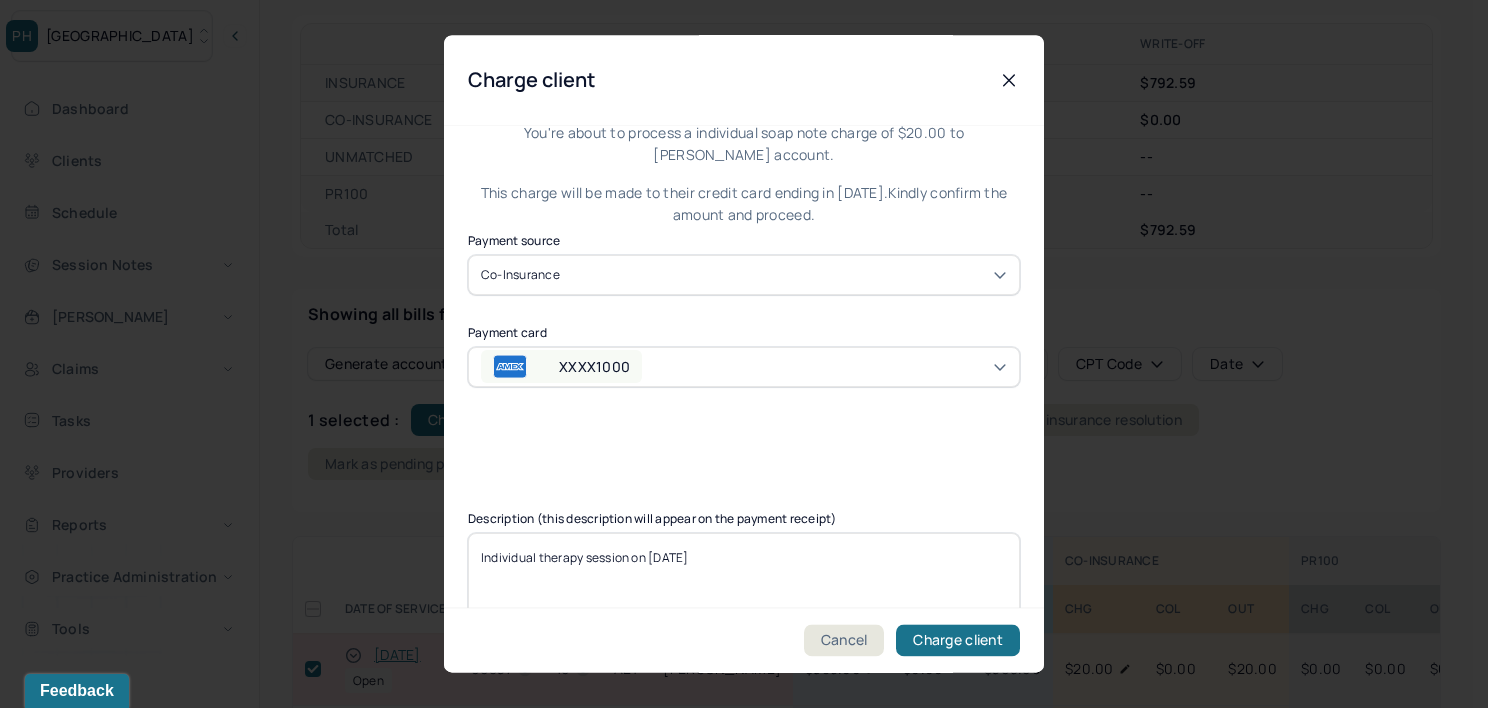 scroll, scrollTop: 0, scrollLeft: 0, axis: both 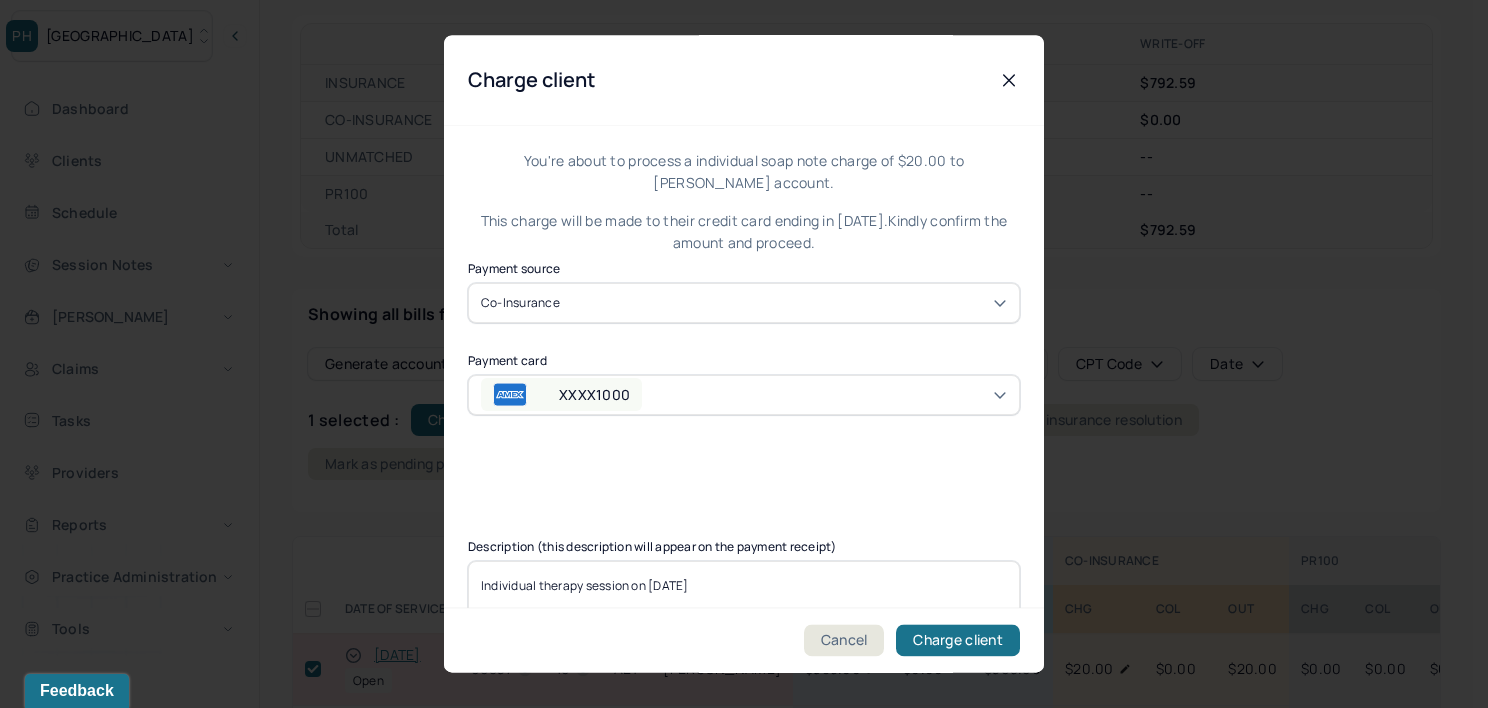 click on "XXXX1000" at bounding box center (744, 395) 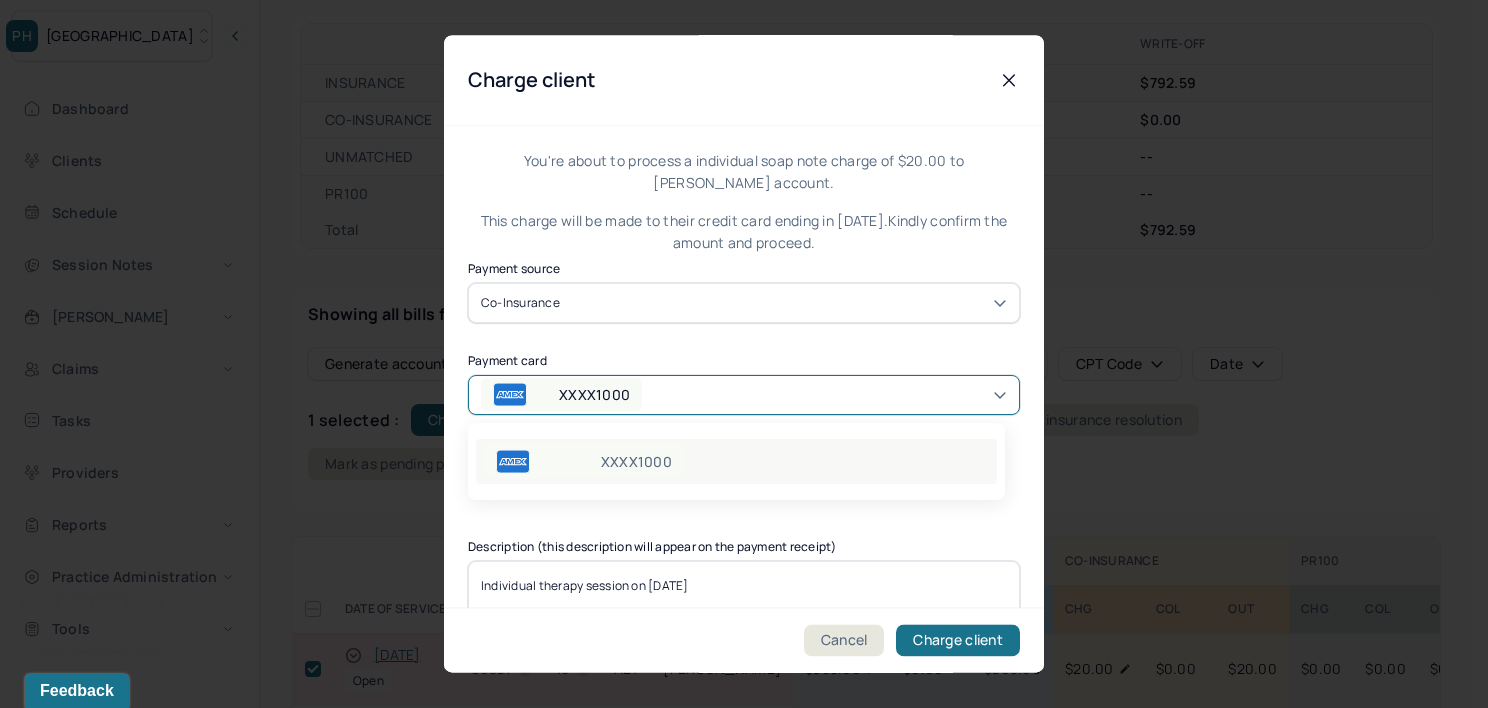 click on "XXXX1000" at bounding box center (736, 461) 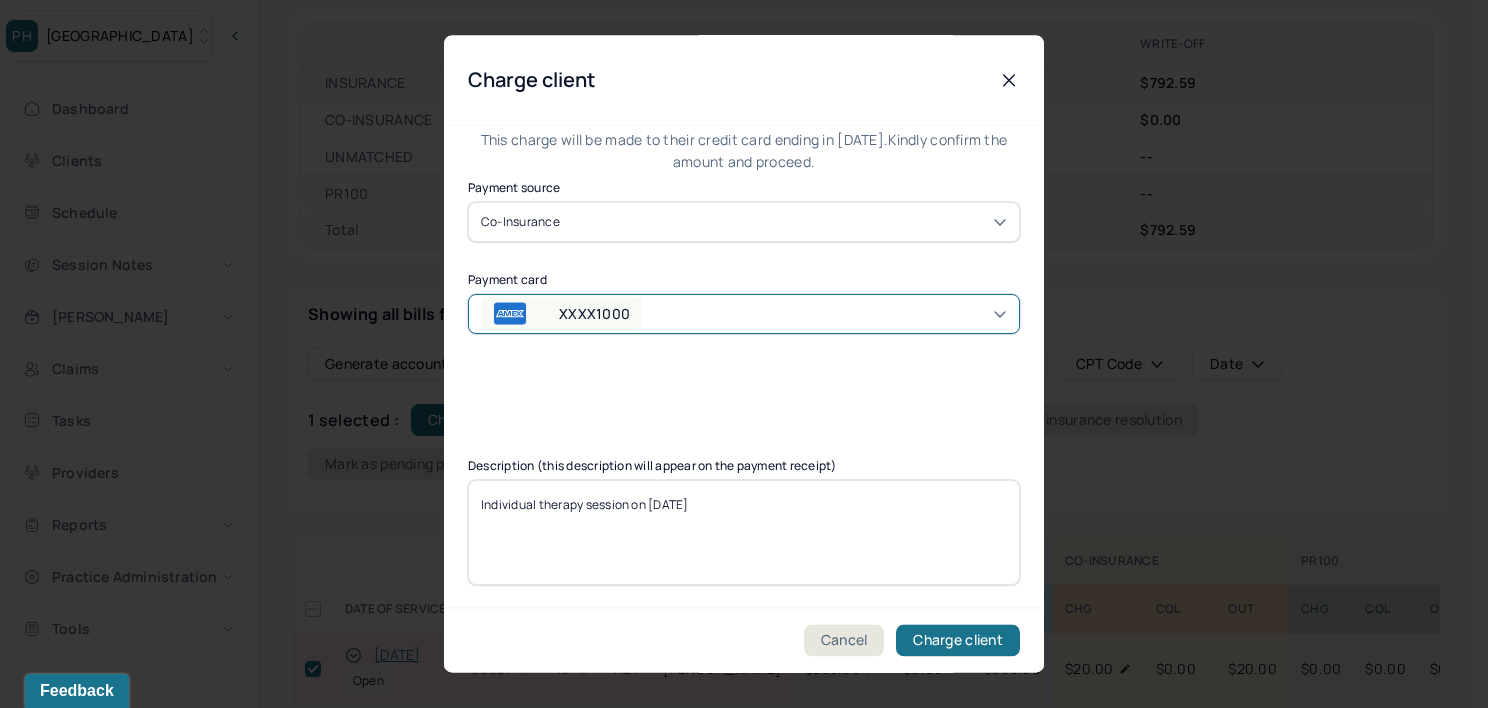 scroll, scrollTop: 0, scrollLeft: 0, axis: both 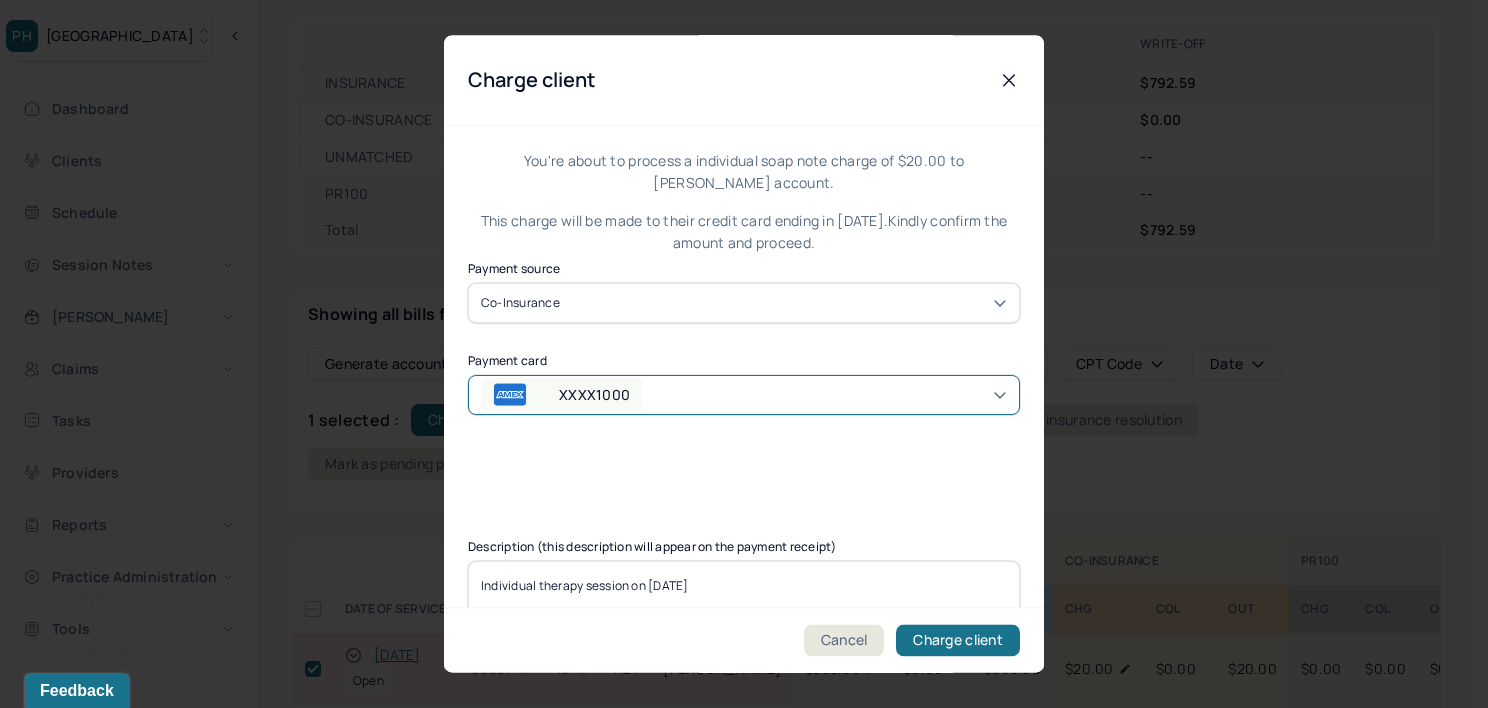 click at bounding box center (744, 477) 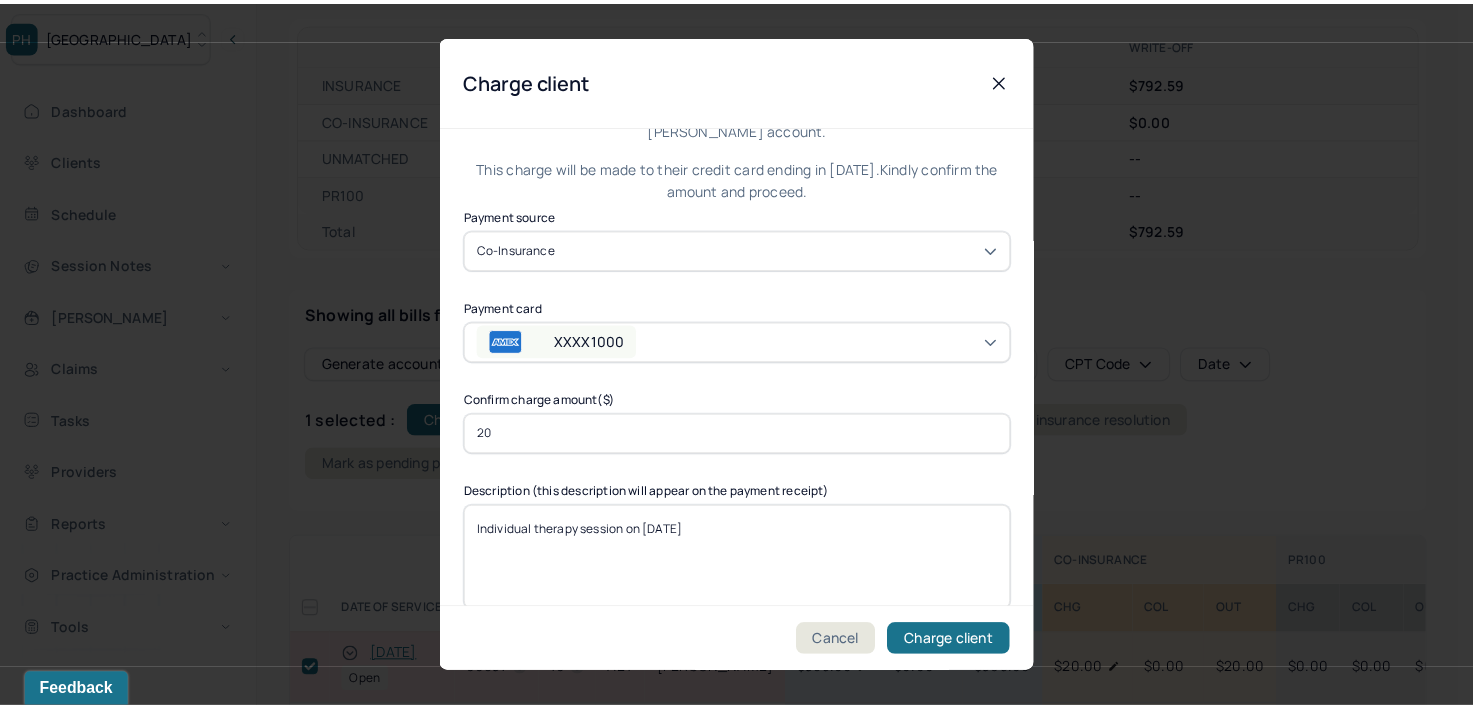 scroll, scrollTop: 79, scrollLeft: 0, axis: vertical 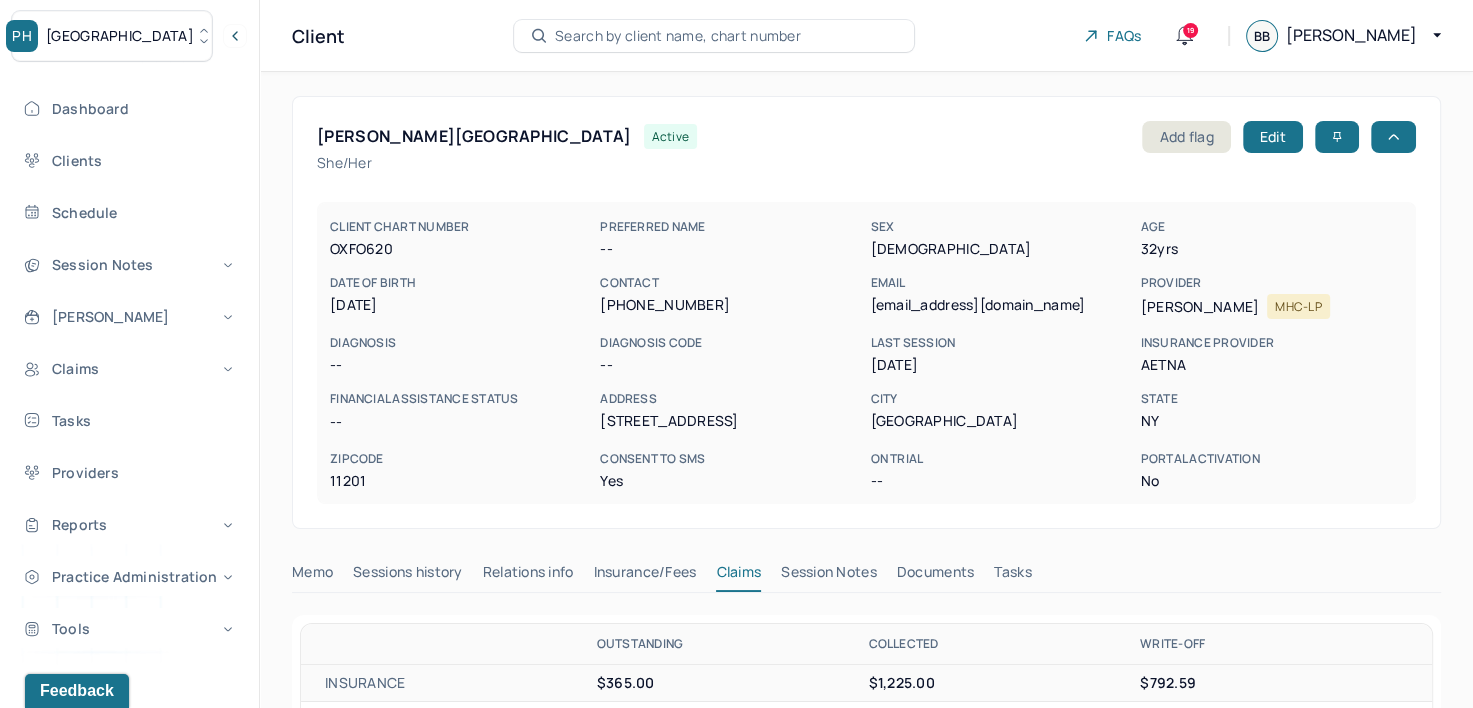 click on "Search by client name, chart number" at bounding box center (678, 36) 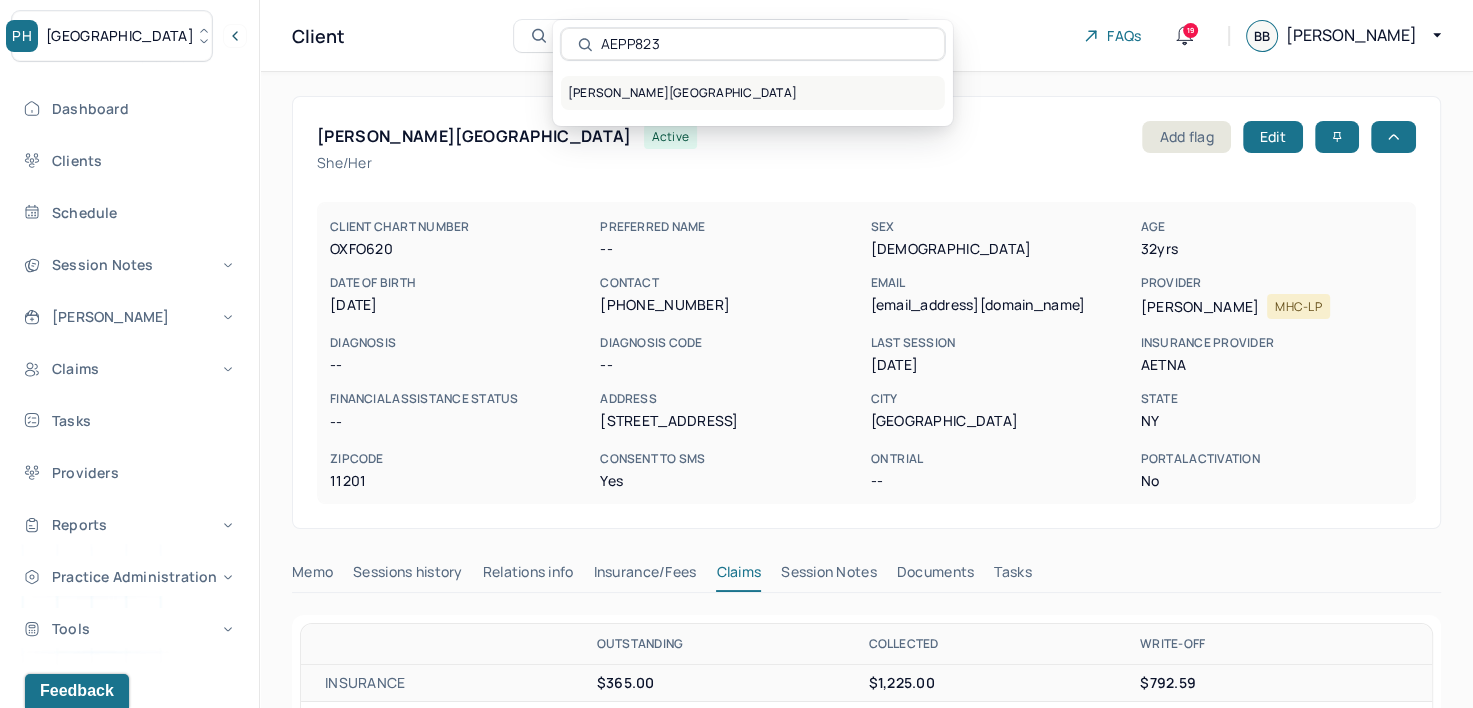 type on "AEPP823" 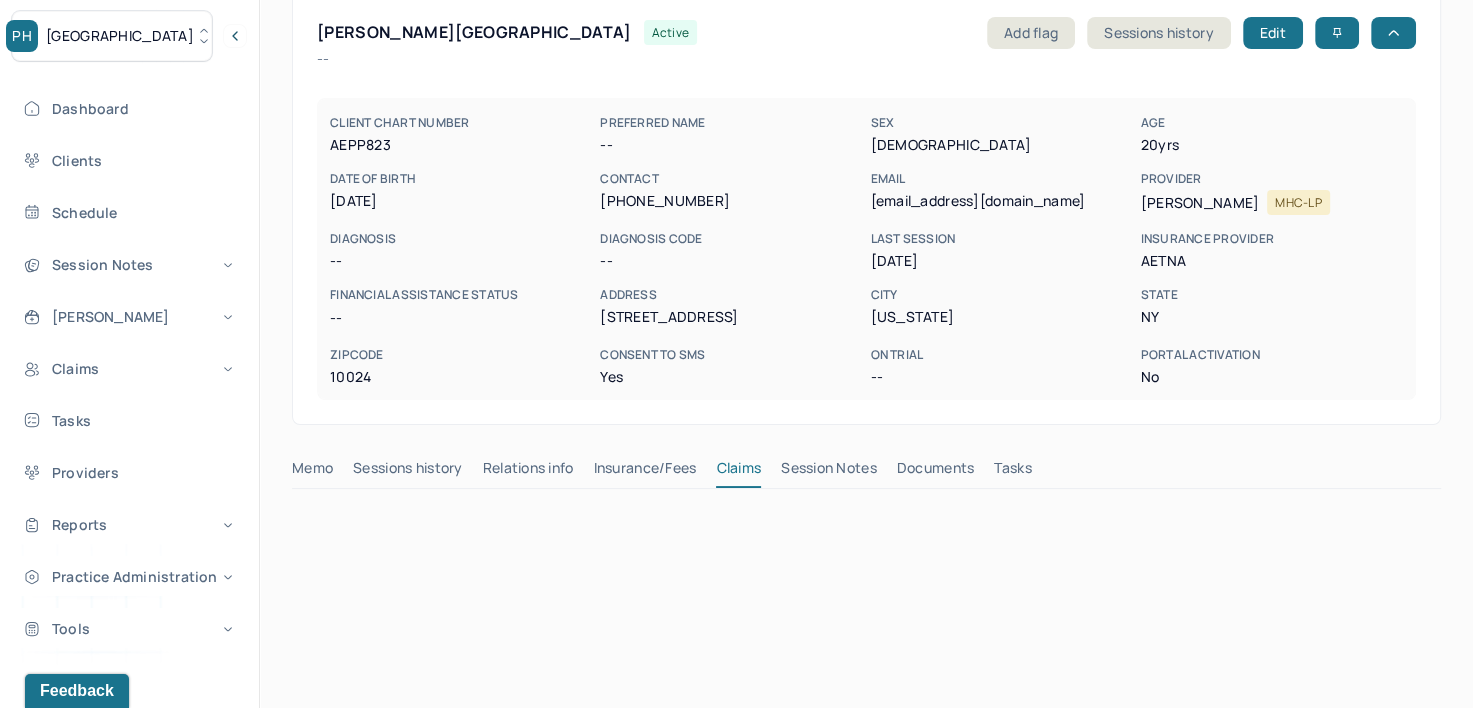 scroll, scrollTop: 400, scrollLeft: 0, axis: vertical 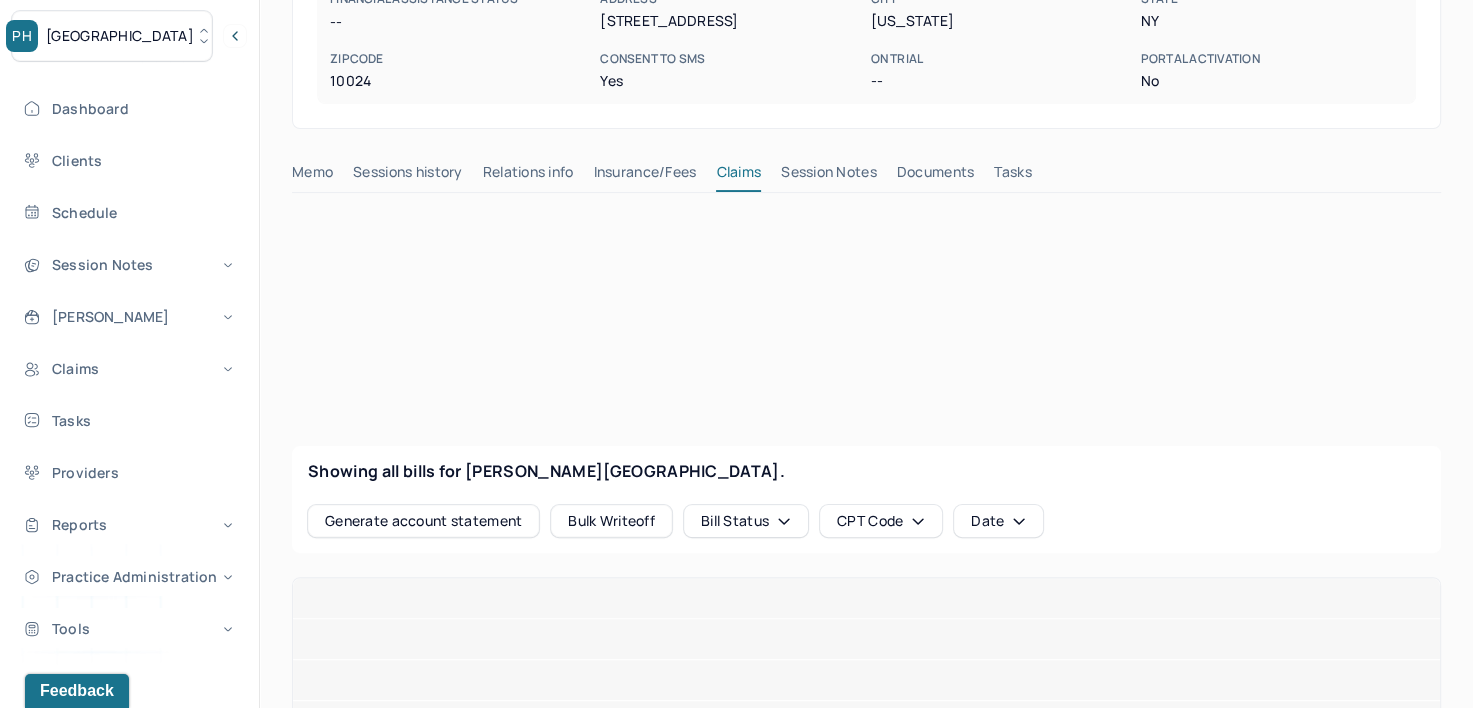 click on "Insurance/Fees" at bounding box center (645, 176) 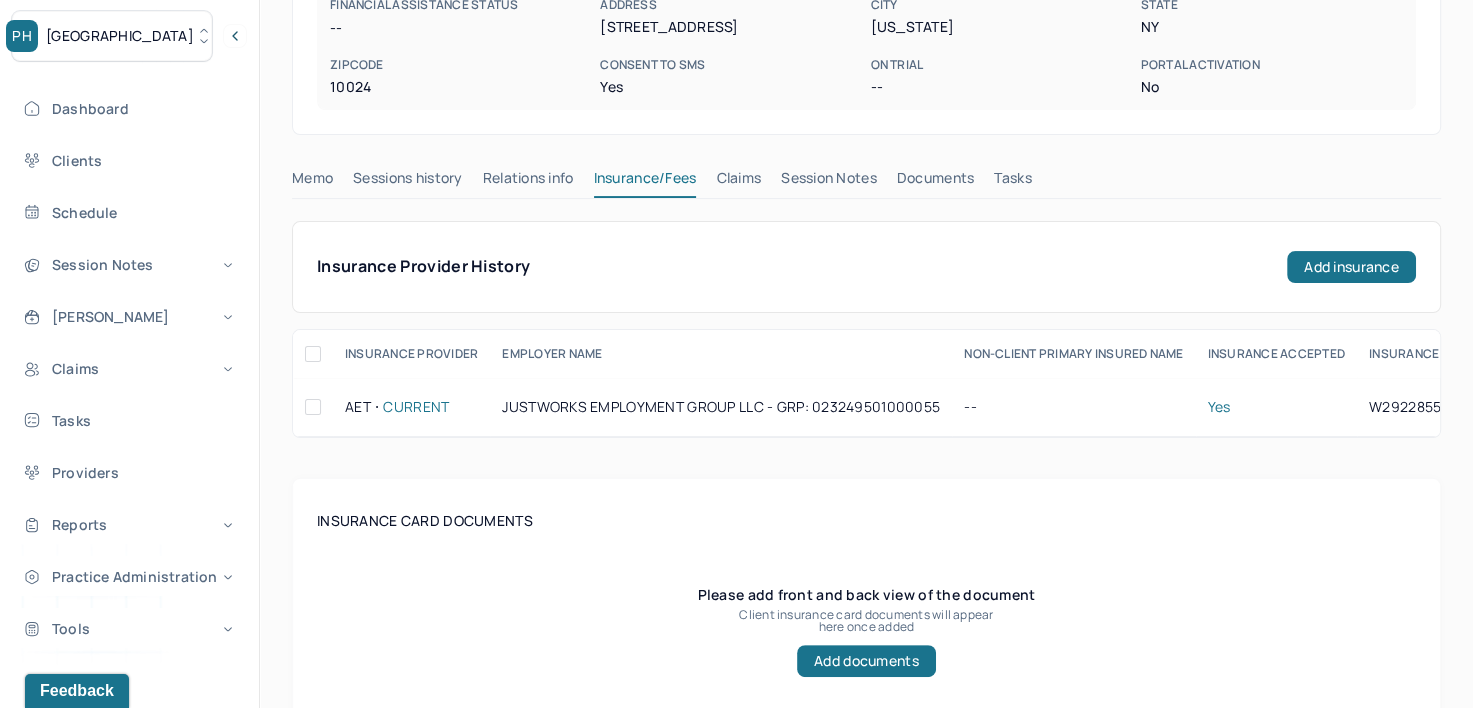 scroll, scrollTop: 200, scrollLeft: 0, axis: vertical 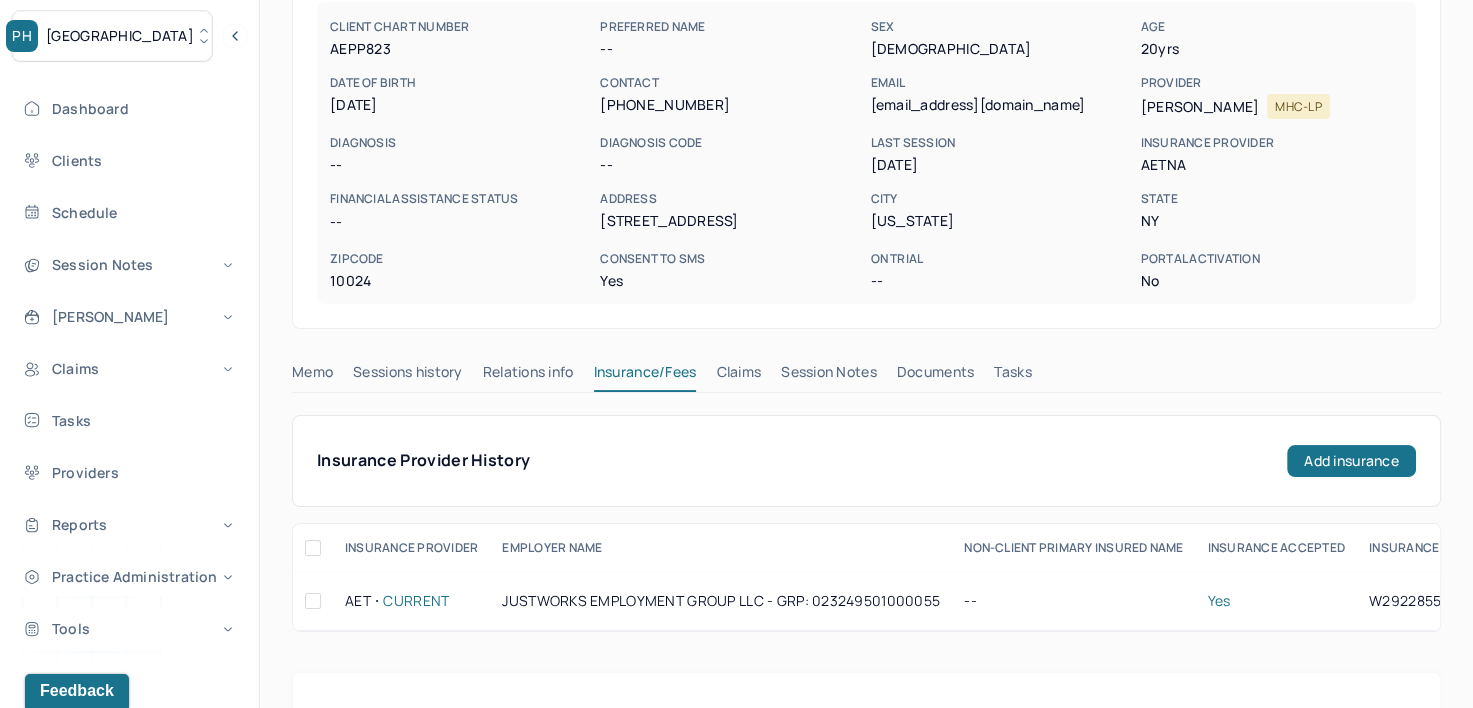 click on "Claims" at bounding box center [738, 376] 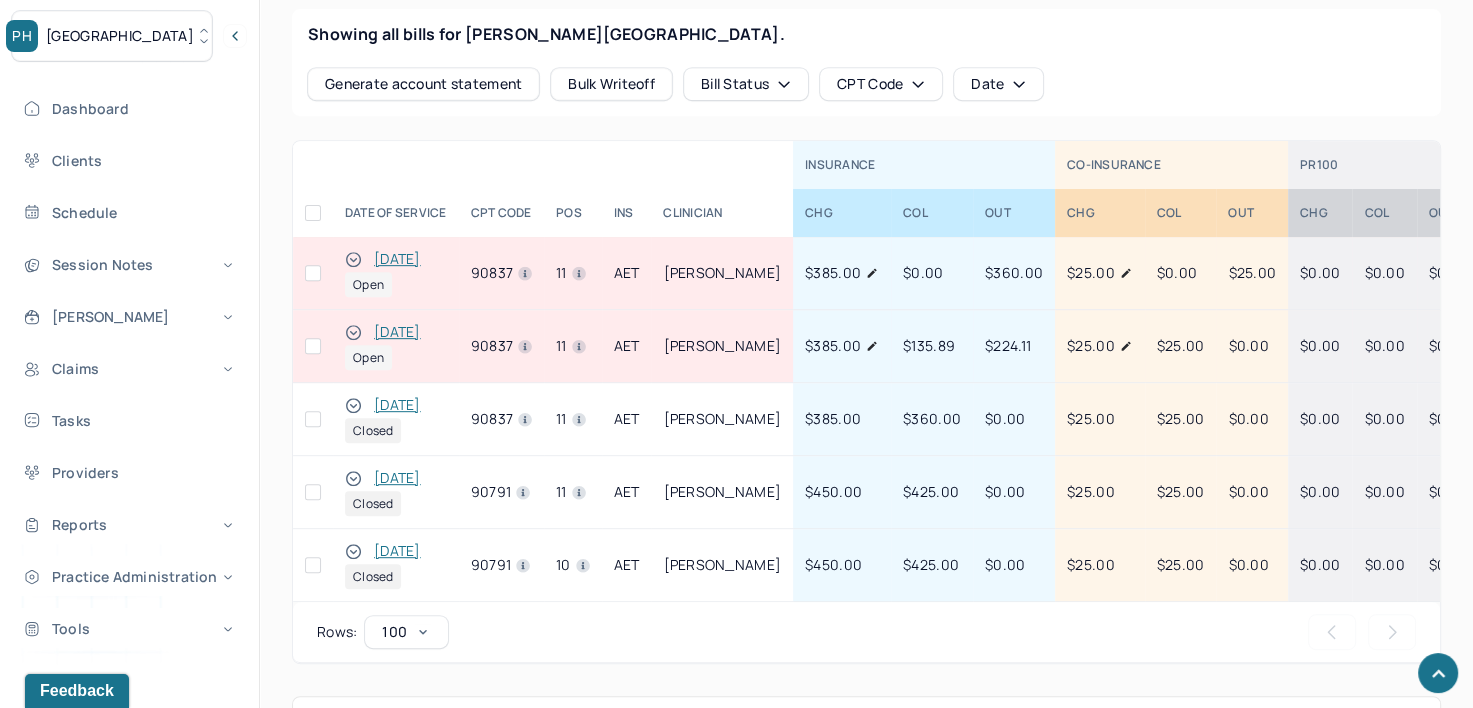 scroll, scrollTop: 1000, scrollLeft: 0, axis: vertical 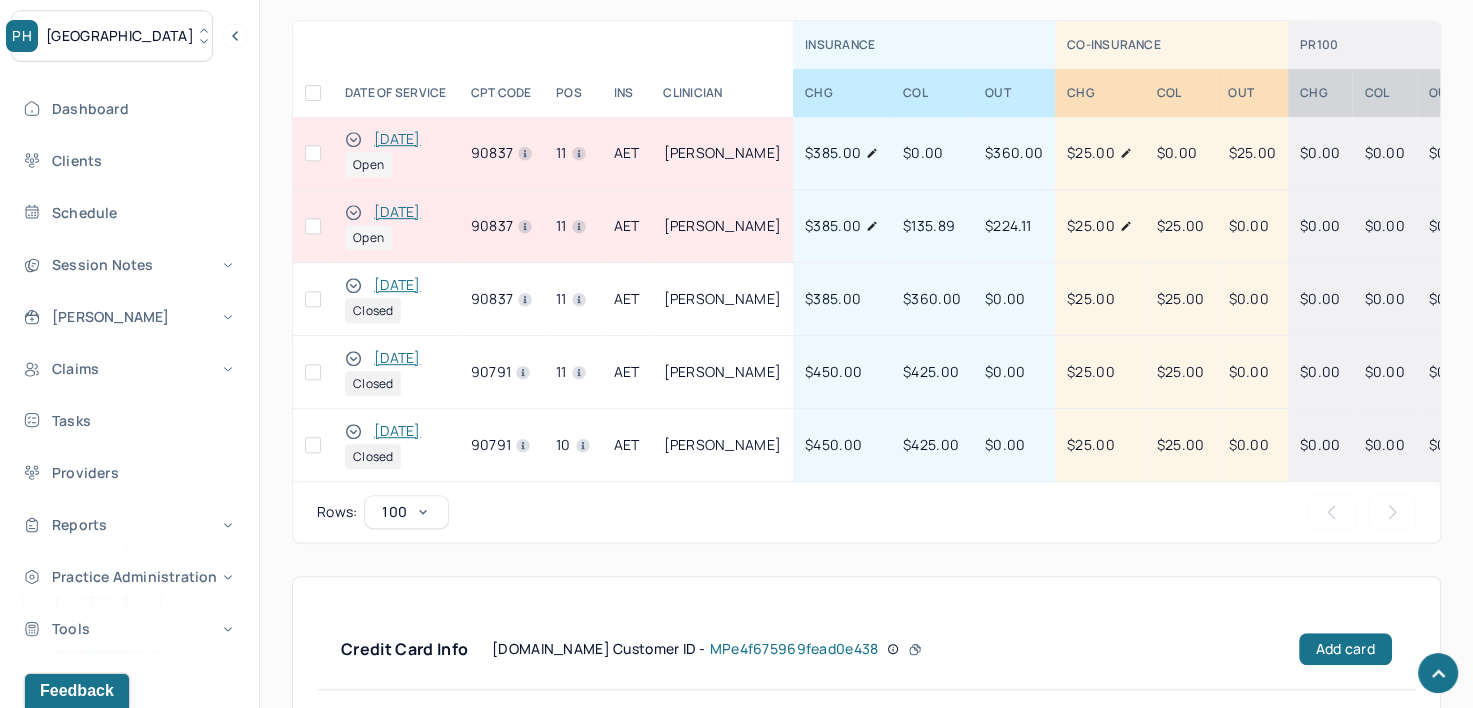 click at bounding box center (313, 153) 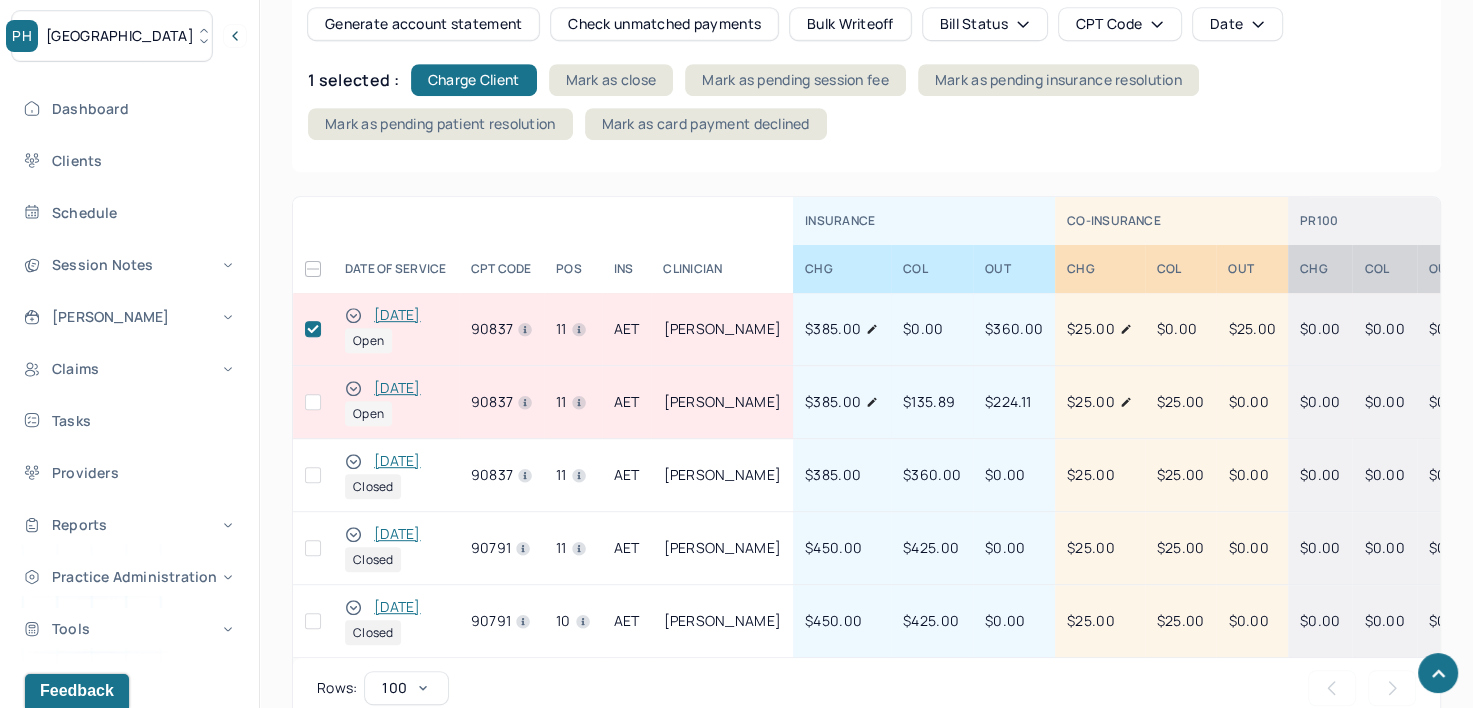 scroll, scrollTop: 916, scrollLeft: 0, axis: vertical 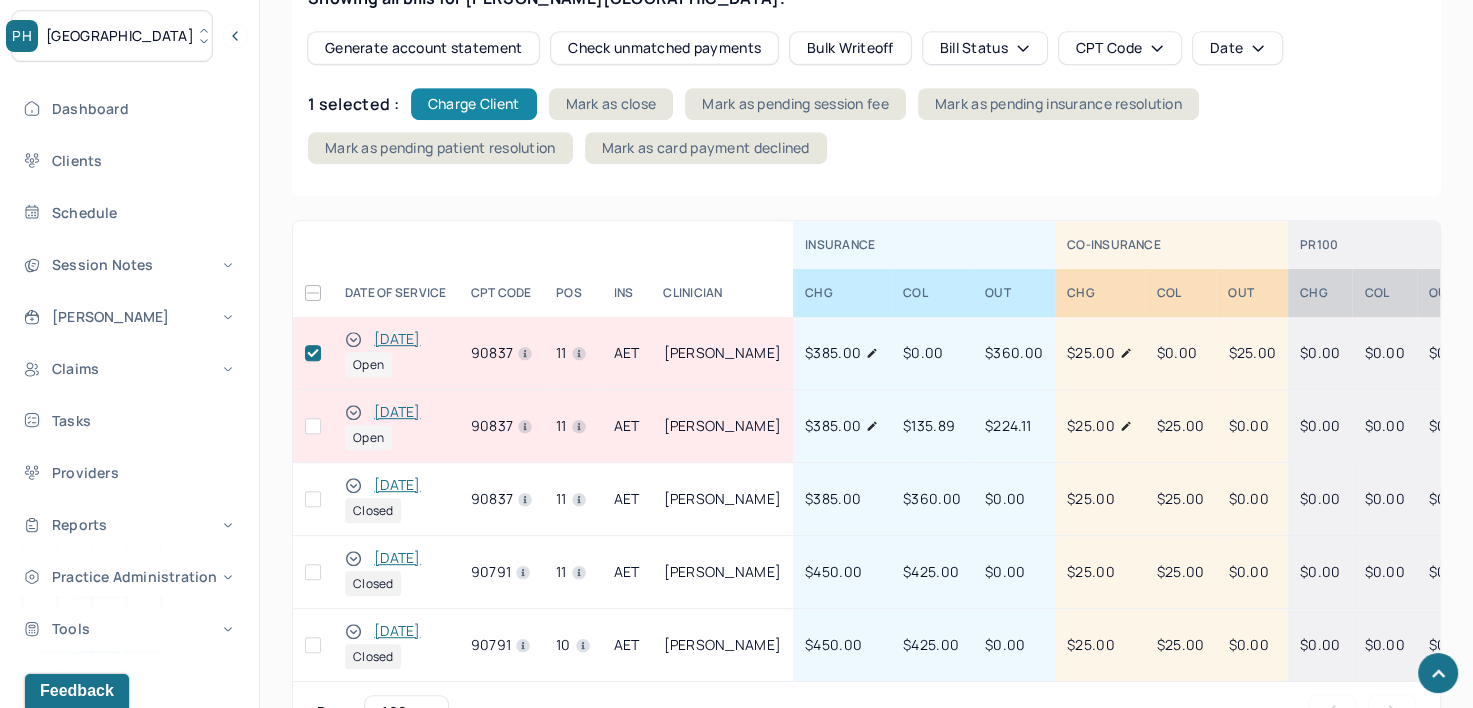 click on "Charge Client" at bounding box center (474, 104) 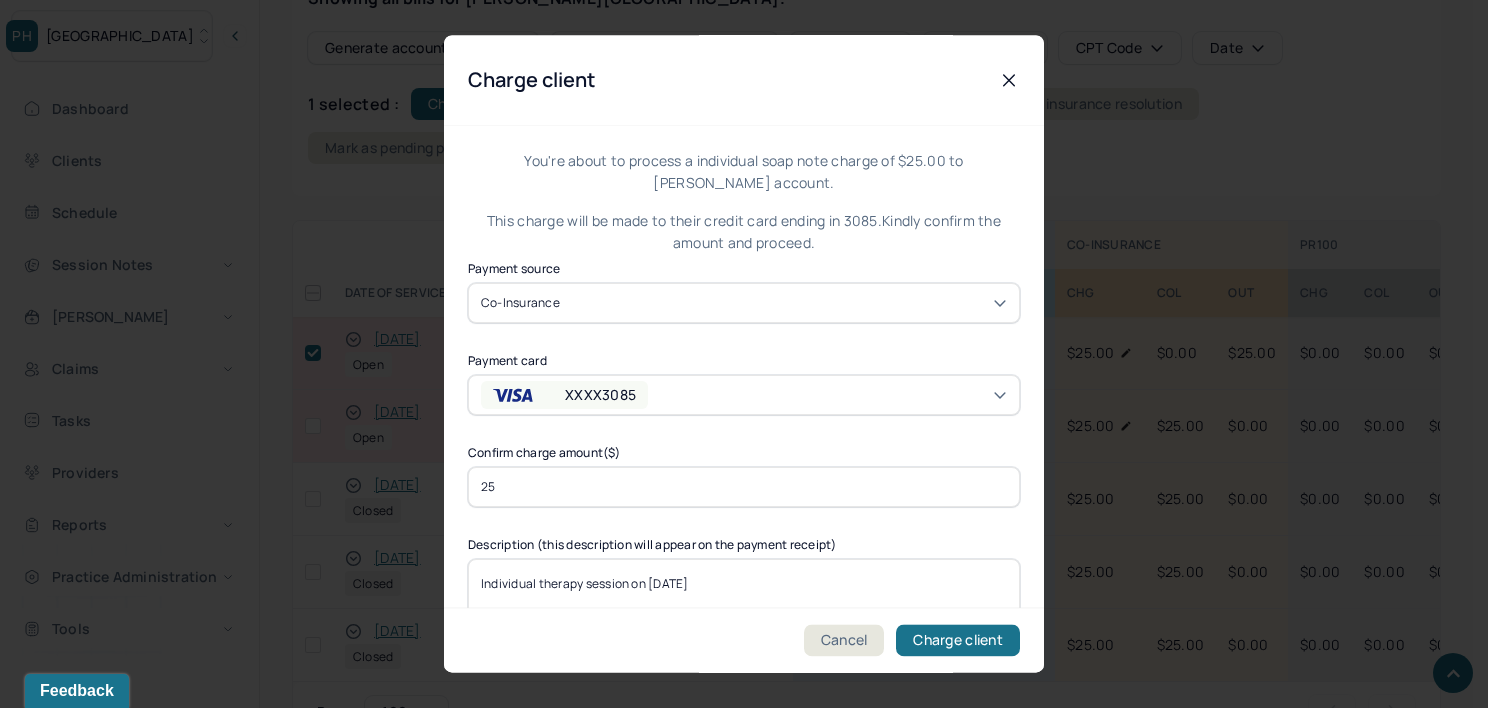 click on "XXXX3085" at bounding box center (744, 395) 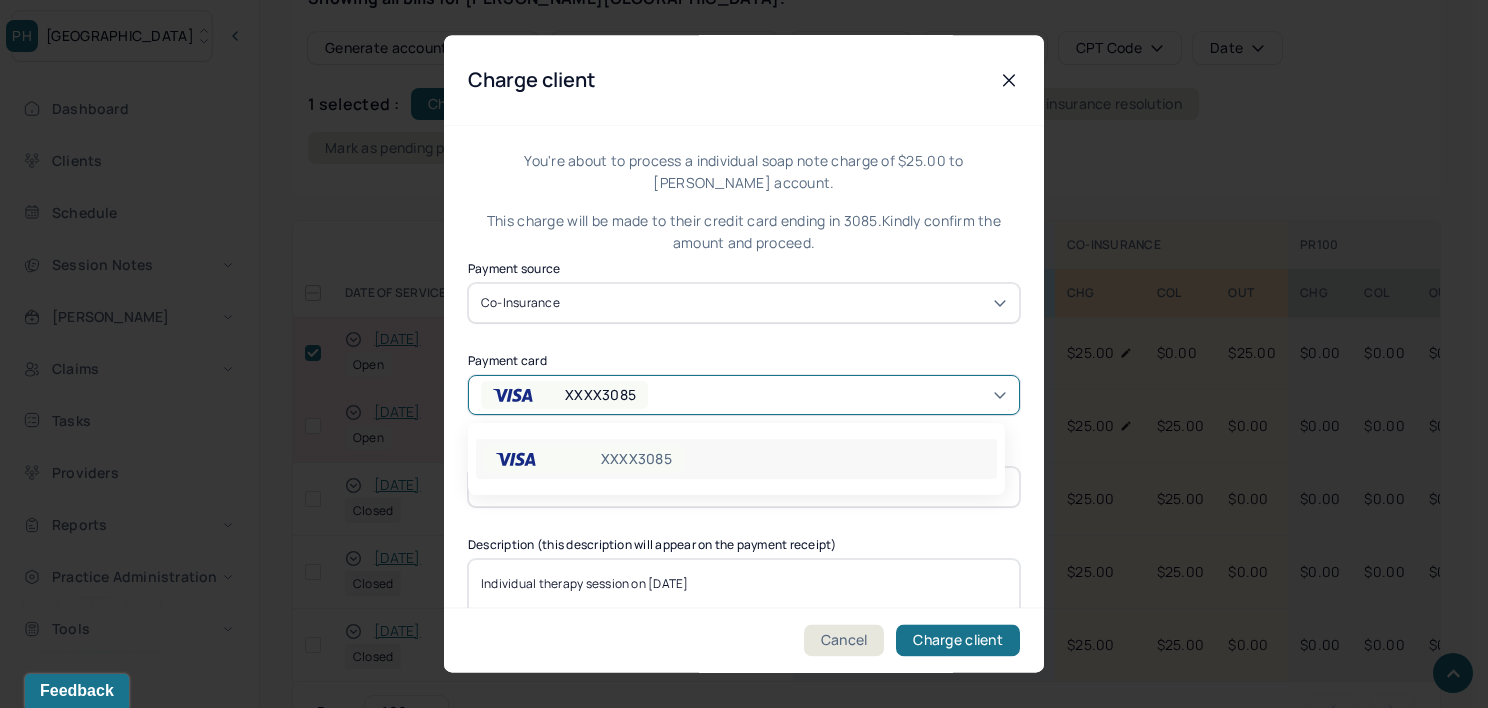 click on "XXXX3085" at bounding box center [736, 459] 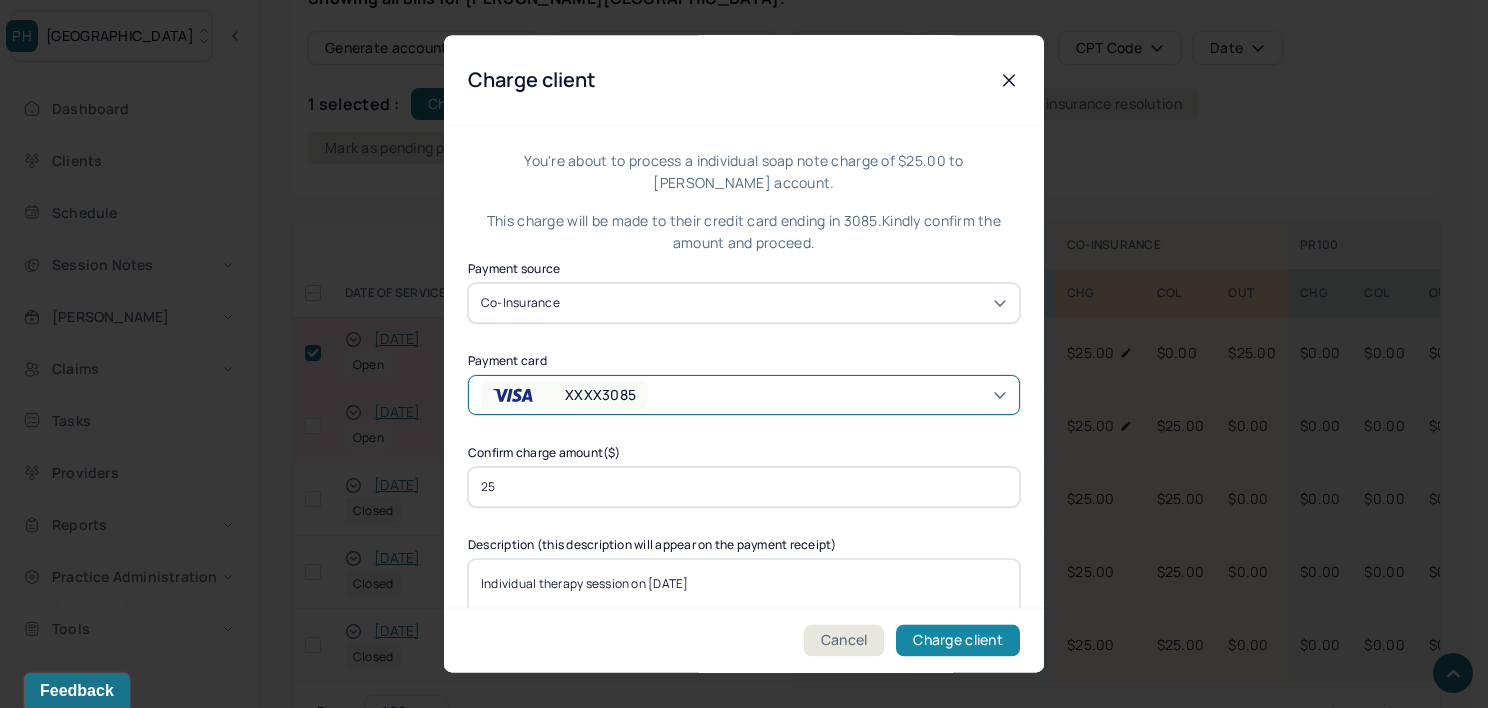 click on "Charge client" at bounding box center [958, 641] 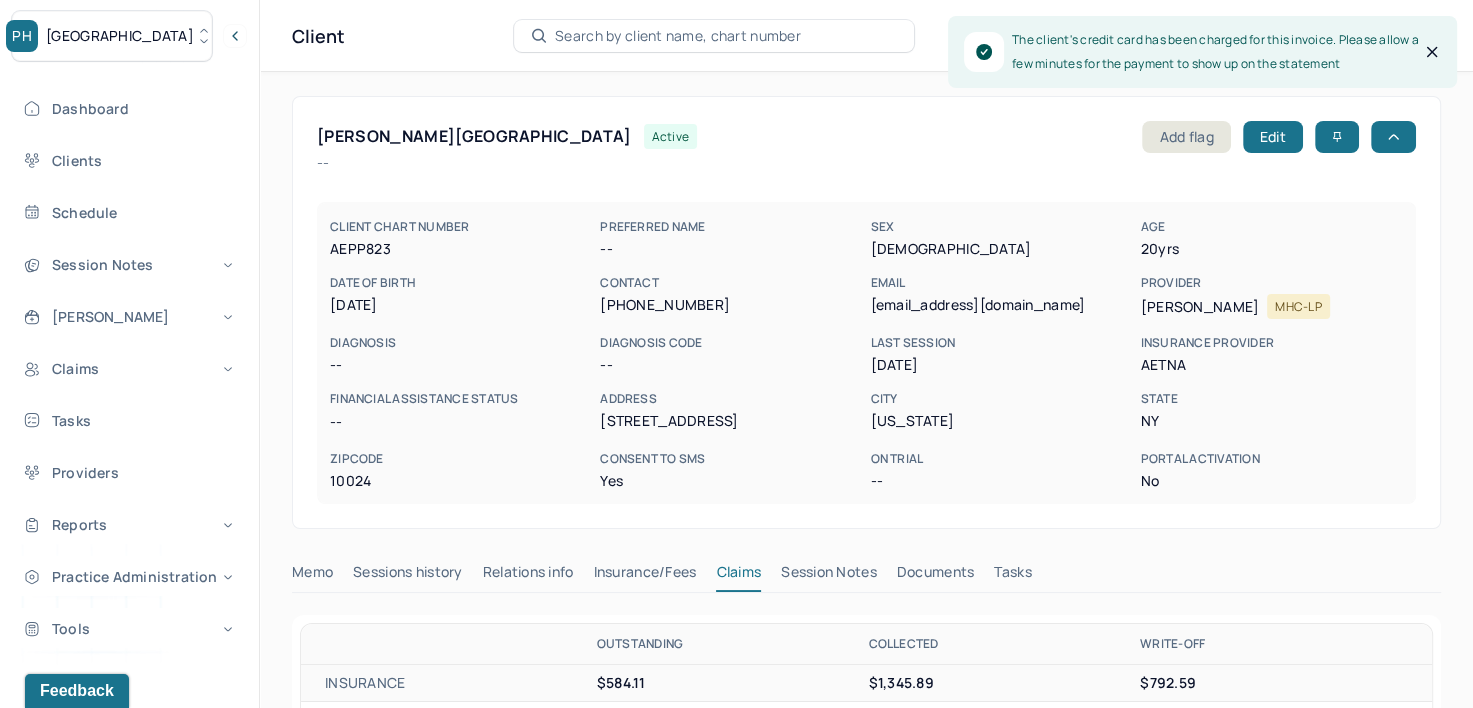 scroll, scrollTop: 0, scrollLeft: 0, axis: both 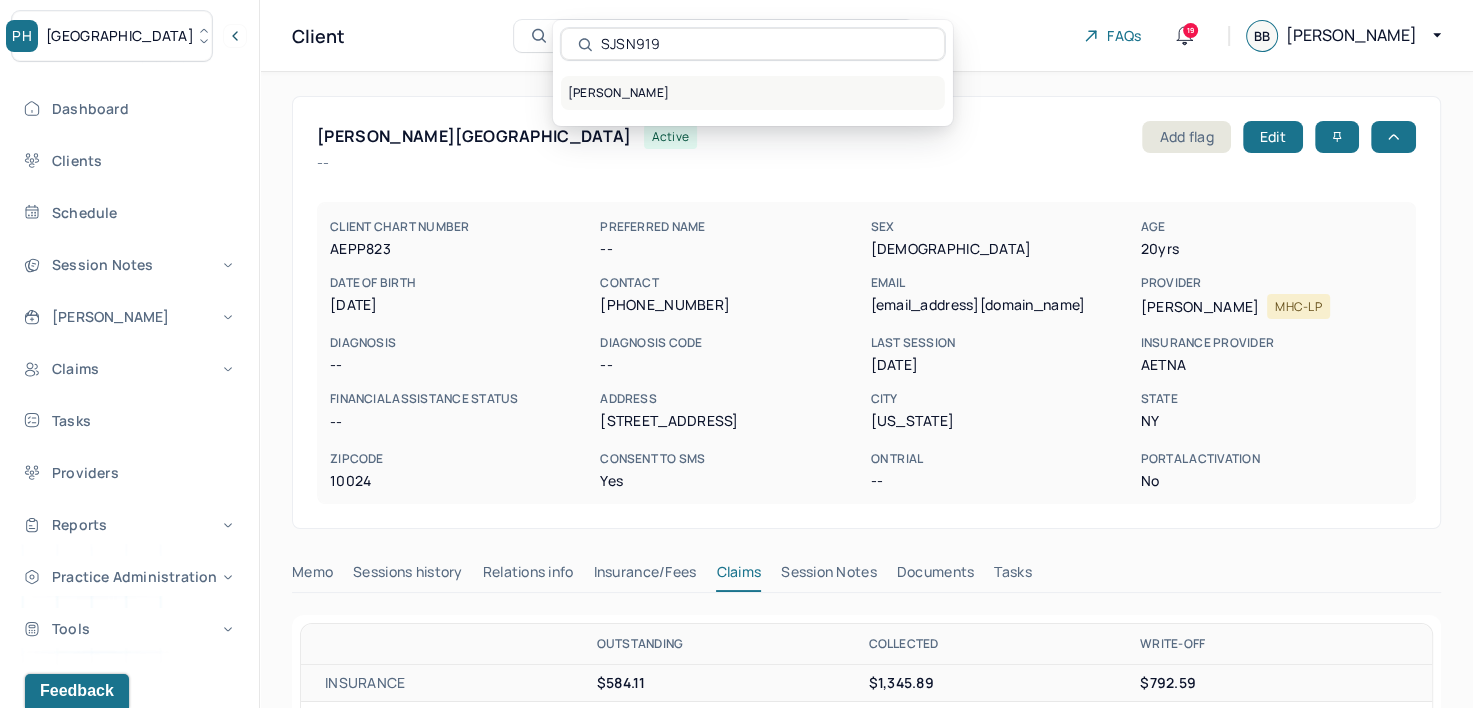 type on "SJSN919" 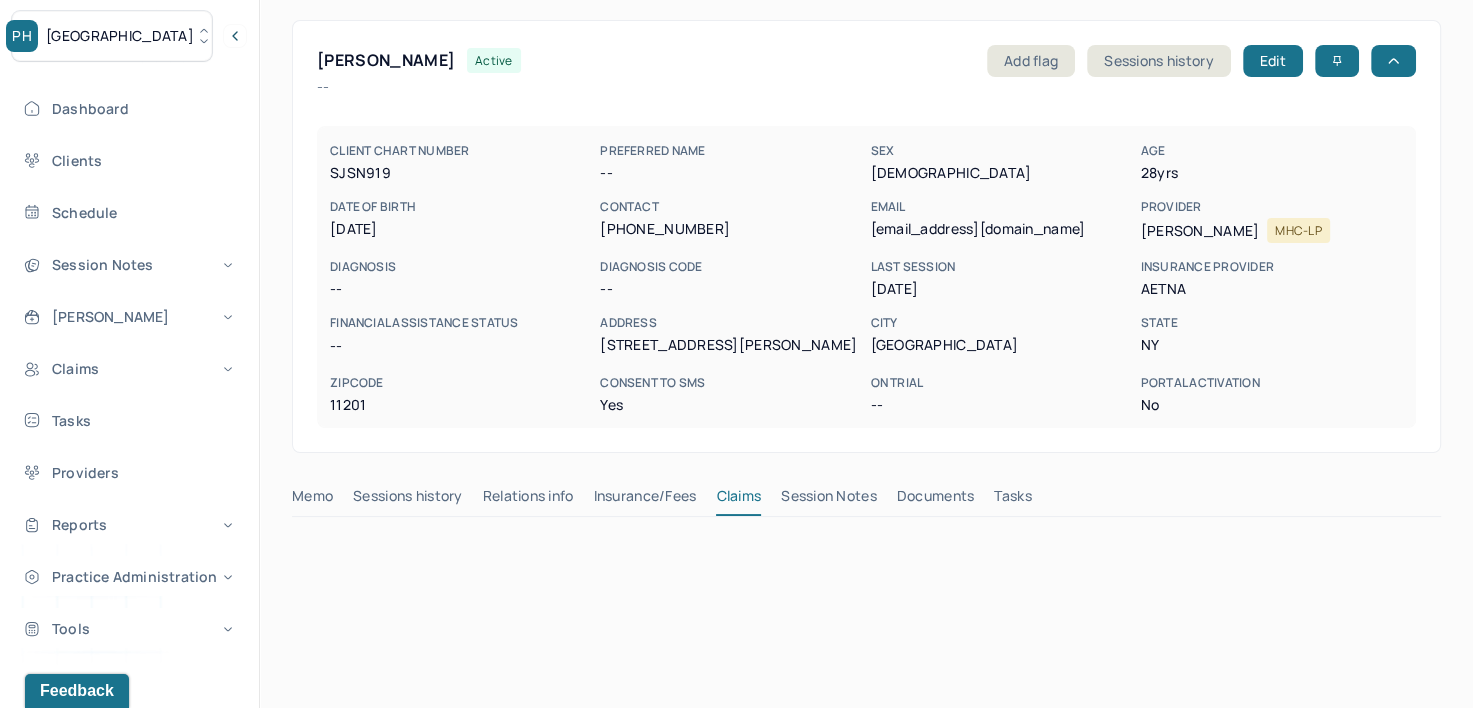 scroll, scrollTop: 200, scrollLeft: 0, axis: vertical 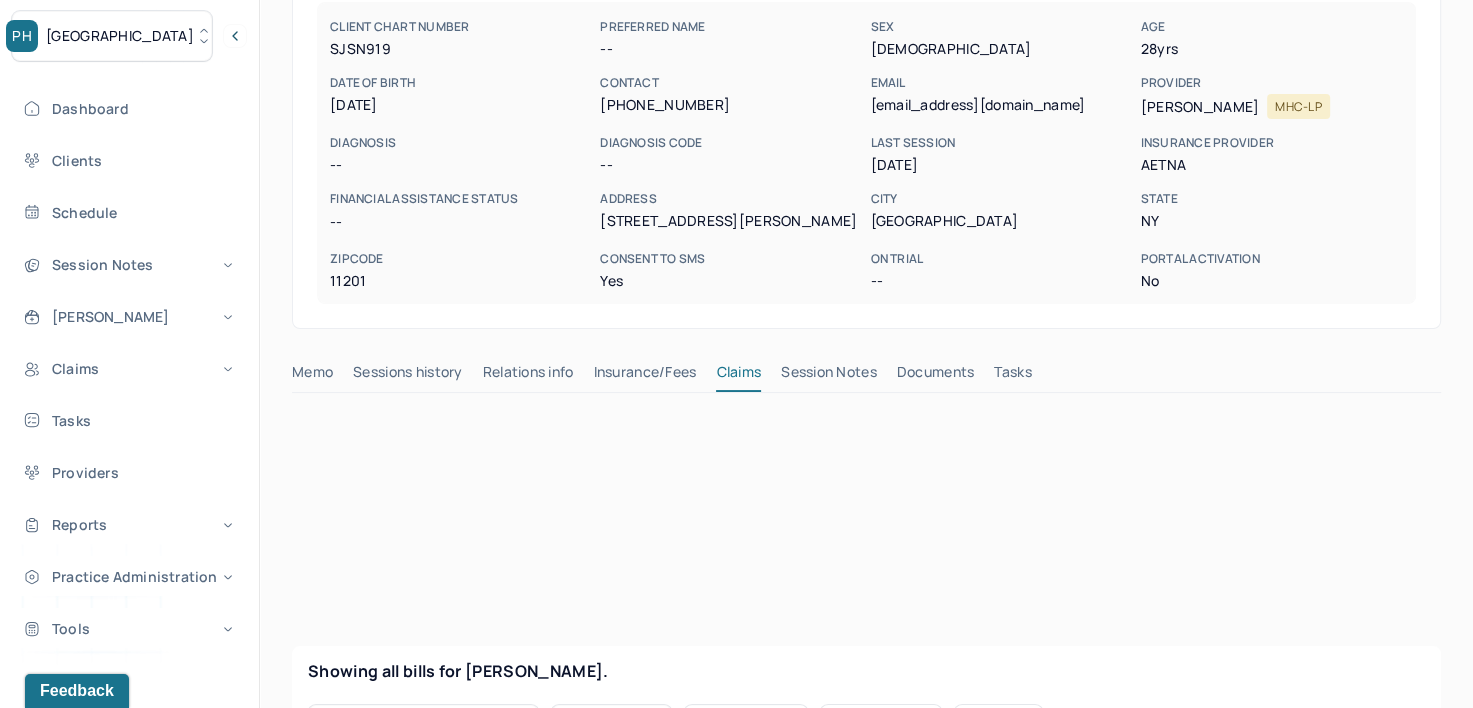 click on "Insurance/Fees" at bounding box center [645, 376] 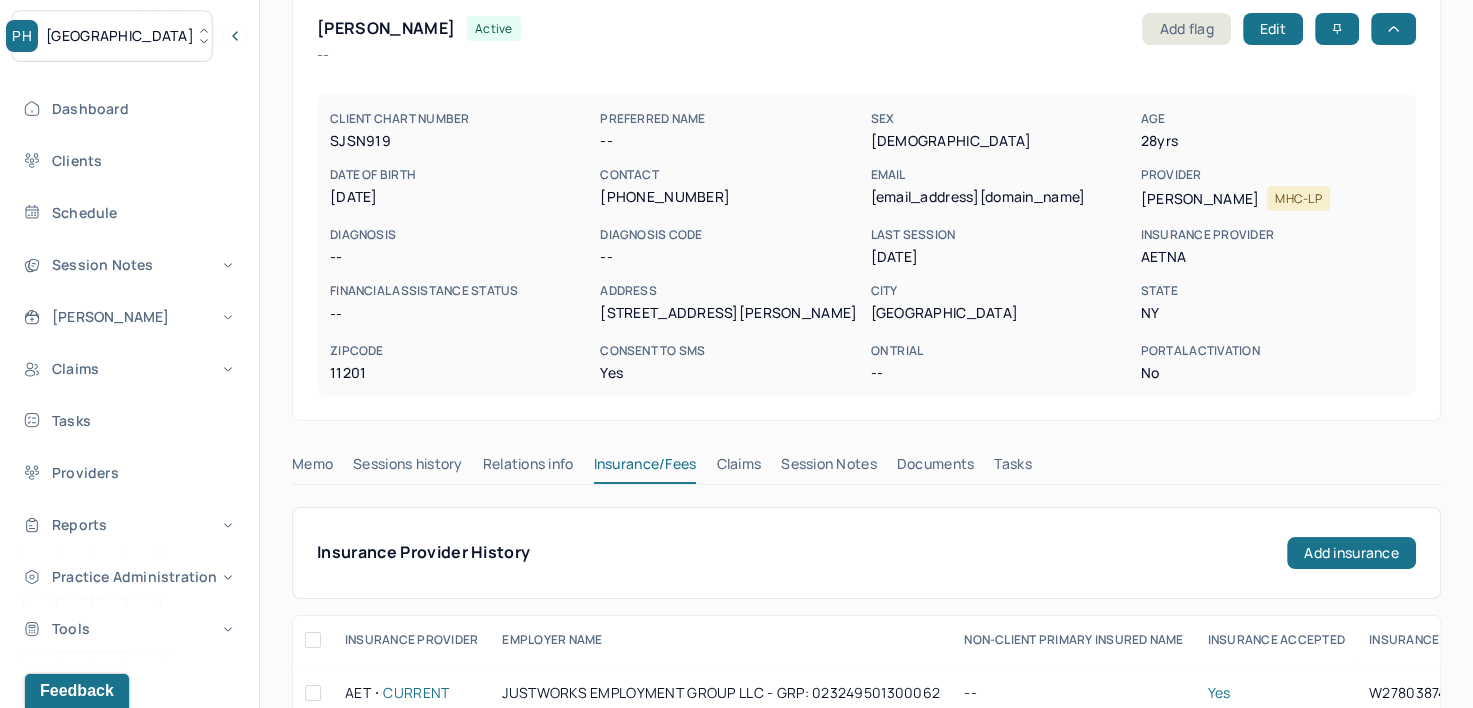 scroll, scrollTop: 0, scrollLeft: 0, axis: both 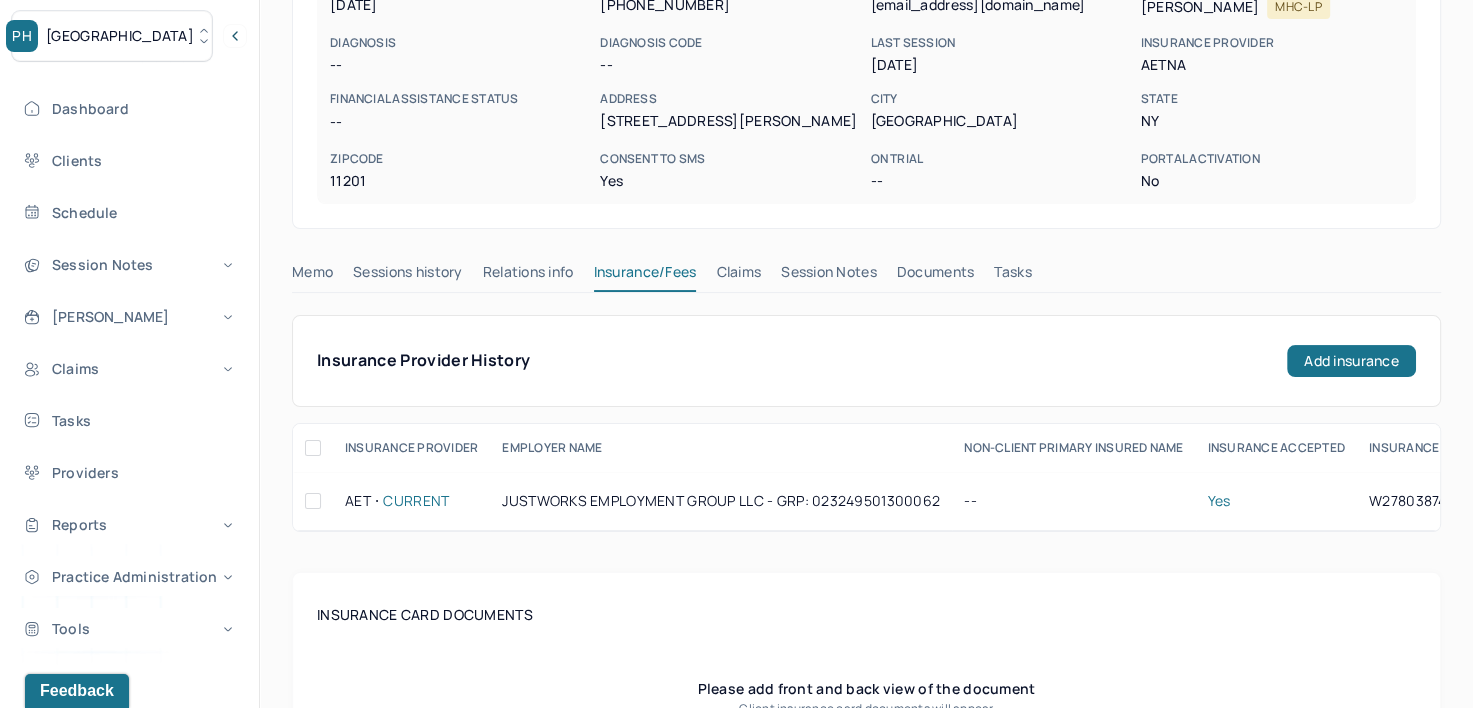 click on "Claims" at bounding box center (738, 276) 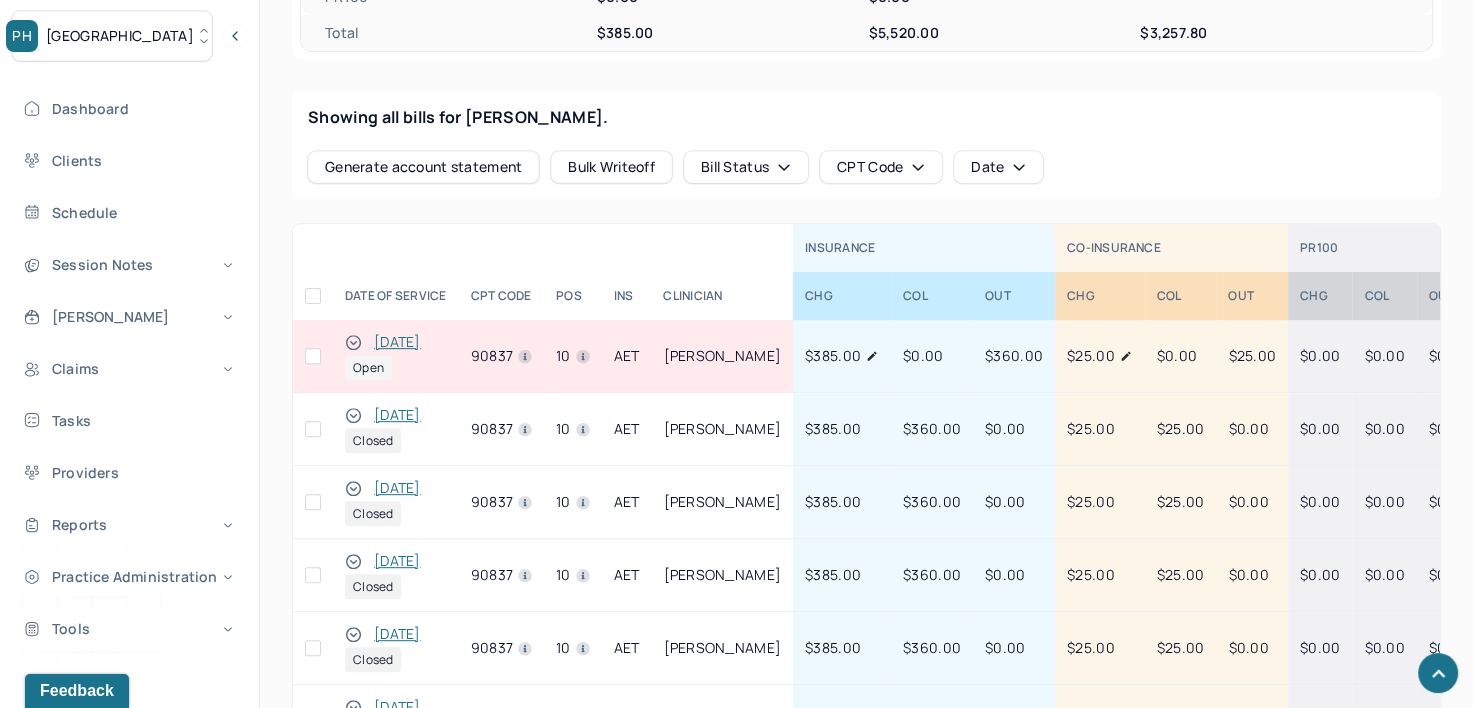 scroll, scrollTop: 800, scrollLeft: 0, axis: vertical 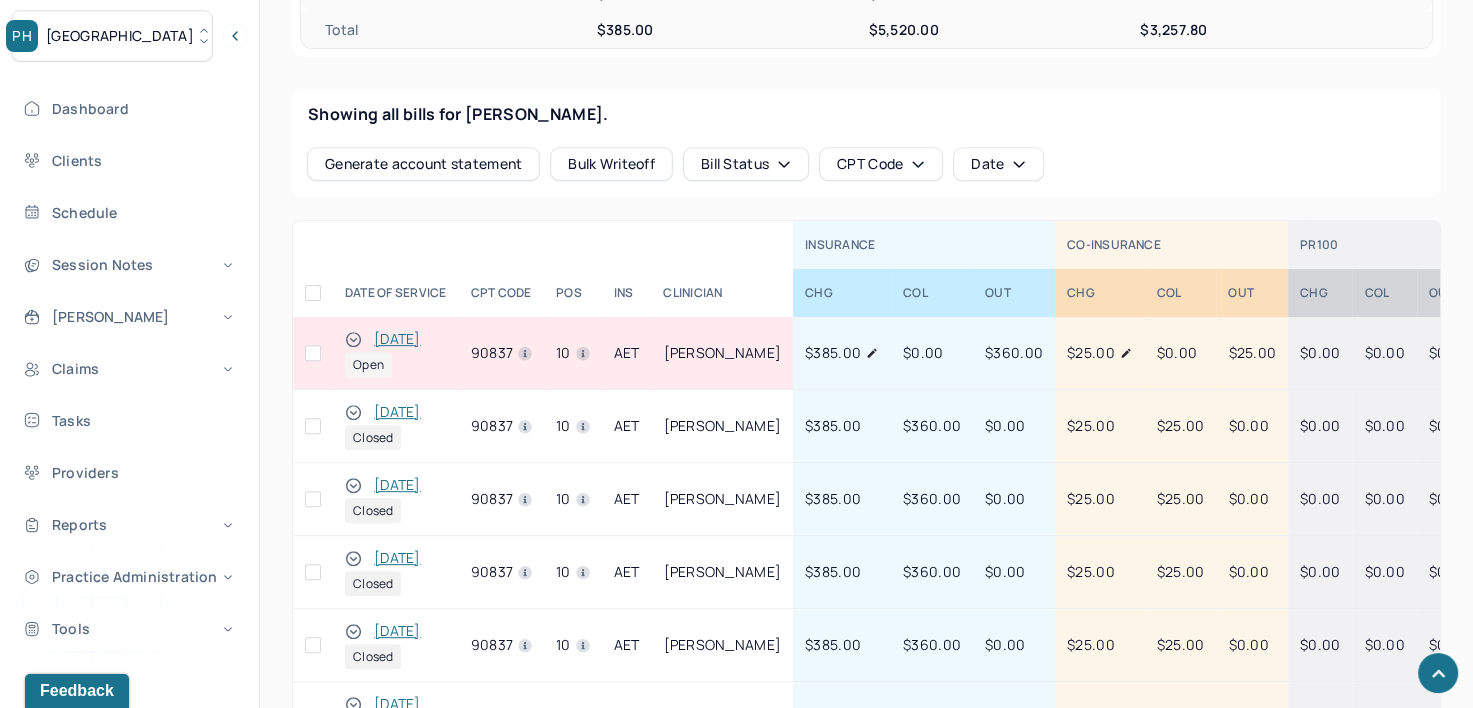 click at bounding box center [313, 353] 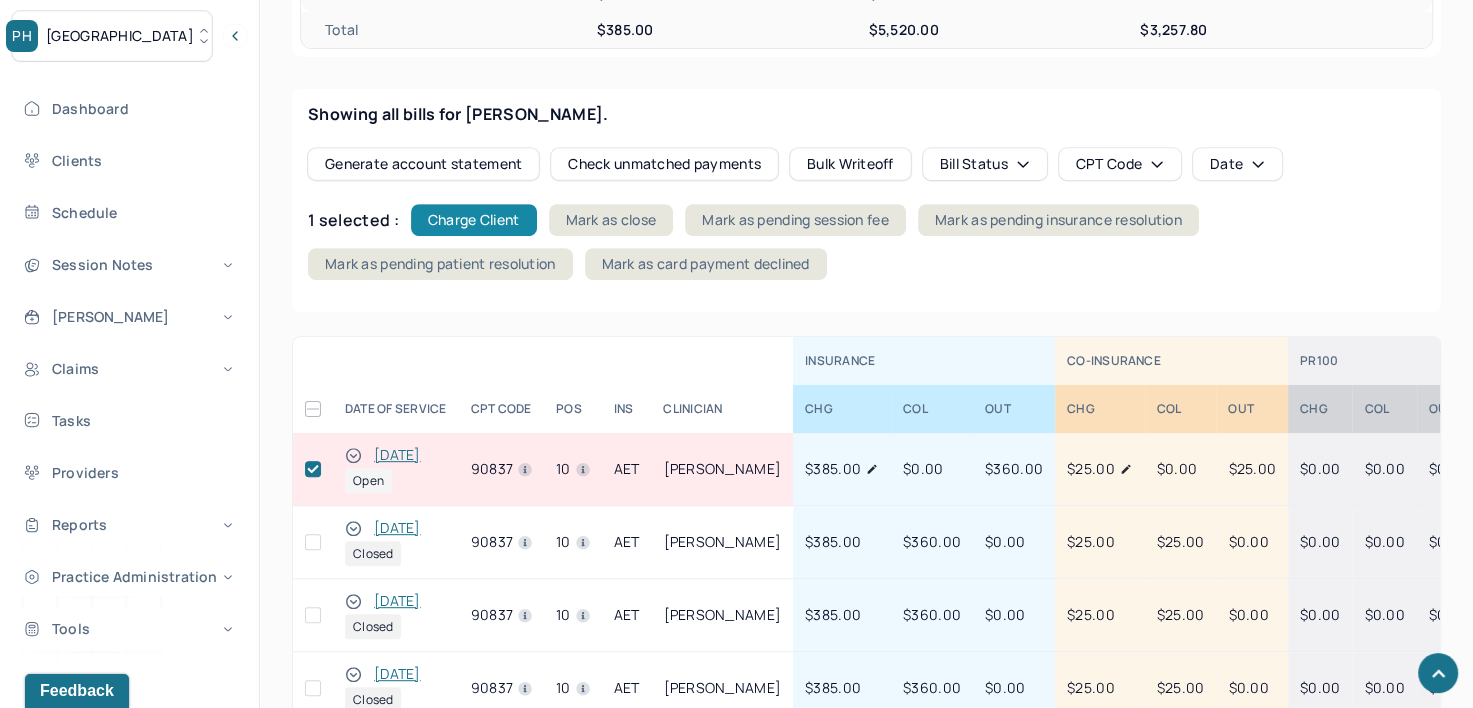click on "Charge Client" at bounding box center (474, 220) 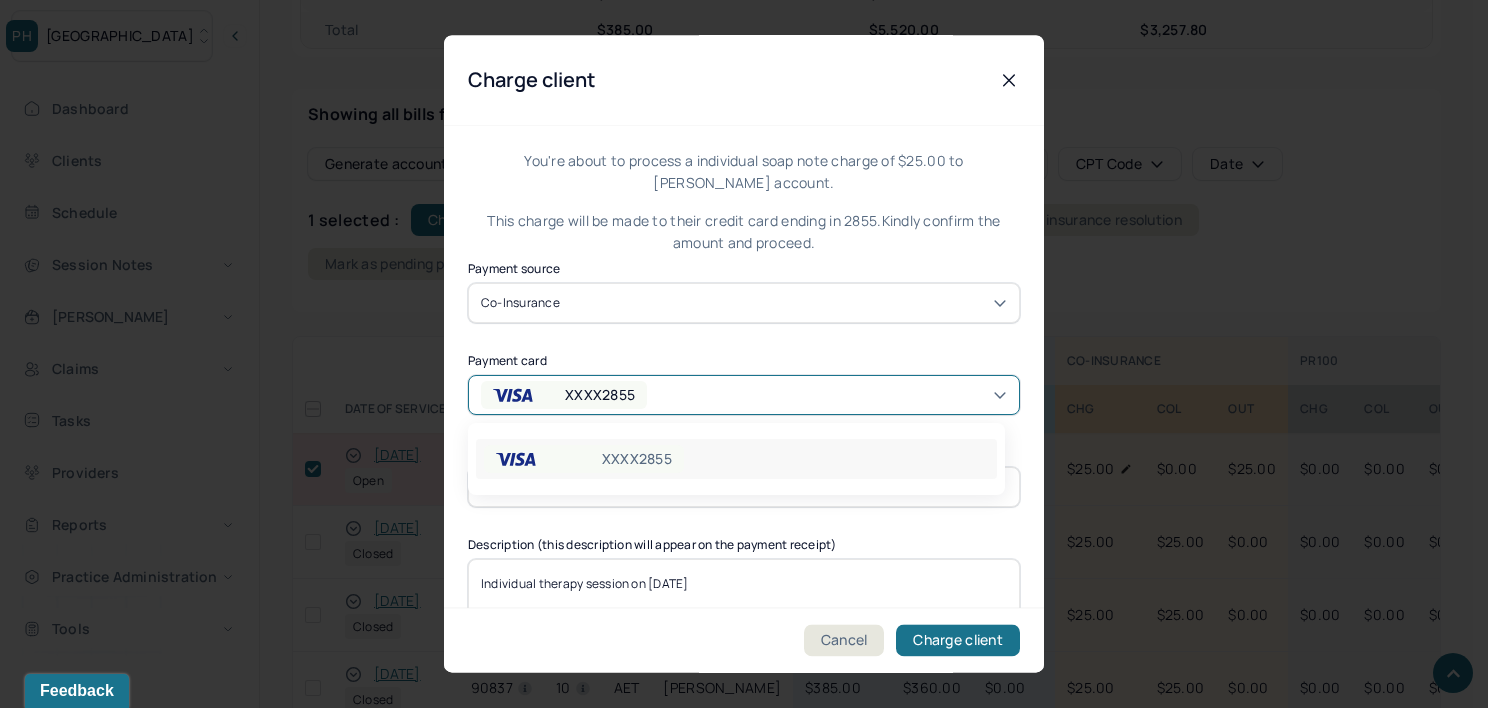 click on "XXXX2855" at bounding box center (744, 395) 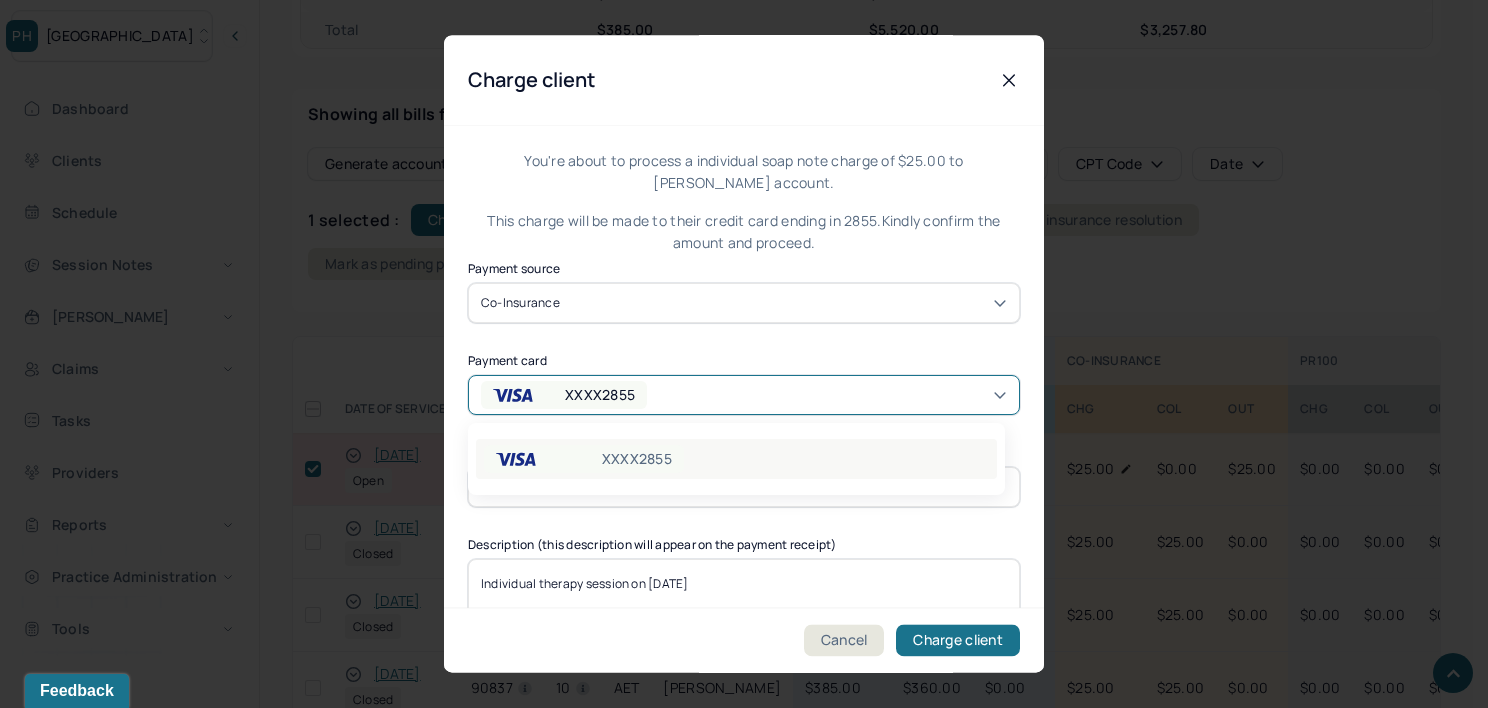 click on "XXXX2855" at bounding box center [736, 459] 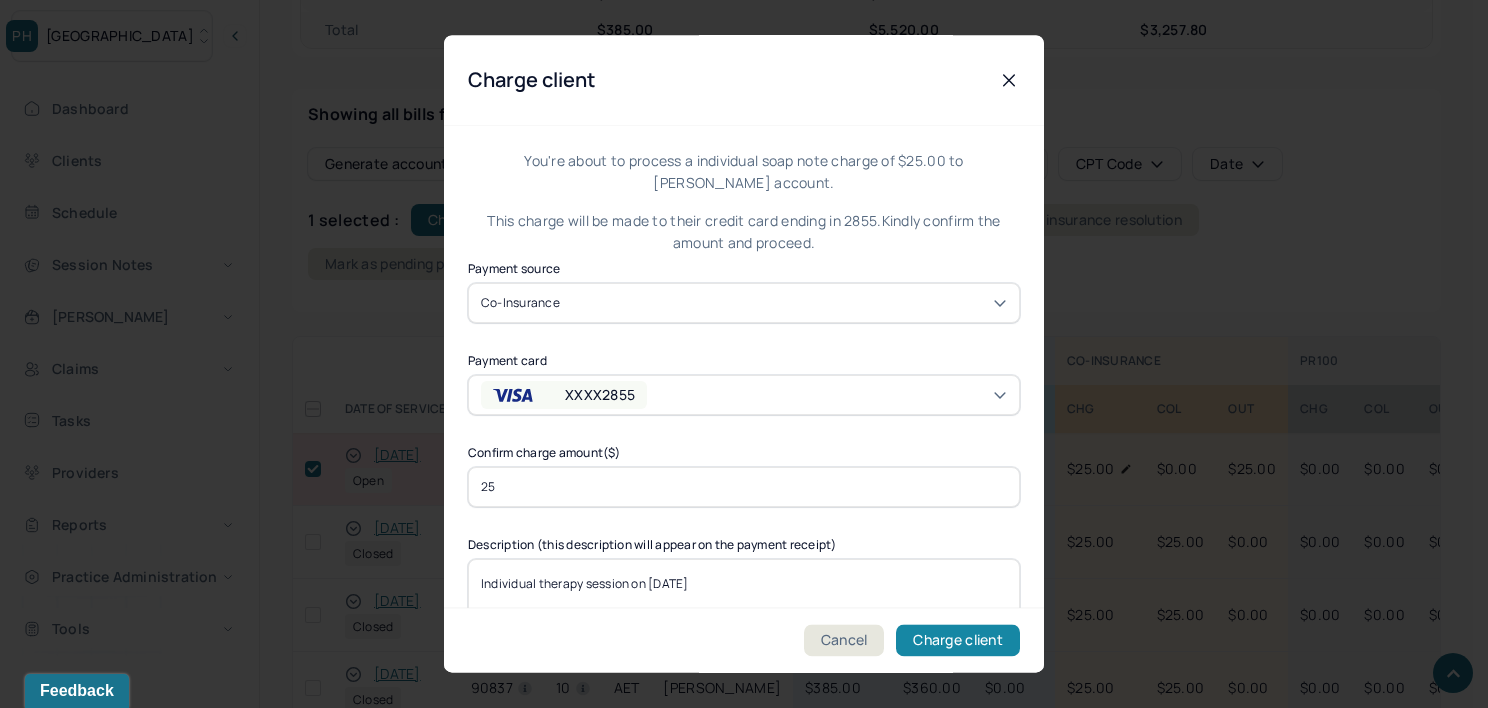 click on "Charge client" at bounding box center [958, 641] 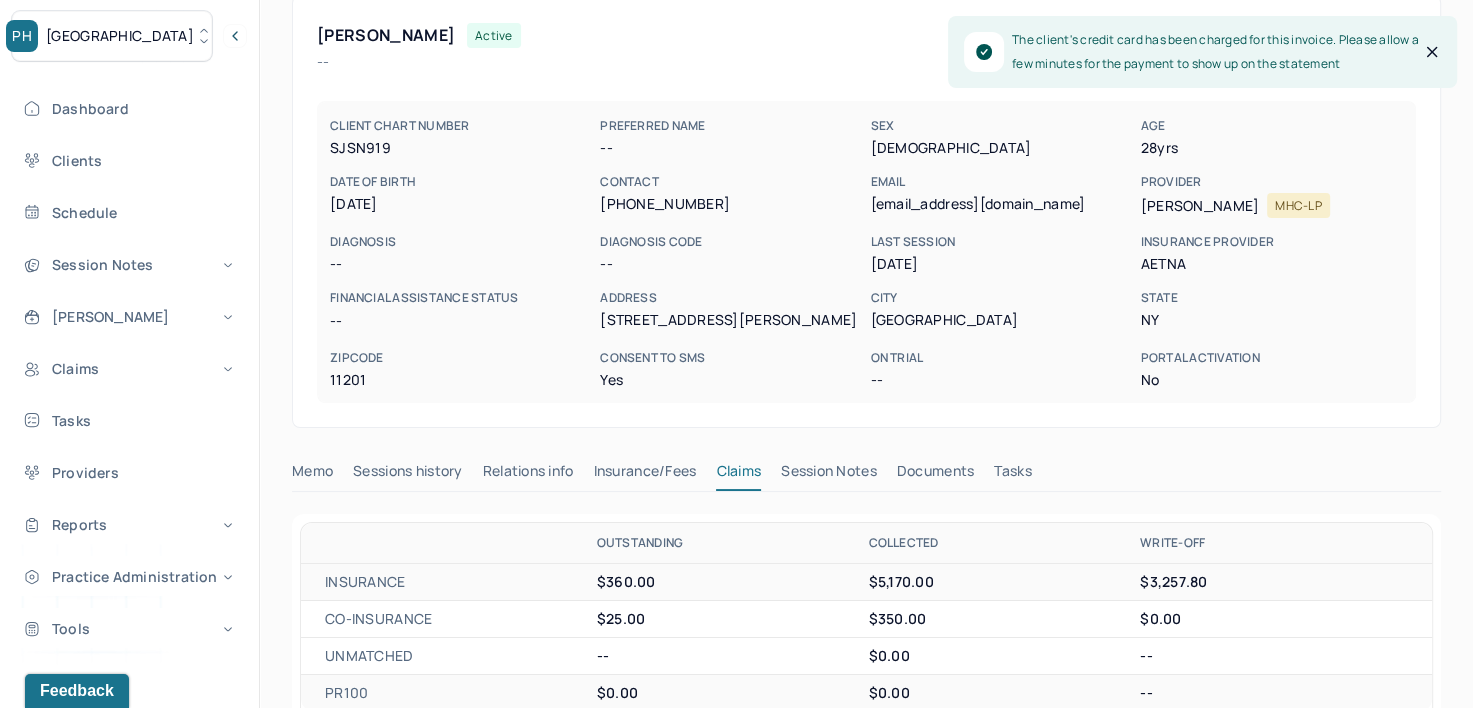 scroll, scrollTop: 0, scrollLeft: 0, axis: both 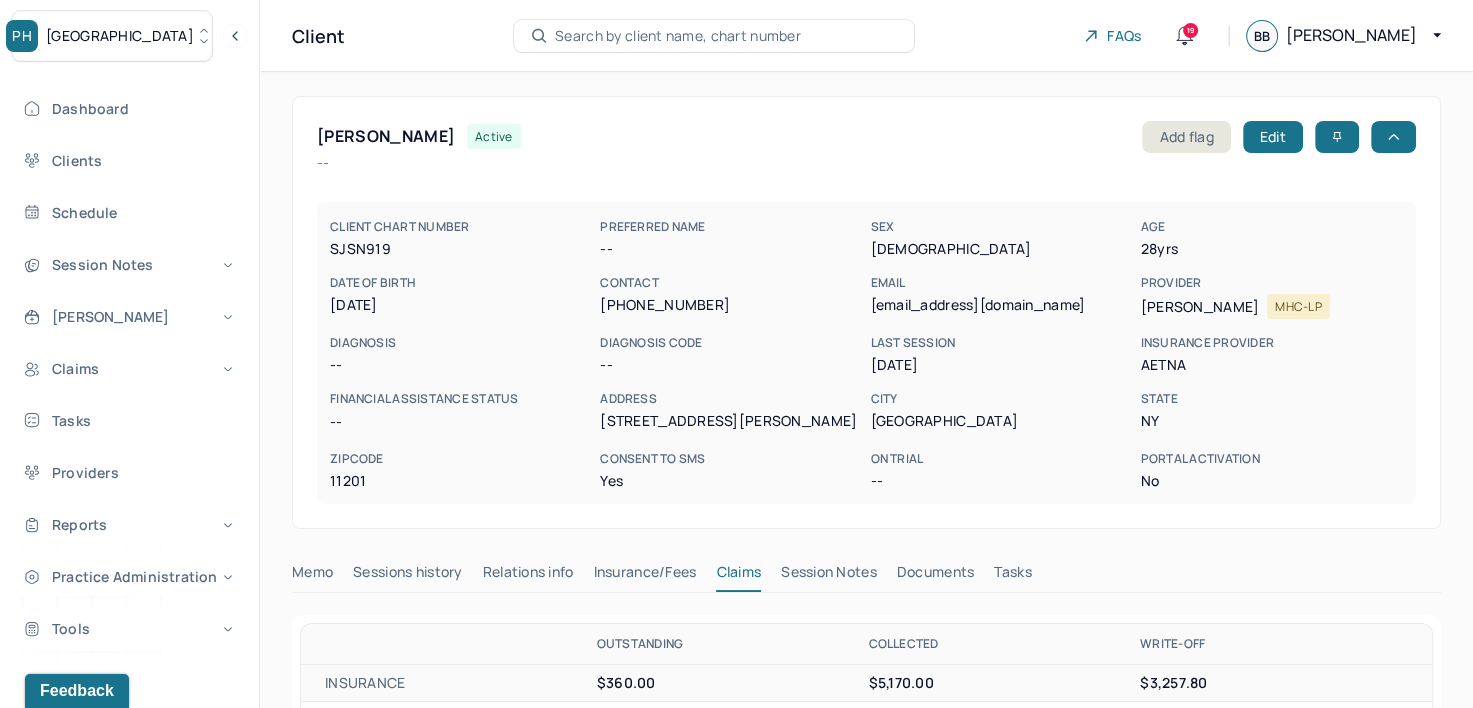 click on "Search by client name, chart number" at bounding box center [678, 36] 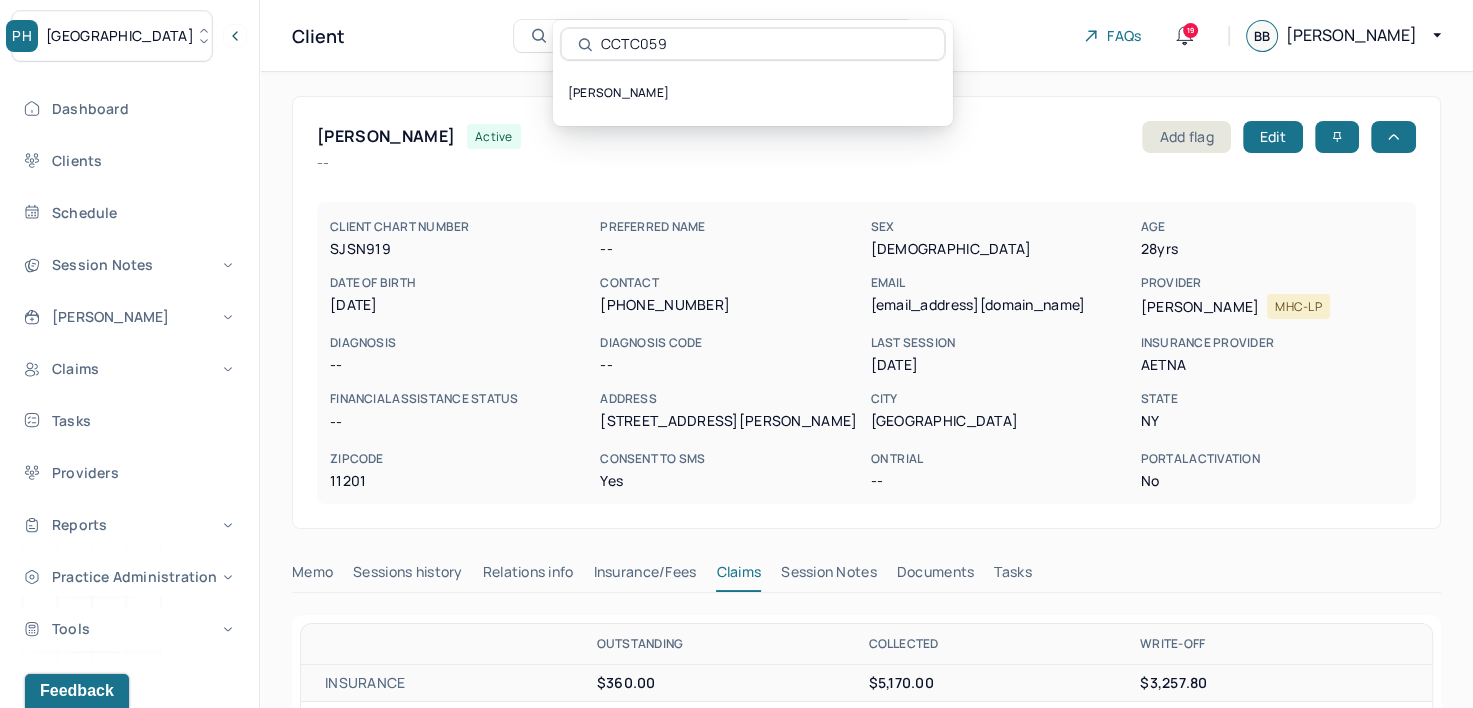 type on "CCTC059" 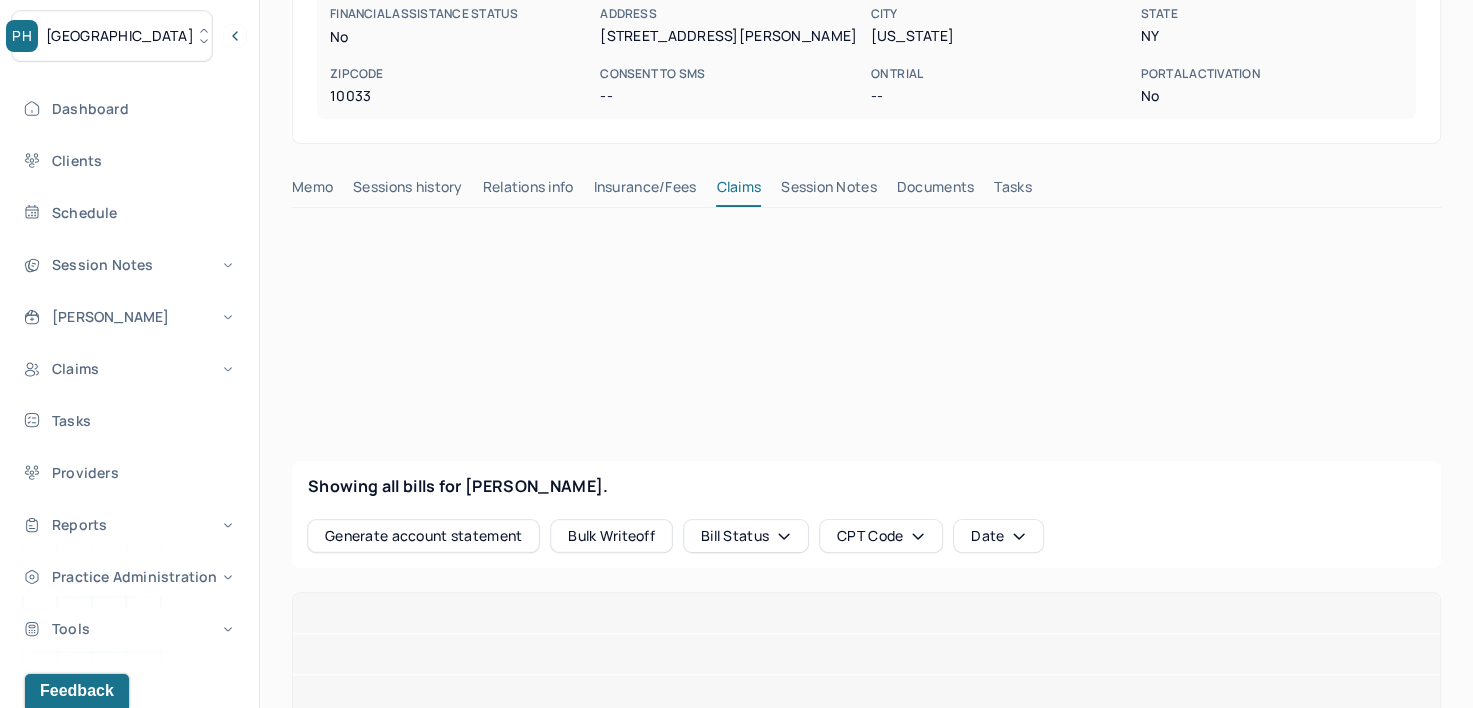 scroll, scrollTop: 400, scrollLeft: 0, axis: vertical 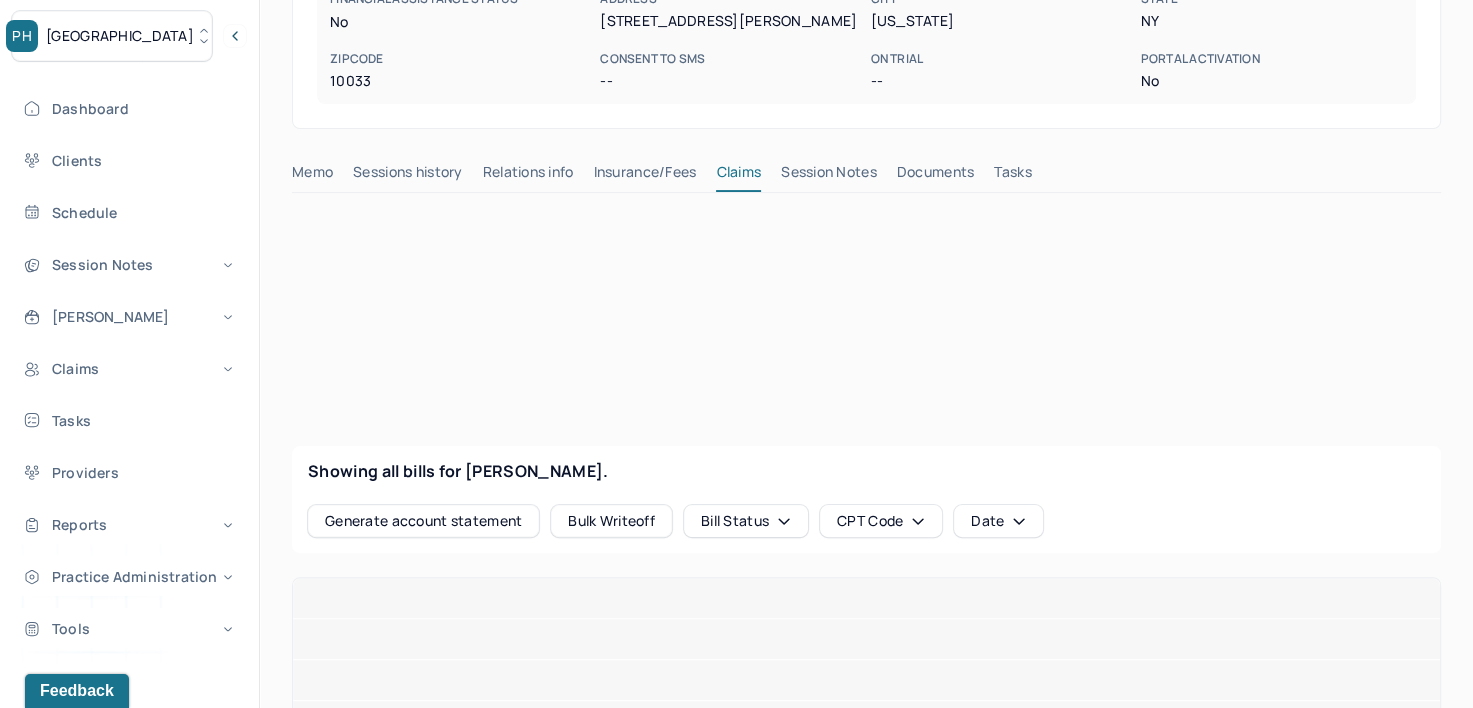 click on "Insurance/Fees" at bounding box center (645, 176) 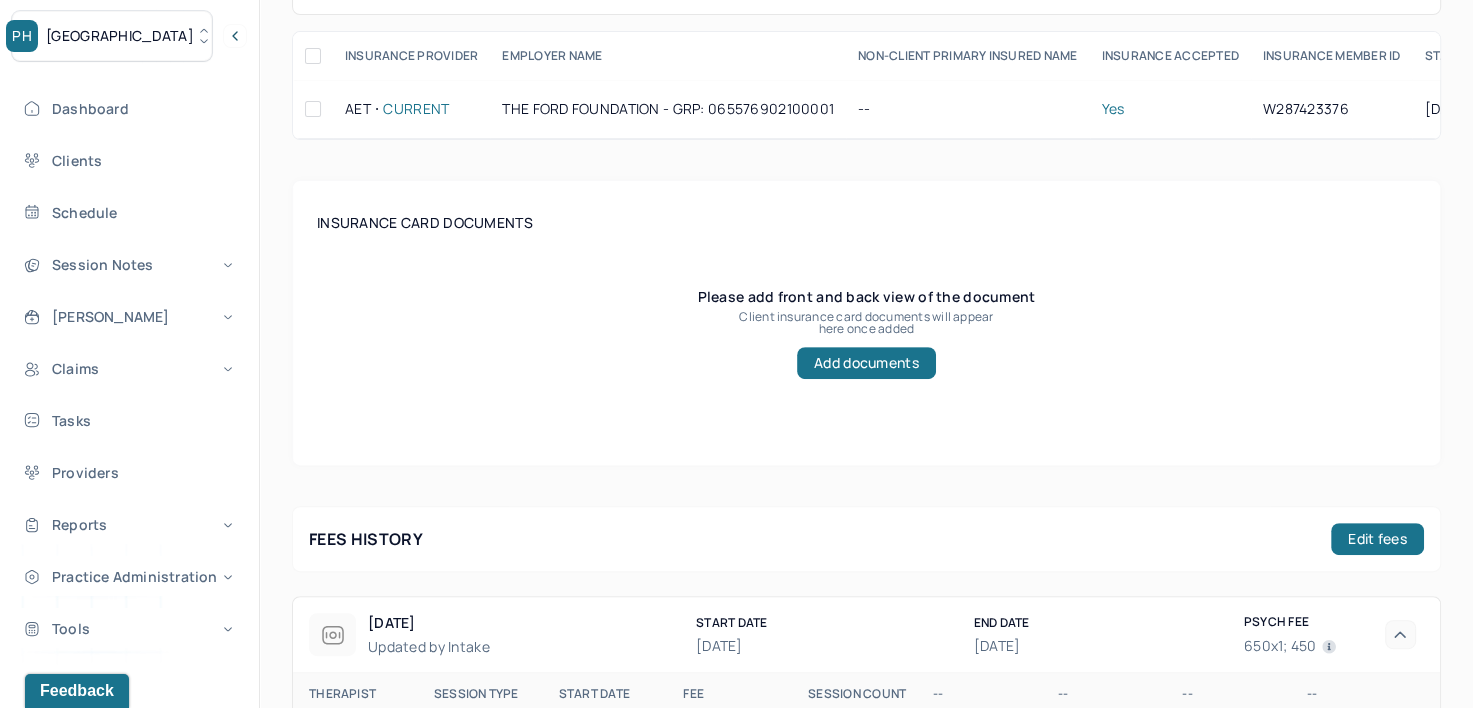 scroll, scrollTop: 400, scrollLeft: 0, axis: vertical 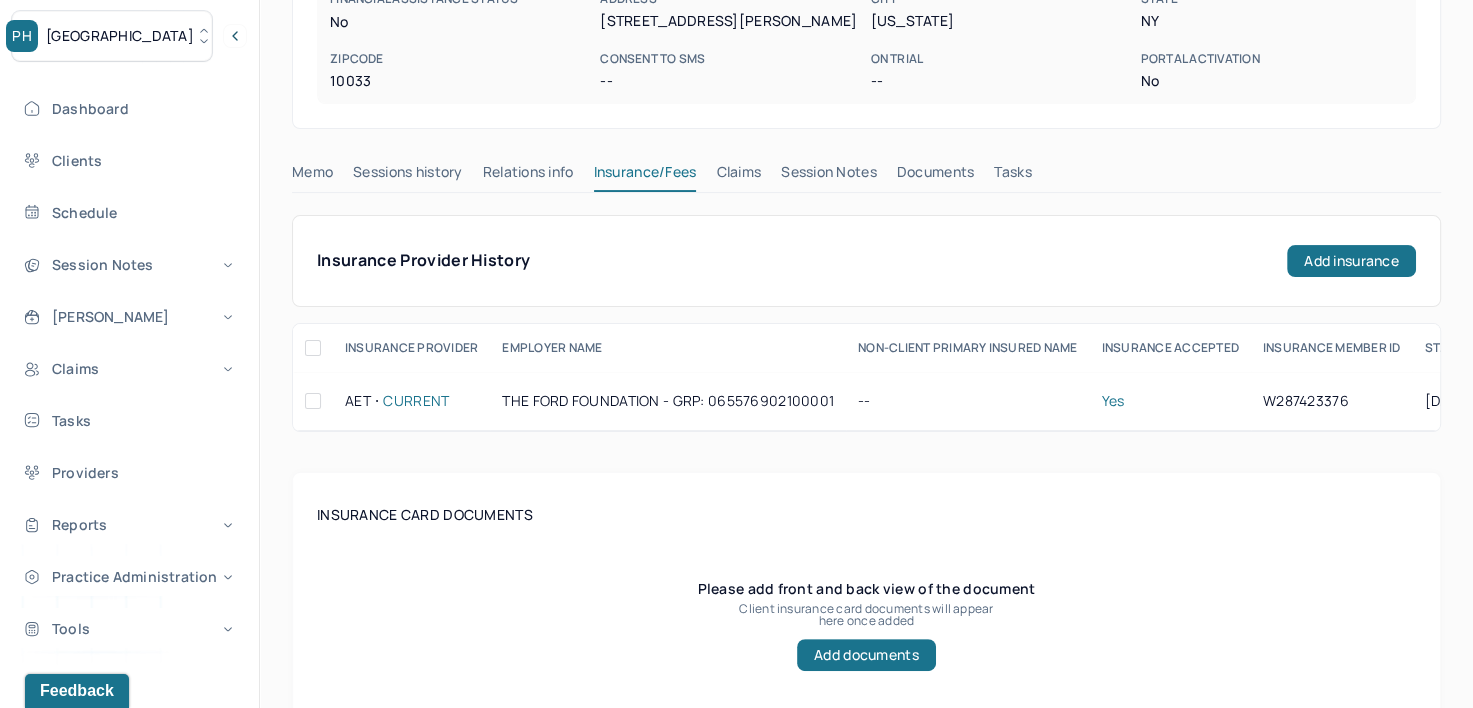 click on "Claims" at bounding box center (738, 176) 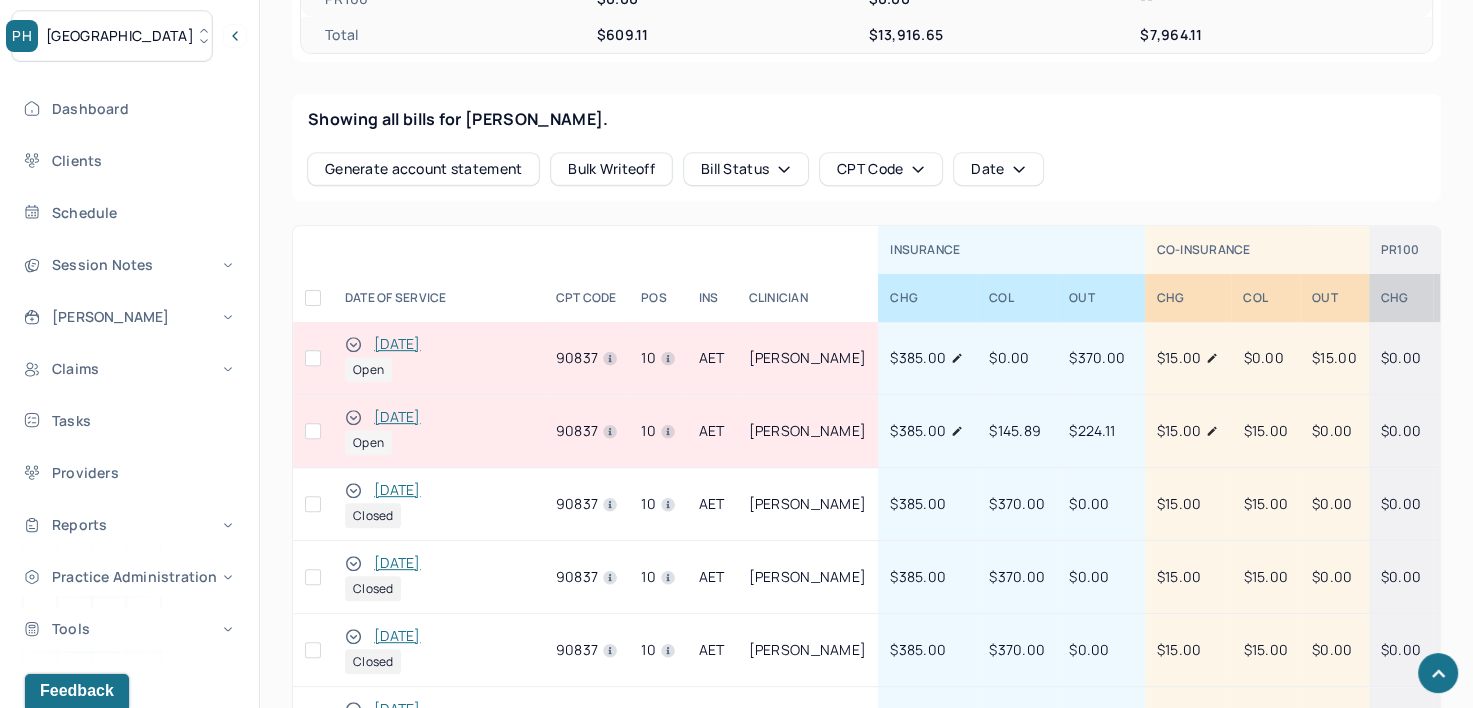 scroll, scrollTop: 800, scrollLeft: 0, axis: vertical 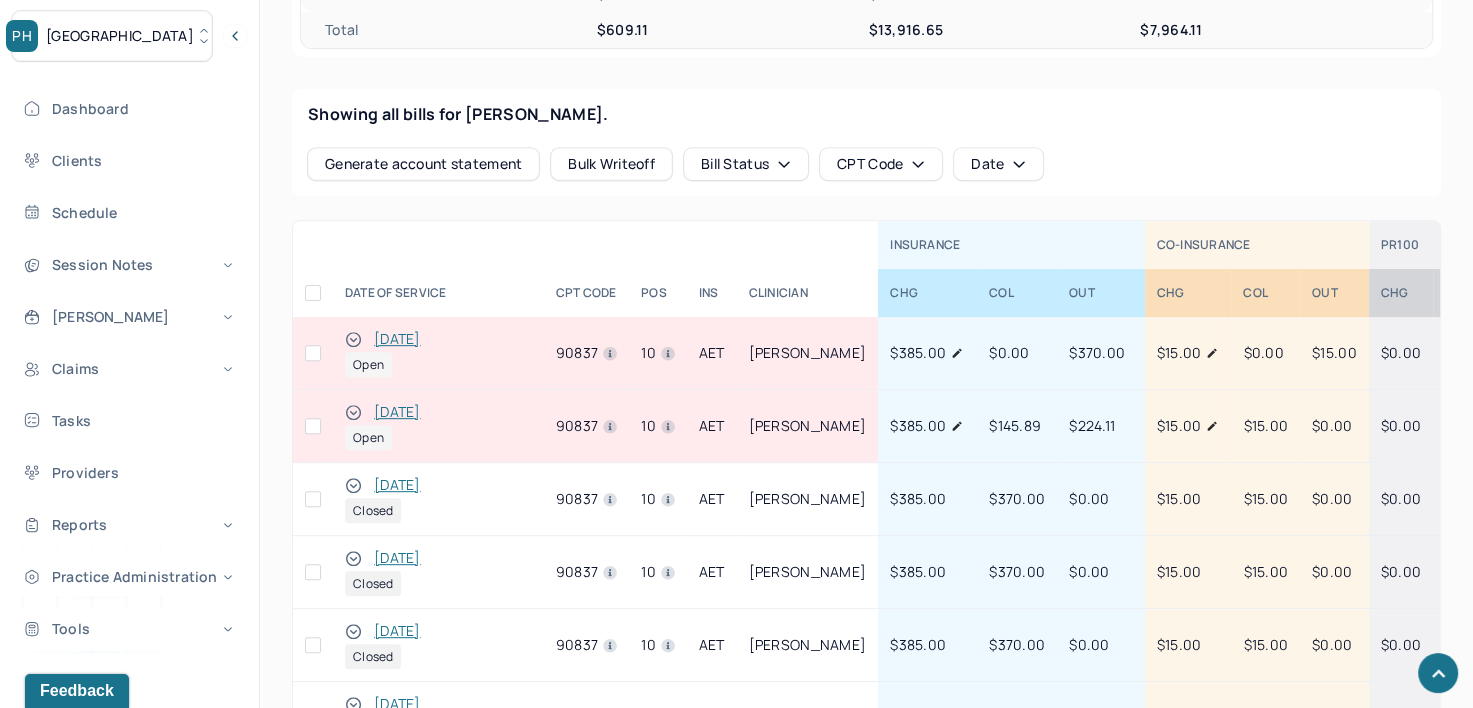click at bounding box center (313, 353) 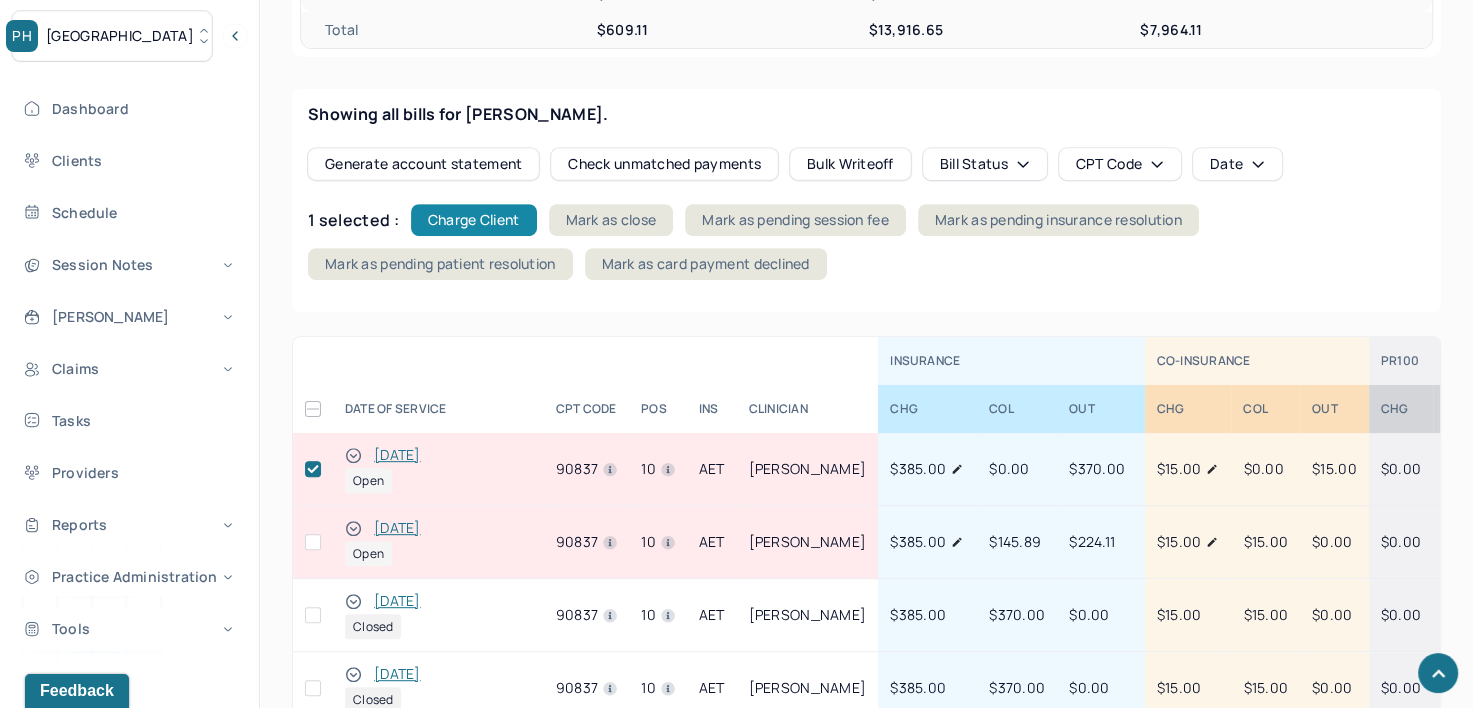 click on "Charge Client" at bounding box center (474, 220) 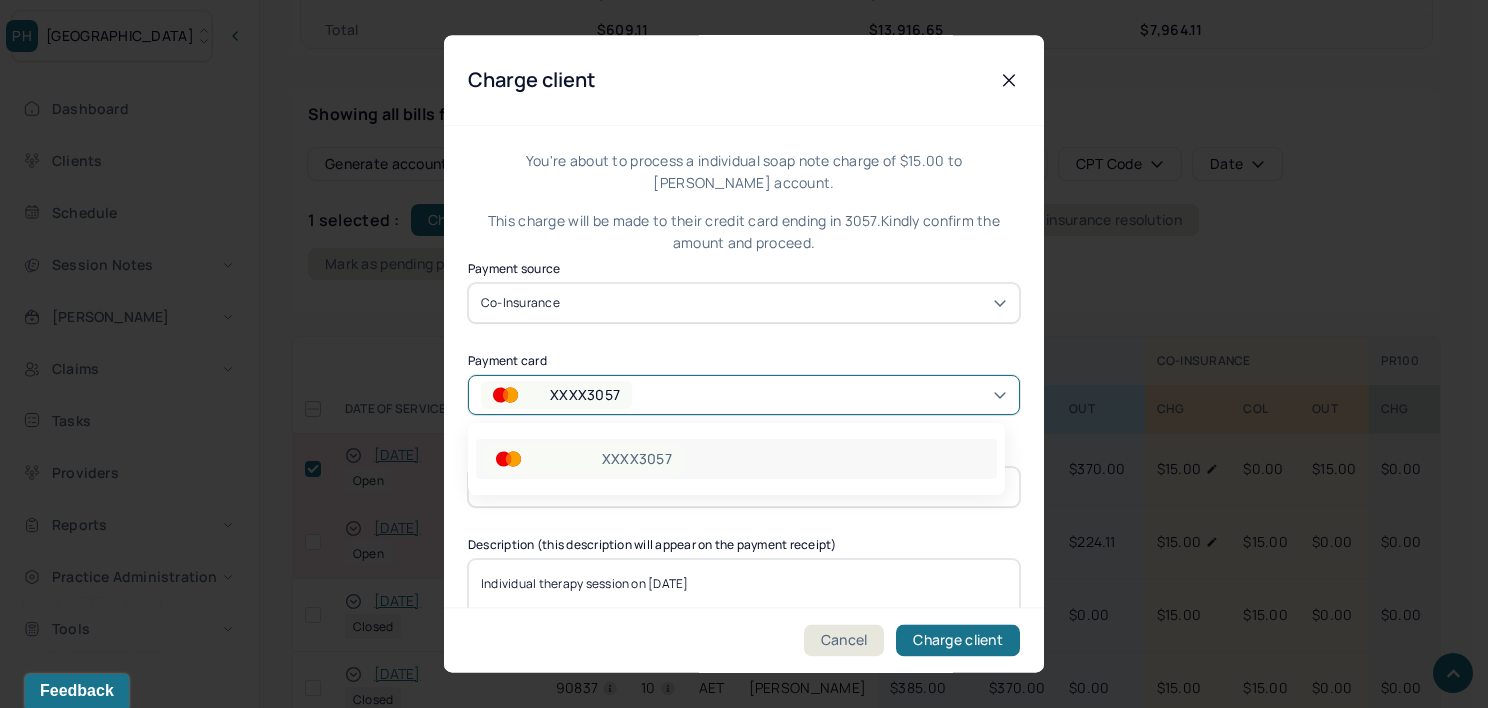 click on "XXXX3057" at bounding box center (744, 395) 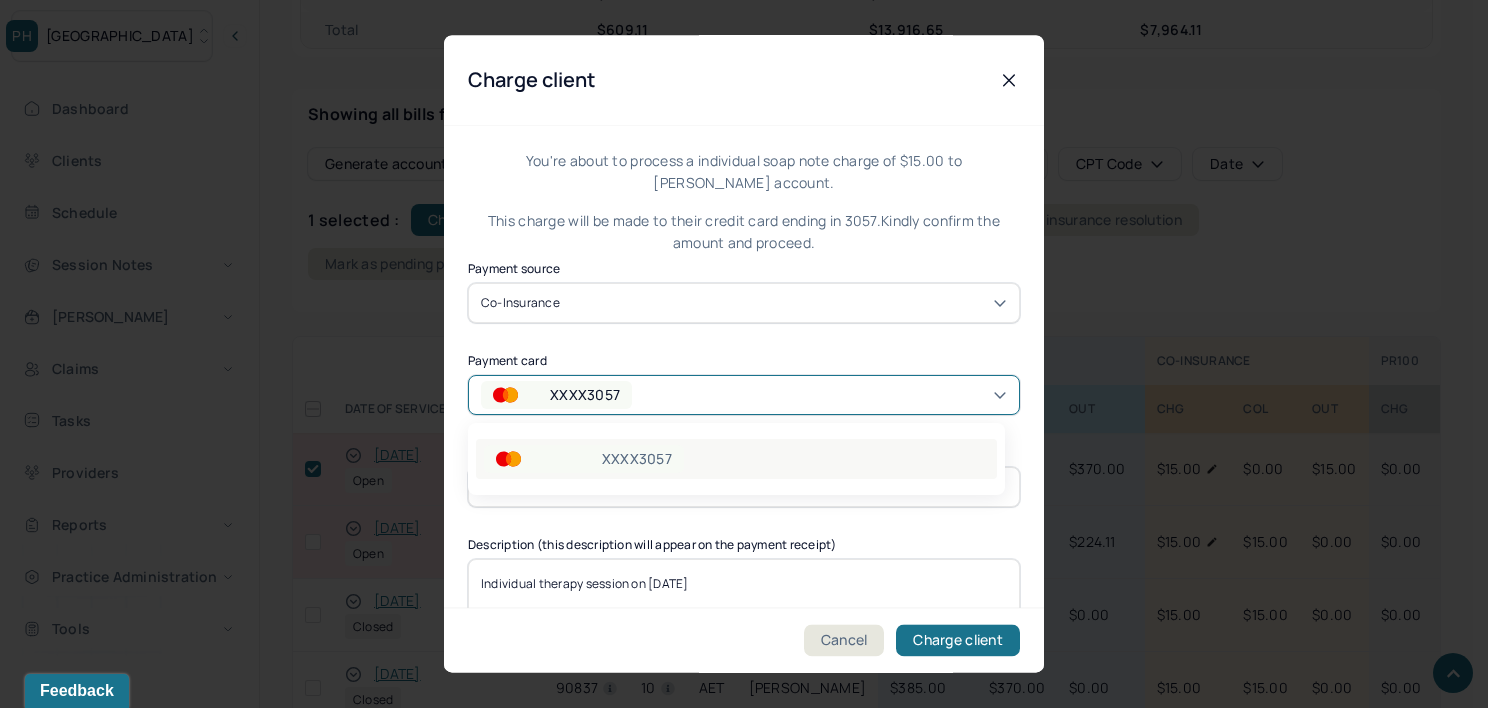 click on "XXXX3057" at bounding box center [736, 459] 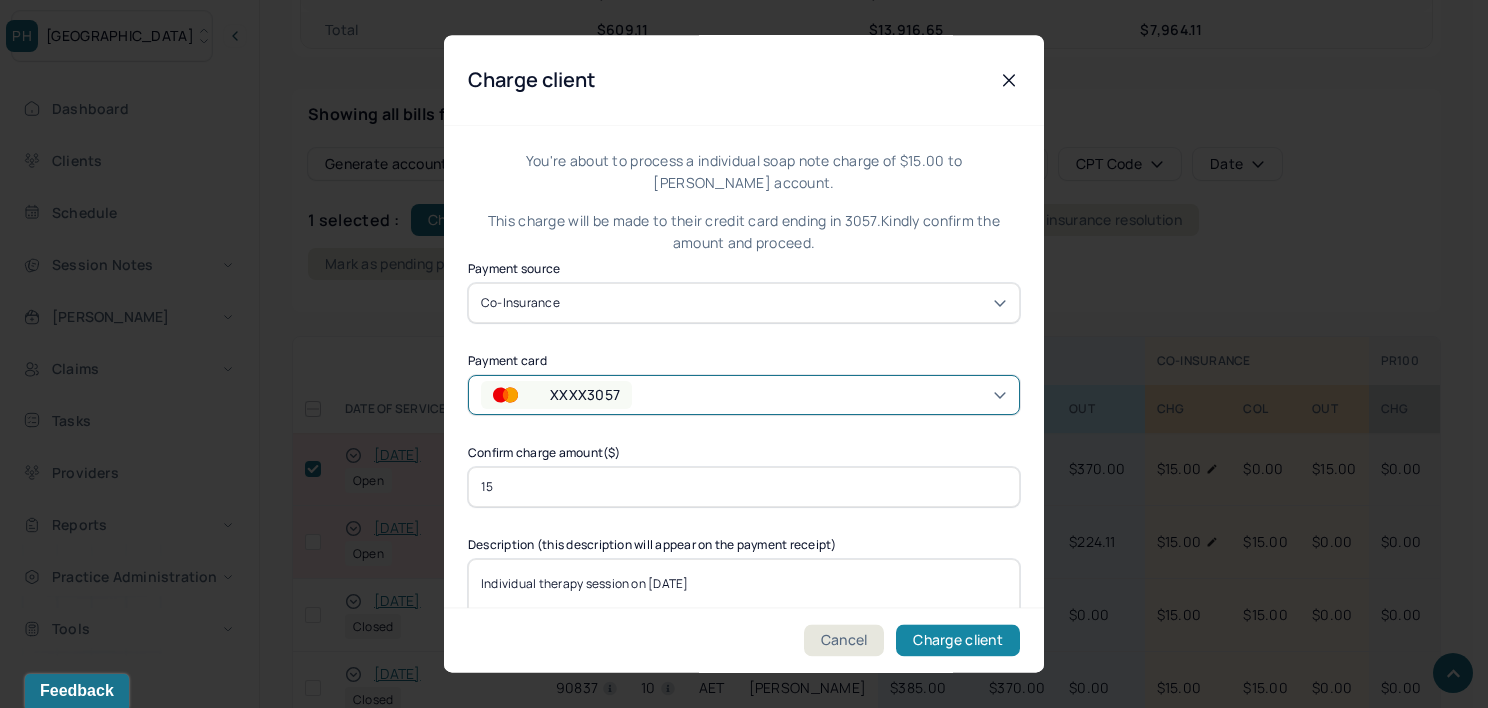 click on "Charge client" at bounding box center (958, 641) 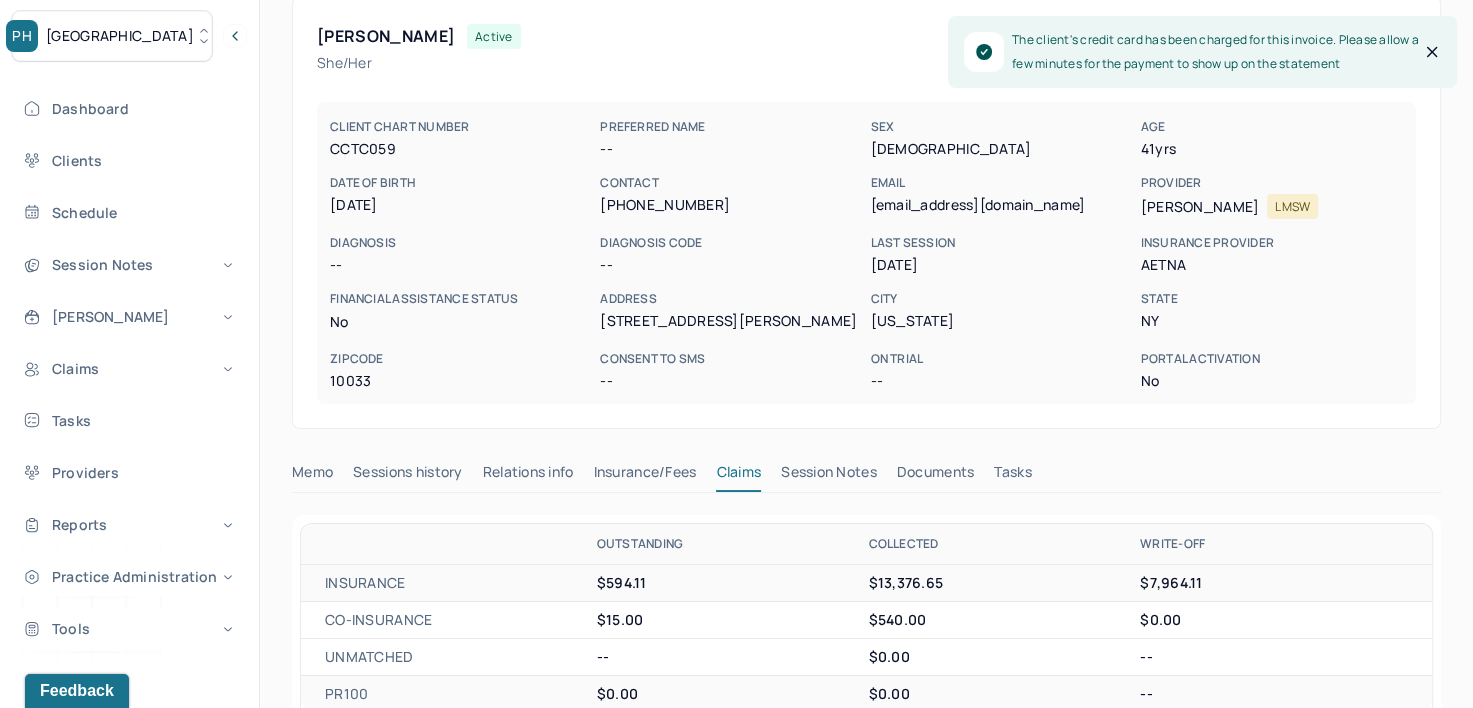 scroll, scrollTop: 0, scrollLeft: 0, axis: both 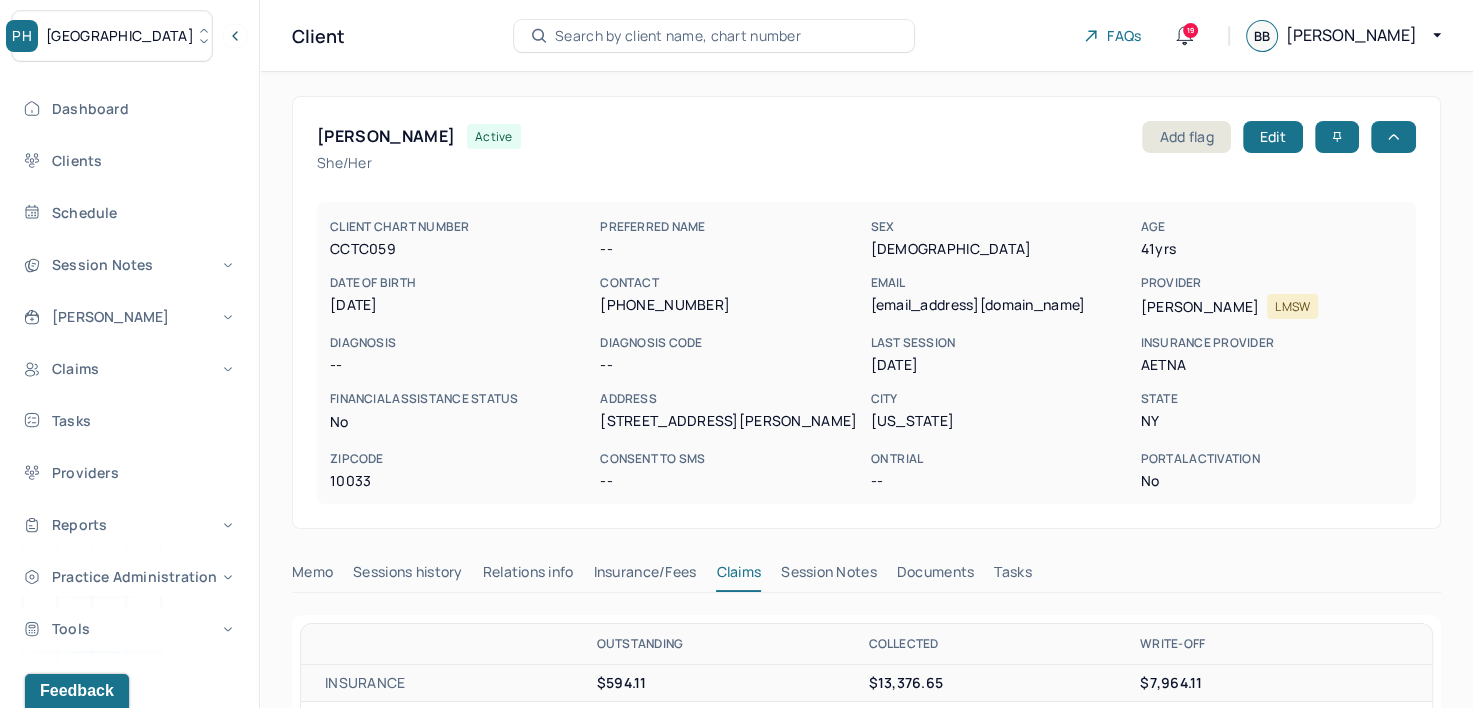 click on "Search by client name, chart number" at bounding box center (678, 36) 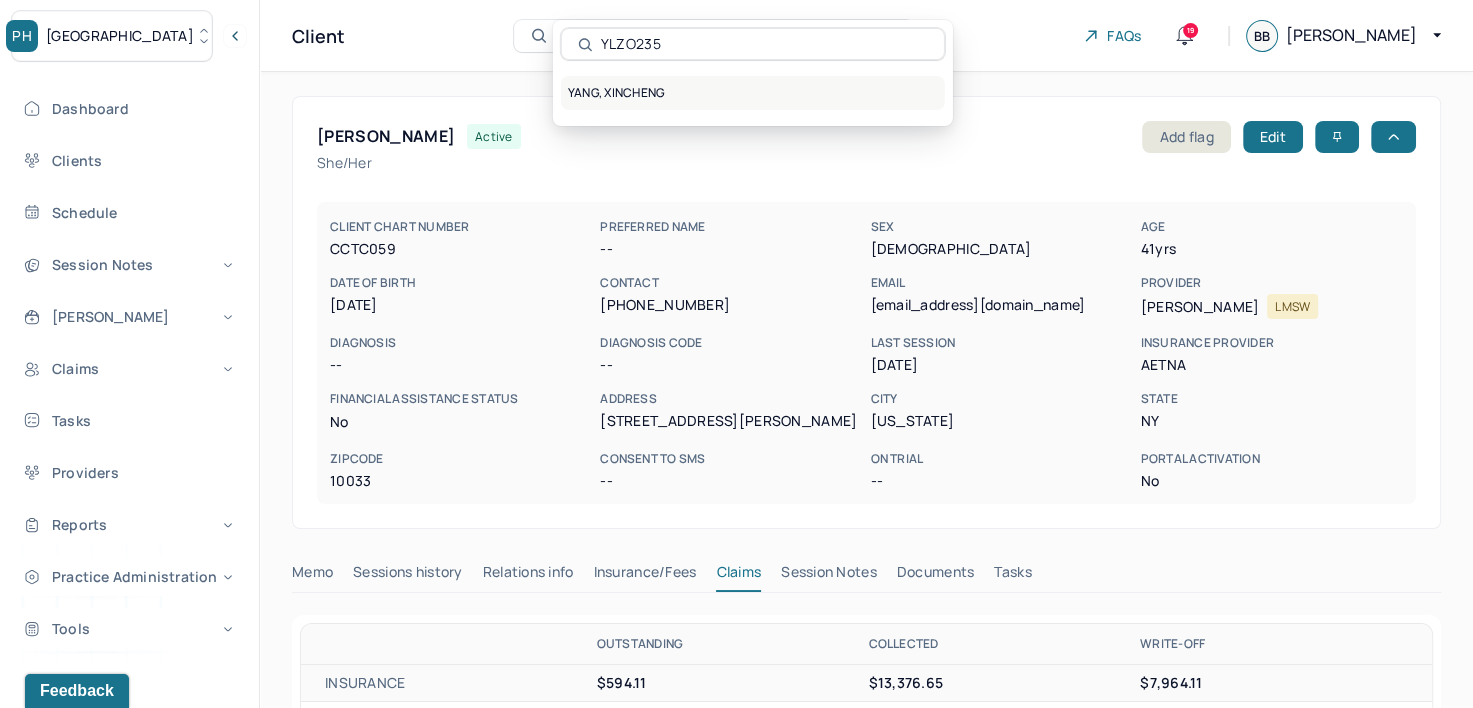 type on "YLZO235" 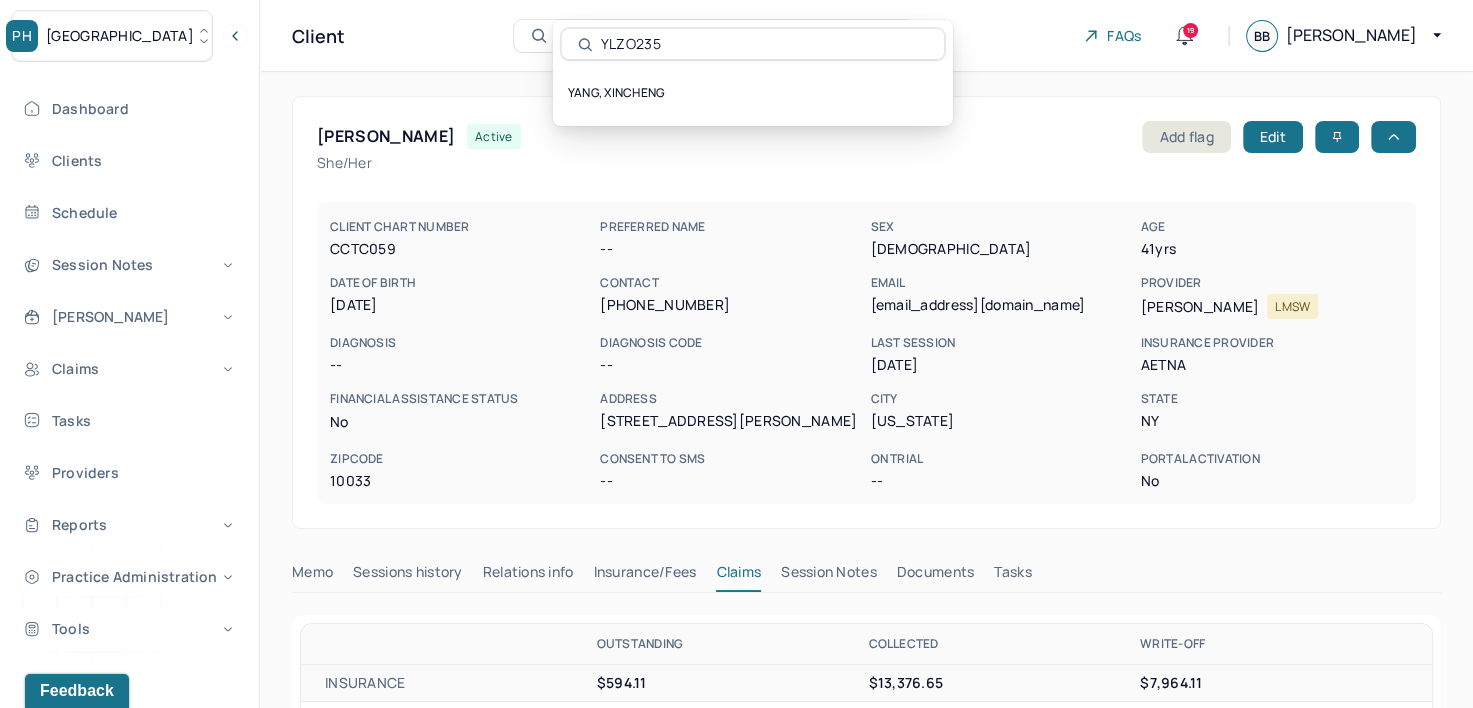 click on "YANG, XINCHENG" at bounding box center (753, 93) 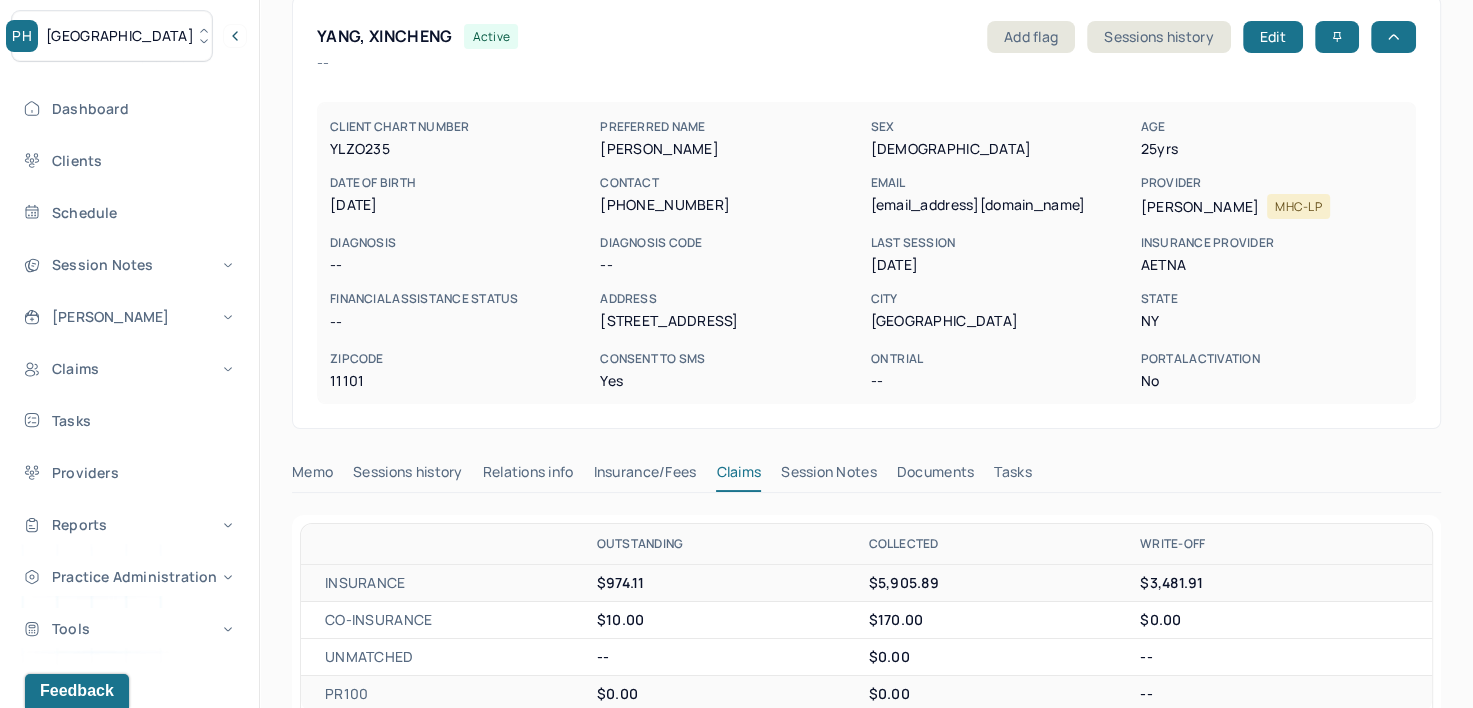 scroll, scrollTop: 200, scrollLeft: 0, axis: vertical 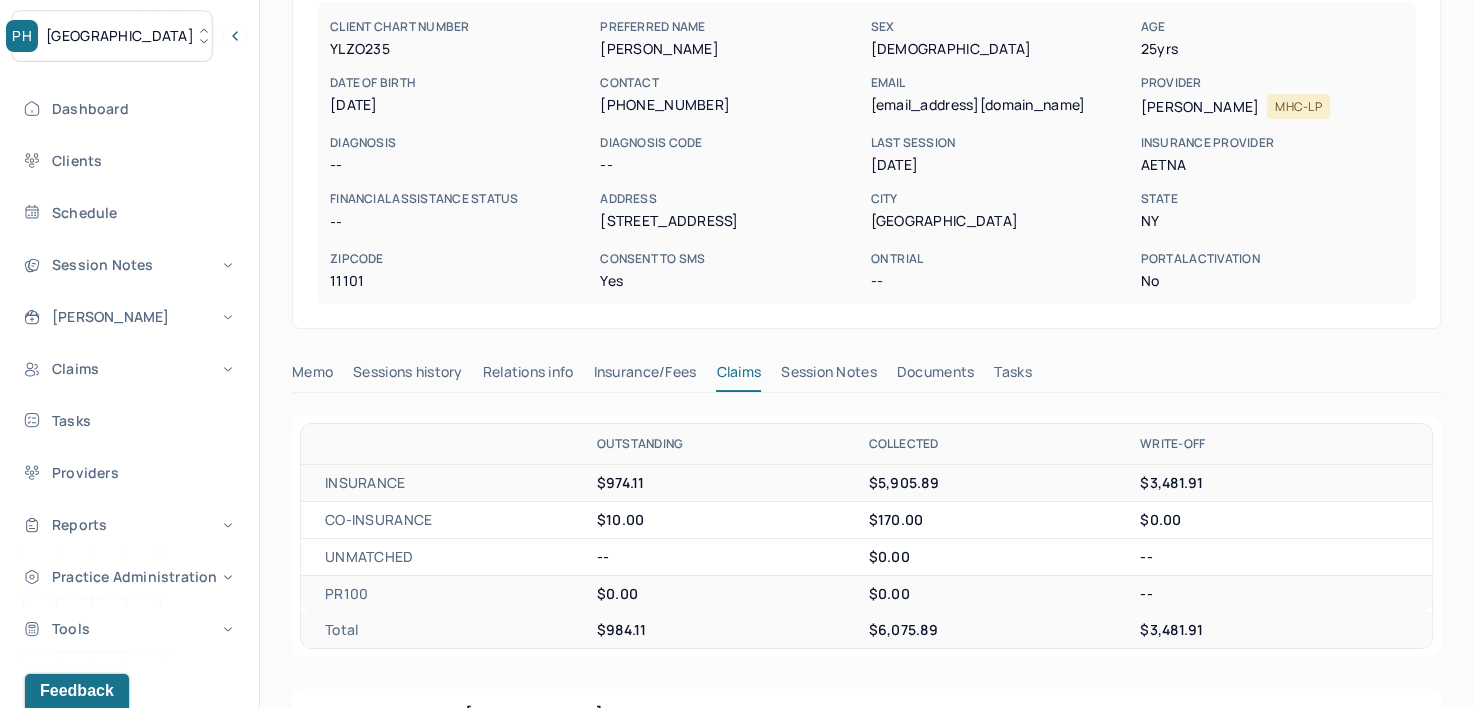 click on "Insurance/Fees" at bounding box center (645, 376) 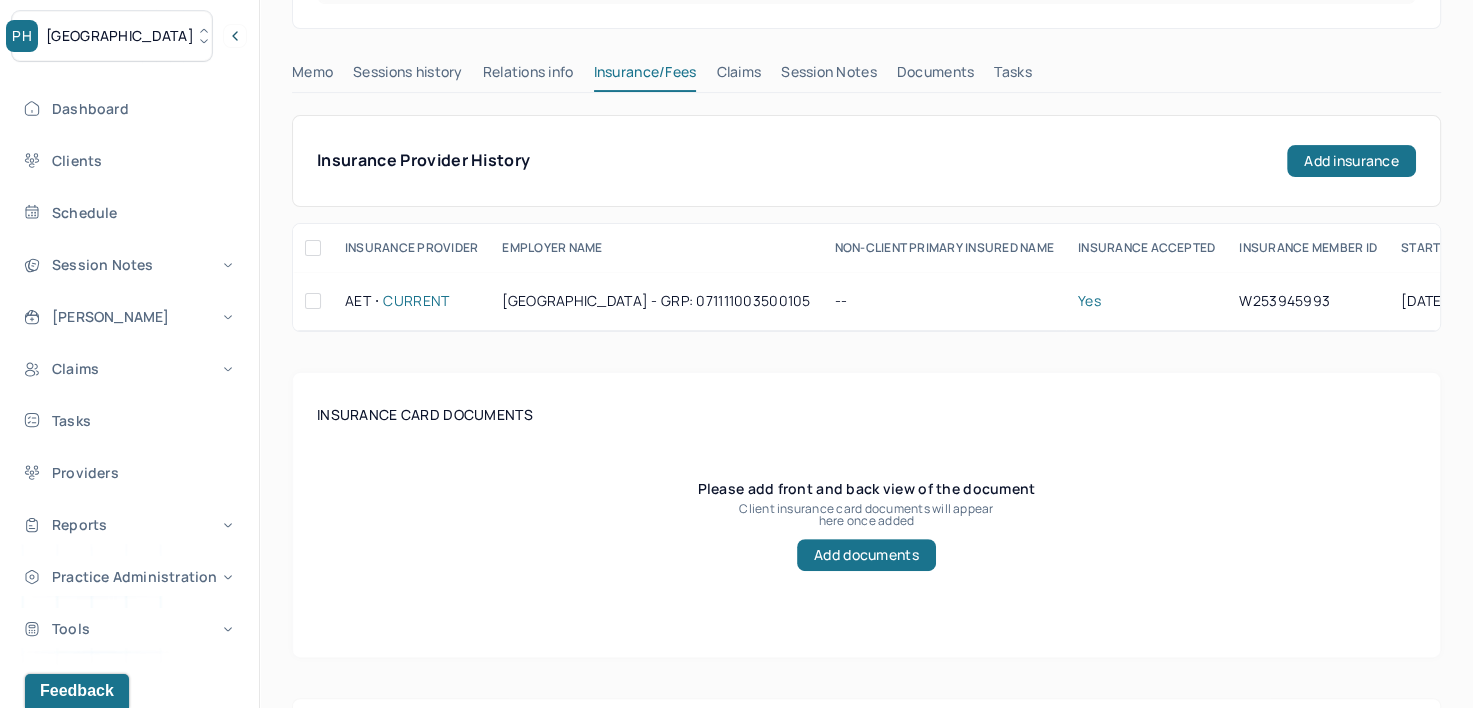 scroll, scrollTop: 300, scrollLeft: 0, axis: vertical 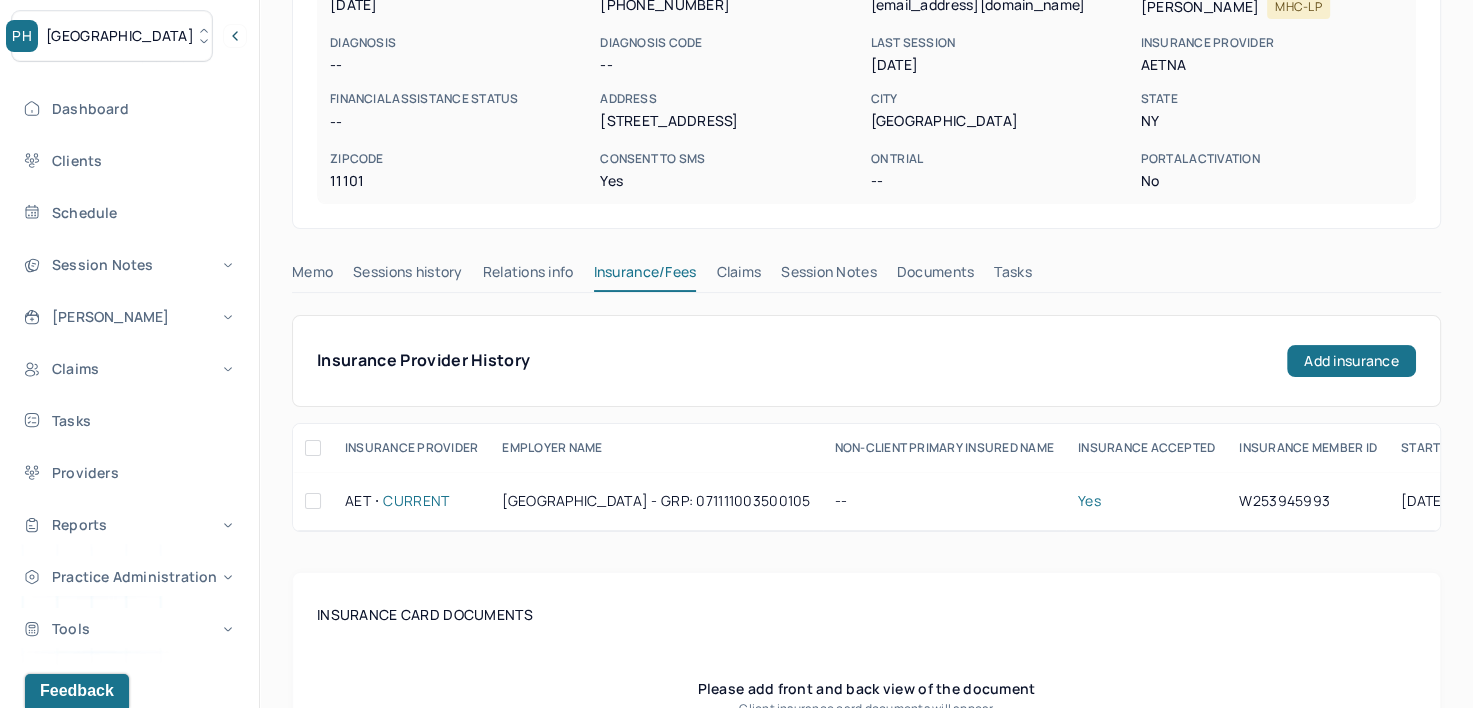 click on "Claims" at bounding box center [738, 276] 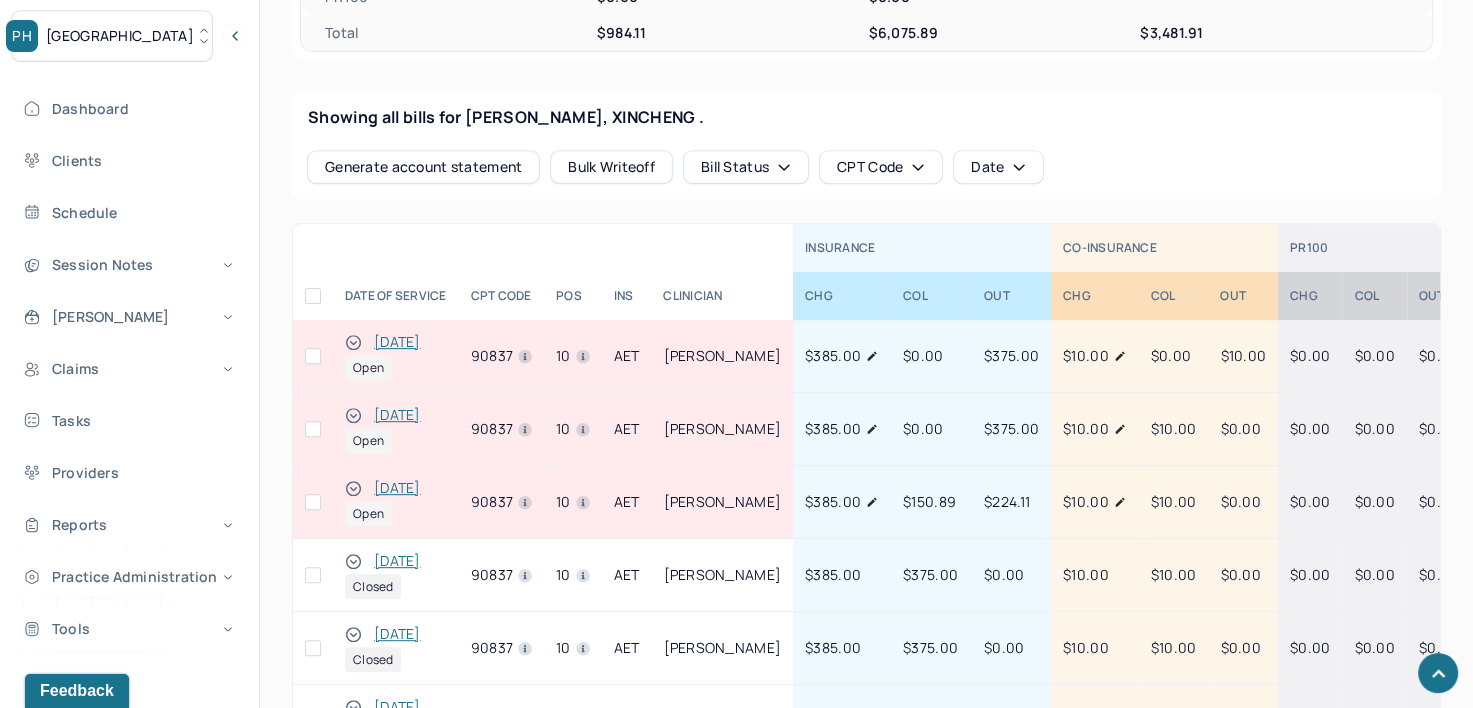 scroll, scrollTop: 800, scrollLeft: 0, axis: vertical 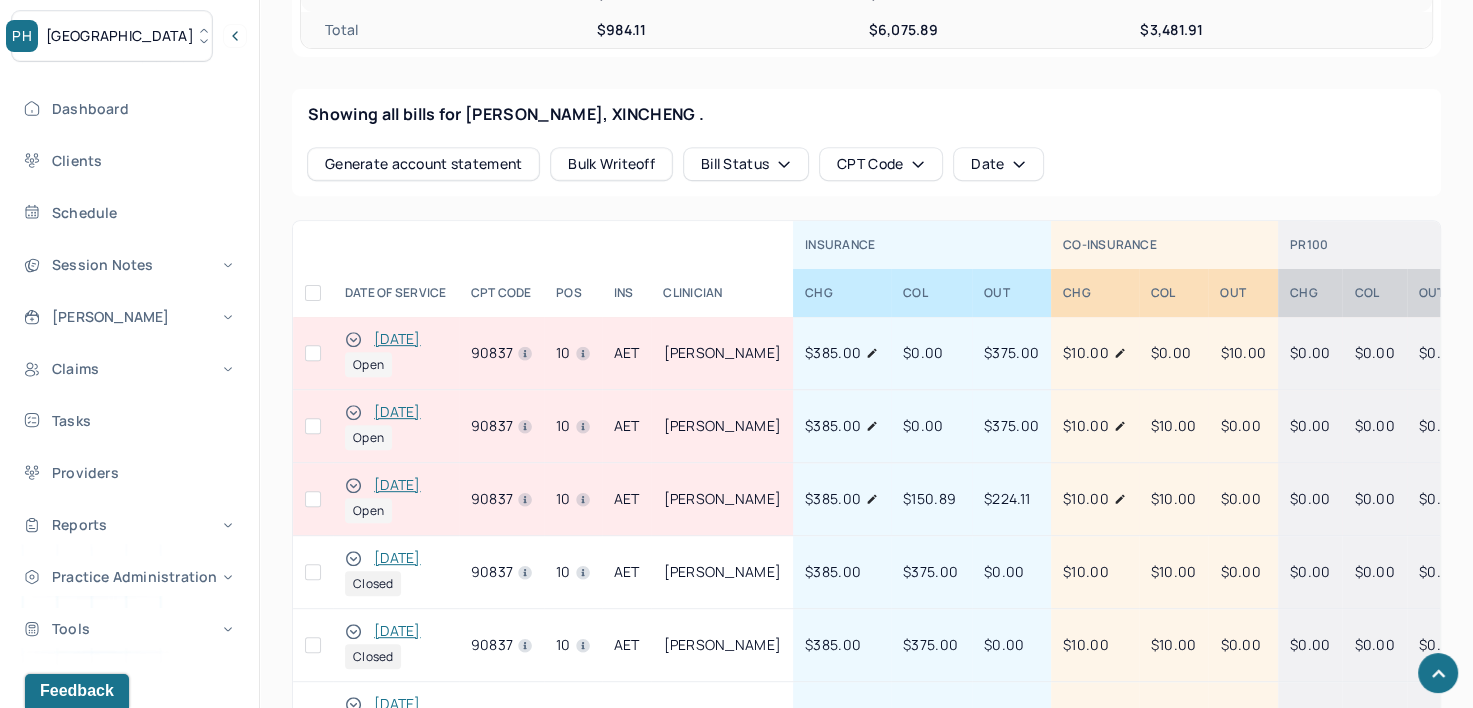 click at bounding box center (313, 353) 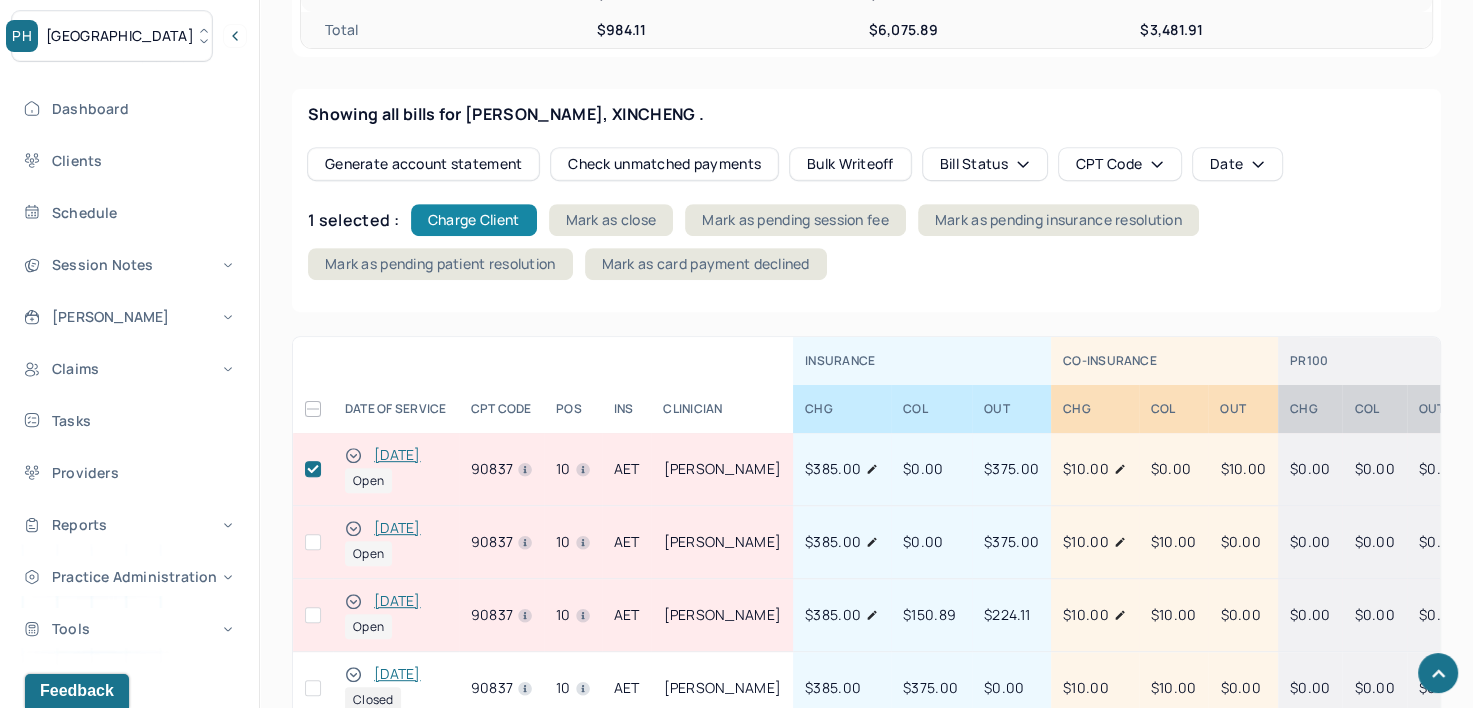 click on "Charge Client" at bounding box center [474, 220] 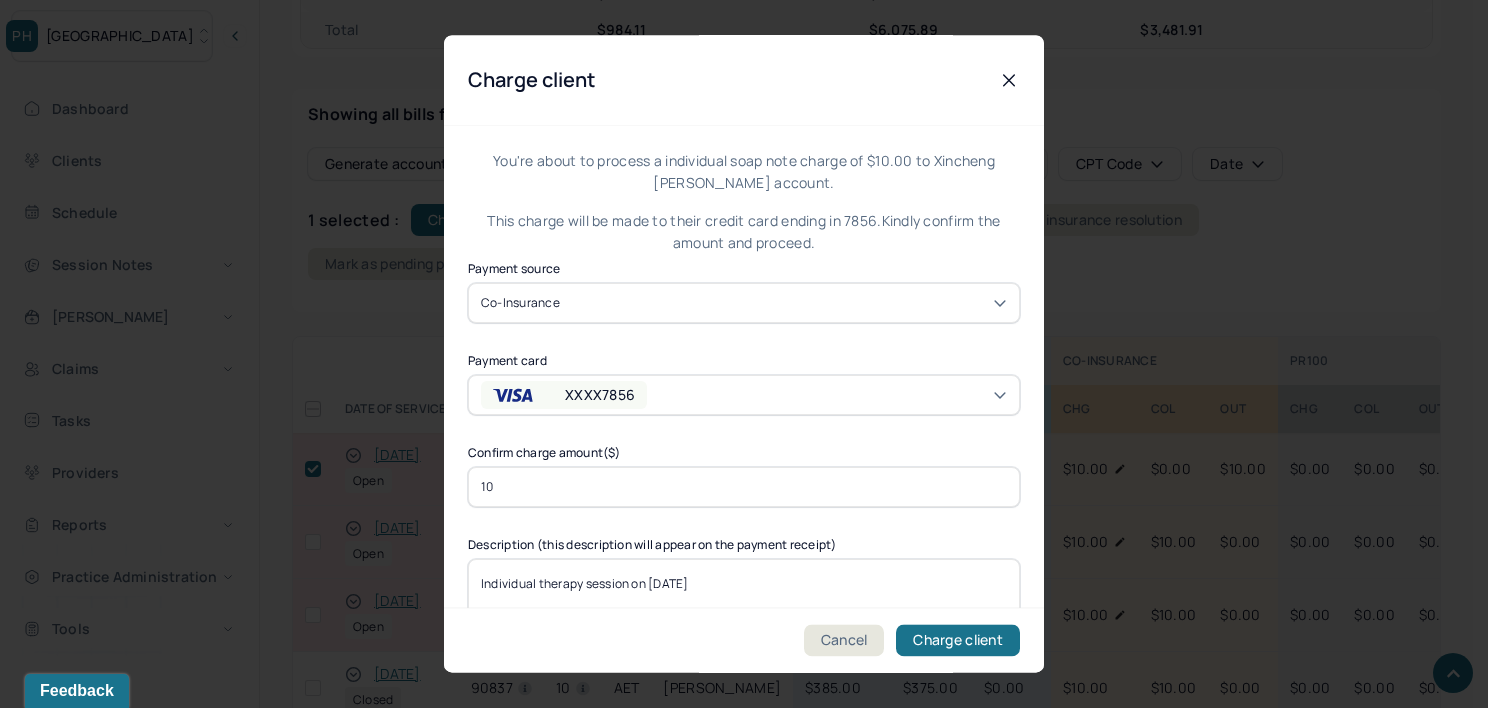 click on "XXXX7856" at bounding box center (744, 395) 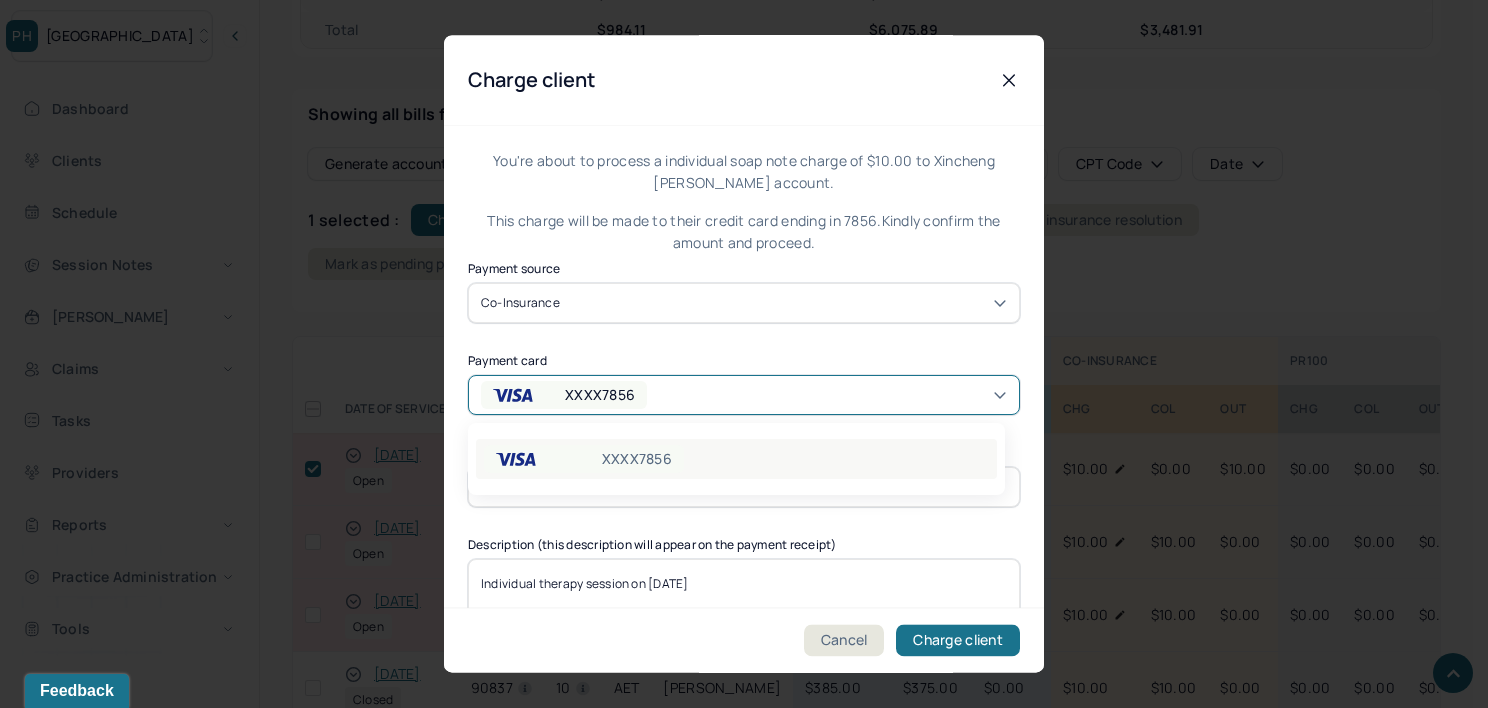 click on "XXXX7856" at bounding box center (736, 459) 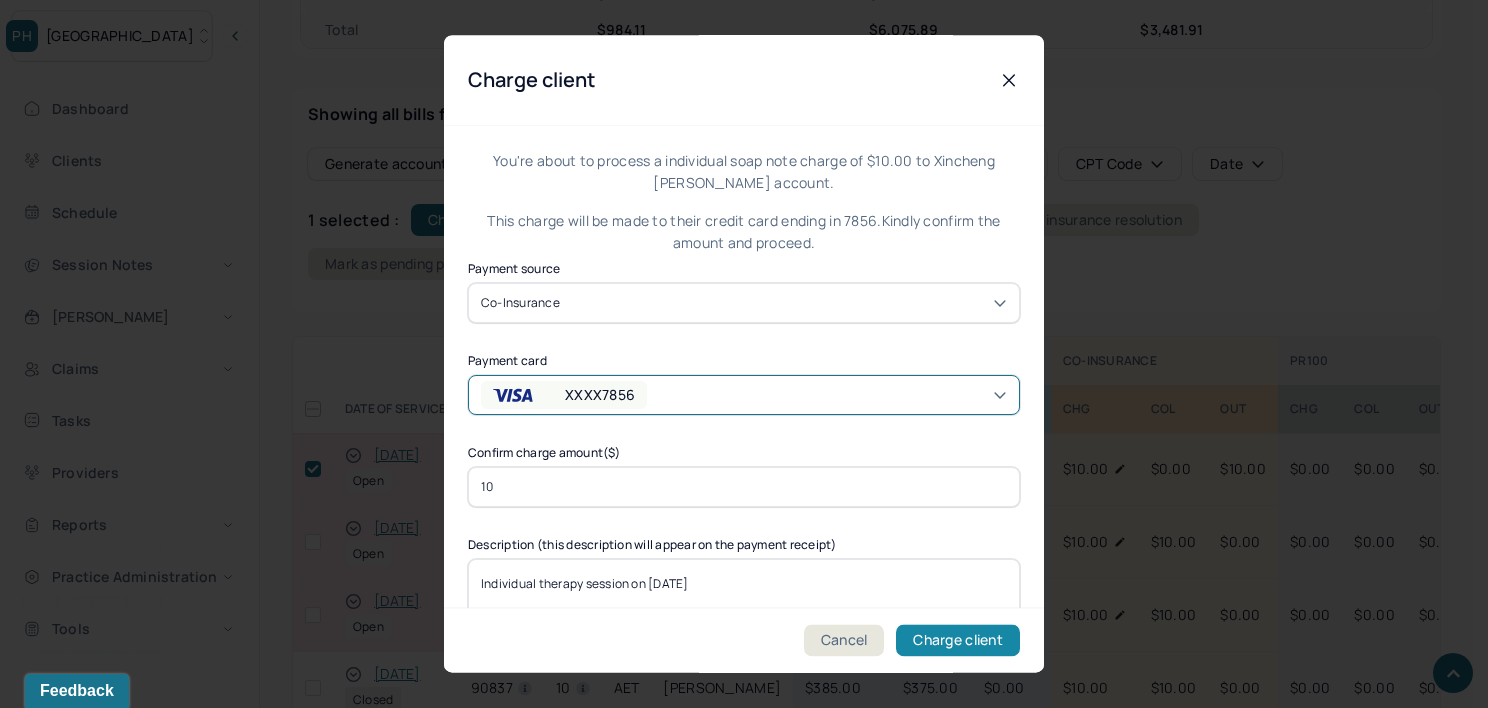 click on "Charge client" at bounding box center (958, 641) 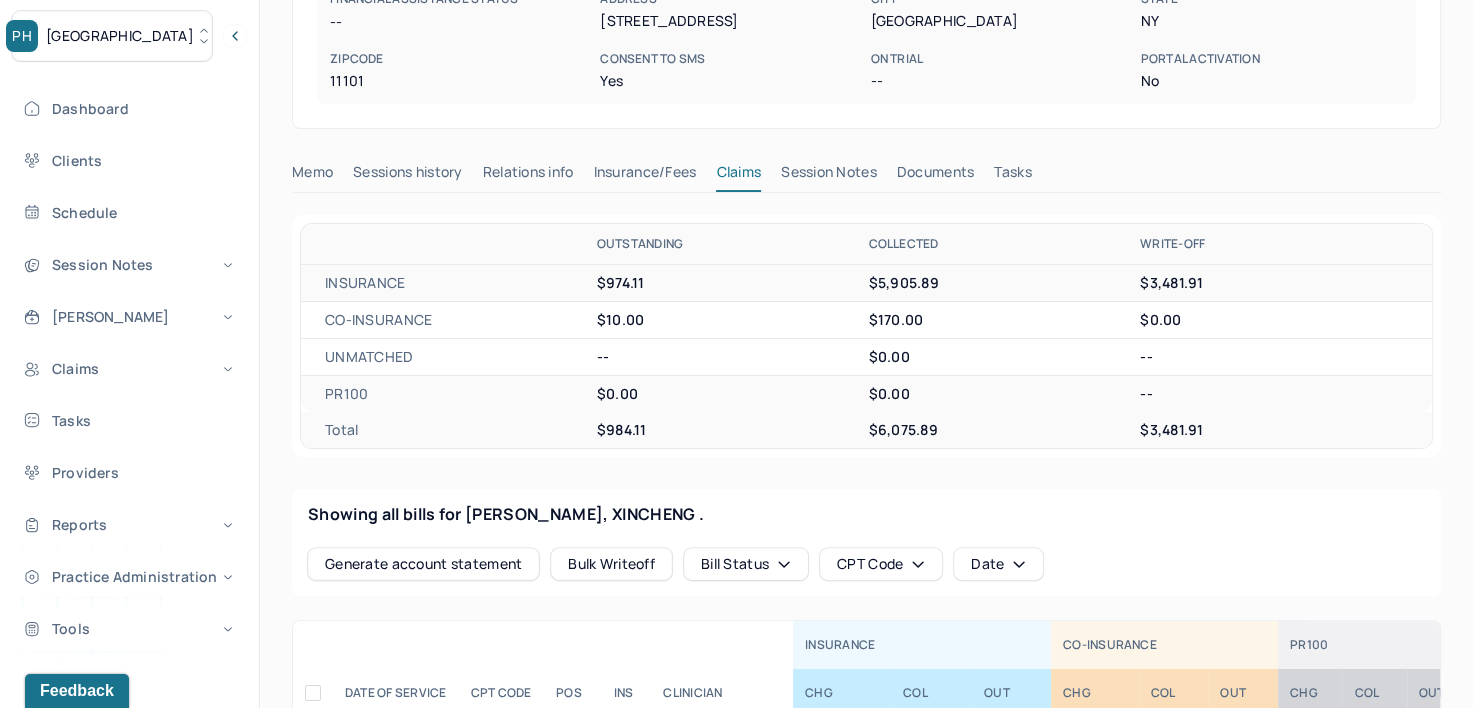 scroll, scrollTop: 0, scrollLeft: 0, axis: both 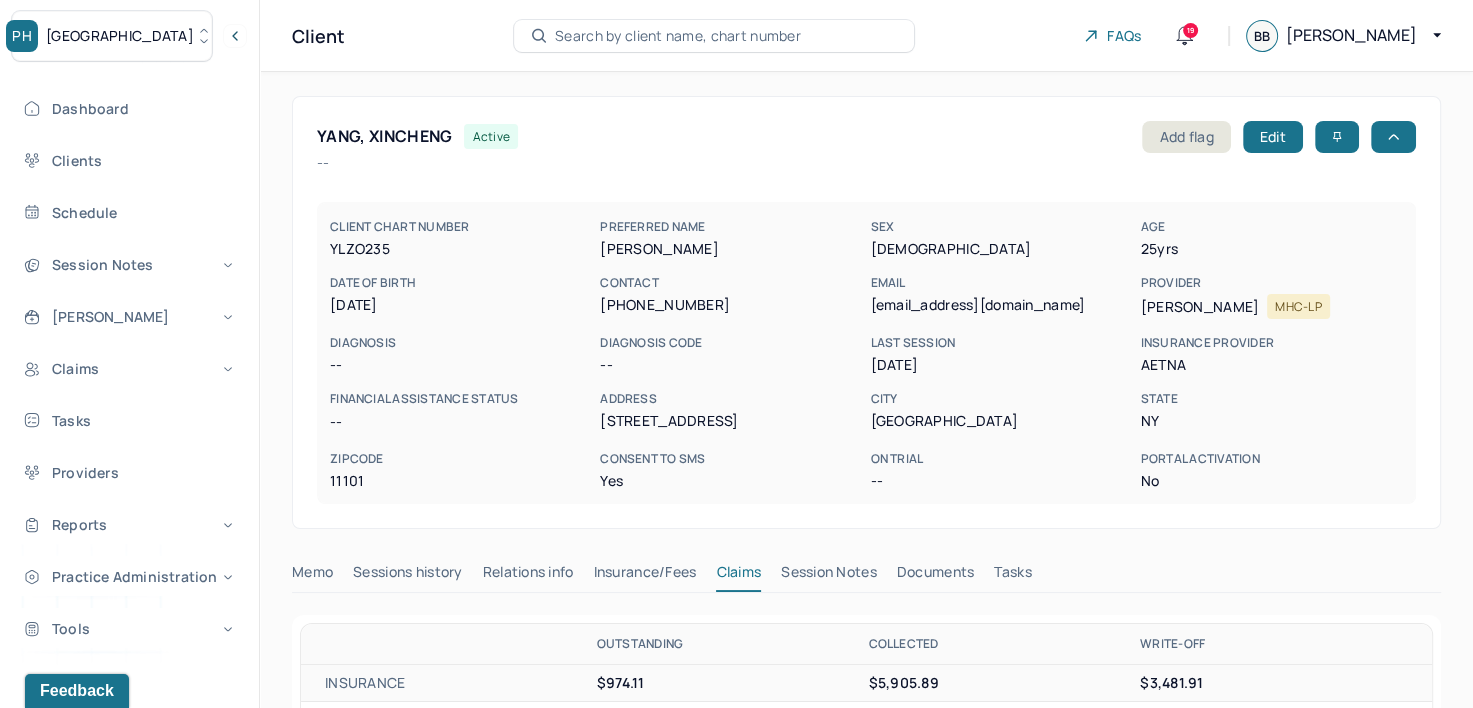 click on "Search by client name, chart number" at bounding box center [678, 36] 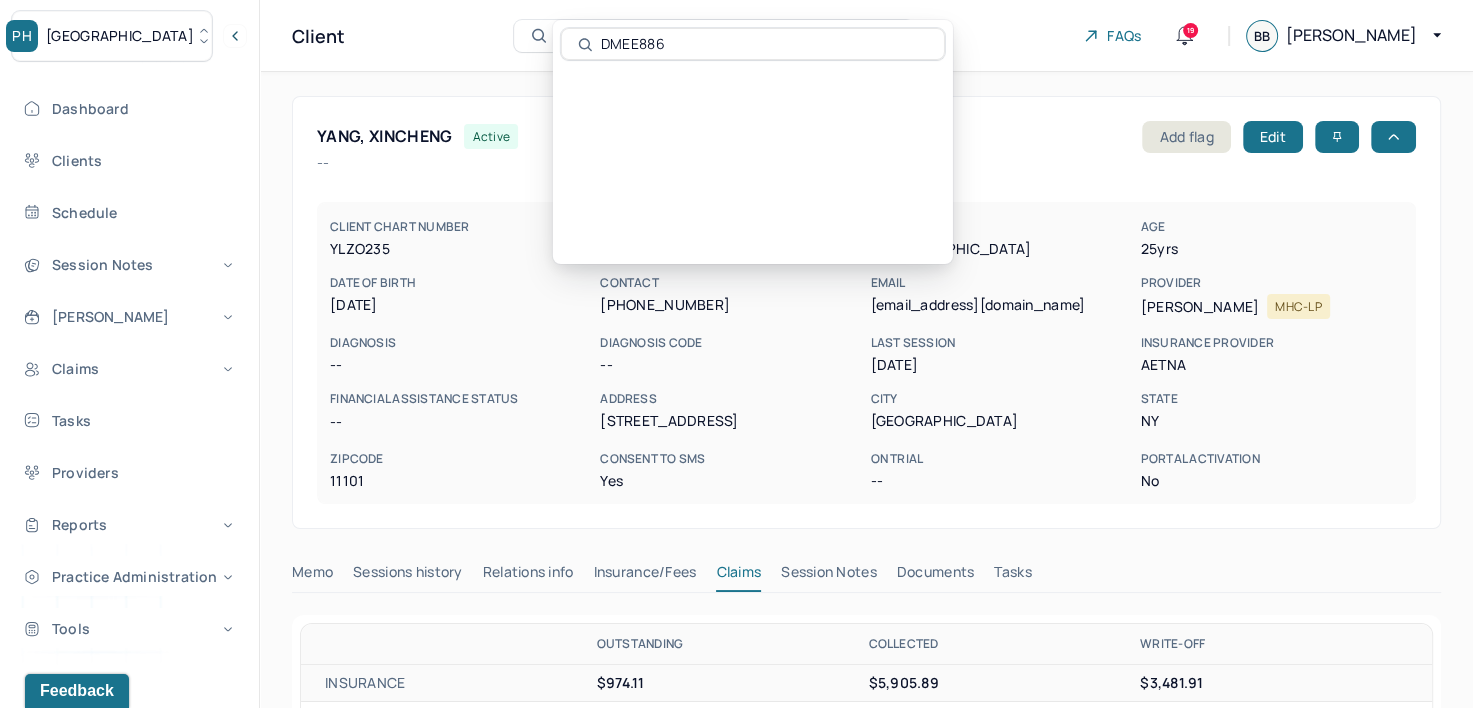 type on "DMEE886" 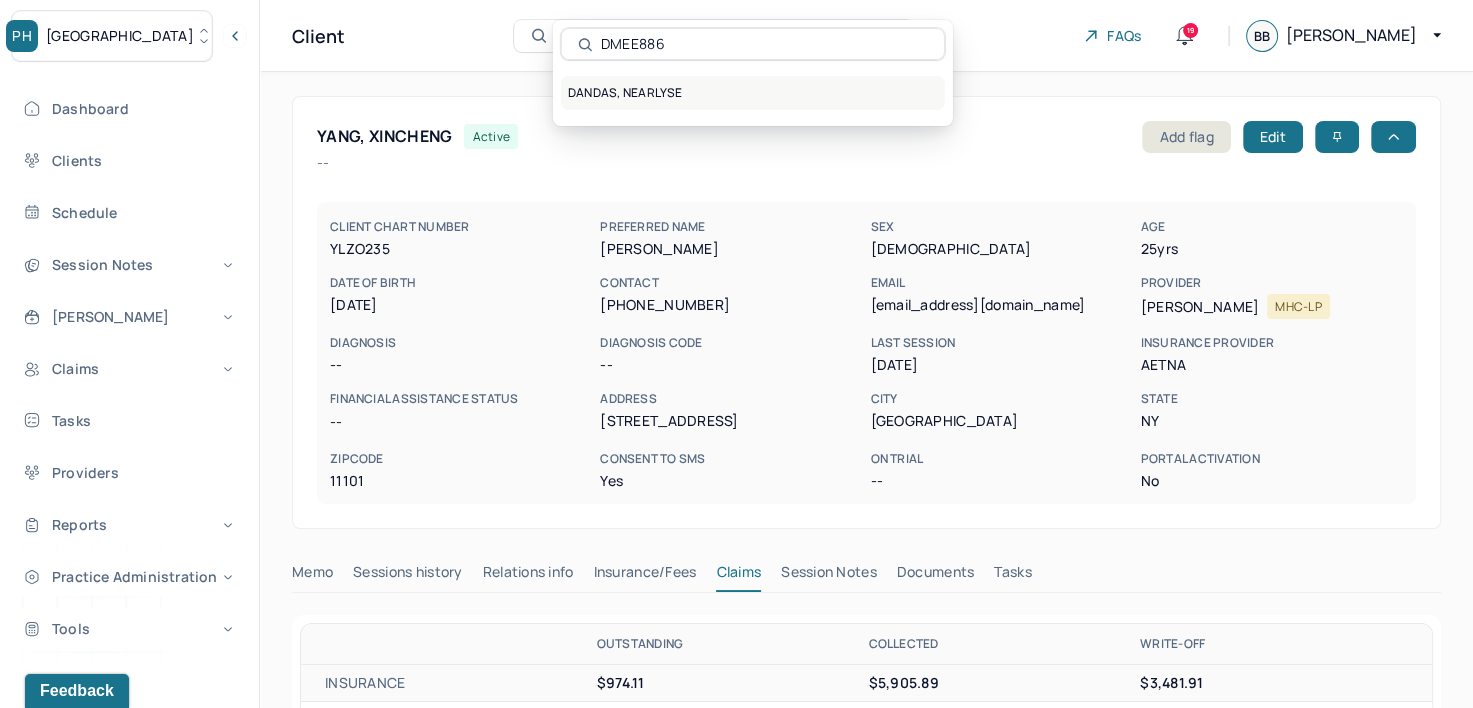 click on "DANDAS, NEARLYSE" at bounding box center (753, 93) 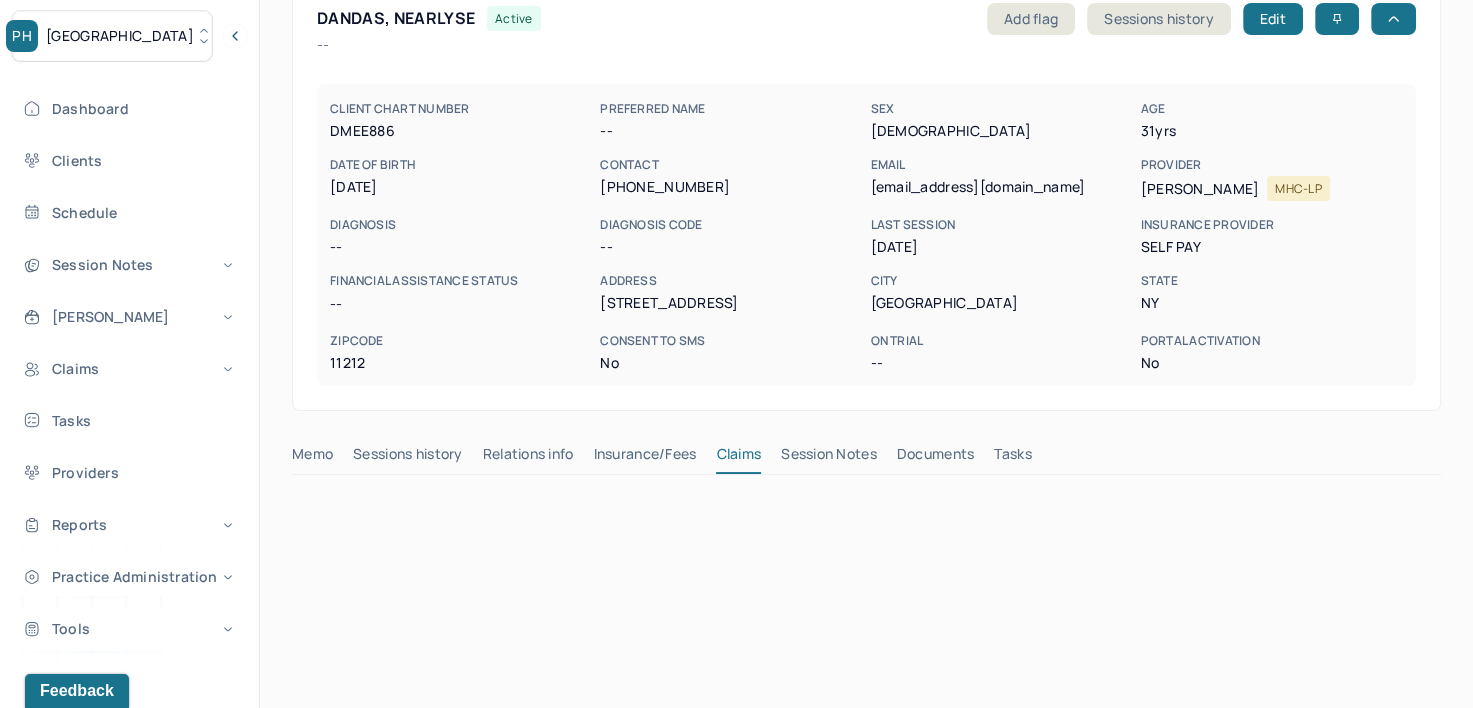 scroll, scrollTop: 400, scrollLeft: 0, axis: vertical 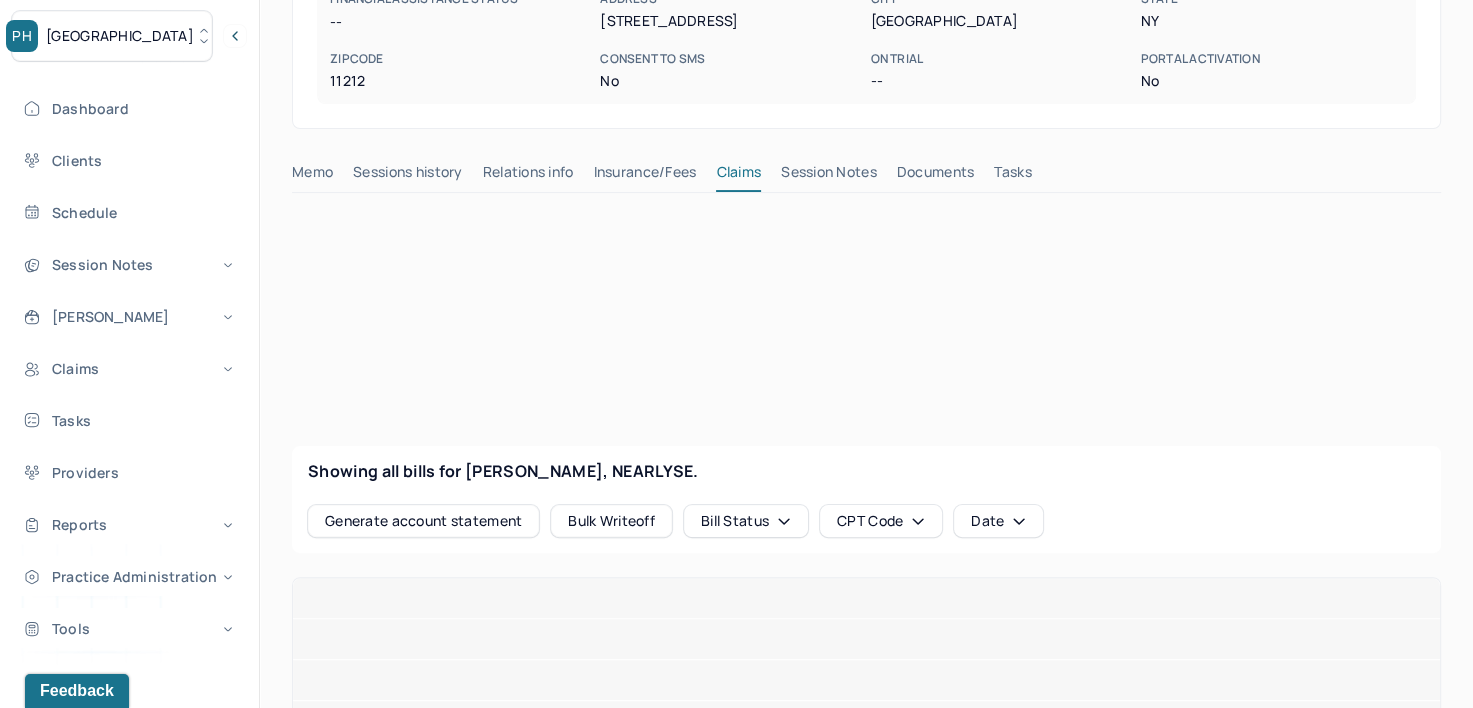 click on "Insurance/Fees" at bounding box center [645, 176] 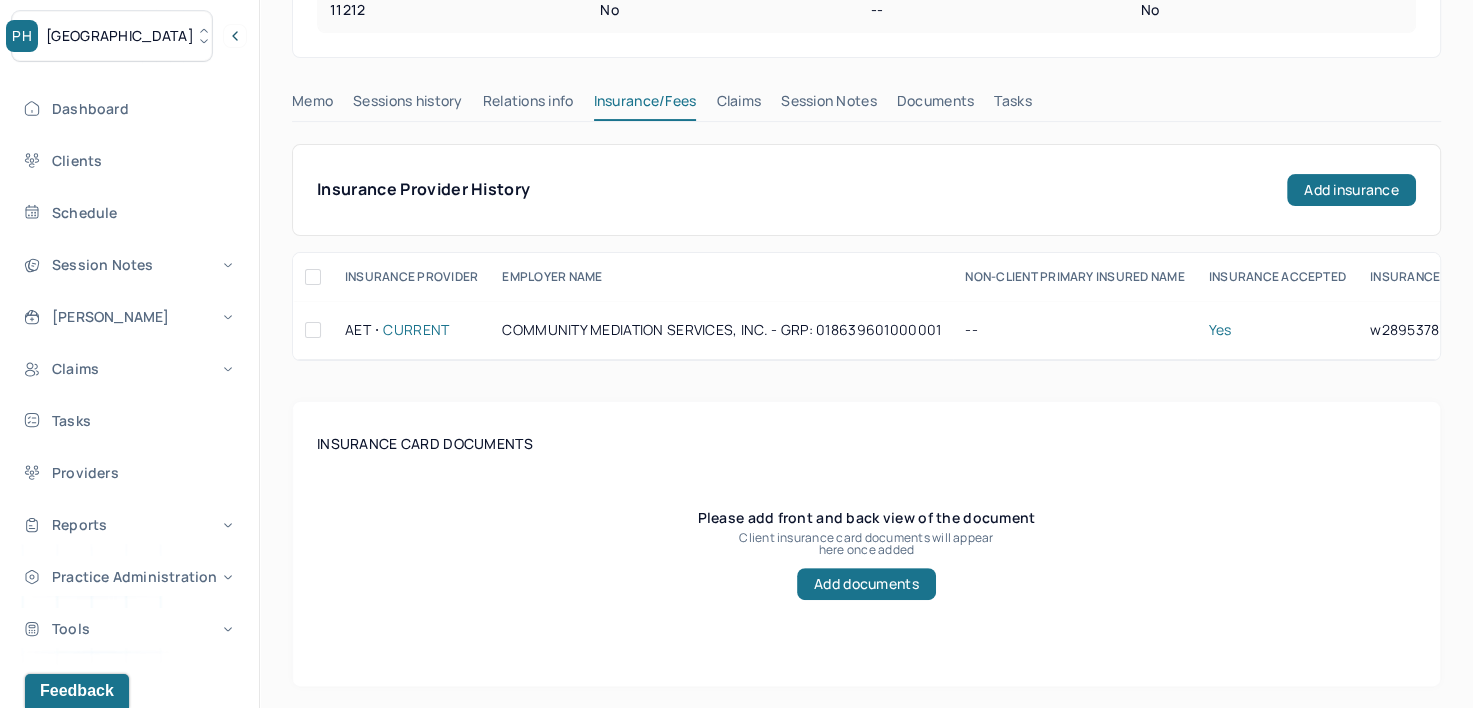 scroll, scrollTop: 300, scrollLeft: 0, axis: vertical 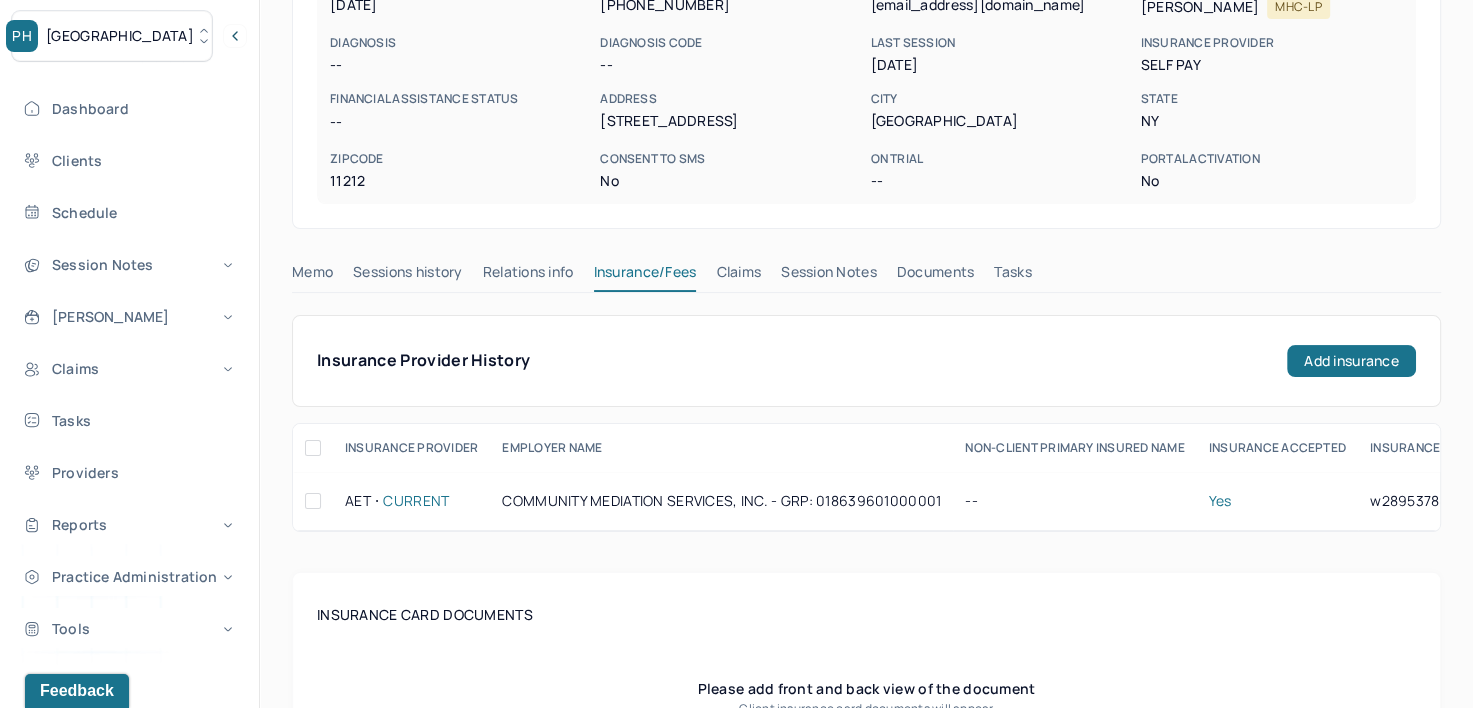 click on "Claims" at bounding box center (738, 276) 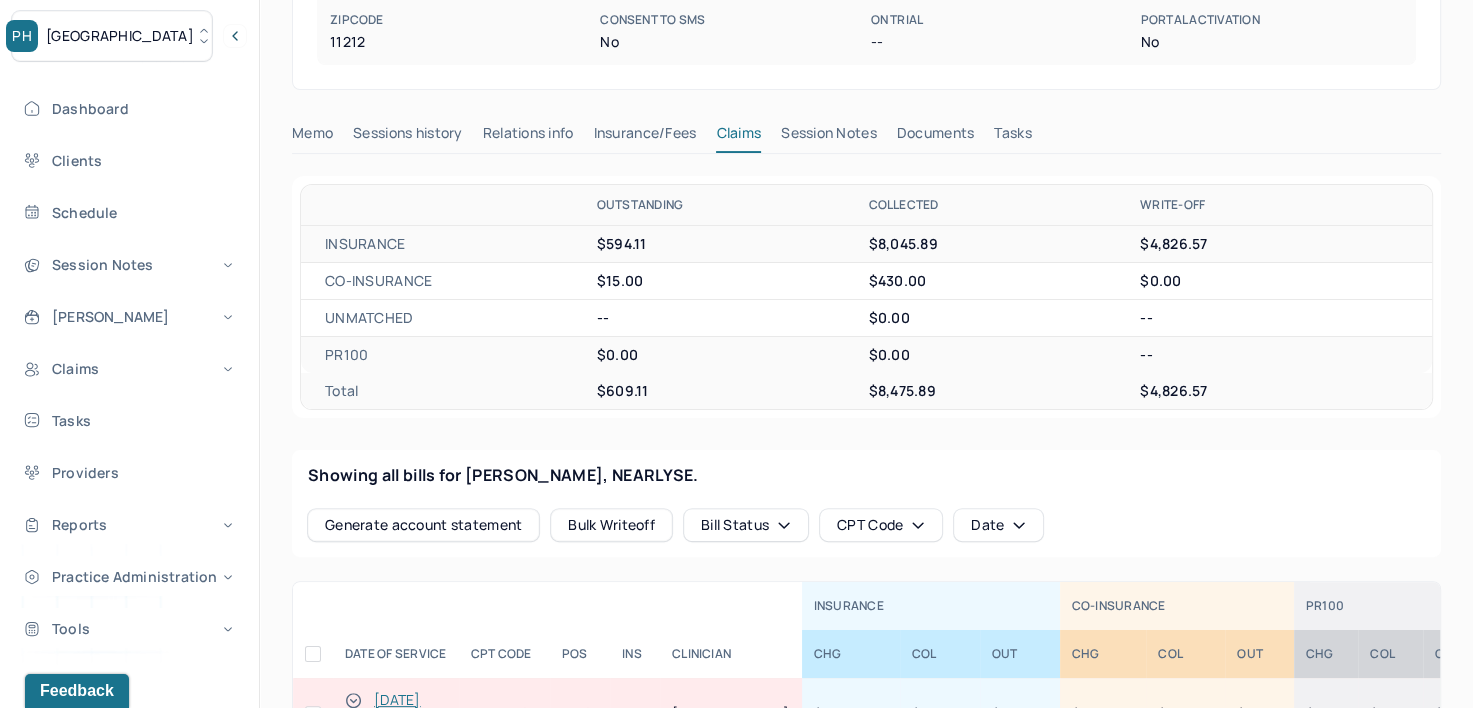 scroll, scrollTop: 700, scrollLeft: 0, axis: vertical 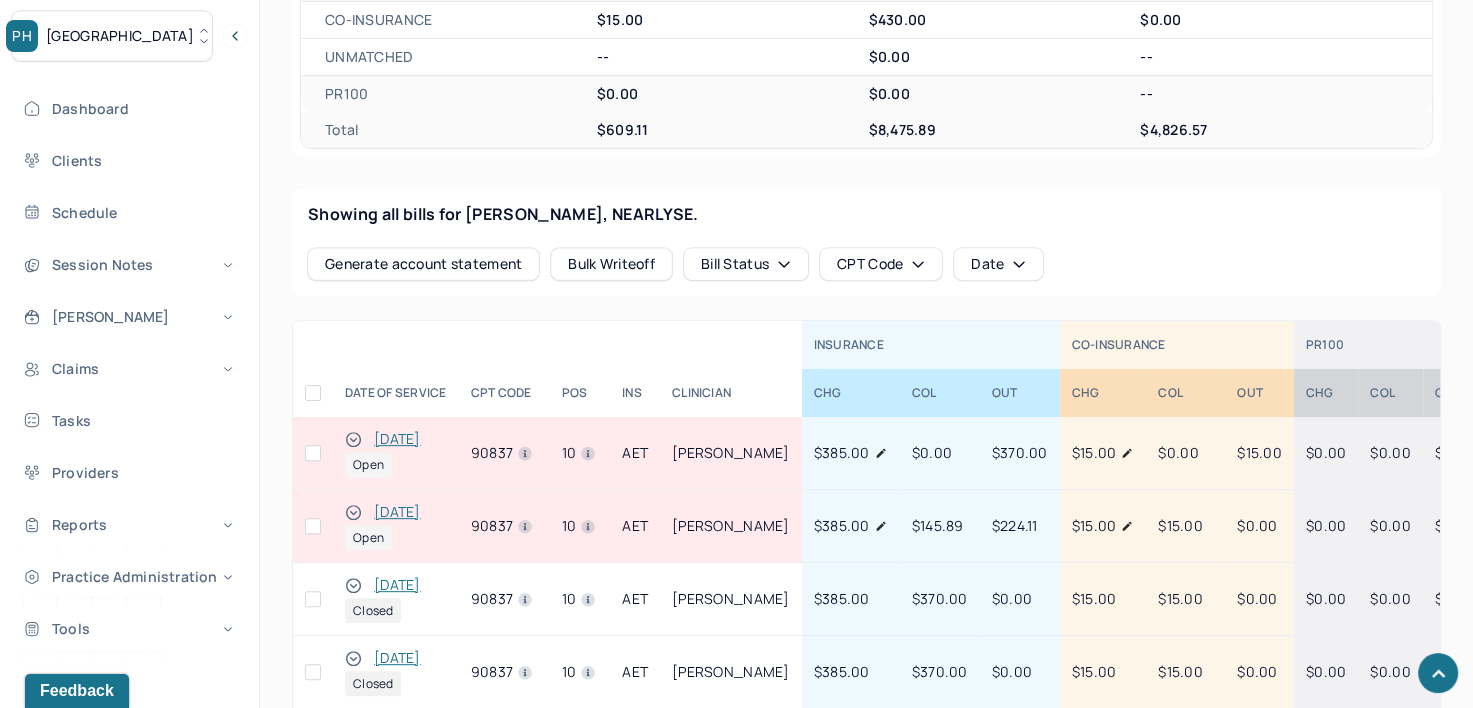 click at bounding box center (313, 453) 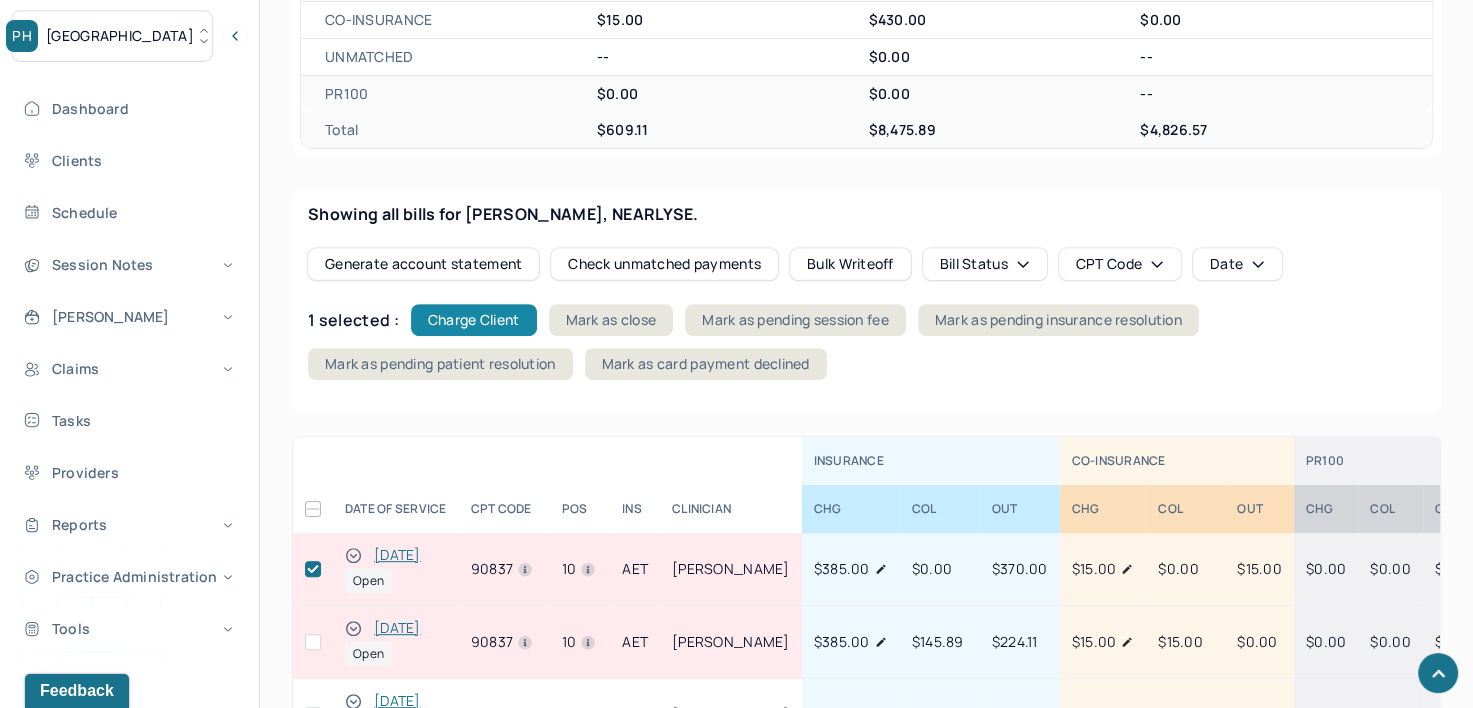 click on "Charge Client" at bounding box center (474, 320) 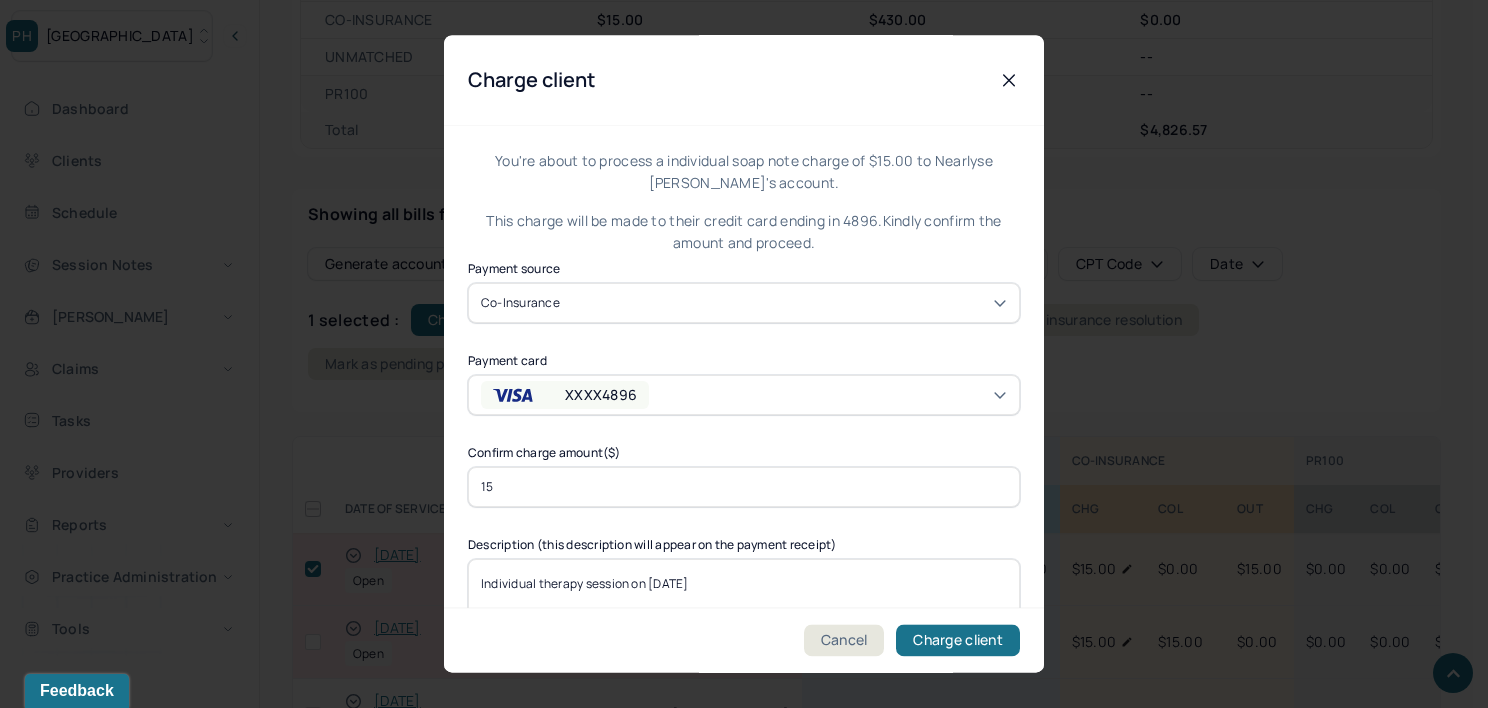 click on "XXXX4896" at bounding box center [744, 395] 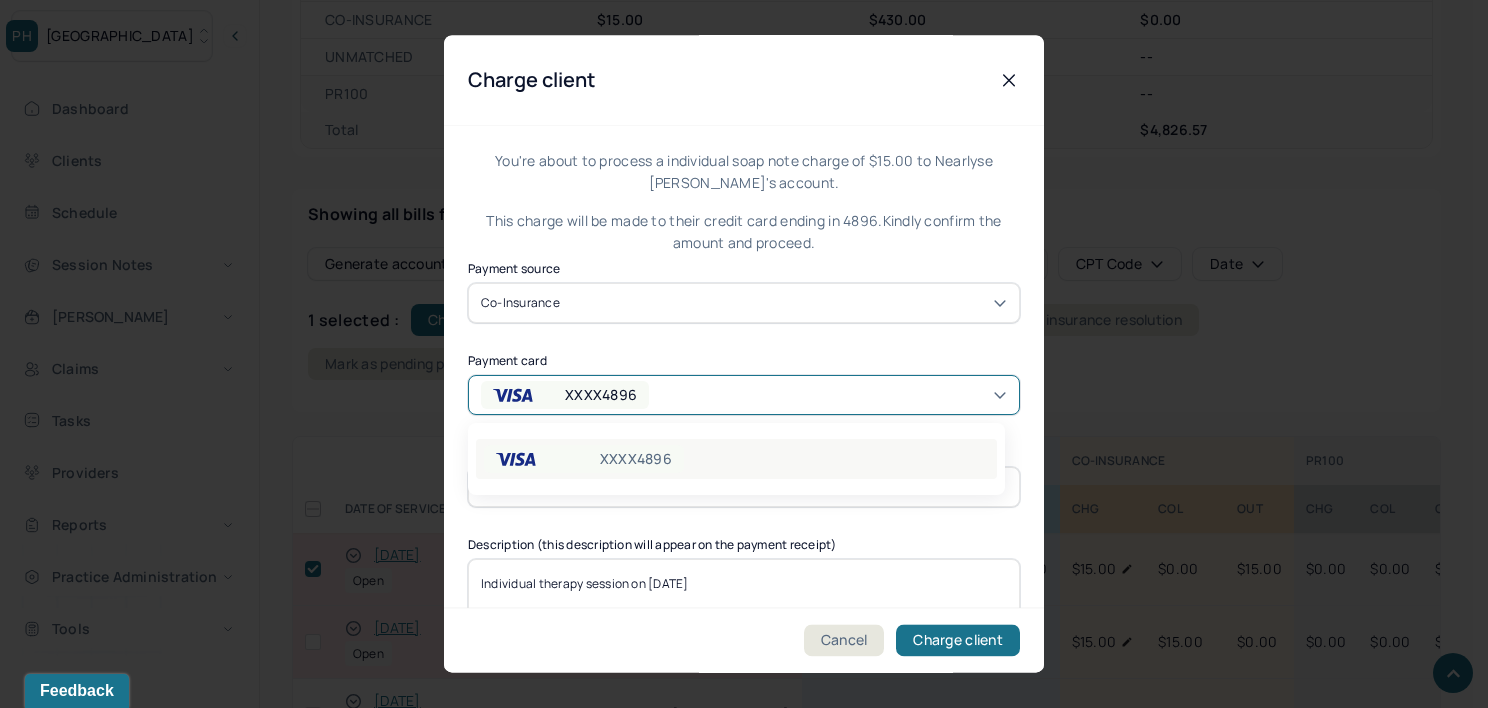 click on "XXXX4896" at bounding box center (736, 459) 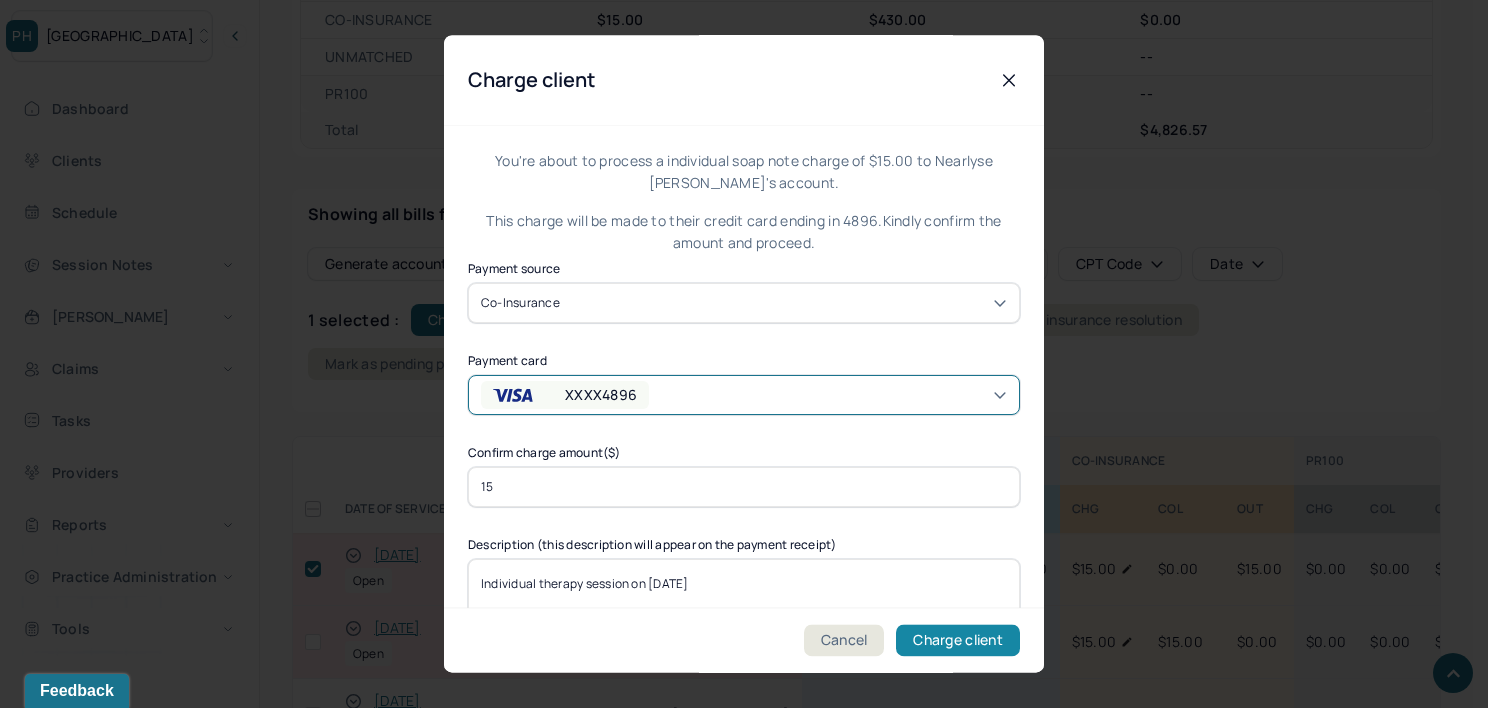 click on "Charge client" at bounding box center [958, 641] 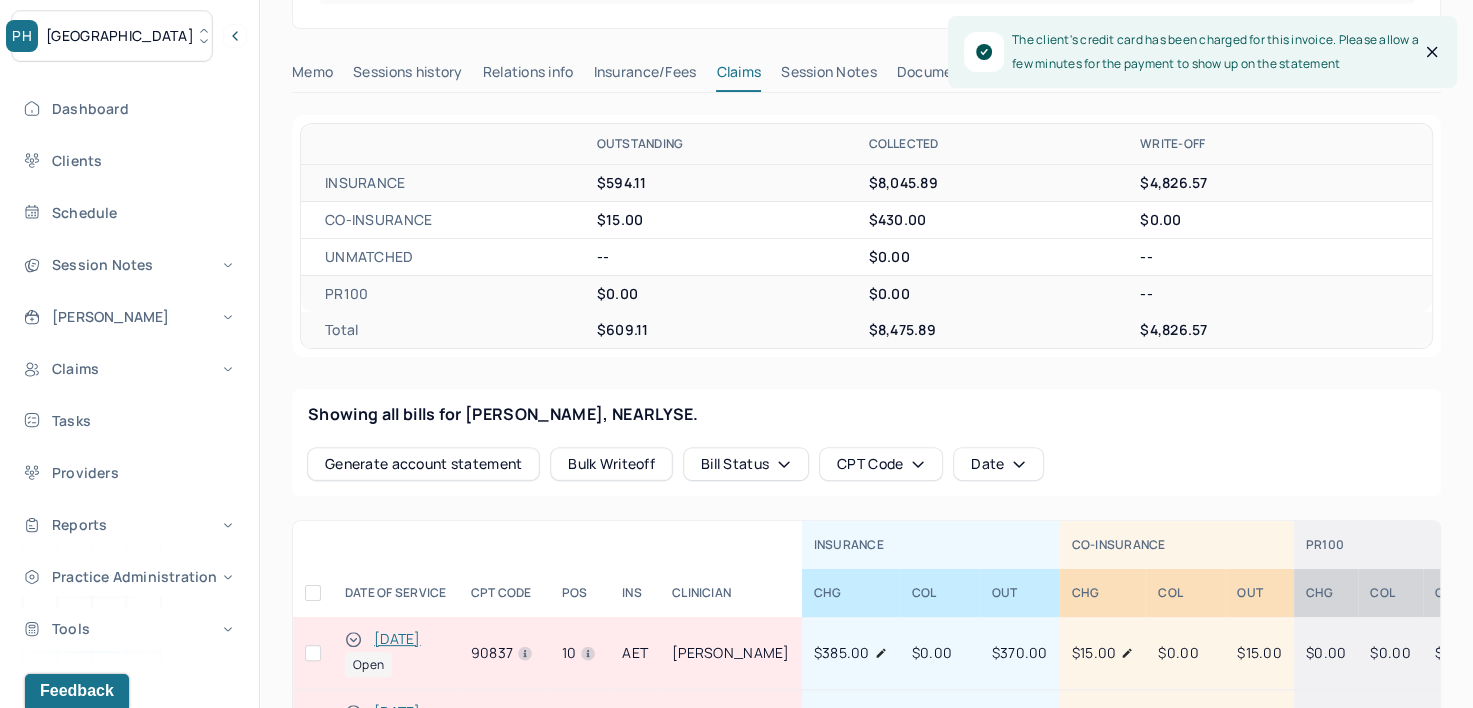 scroll, scrollTop: 0, scrollLeft: 0, axis: both 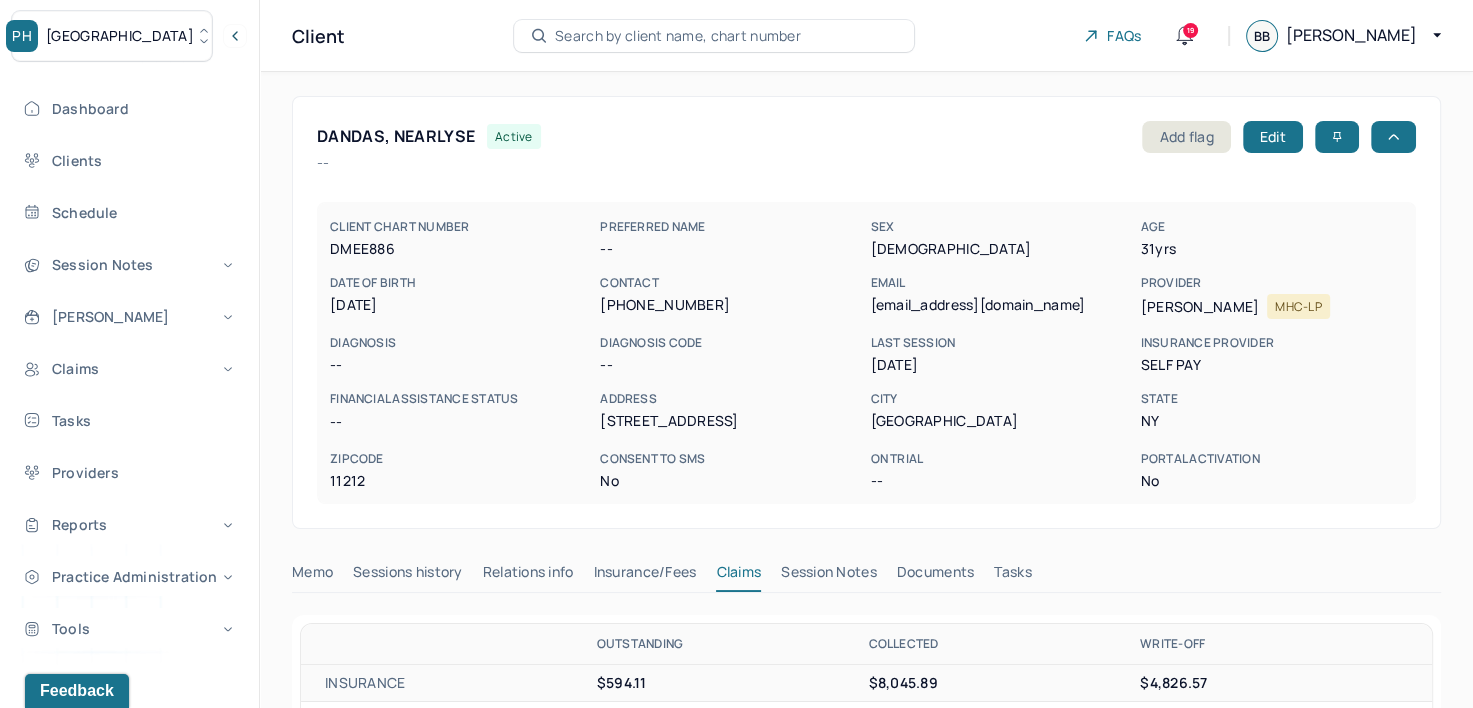 click on "Search by client name, chart number" at bounding box center (678, 36) 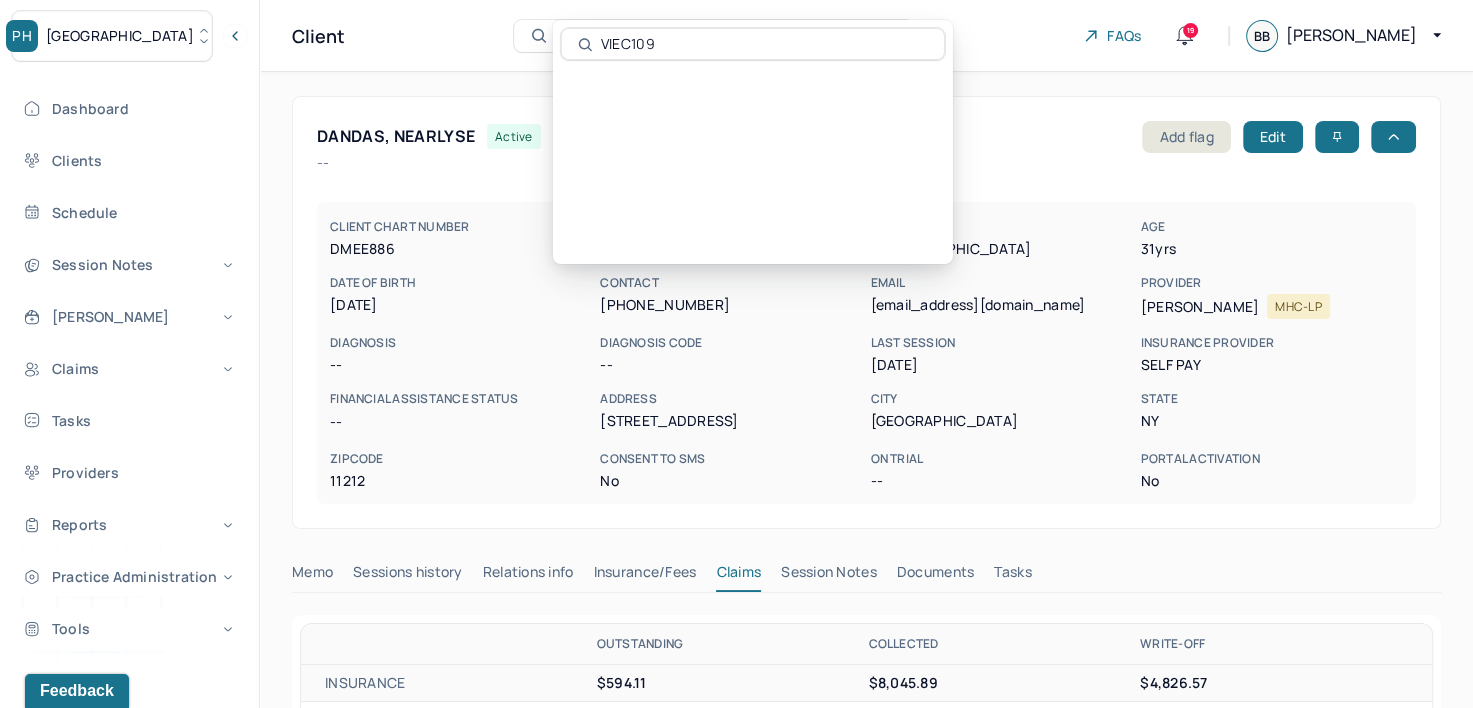 type on "VIEC109" 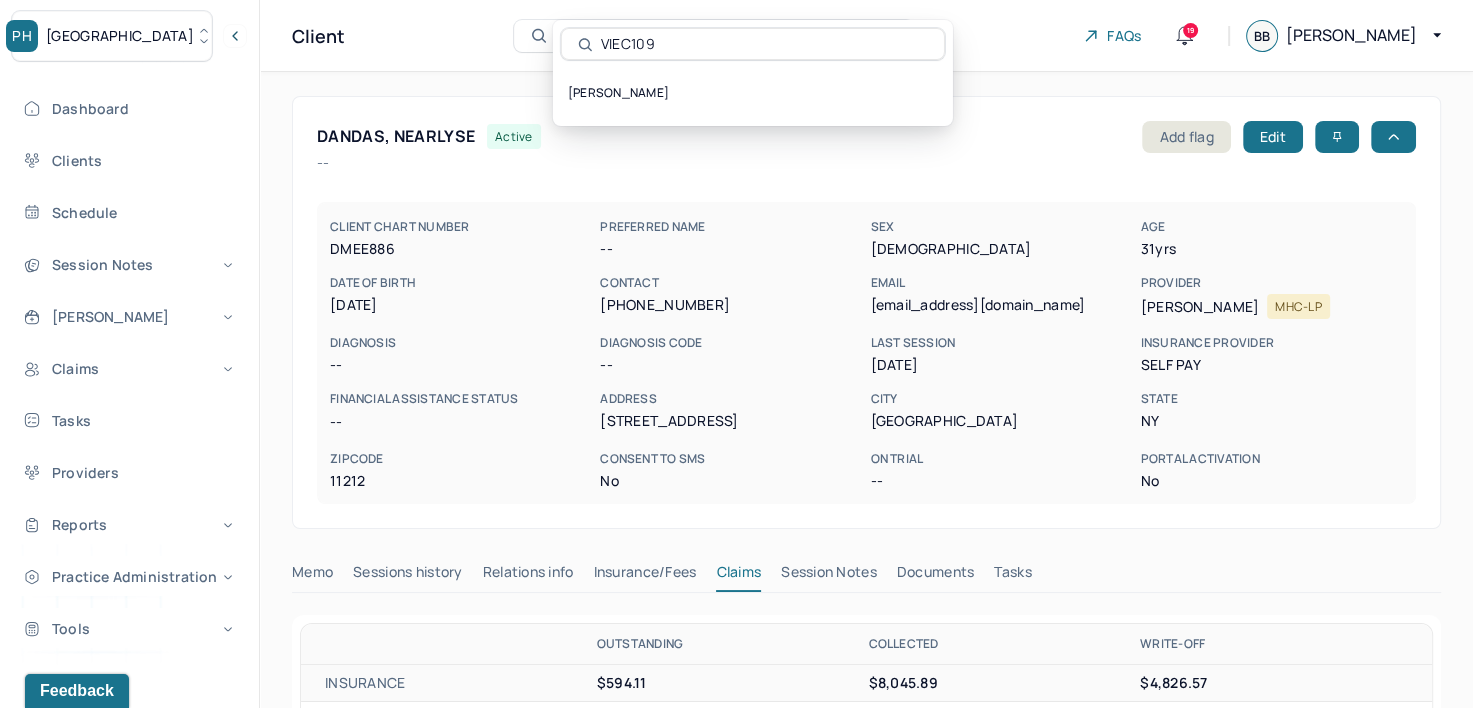 click on "VAFAEVA, IRINA" at bounding box center (753, 93) 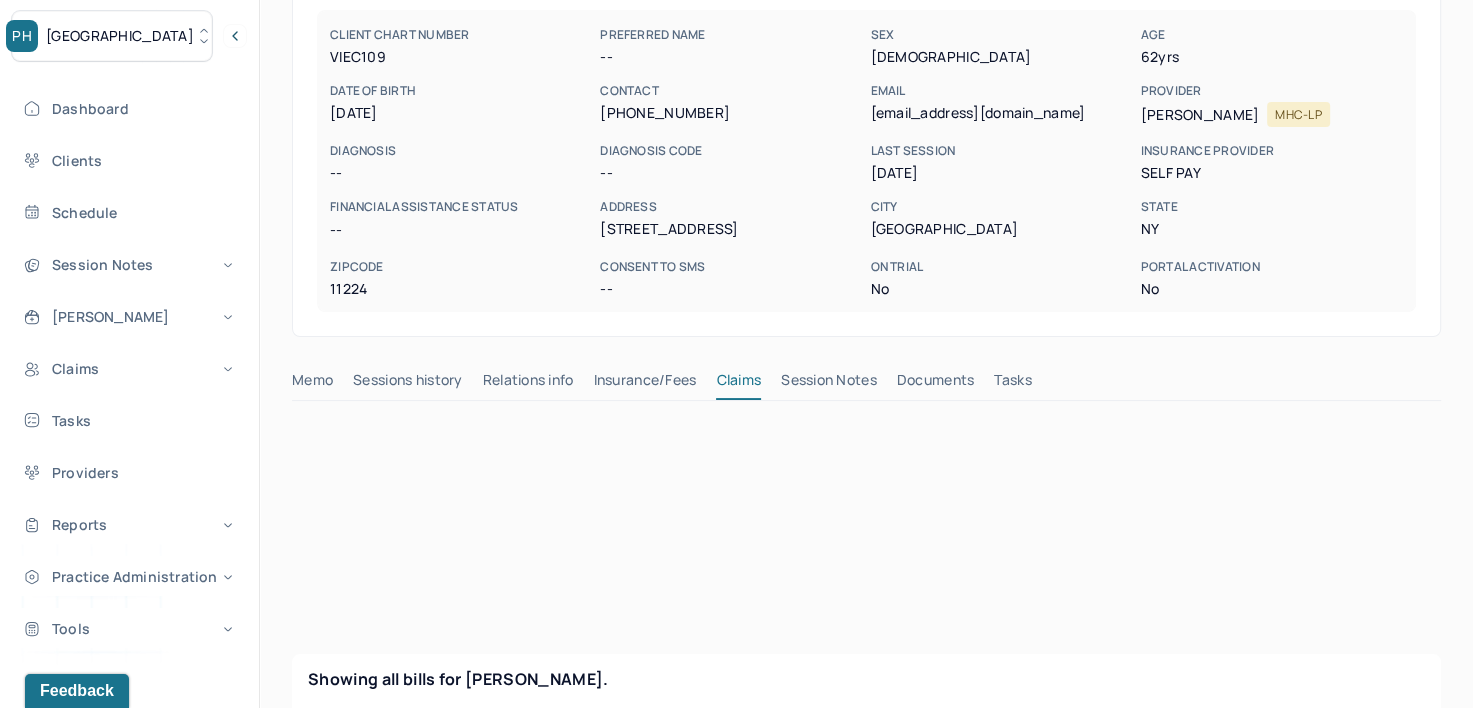 scroll, scrollTop: 400, scrollLeft: 0, axis: vertical 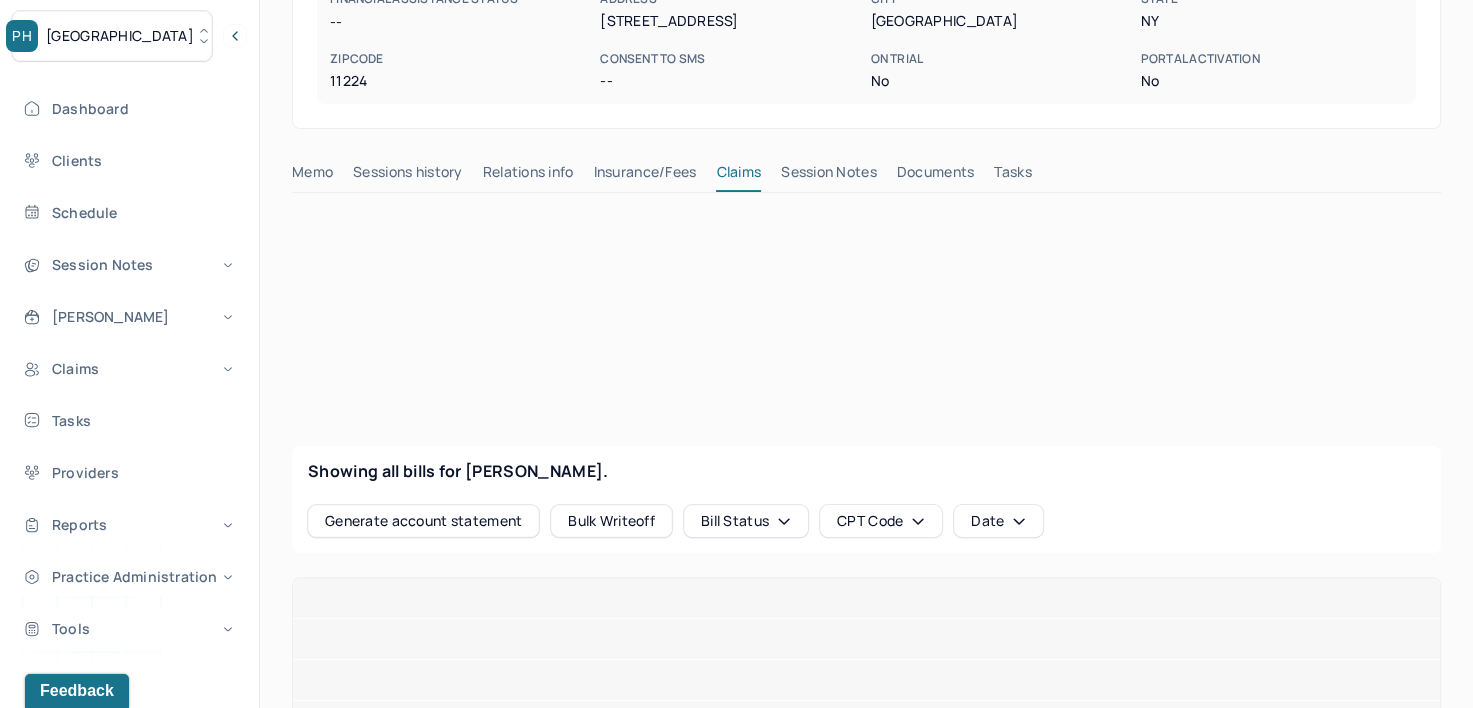 click on "Insurance/Fees" at bounding box center (645, 176) 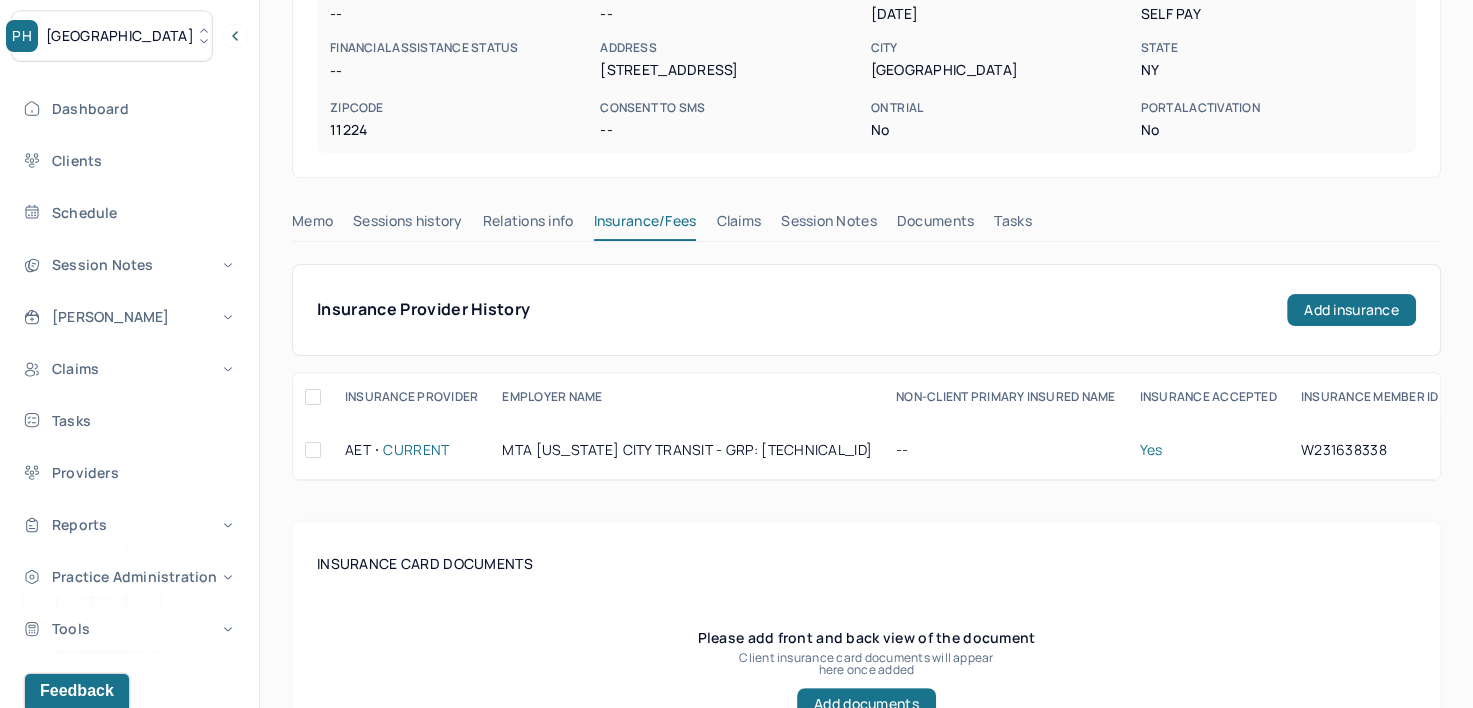 scroll, scrollTop: 100, scrollLeft: 0, axis: vertical 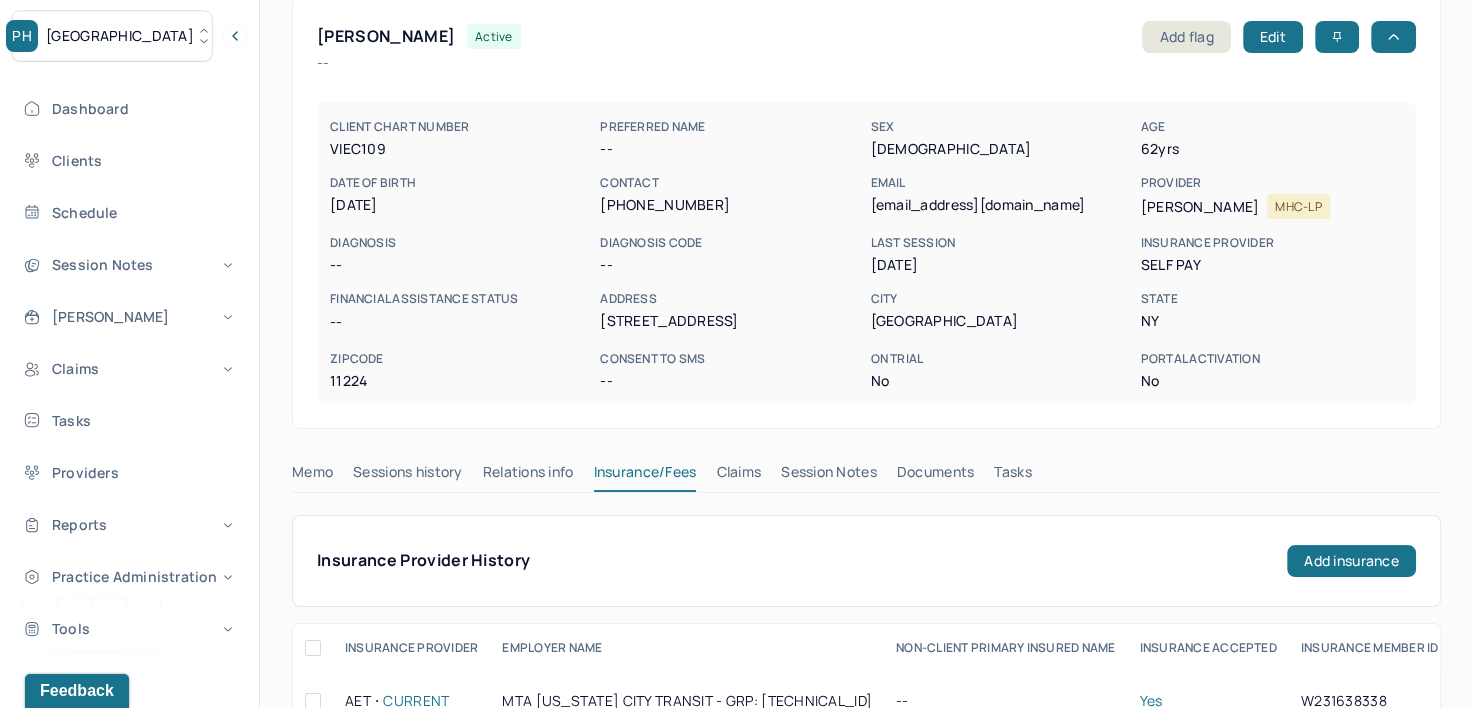 click on "Claims" at bounding box center (738, 476) 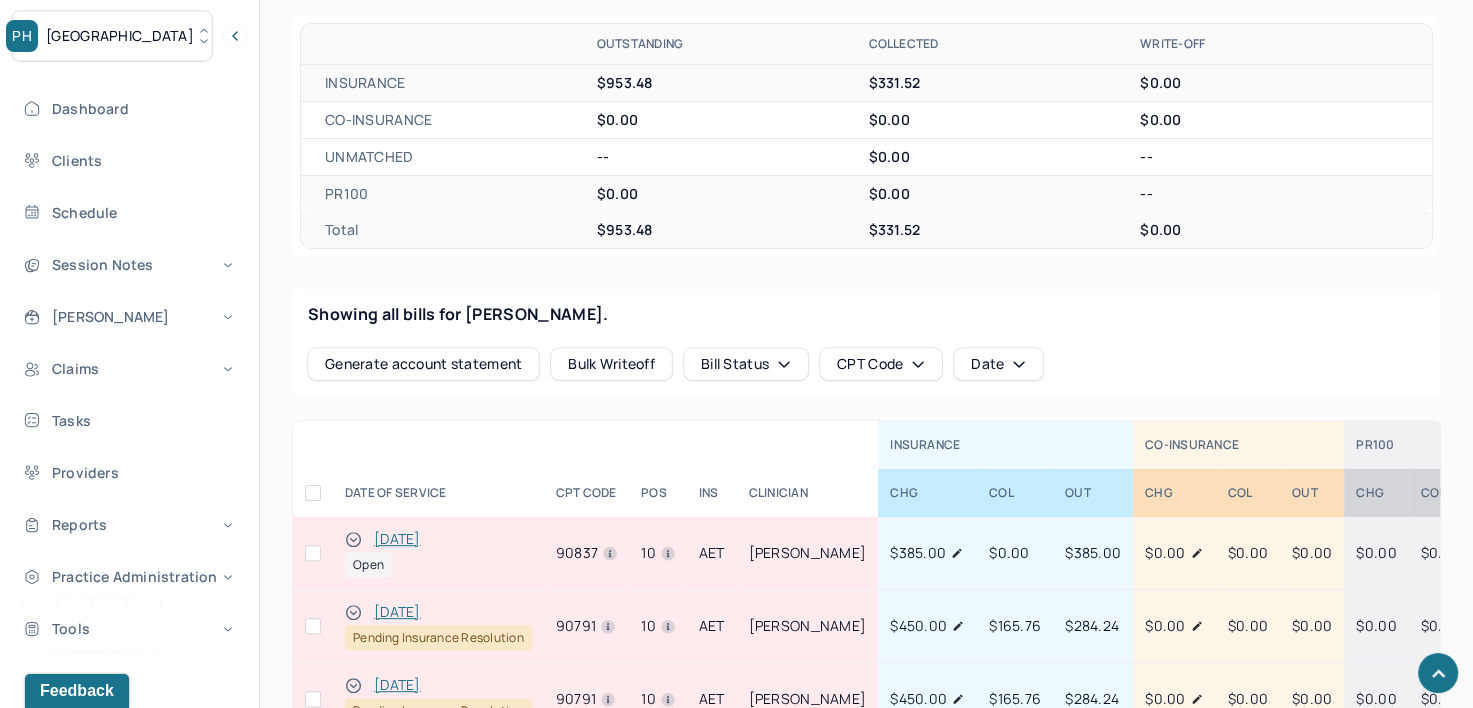 scroll, scrollTop: 1000, scrollLeft: 0, axis: vertical 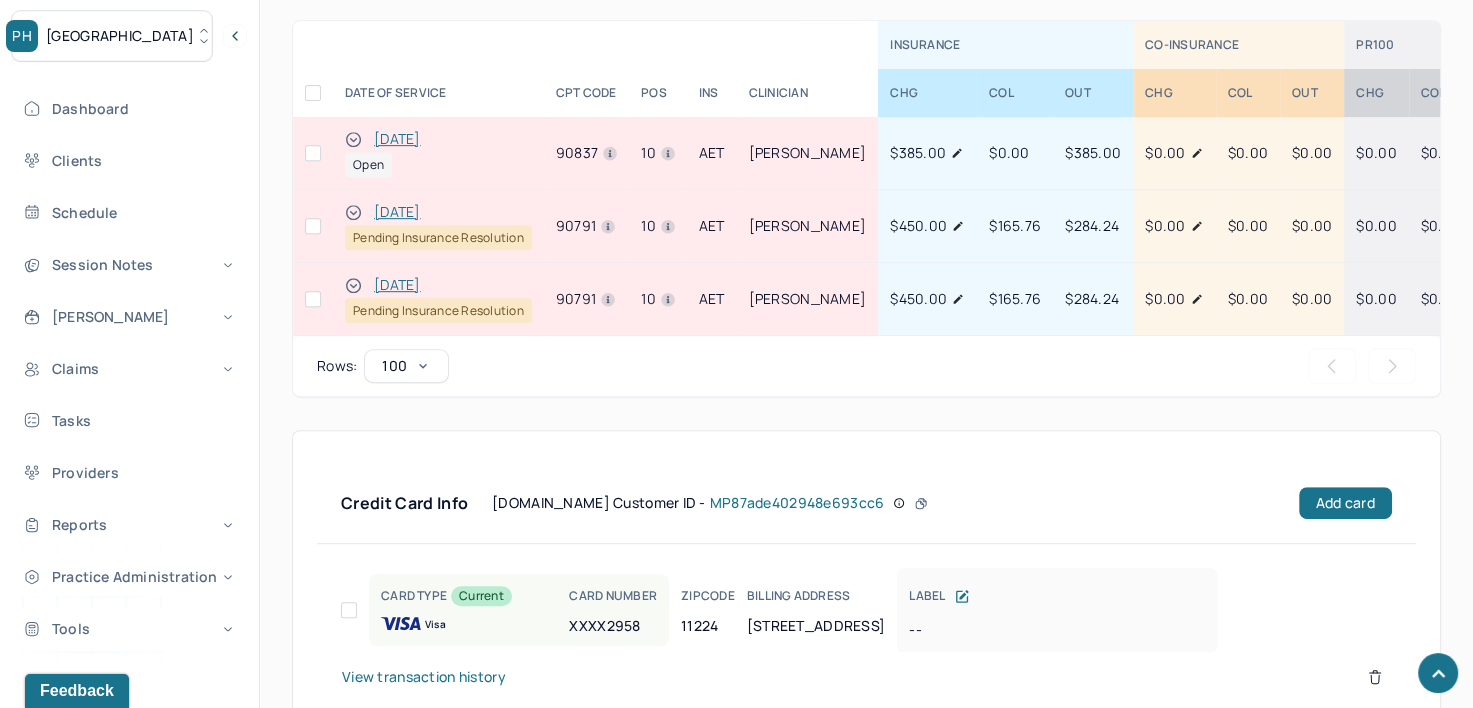 click on "[DATE]" at bounding box center (397, 139) 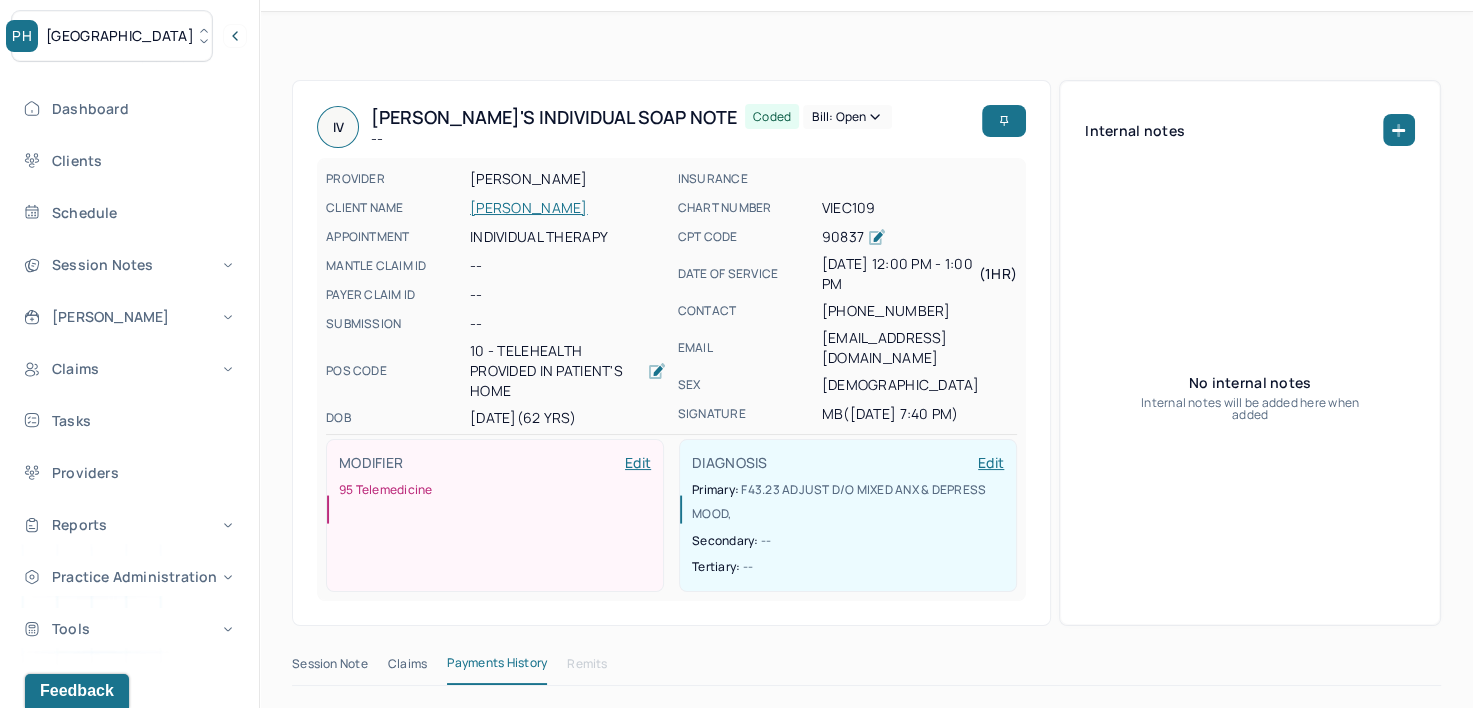 scroll, scrollTop: 0, scrollLeft: 0, axis: both 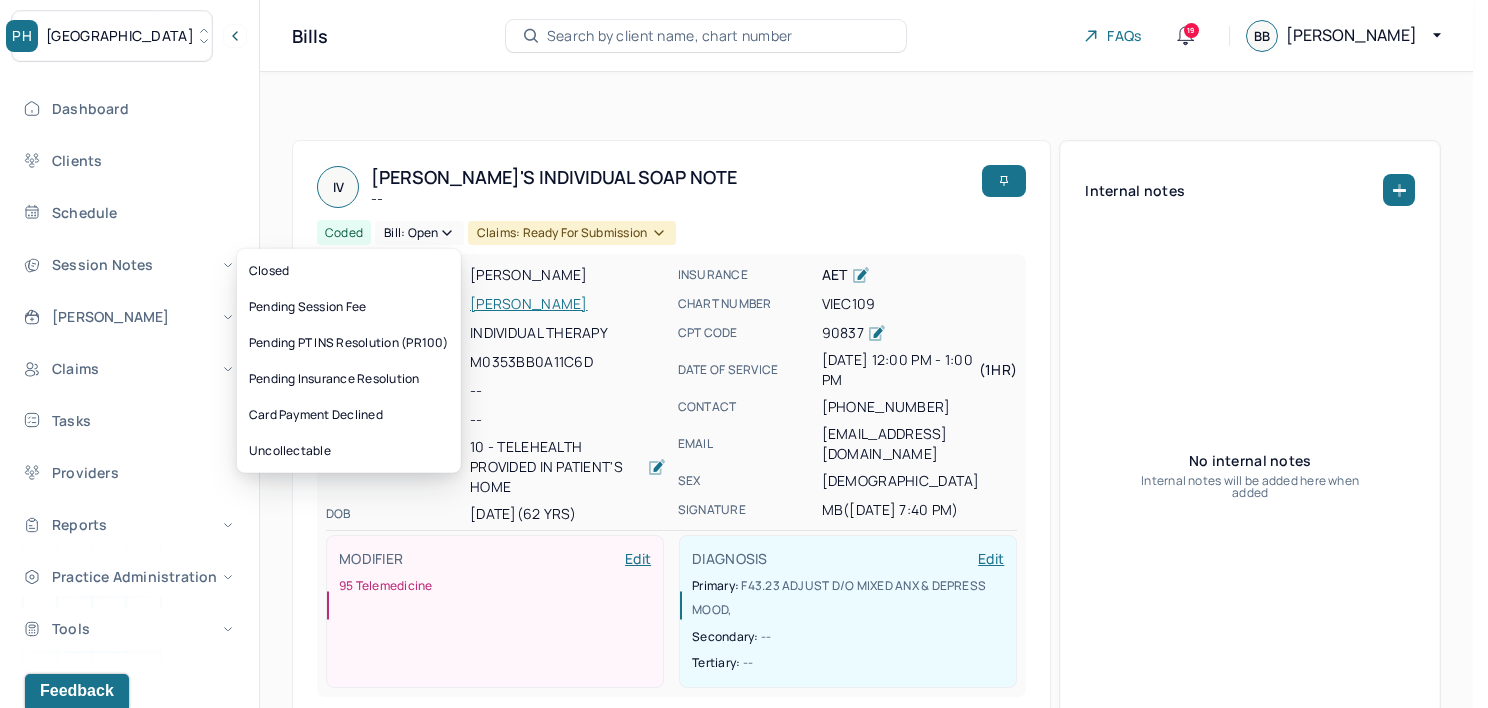 click 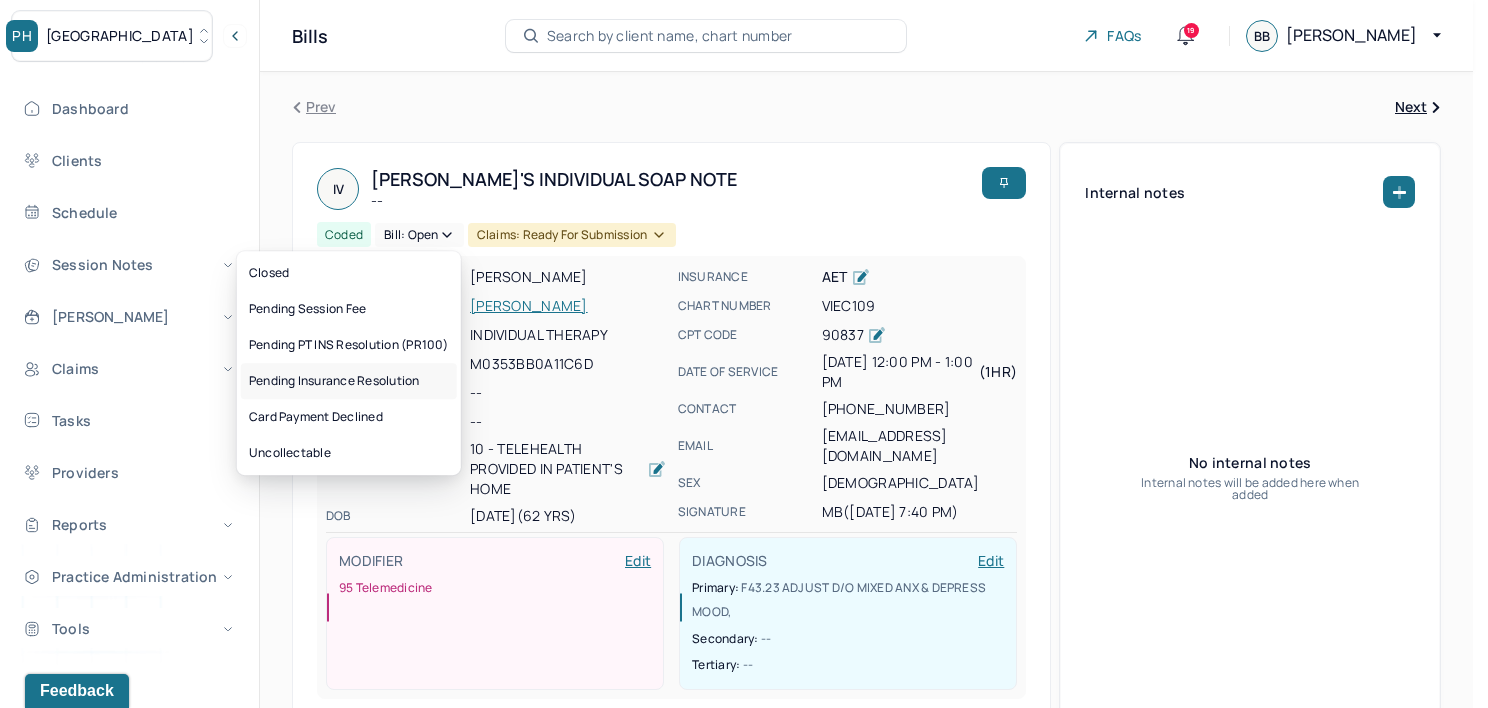 click on "Pending Insurance Resolution" at bounding box center [349, 381] 